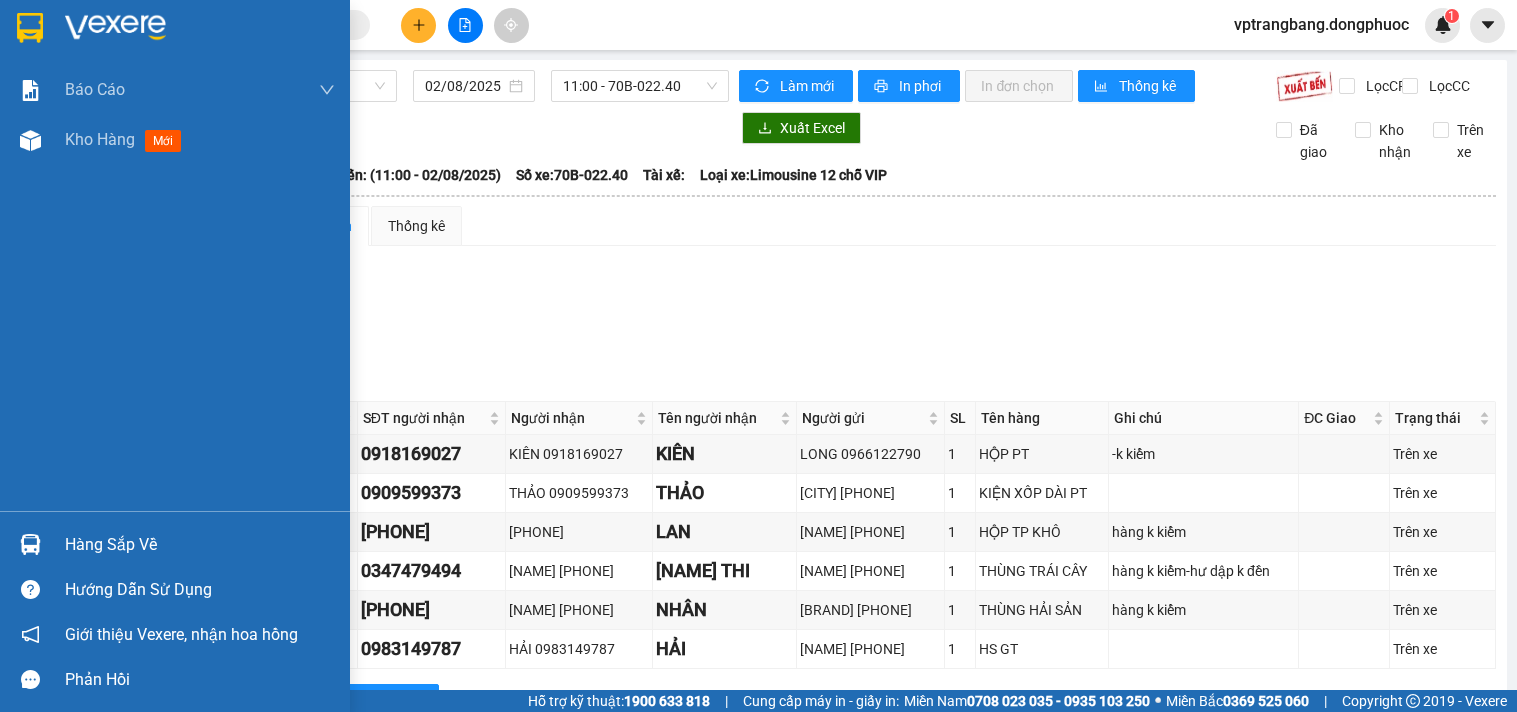 click on "Hàng sắp về" at bounding box center [200, 545] 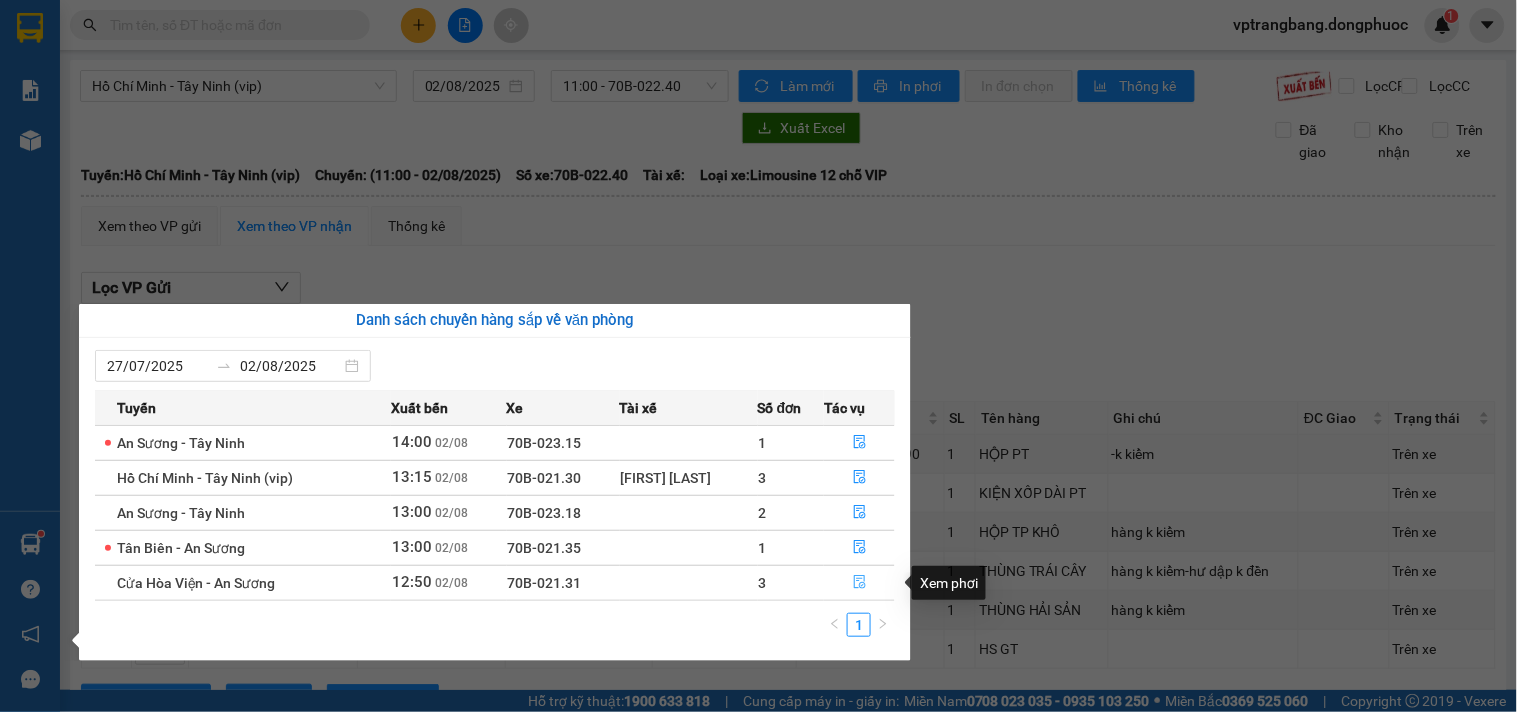 click at bounding box center [860, 583] 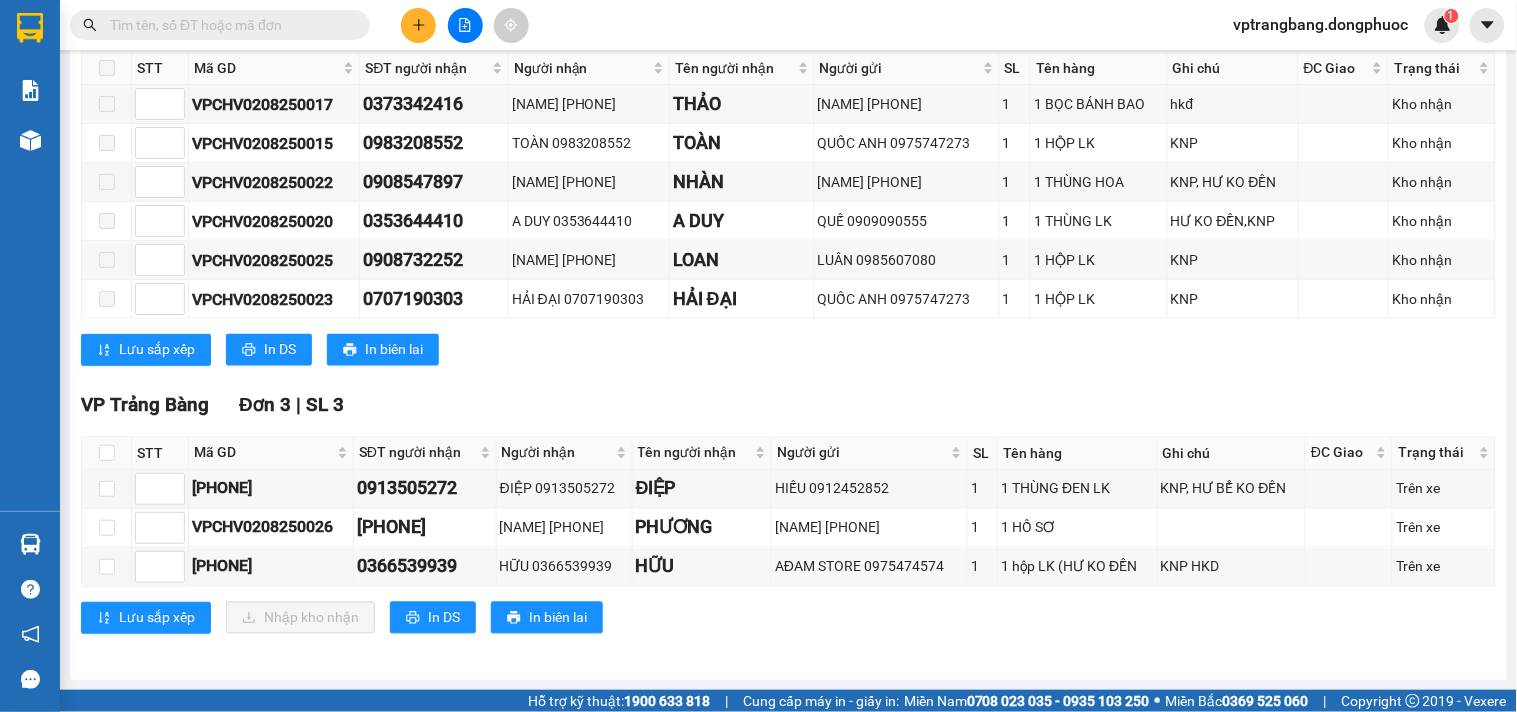 scroll, scrollTop: 724, scrollLeft: 0, axis: vertical 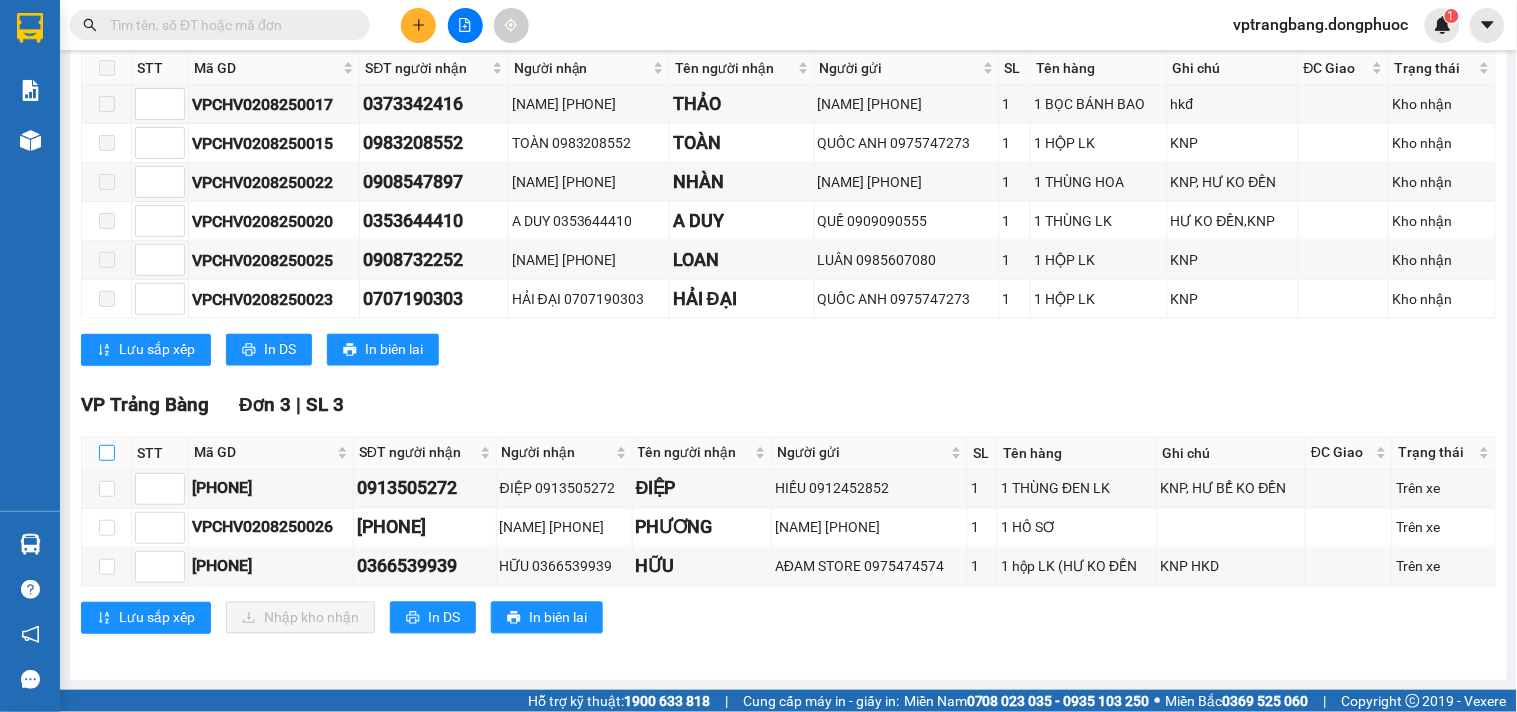 click at bounding box center [107, 453] 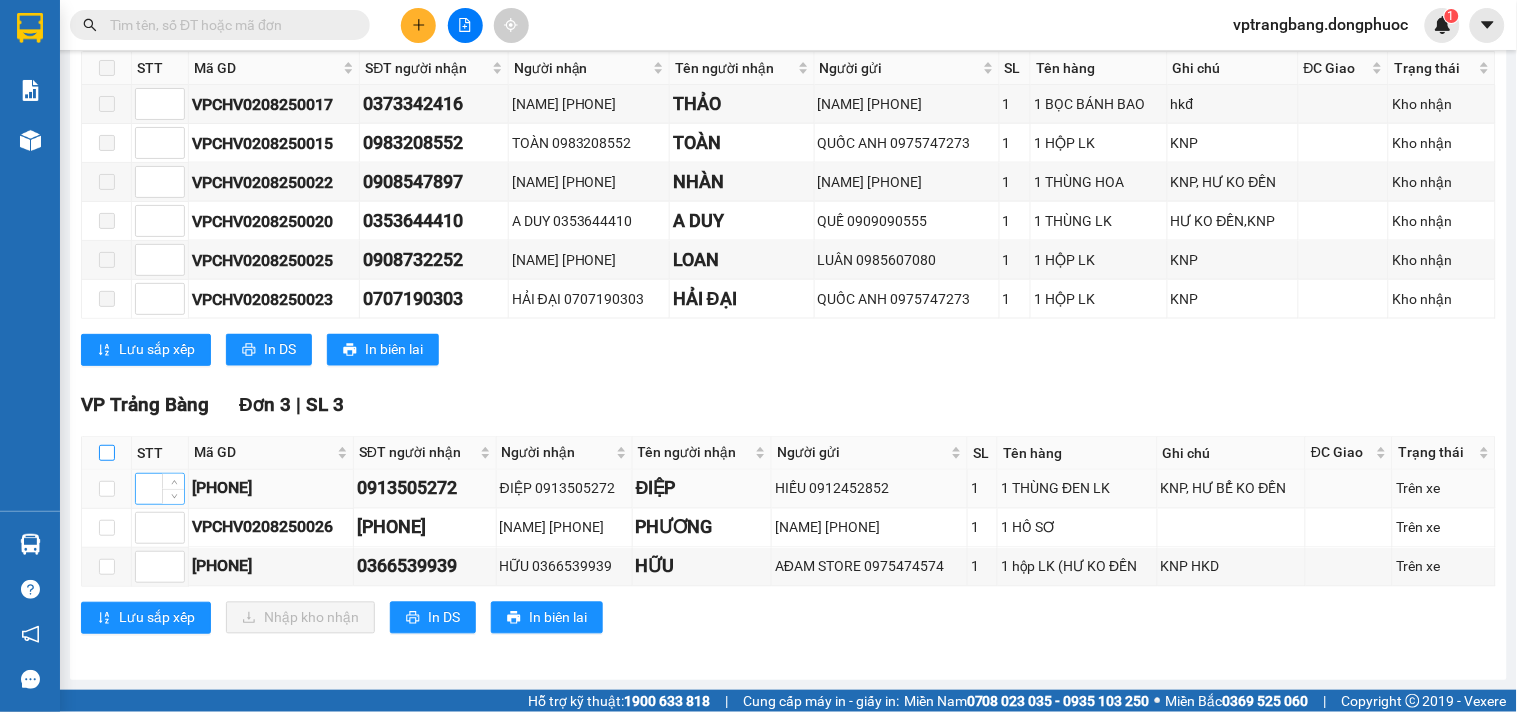 checkbox on "true" 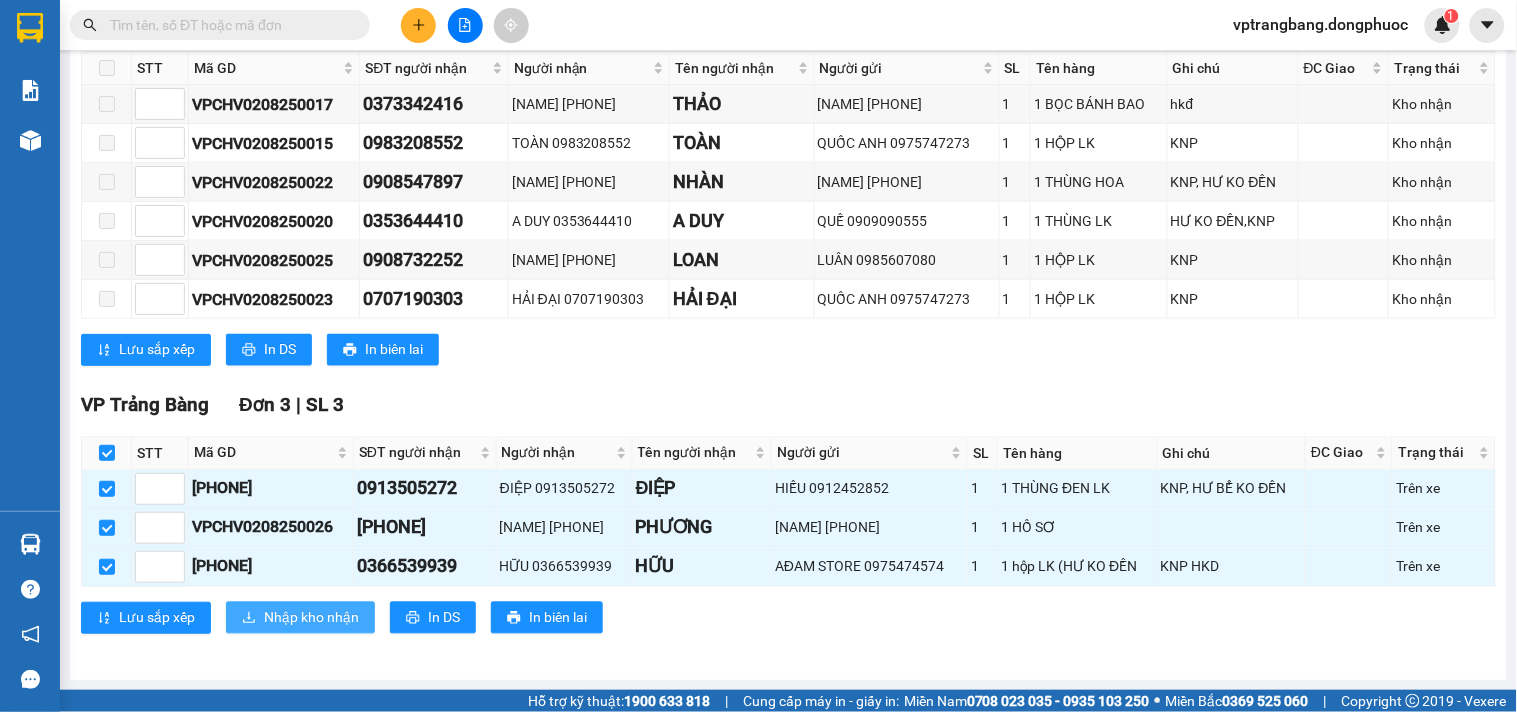 click on "Nhập kho nhận" at bounding box center (300, 618) 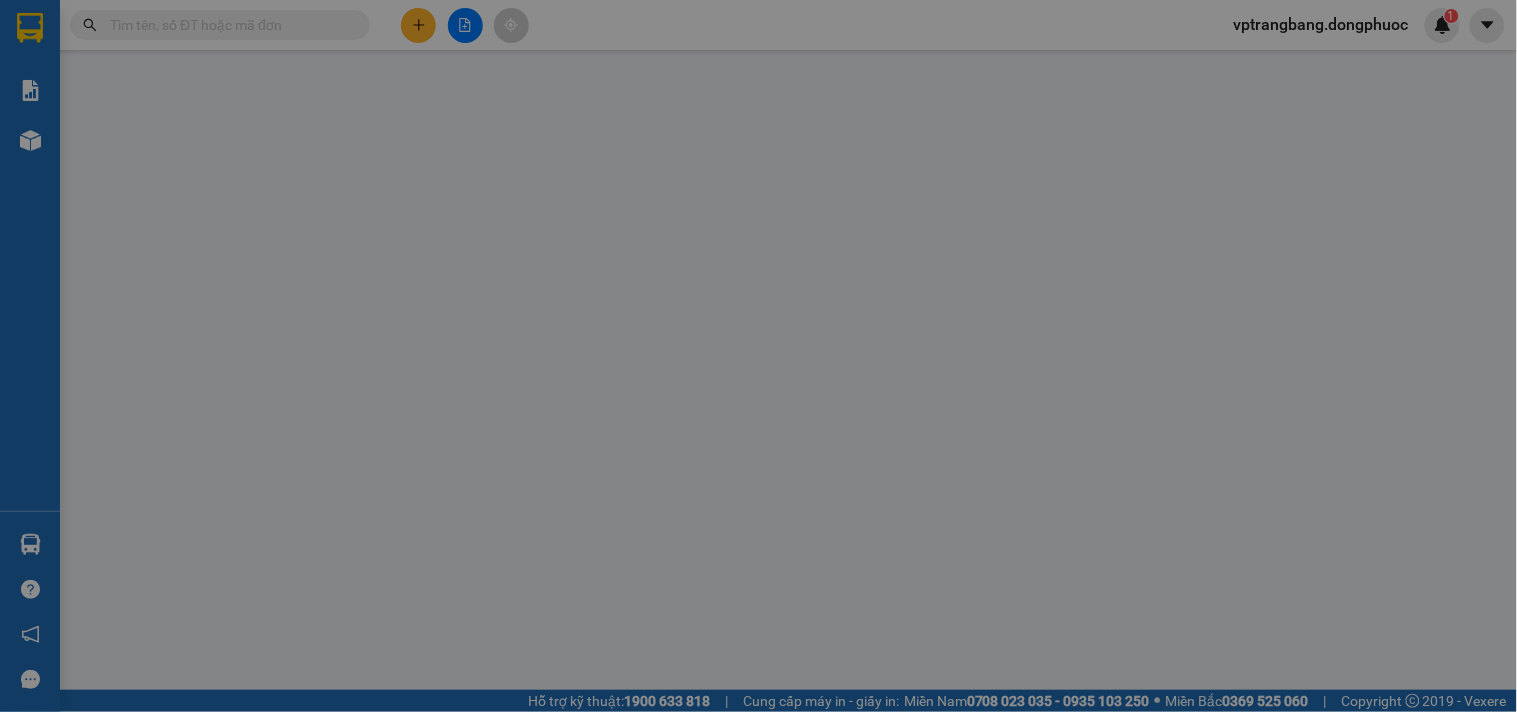 scroll, scrollTop: 0, scrollLeft: 0, axis: both 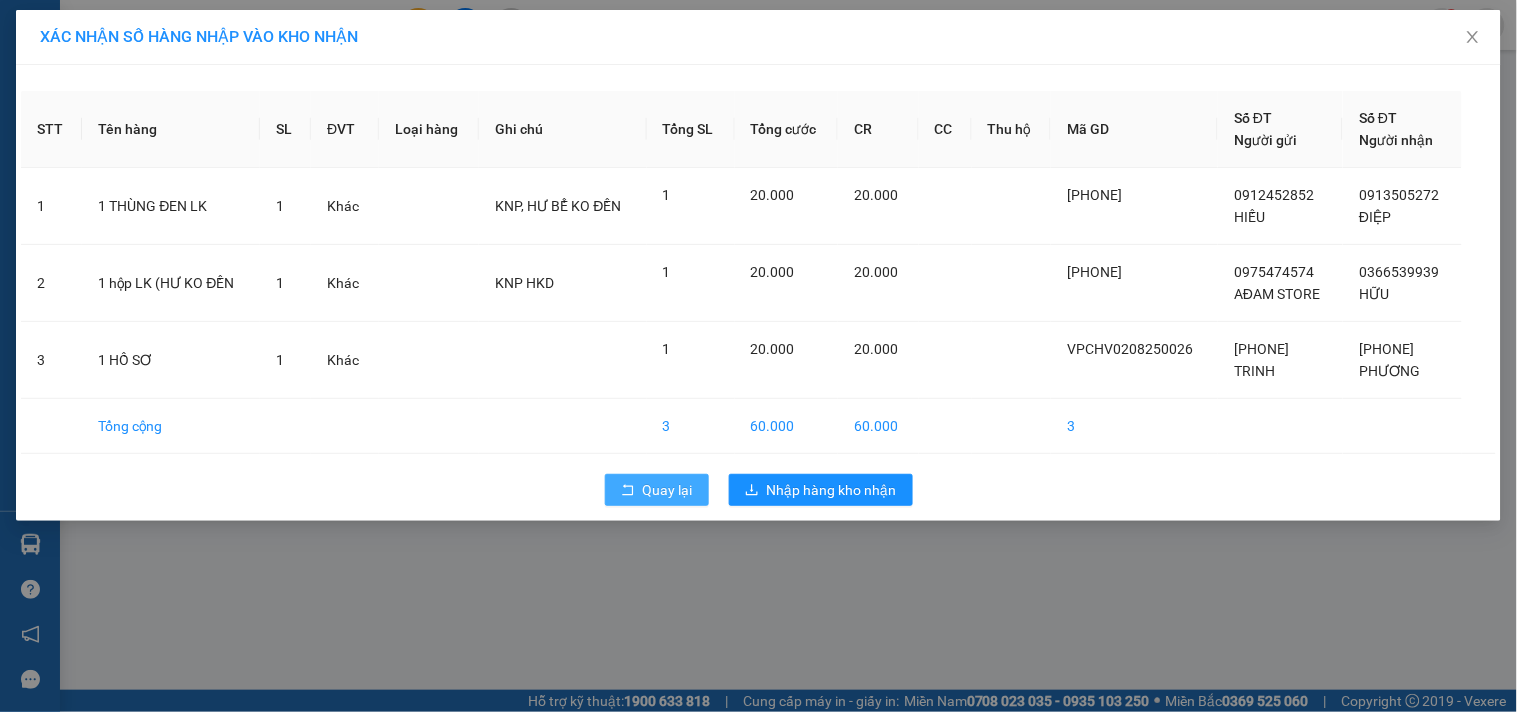 click on "Quay lại" at bounding box center [668, 490] 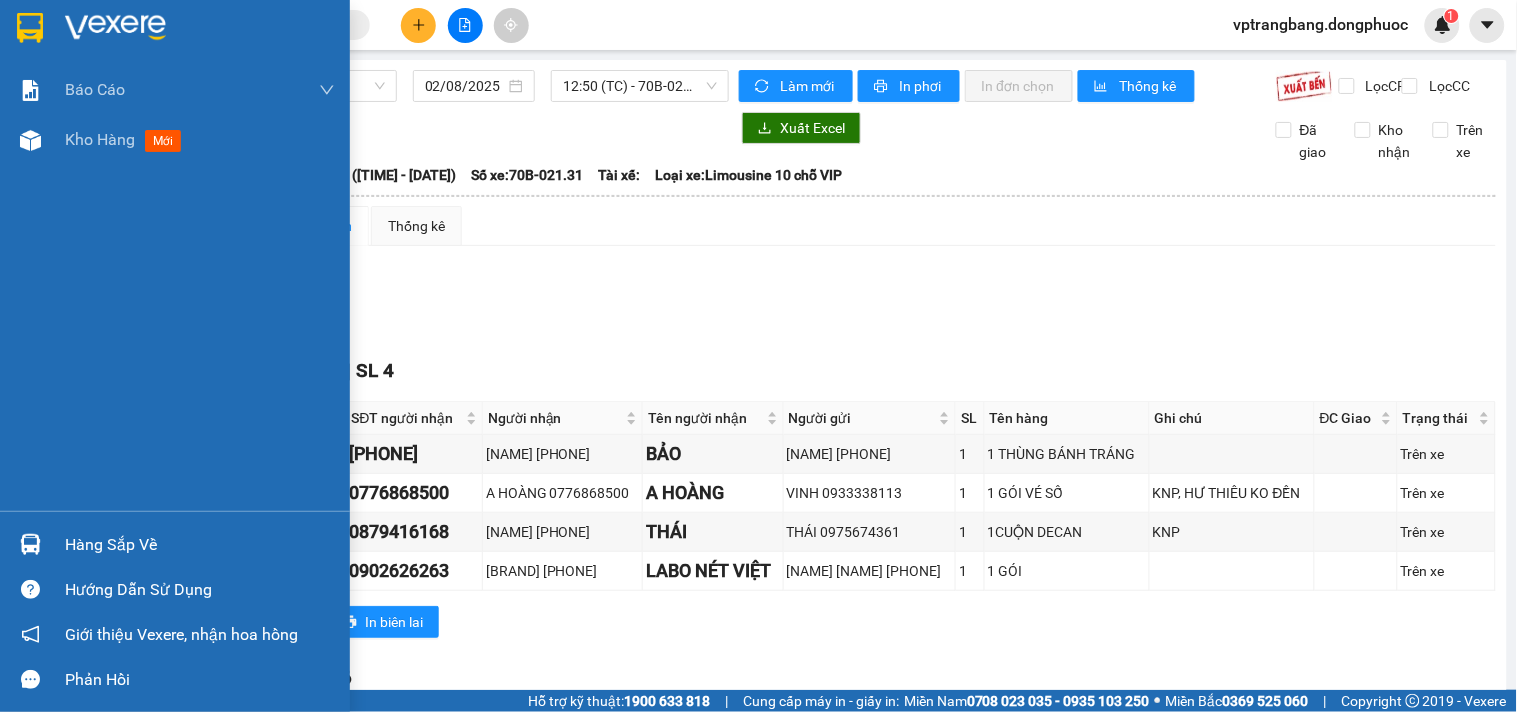 click on "Hàng sắp về" at bounding box center [200, 545] 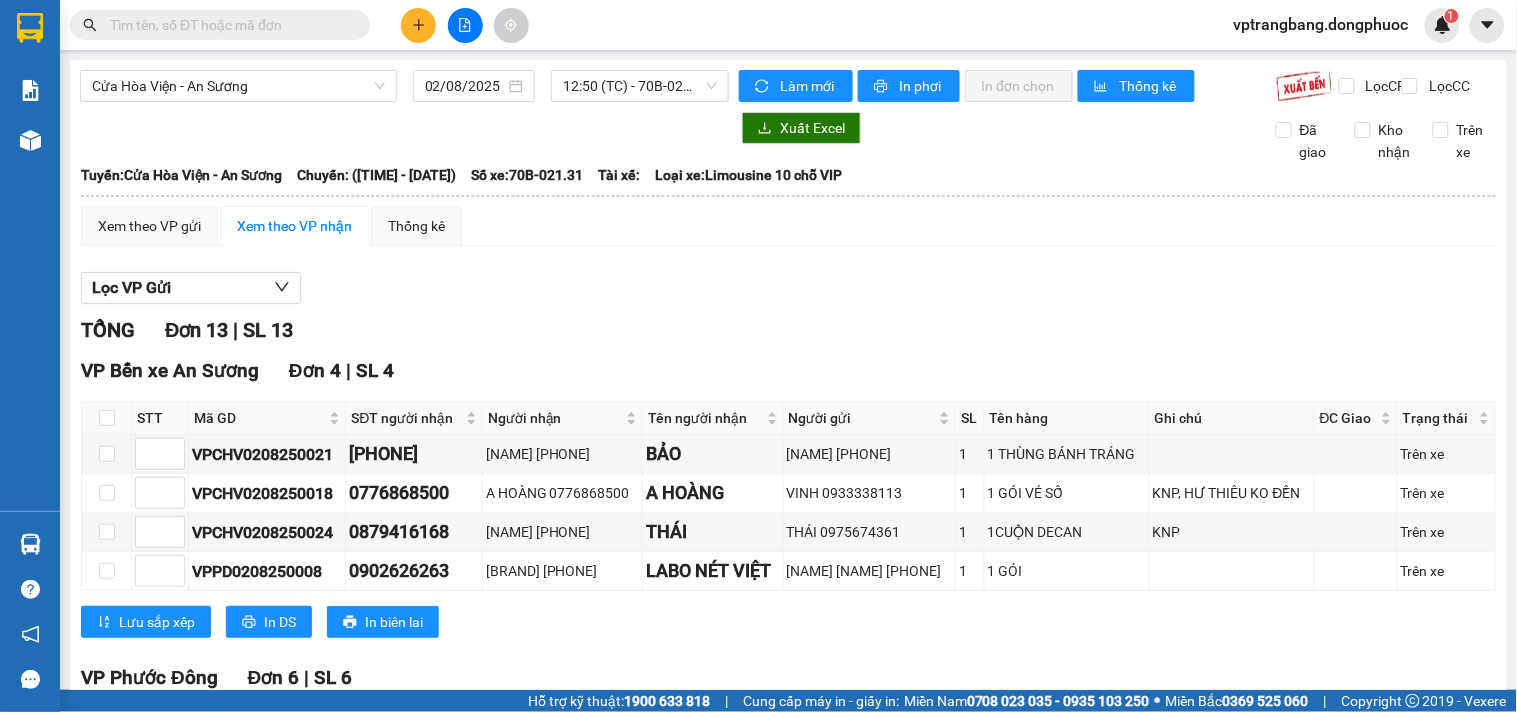 click on "Kết quả tìm kiếm ( 0 )  Bộ lọc  No Data vptrangbang.dongphuoc 1     Báo cáo Mẫu 1: Báo cáo dòng tiền theo nhân viên Mẫu 1: Báo cáo dòng tiền theo nhân viên (VP) Mẫu 2: Doanh số tạo đơn theo Văn phòng, nhân viên - Trạm     Kho hàng mới Hàng sắp về Hướng dẫn sử dụng Giới thiệu Vexere, nhận hoa hồng Phản hồi Phần mềm hỗ trợ bạn tốt chứ? Cửa Hòa Viện - An Sương 02/08/2025 12:50   (TC)   - 70B-021.31  Làm mới In phơi In đơn chọn Thống kê Lọc  CR Lọc  CC Xuất Excel Đã giao Kho nhận Trên xe Đồng Phước   19001152   Bến xe Tây Ninh, 01 Võ Văn Truyện, KP 1, Phường 2 14:01 - 02/08/2025 Tuyến:  Cửa Hòa Viện - An Sương Chuyến:   (12:50 - 02/08/2025) Số xe:  70B-021.31 Loại xe:  Limousine 10 chỗ VIP Tuyến:  Cửa Hòa Viện - An Sương Chuyến:   (12:50 - 02/08/2025) Số xe:  70B-021.31 Tài xế:  Loại xe:  Limousine 10 chỗ VIP Xem theo VP gửi Xem theo VP nhận" at bounding box center (758, 356) 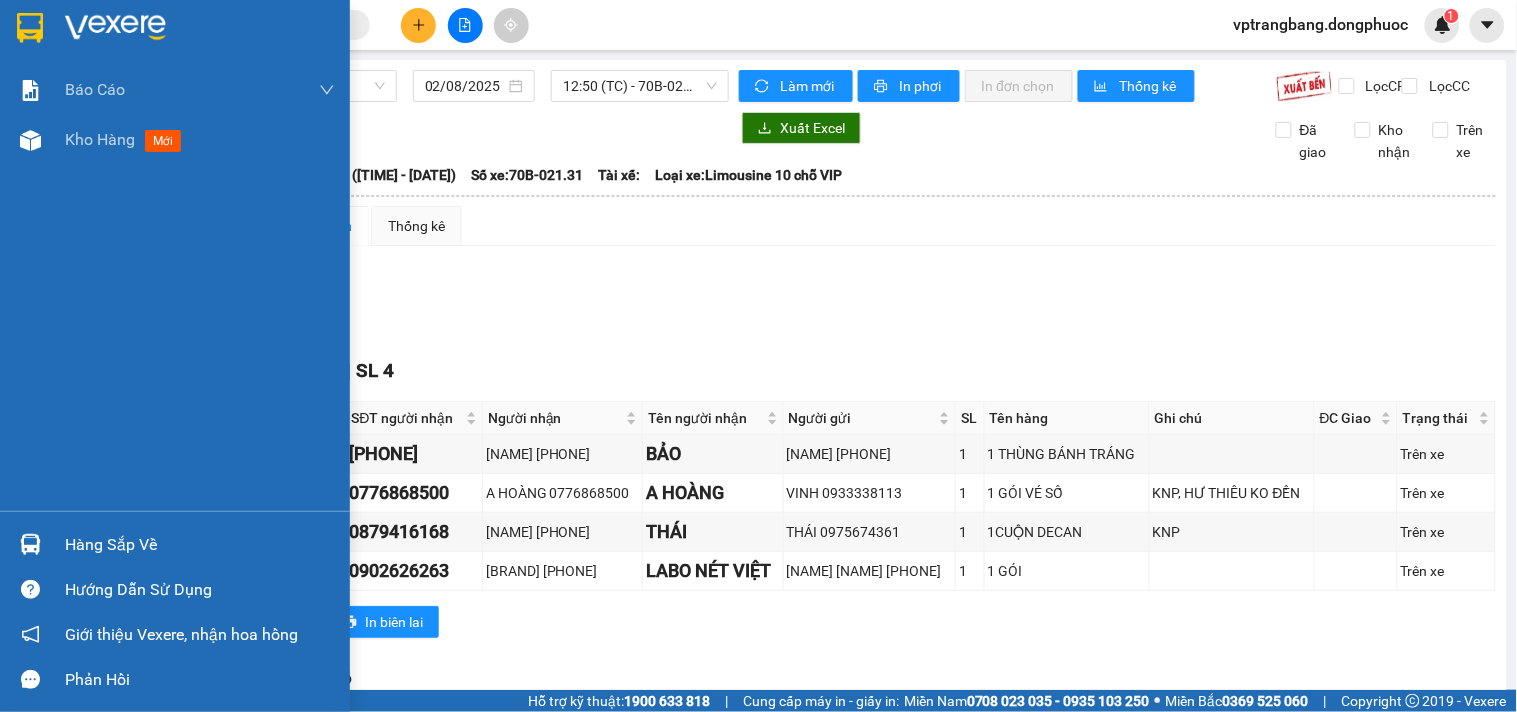 click on "Hàng sắp về" at bounding box center (175, 544) 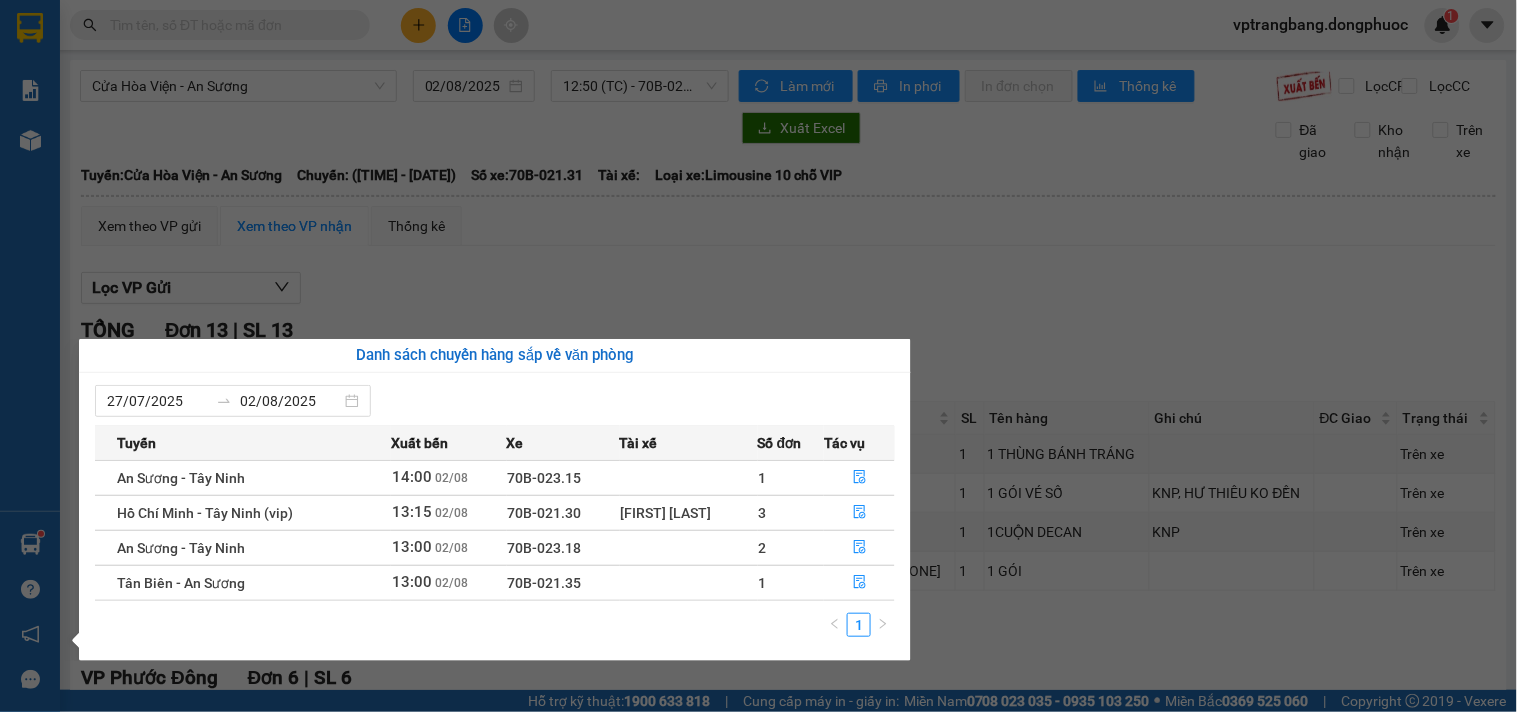 click on "Kết quả tìm kiếm ( 0 )  Bộ lọc  No Data vptrangbang.dongphuoc 1     Báo cáo Mẫu 1: Báo cáo dòng tiền theo nhân viên Mẫu 1: Báo cáo dòng tiền theo nhân viên (VP) Mẫu 2: Doanh số tạo đơn theo Văn phòng, nhân viên - Trạm     Kho hàng mới Hàng sắp về Hướng dẫn sử dụng Giới thiệu Vexere, nhận hoa hồng Phản hồi Phần mềm hỗ trợ bạn tốt chứ? Cửa Hòa Viện - An Sương 02/08/2025 12:50   (TC)   - 70B-021.31  Làm mới In phơi In đơn chọn Thống kê Lọc  CR Lọc  CC Xuất Excel Đã giao Kho nhận Trên xe Đồng Phước   19001152   Bến xe Tây Ninh, 01 Võ Văn Truyện, KP 1, Phường 2 14:01 - 02/08/2025 Tuyến:  Cửa Hòa Viện - An Sương Chuyến:   (12:50 - 02/08/2025) Số xe:  70B-021.31 Loại xe:  Limousine 10 chỗ VIP Tuyến:  Cửa Hòa Viện - An Sương Chuyến:   (12:50 - 02/08/2025) Số xe:  70B-021.31 Tài xế:  Loại xe:  Limousine 10 chỗ VIP Xem theo VP gửi Xem theo VP nhận" at bounding box center (758, 356) 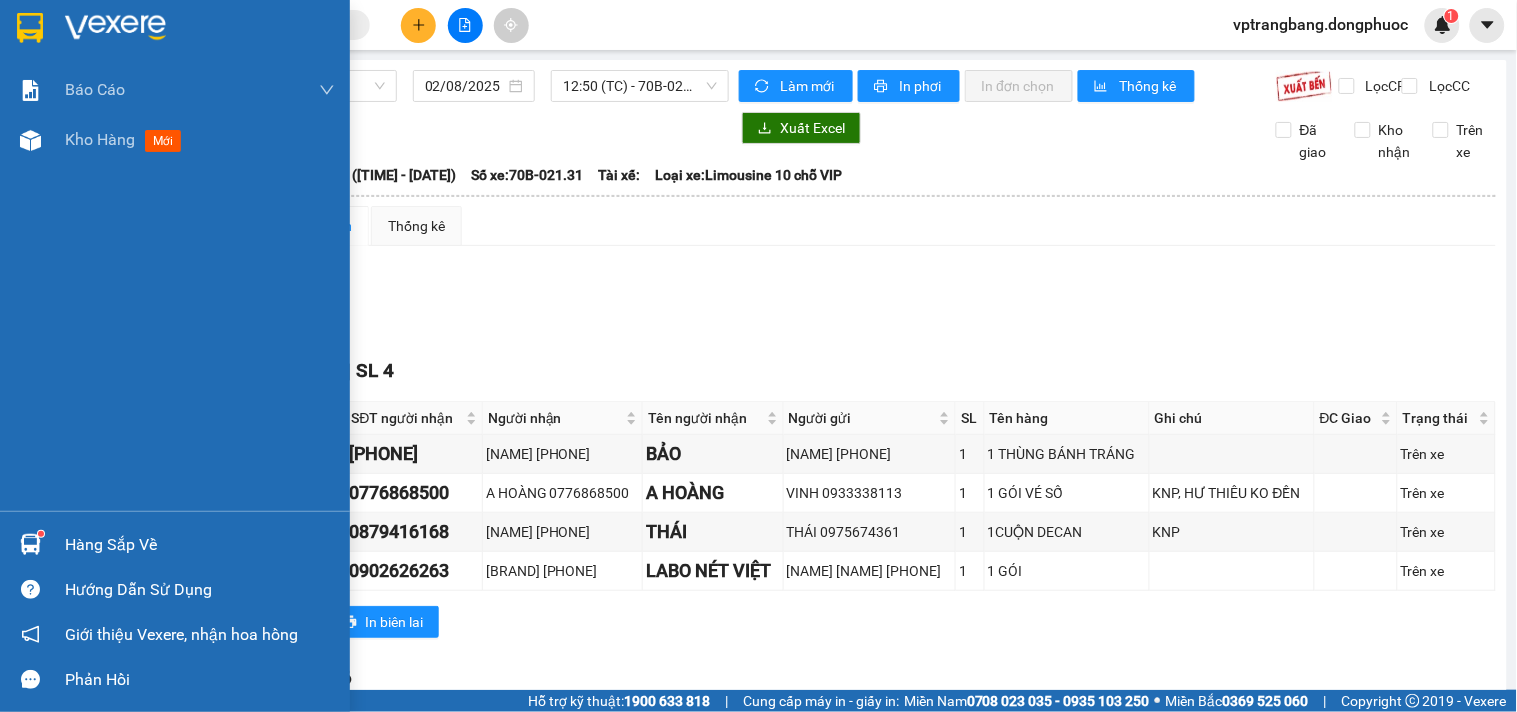 click on "Hàng sắp về" at bounding box center [175, 544] 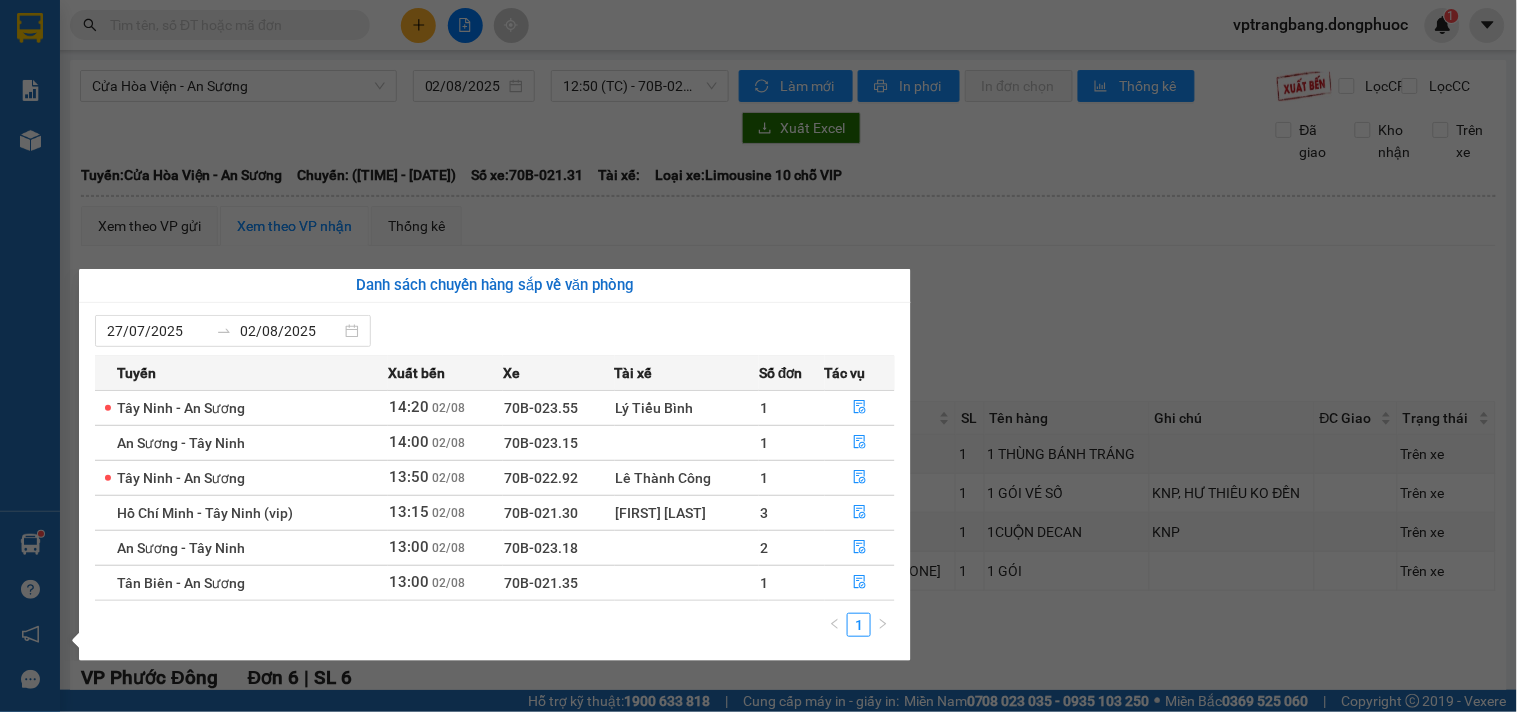 click on "Kết quả tìm kiếm ( 0 )  Bộ lọc  No Data vptrangbang.dongphuoc 1     Báo cáo Mẫu 1: Báo cáo dòng tiền theo nhân viên Mẫu 1: Báo cáo dòng tiền theo nhân viên (VP) Mẫu 2: Doanh số tạo đơn theo Văn phòng, nhân viên - Trạm     Kho hàng mới Hàng sắp về Hướng dẫn sử dụng Giới thiệu Vexere, nhận hoa hồng Phản hồi Phần mềm hỗ trợ bạn tốt chứ? Cửa Hòa Viện - An Sương 02/08/2025 12:50   (TC)   - 70B-021.31  Làm mới In phơi In đơn chọn Thống kê Lọc  CR Lọc  CC Xuất Excel Đã giao Kho nhận Trên xe Đồng Phước   19001152   Bến xe Tây Ninh, 01 Võ Văn Truyện, KP 1, Phường 2 14:01 - 02/08/2025 Tuyến:  Cửa Hòa Viện - An Sương Chuyến:   (12:50 - 02/08/2025) Số xe:  70B-021.31 Loại xe:  Limousine 10 chỗ VIP Tuyến:  Cửa Hòa Viện - An Sương Chuyến:   (12:50 - 02/08/2025) Số xe:  70B-021.31 Tài xế:  Loại xe:  Limousine 10 chỗ VIP Xem theo VP gửi Xem theo VP nhận" at bounding box center [758, 356] 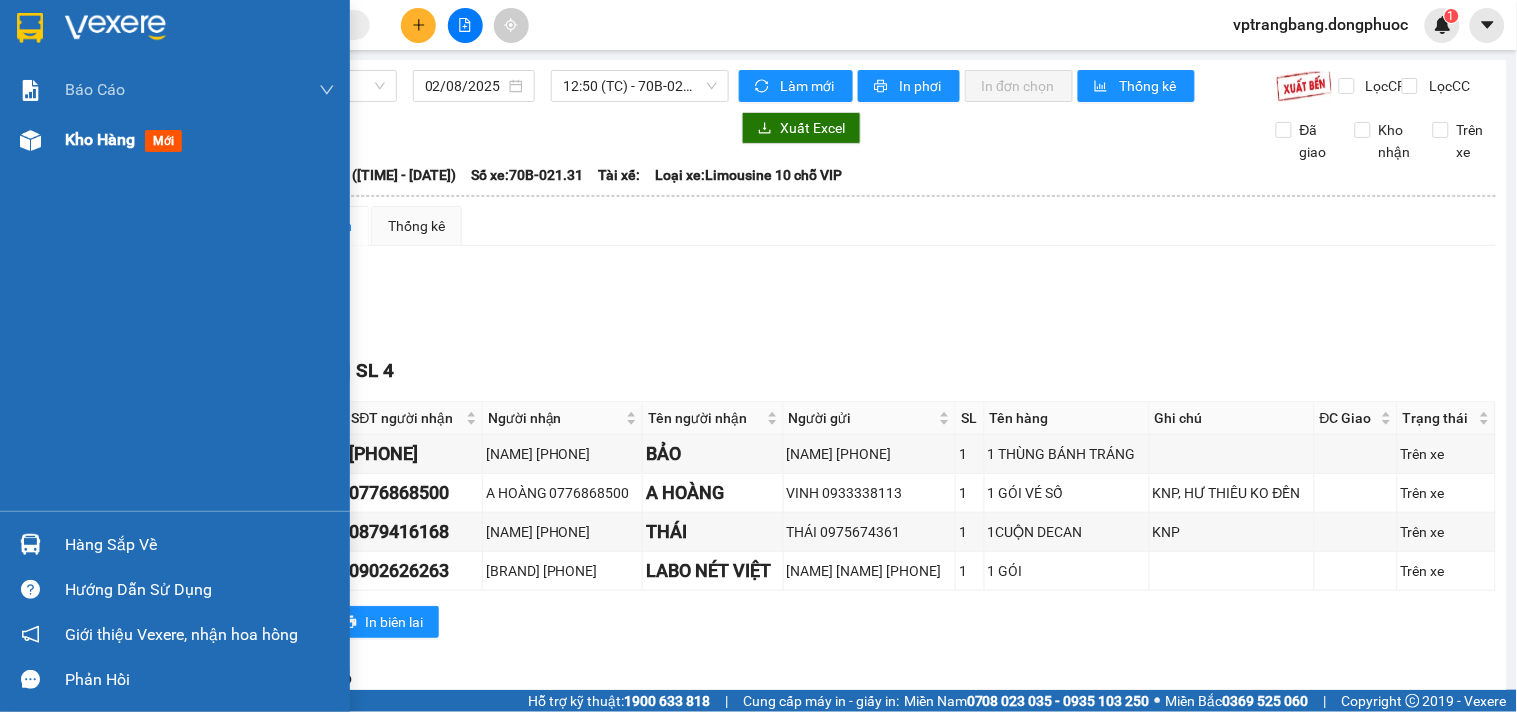 click on "Kho hàng mới" at bounding box center [200, 140] 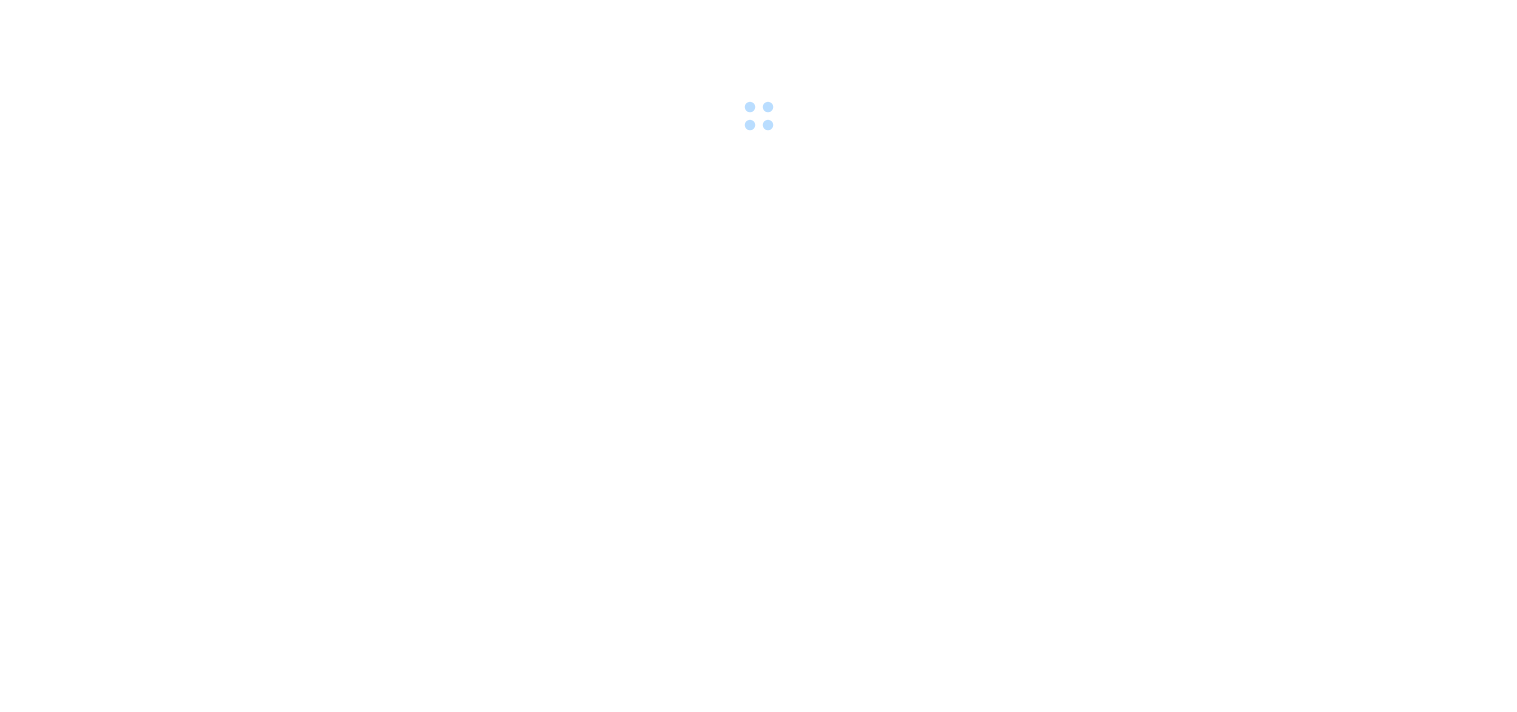 scroll, scrollTop: 0, scrollLeft: 0, axis: both 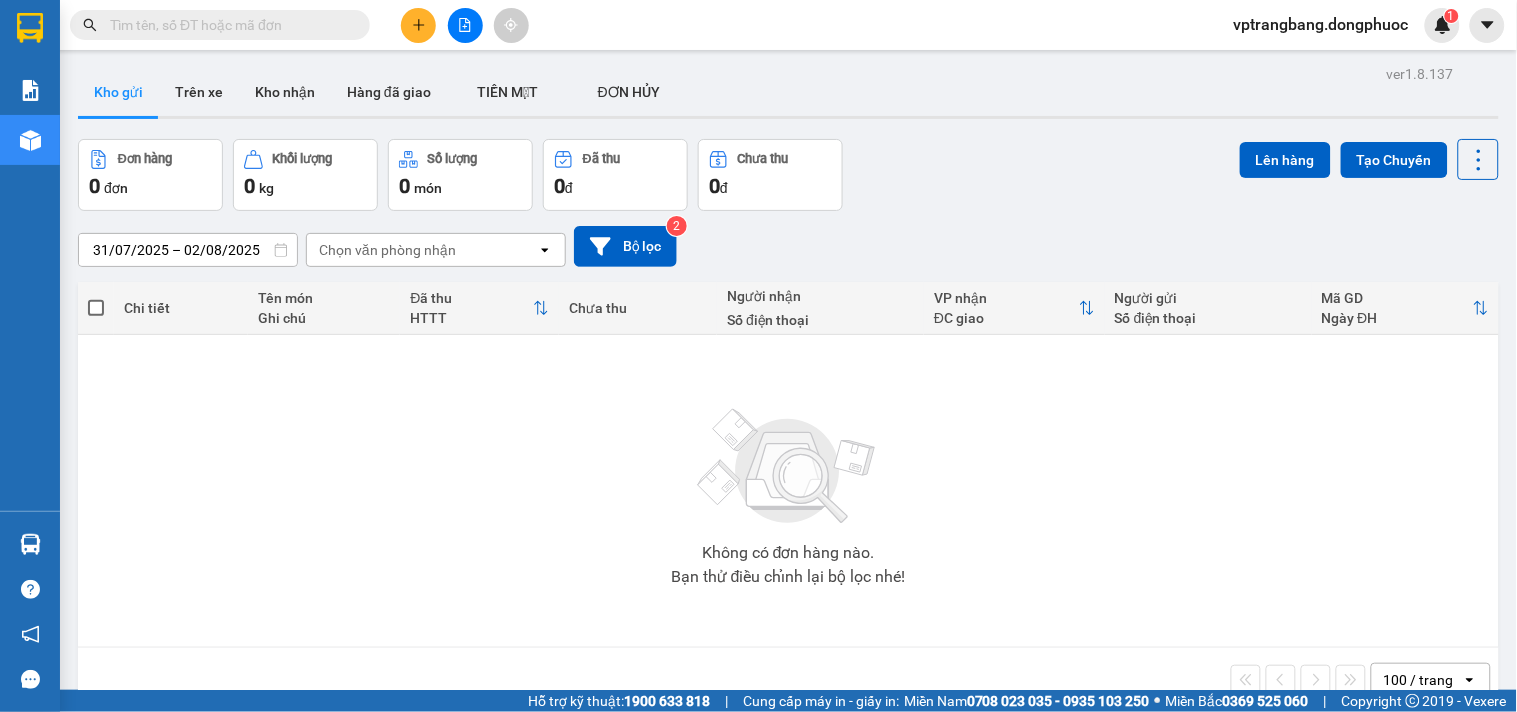 click at bounding box center (228, 25) 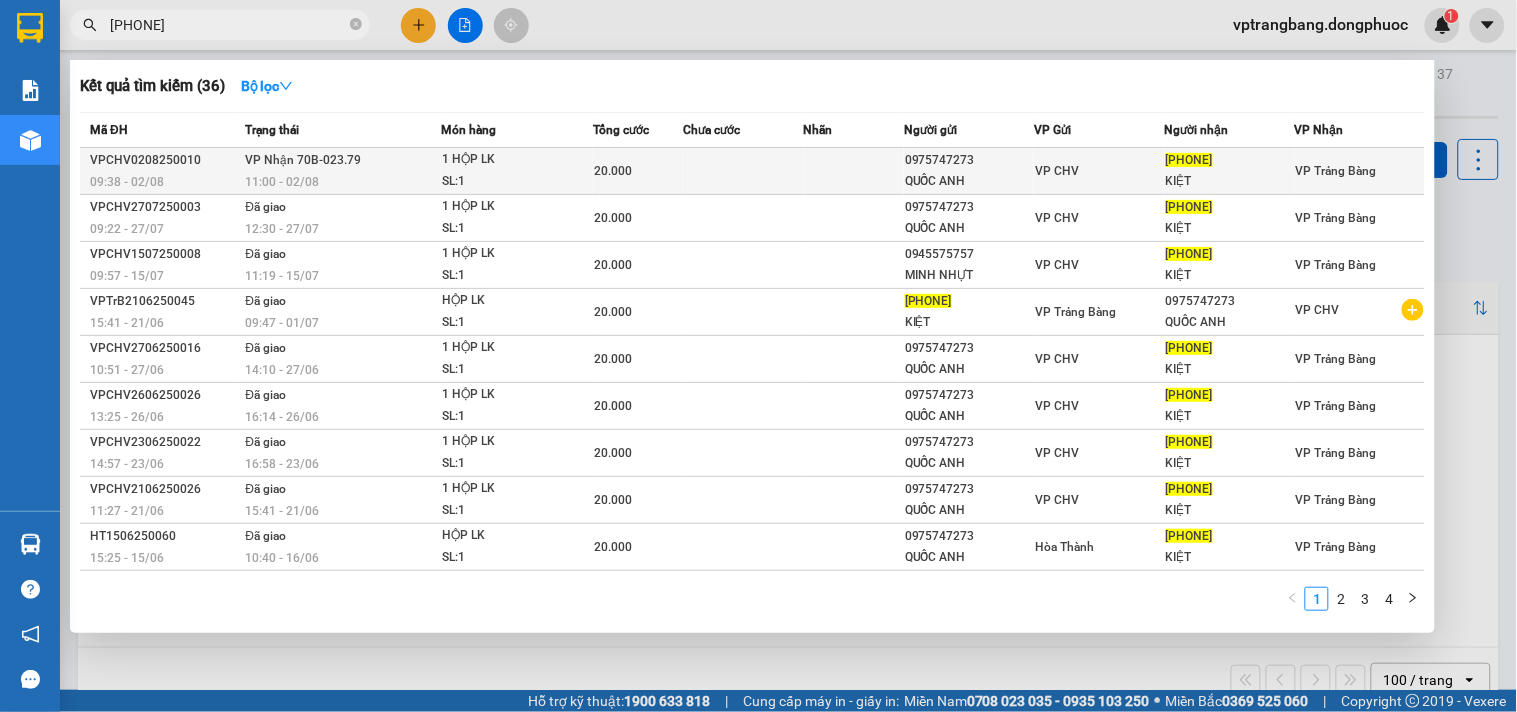 type on "[PHONE]" 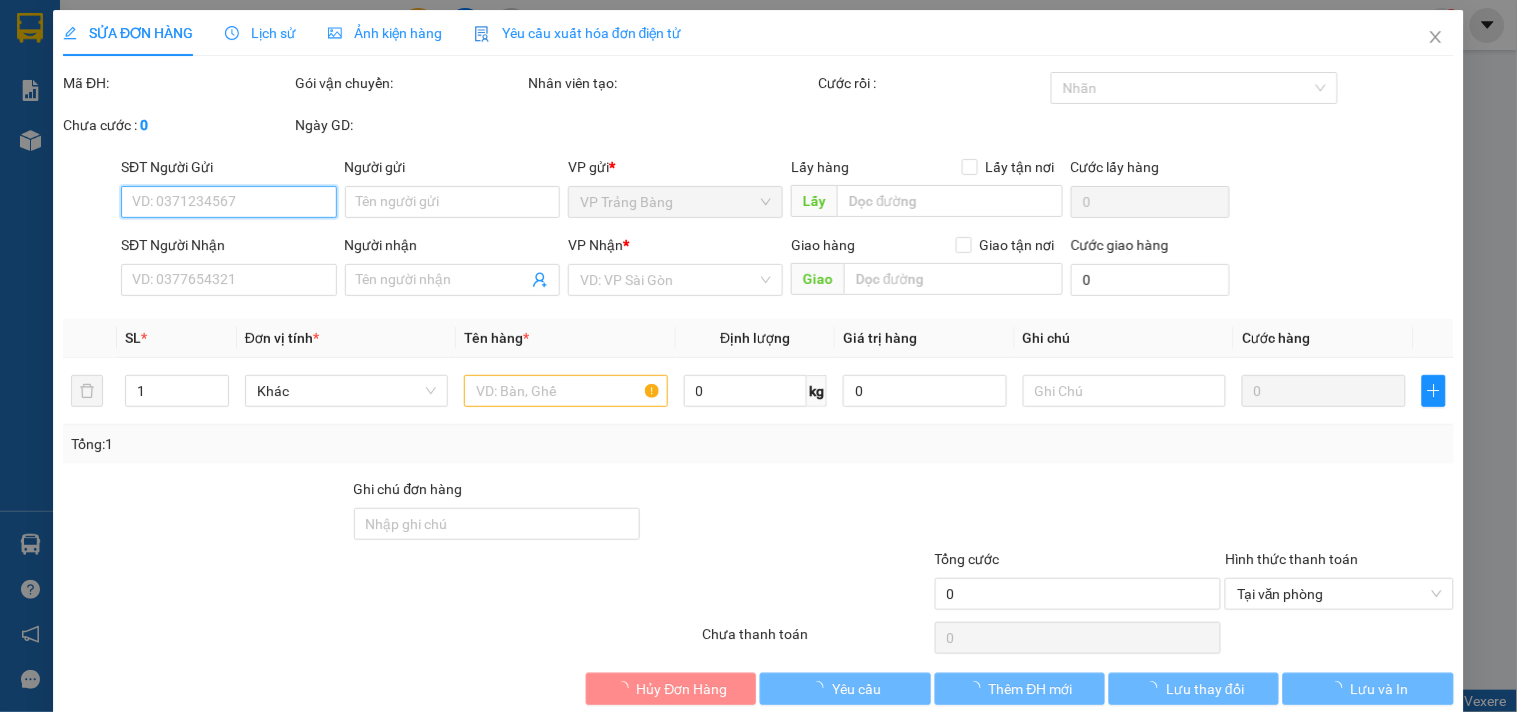 type on "0975747273" 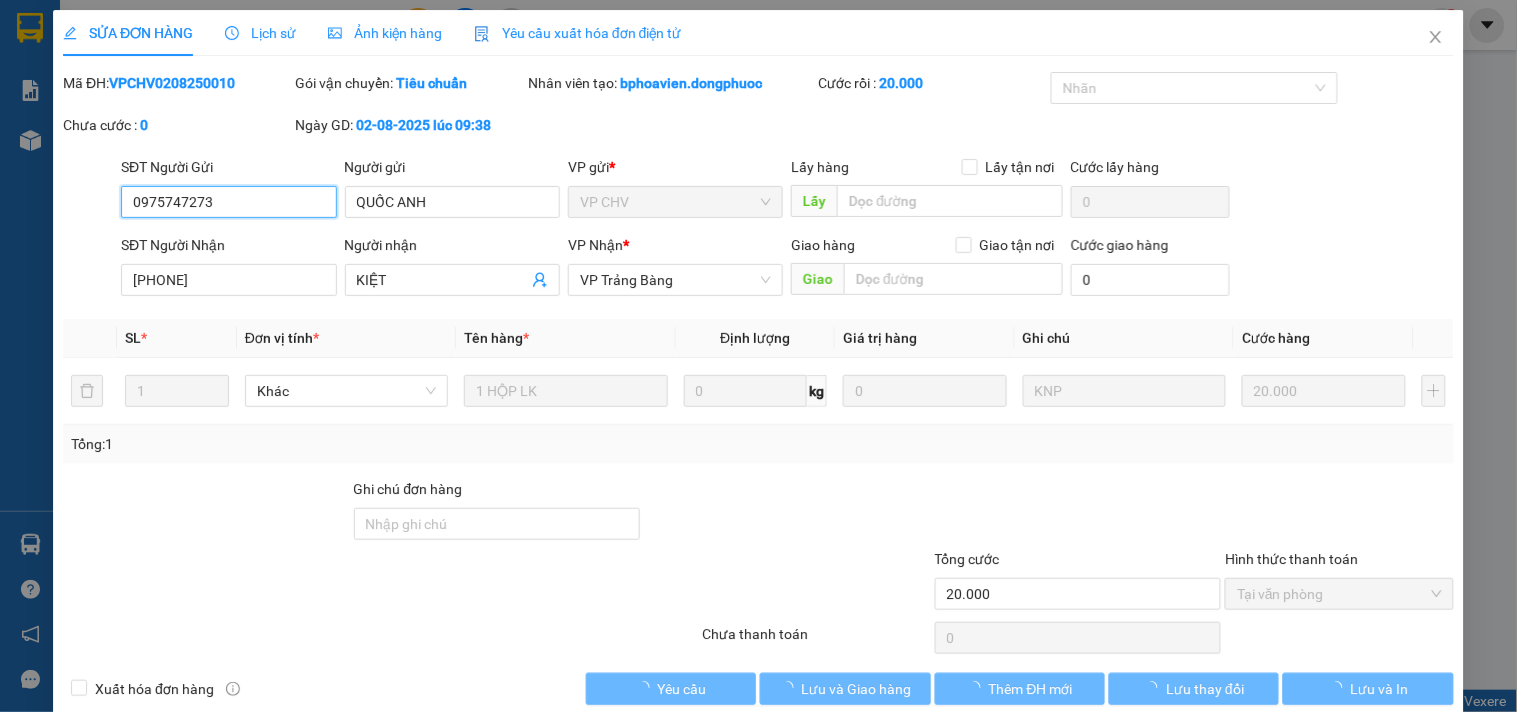 scroll, scrollTop: 32, scrollLeft: 0, axis: vertical 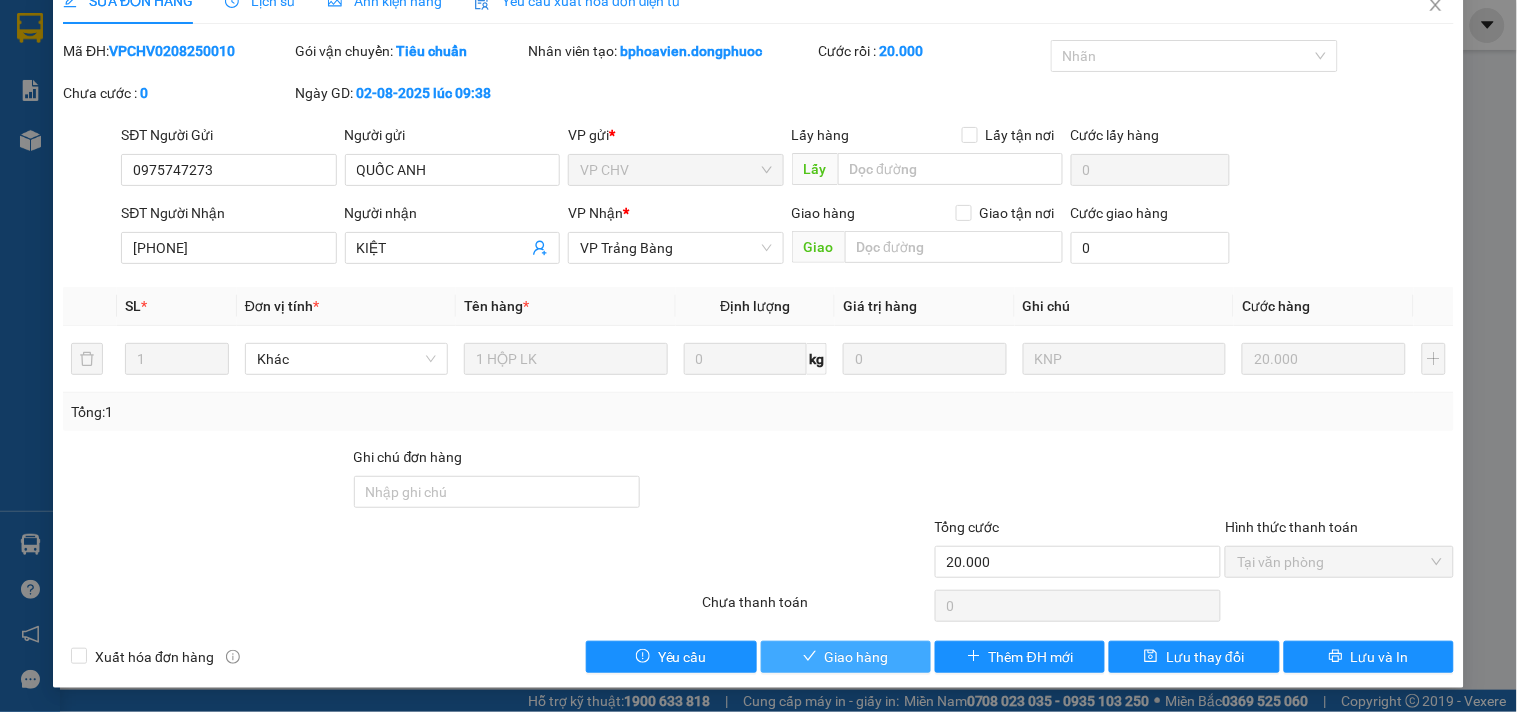 click on "Giao hàng" at bounding box center (857, 657) 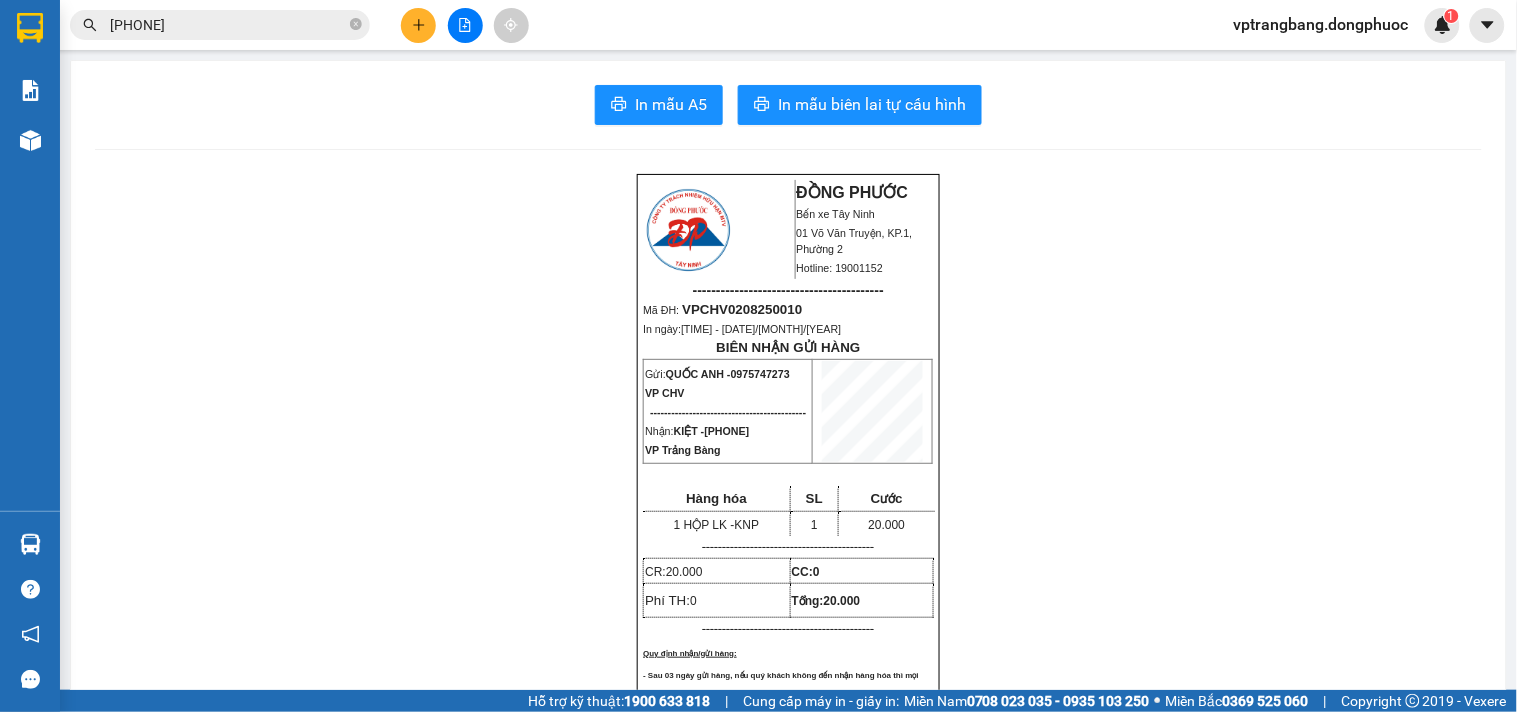 click on "0979359179" at bounding box center (228, 25) 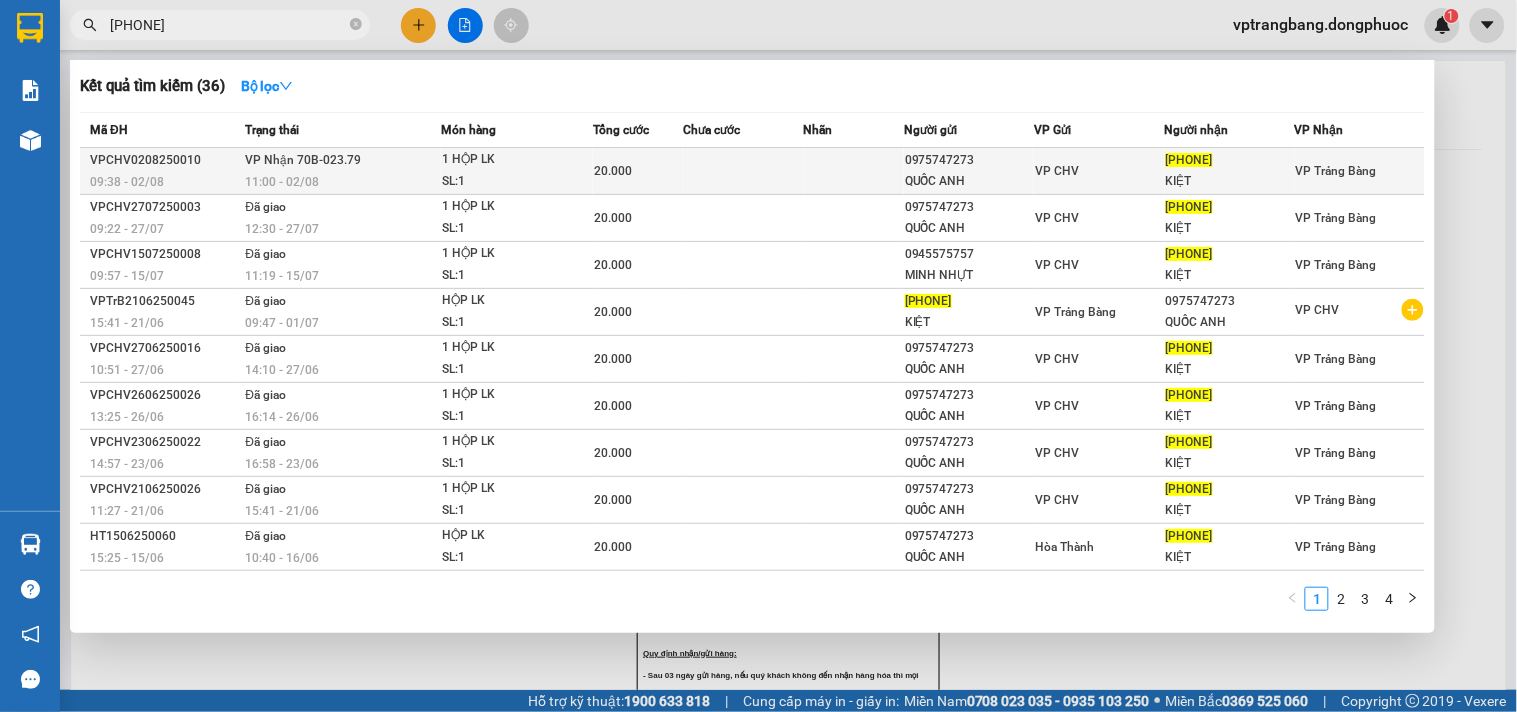 click at bounding box center (743, 171) 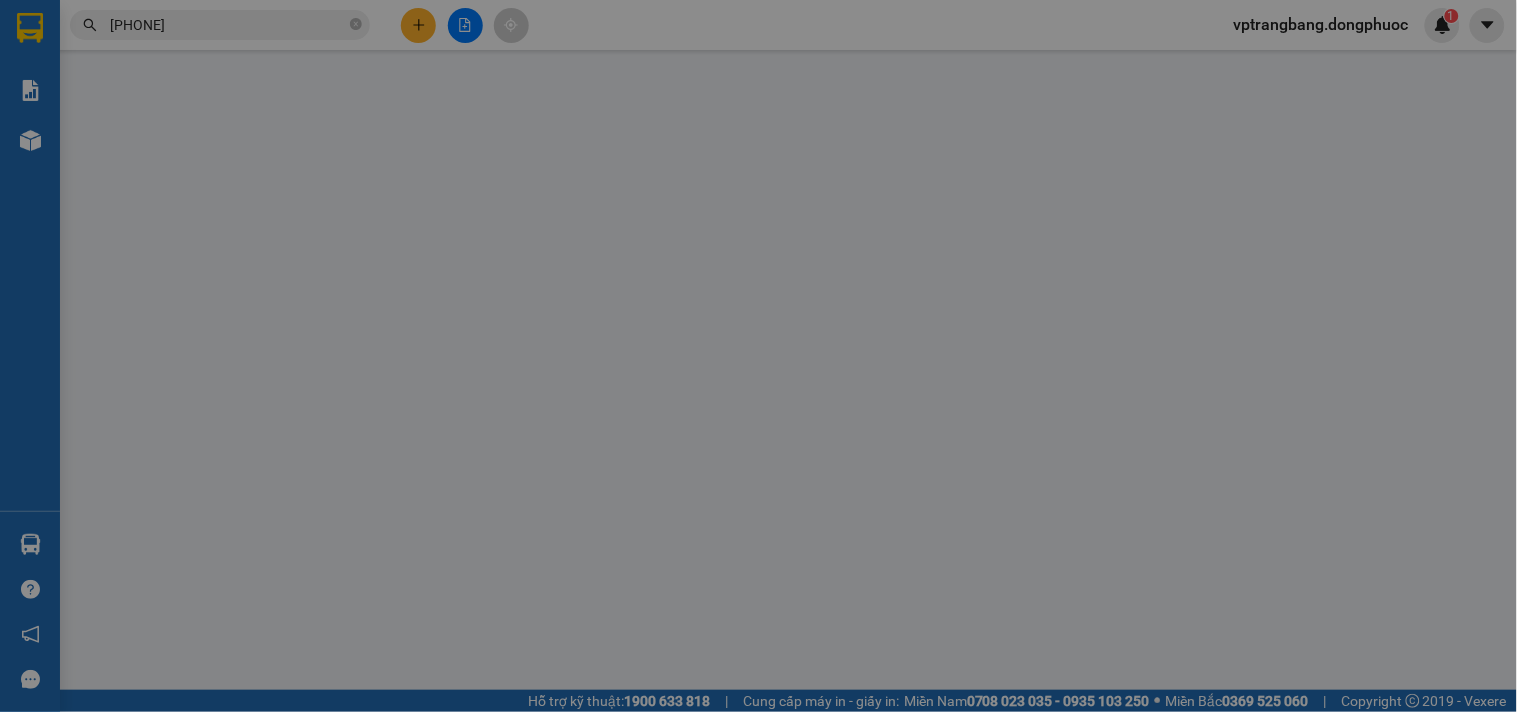 type on "0975747273" 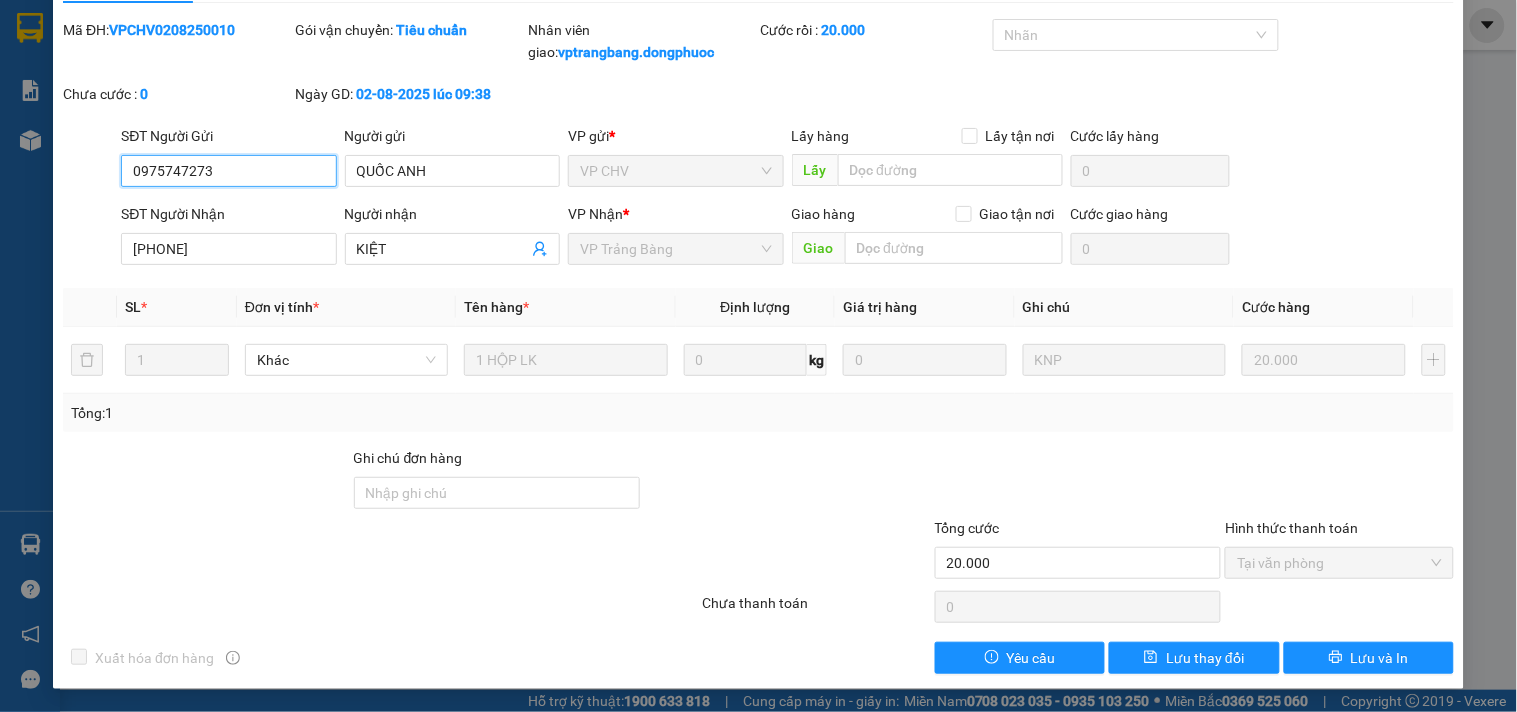 scroll, scrollTop: 0, scrollLeft: 0, axis: both 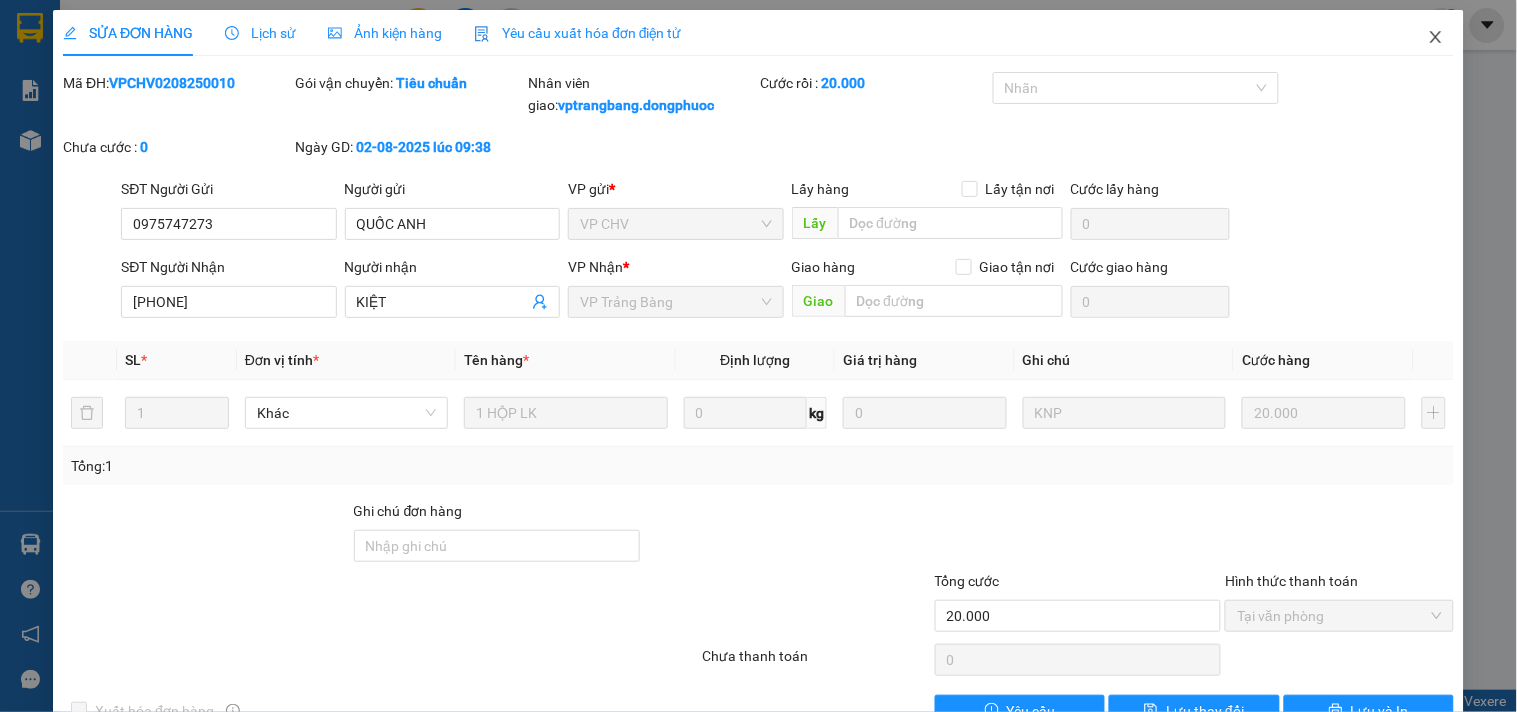 click 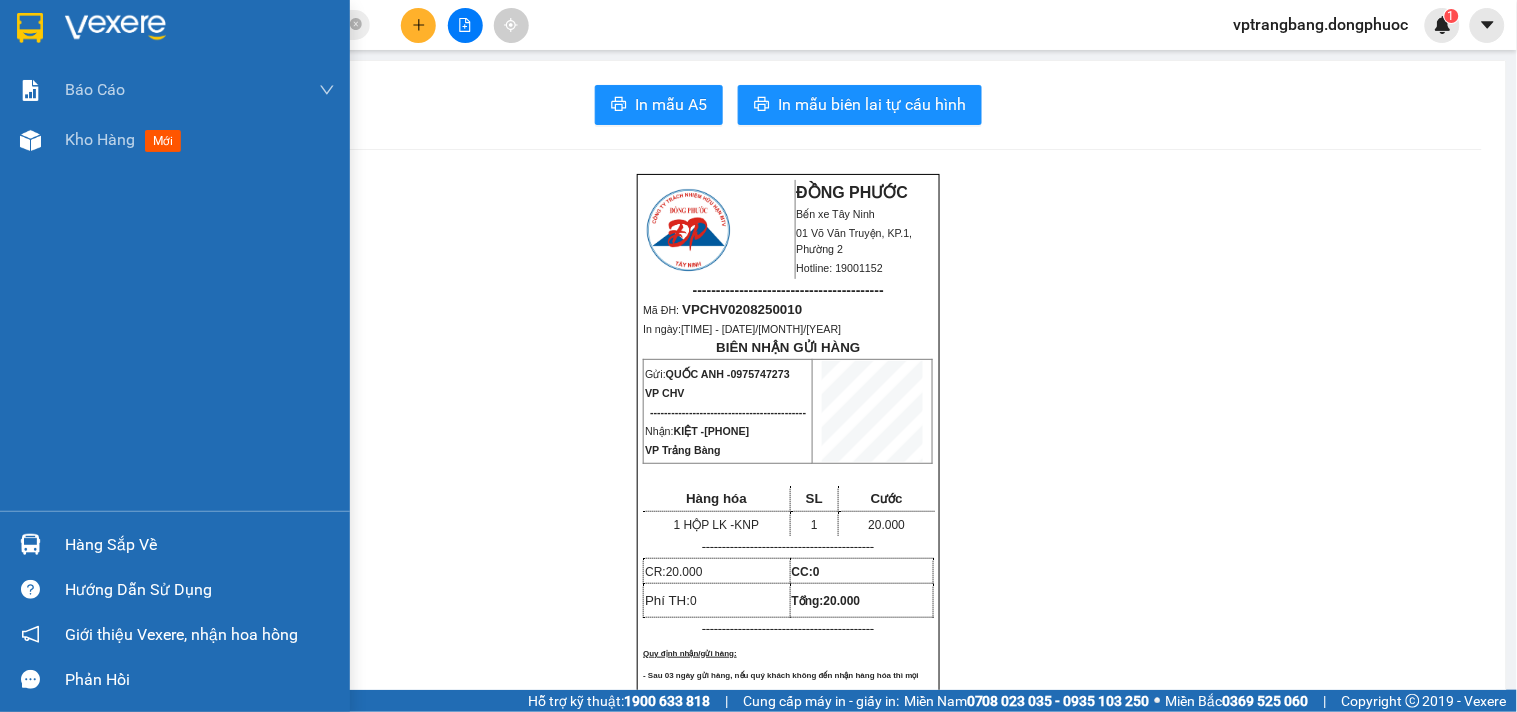 click on "Hàng sắp về" at bounding box center [175, 544] 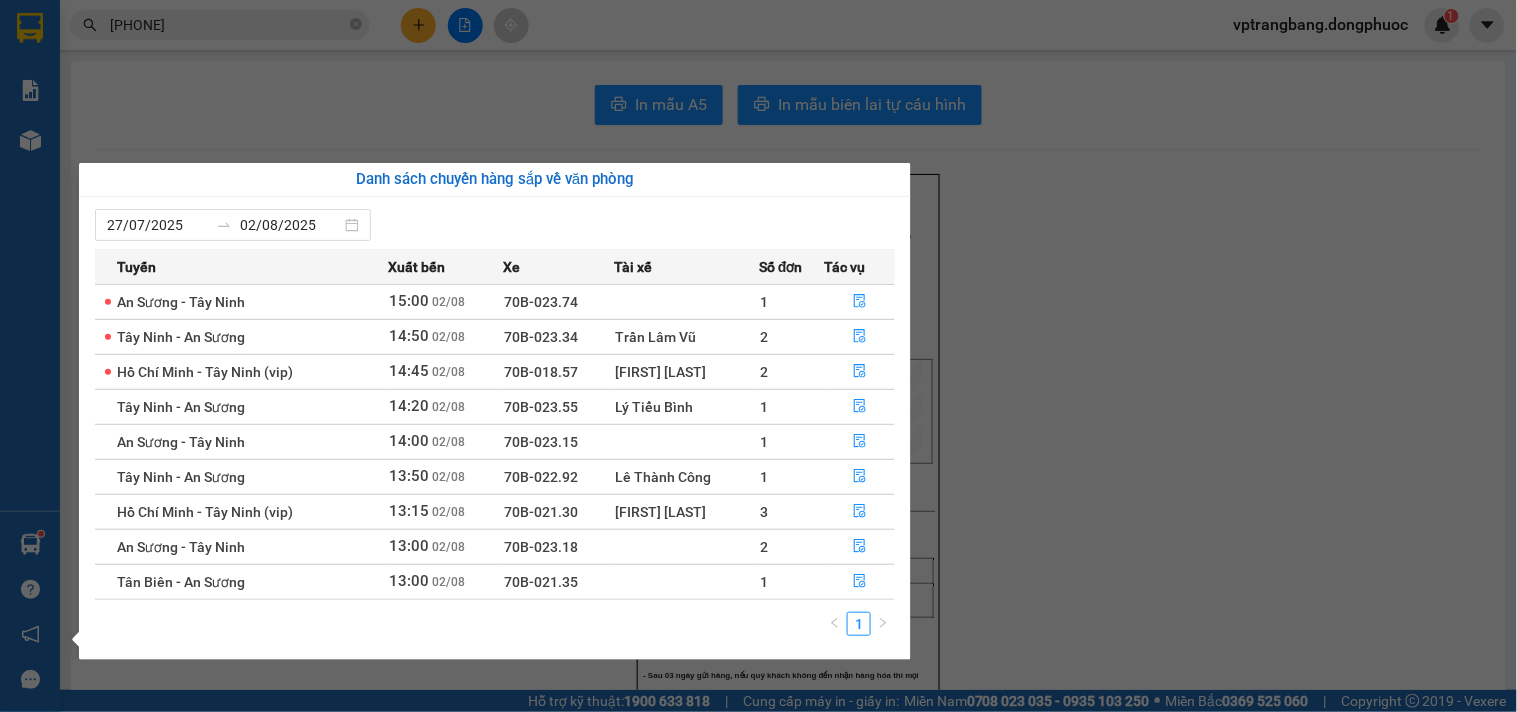 drag, startPoint x: 1047, startPoint y: 338, endPoint x: 818, endPoint y: 195, distance: 269.98148 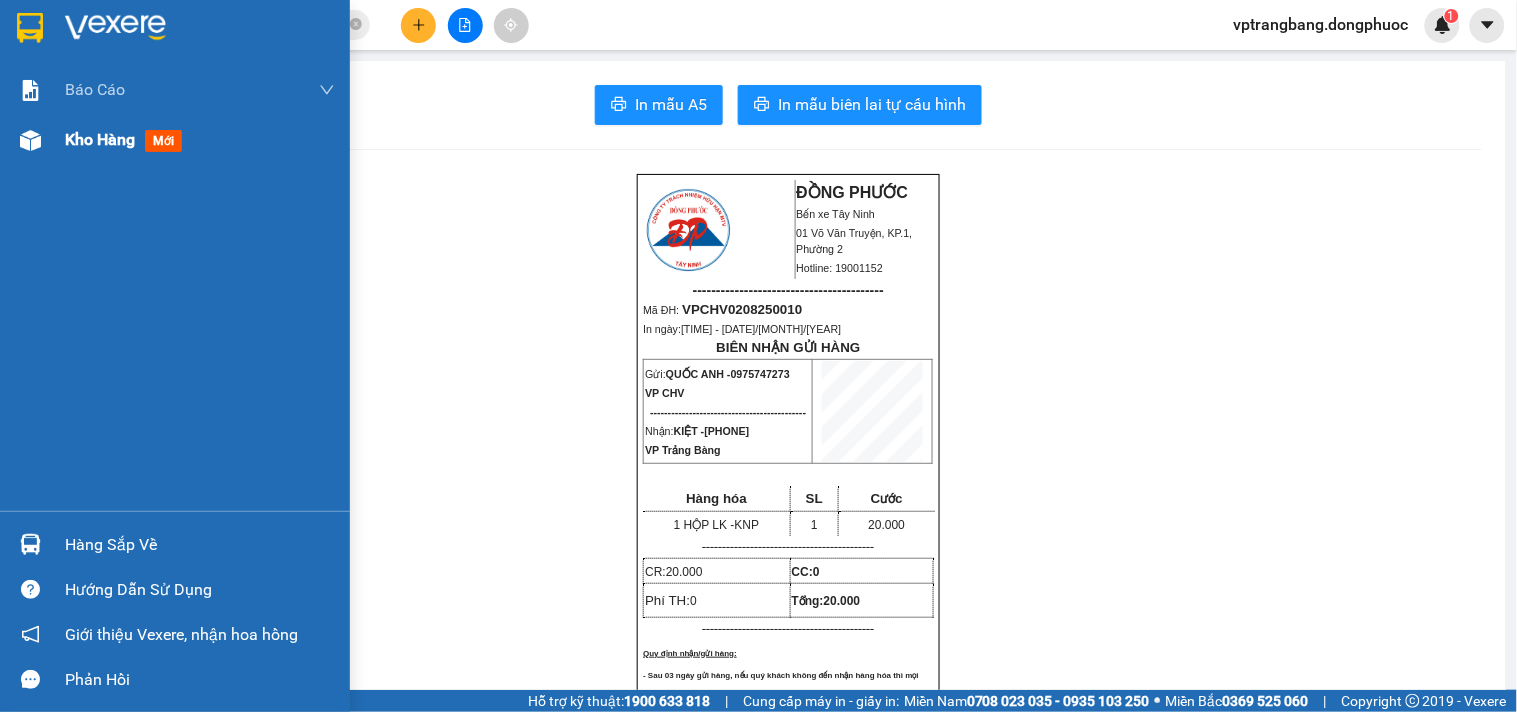 click at bounding box center (30, 140) 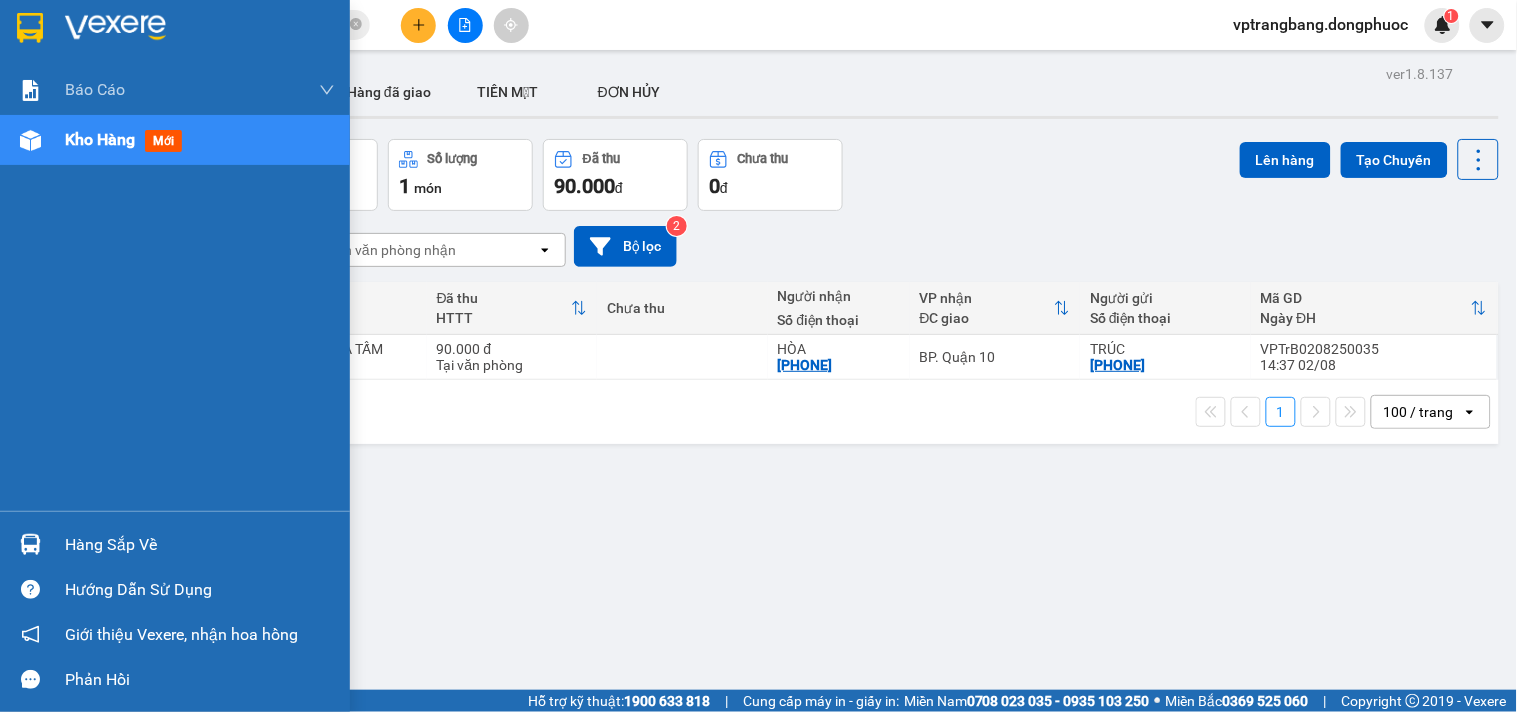 click on "Hàng sắp về" at bounding box center [175, 544] 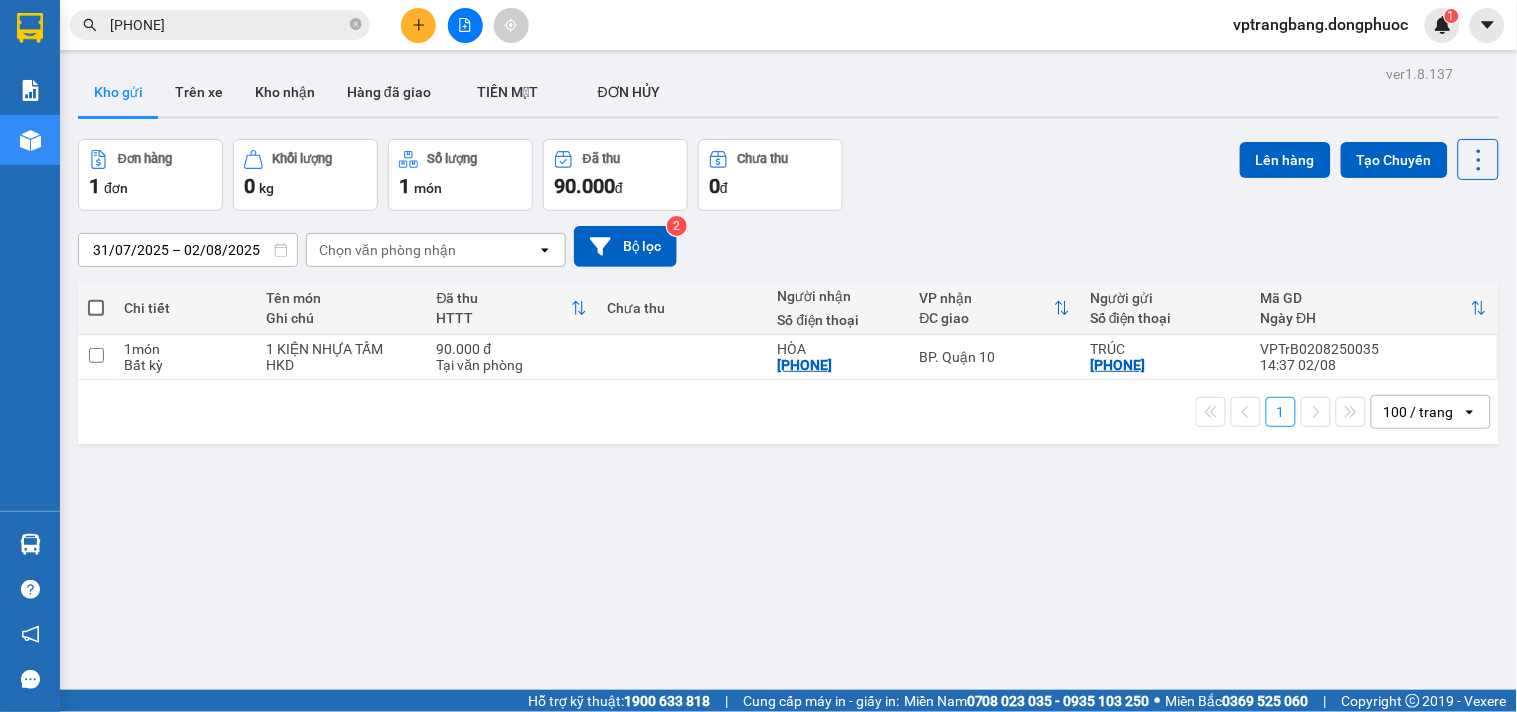 drag, startPoint x: 1020, startPoint y: 547, endPoint x: 657, endPoint y: 348, distance: 413.9686 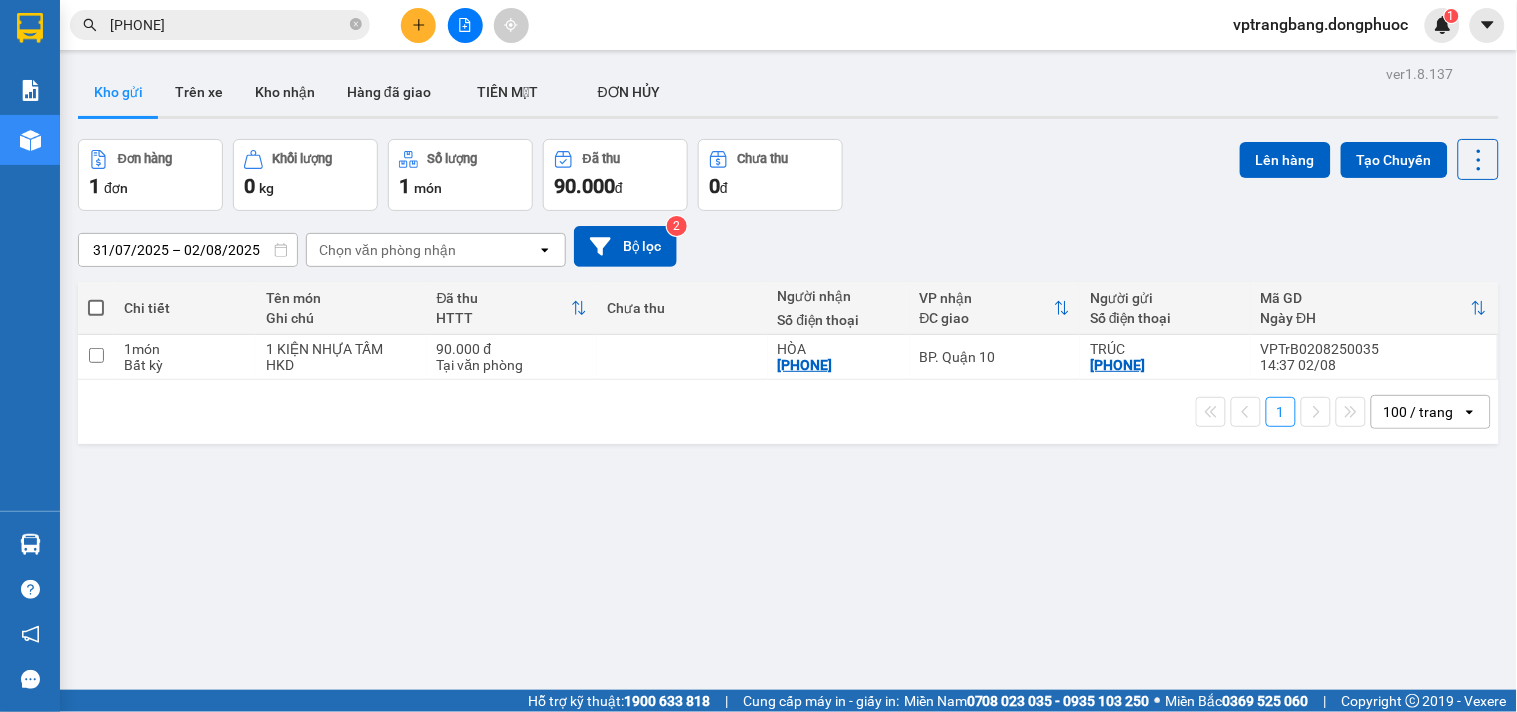 click on "0979359179" at bounding box center [228, 25] 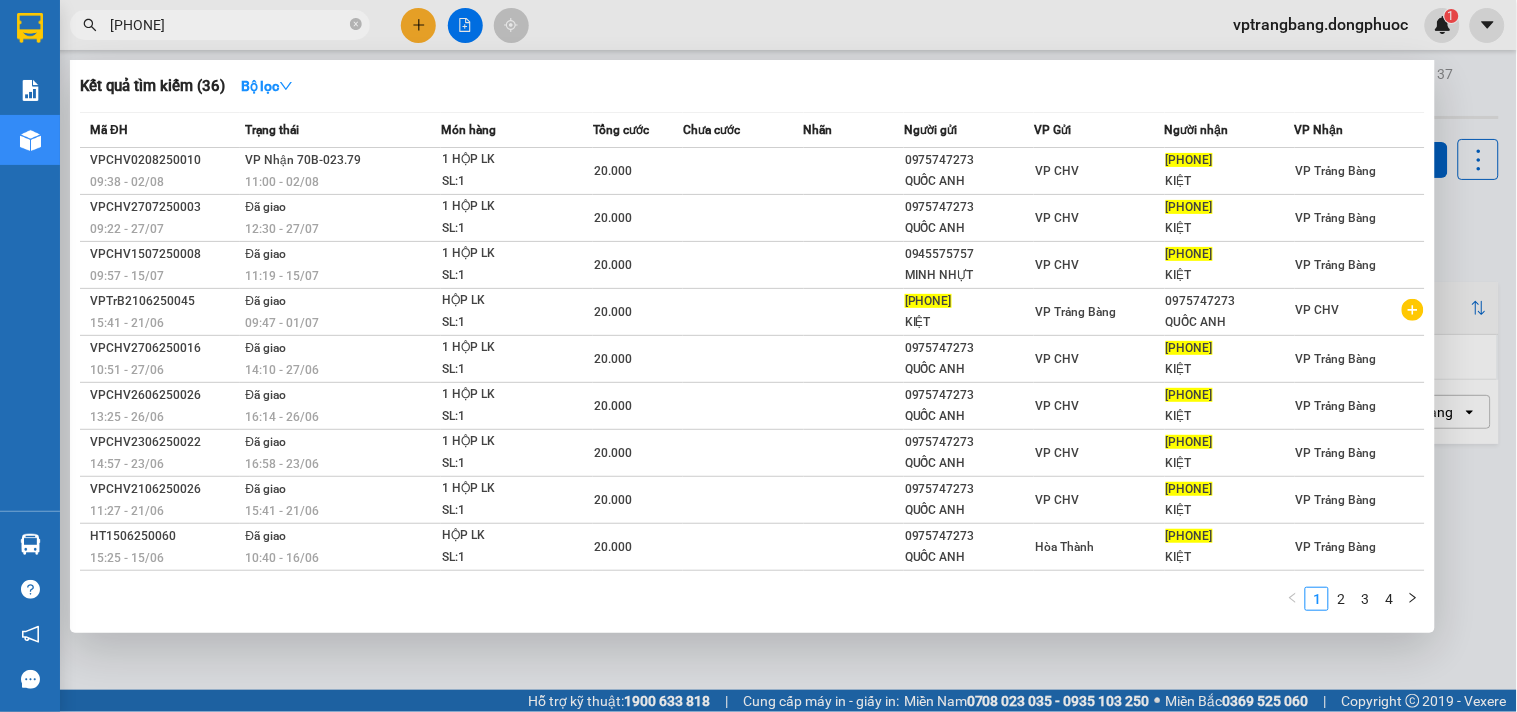 click on "0979359179" at bounding box center [228, 25] 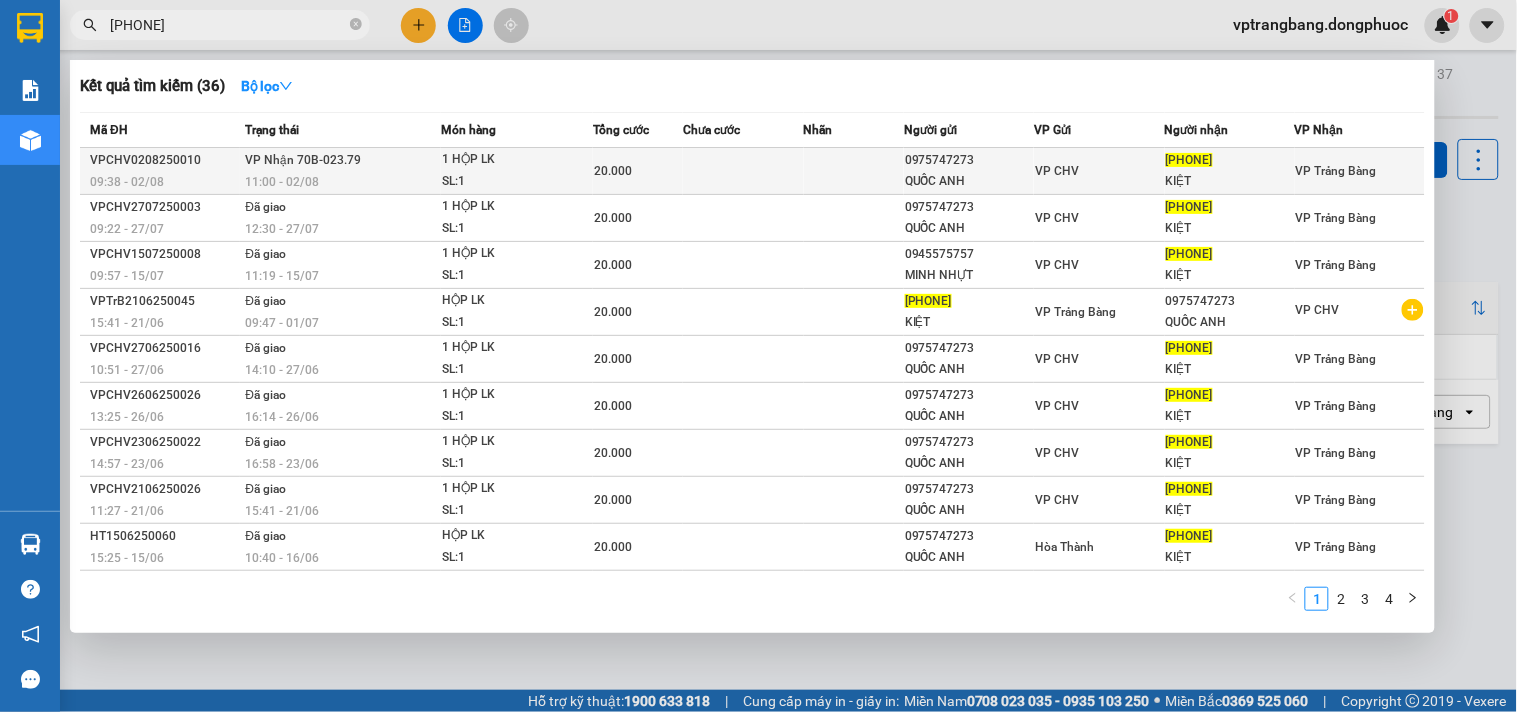click at bounding box center (743, 171) 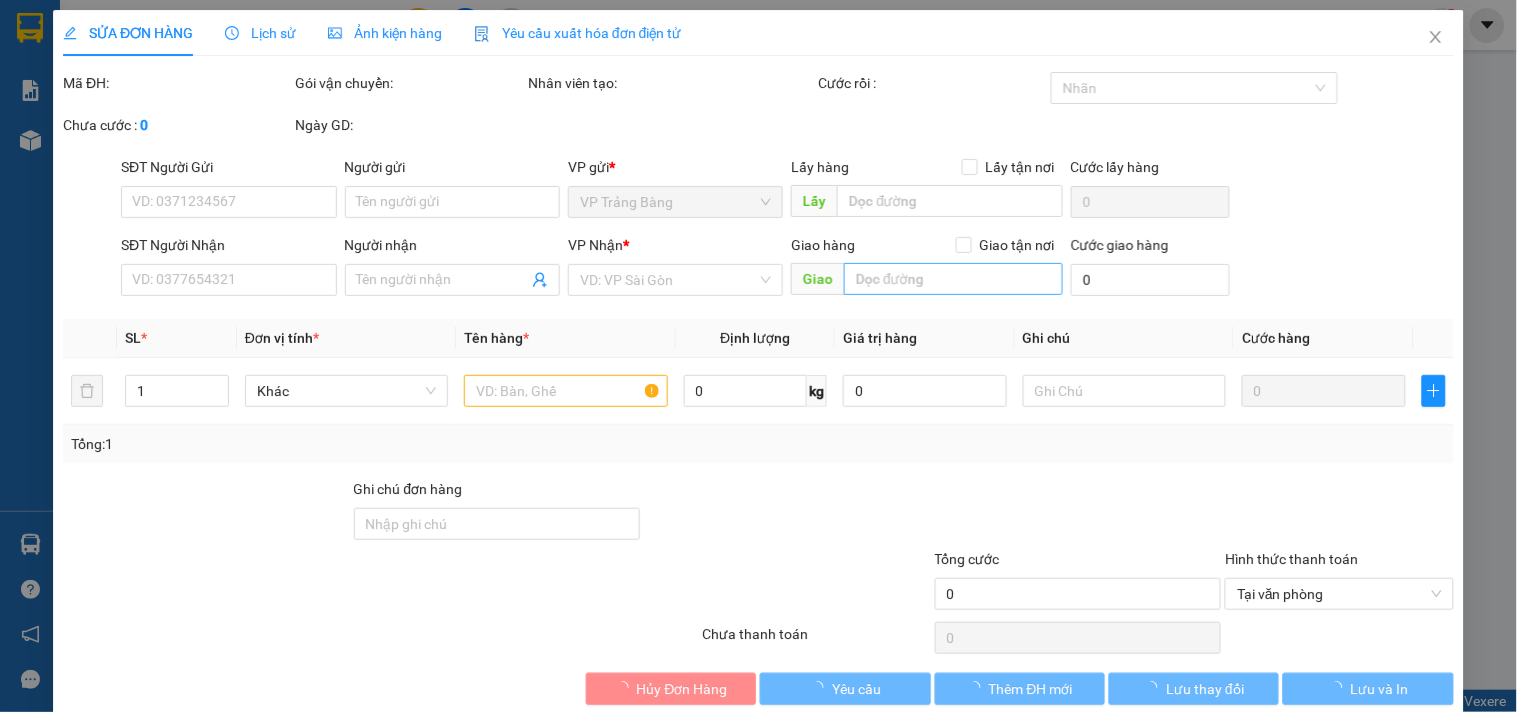 type on "0975747273" 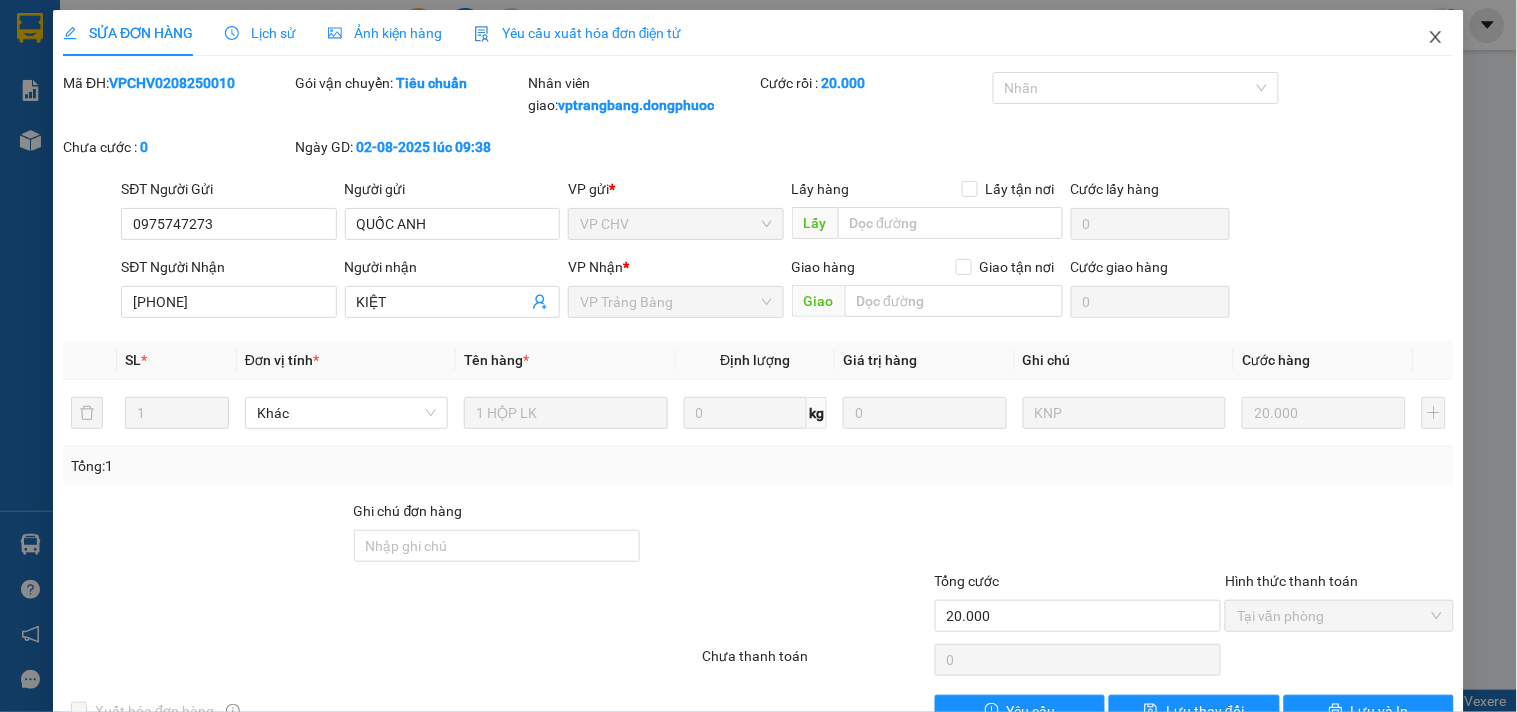 click 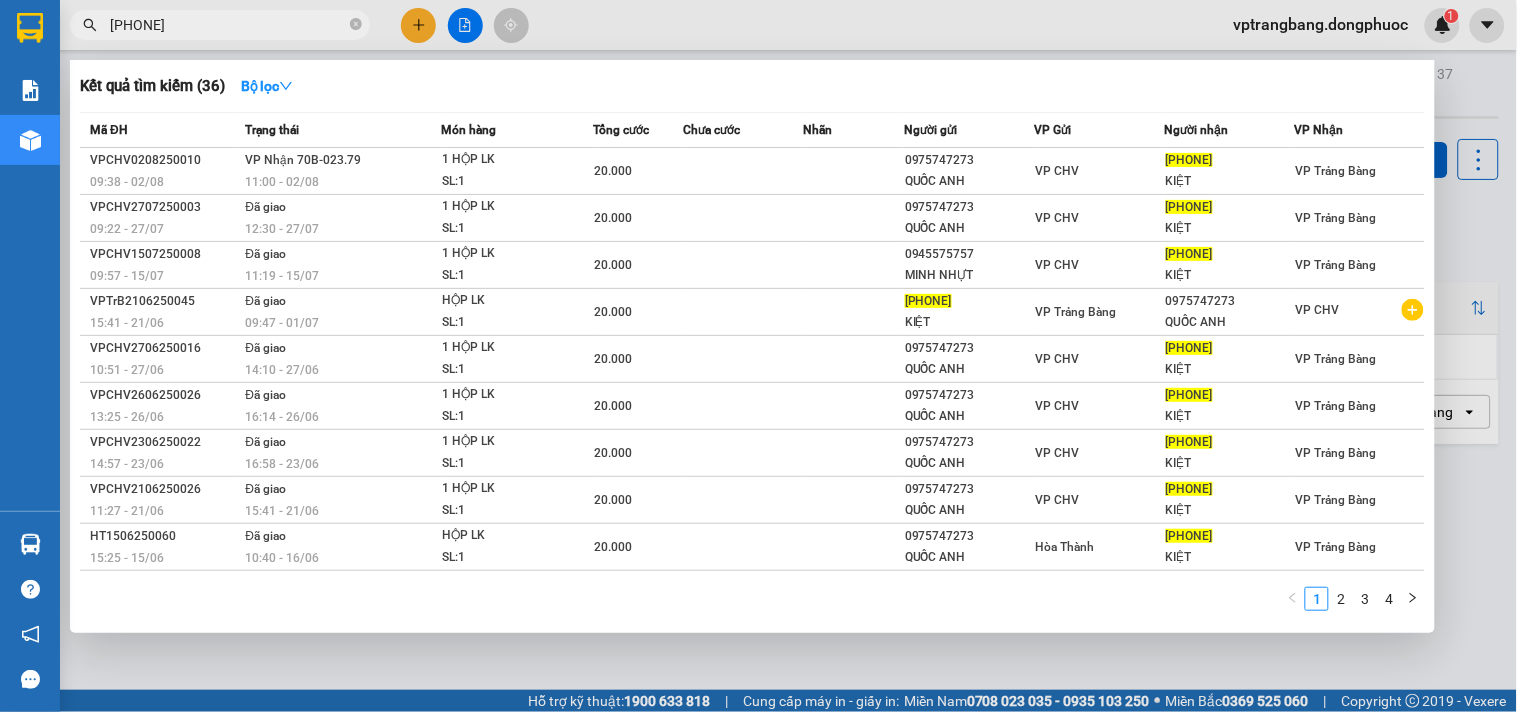 click on "0979359179" at bounding box center [228, 25] 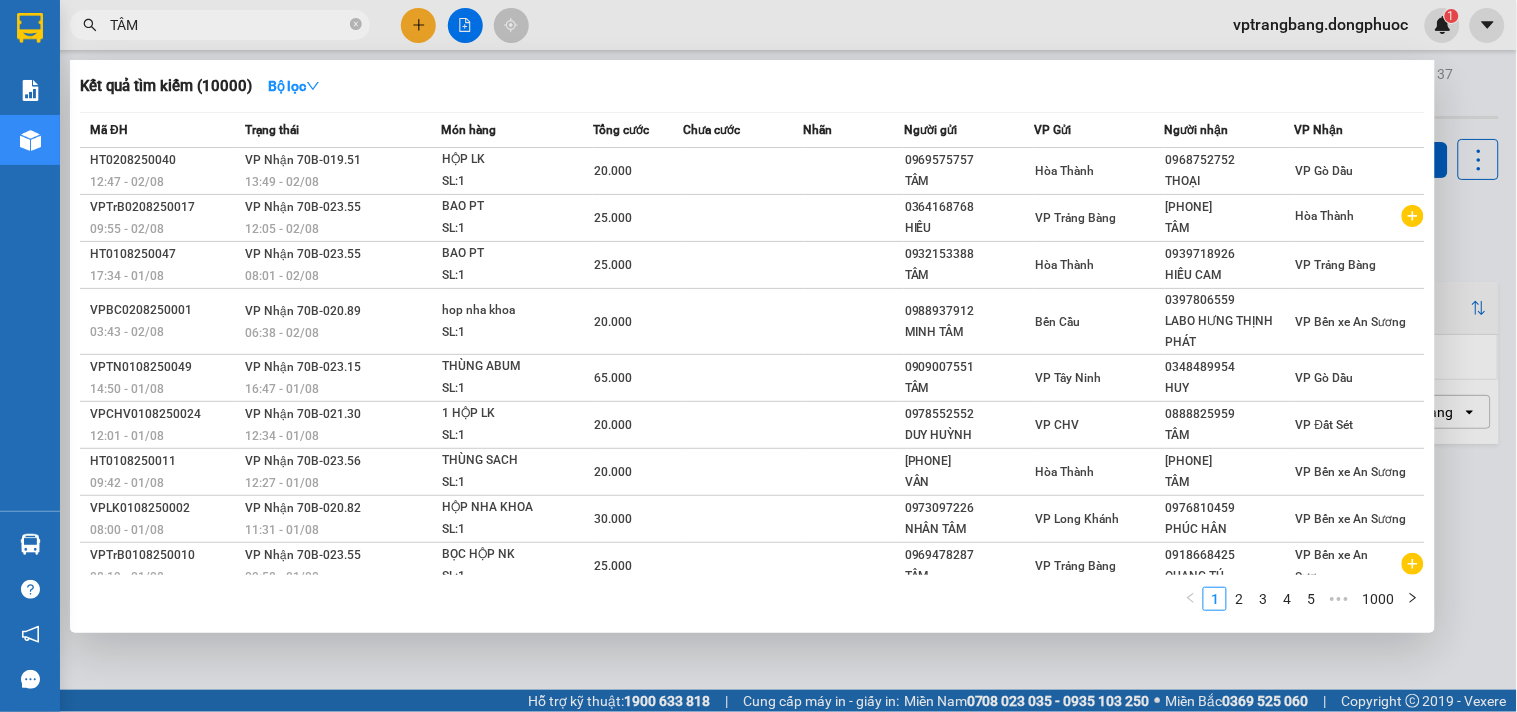 click at bounding box center [758, 356] 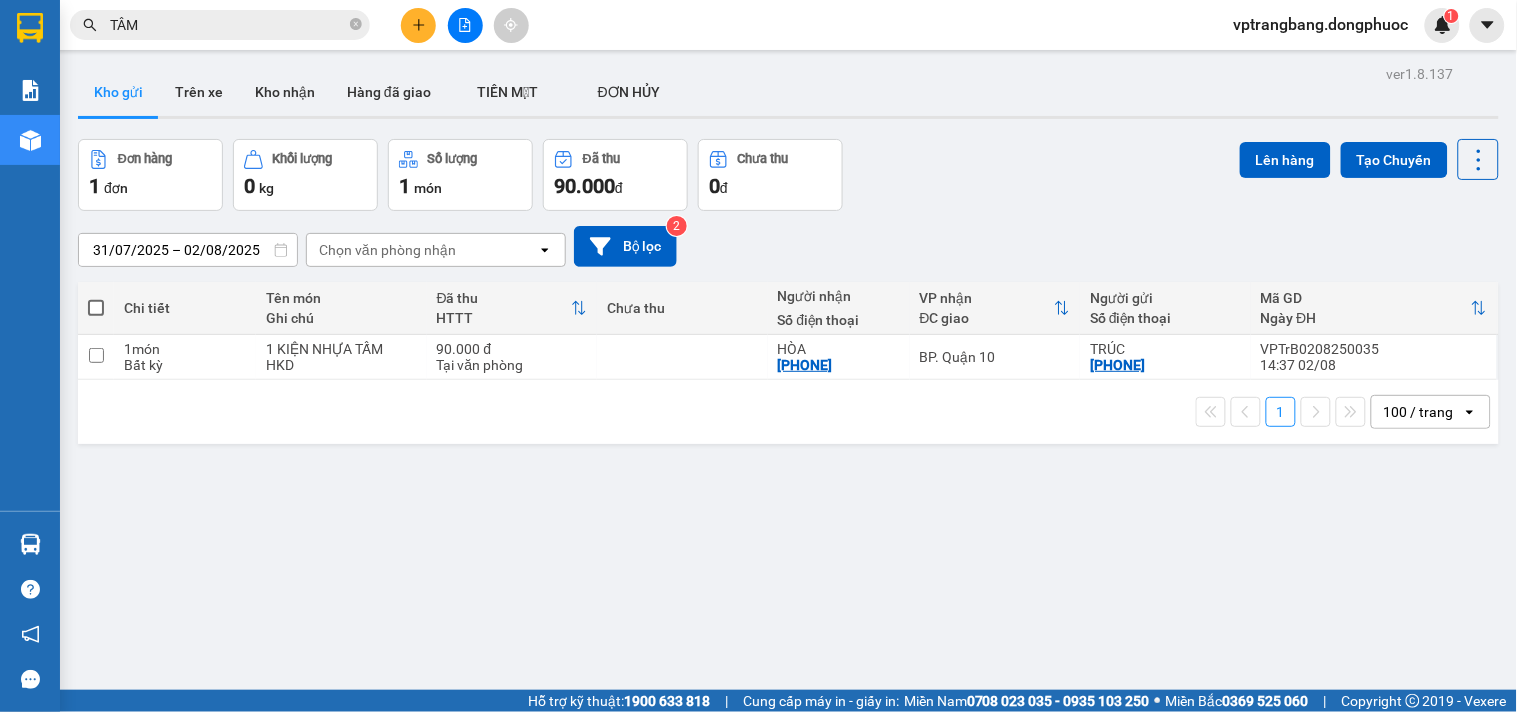 click on "ver  1.8.137 Kho gửi Trên xe Kho nhận Hàng đã giao TIỀN MẶT  ĐƠN HỦY Đơn hàng 1 đơn Khối lượng 0 kg Số lượng 1 món Đã thu 90.000  đ Chưa thu 0  đ Lên hàng Tạo Chuyến 31/07/2025 – 02/08/2025 Press the down arrow key to interact with the calendar and select a date. Press the escape button to close the calendar. Selected date range is from 31/07/2025 to 02/08/2025. Chọn văn phòng nhận open Bộ lọc 2 Chi tiết Tên món Ghi chú Đã thu HTTT Chưa thu Người nhận Số điện thoại VP nhận ĐC giao Người gửi Số điện thoại Mã GD Ngày ĐH 1  món Bất kỳ 1 KIỆN NHỰA TẤM HKD 90.000 đ Tại văn phòng HÒA 0903883118 BP. Quận 10 TRÚC 0344999520 VPTrB0208250035 14:37 02/08 1 100 / trang open Đang tải dữ liệu" at bounding box center [788, 416] 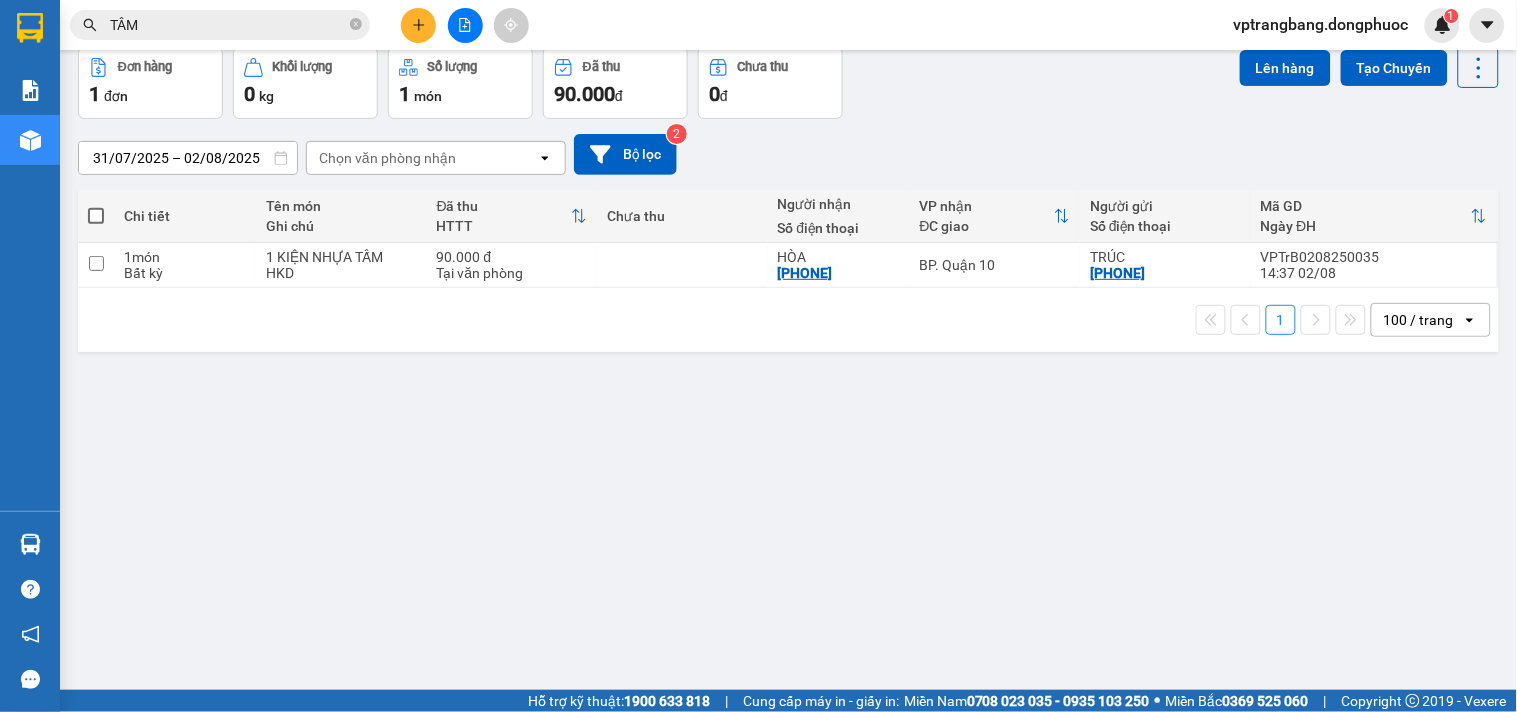 scroll, scrollTop: 0, scrollLeft: 0, axis: both 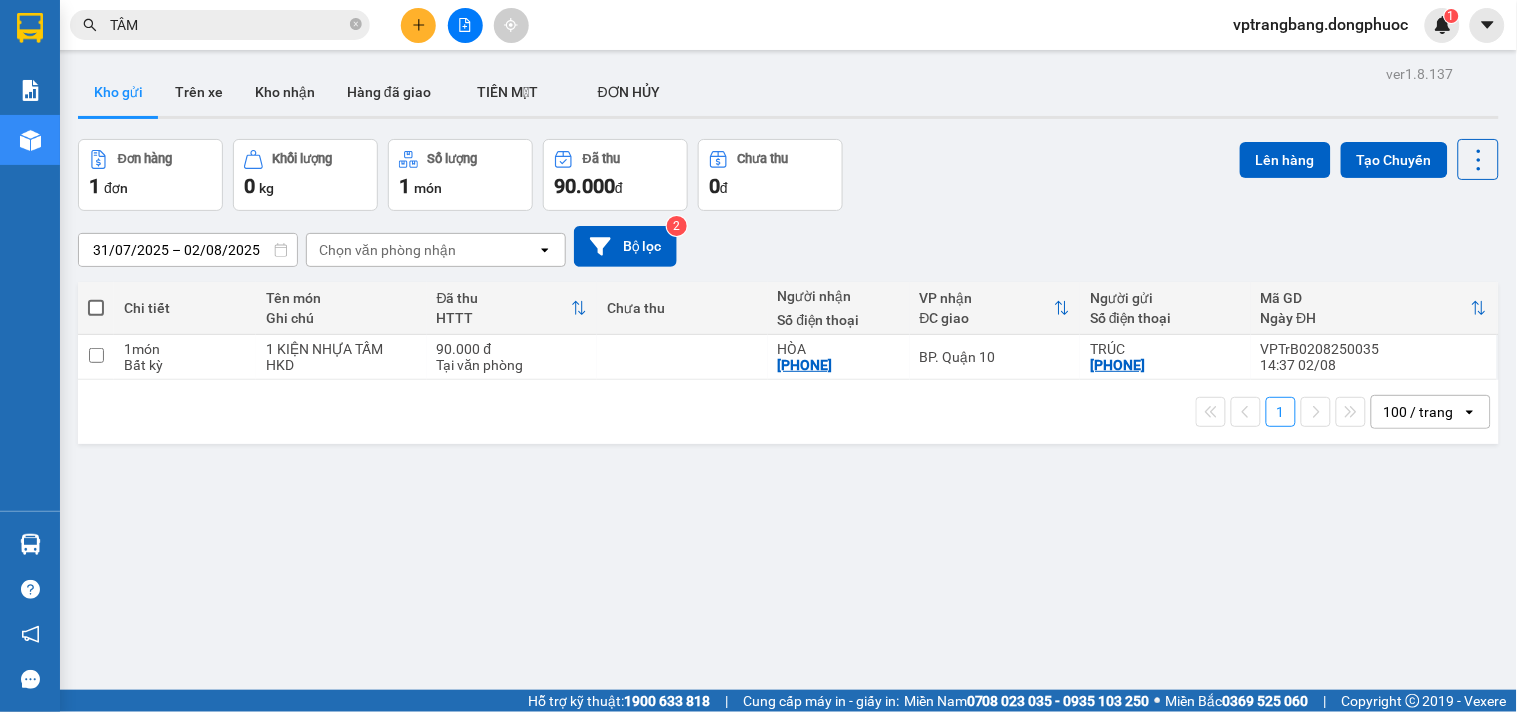 click on "TÂM" at bounding box center [228, 25] 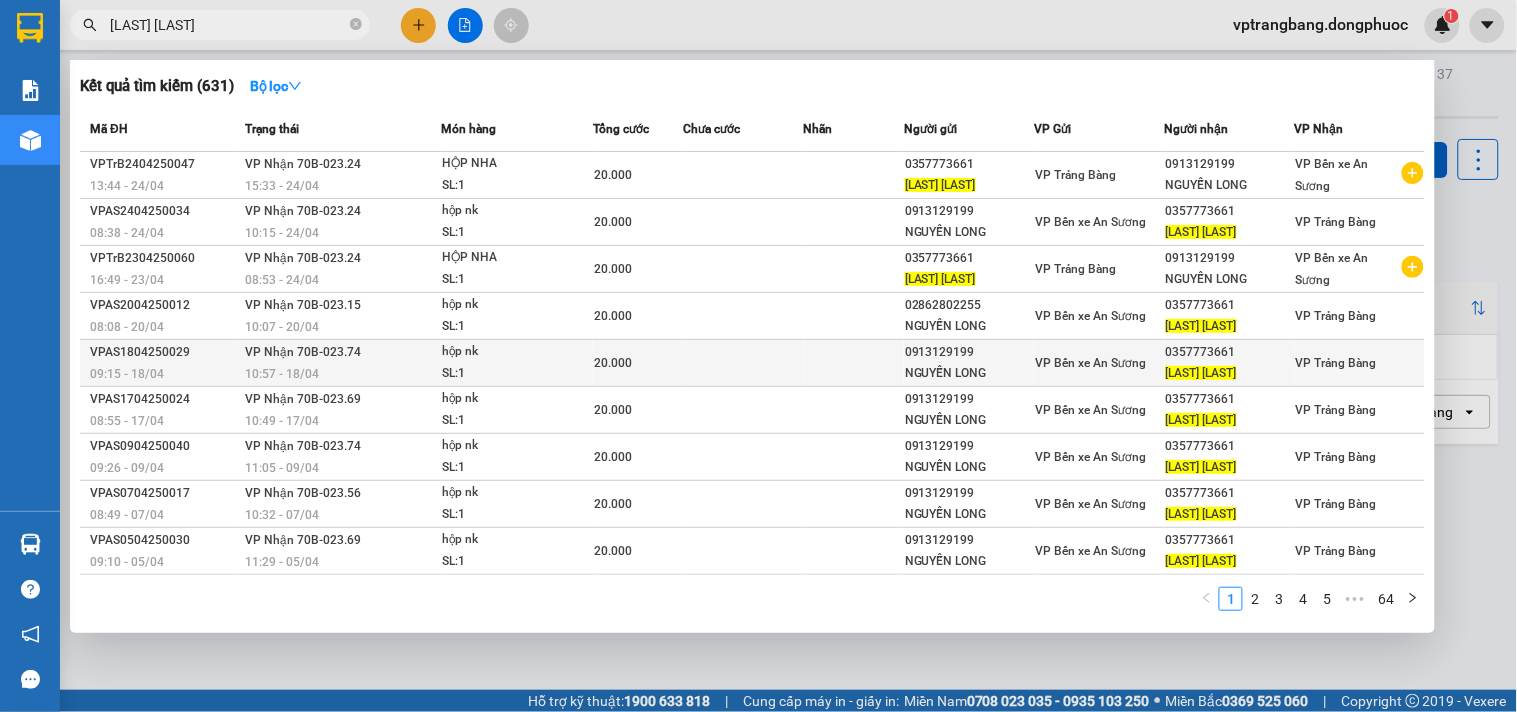 scroll, scrollTop: 0, scrollLeft: 0, axis: both 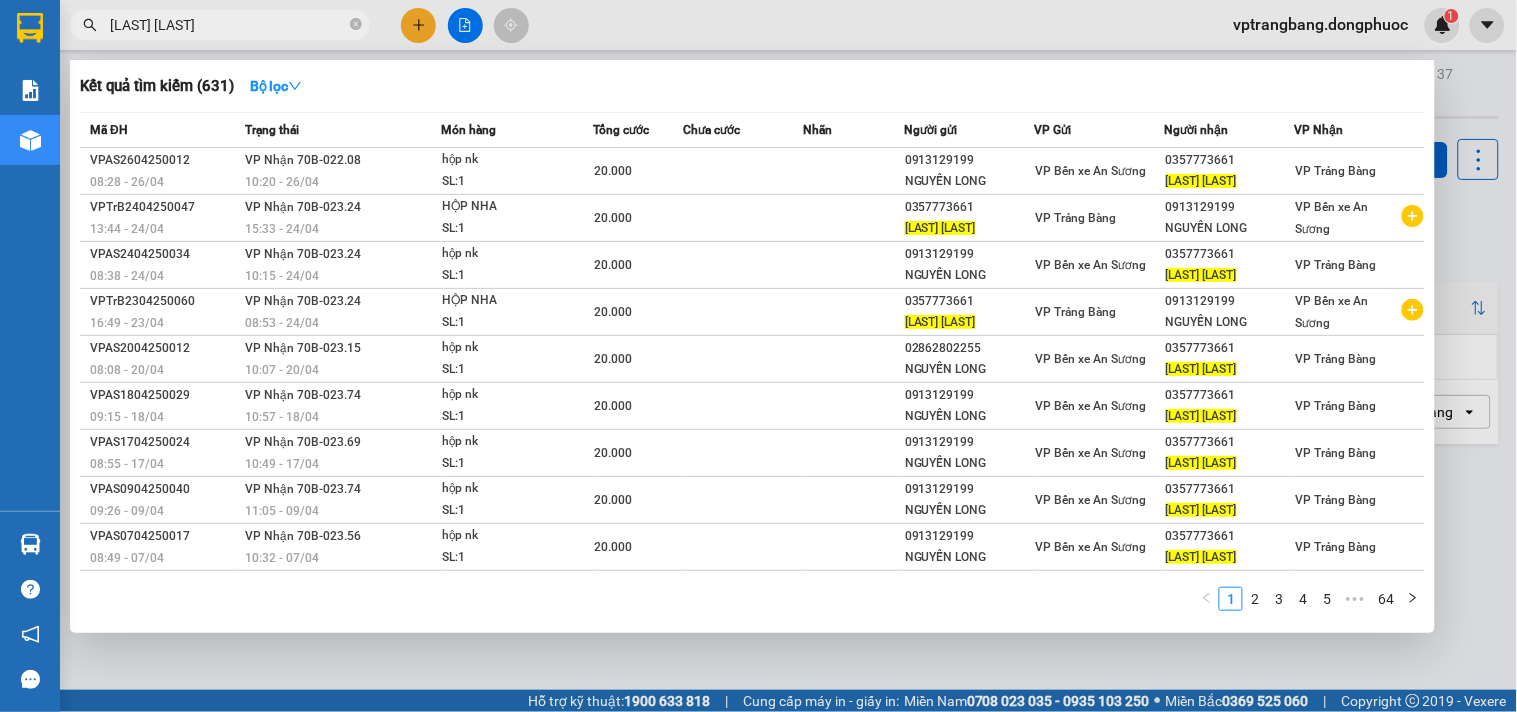 click on "TÂM AN" at bounding box center [228, 25] 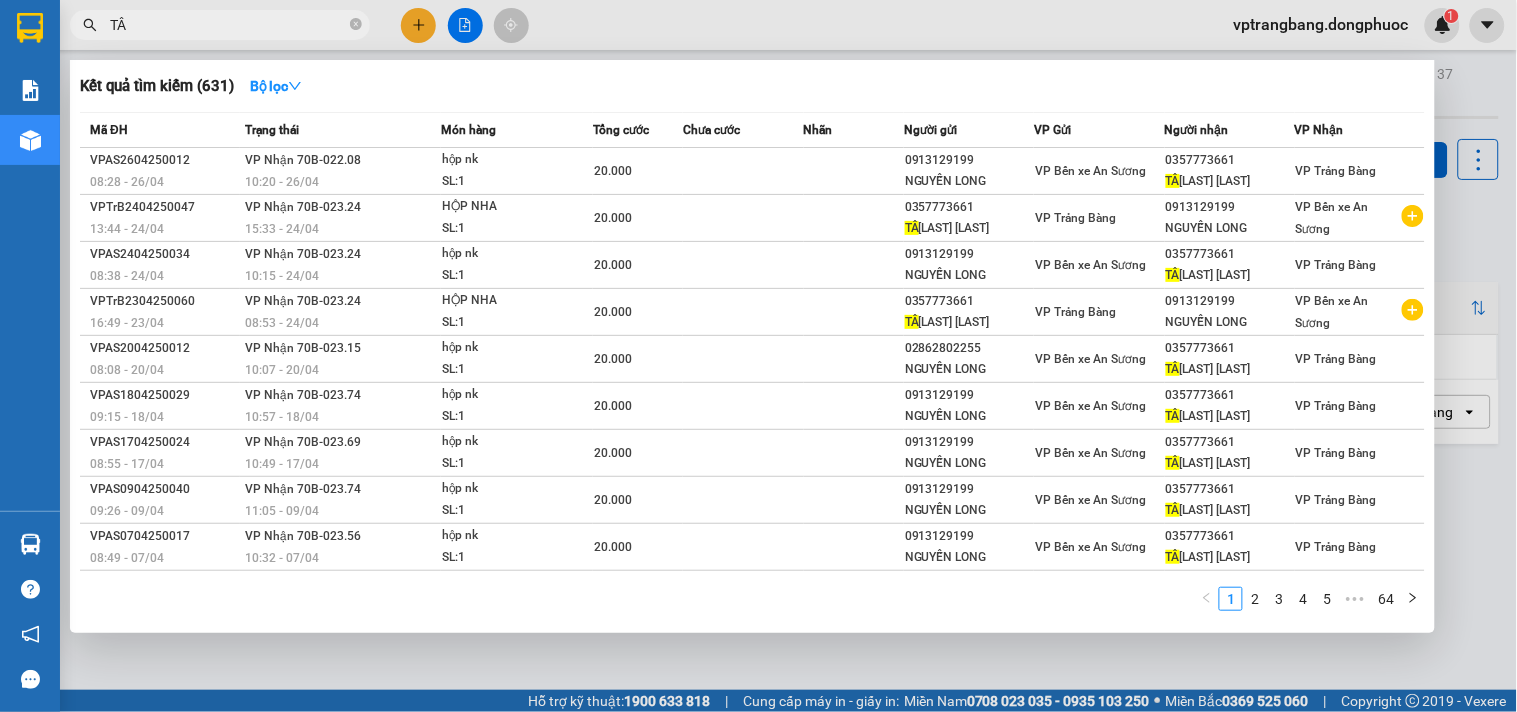 type on "T" 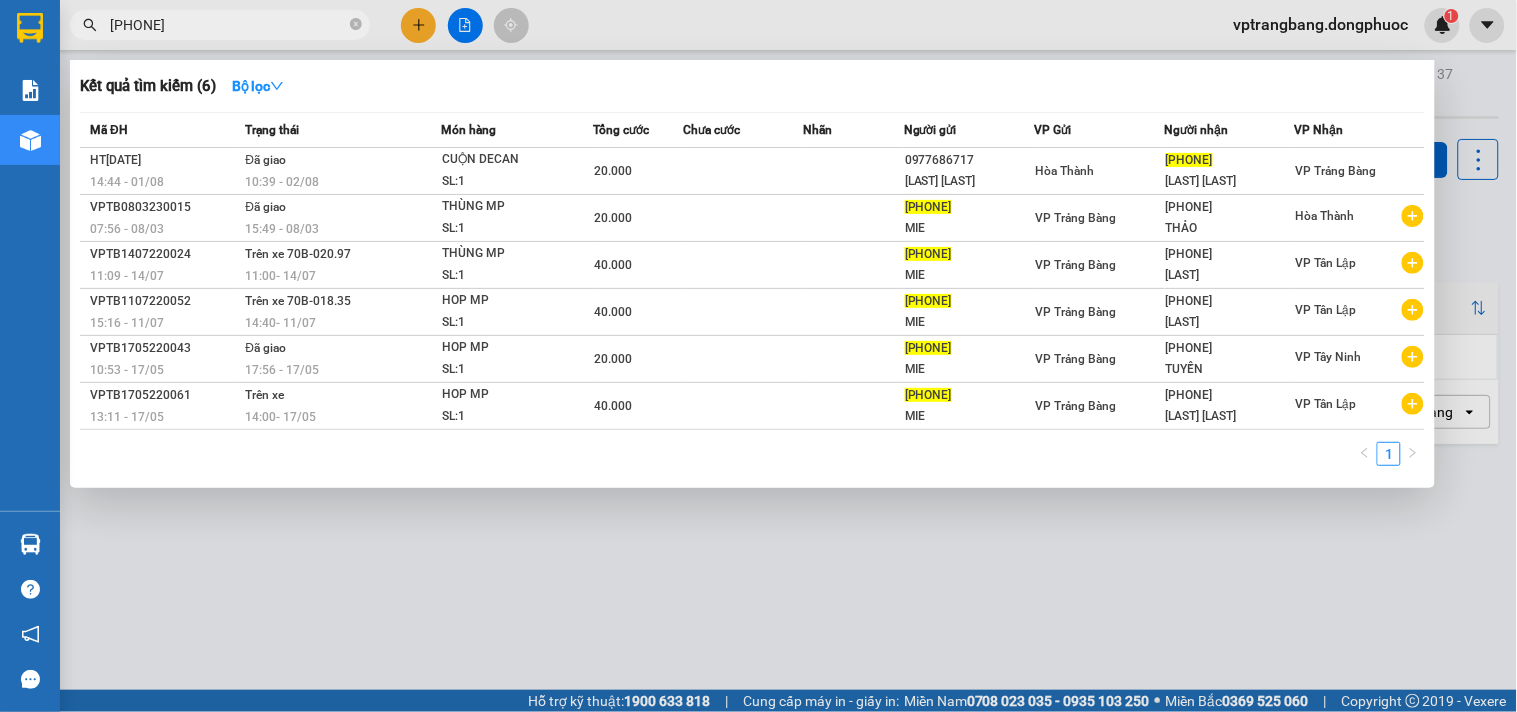 type on "0939841280" 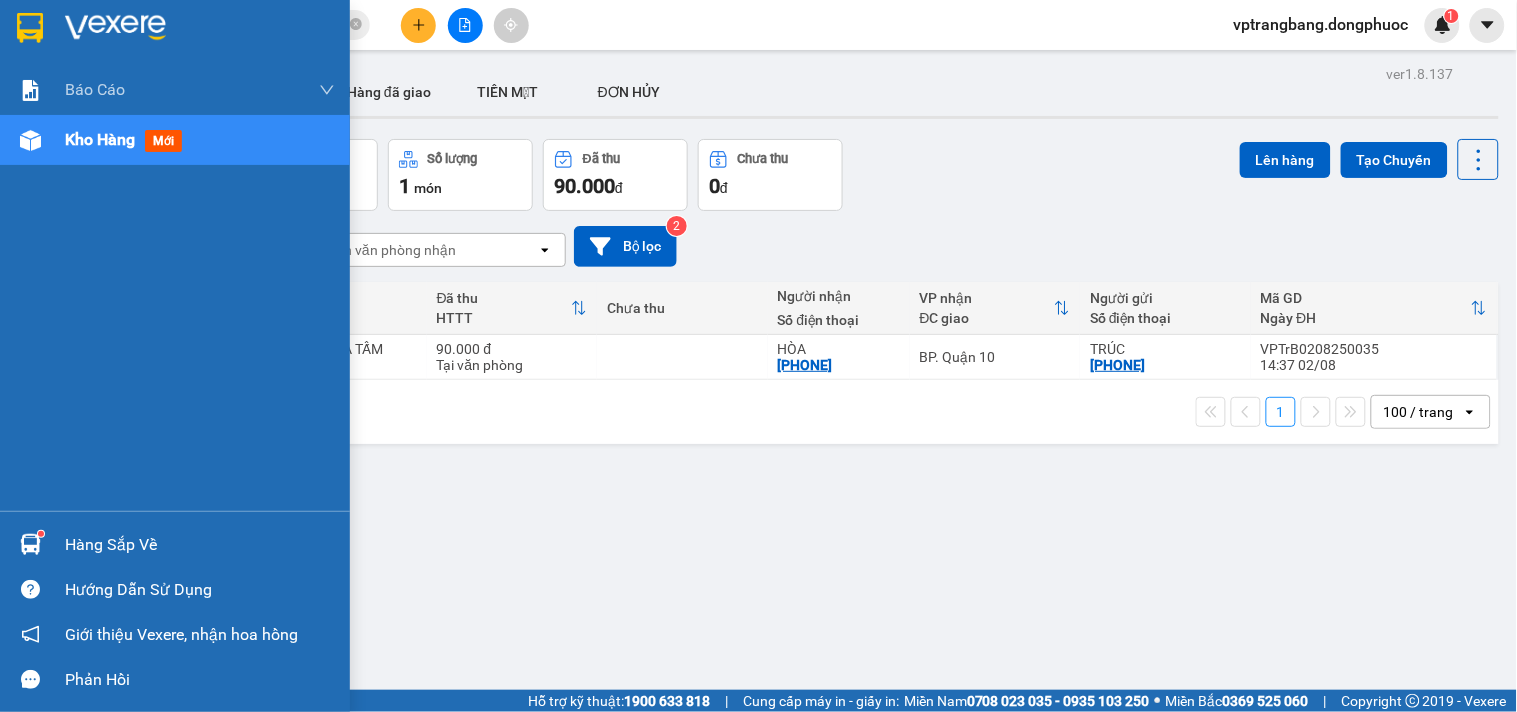click on "Hàng sắp về" at bounding box center (175, 544) 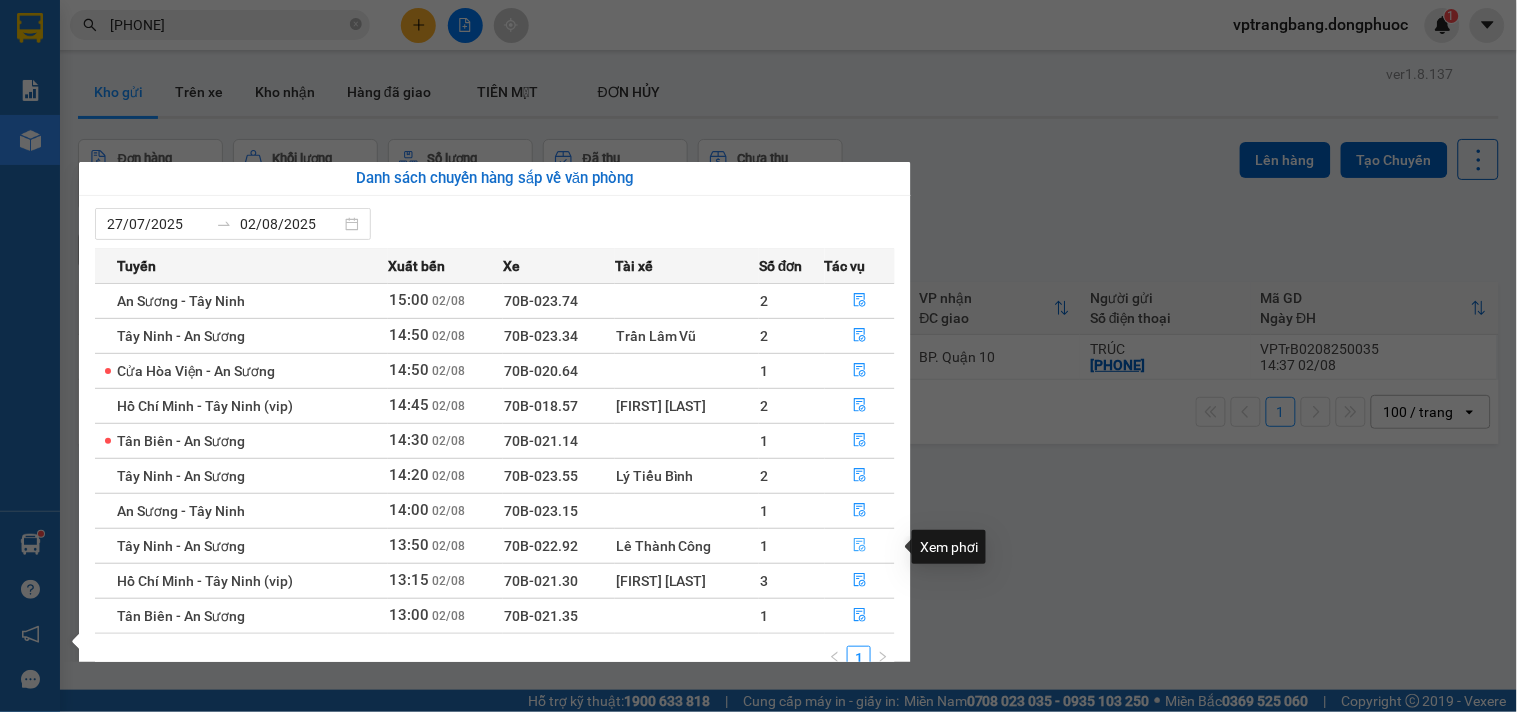 click 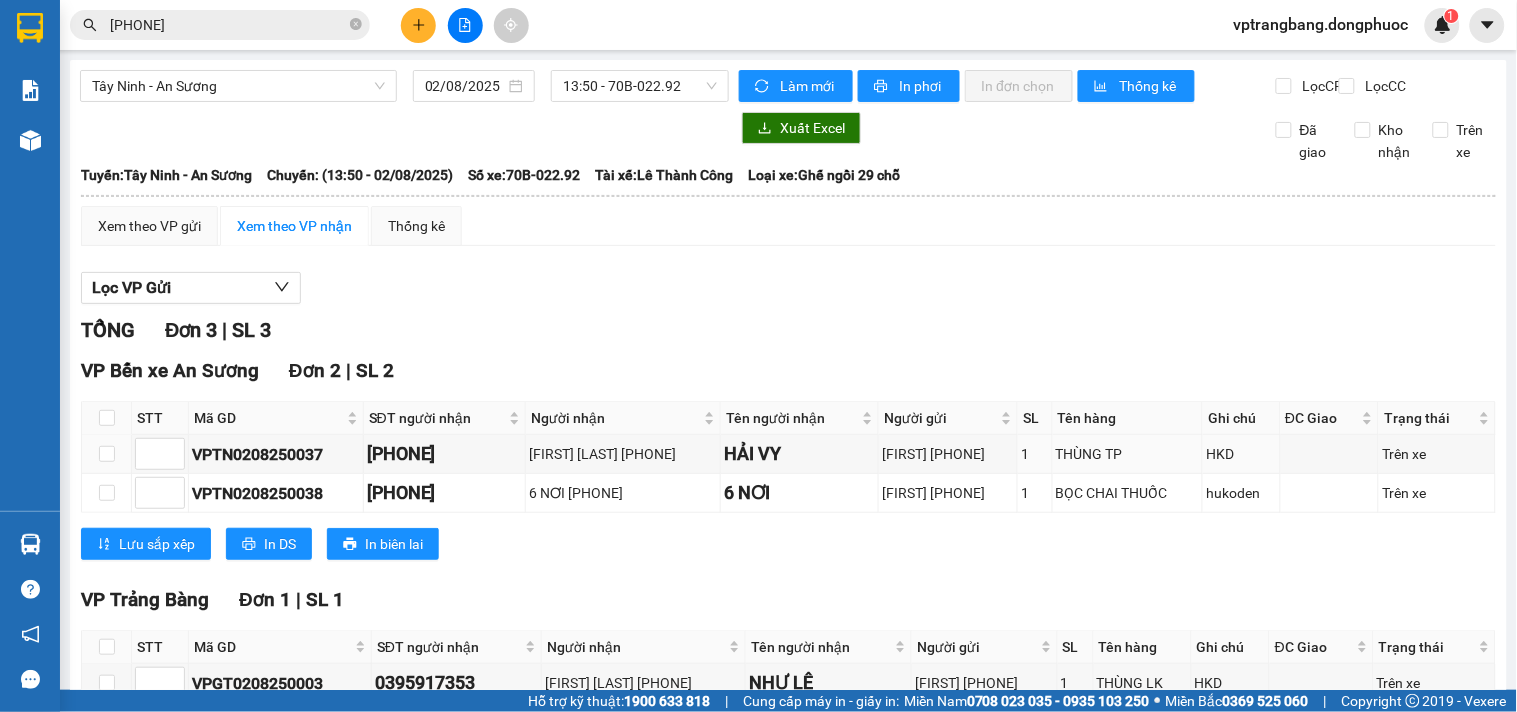 scroll, scrollTop: 111, scrollLeft: 0, axis: vertical 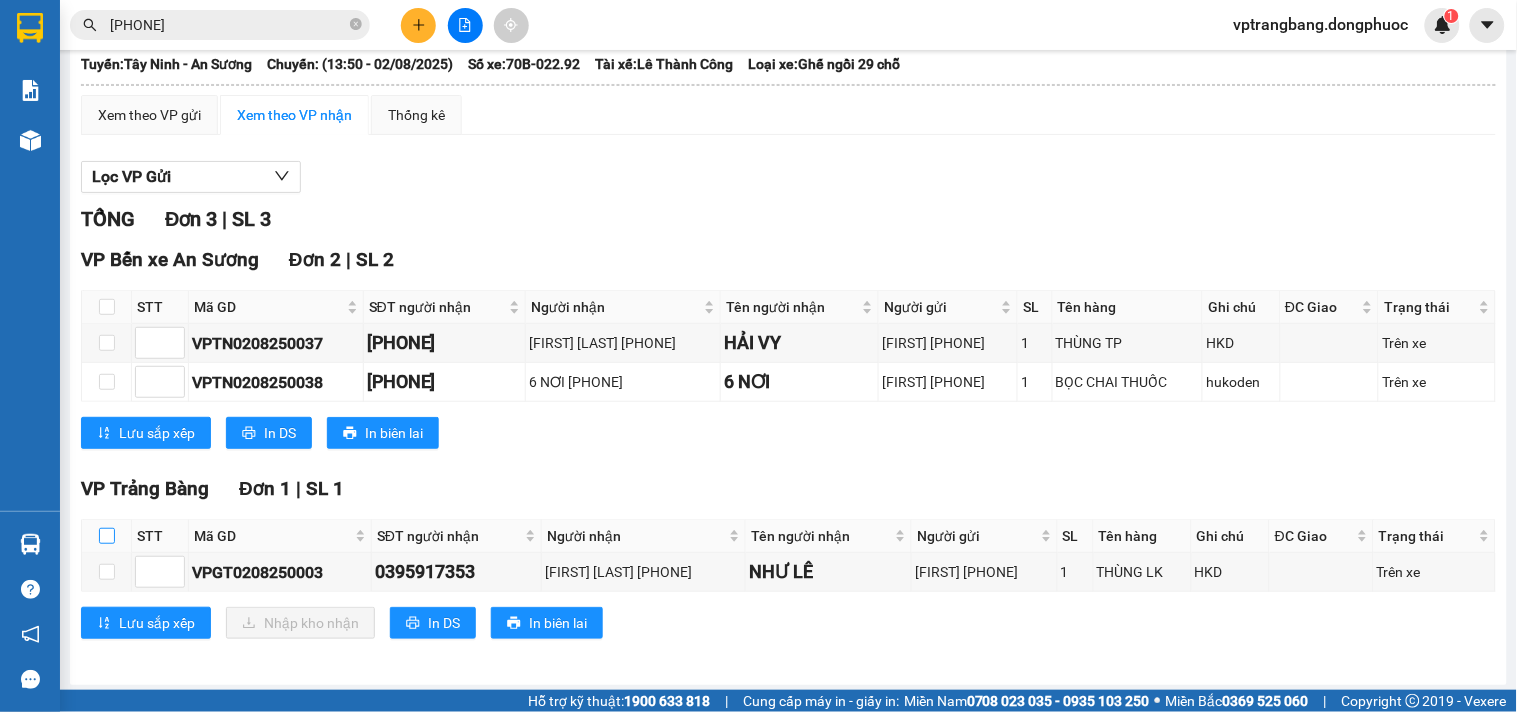 click at bounding box center [107, 536] 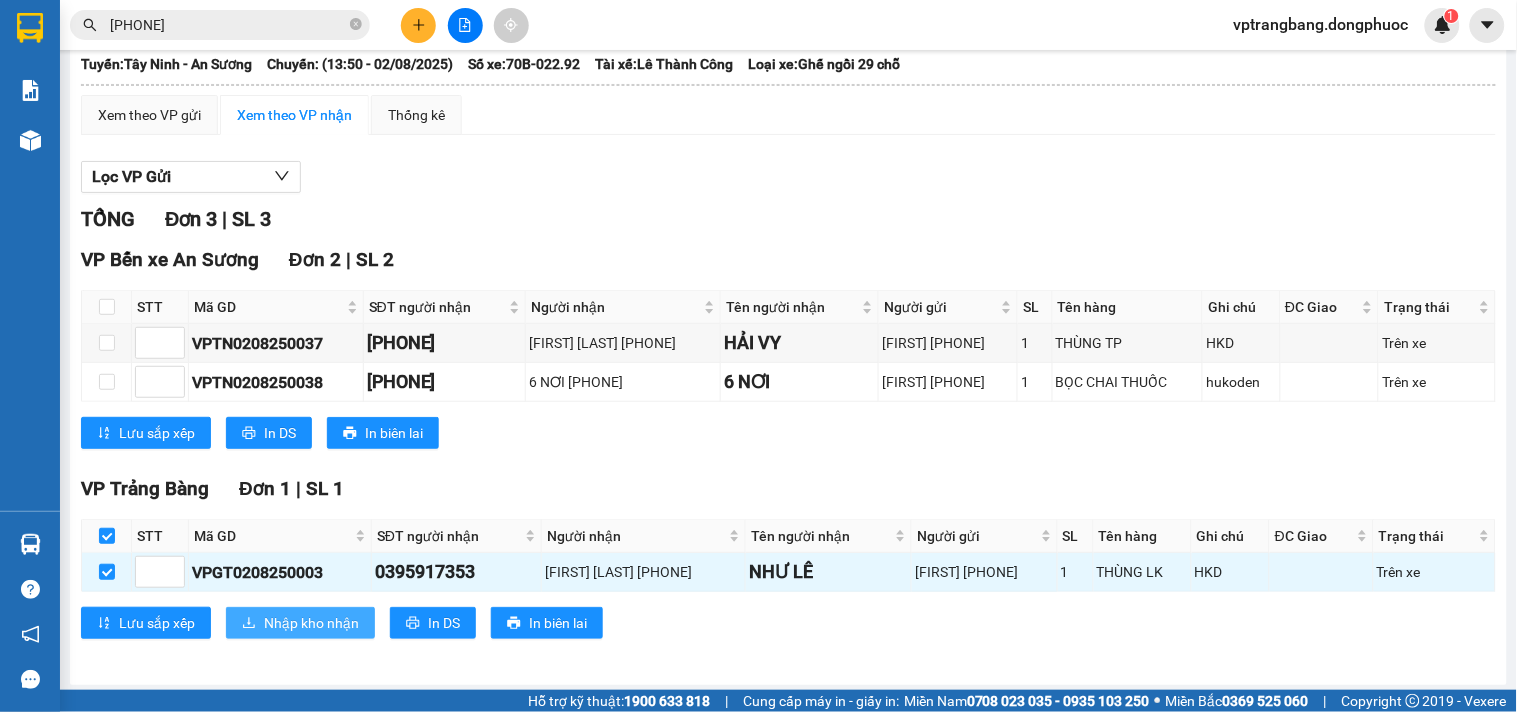 click on "Nhập kho nhận" at bounding box center (311, 623) 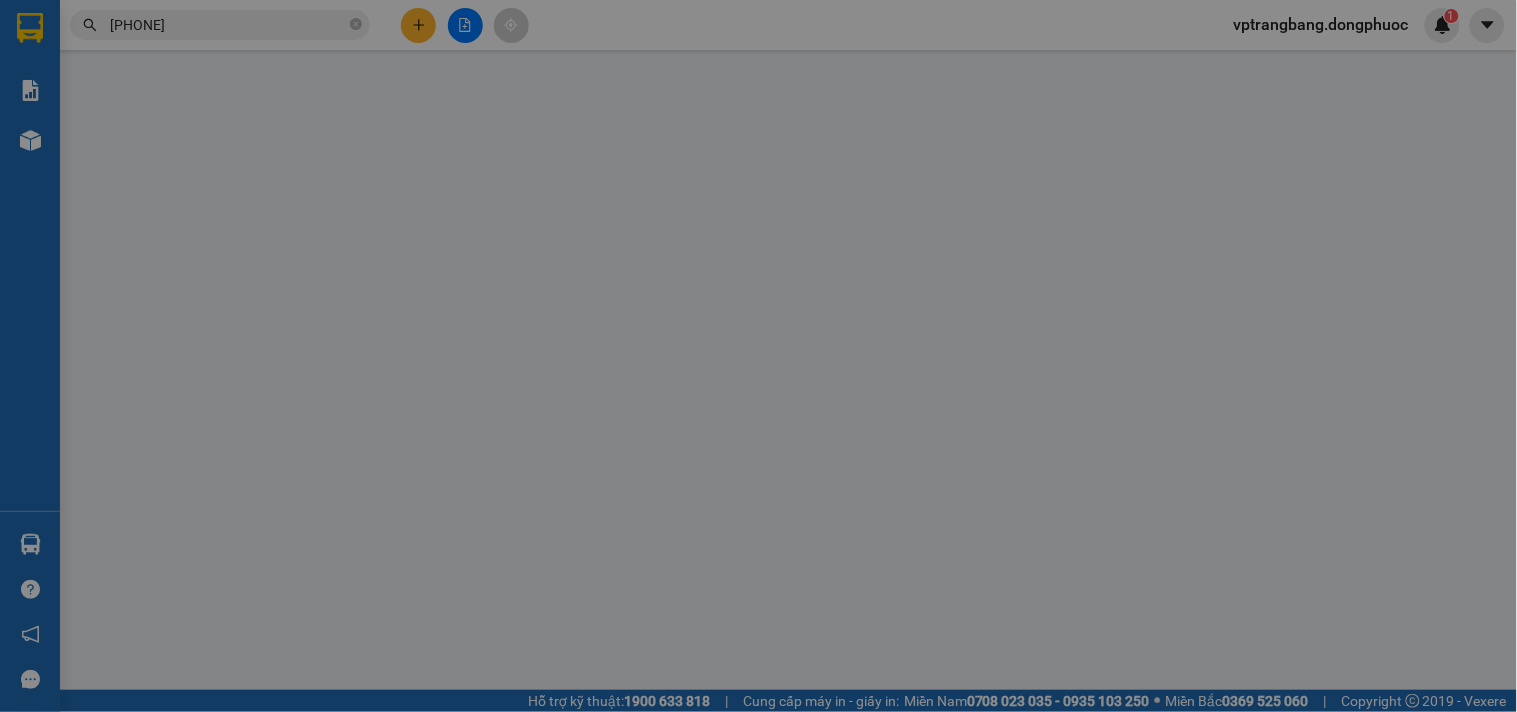 scroll, scrollTop: 0, scrollLeft: 0, axis: both 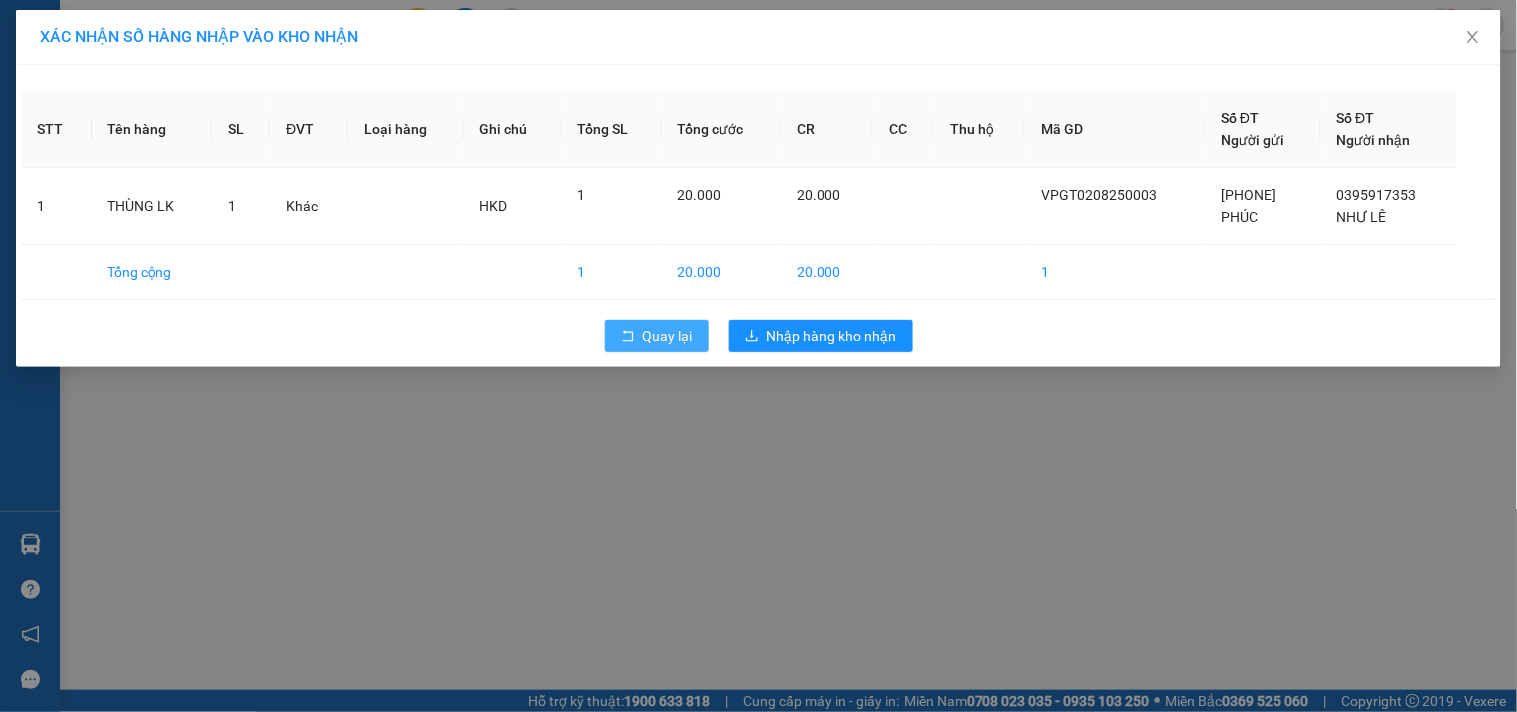 click on "Quay lại" at bounding box center [657, 336] 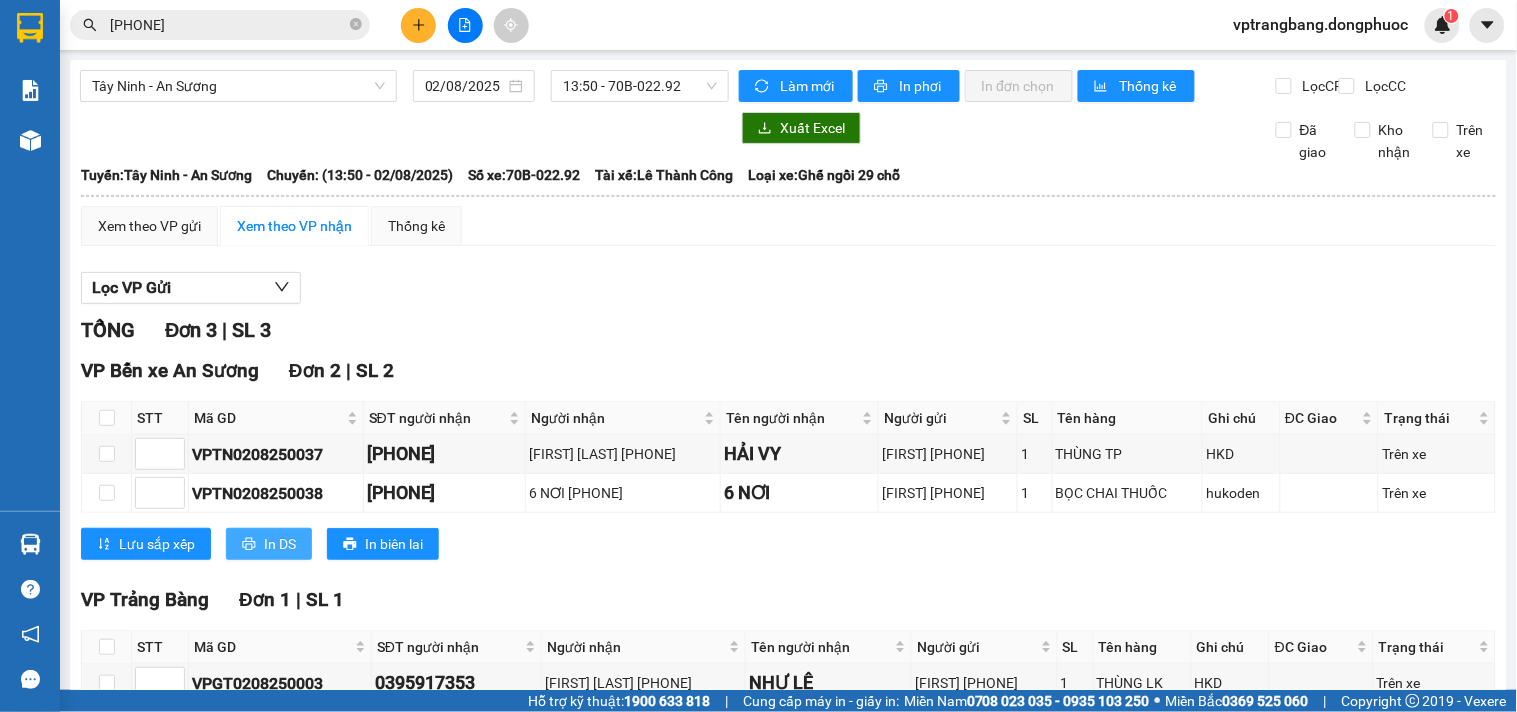 scroll, scrollTop: 134, scrollLeft: 0, axis: vertical 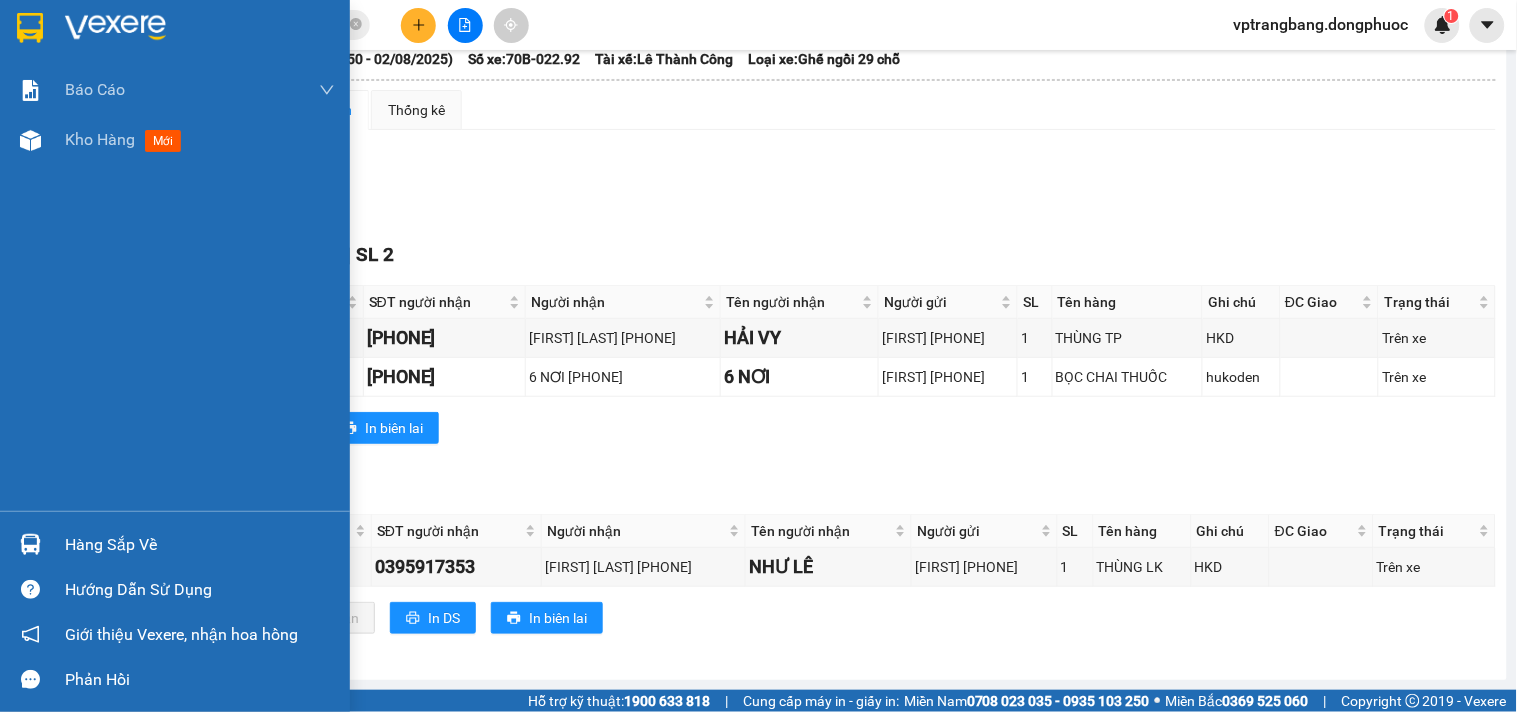 click on "Hàng sắp về" at bounding box center [175, 544] 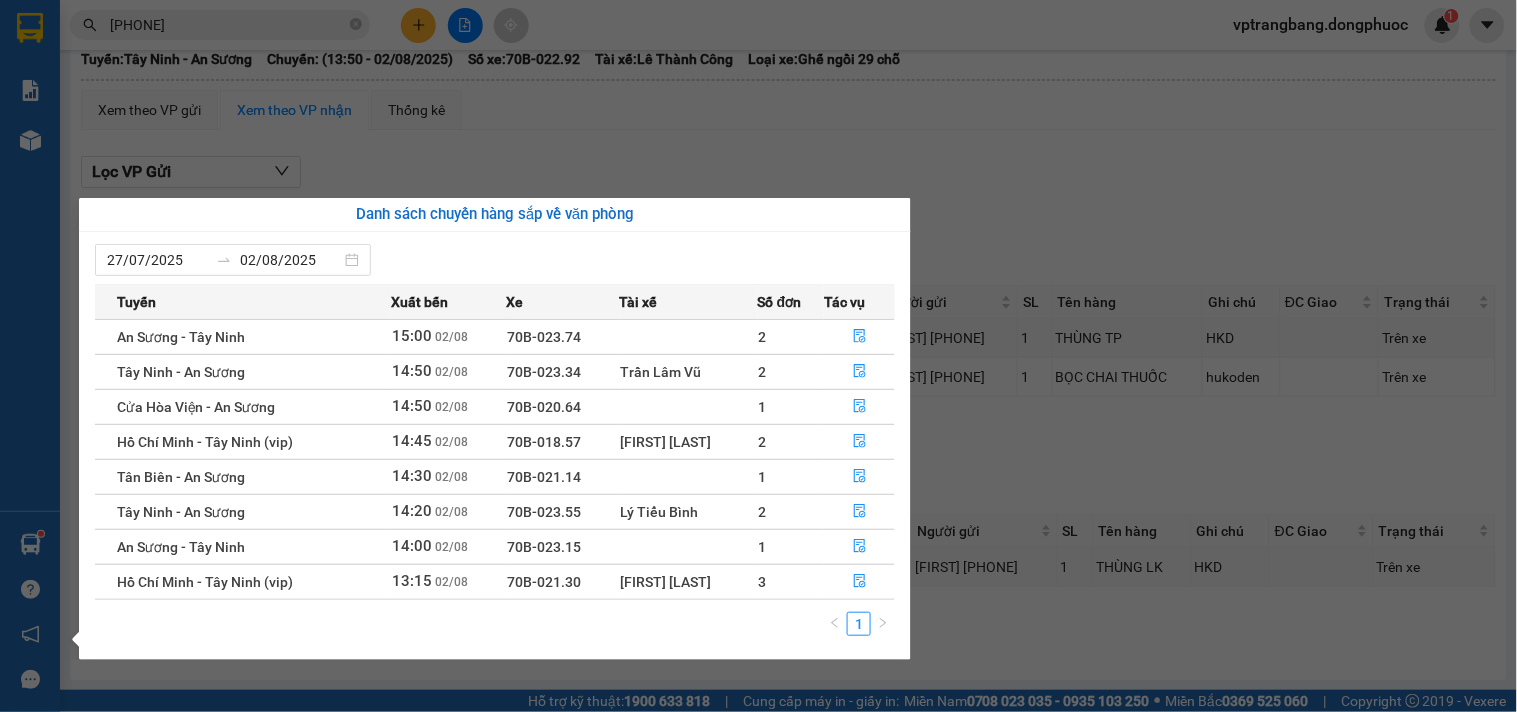 click on "Kết quả tìm kiếm ( 6 )  Bộ lọc  Mã ĐH Trạng thái Món hàng Tổng cước Chưa cước Nhãn Người gửi VP Gửi Người nhận VP Nhận HT0108250034 14:44 - 01/08 Đã giao   10:39 - 02/08 CUỘN DECAN SL:  1 20.000 0977686717 HOÀNG MÂN Hòa Thành 0939841280 TÂM AN VP Trảng Bàng VPTB0803230015 07:56 - 08/03 Đã giao   15:49 - 08/03 THÙNG MP SL:  1 20.000 0939841280 MIE VP Trảng Bàng 0778786268 THẢO Hòa Thành VPTB1407220024 11:09 - 14/07 Trên xe   70B-020.97 11:00  -   14/07 THÙNG MP SL:  1 40.000 0939841280 MIE VP Trảng Bàng 0946741773 CHỨC VP Tân Lập VPTB1107220052 15:16 - 11/07 Trên xe   70B-018.35 14:40  -   11/07 HOP MP SL:  1 40.000 0939841280 MIE VP Trảng Bàng 0946741773 CHỨC VP Tân Lập VPTB1705220043 10:53 - 17/05 Đã giao   17:56 - 17/05 HOP MP SL:  1 20.000 0939841280 MIE VP Trảng Bàng 0356513942 TUYỀN VP Tây Ninh VPTB1705220061 13:11 - 17/05 Trên xe   14:00  -   17/05 HOP MP SL:  1 40.000 0939841280 MIE VP Trảng Bàng 0946741773" at bounding box center (758, 356) 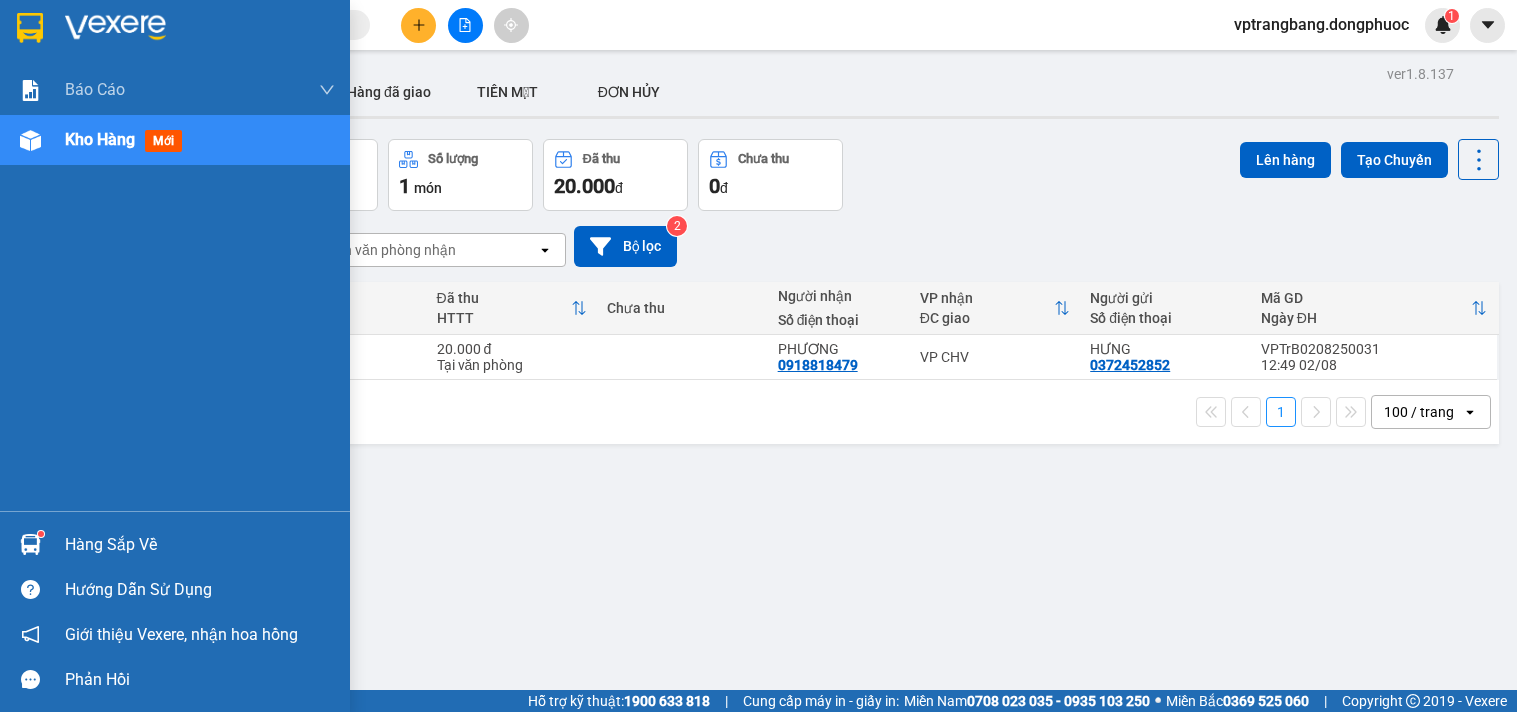 scroll, scrollTop: 0, scrollLeft: 0, axis: both 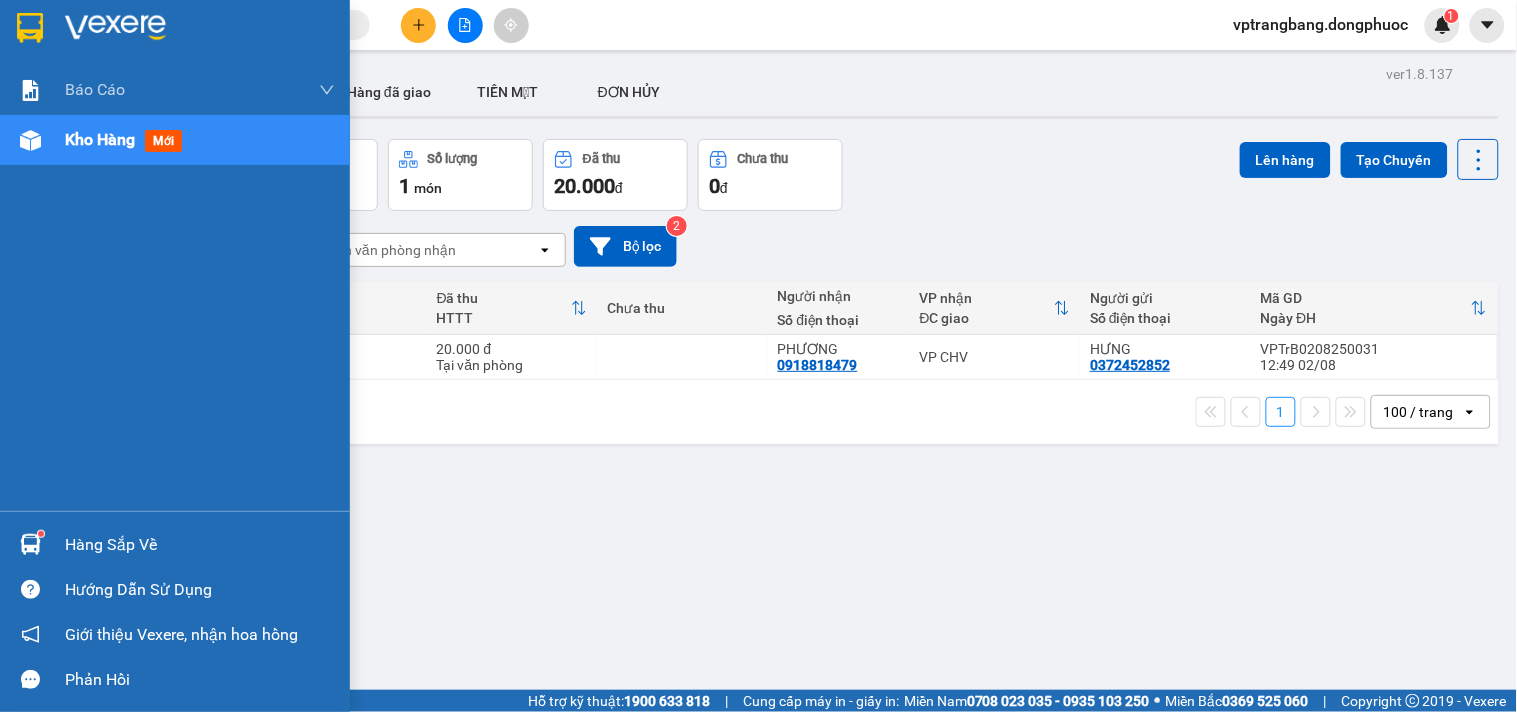 click on "Hàng sắp về" at bounding box center [200, 545] 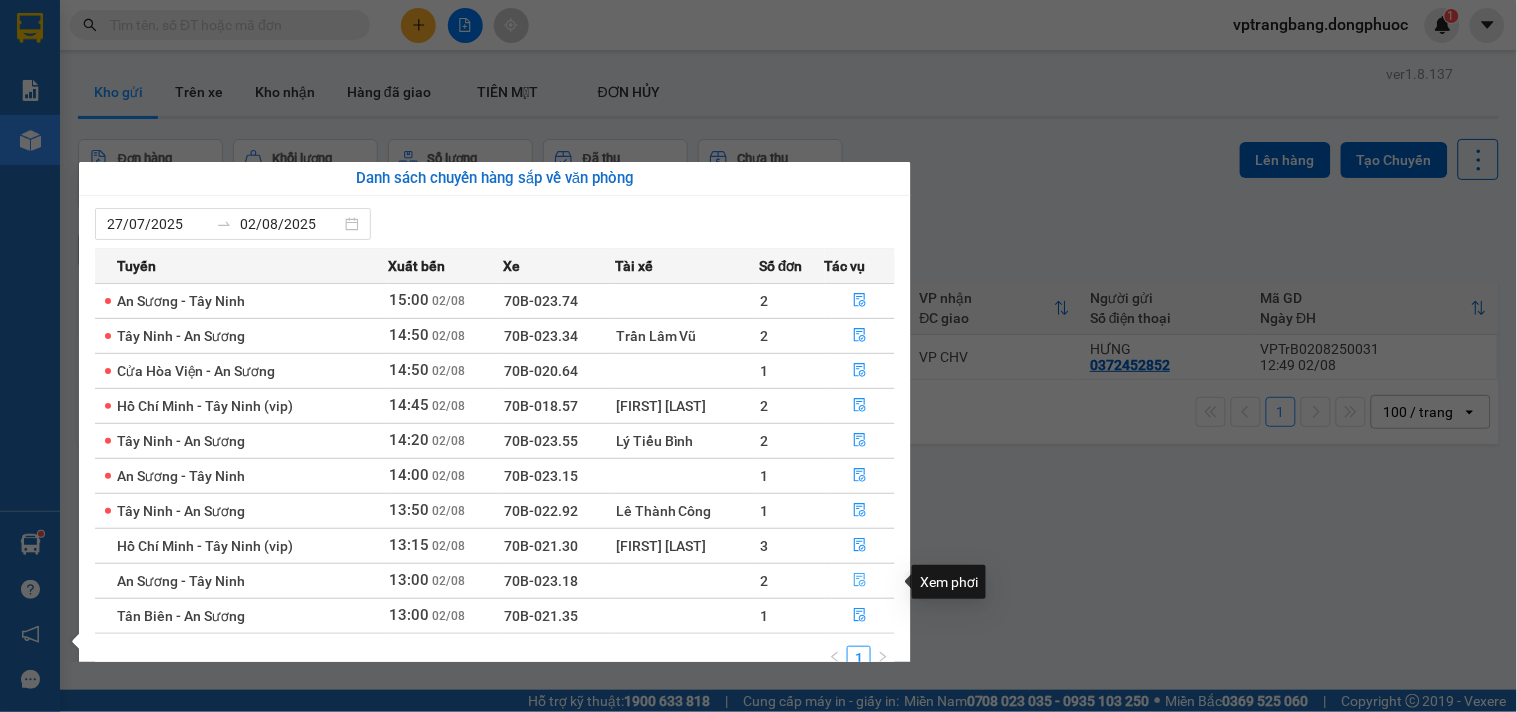 click 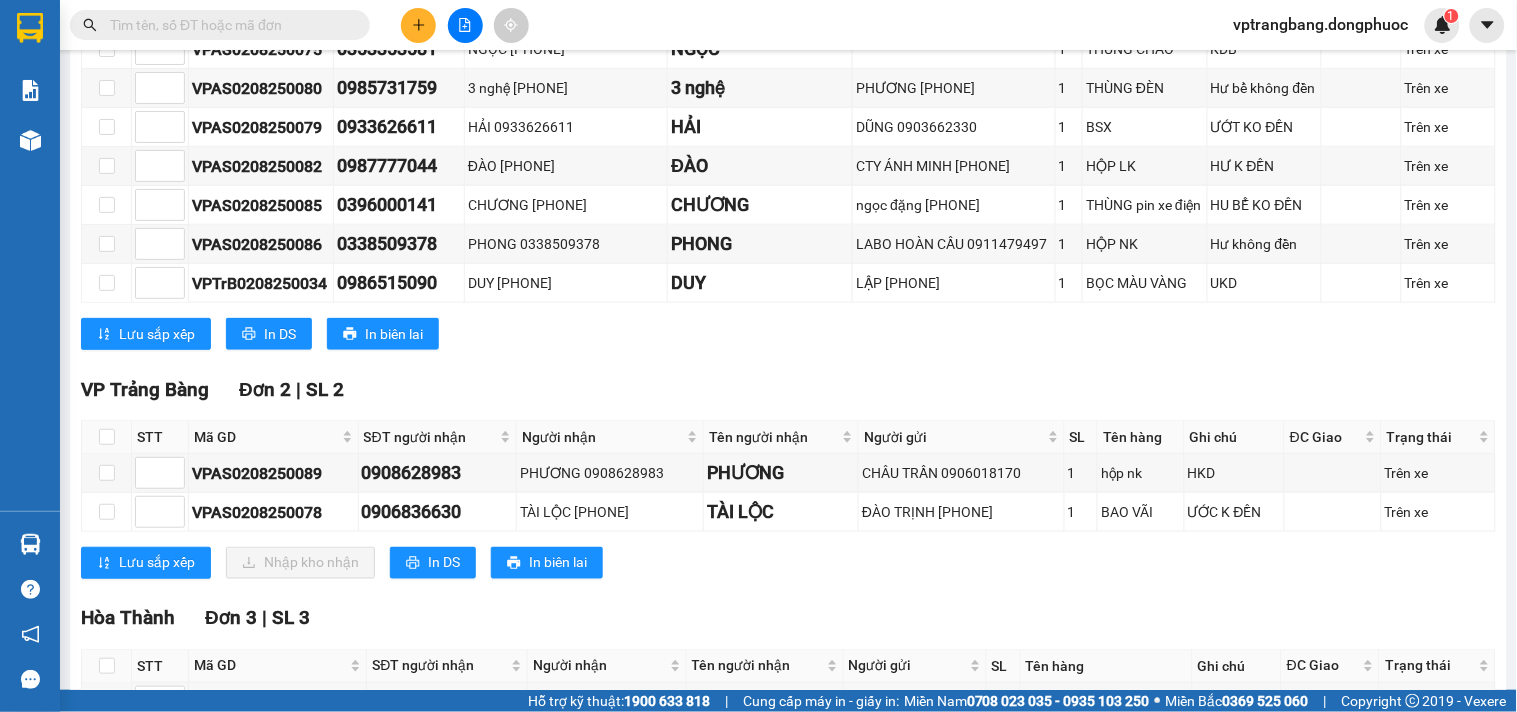 scroll, scrollTop: 724, scrollLeft: 0, axis: vertical 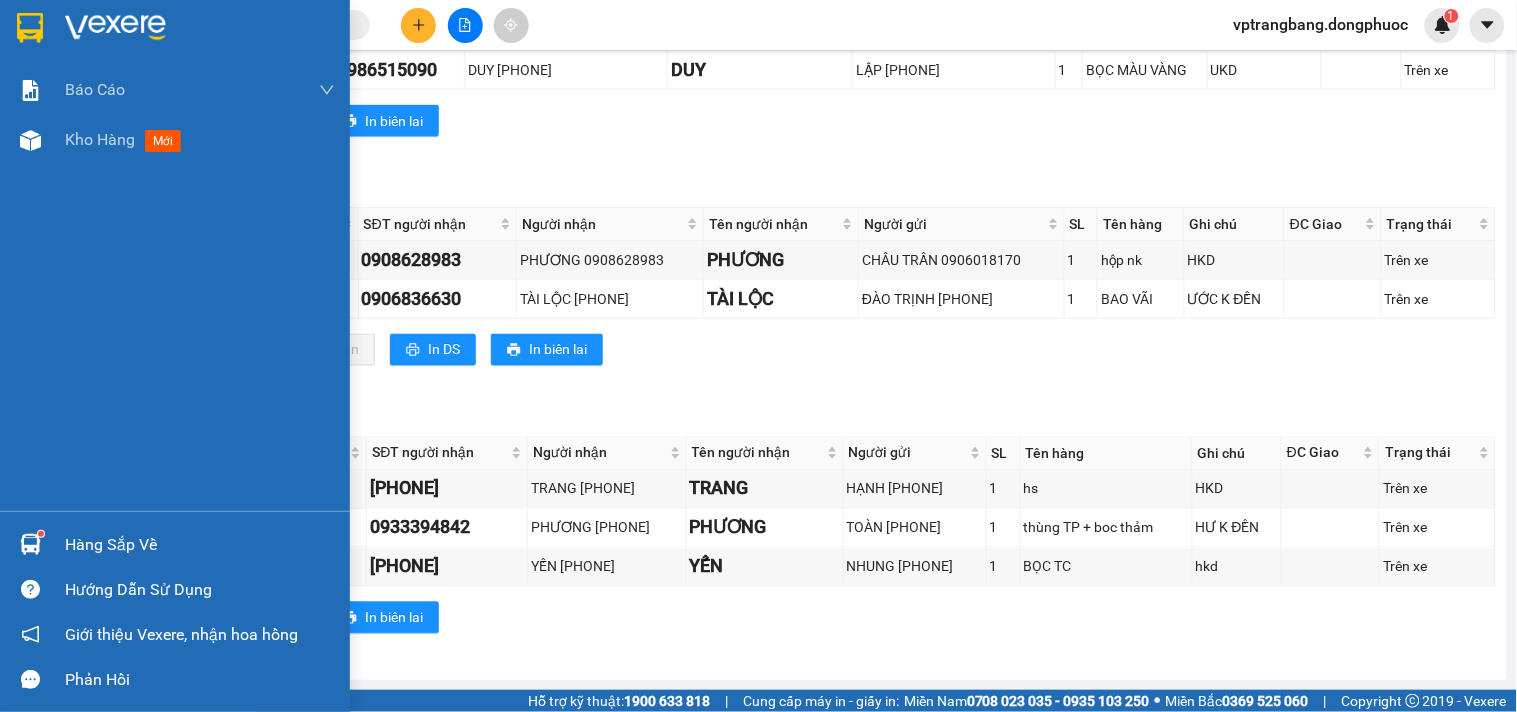 drag, startPoint x: 73, startPoint y: 551, endPoint x: 345, endPoint y: 545, distance: 272.06616 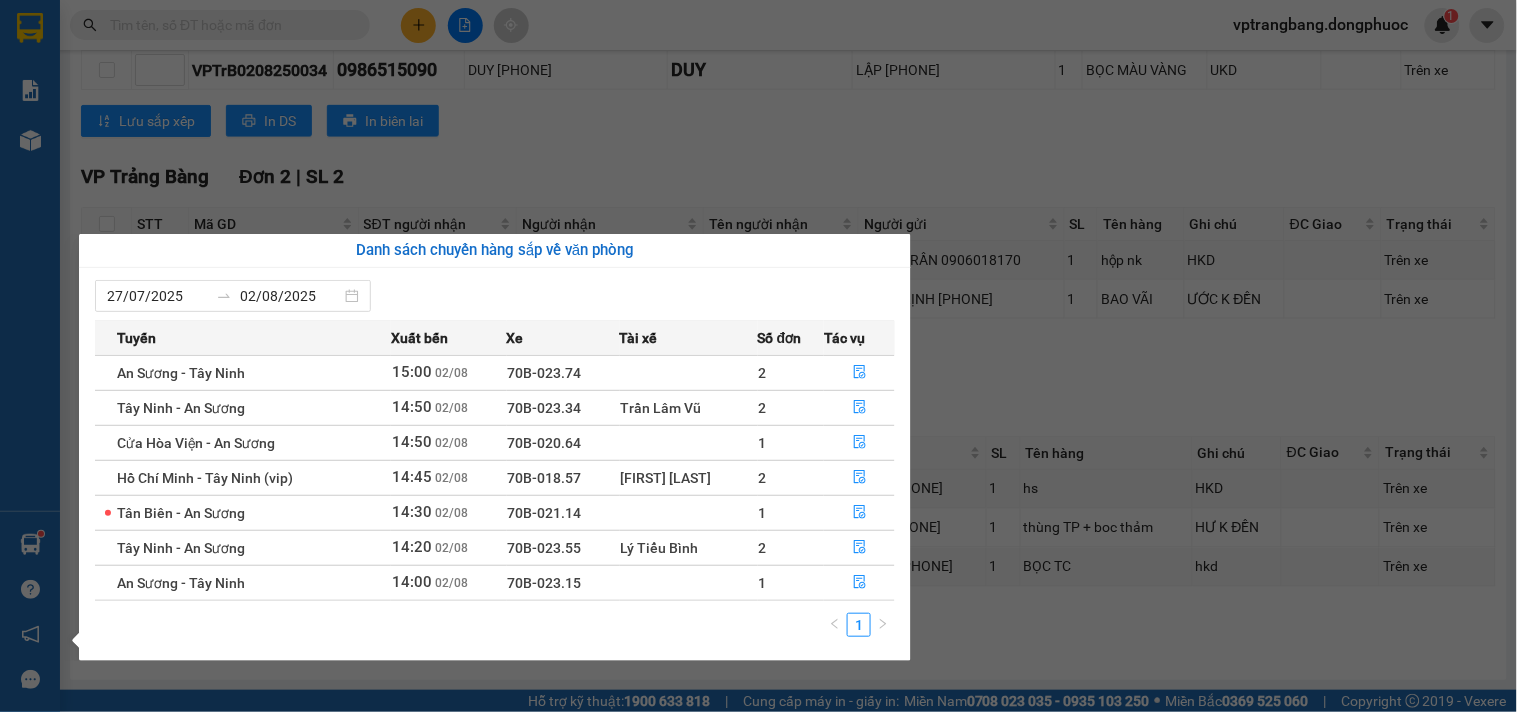 click on "Kết quả tìm kiếm ( 0 )  Bộ lọc  No Data vptrangbang.dongphuoc 1     Báo cáo Mẫu 1: Báo cáo dòng tiền theo nhân viên Mẫu 1: Báo cáo dòng tiền theo nhân viên (VP) Mẫu 2: Doanh số tạo đơn theo Văn phòng, nhân viên - Trạm     Kho hàng mới Hàng sắp về Hướng dẫn sử dụng Giới thiệu Vexere, nhận hoa hồng Phản hồi Phần mềm hỗ trợ bạn tốt chứ? An Sương - Tây Ninh 02/08/2025 13:00     - 70B-023.18  Làm mới In phơi In đơn chọn Thống kê Lọc  CR Lọc  CC Xuất Excel Đã giao Kho nhận Trên xe Đồng Phước   19001152   Bến xe Tây Ninh, 01 Võ Văn Truyện, KP 1, Phường 2 14:49 - 02/08/2025 Tuyến:  An Sương - Tây Ninh Chuyến:   (13:00 - 02/08/2025) Số xe:  70B-023.18 Loại xe:  Ghế ngồi 29 chỗ Tuyến:  An Sương - Tây Ninh Chuyến:   (13:00 - 02/08/2025) Số xe:  70B-023.18 Tài xế:  Loại xe:  Ghế ngồi 29 chỗ Xem theo VP gửi Xem theo VP nhận Thống kê Lọc VP Gửi   |" at bounding box center [758, 356] 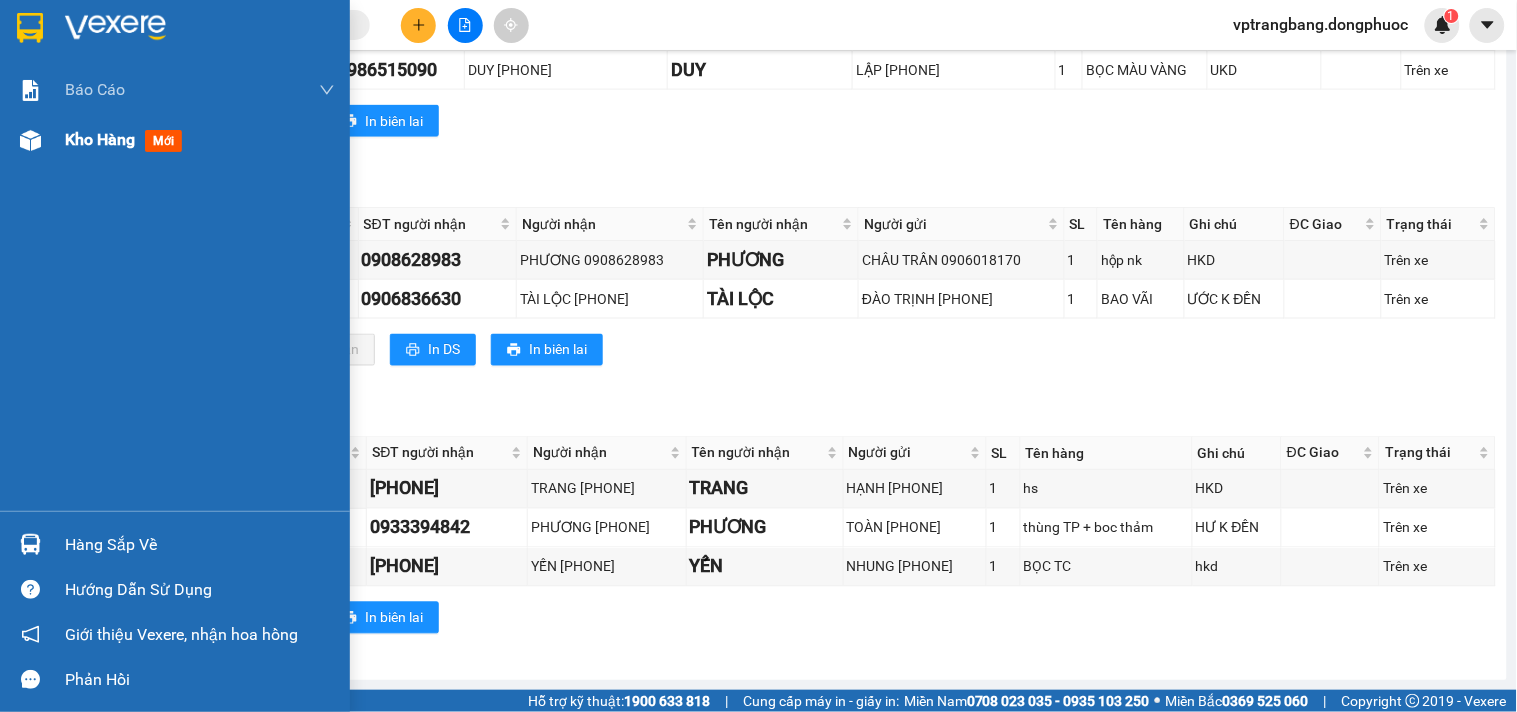 click on "Kho hàng" at bounding box center [100, 139] 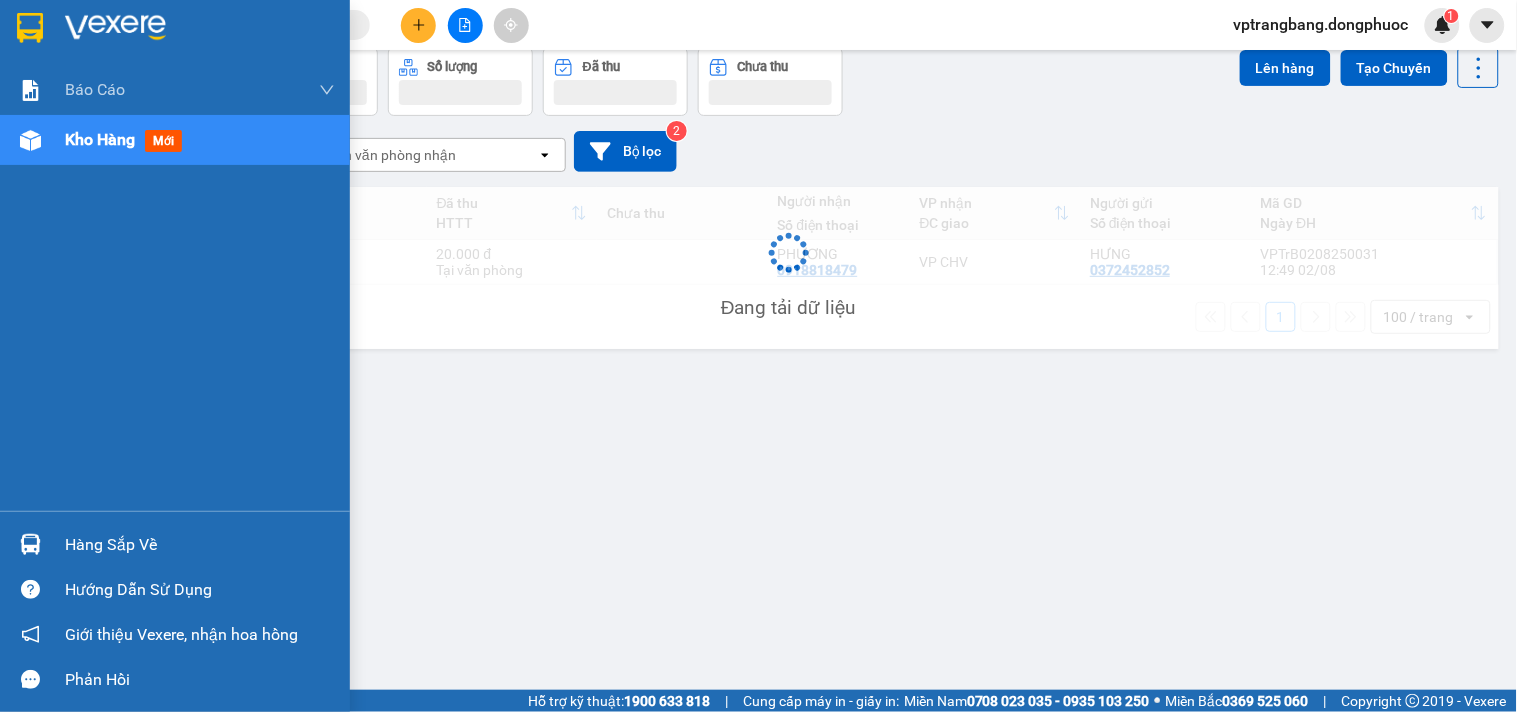 scroll, scrollTop: 92, scrollLeft: 0, axis: vertical 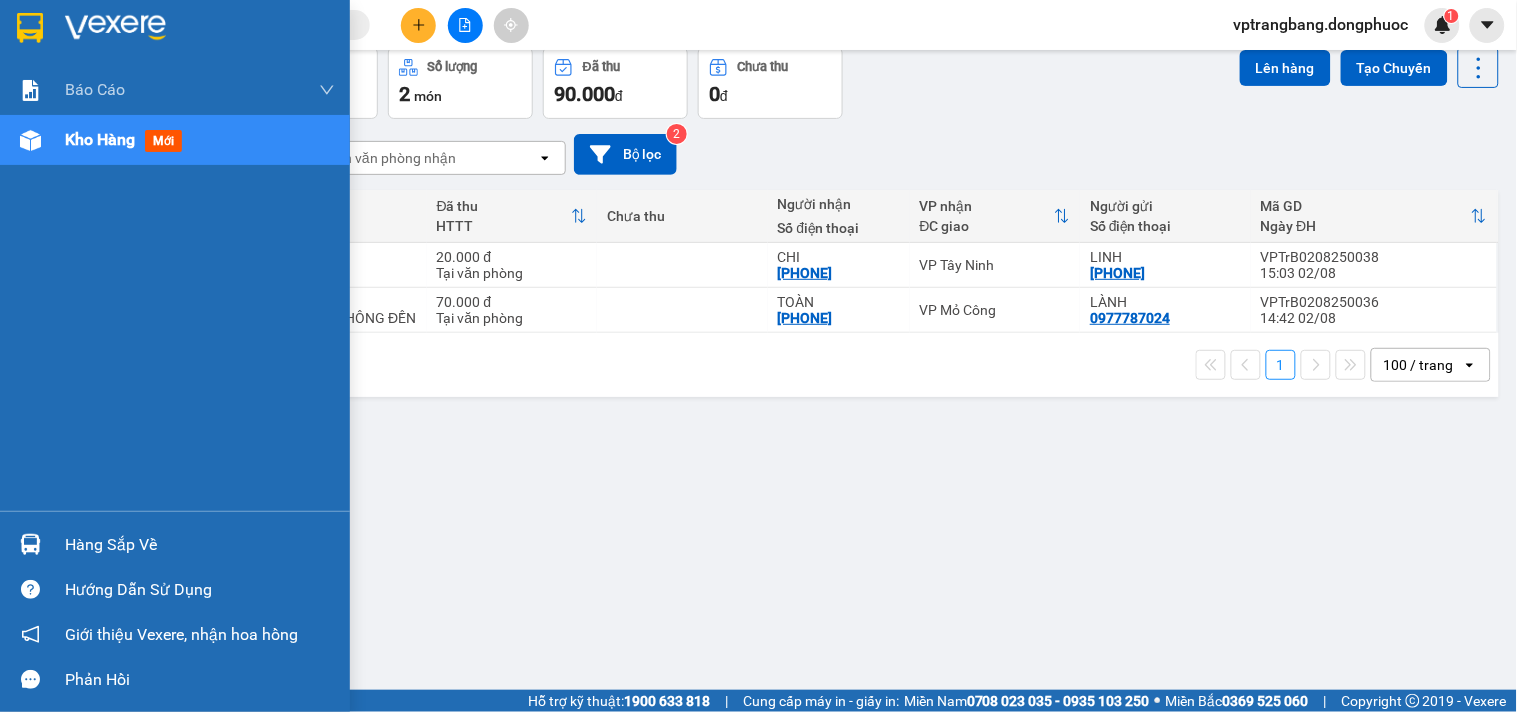 drag, startPoint x: 58, startPoint y: 533, endPoint x: 390, endPoint y: 583, distance: 335.74396 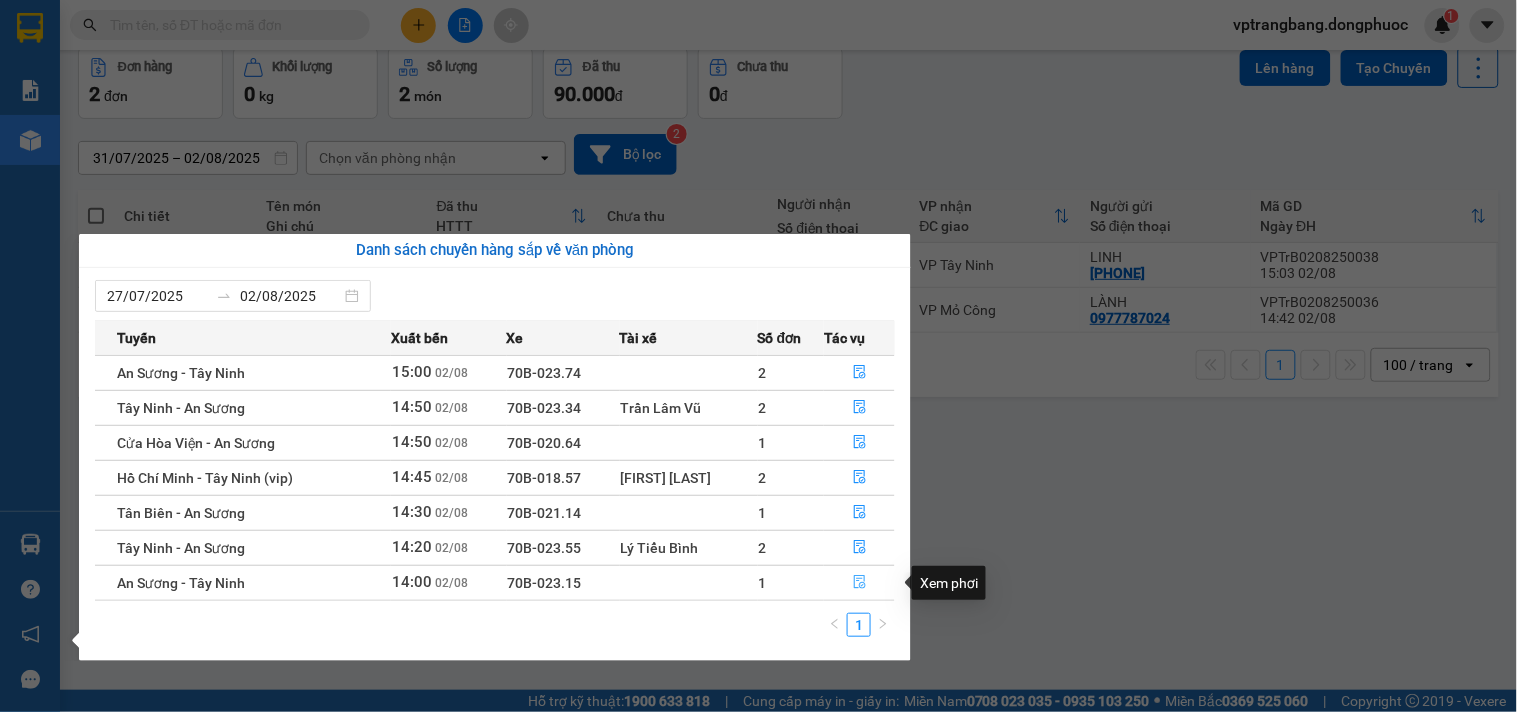 click 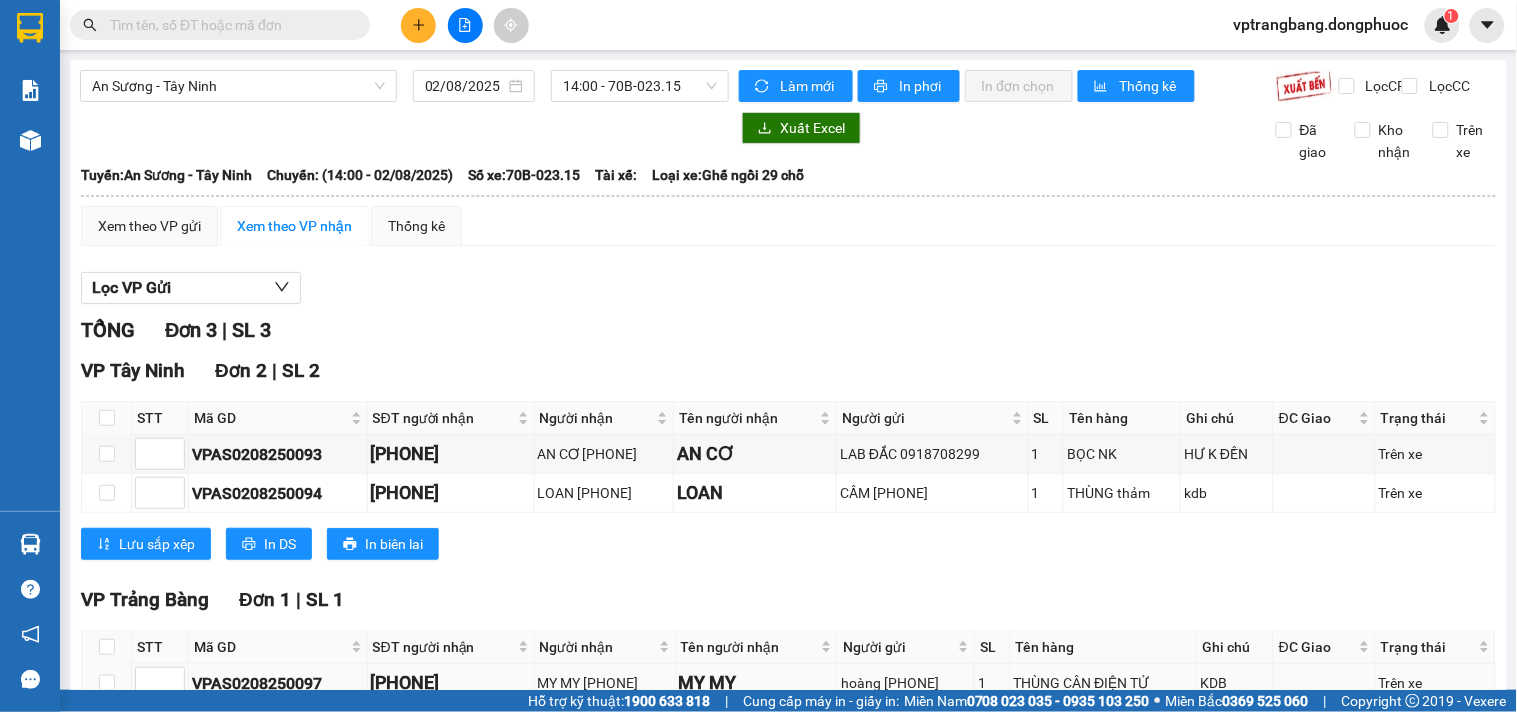 scroll, scrollTop: 134, scrollLeft: 0, axis: vertical 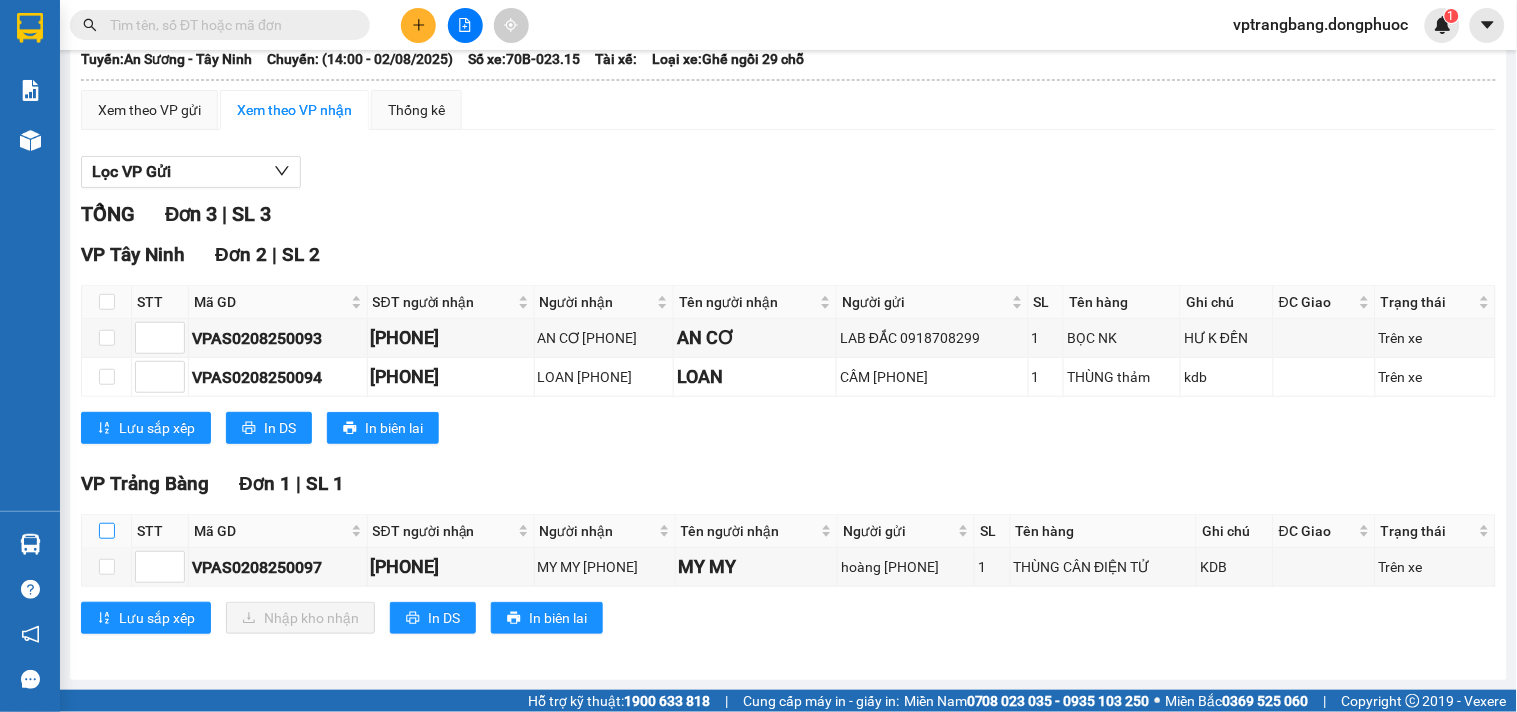 click at bounding box center [107, 531] 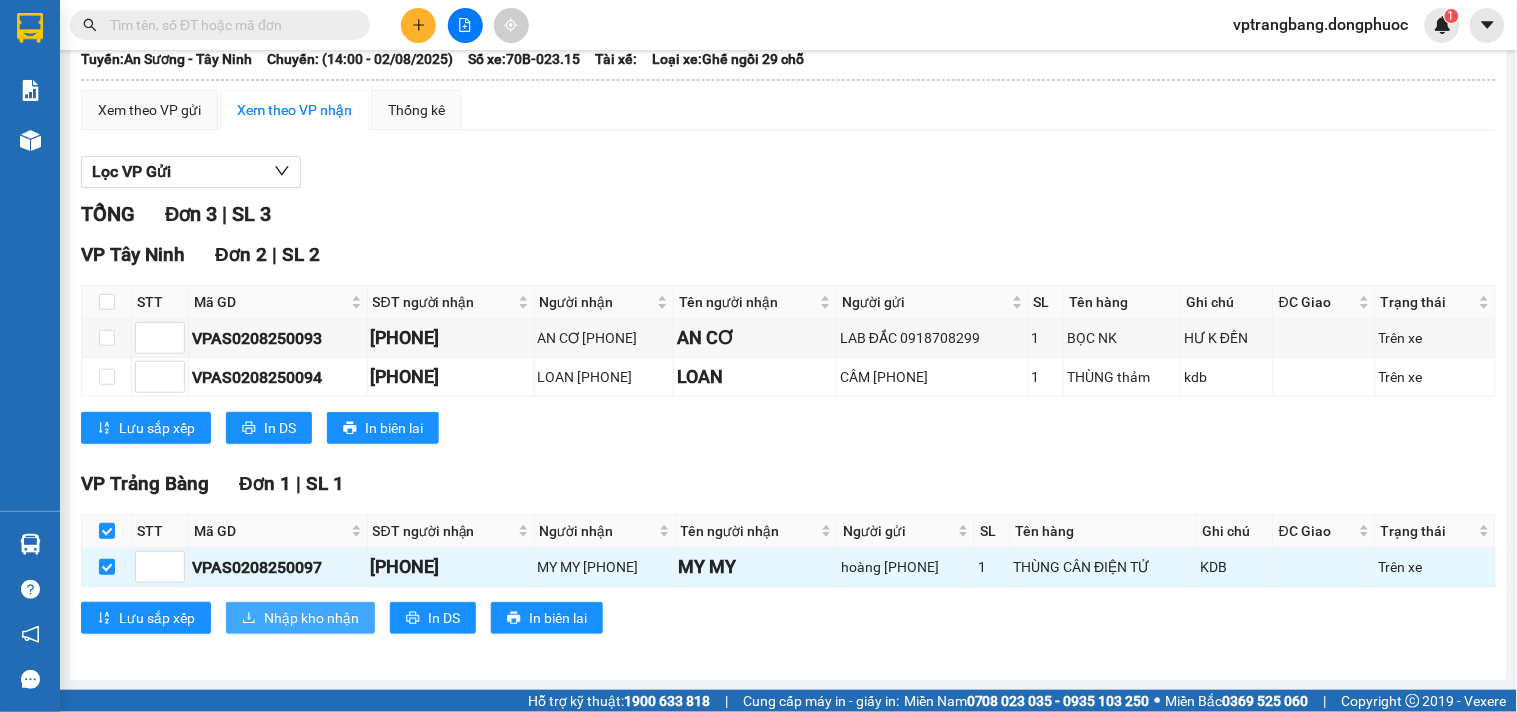 click on "Nhập kho nhận" at bounding box center [311, 618] 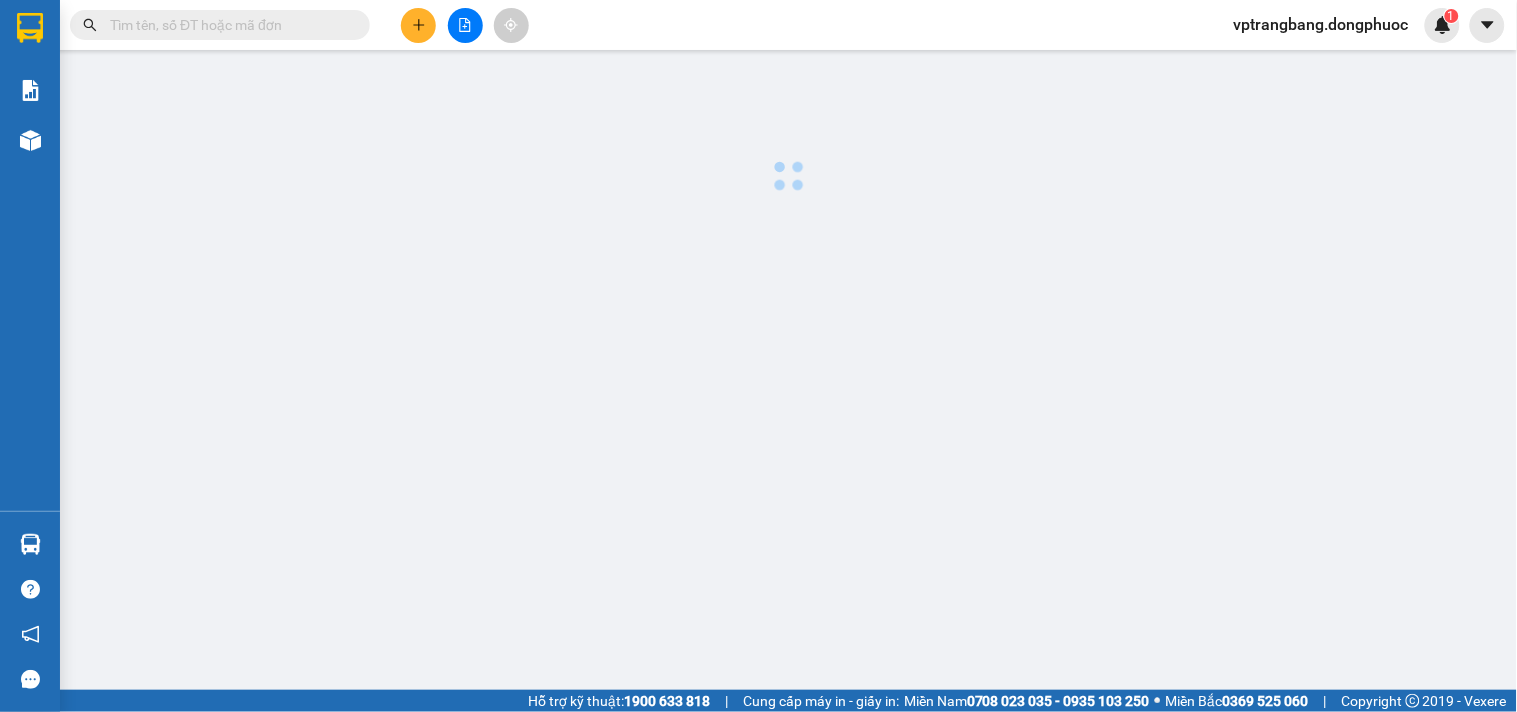 scroll, scrollTop: 0, scrollLeft: 0, axis: both 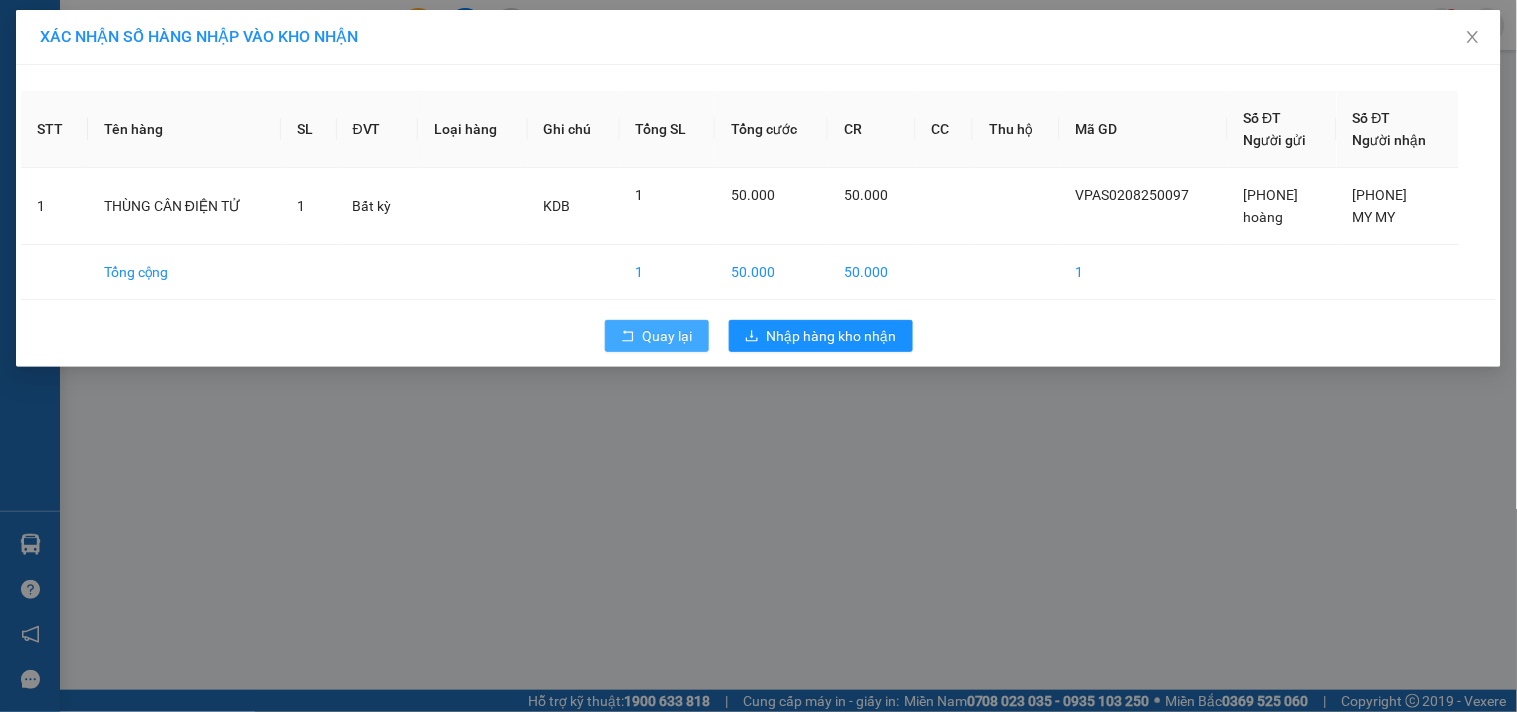 click on "Quay lại" at bounding box center [668, 336] 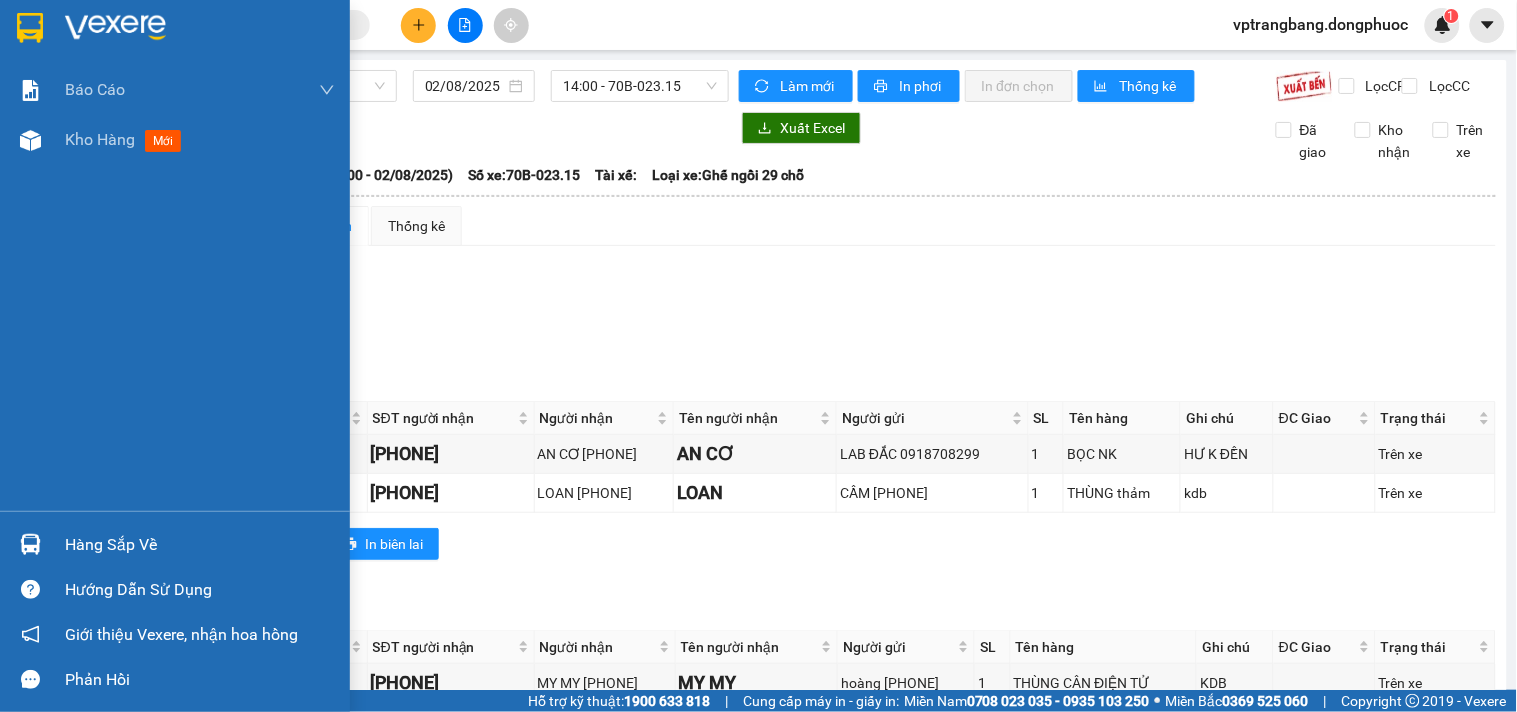 click on "Hàng sắp về" at bounding box center (200, 545) 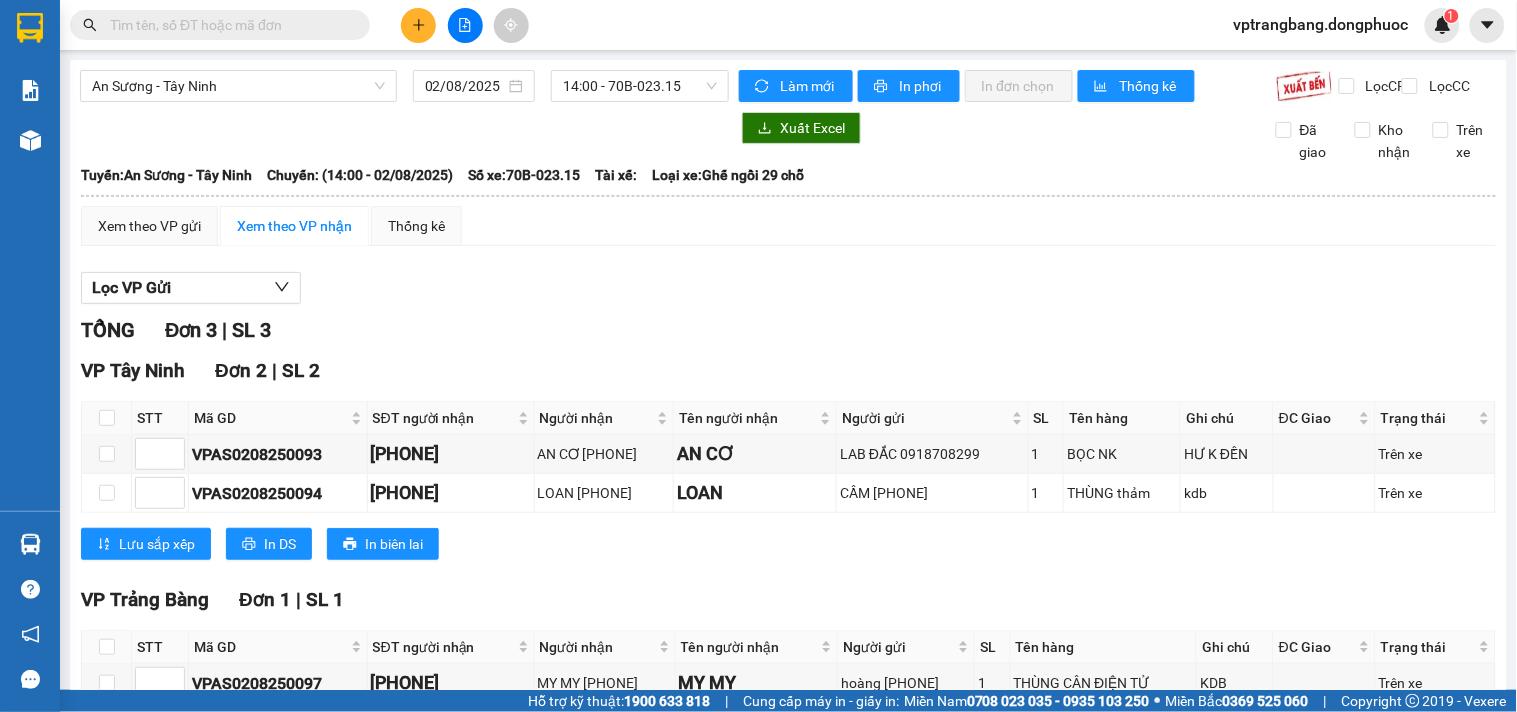 click on "Kết quả tìm kiếm ( 0 )  Bộ lọc  No Data vptrangbang.dongphuoc 1     Báo cáo Mẫu 1: Báo cáo dòng tiền theo nhân viên Mẫu 1: Báo cáo dòng tiền theo nhân viên (VP) Mẫu 2: Doanh số tạo đơn theo Văn phòng, nhân viên - Trạm     Kho hàng mới Hàng sắp về Hướng dẫn sử dụng Giới thiệu Vexere, nhận hoa hồng Phản hồi Phần mềm hỗ trợ bạn tốt chứ? An Sương - Tây Ninh 02/08/2025 14:00     - 70B-023.15  Làm mới In phơi In đơn chọn Thống kê Lọc  CR Lọc  CC Xuất Excel Đã giao Kho nhận Trên xe Đồng Phước   19001152   Bến xe Tây Ninh, 01 Võ Văn Truyện, KP 1, Phường 2 15:17 - 02/08/2025 Tuyến:  An Sương - Tây Ninh Chuyến:   (14:00 - 02/08/2025) Số xe:  70B-023.15 Loại xe:  Ghế ngồi 29 chỗ Tuyến:  An Sương - Tây Ninh Chuyến:   (14:00 - 02/08/2025) Số xe:  70B-023.15 Tài xế:  Loại xe:  Ghế ngồi 29 chỗ Xem theo VP gửi Xem theo VP nhận Thống kê Lọc VP Gửi   3" at bounding box center [758, 356] 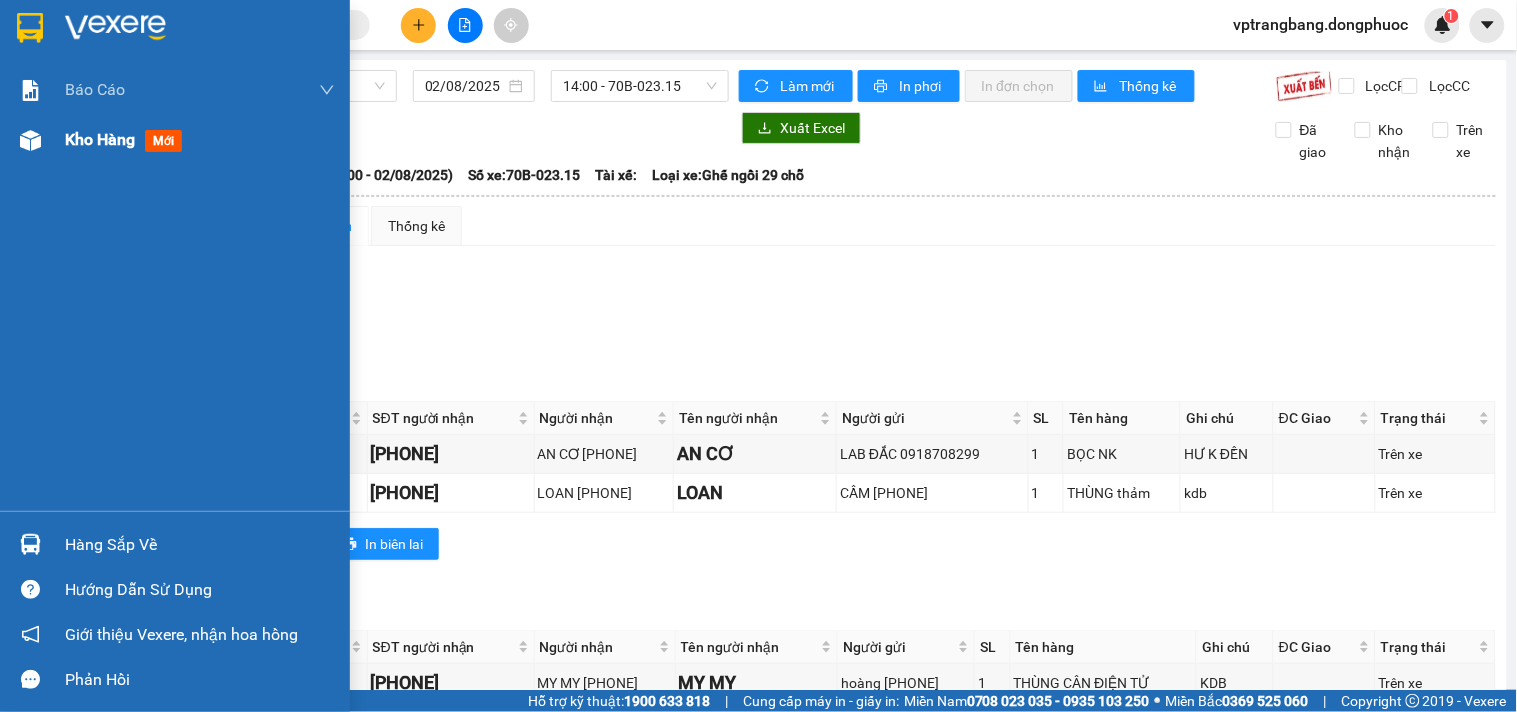 click on "Kho hàng" at bounding box center (100, 139) 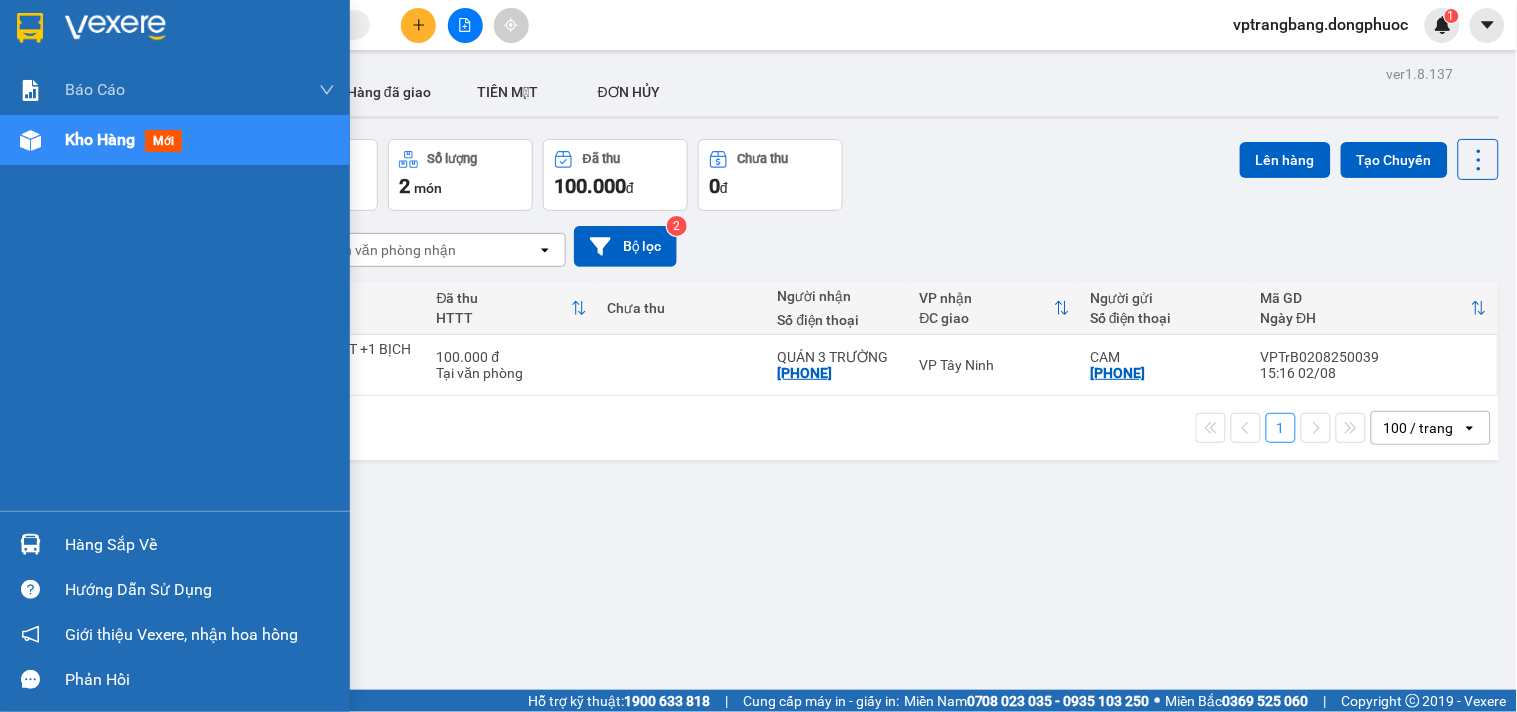 click on "Hàng sắp về" at bounding box center [200, 545] 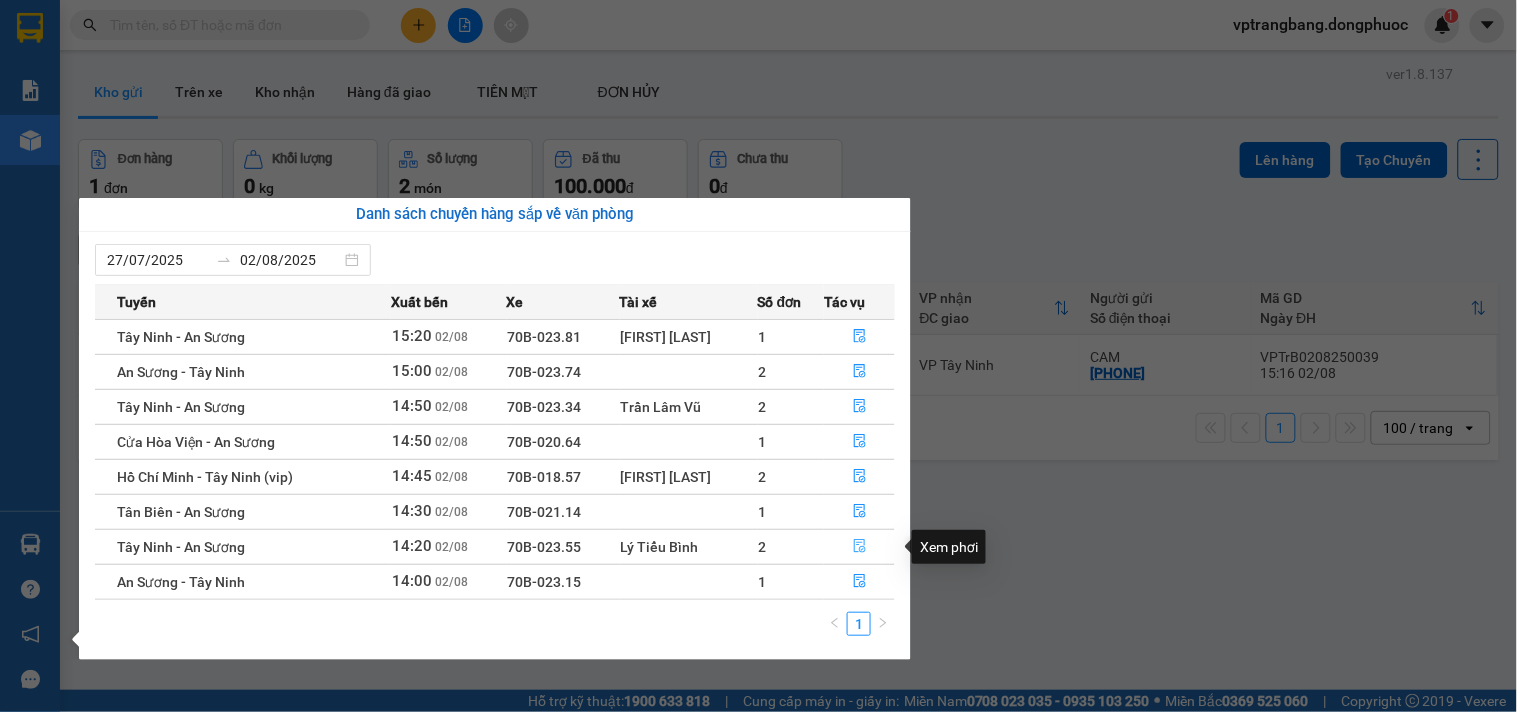 click 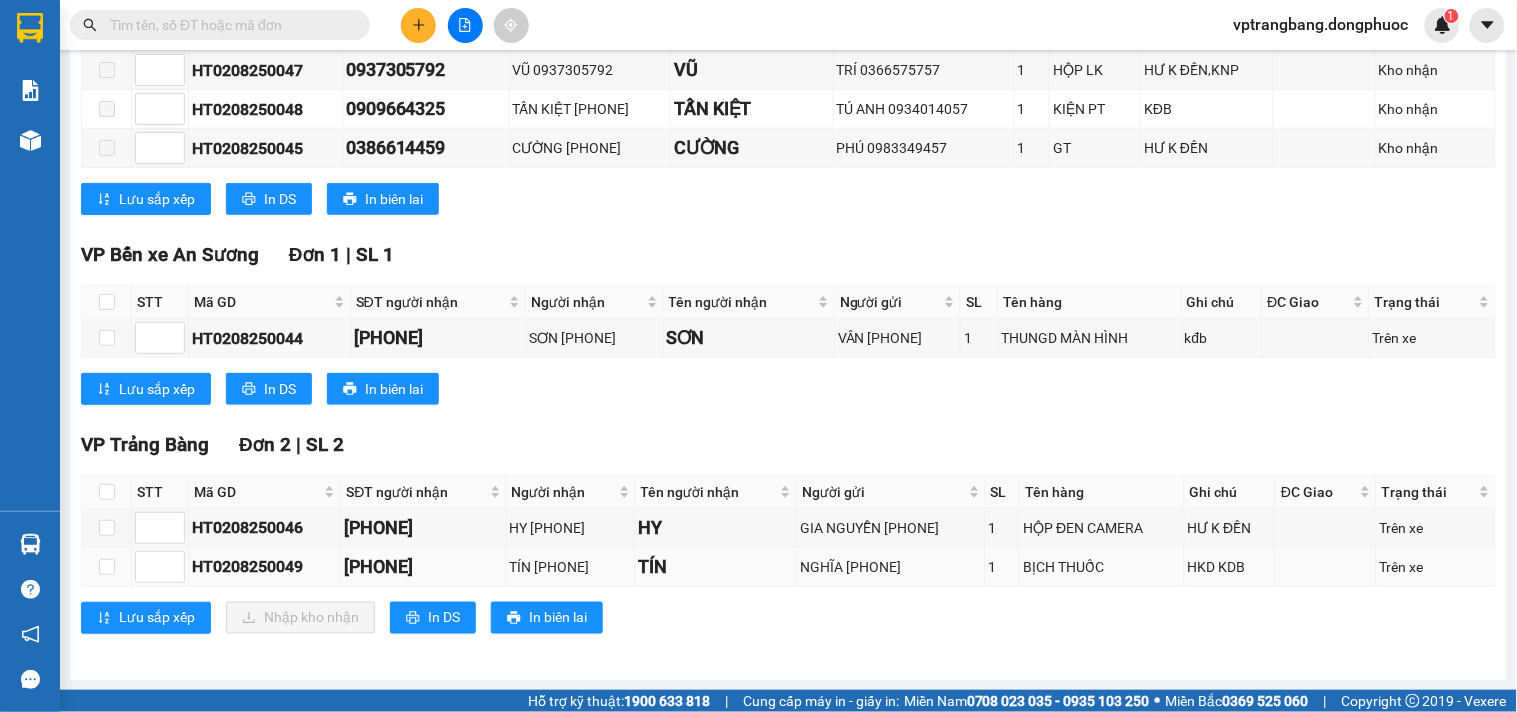 scroll, scrollTop: 0, scrollLeft: 0, axis: both 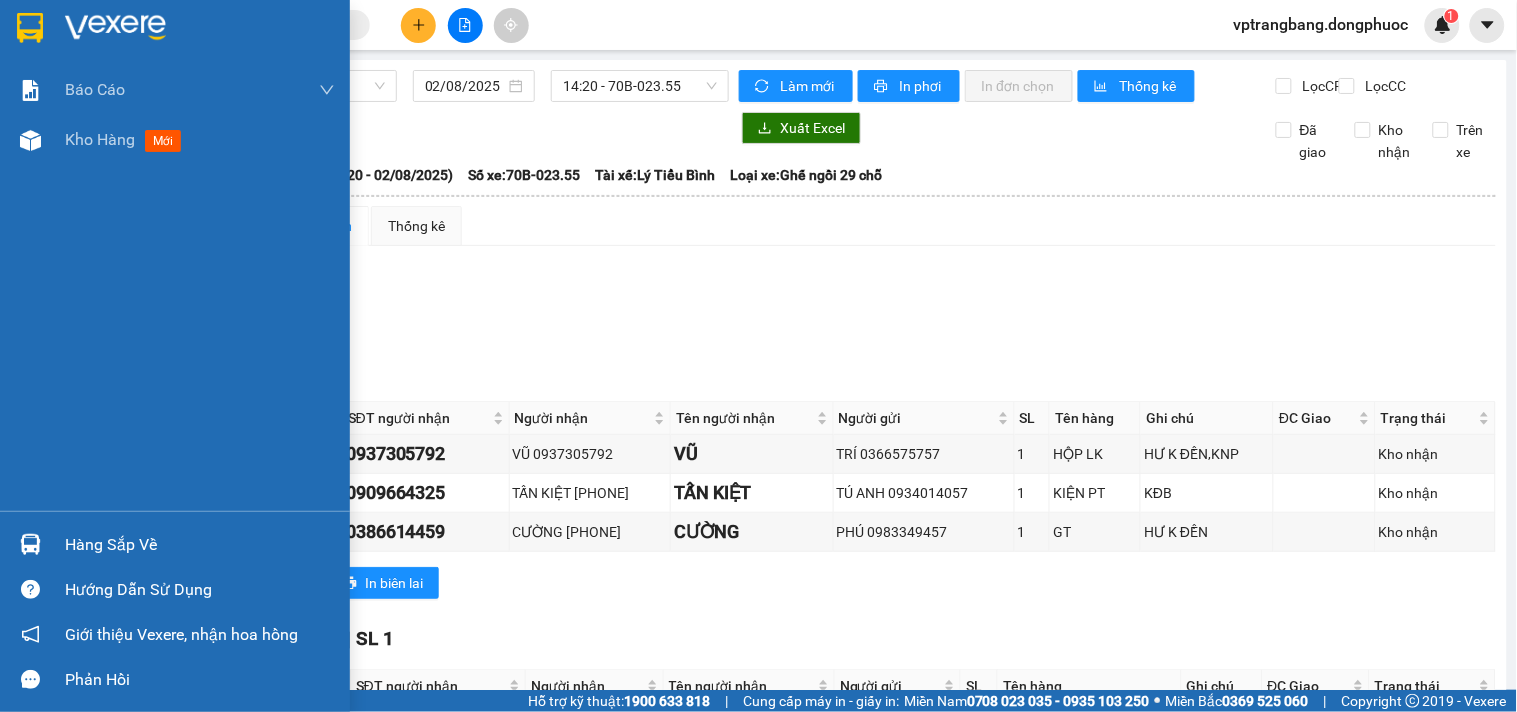 drag, startPoint x: 60, startPoint y: 543, endPoint x: 237, endPoint y: 530, distance: 177.47676 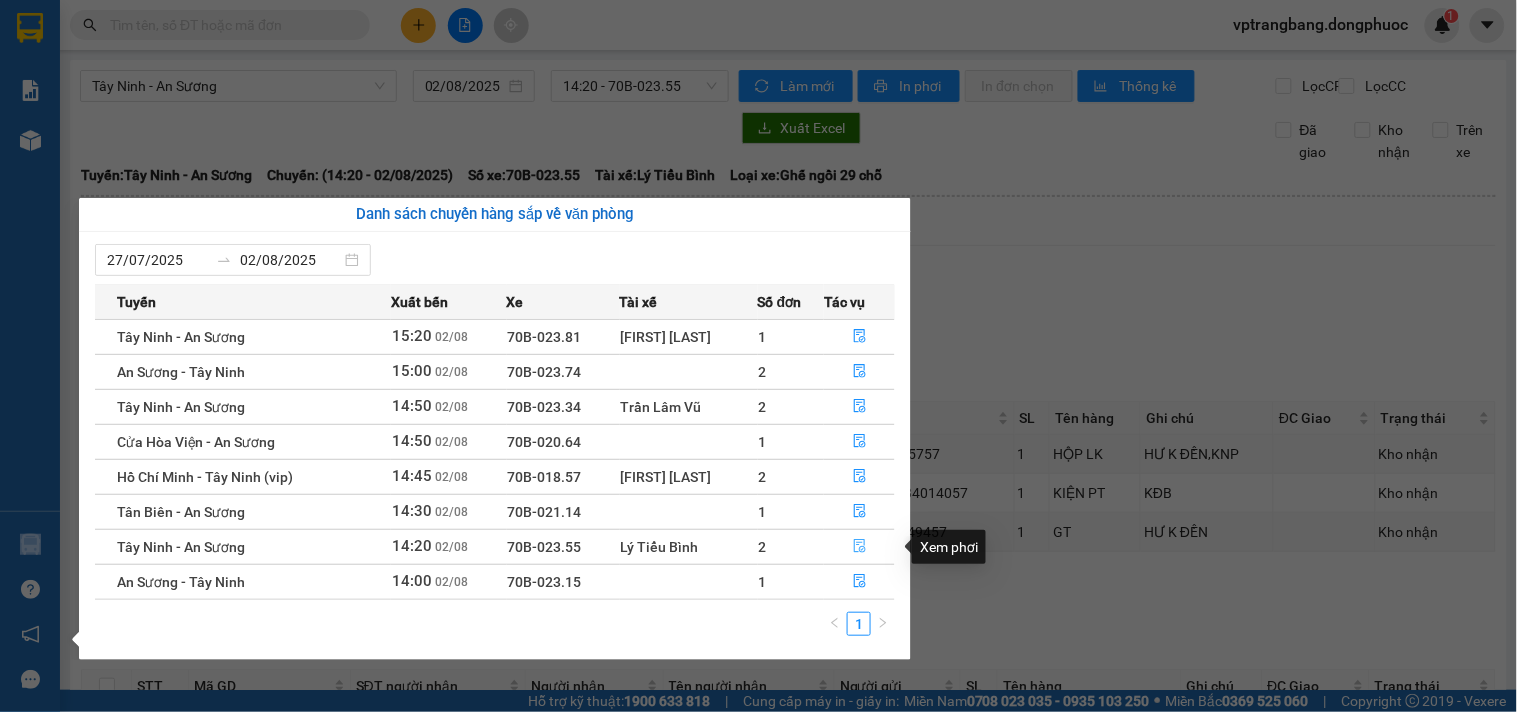click 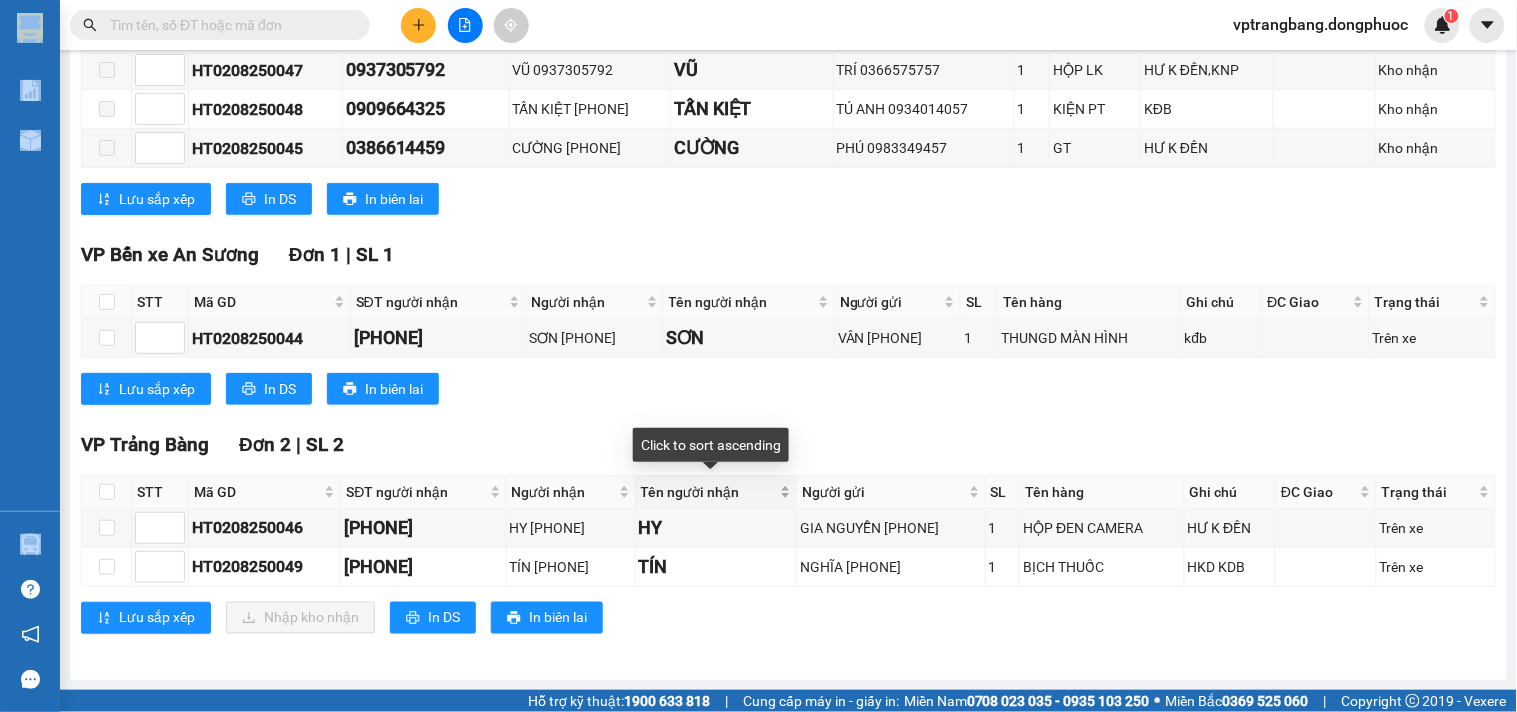 scroll, scrollTop: 0, scrollLeft: 0, axis: both 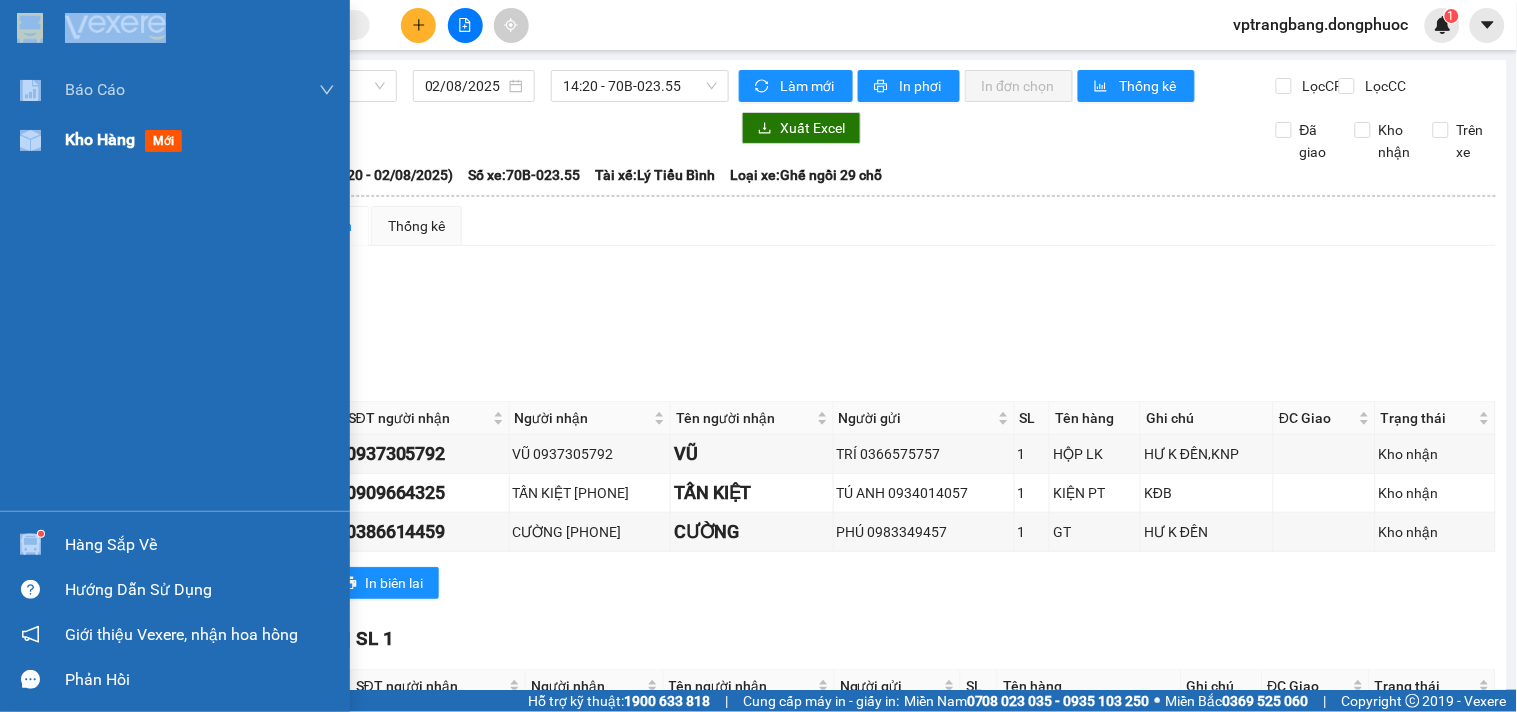 click on "Kho hàng mới" at bounding box center [127, 139] 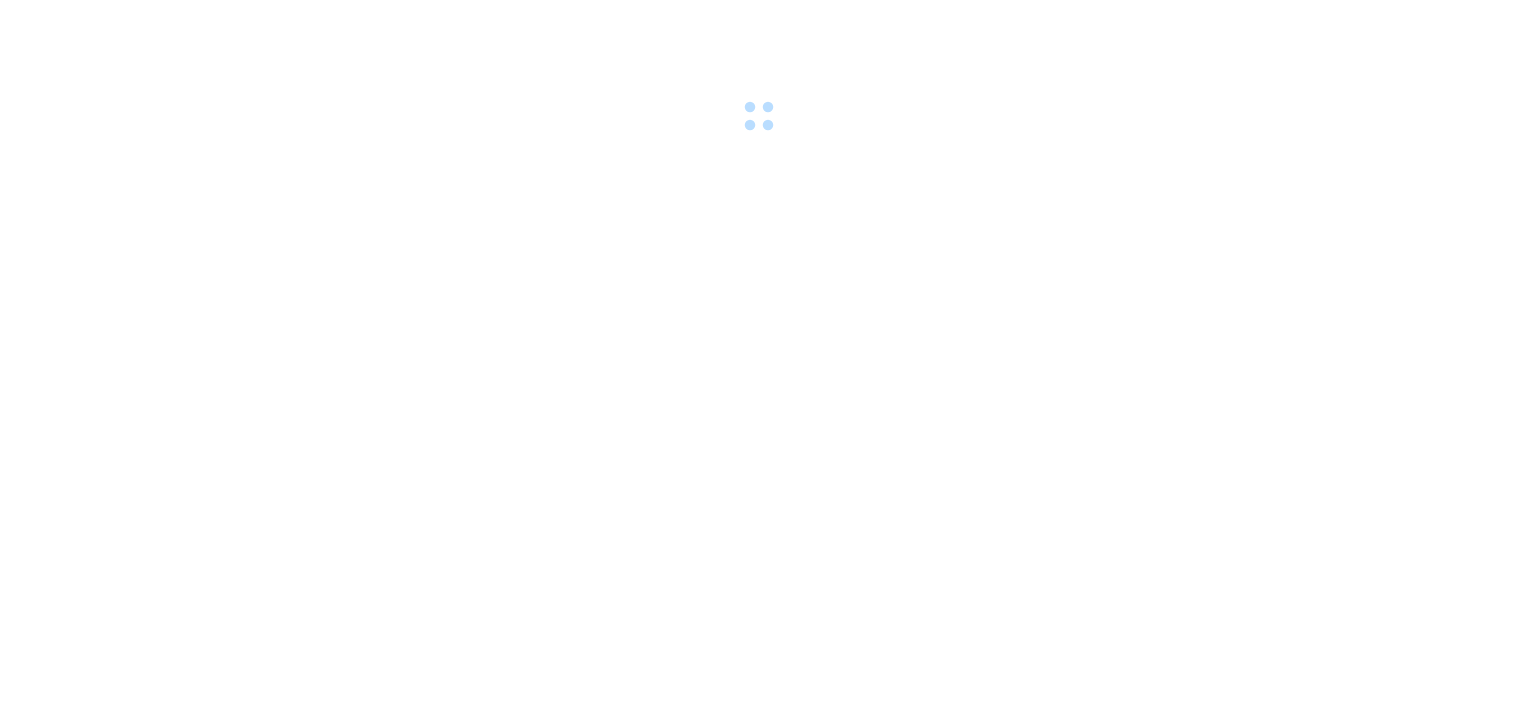 scroll, scrollTop: 0, scrollLeft: 0, axis: both 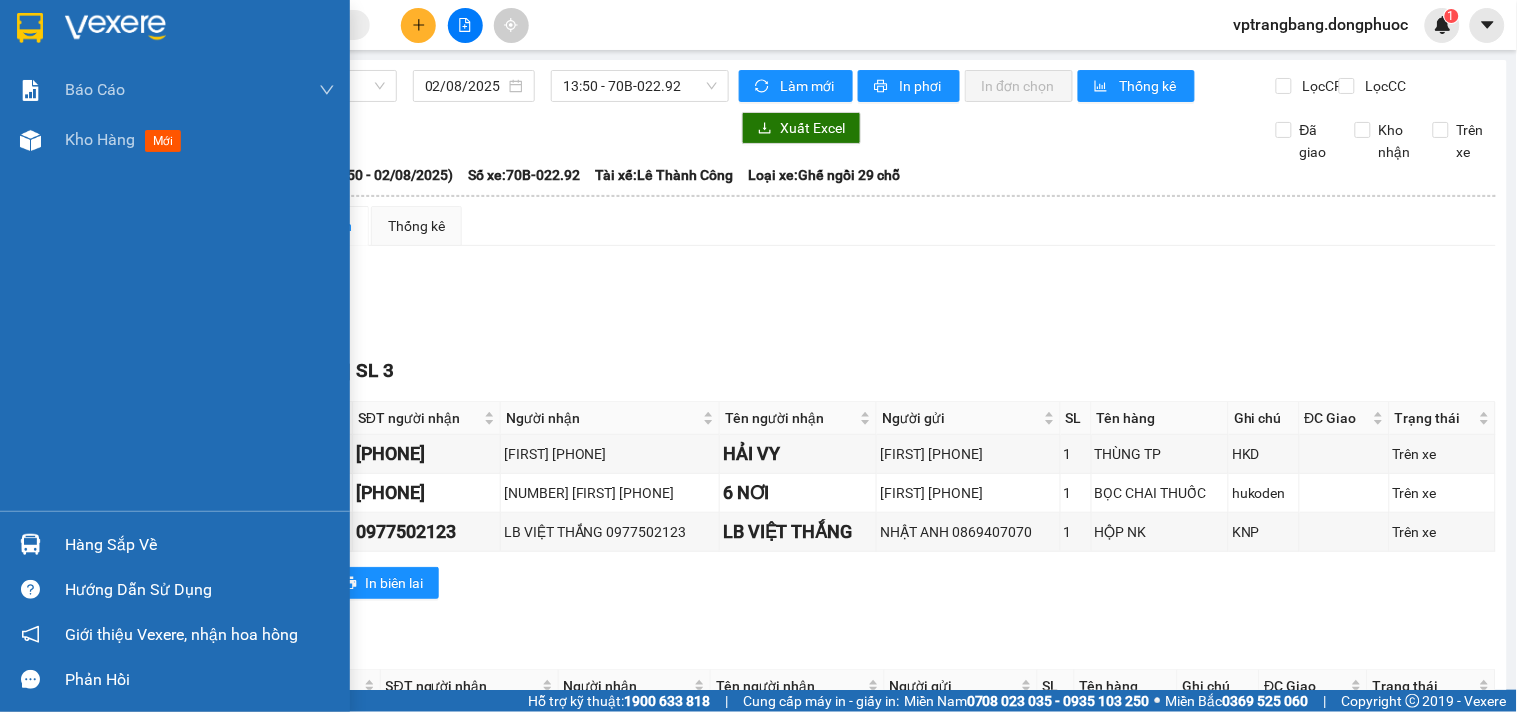 click on "Hàng sắp về" at bounding box center [200, 545] 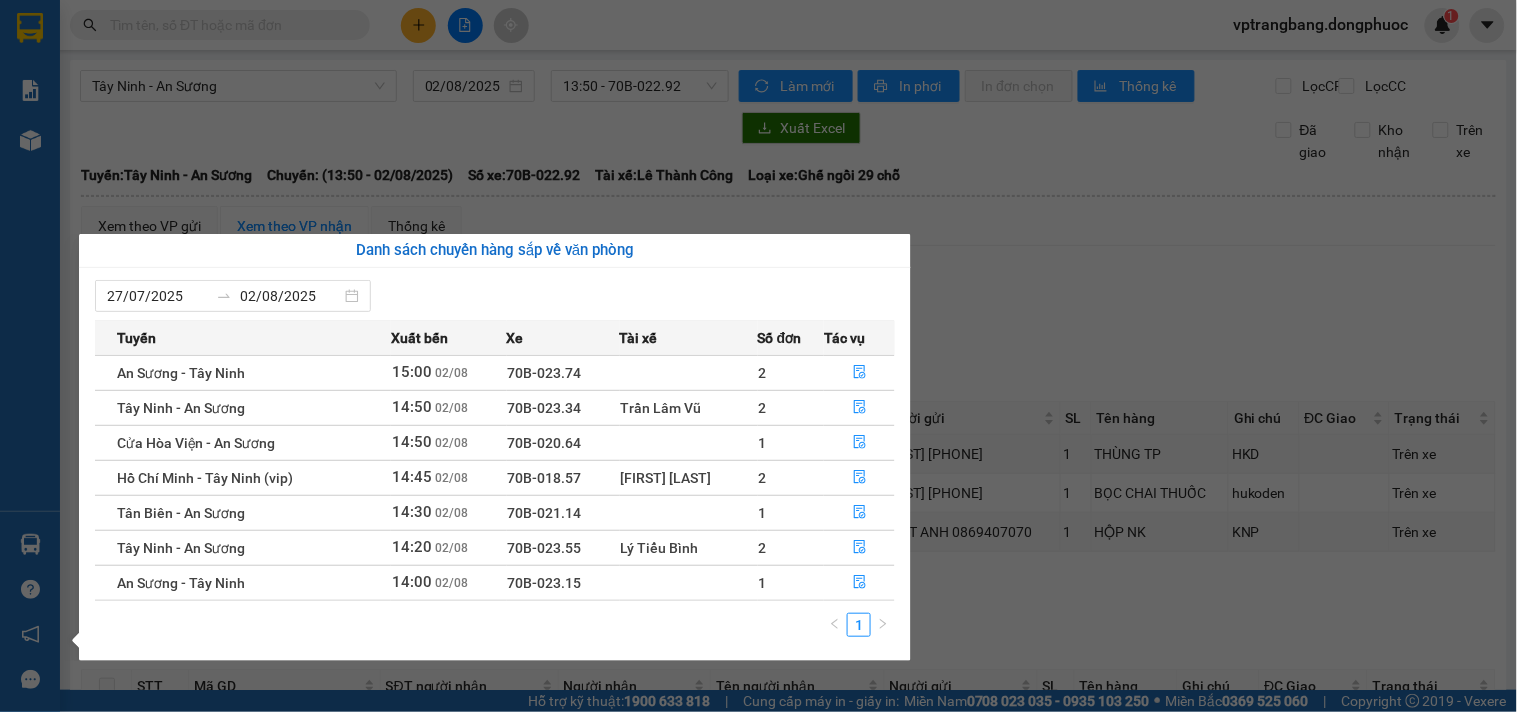 click on "Tây Ninh - An Sương 02/08/2025 13:50     - 70B-022.92  Làm mới In phơi In đơn chọn Thống kê Lọc  CR Lọc  CC Xuất Excel Đã giao Kho nhận Trên xe Đồng Phước   [PHONE]   Bến xe Tây Ninh, 01 Võ Văn Truyện, KP 1, Phường 2 15:02 - 02/08/2025 Tuyến:  Tây Ninh - An Sương Chuyến:   (13:50 - 02/08/2025) Tài xế:  [FIRST] [LAST]   Số xe:  70B-022.92 Loại xe:  Ghế ngồi 29 chỗ Tuyến:  Tây Ninh - An Sương Chuyến:   (13:50 - 02/08/2025) Số xe:  70B-022.92 Tài xế:  [FIRST] [LAST] Loại xe:  Ghế ngồi 29 chỗ Xem theo VP gửi" at bounding box center [758, 356] 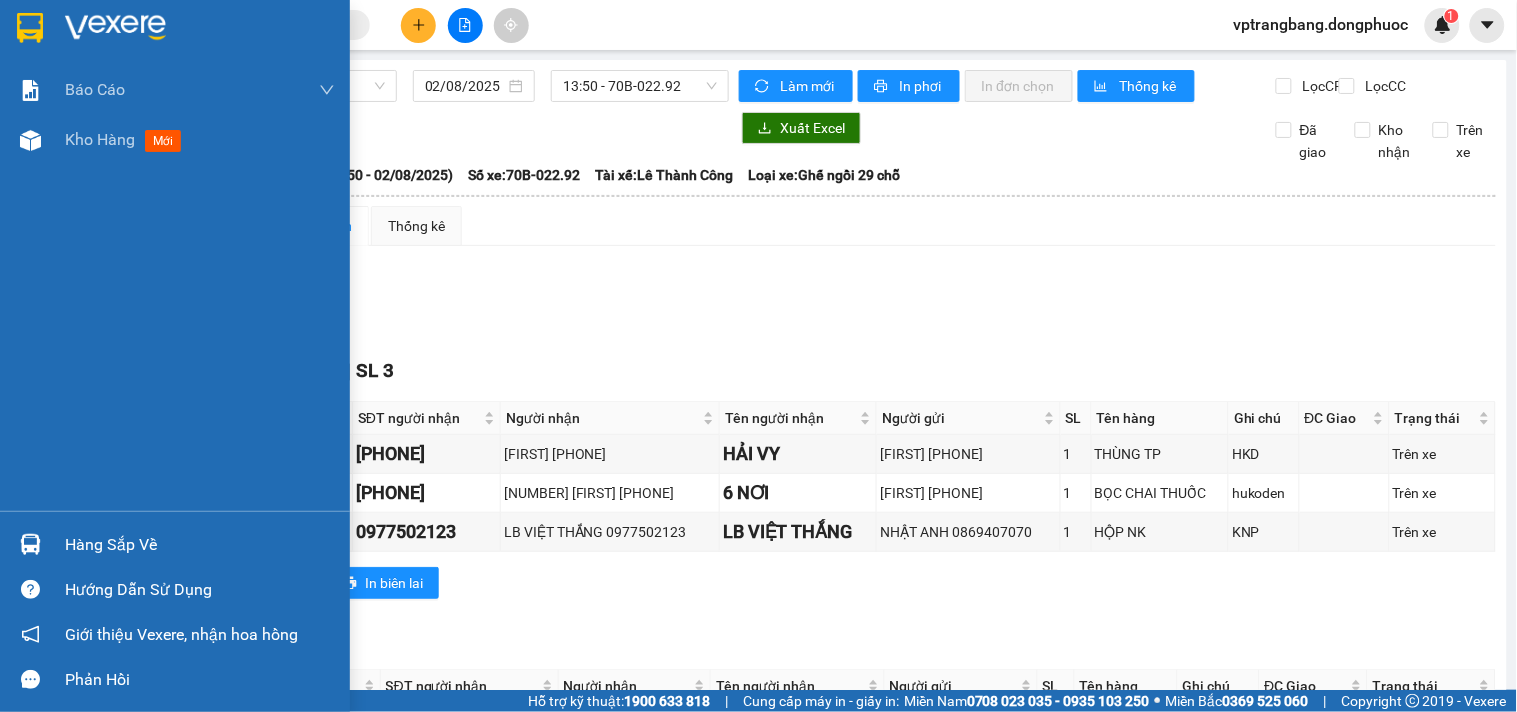 click on "Hàng sắp về" at bounding box center (200, 545) 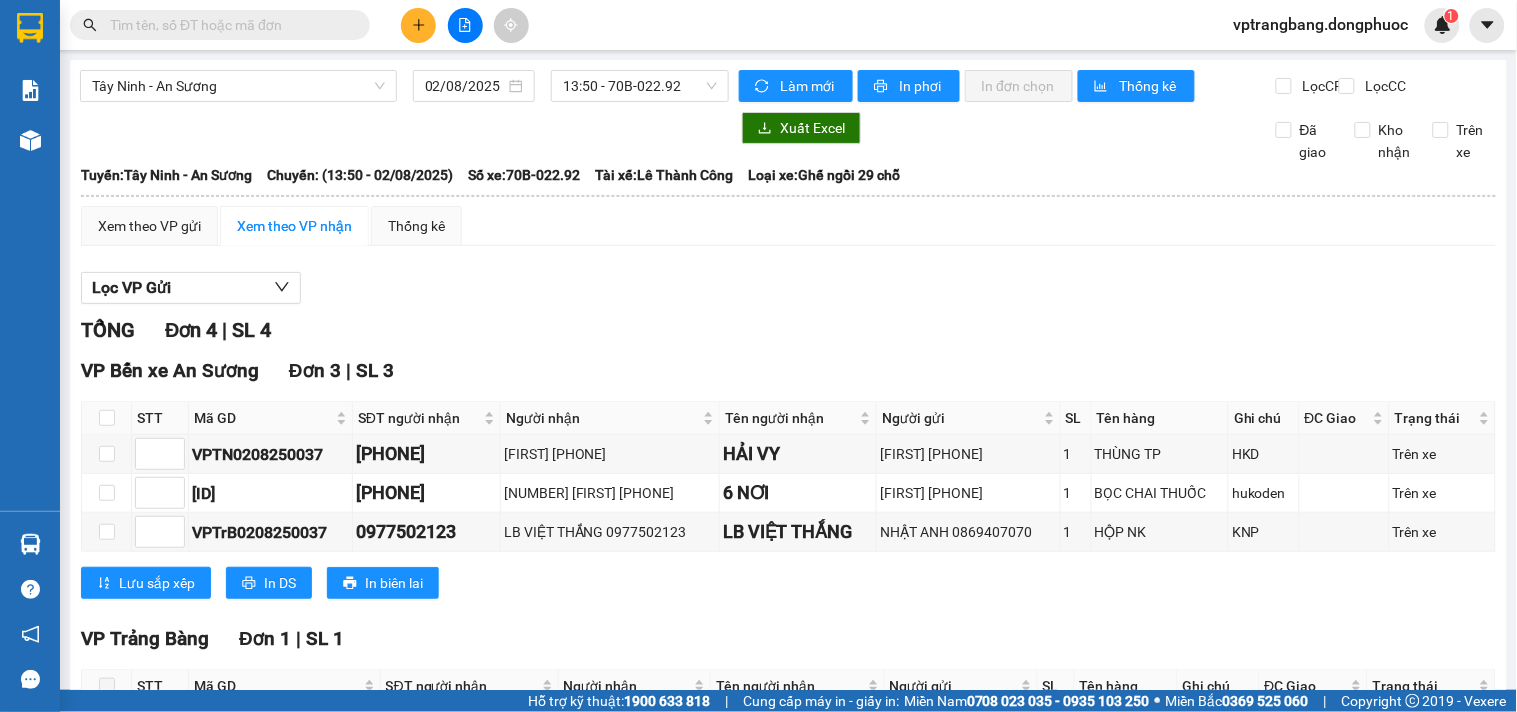 drag, startPoint x: 1066, startPoint y: 324, endPoint x: 357, endPoint y: 15, distance: 773.40936 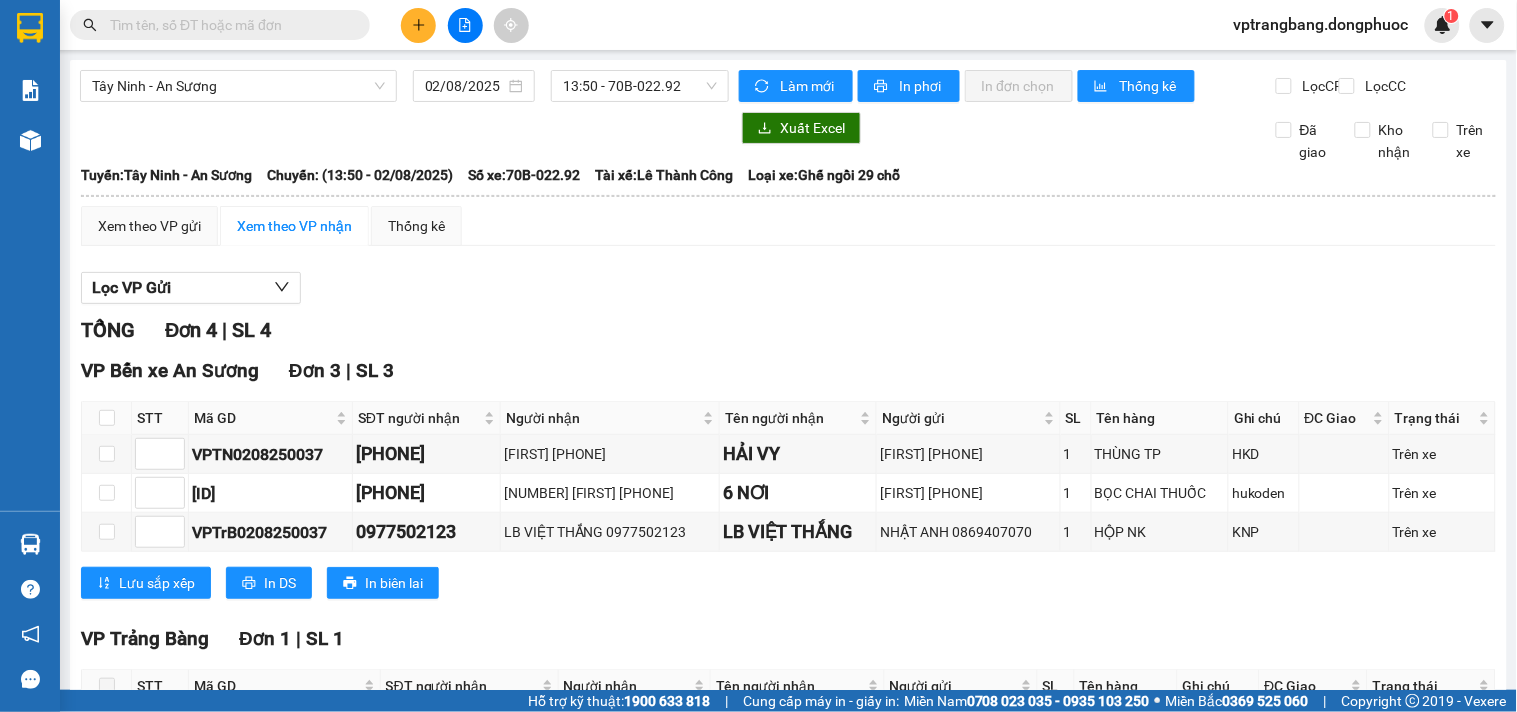 click at bounding box center [228, 25] 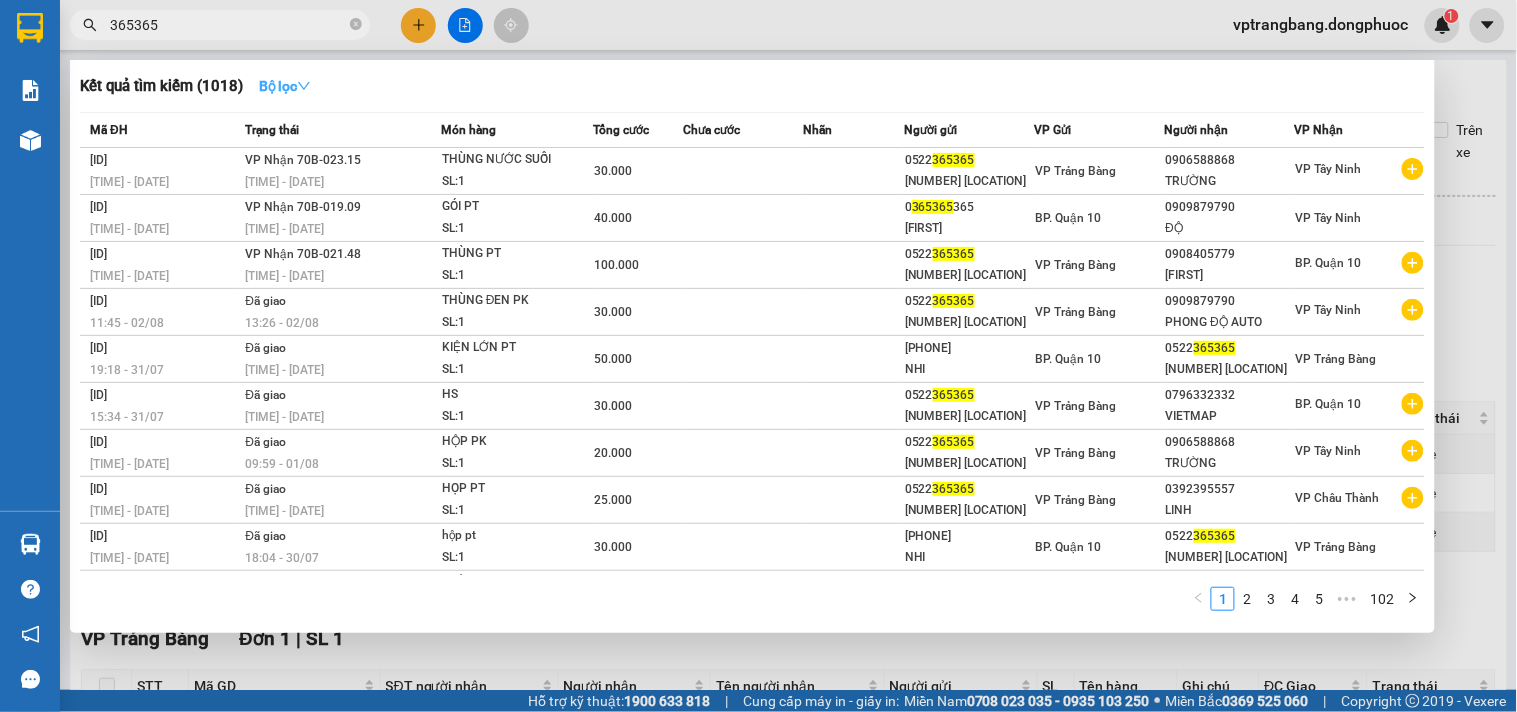 drag, startPoint x: 110, startPoint y: 21, endPoint x: 251, endPoint y: 72, distance: 149.93999 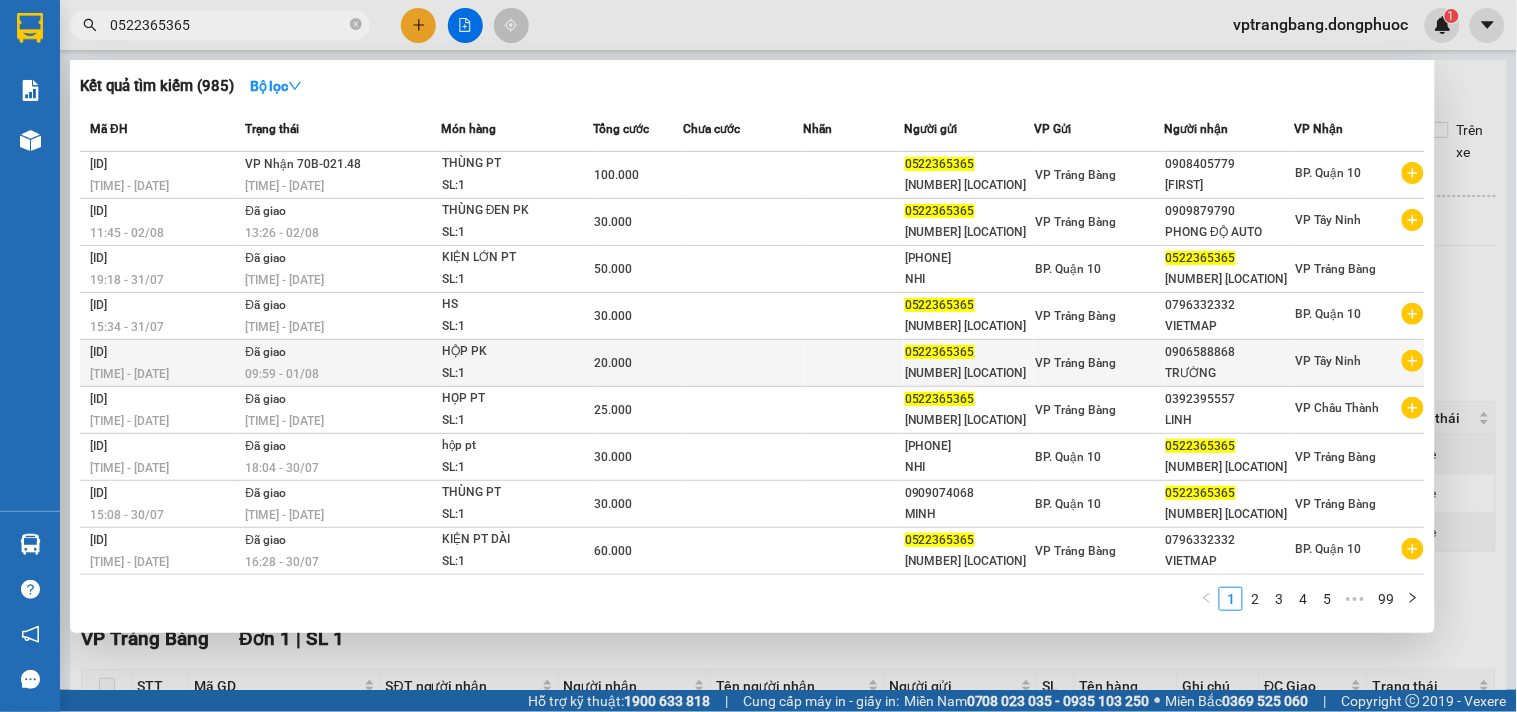 scroll, scrollTop: 0, scrollLeft: 0, axis: both 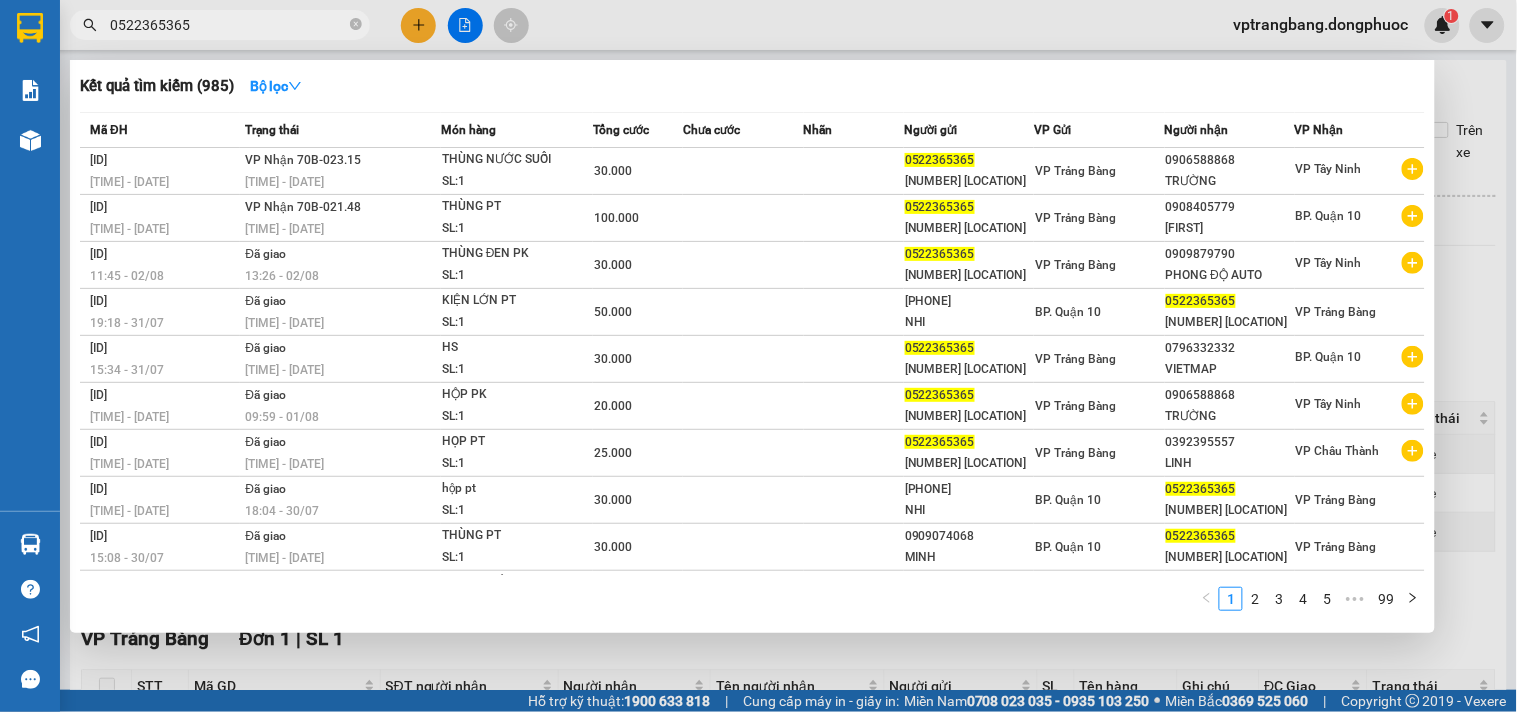 type on "0522365365" 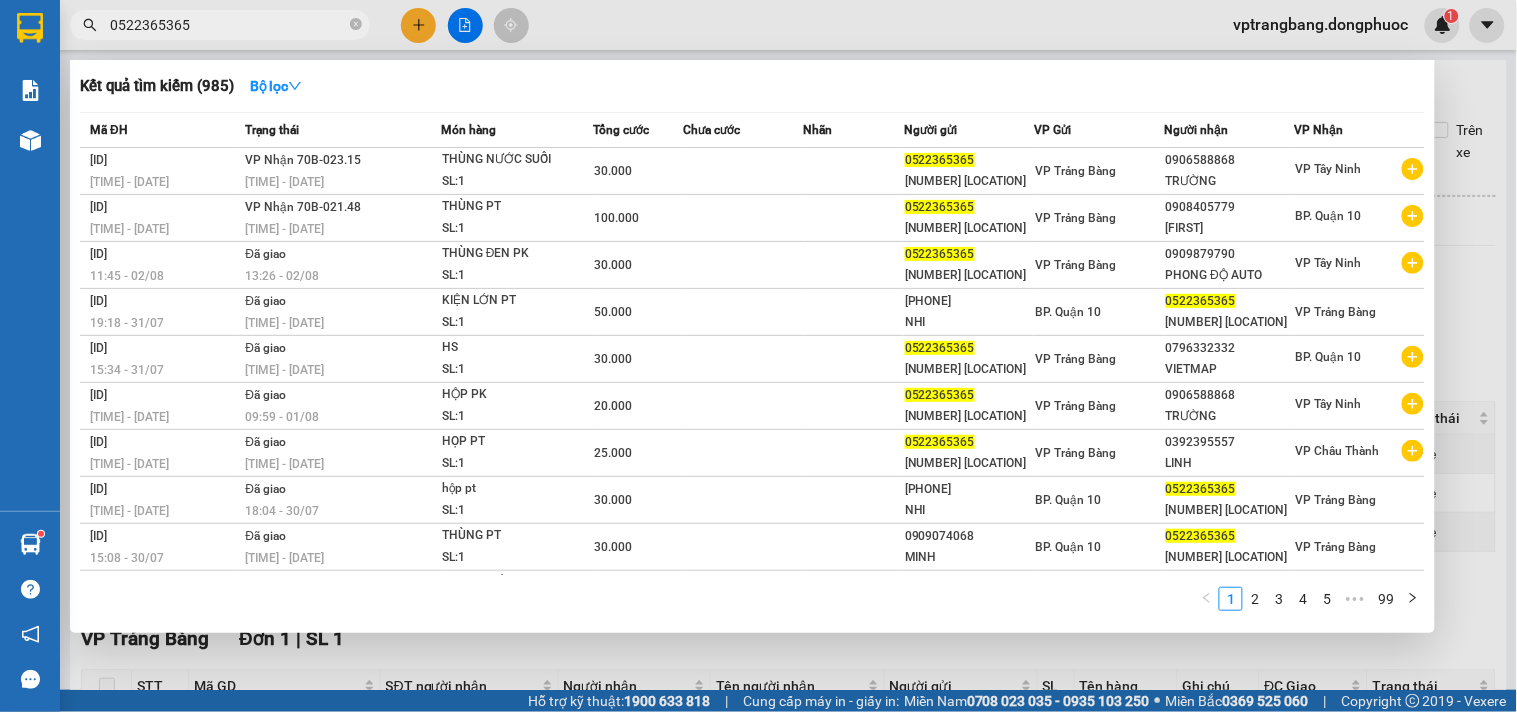 click at bounding box center [758, 356] 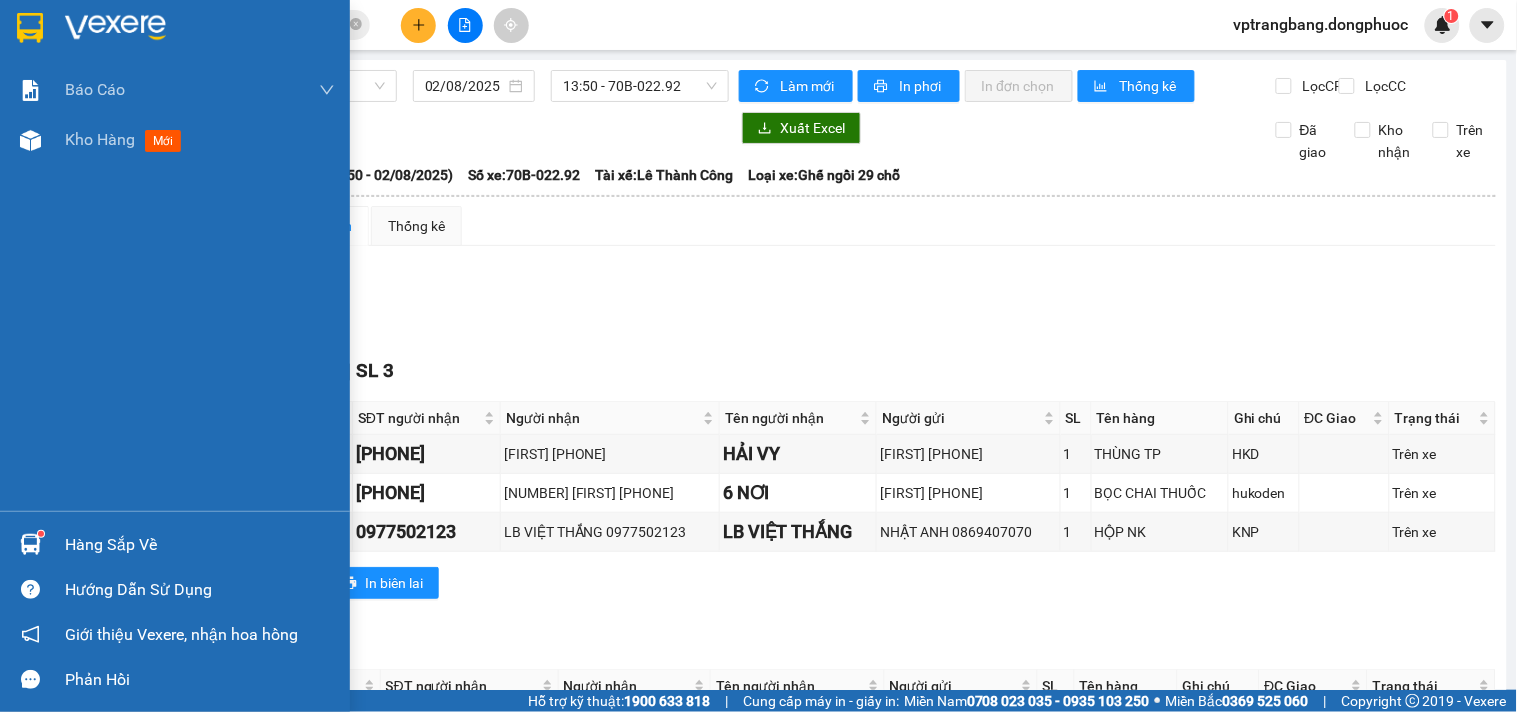 drag, startPoint x: 66, startPoint y: 150, endPoint x: 280, endPoint y: 196, distance: 218.88809 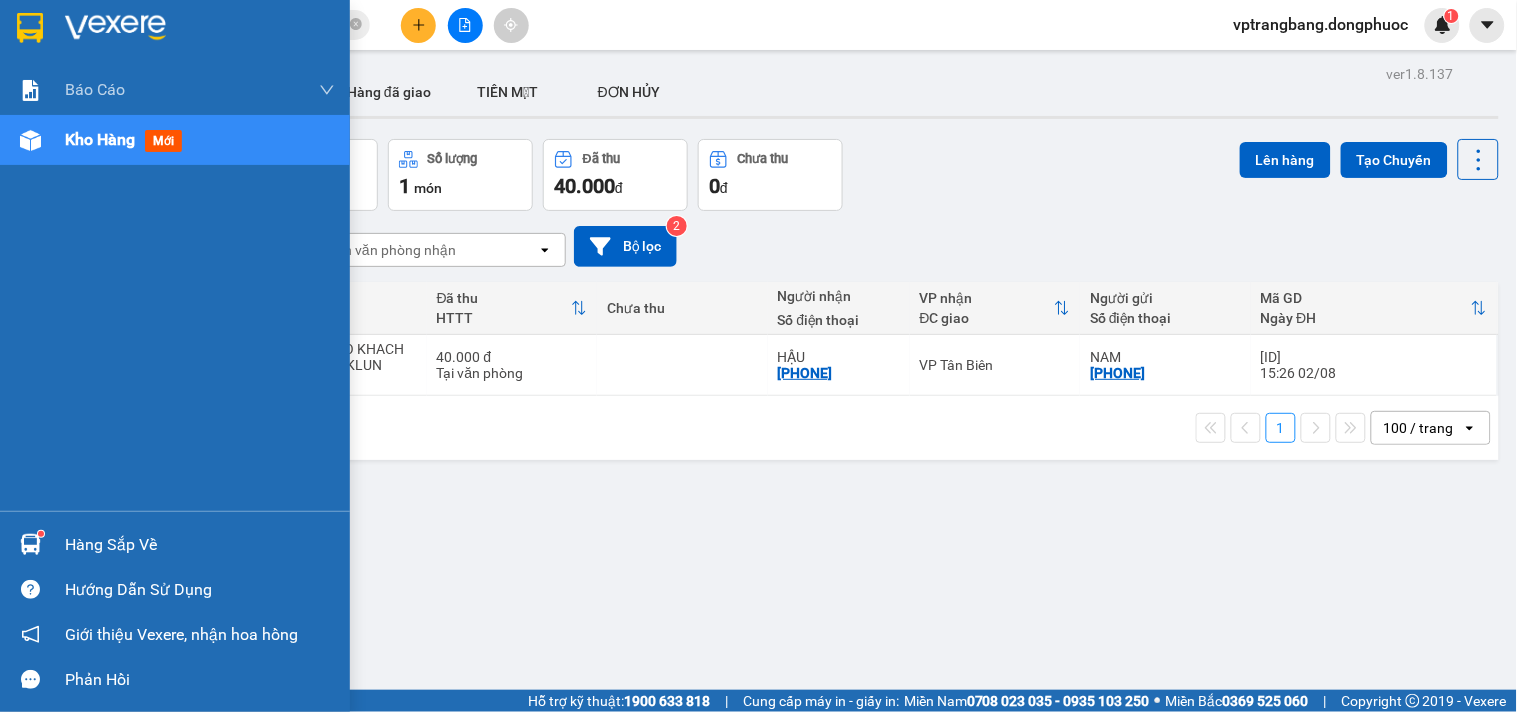 click on "Hàng sắp về" at bounding box center [200, 545] 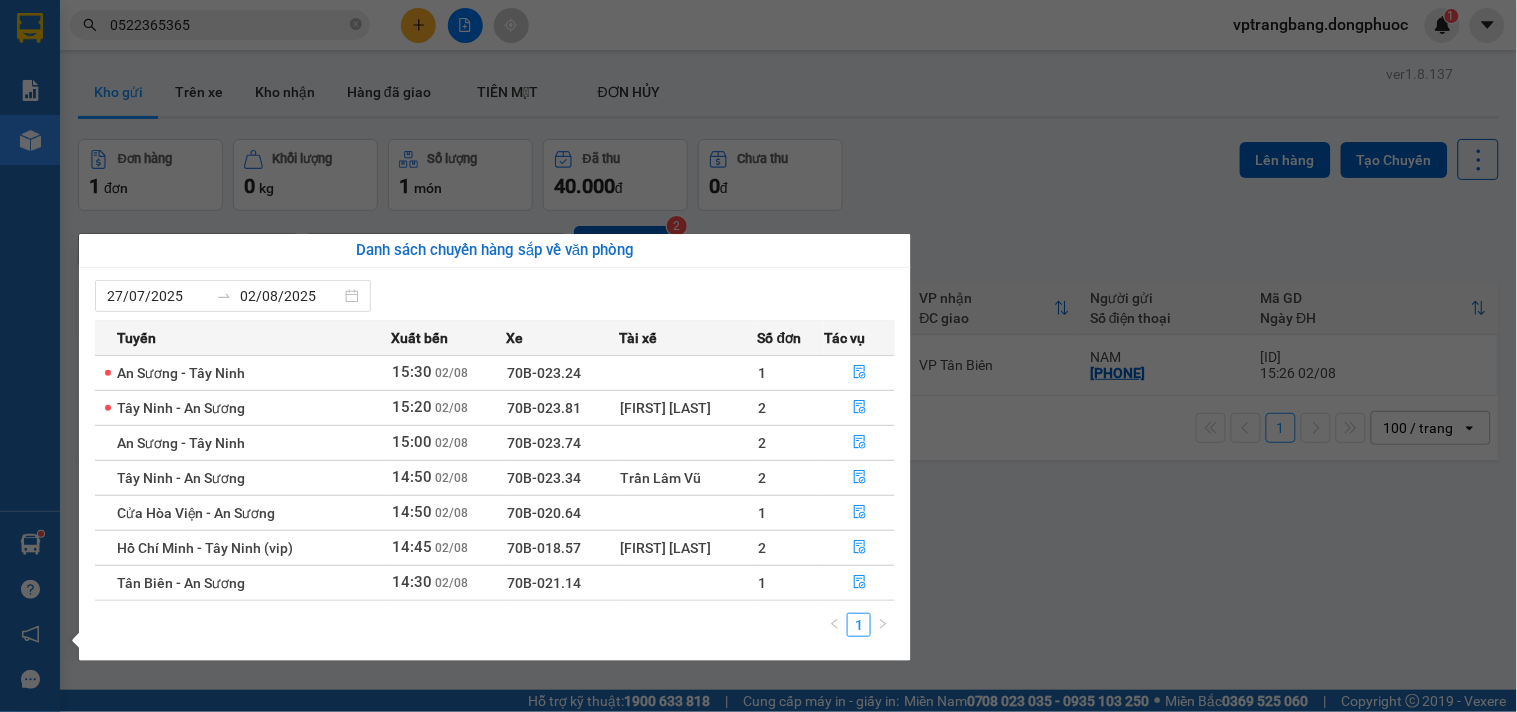 click on "Kết quả tìm kiếm ( 985 )  Bộ lọc  Mã ĐH Trạng thái Món hàng Tổng cước Chưa cước Nhãn Người gửi VP Gửi Người nhận VP Nhận VPTrB0501250020 09:22 - 05/01 VP Nhận   70B-023.15 12:10 - 05/01 THÙNG NƯỚC SUỐI SL:  1 30.000 0522365365 365  TÂY NINH VP Trảng Bàng 0906588868 TRƯỜNG VP Tây Ninh VPTrB1109240028 10:22 - 11/09 VP Nhận   70B-021.48 06:18 - 12/09 THÙNG PT SL:  1 100.000 0522365365 365  TÂY NINH VP Trảng Bàng 0908405779 ÚT THƠM BP. Quận 10 VPTrB0208250028 11:45 - 02/08 Đã giao   13:26 - 02/08 THÙNG ĐEN PK SL:  1 30.000 0522365365 365  TÂY NINH VP Trảng Bàng 0909879790 PHONG ĐỘ AUTO VP Tây Ninh BPQ103107250129 19:18 - 31/07 Đã giao   11:24 - 01/08 KIỆN LỚN PT SL:  1 50.000 0987788295 NHI BP. Quận 10 0522365365 365  TÂY NINH VP Trảng Bàng VPTrB3107250046 15:34 - 31/07 Đã giao   10:45 - 01/08 HS SL:  1 30.000 0522365365 365  TÂY NINH VP Trảng Bàng 0796332332 VIETMAP BP. Quận 10 VPTrB3107250049 16:15 - 31/07   1" at bounding box center [758, 356] 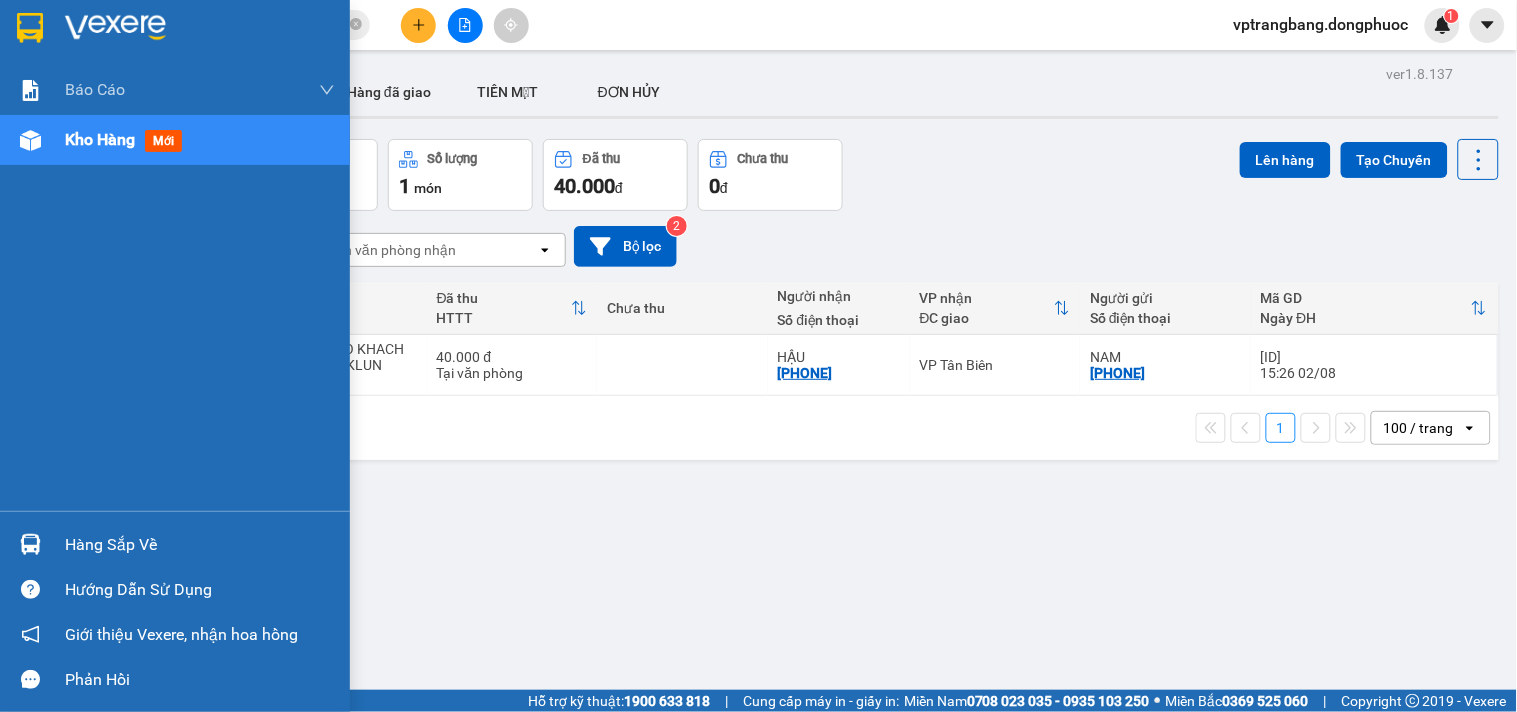 click on "Hàng sắp về" at bounding box center (175, 544) 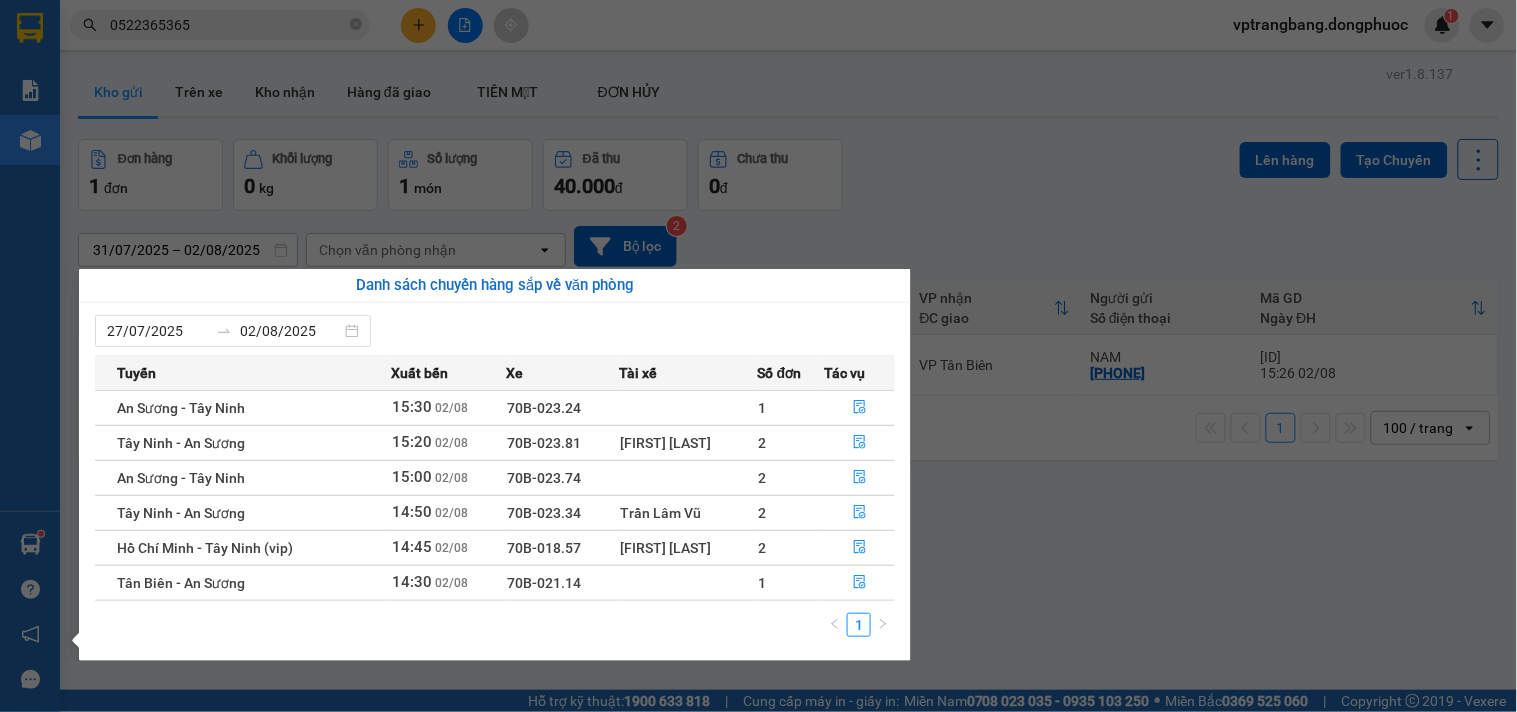 click on "Kết quả tìm kiếm ( 985 )  Bộ lọc  Mã ĐH Trạng thái Món hàng Tổng cước Chưa cước Nhãn Người gửi VP Gửi Người nhận VP Nhận VPTrB0501250020 09:22 - 05/01 VP Nhận   70B-023.15 12:10 - 05/01 THÙNG NƯỚC SUỐI SL:  1 30.000 0522365365 365  TÂY NINH VP Trảng Bàng 0906588868 TRƯỜNG VP Tây Ninh VPTrB1109240028 10:22 - 11/09 VP Nhận   70B-021.48 06:18 - 12/09 THÙNG PT SL:  1 100.000 0522365365 365  TÂY NINH VP Trảng Bàng 0908405779 ÚT THƠM BP. Quận 10 VPTrB0208250028 11:45 - 02/08 Đã giao   13:26 - 02/08 THÙNG ĐEN PK SL:  1 30.000 0522365365 365  TÂY NINH VP Trảng Bàng 0909879790 PHONG ĐỘ AUTO VP Tây Ninh BPQ103107250129 19:18 - 31/07 Đã giao   11:24 - 01/08 KIỆN LỚN PT SL:  1 50.000 0987788295 NHI BP. Quận 10 0522365365 365  TÂY NINH VP Trảng Bàng VPTrB3107250046 15:34 - 31/07 Đã giao   10:45 - 01/08 HS SL:  1 30.000 0522365365 365  TÂY NINH VP Trảng Bàng 0796332332 VIETMAP BP. Quận 10 VPTrB3107250049 16:15 - 31/07   1" at bounding box center (758, 356) 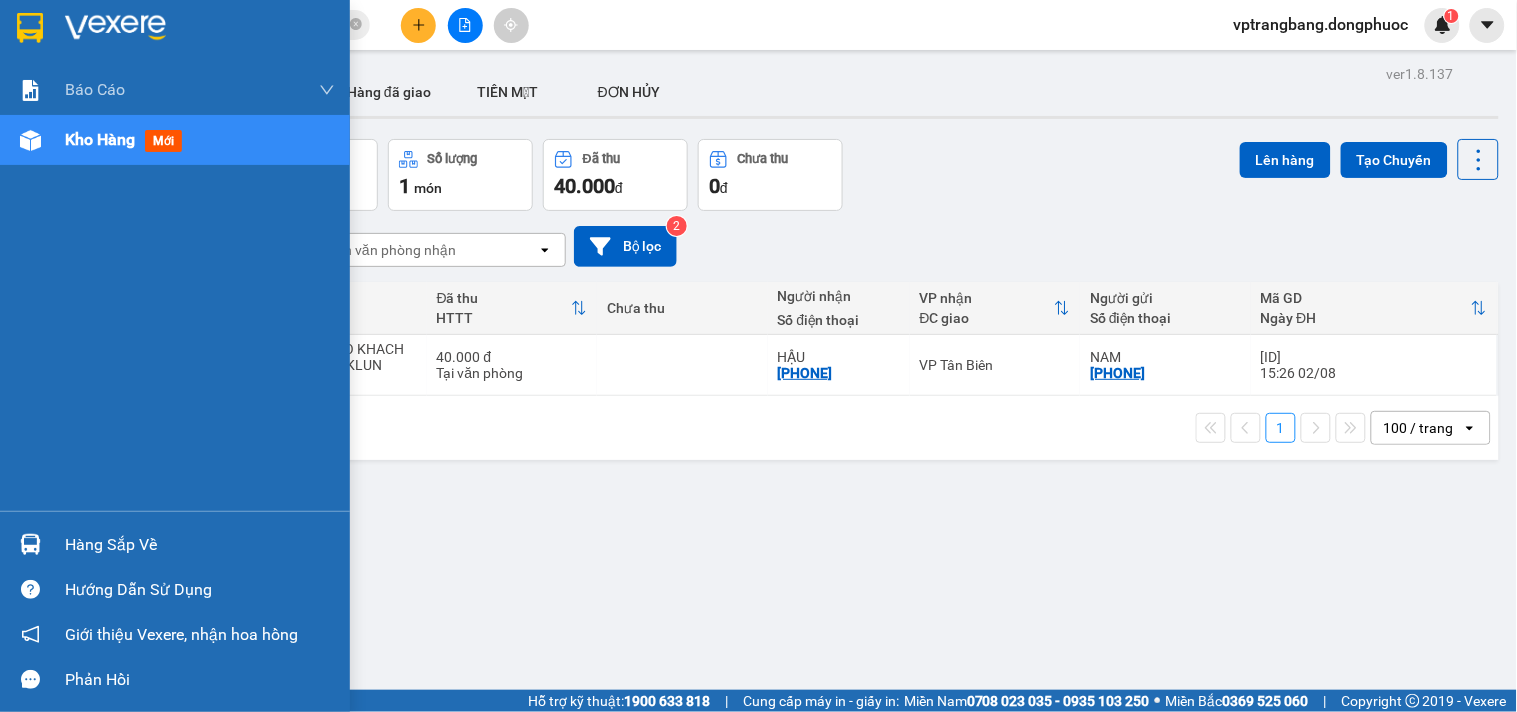 click on "Hàng sắp về" at bounding box center (200, 545) 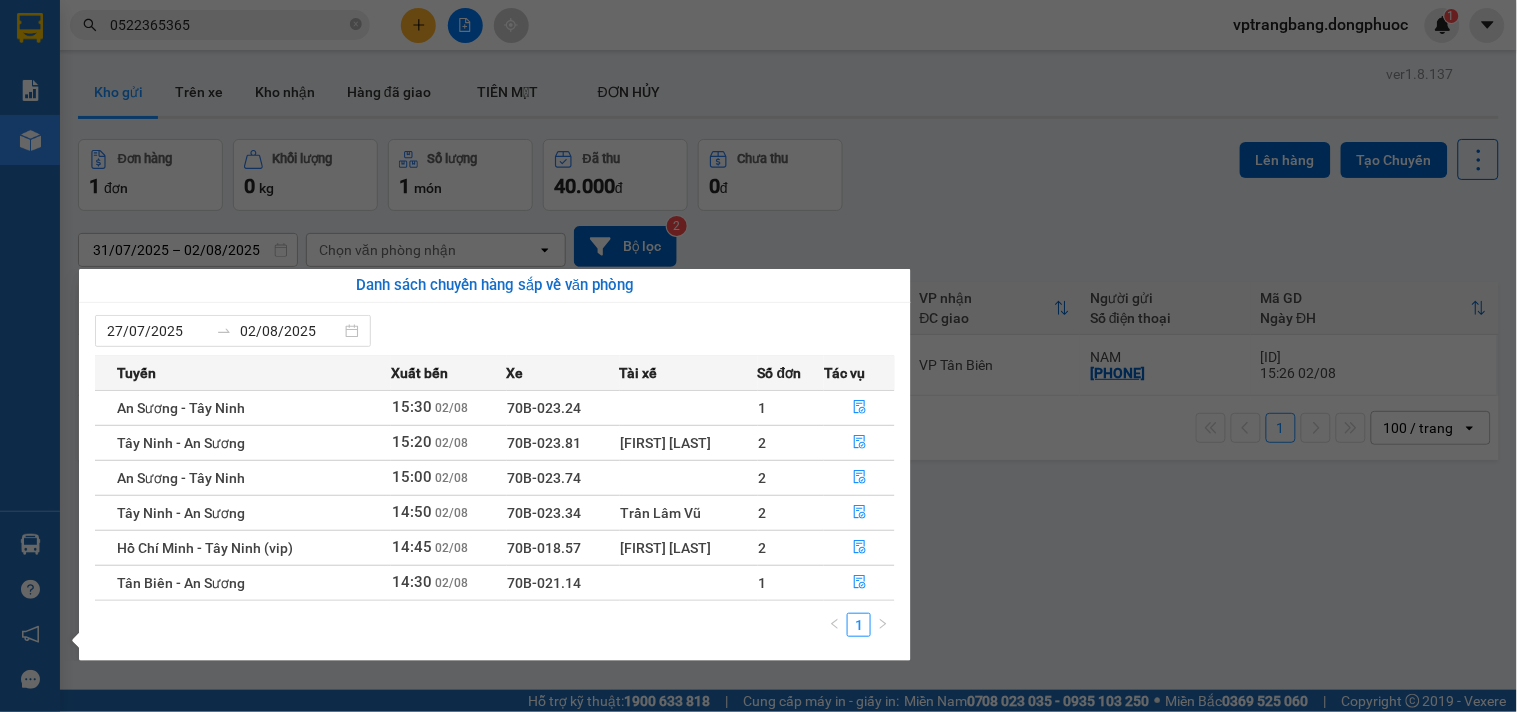 click on "Kết quả tìm kiếm ( 985 )  Bộ lọc  Mã ĐH Trạng thái Món hàng Tổng cước Chưa cước Nhãn Người gửi VP Gửi Người nhận VP Nhận VPTrB0501250020 09:22 - 05/01 VP Nhận   70B-023.15 12:10 - 05/01 THÙNG NƯỚC SUỐI SL:  1 30.000 0522365365 365  TÂY NINH VP Trảng Bàng 0906588868 TRƯỜNG VP Tây Ninh VPTrB1109240028 10:22 - 11/09 VP Nhận   70B-021.48 06:18 - 12/09 THÙNG PT SL:  1 100.000 0522365365 365  TÂY NINH VP Trảng Bàng 0908405779 ÚT THƠM BP. Quận 10 VPTrB0208250028 11:45 - 02/08 Đã giao   13:26 - 02/08 THÙNG ĐEN PK SL:  1 30.000 0522365365 365  TÂY NINH VP Trảng Bàng 0909879790 PHONG ĐỘ AUTO VP Tây Ninh BPQ103107250129 19:18 - 31/07 Đã giao   11:24 - 01/08 KIỆN LỚN PT SL:  1 50.000 0987788295 NHI BP. Quận 10 0522365365 365  TÂY NINH VP Trảng Bàng VPTrB3107250046 15:34 - 31/07 Đã giao   10:45 - 01/08 HS SL:  1 30.000 0522365365 365  TÂY NINH VP Trảng Bàng 0796332332 VIETMAP BP. Quận 10 VPTrB3107250049 16:15 - 31/07   1" at bounding box center [758, 356] 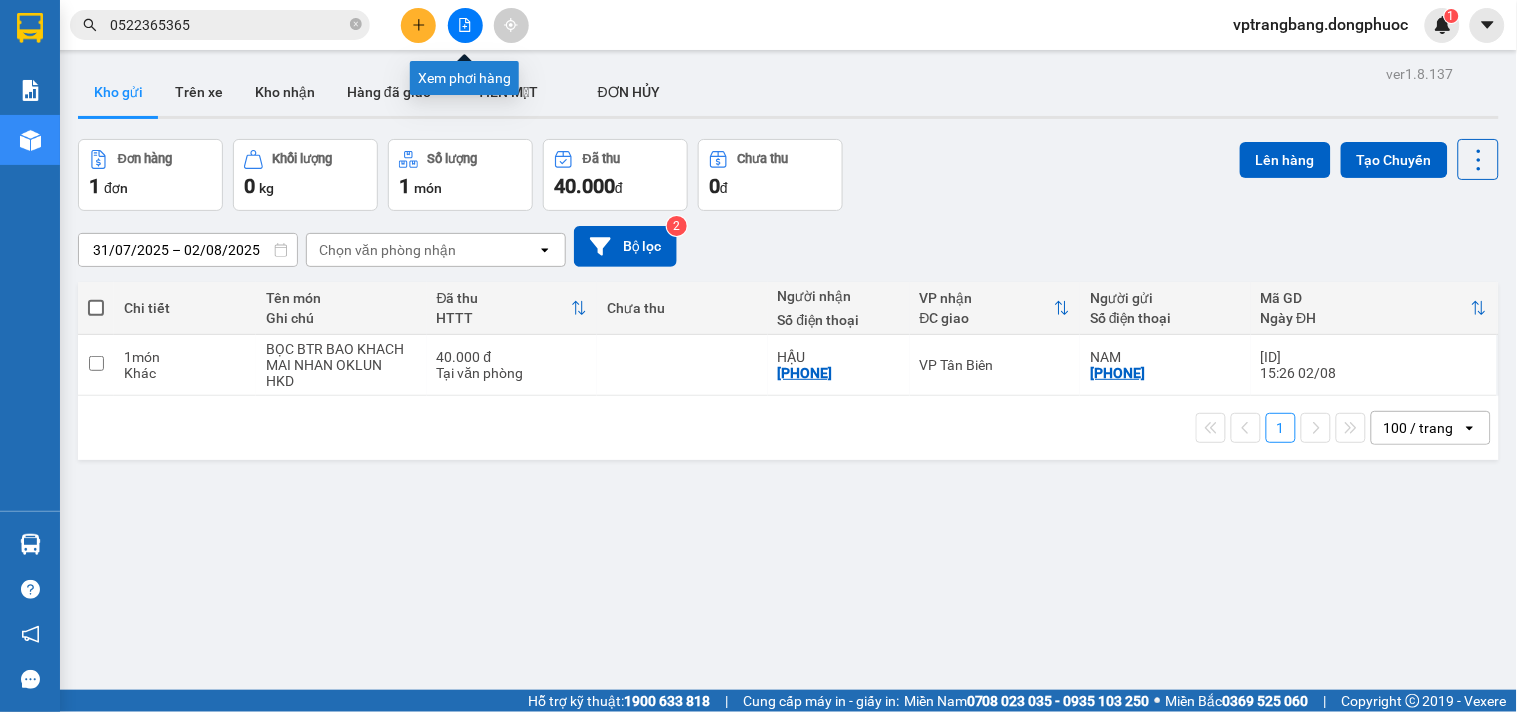 click 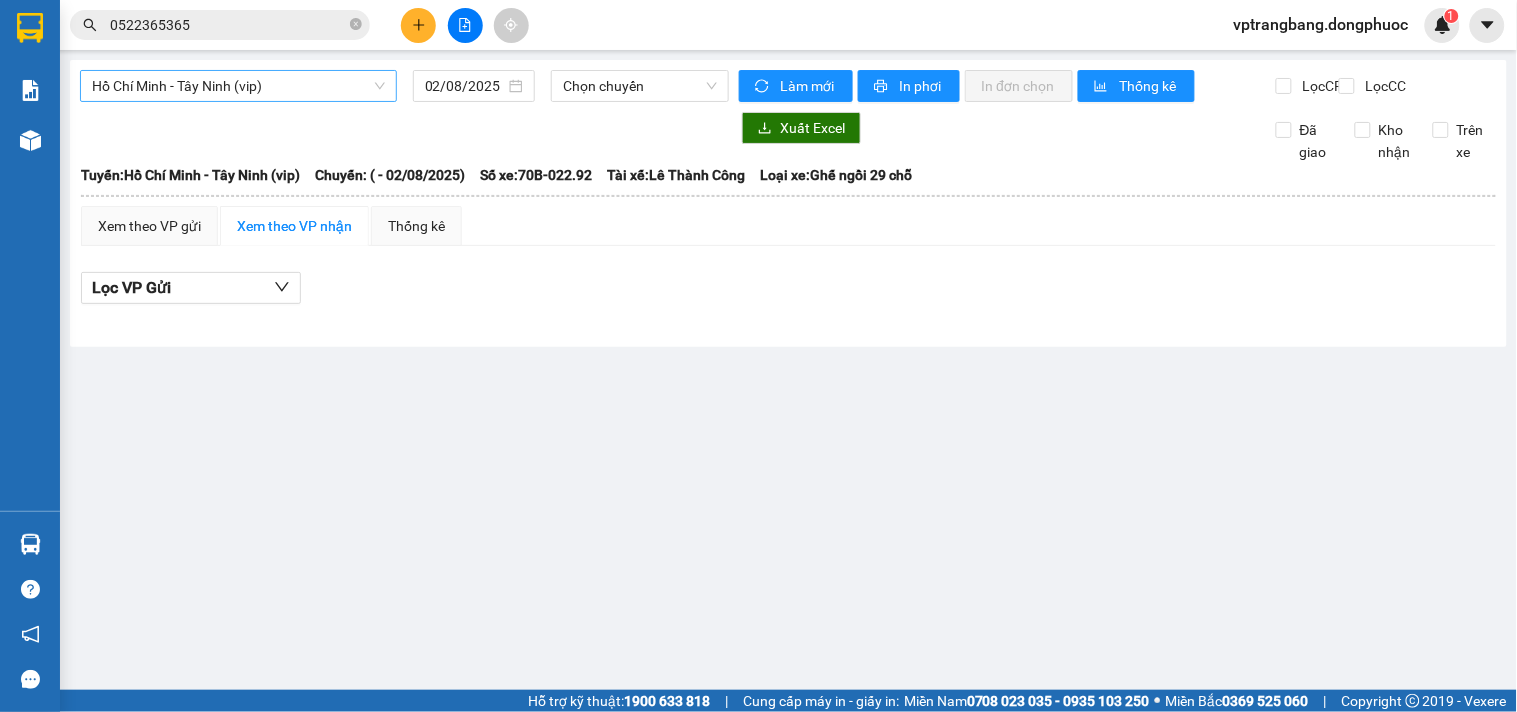 click on "Hồ Chí Minh - Tây Ninh (vip)" at bounding box center [238, 86] 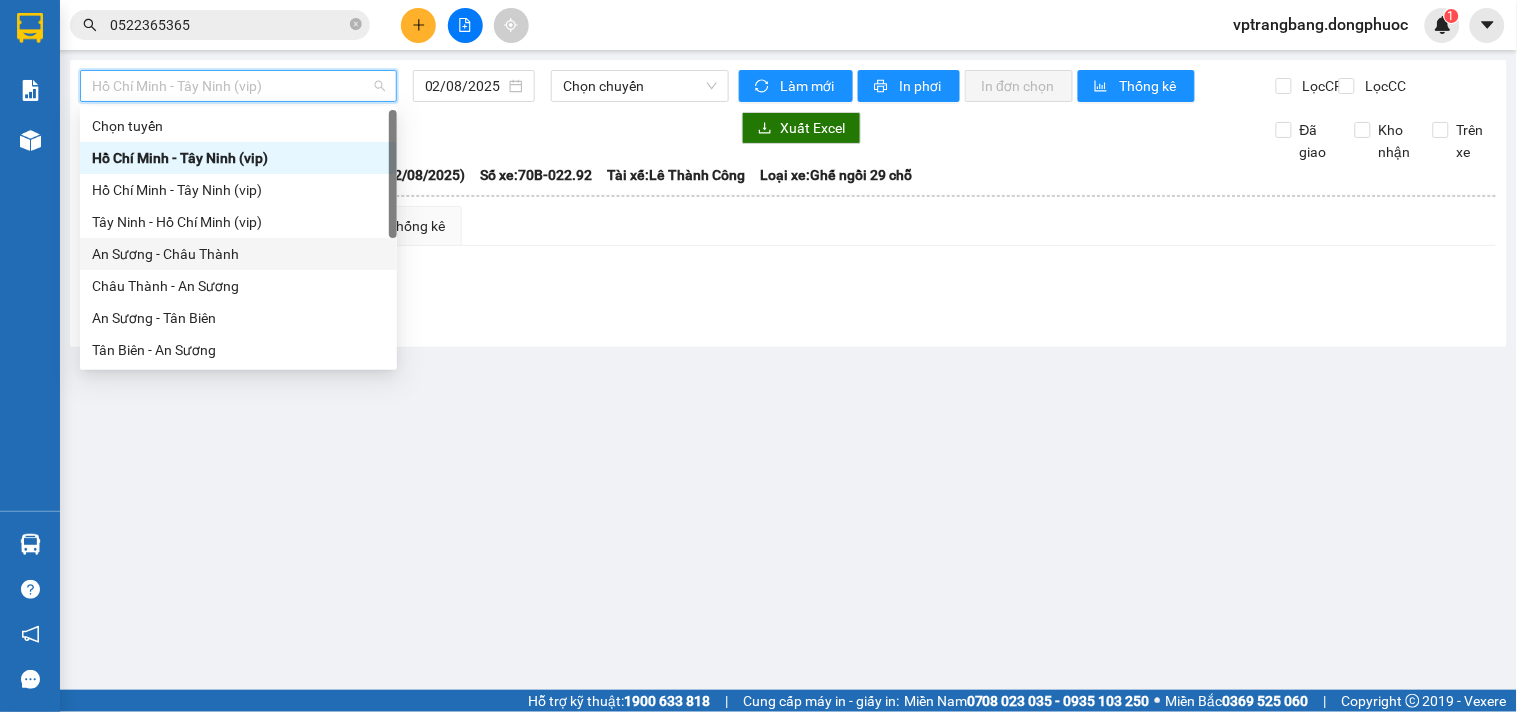 click on "An Sương - Châu Thành" at bounding box center (238, 254) 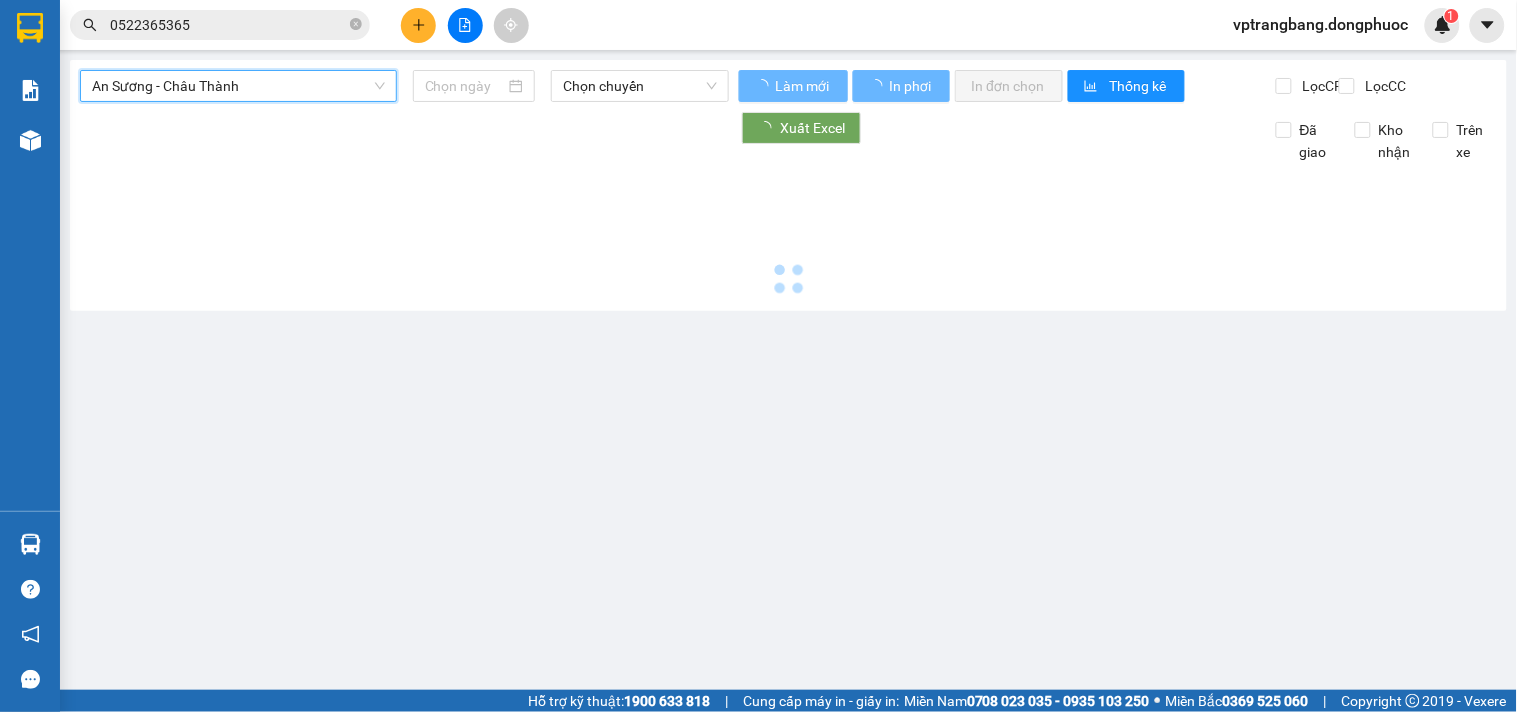 type on "02/08/2025" 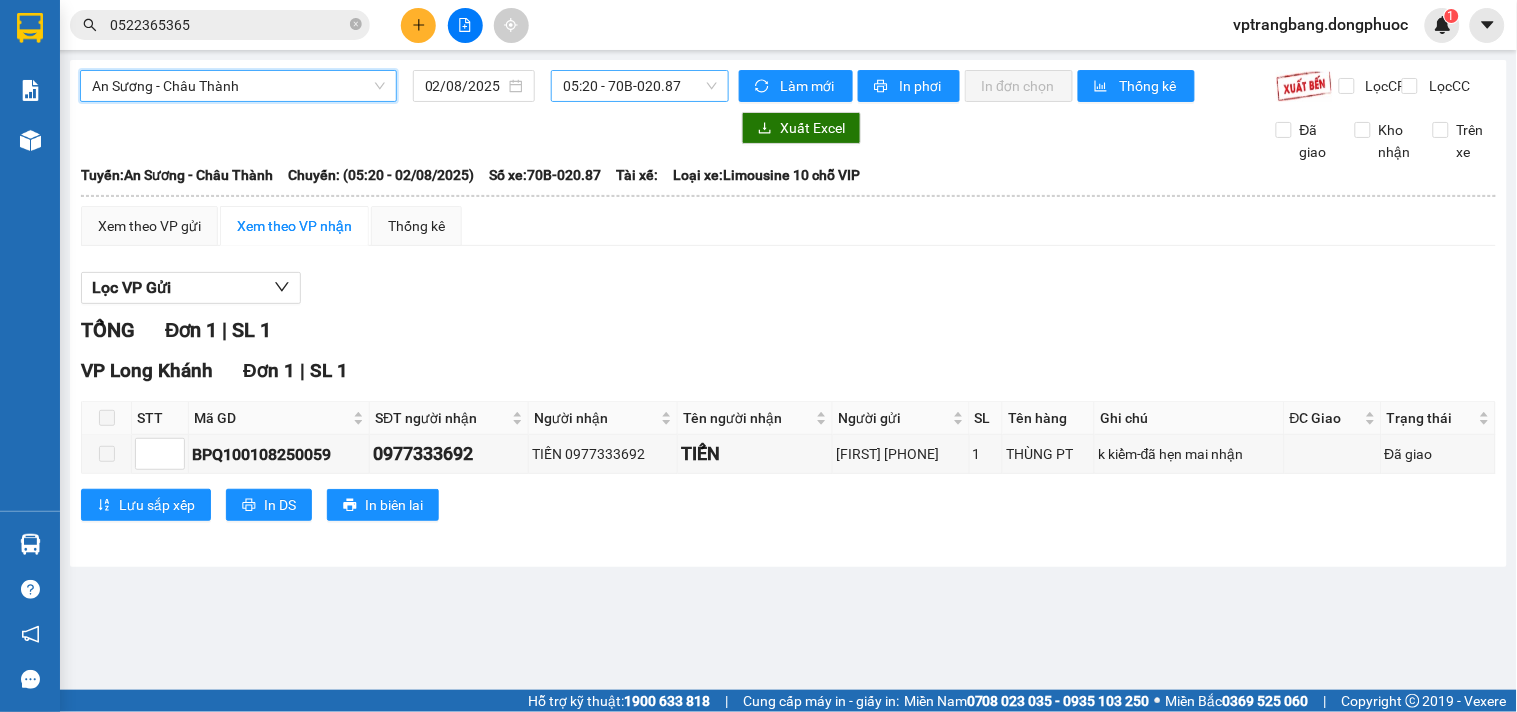 click on "05:20     - 70B-020.87" at bounding box center [640, 86] 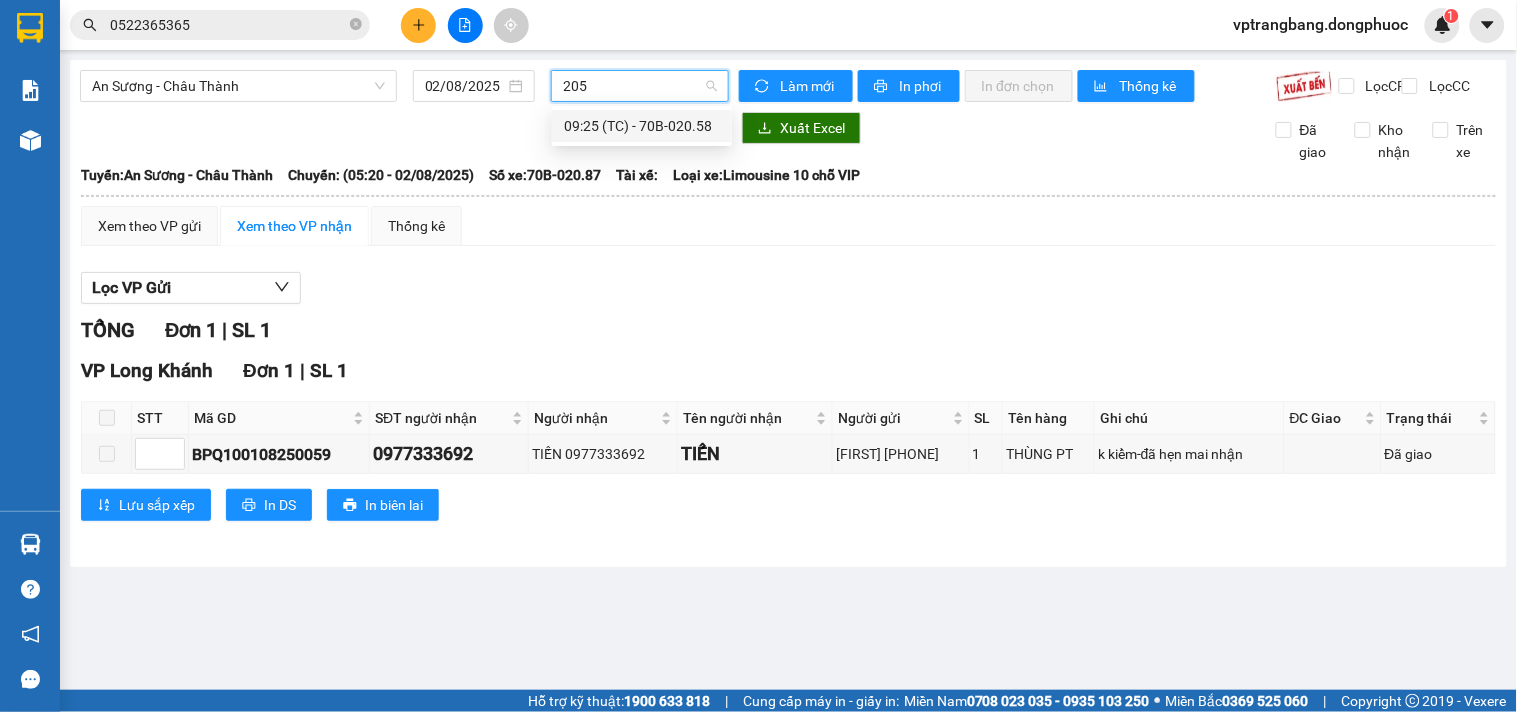 type on "2058" 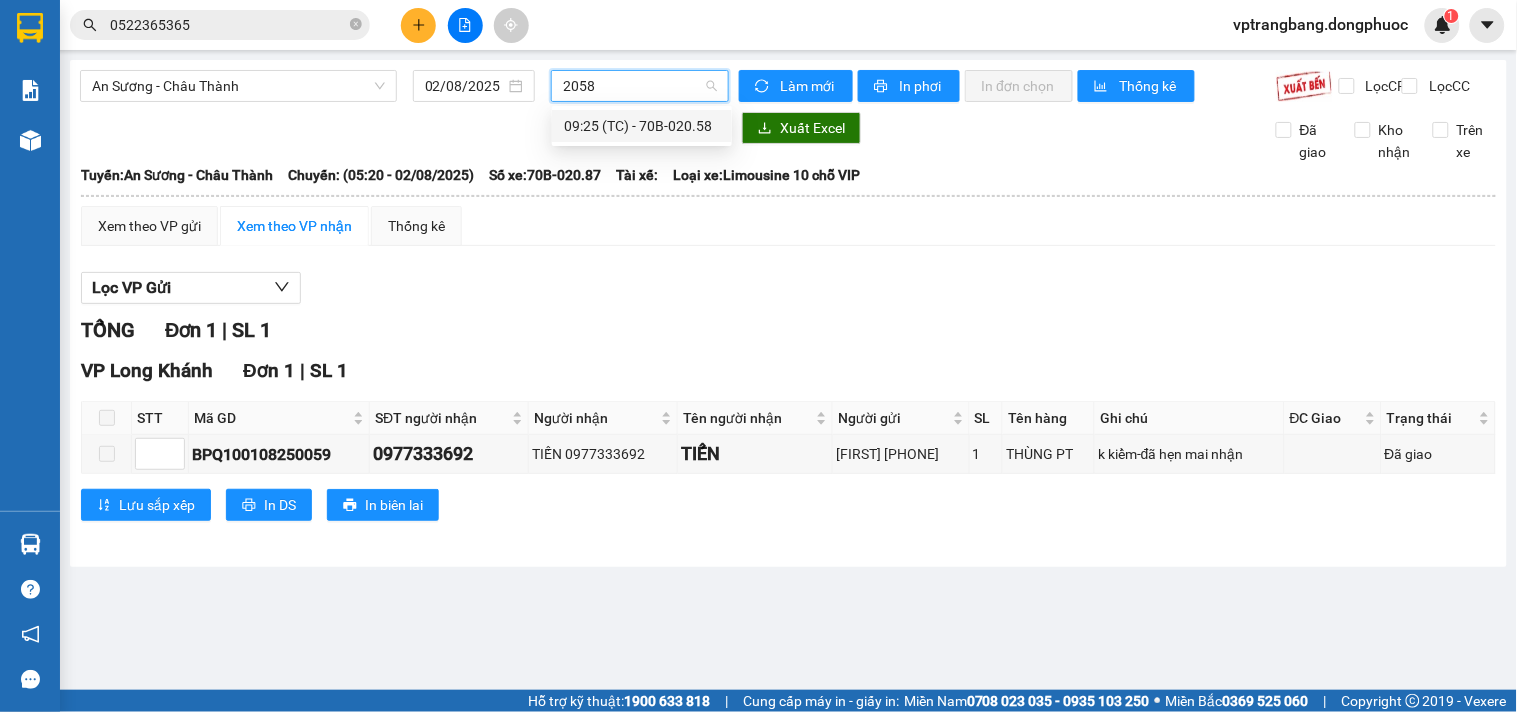 click on "09:25   (TC)   - 70B-020.58" at bounding box center (642, 126) 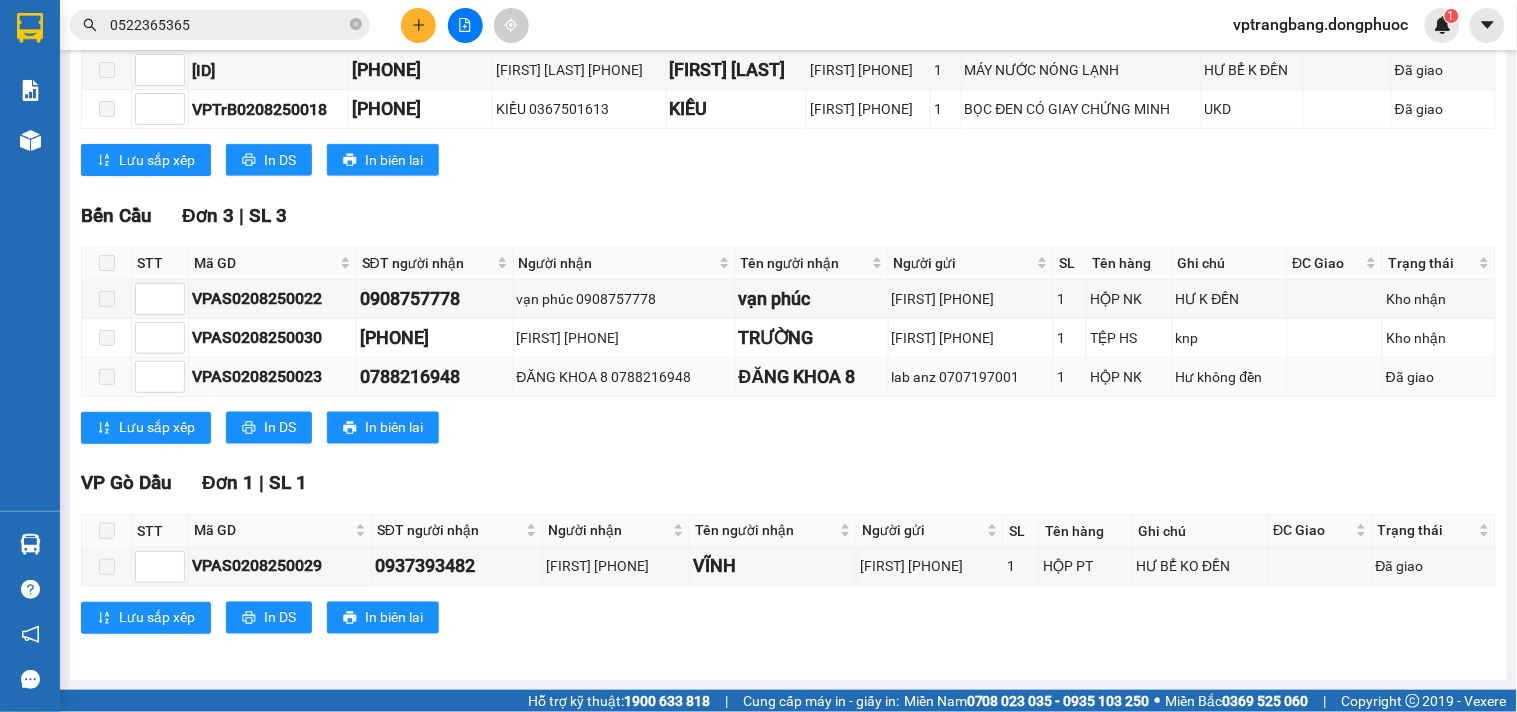 scroll, scrollTop: 0, scrollLeft: 0, axis: both 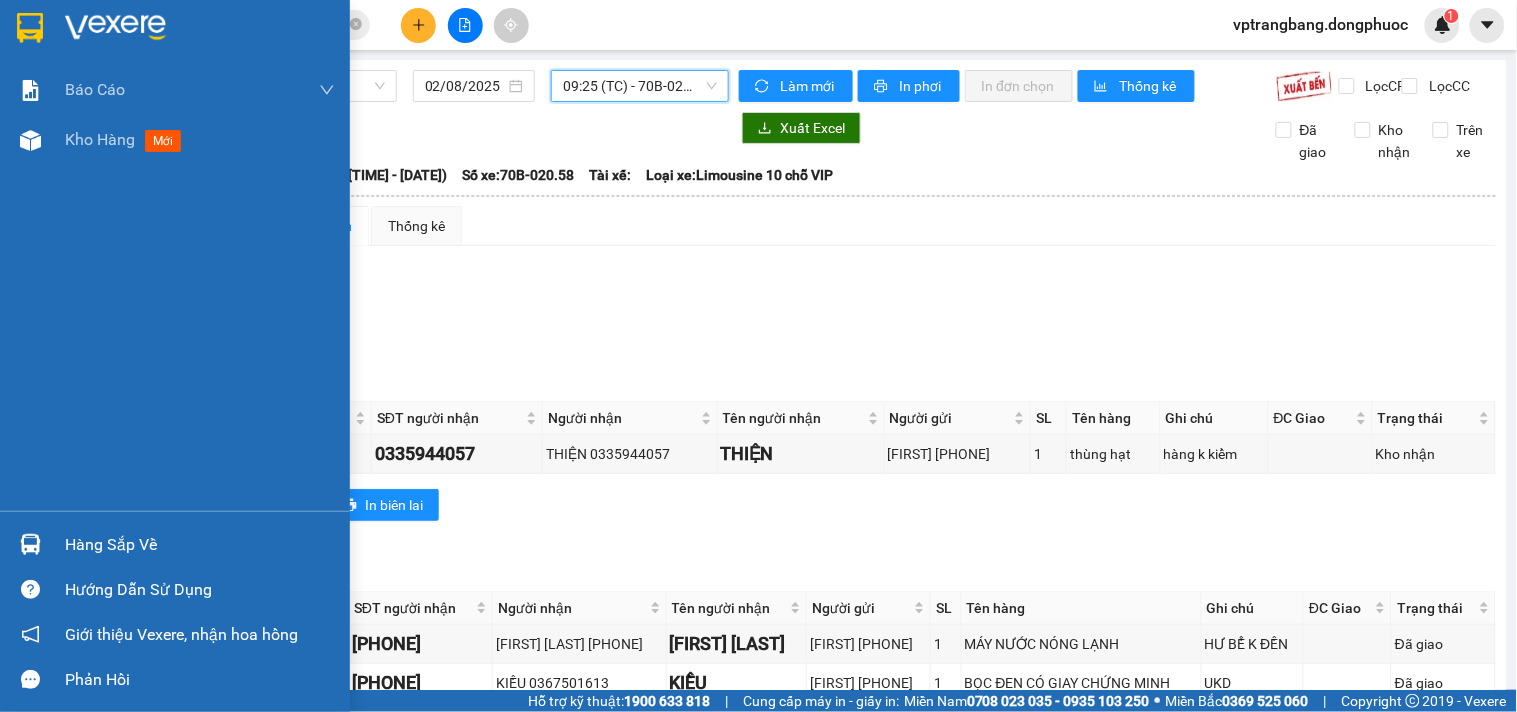 click on "Hàng sắp về" at bounding box center (175, 544) 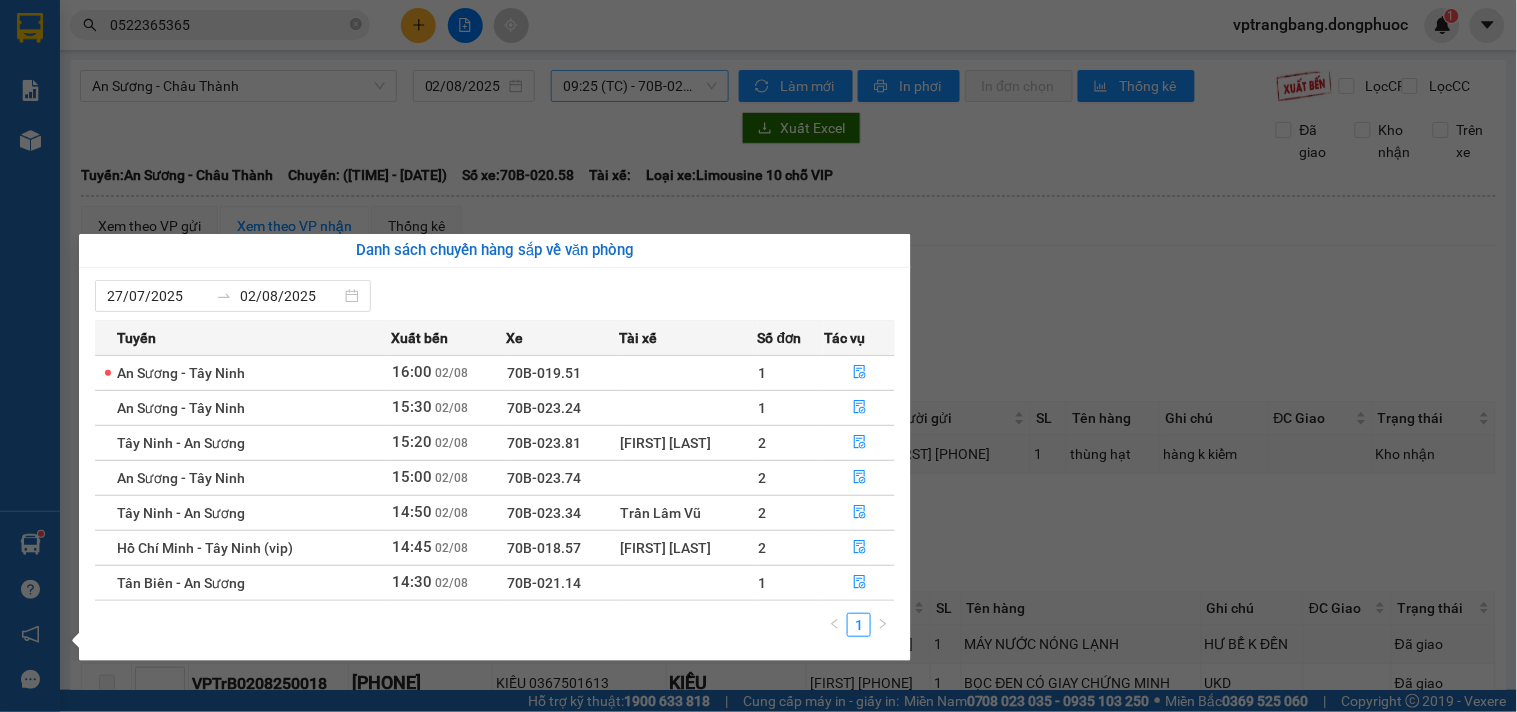 click on "Kết quả tìm kiếm ( 985 )  Bộ lọc  Mã ĐH Trạng thái Món hàng Tổng cước Chưa cước Nhãn Người gửi VP Gửi Người nhận VP Nhận VPTrB0501250020 09:22 - 05/01 VP Nhận   70B-023.15 12:10 - 05/01 THÙNG NƯỚC SUỐI SL:  1 30.000 0522365365 365  TÂY NINH VP Trảng Bàng 0906588868 TRƯỜNG VP Tây Ninh VPTrB1109240028 10:22 - 11/09 VP Nhận   70B-021.48 06:18 - 12/09 THÙNG PT SL:  1 100.000 0522365365 365  TÂY NINH VP Trảng Bàng 0908405779 ÚT THƠM BP. Quận 10 VPTrB0208250028 11:45 - 02/08 Đã giao   13:26 - 02/08 THÙNG ĐEN PK SL:  1 30.000 0522365365 365  TÂY NINH VP Trảng Bàng 0909879790 PHONG ĐỘ AUTO VP Tây Ninh BPQ103107250129 19:18 - 31/07 Đã giao   11:24 - 01/08 KIỆN LỚN PT SL:  1 50.000 0987788295 NHI BP. Quận 10 0522365365 365  TÂY NINH VP Trảng Bàng VPTrB3107250046 15:34 - 31/07 Đã giao   10:45 - 01/08 HS SL:  1 30.000 0522365365 365  TÂY NINH VP Trảng Bàng 0796332332 VIETMAP BP. Quận 10 VPTrB3107250049 16:15 - 31/07   1" at bounding box center [758, 356] 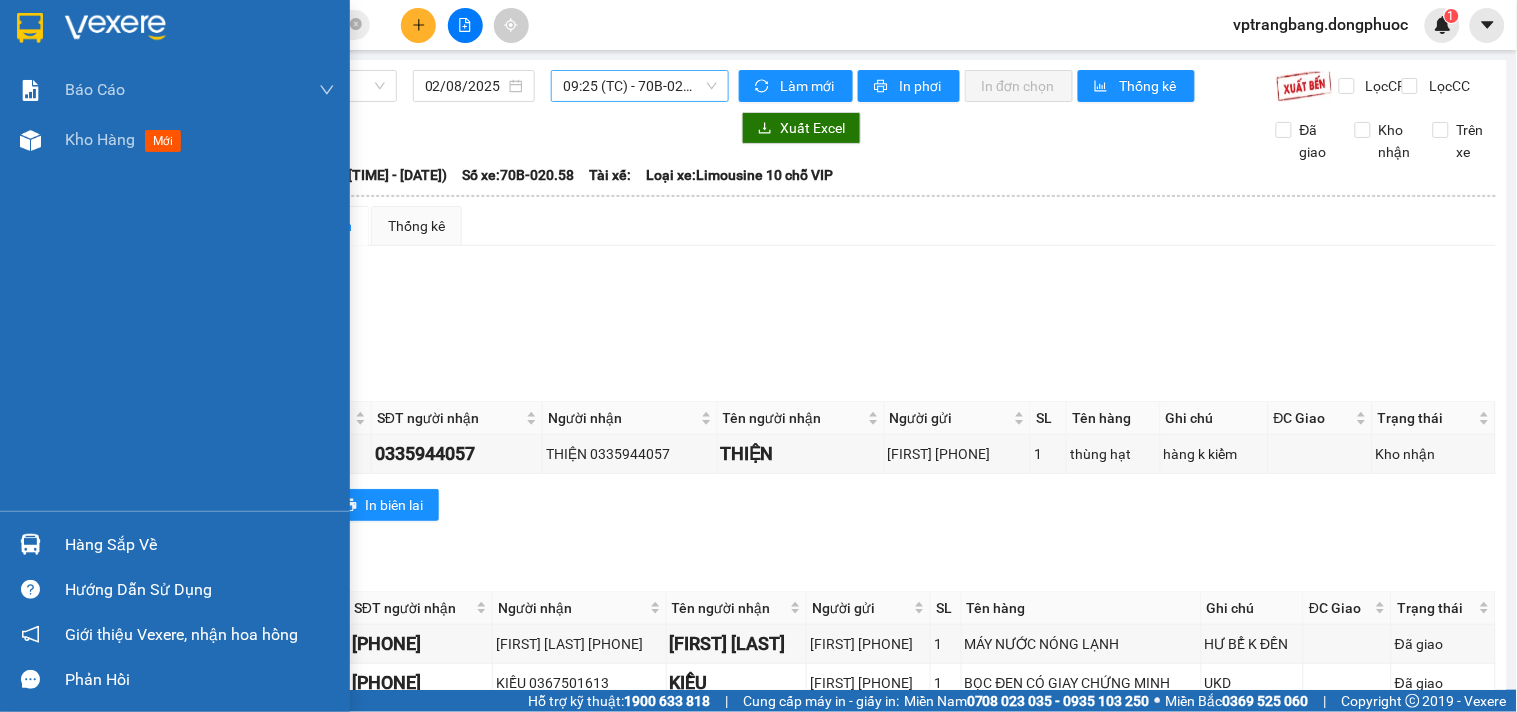 click on "Hàng sắp về" at bounding box center (200, 545) 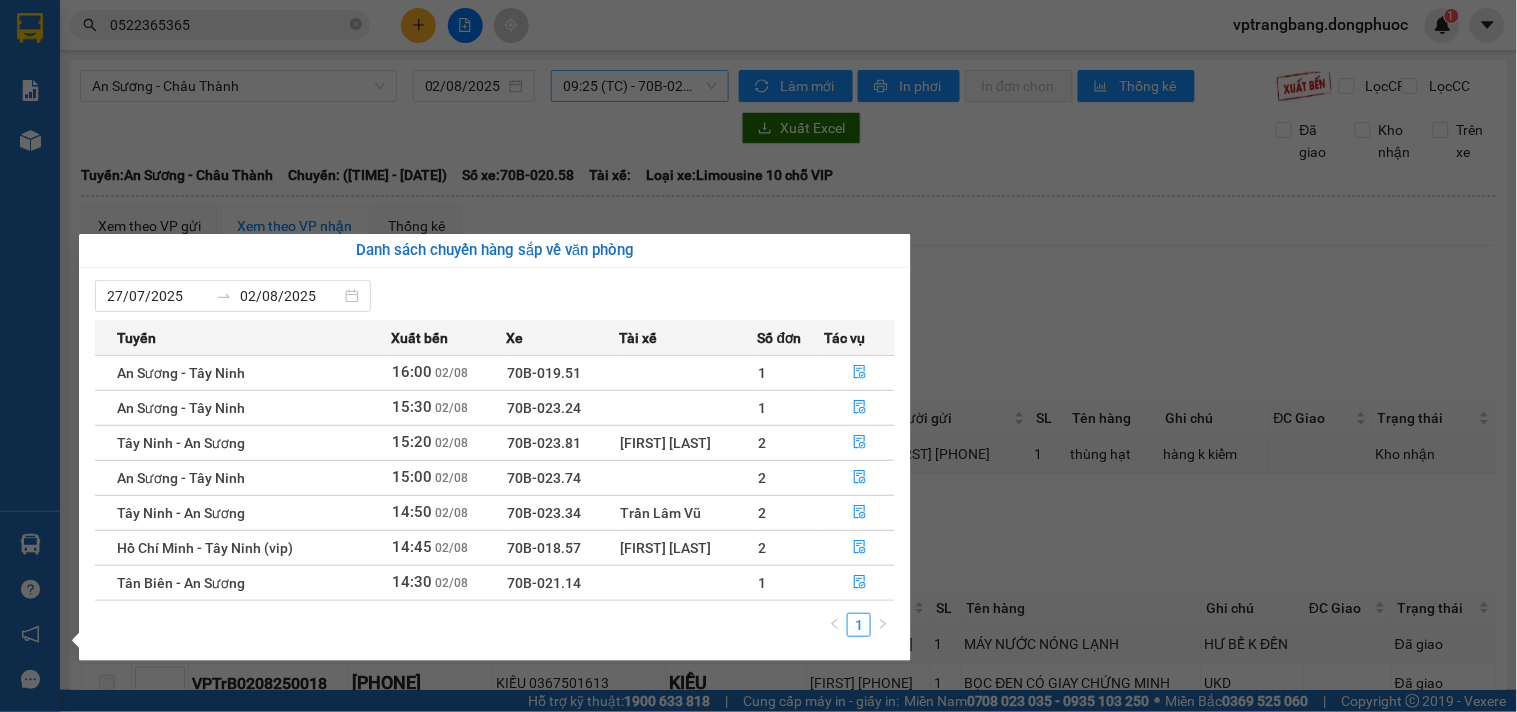 click on "Kết quả tìm kiếm ( 985 )  Bộ lọc  Mã ĐH Trạng thái Món hàng Tổng cước Chưa cước Nhãn Người gửi VP Gửi Người nhận VP Nhận VPTrB0501250020 09:22 - 05/01 VP Nhận   70B-023.15 12:10 - 05/01 THÙNG NƯỚC SUỐI SL:  1 30.000 0522365365 365  TÂY NINH VP Trảng Bàng 0906588868 TRƯỜNG VP Tây Ninh VPTrB1109240028 10:22 - 11/09 VP Nhận   70B-021.48 06:18 - 12/09 THÙNG PT SL:  1 100.000 0522365365 365  TÂY NINH VP Trảng Bàng 0908405779 ÚT THƠM BP. Quận 10 VPTrB0208250028 11:45 - 02/08 Đã giao   13:26 - 02/08 THÙNG ĐEN PK SL:  1 30.000 0522365365 365  TÂY NINH VP Trảng Bàng 0909879790 PHONG ĐỘ AUTO VP Tây Ninh BPQ103107250129 19:18 - 31/07 Đã giao   11:24 - 01/08 KIỆN LỚN PT SL:  1 50.000 0987788295 NHI BP. Quận 10 0522365365 365  TÂY NINH VP Trảng Bàng VPTrB3107250046 15:34 - 31/07 Đã giao   10:45 - 01/08 HS SL:  1 30.000 0522365365 365  TÂY NINH VP Trảng Bàng 0796332332 VIETMAP BP. Quận 10 VPTrB3107250049 16:15 - 31/07   1" at bounding box center [758, 356] 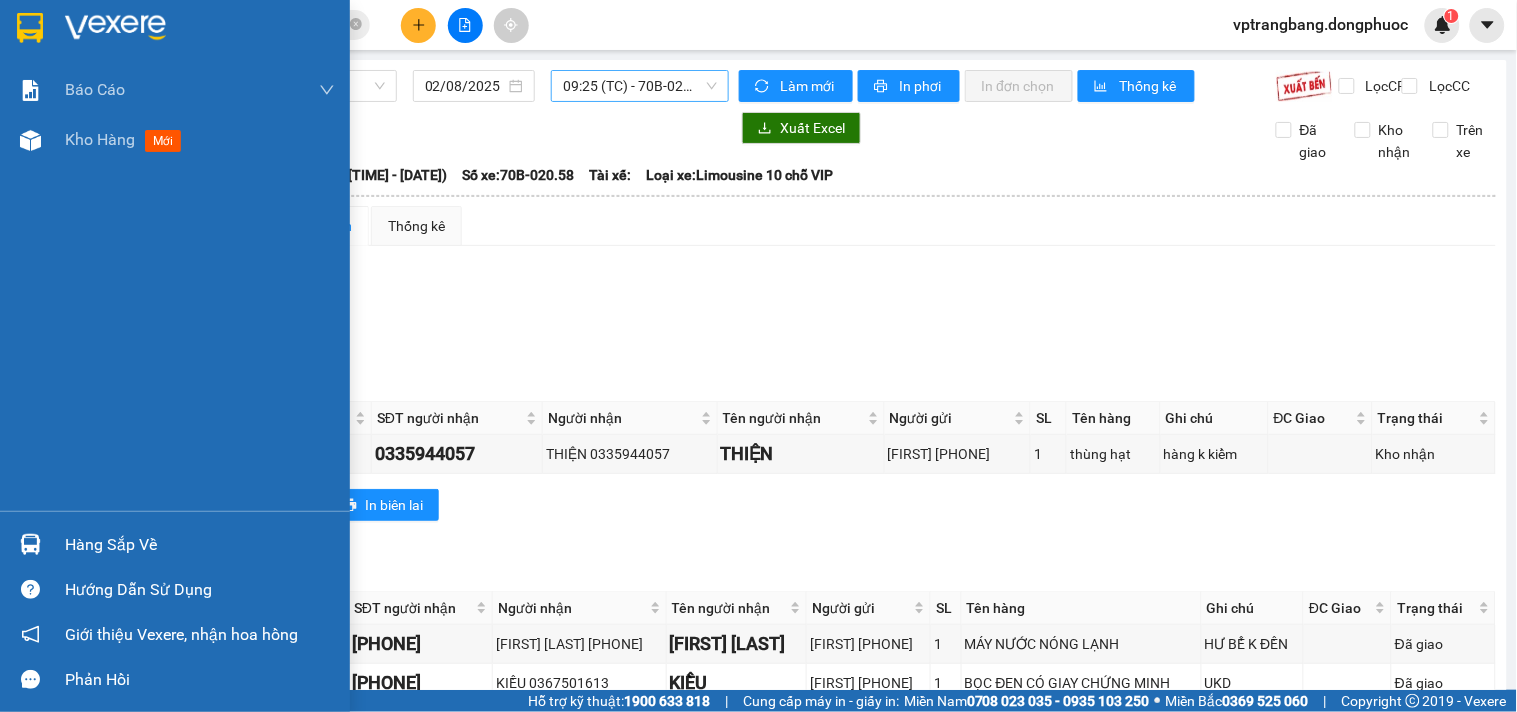 click on "Hàng sắp về" at bounding box center (175, 544) 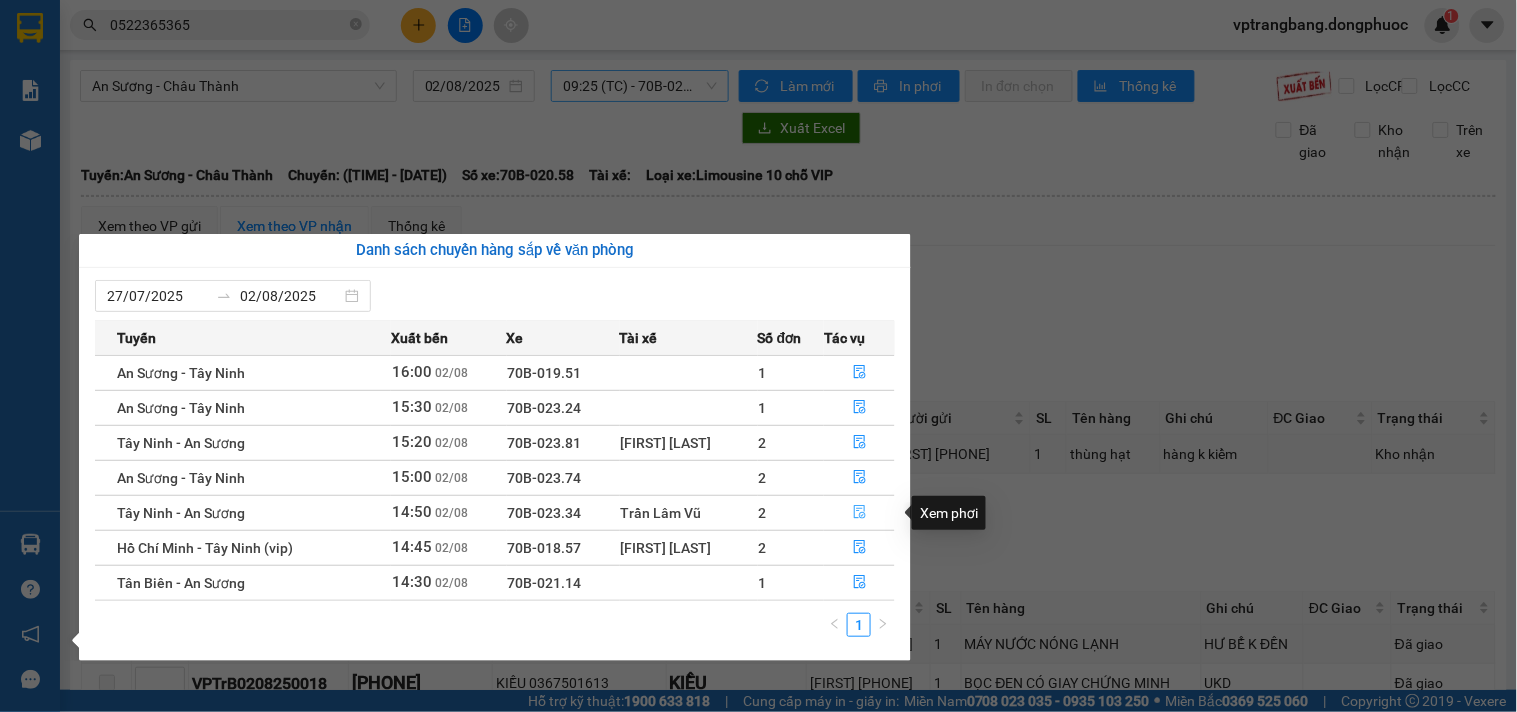click 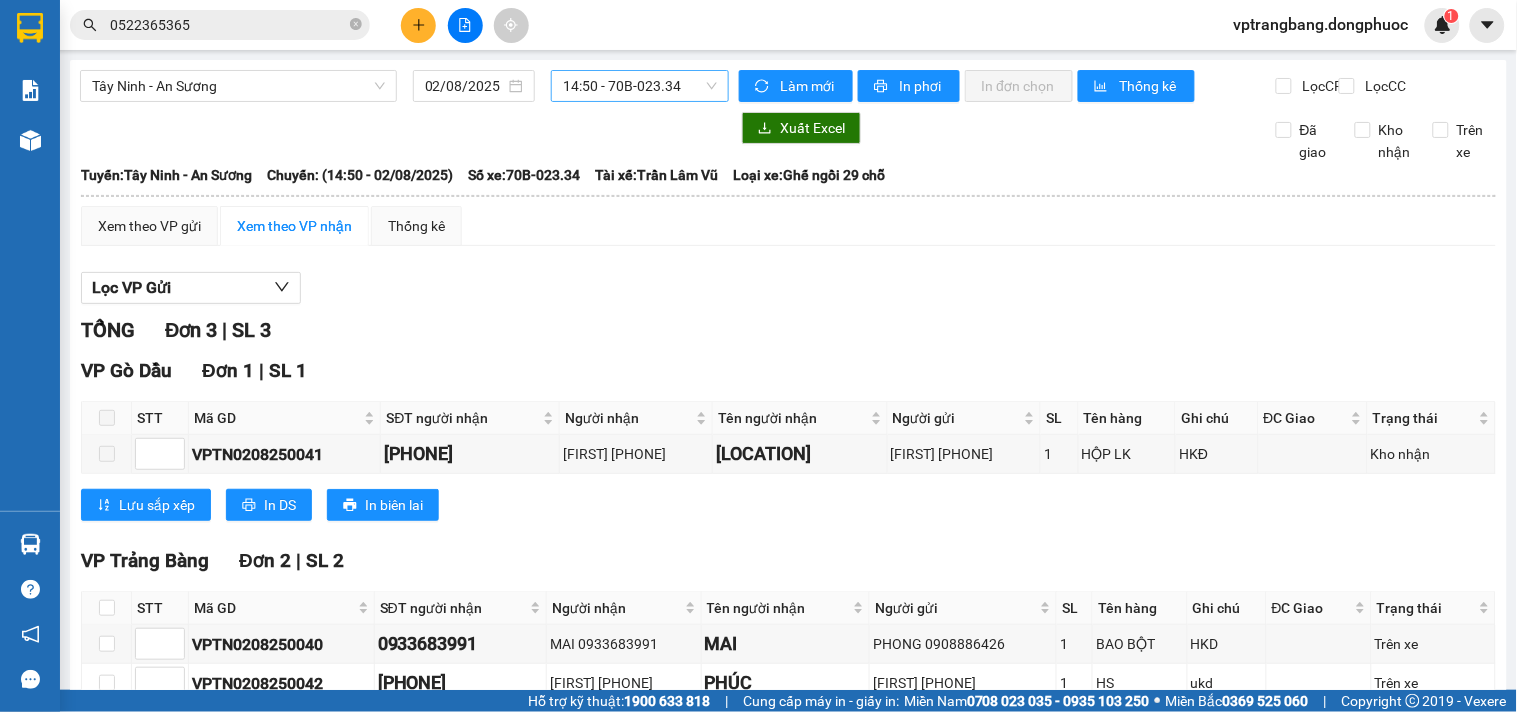 scroll, scrollTop: 134, scrollLeft: 0, axis: vertical 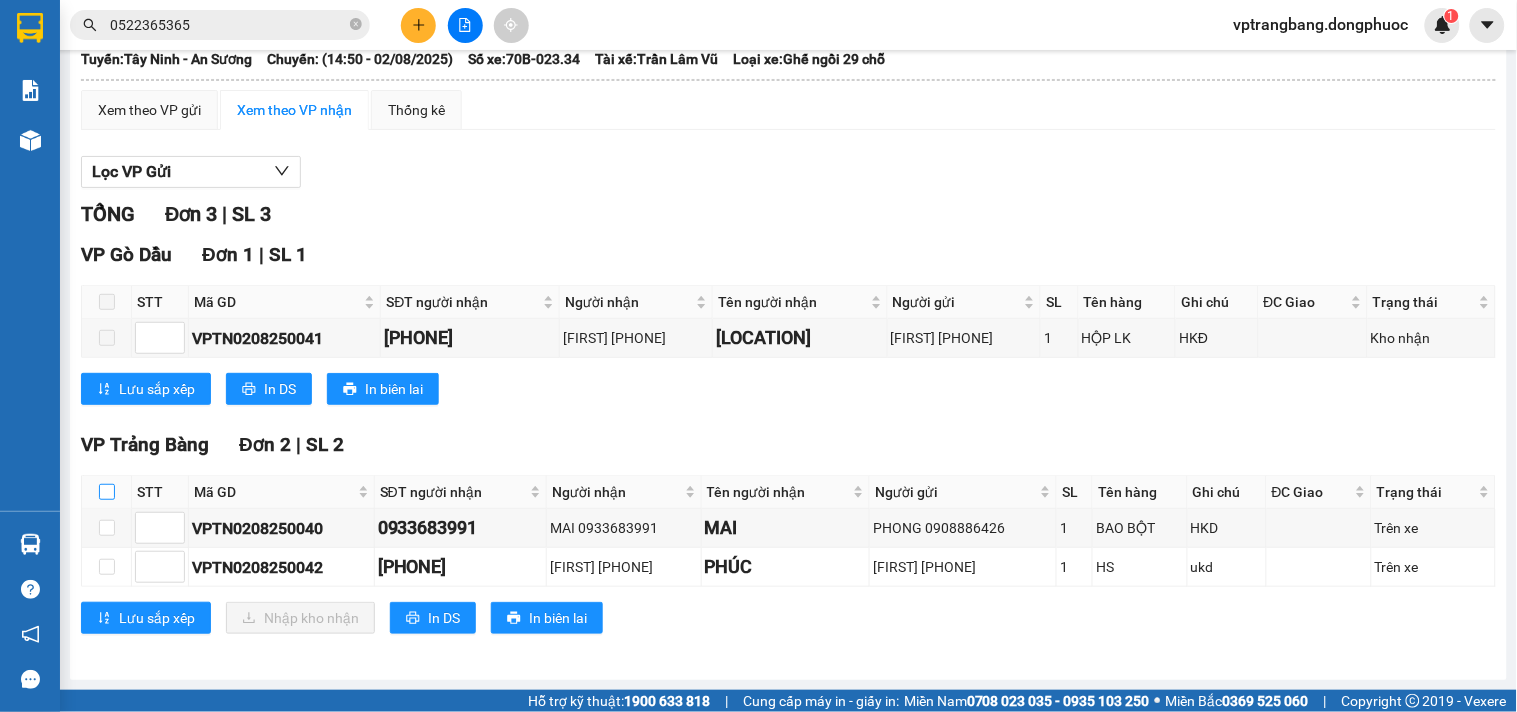click at bounding box center [107, 492] 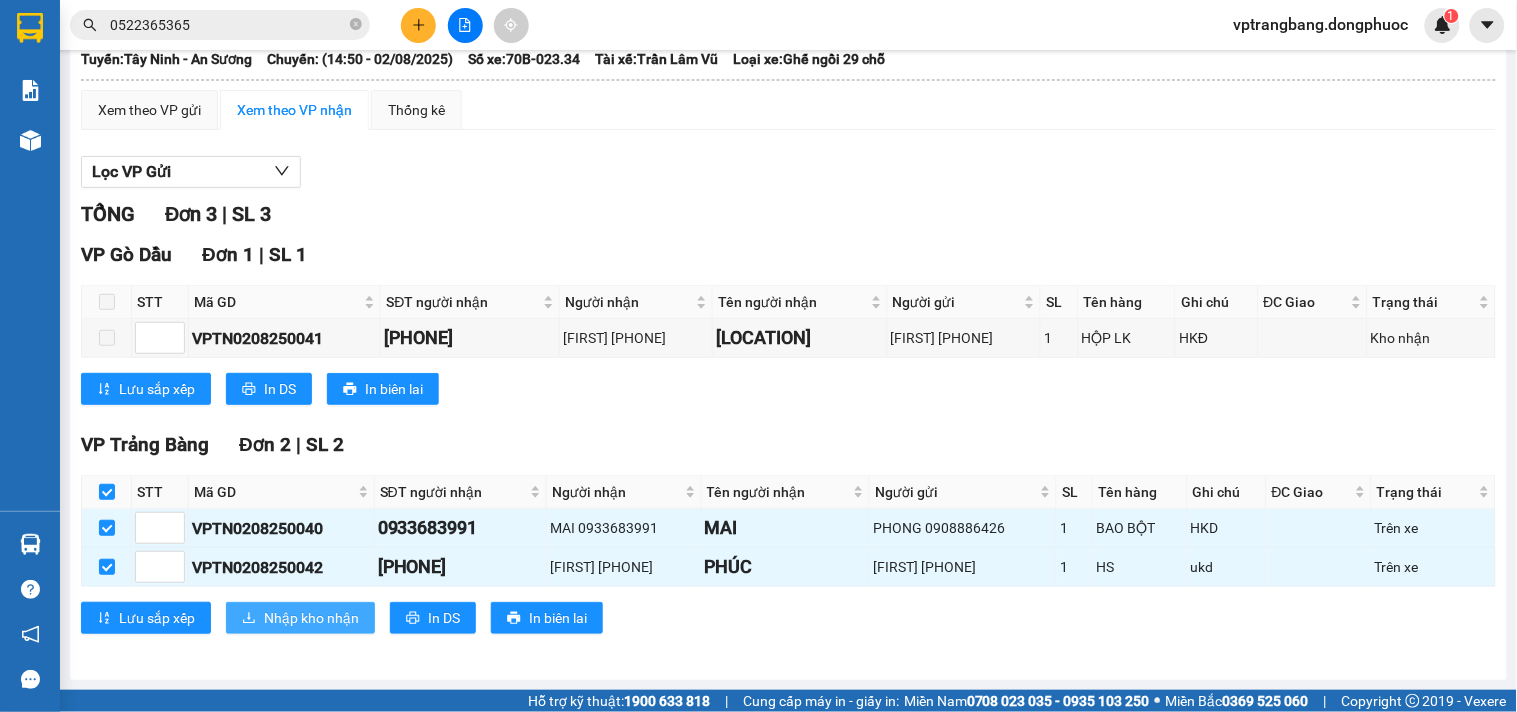 drag, startPoint x: 310, startPoint y: 613, endPoint x: 322, endPoint y: 606, distance: 13.892444 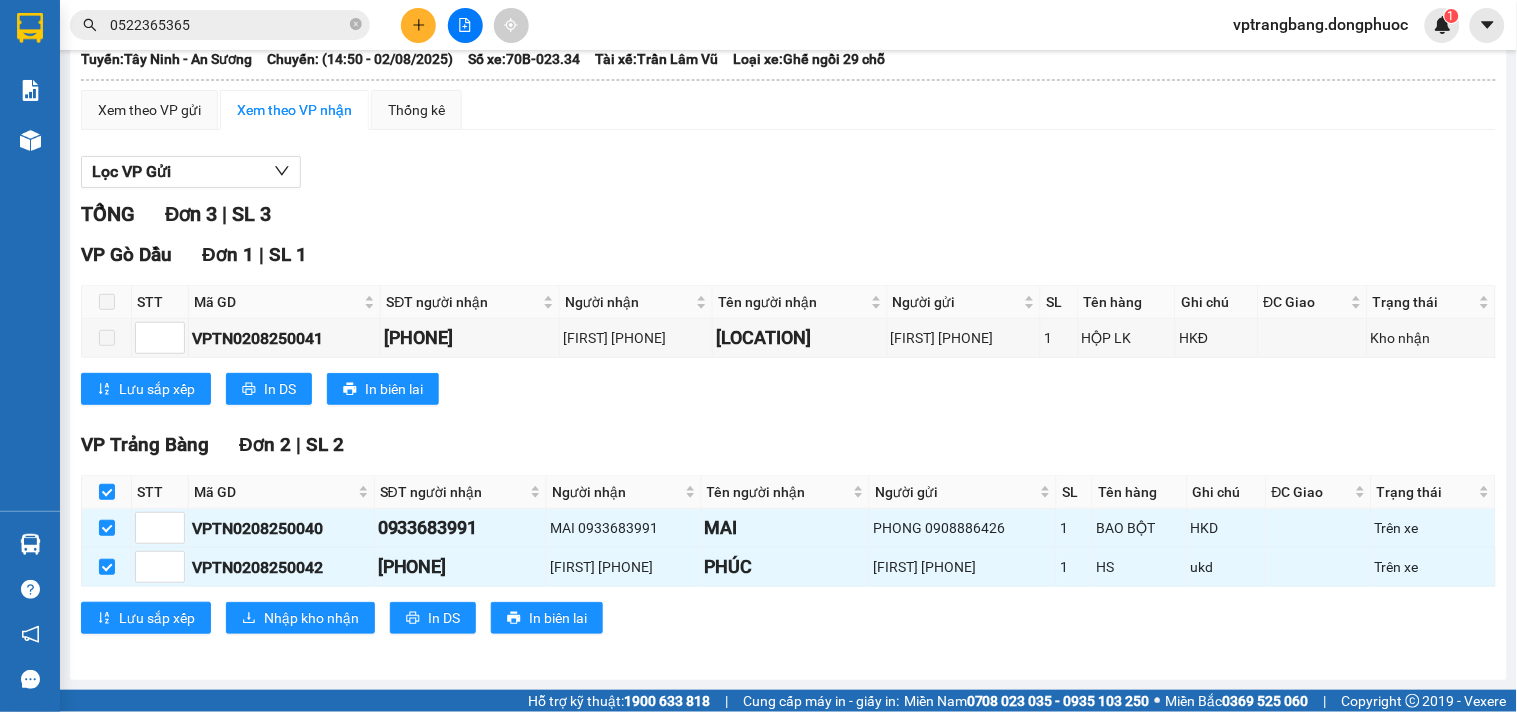 scroll, scrollTop: 0, scrollLeft: 0, axis: both 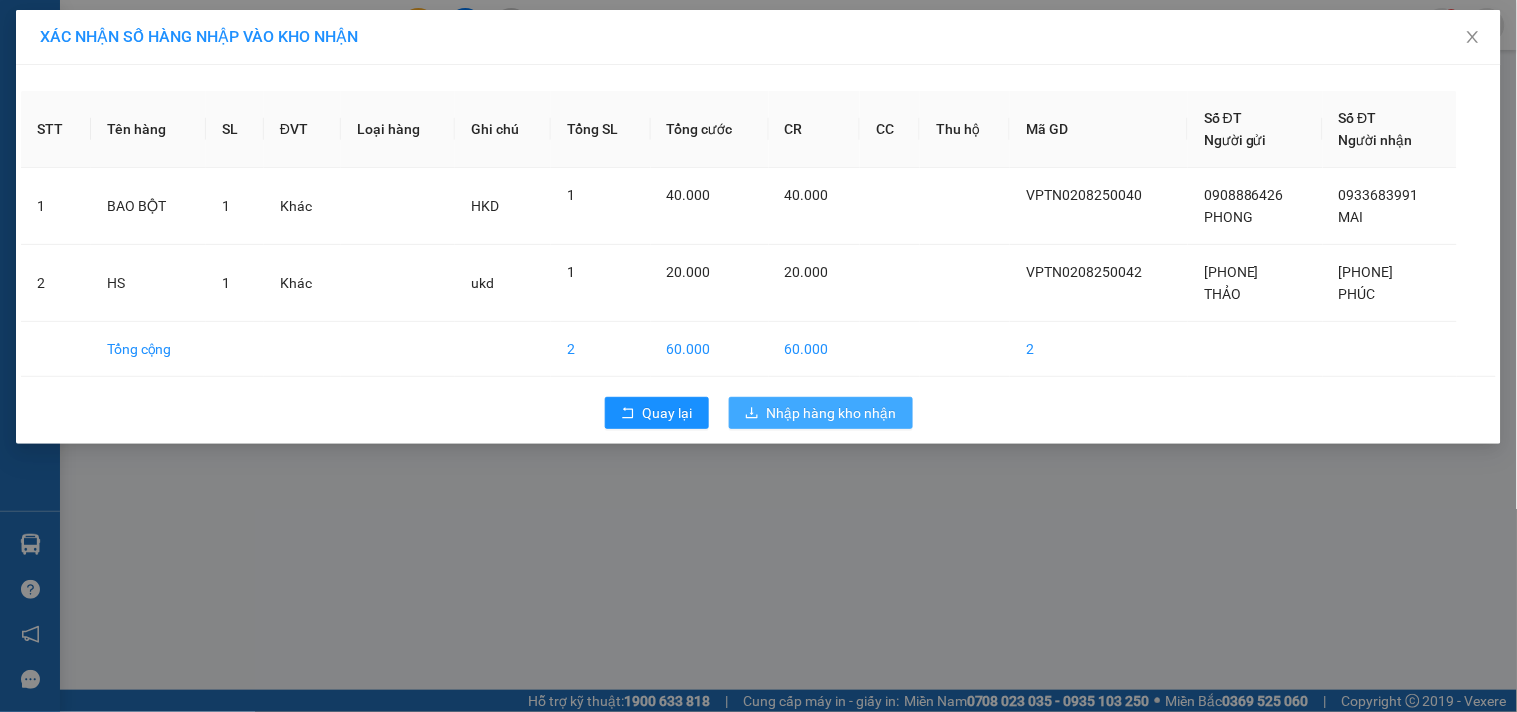 click on "Nhập hàng kho nhận" at bounding box center (832, 413) 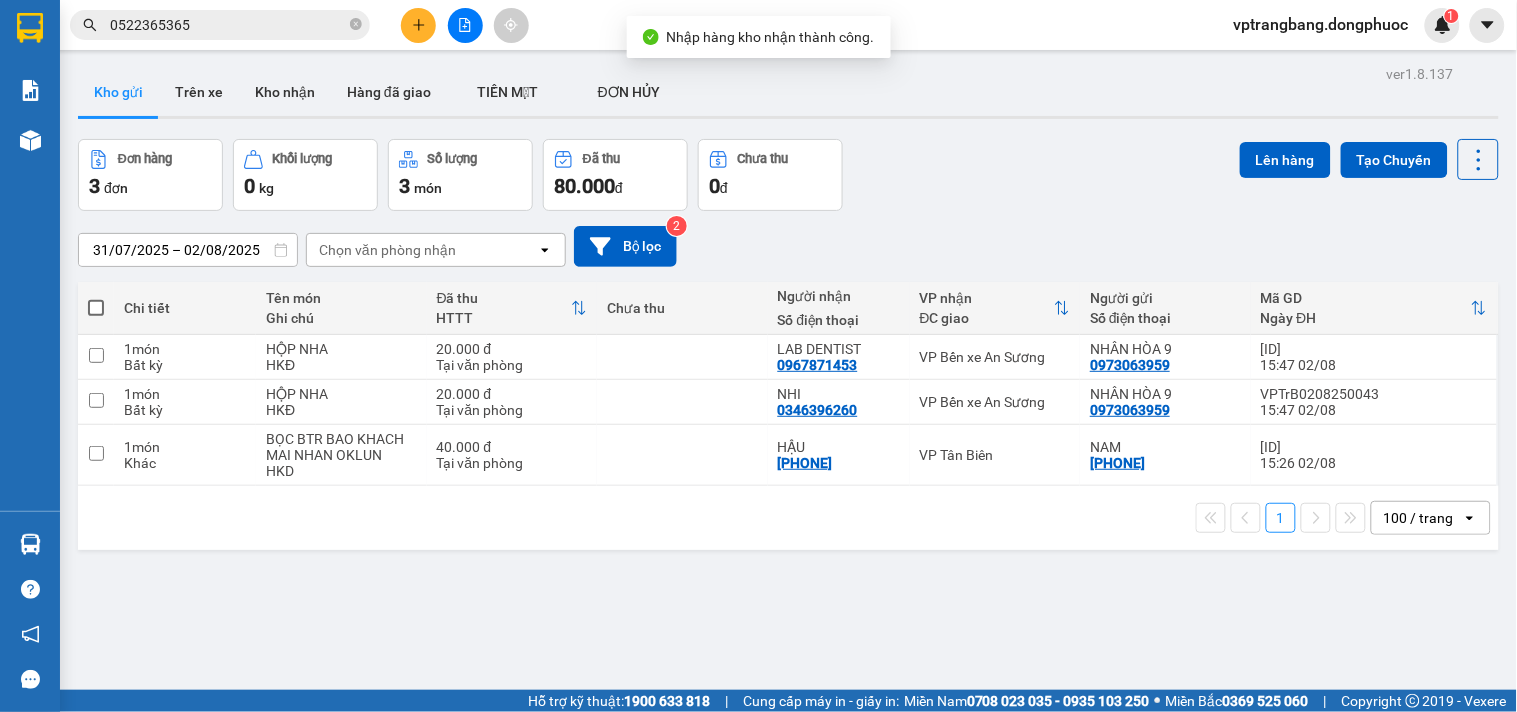 click on "0522365365" at bounding box center [228, 25] 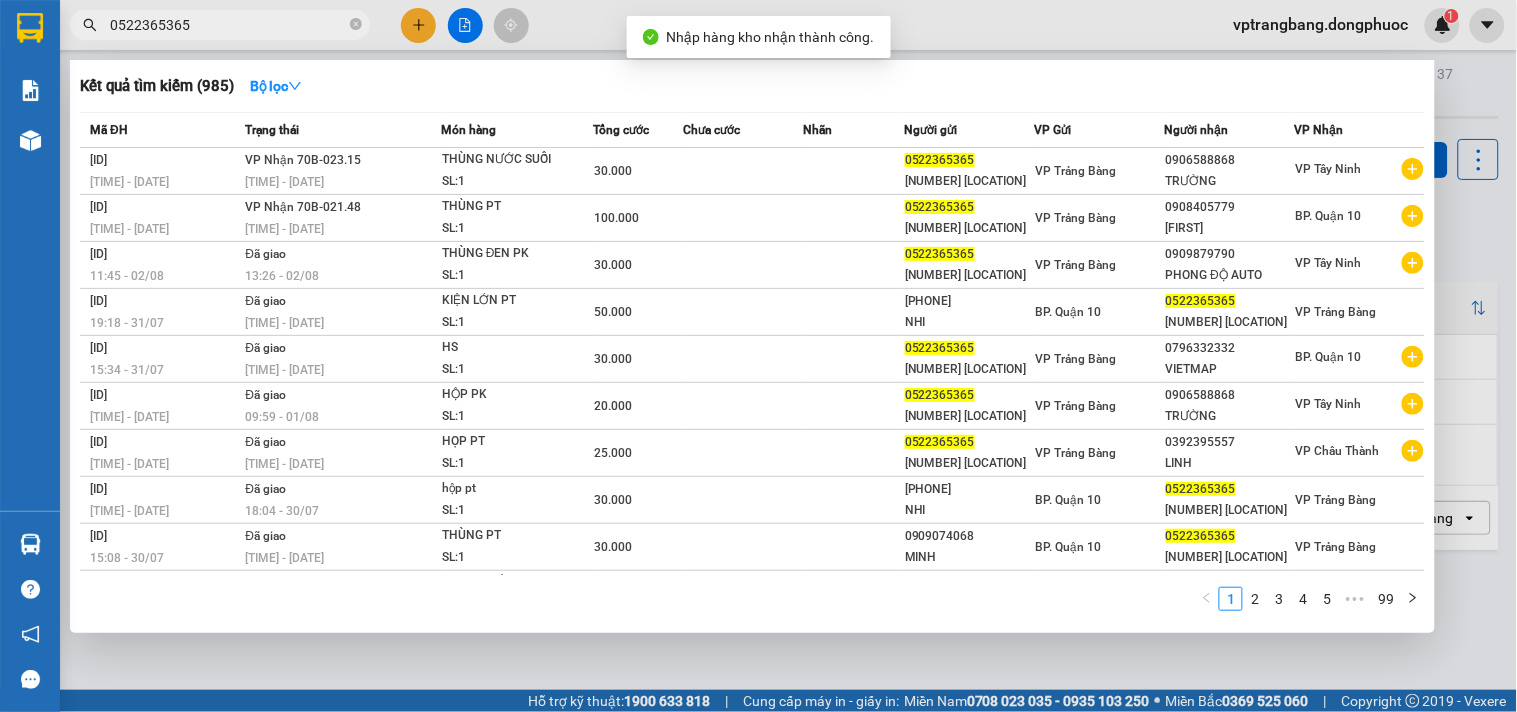 click on "0522365365" at bounding box center [228, 25] 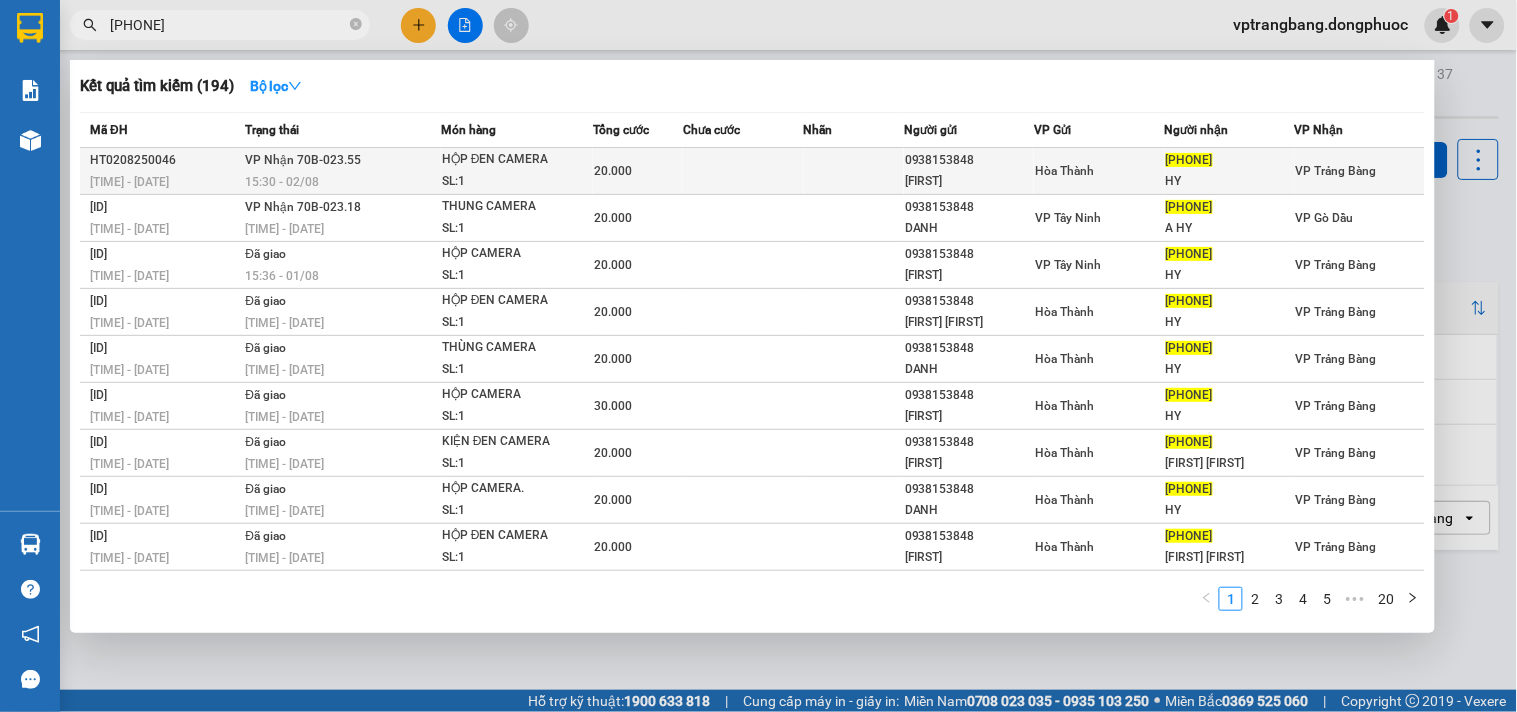 type on "[PHONE]" 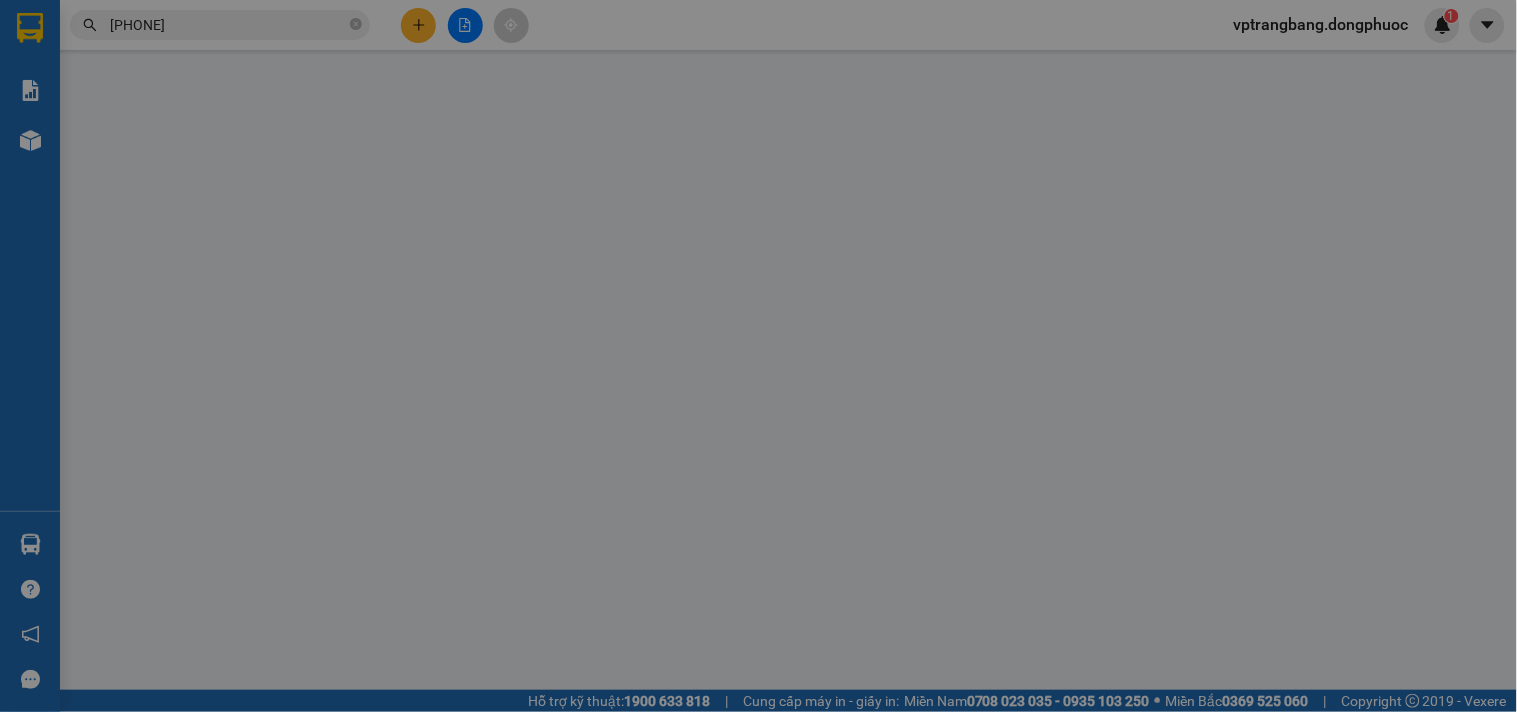 type on "0938153848" 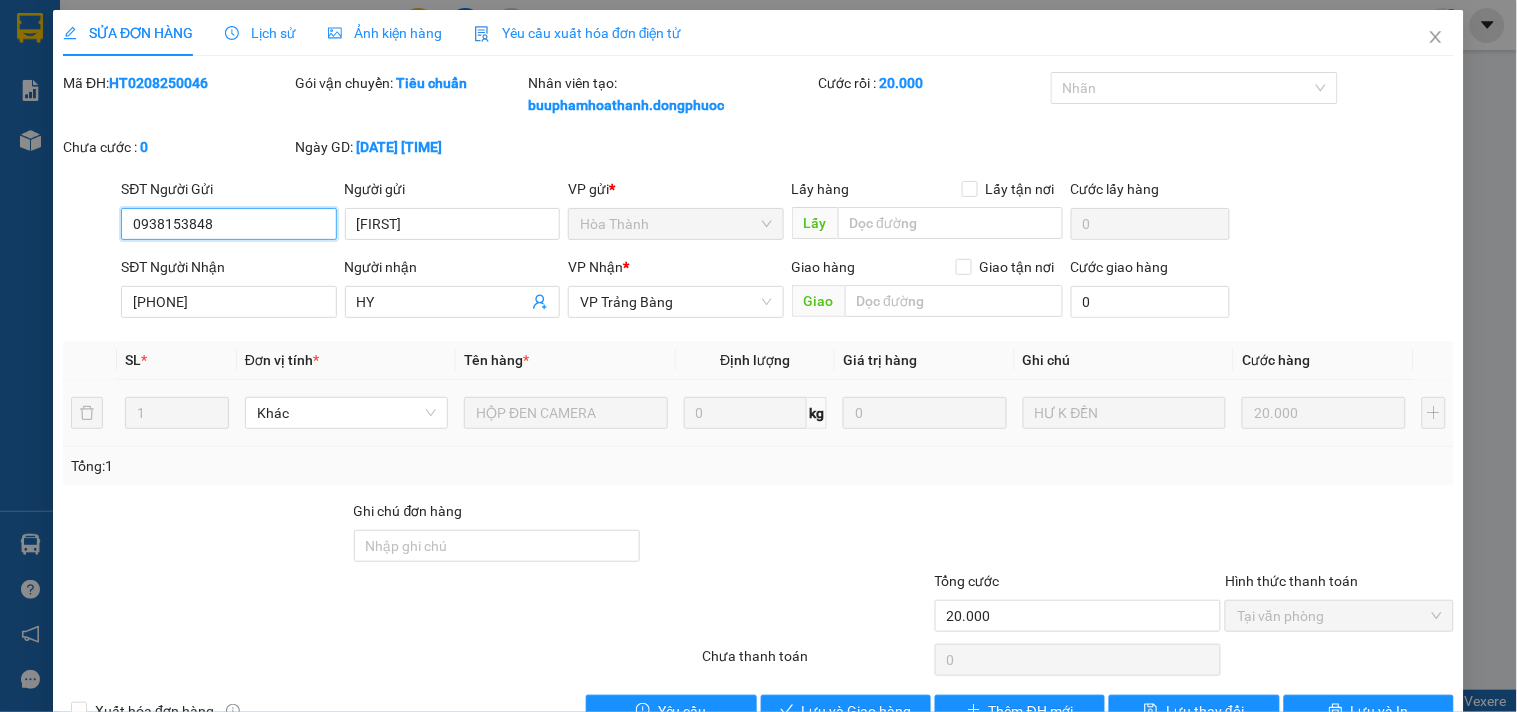 scroll, scrollTop: 43, scrollLeft: 0, axis: vertical 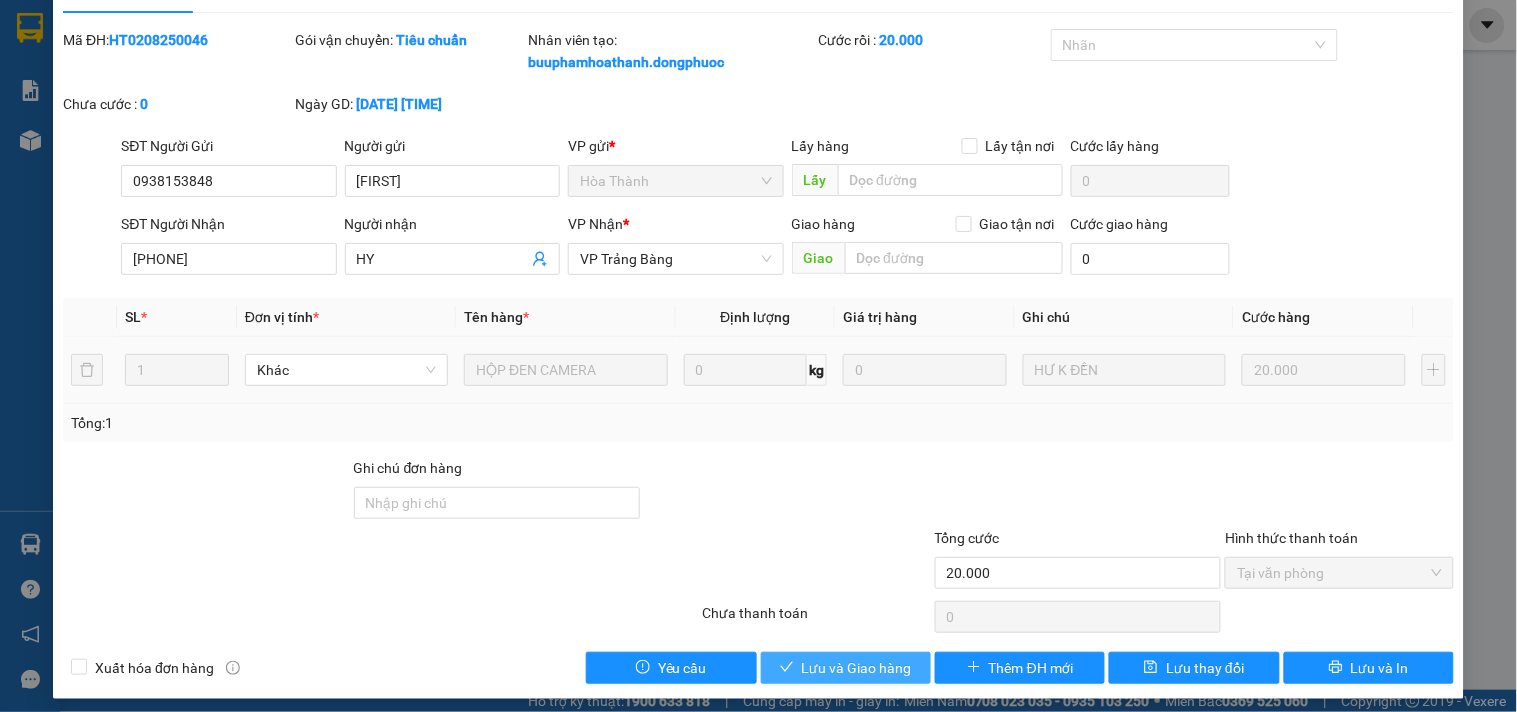 click on "Lưu và Giao hàng" at bounding box center (857, 668) 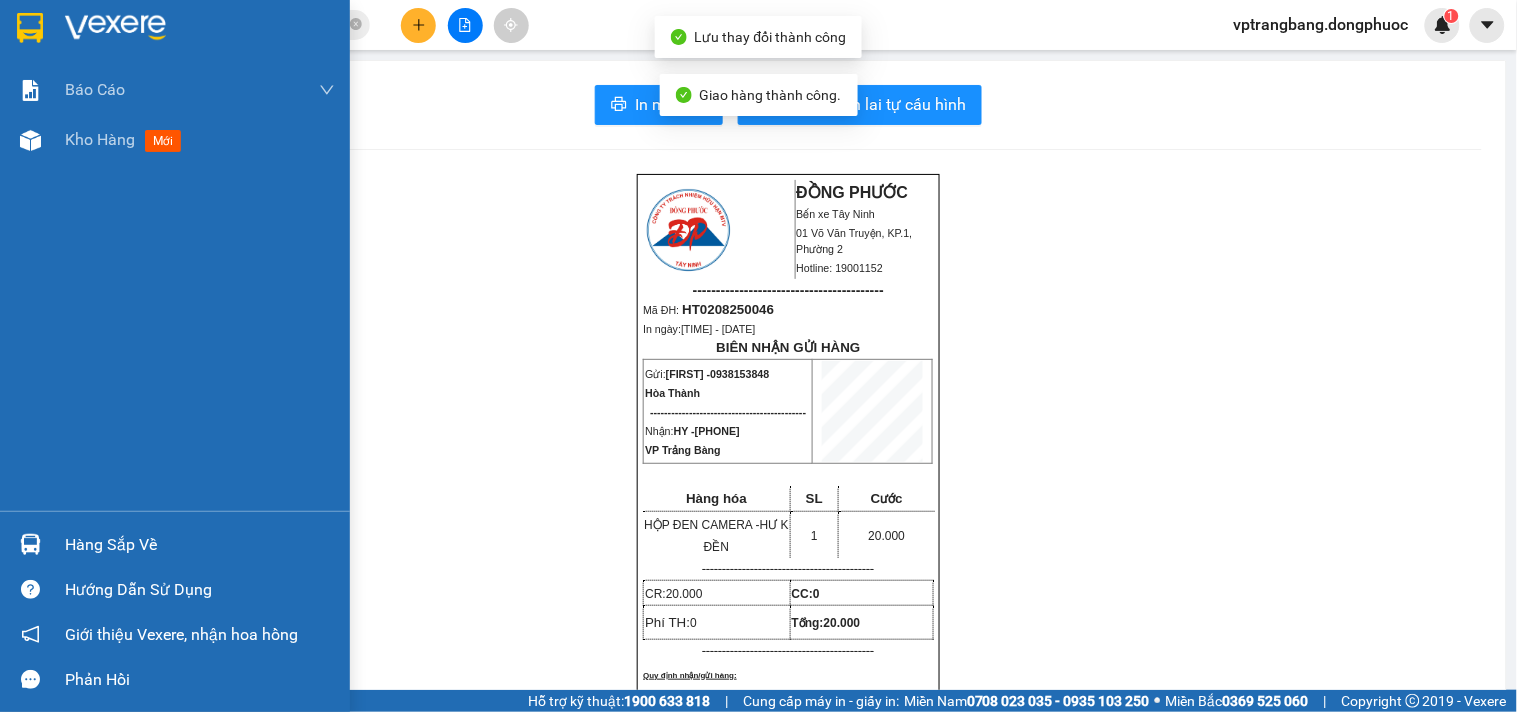 click on "Hàng sắp về" at bounding box center (175, 544) 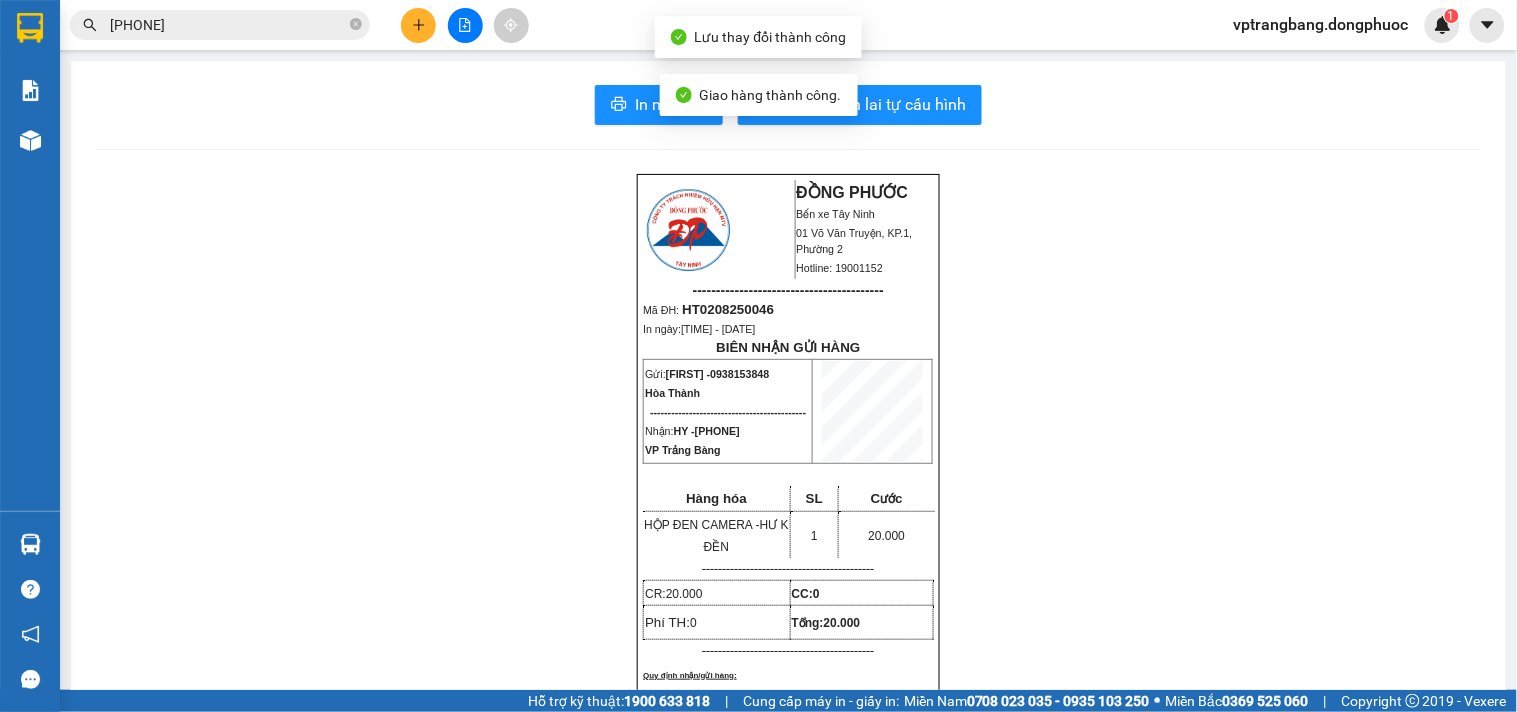 click on "Kết quả tìm kiếm ( 194 )  Bộ lọc  Mã ĐH Trạng thái Món hàng Tổng cước Chưa cước Nhãn Người gửi VP Gửi Người nhận VP Nhận HT0208250046 13:36 - 02/08 VP Nhận   70B-023.55 15:30 - 02/08 HỘP ĐEN CAMERA SL:  1 20.000 0938153848 GIA NGUYỄN Hòa Thành 0985229408 HY VP Trảng Bàng BXTN0211230023 08:33 - 02/11 VP Nhận   70B-023.18 09:54 - 02/11 THUNG  CAMERA SL:  1 20.000 0938153848 DANH VP Tây Ninh 0985229408 A HY VP Gò Dầu VPTN0108250043 13:38 - 01/08 Đã giao   15:36 - 01/08 HỘP CAMERA SL:  1 20.000 0938153848 GIA NGUYỄN VP Tây Ninh 0985229408 HY VP Trảng Bàng HT2707250025 10:16 - 27/07 Đã giao   12:04 - 27/07 HỘP ĐEN CAMERA SL:  1 20.000 0938153848 GIA  NGUYỄN Hòa Thành 0985229408 HY VP Trảng Bàng HT2407250020 09:12 - 24/07 Đã giao   13:09 - 24/07 THÙNG CAMERA SL:  1 20.000 0938153848 DANH Hòa Thành 0985229408 HY VP Trảng Bàng HT1703250021 08:57 - 17/03 Đã giao   13:21 - 21/07 HỘP CAMERA SL:  1 30.000 0938153848 Hòa Thành" at bounding box center [758, 356] 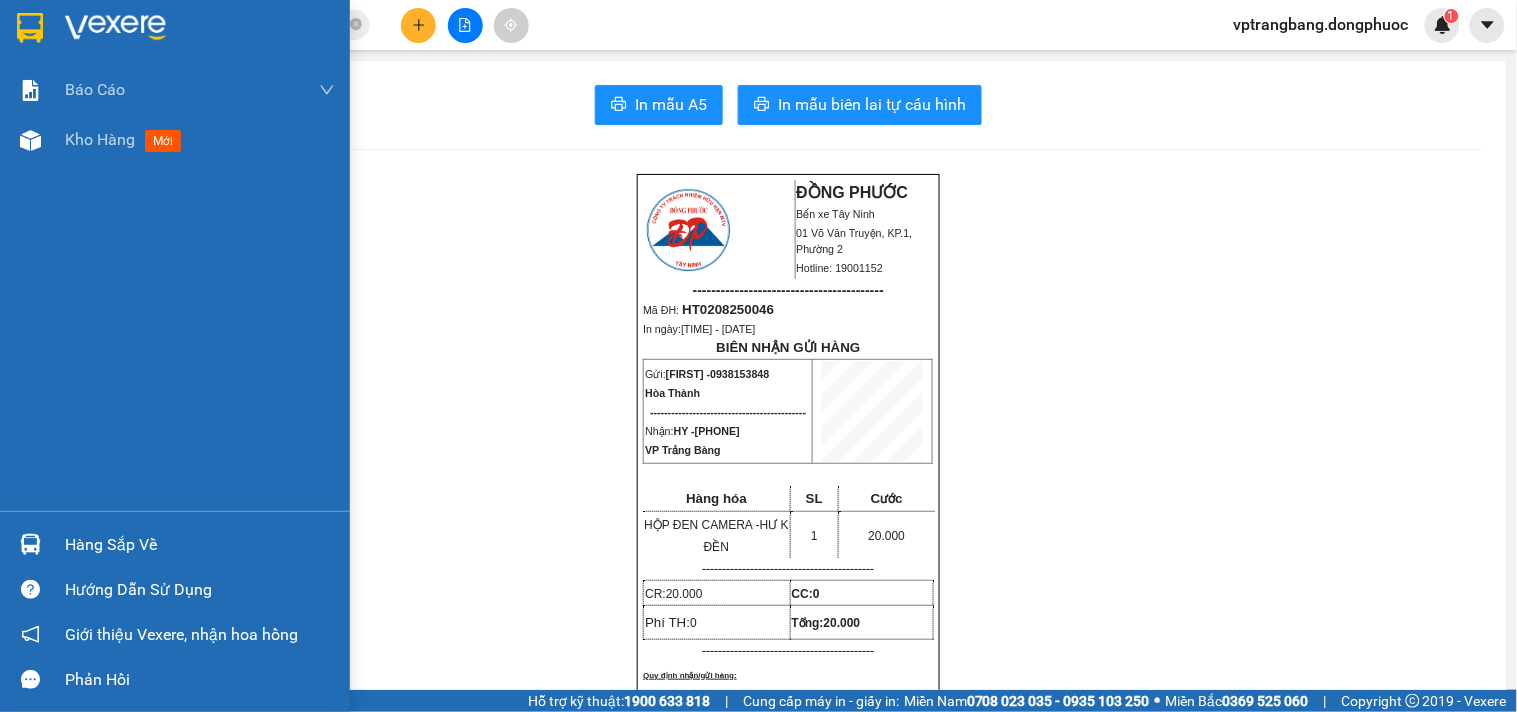click at bounding box center (30, 544) 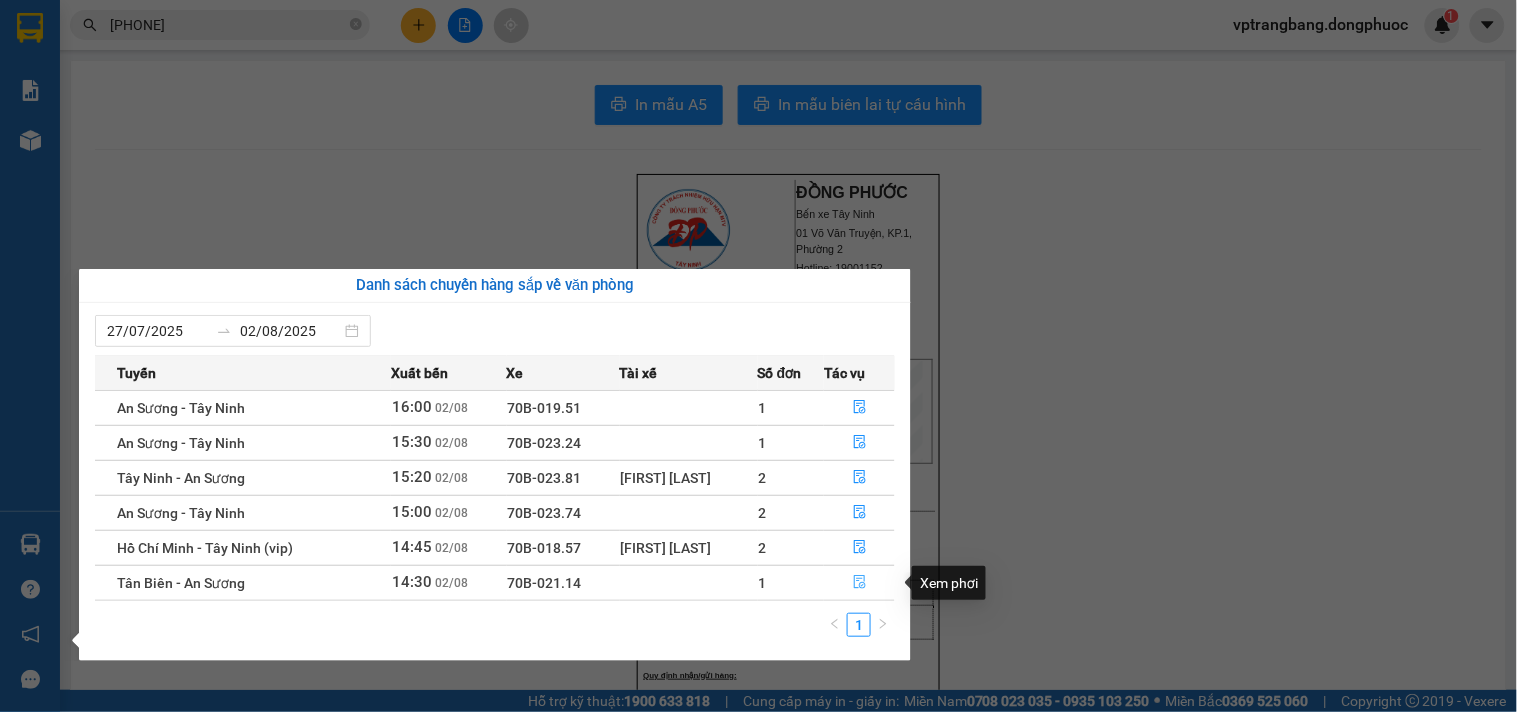 click 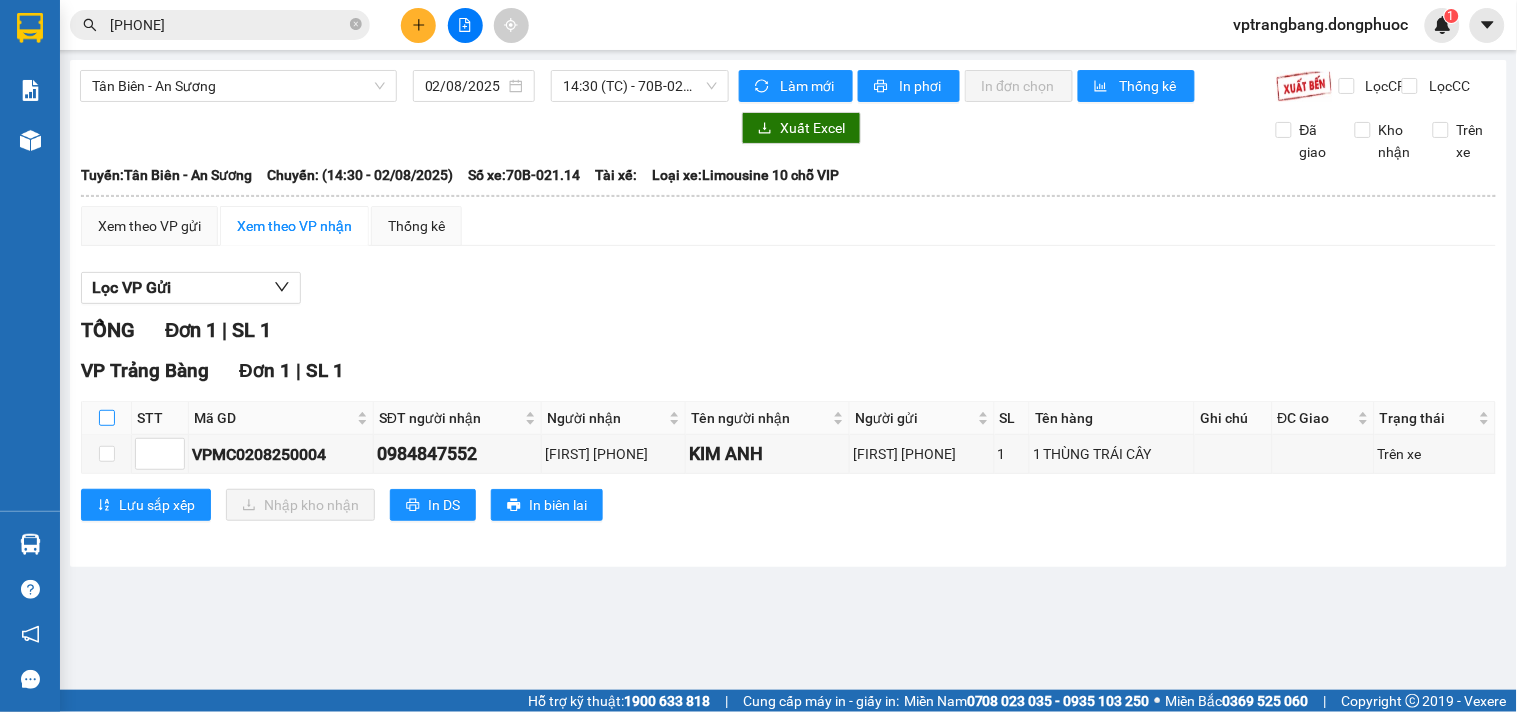 click at bounding box center [107, 418] 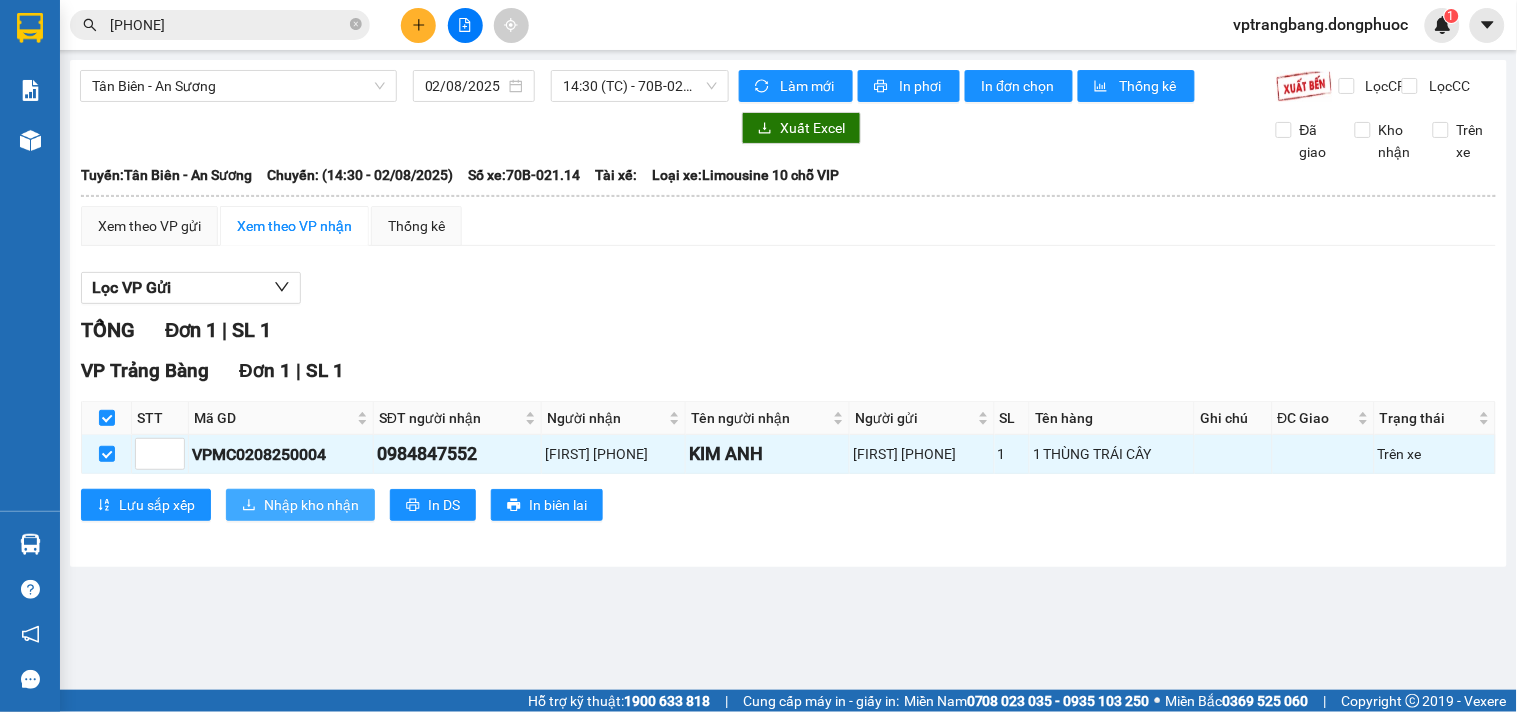 click on "Nhập kho nhận" at bounding box center [311, 505] 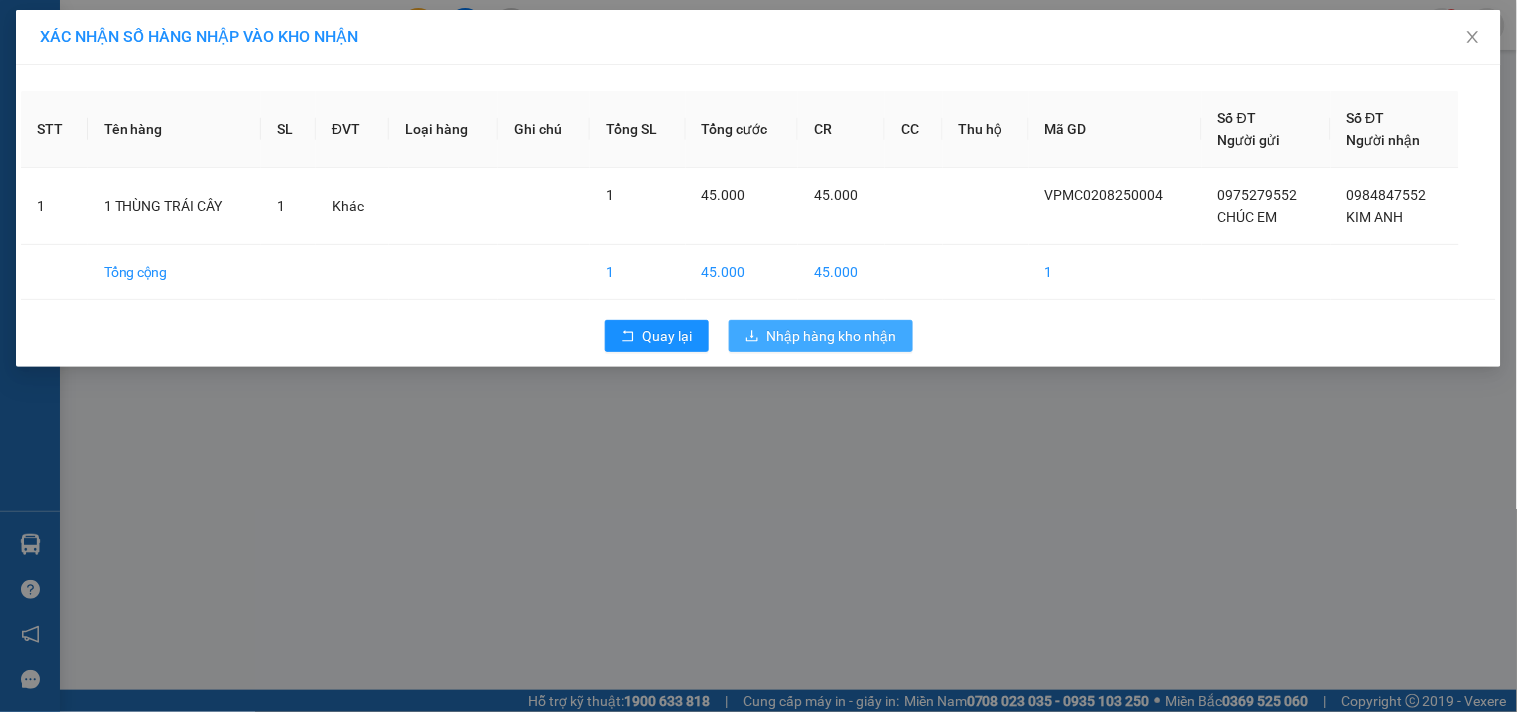 click on "Nhập hàng kho nhận" at bounding box center [832, 336] 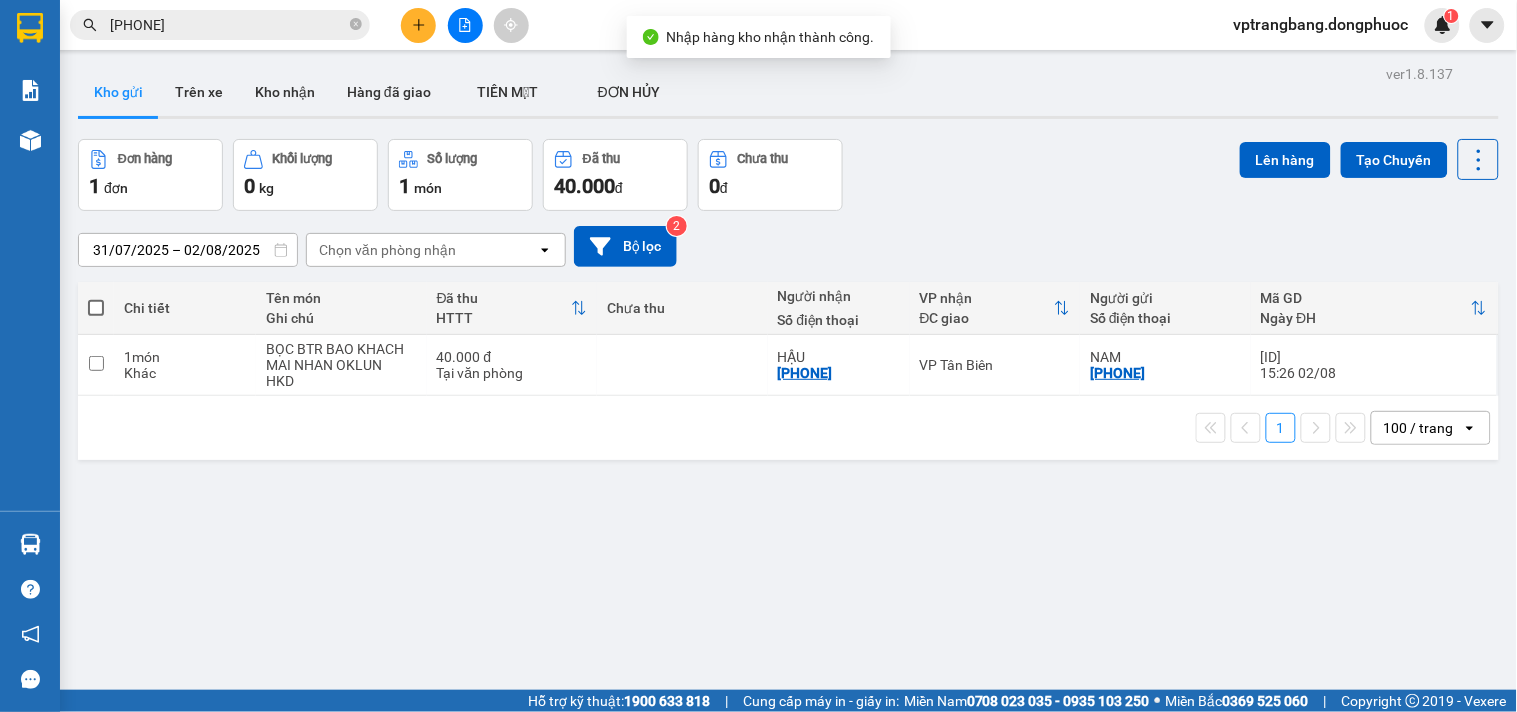 click on "[PHONE]" at bounding box center (228, 25) 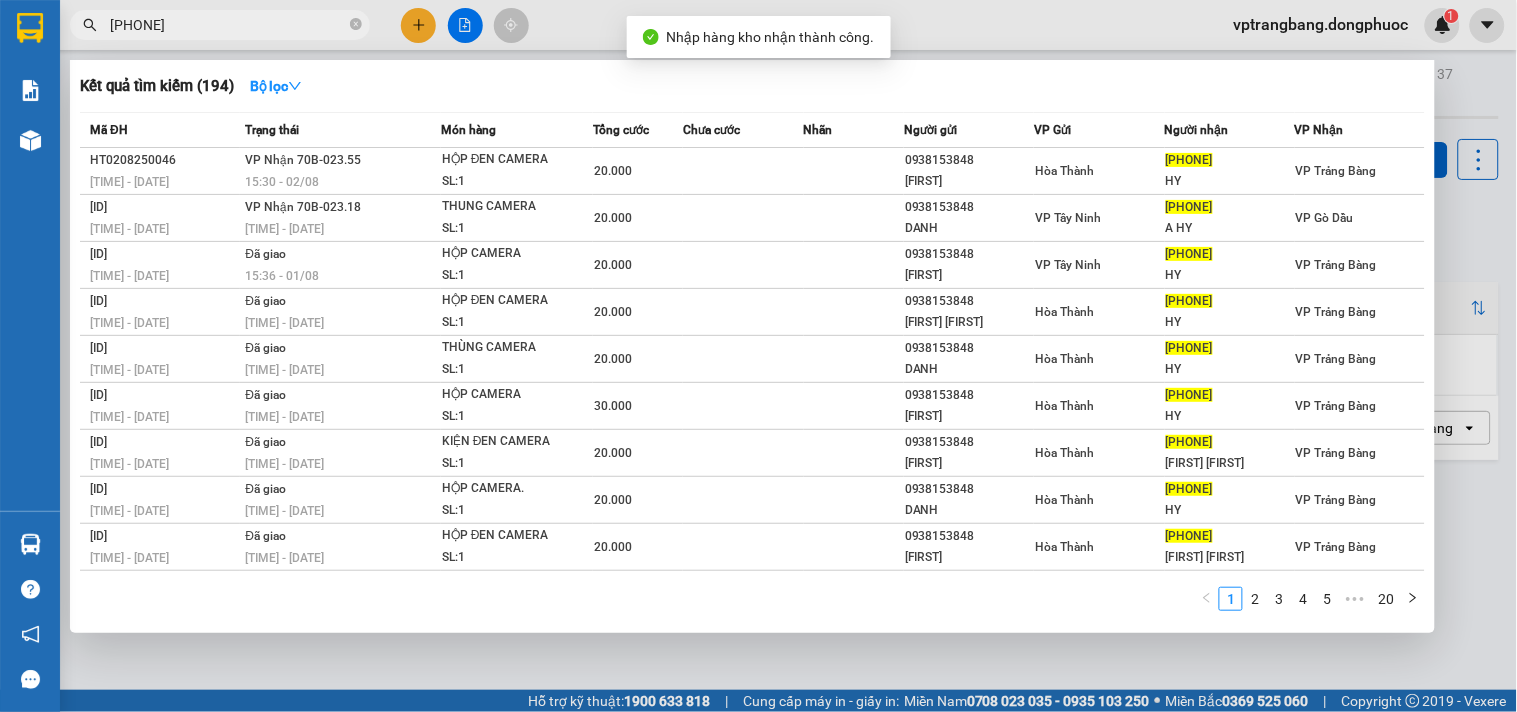 click on "[PHONE]" at bounding box center [228, 25] 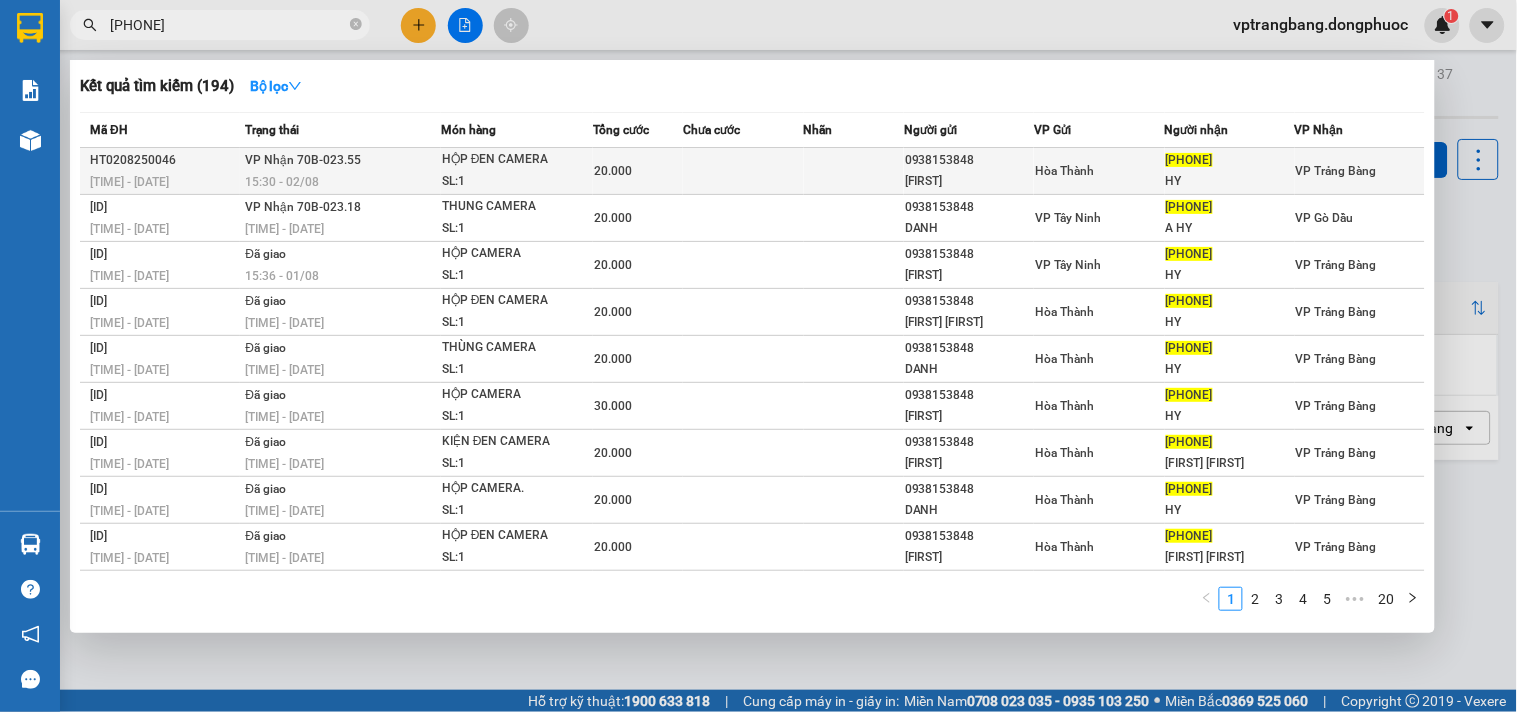 click at bounding box center [743, 171] 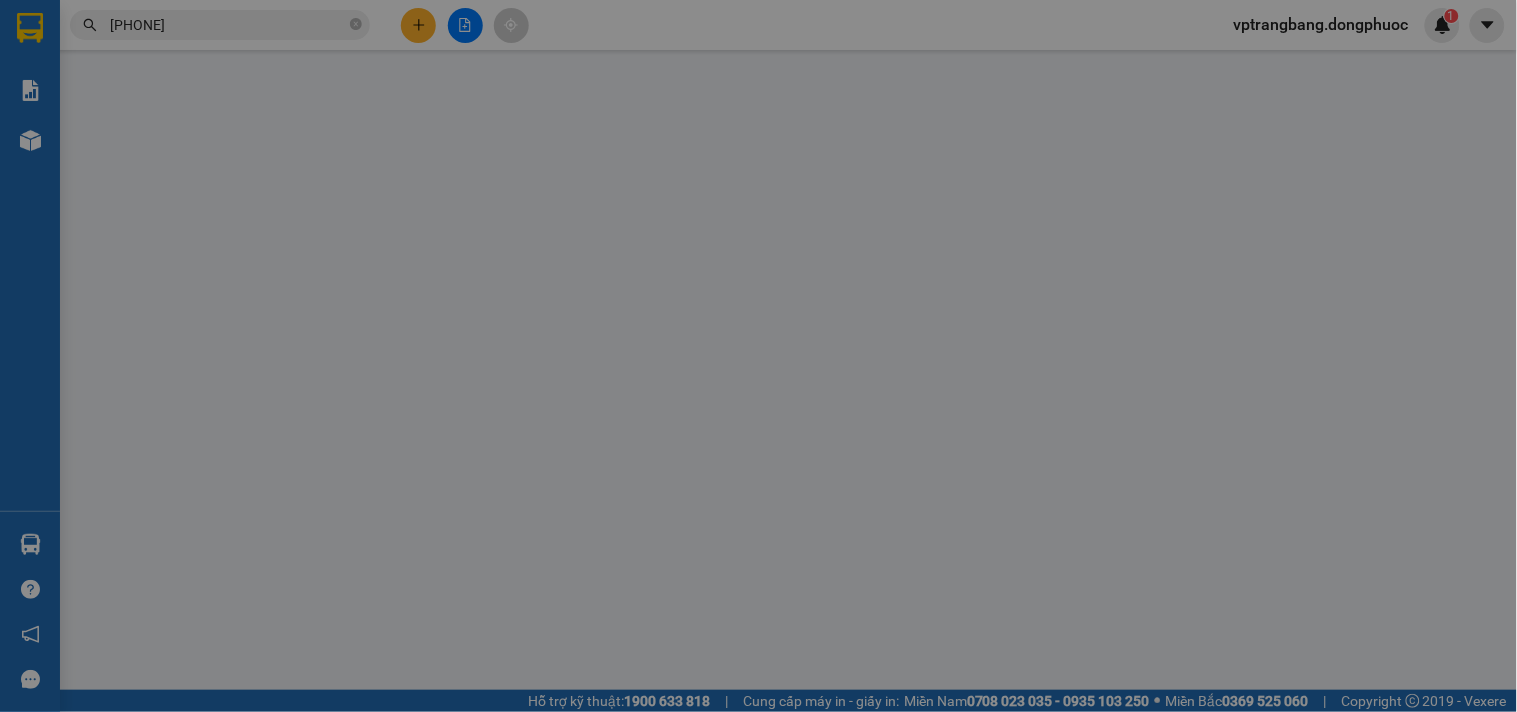 type on "0938153848" 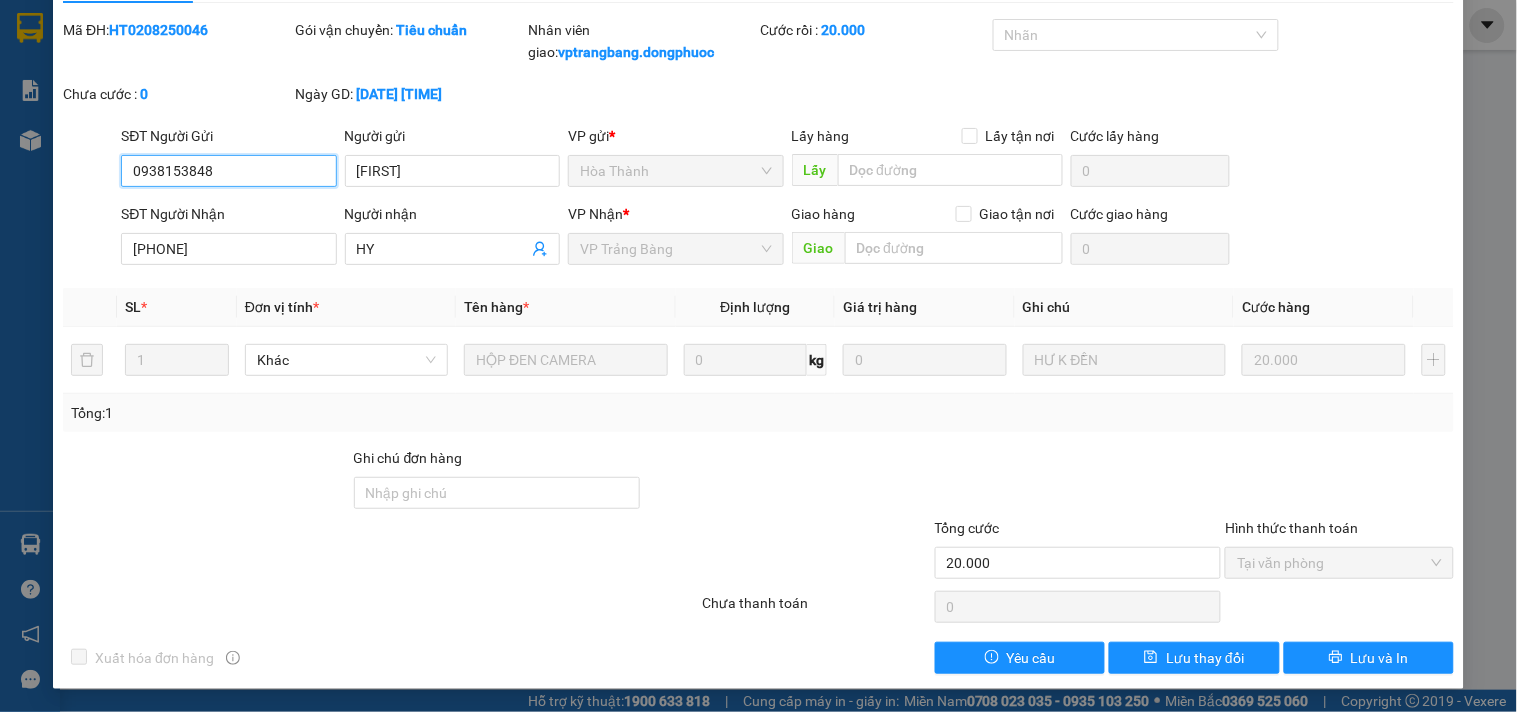 scroll, scrollTop: 0, scrollLeft: 0, axis: both 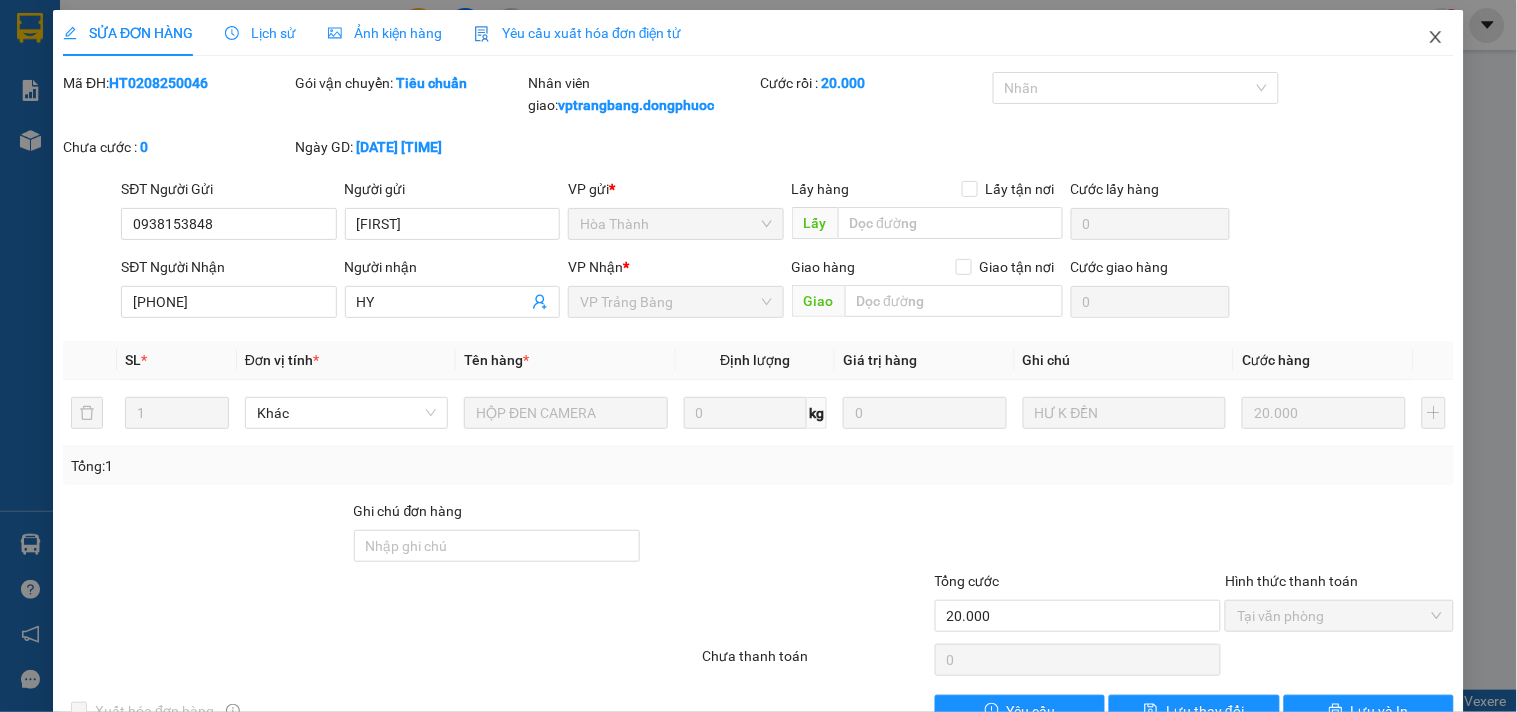 click 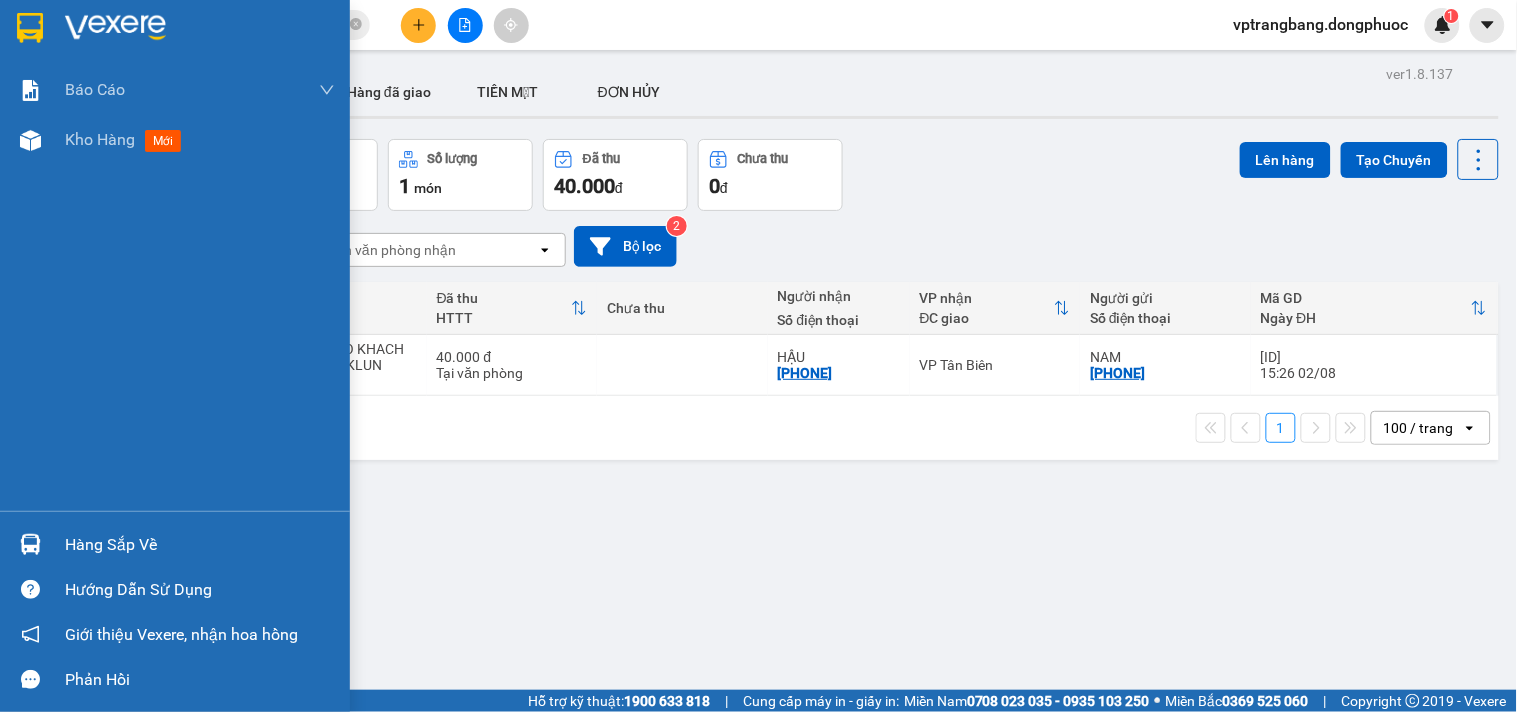 click on "Hàng sắp về" at bounding box center (175, 544) 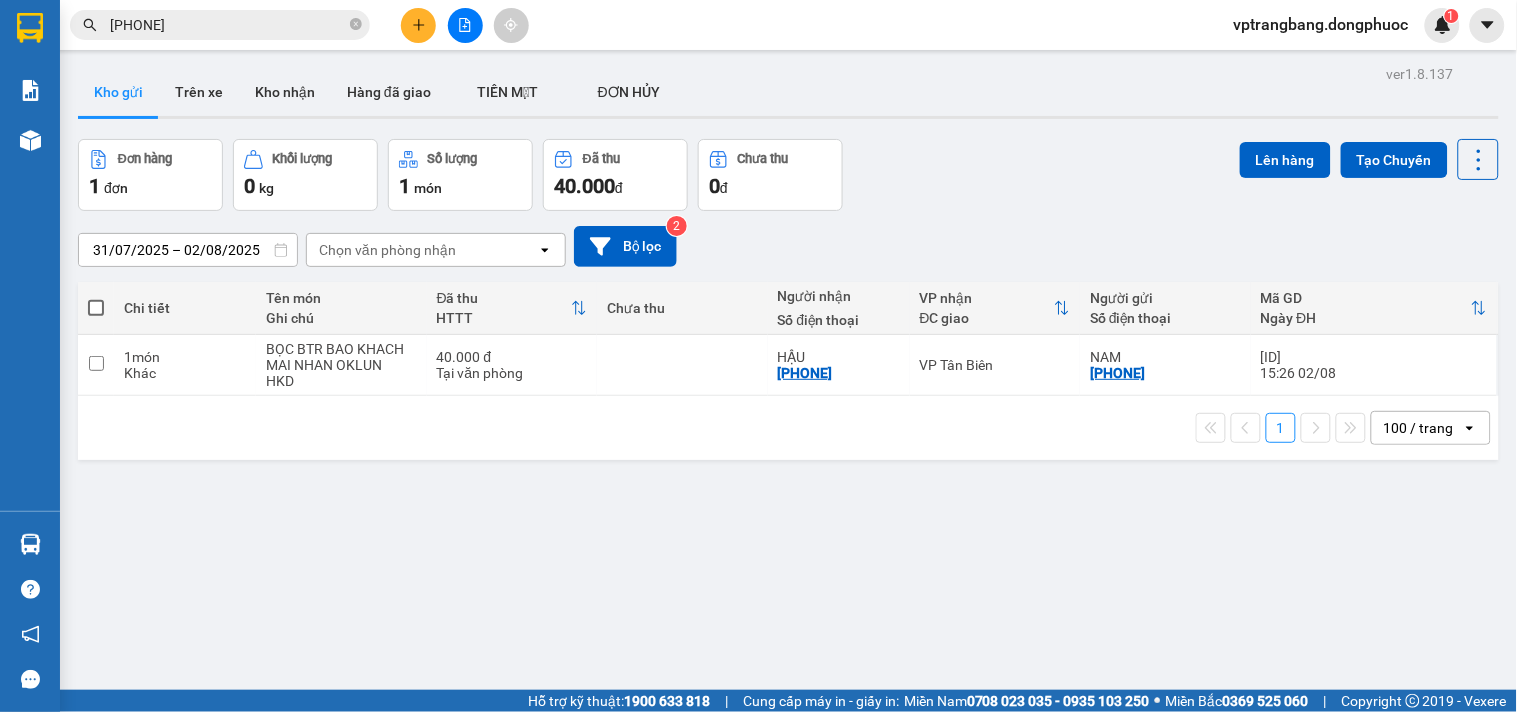 click on "Kết quả tìm kiếm ( 194 )  Bộ lọc  Mã ĐH Trạng thái Món hàng Tổng cước Chưa cước Nhãn Người gửi VP Gửi Người nhận VP Nhận HT0208250046 13:36 - 02/08 VP Nhận   70B-023.55 15:30 - 02/08 HỘP ĐEN CAMERA SL:  1 20.000 0938153848 GIA NGUYỄN Hòa Thành 0985229408 HY VP Trảng Bàng BXTN0211230023 08:33 - 02/11 VP Nhận   70B-023.18 09:54 - 02/11 THUNG  CAMERA SL:  1 20.000 0938153848 DANH VP Tây Ninh 0985229408 A HY VP Gò Dầu VPTN0108250043 13:38 - 01/08 Đã giao   15:36 - 01/08 HỘP CAMERA SL:  1 20.000 0938153848 GIA NGUYỄN VP Tây Ninh 0985229408 HY VP Trảng Bàng HT2707250025 10:16 - 27/07 Đã giao   12:04 - 27/07 HỘP ĐEN CAMERA SL:  1 20.000 0938153848 GIA  NGUYỄN Hòa Thành 0985229408 HY VP Trảng Bàng HT2407250020 09:12 - 24/07 Đã giao   13:09 - 24/07 THÙNG CAMERA SL:  1 20.000 0938153848 DANH Hòa Thành 0985229408 HY VP Trảng Bàng HT1703250021 08:57 - 17/03 Đã giao   13:21 - 21/07 HỘP CAMERA SL:  1 30.000 0938153848 Hòa Thành" at bounding box center (758, 356) 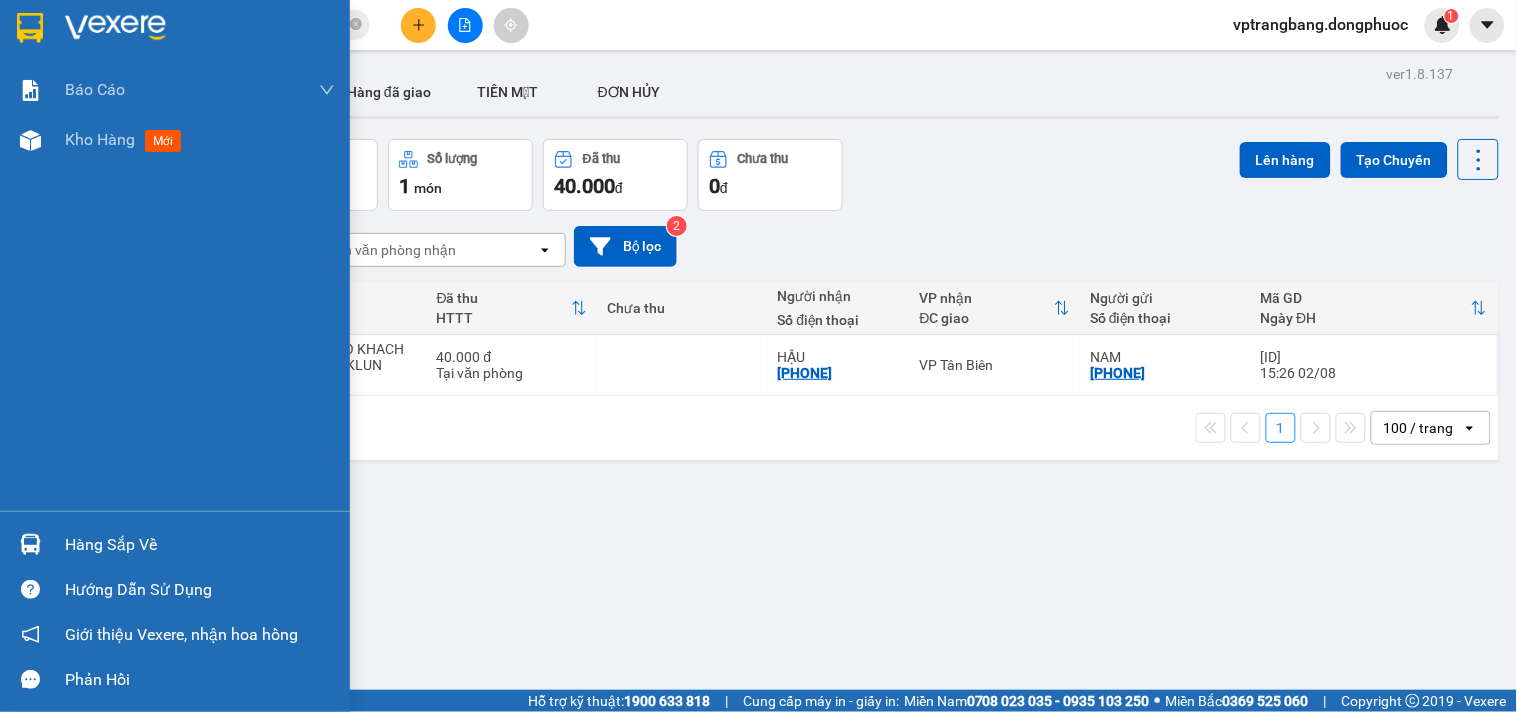 click on "Hàng sắp về" at bounding box center [200, 545] 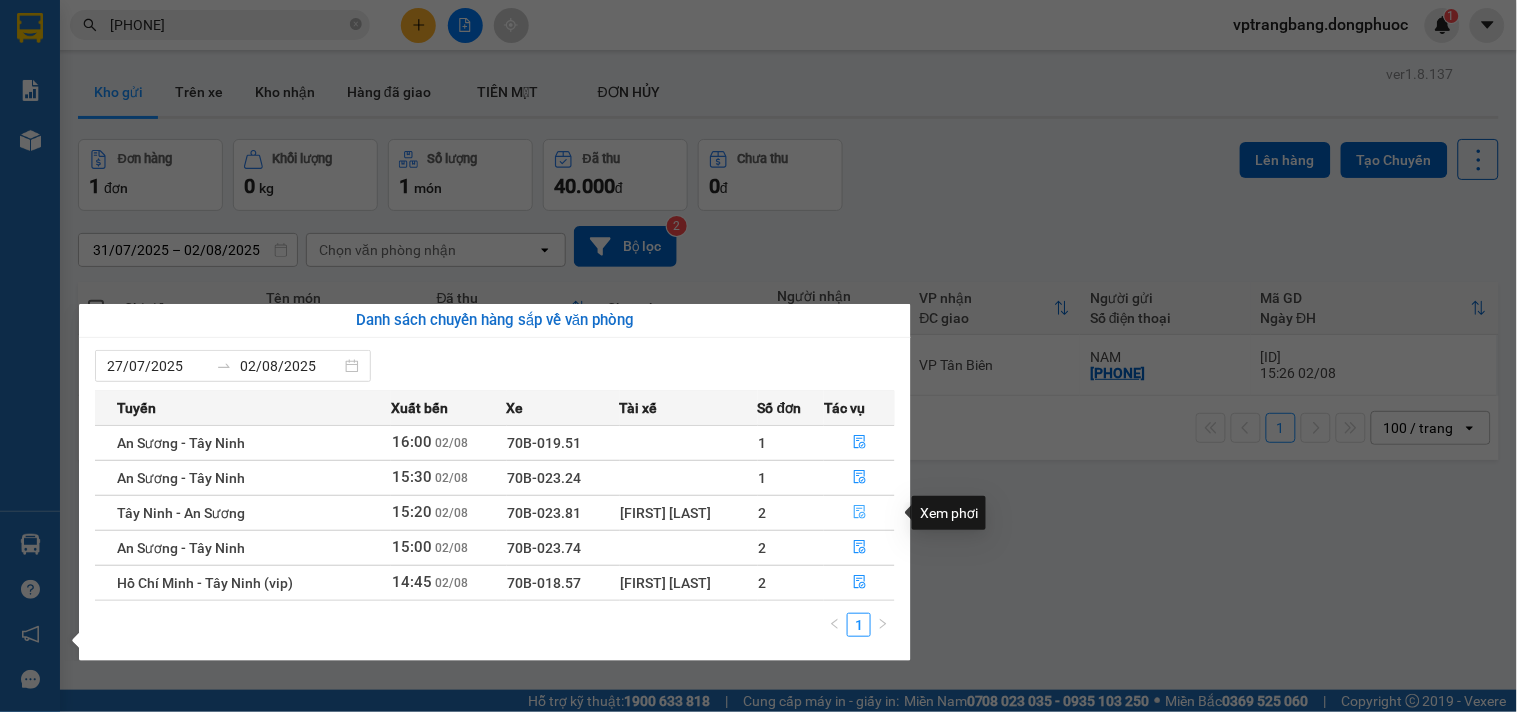 click 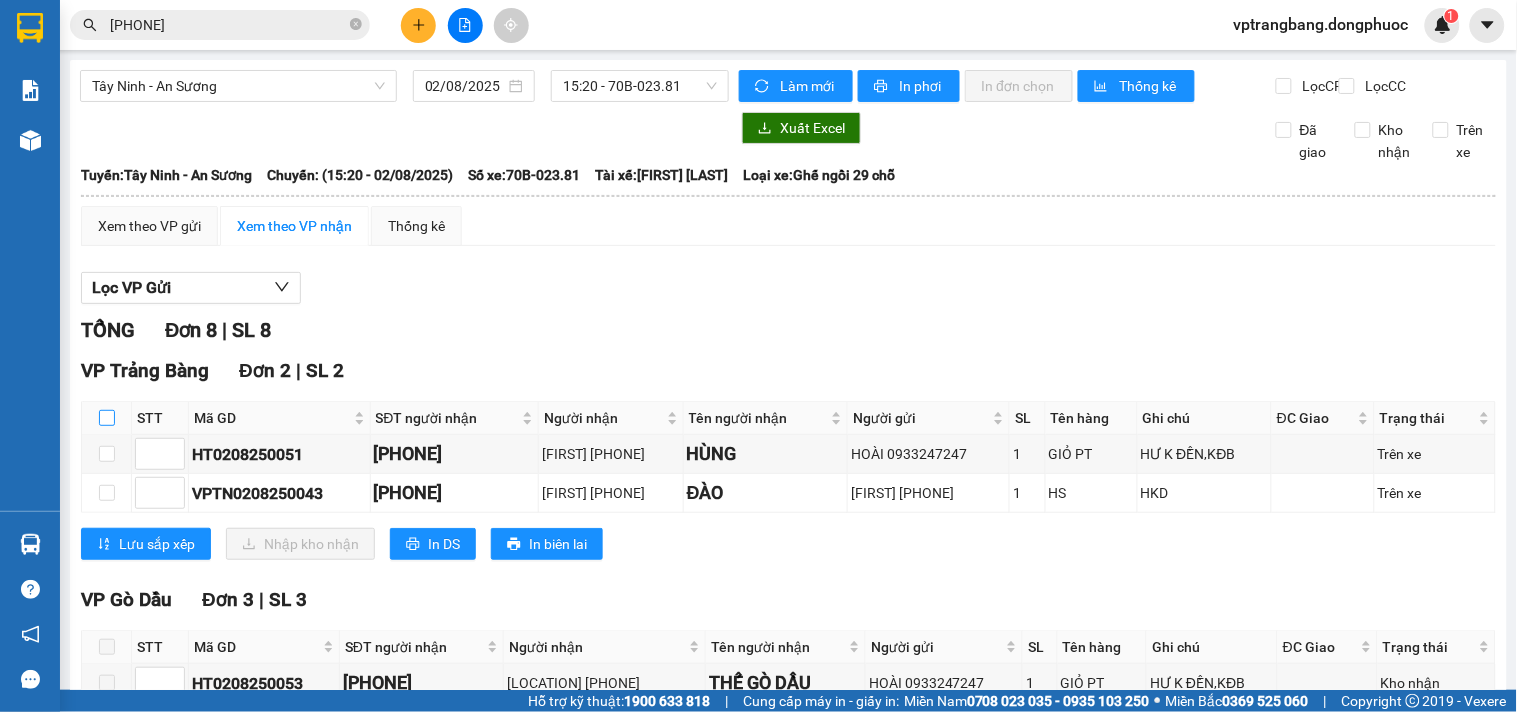 click at bounding box center (107, 418) 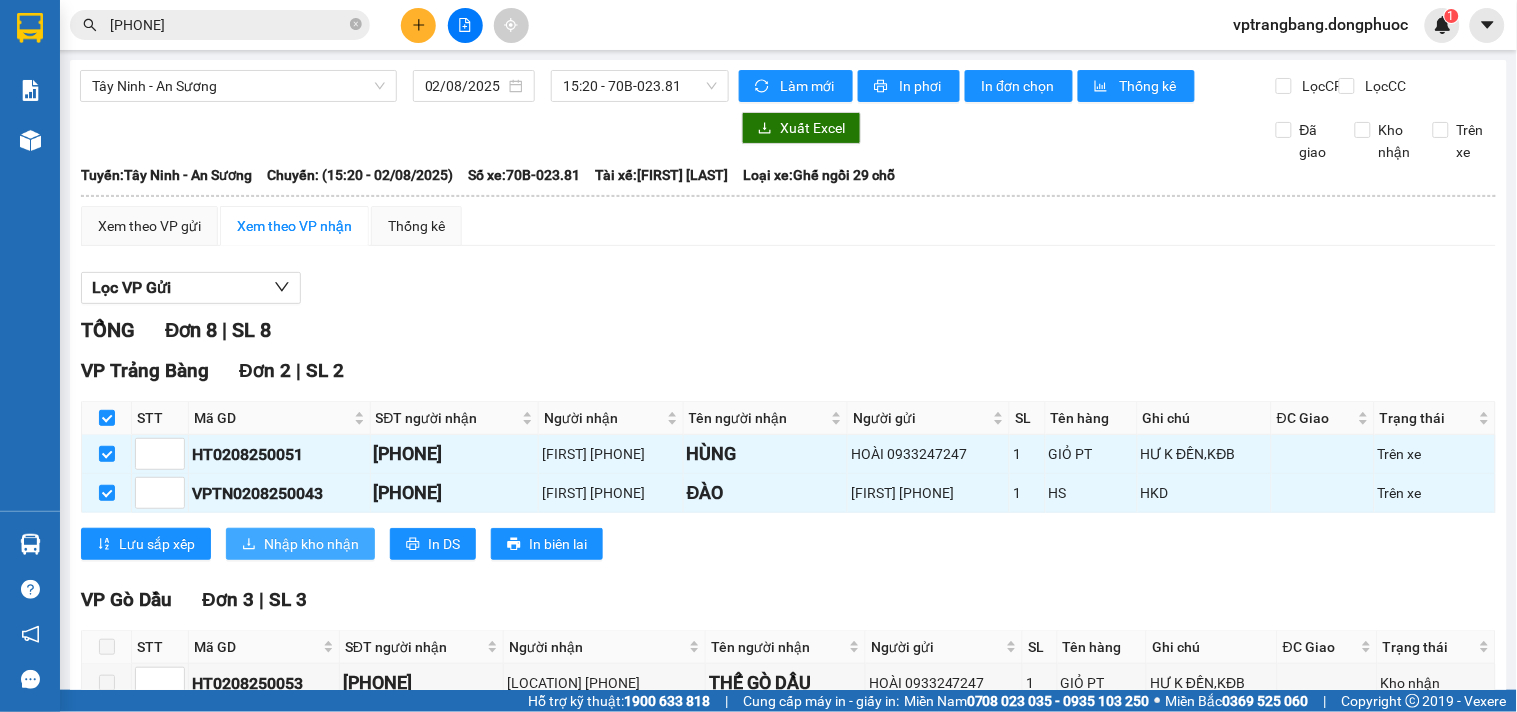 click on "Nhập kho nhận" at bounding box center (311, 544) 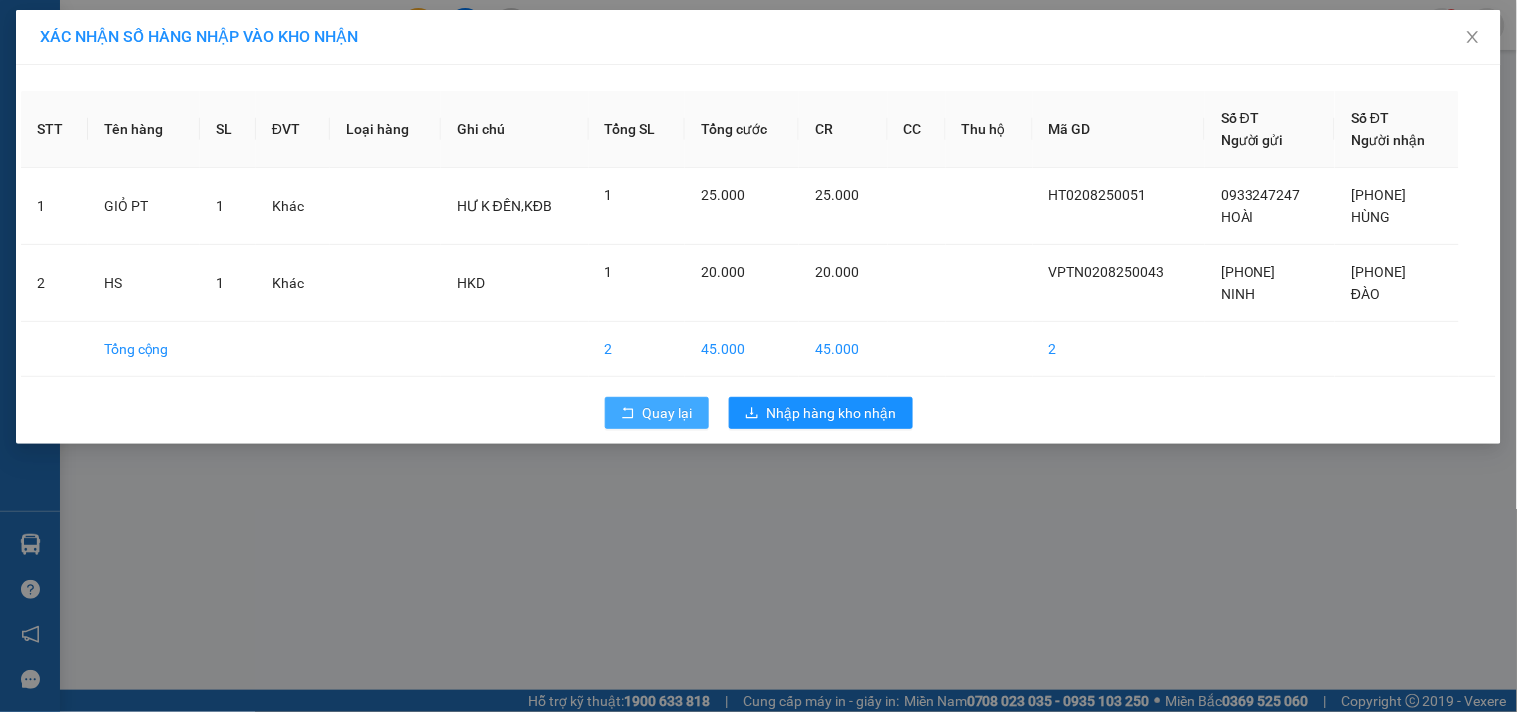 click on "Quay lại" at bounding box center (668, 413) 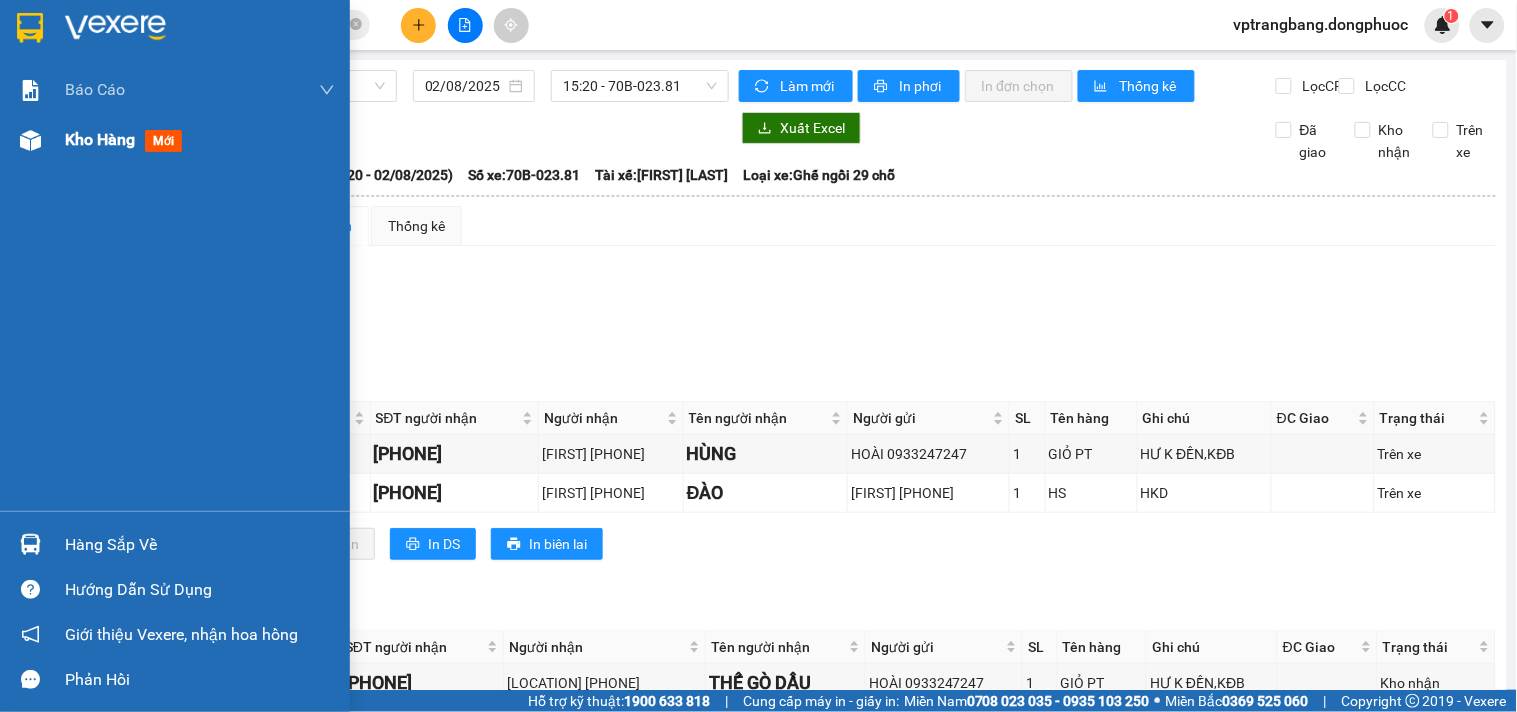 click on "Kho hàng" at bounding box center [100, 139] 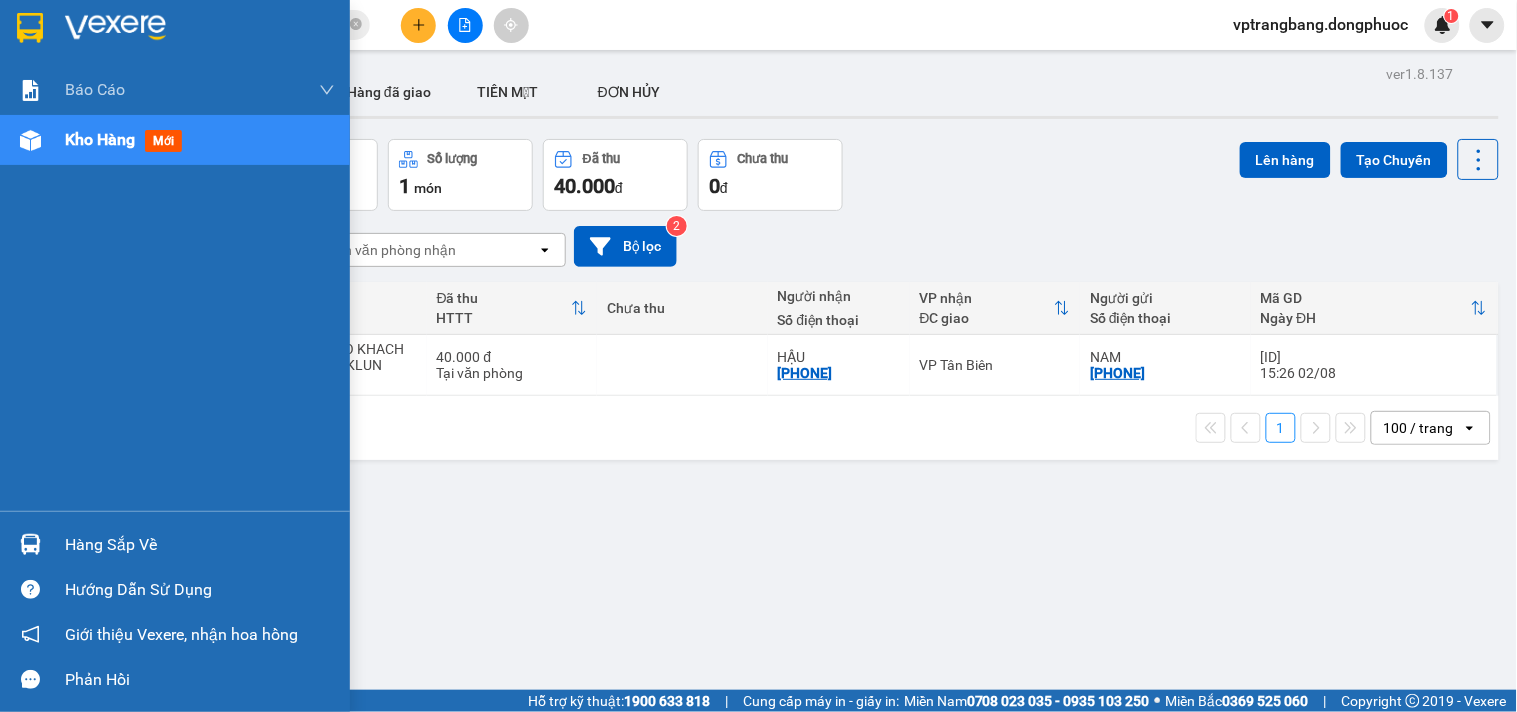 click on "Hàng sắp về" at bounding box center (200, 545) 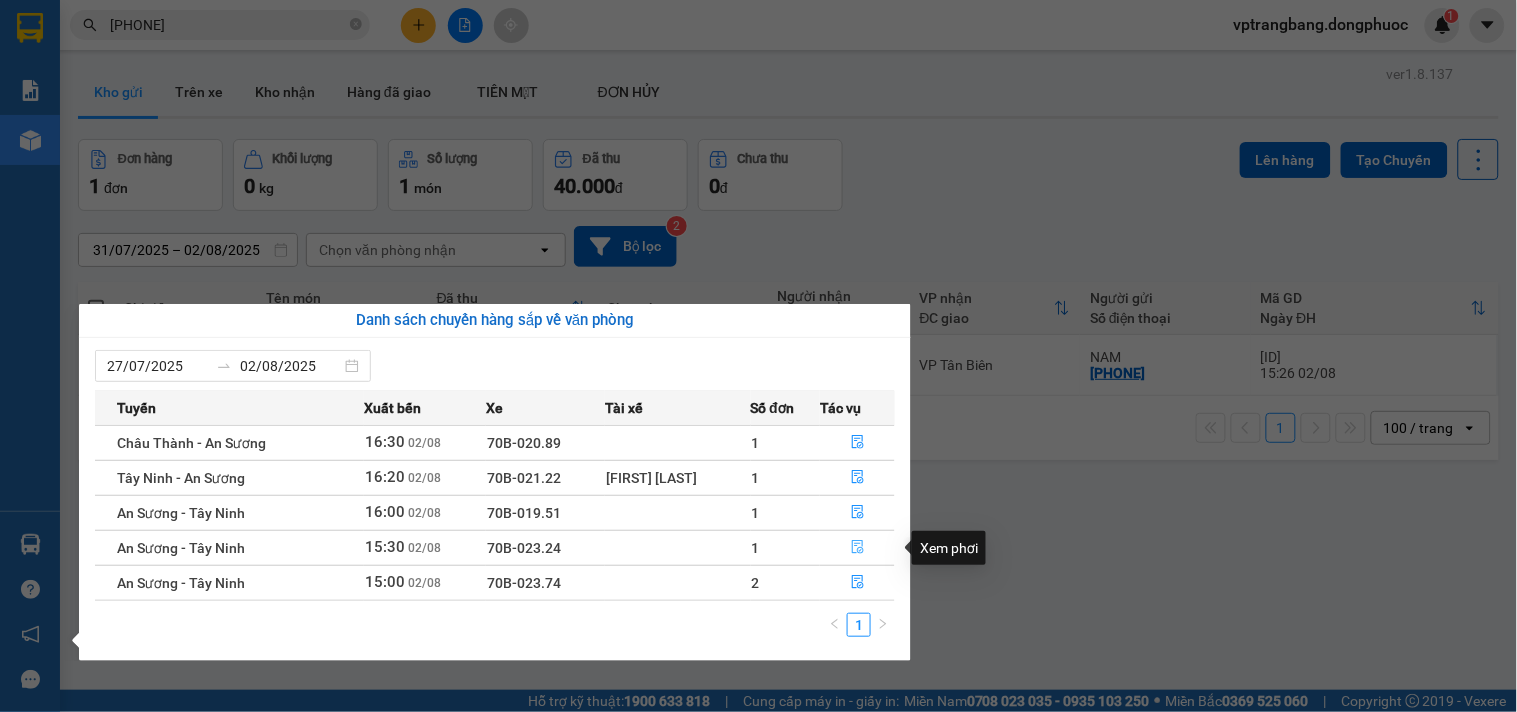 click 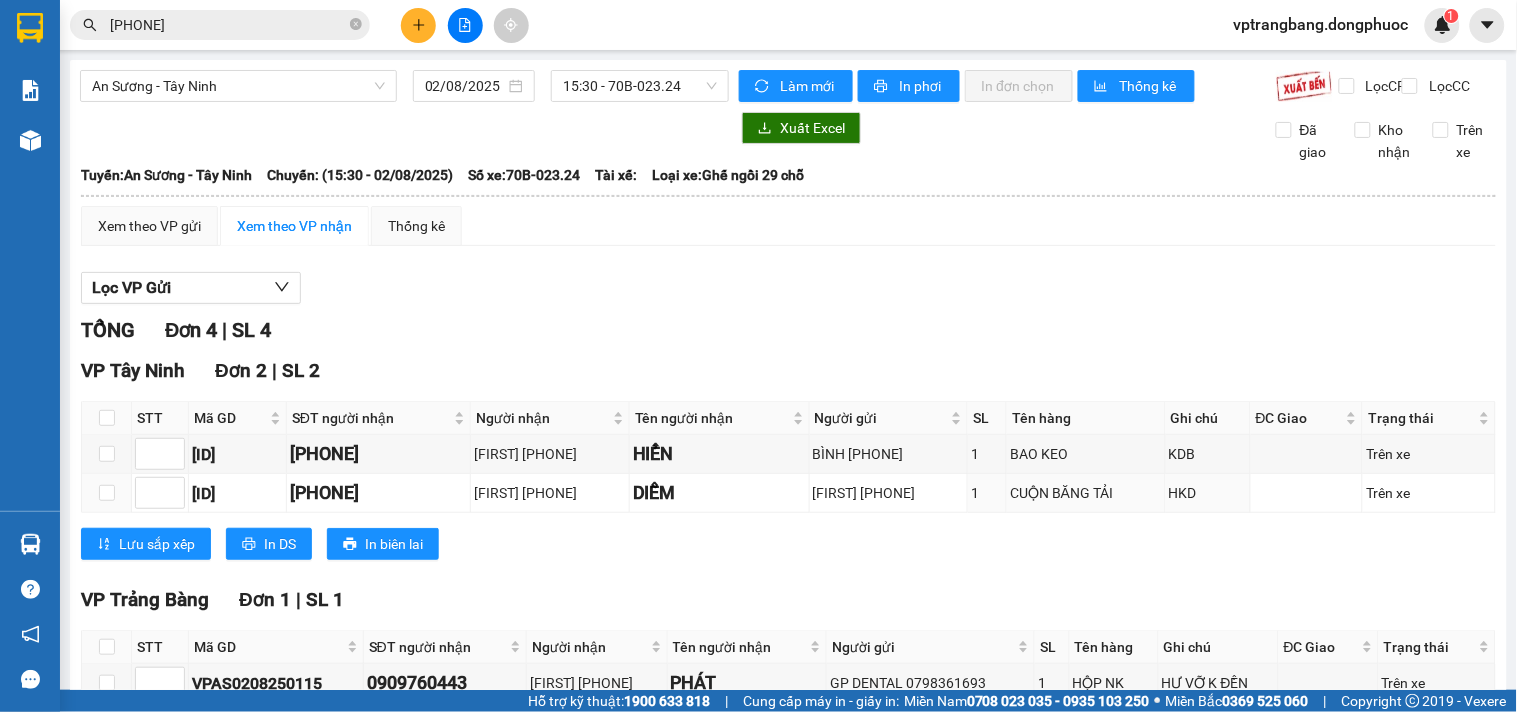 scroll, scrollTop: 324, scrollLeft: 0, axis: vertical 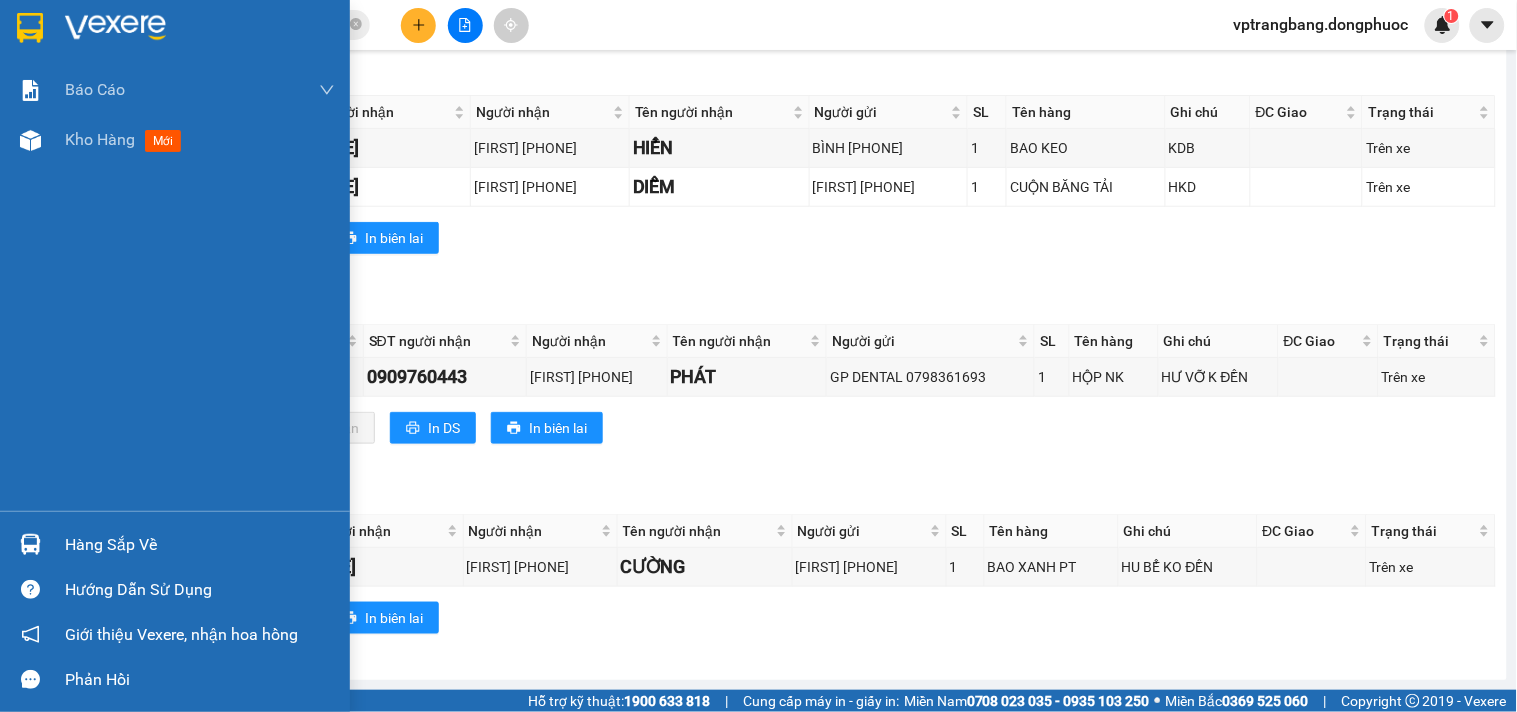 click on "Hàng sắp về" at bounding box center [175, 544] 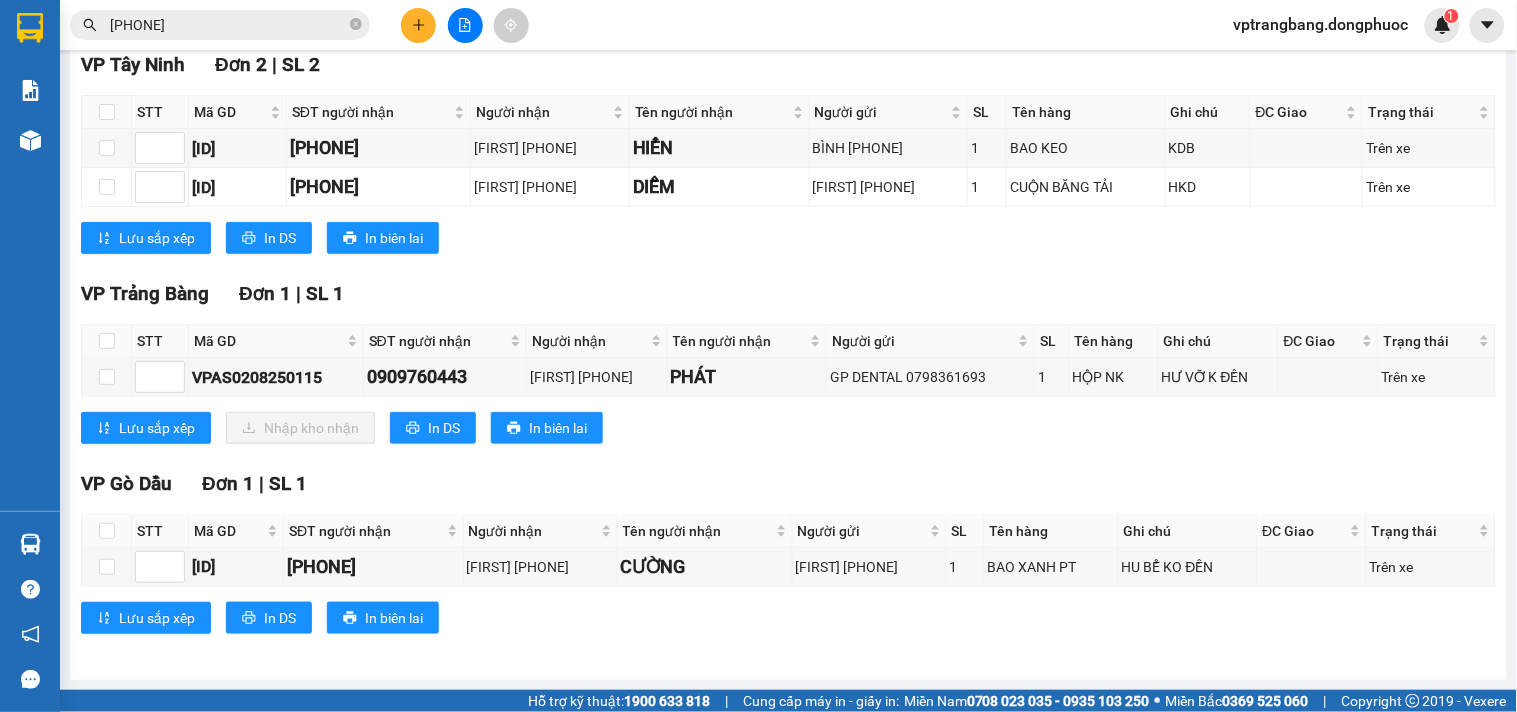 click on "Kết quả tìm kiếm ( 194 )  Bộ lọc  Mã ĐH Trạng thái Món hàng Tổng cước Chưa cước Nhãn Người gửi VP Gửi Người nhận VP Nhận HT0208250046 13:36 - 02/08 VP Nhận   70B-023.55 15:30 - 02/08 HỘP ĐEN CAMERA SL:  1 20.000 0938153848 GIA NGUYỄN Hòa Thành 0985229408 HY VP Trảng Bàng BXTN0211230023 08:33 - 02/11 VP Nhận   70B-023.18 09:54 - 02/11 THUNG  CAMERA SL:  1 20.000 0938153848 DANH VP Tây Ninh 0985229408 A HY VP Gò Dầu VPTN0108250043 13:38 - 01/08 Đã giao   15:36 - 01/08 HỘP CAMERA SL:  1 20.000 0938153848 GIA NGUYỄN VP Tây Ninh 0985229408 HY VP Trảng Bàng HT2707250025 10:16 - 27/07 Đã giao   12:04 - 27/07 HỘP ĐEN CAMERA SL:  1 20.000 0938153848 GIA  NGUYỄN Hòa Thành 0985229408 HY VP Trảng Bàng HT2407250020 09:12 - 24/07 Đã giao   13:09 - 24/07 THÙNG CAMERA SL:  1 20.000 0938153848 DANH Hòa Thành 0985229408 HY VP Trảng Bàng HT1703250021 08:57 - 17/03 Đã giao   13:21 - 21/07 HỘP CAMERA SL:  1 30.000 0938153848 Hòa Thành" at bounding box center [758, 356] 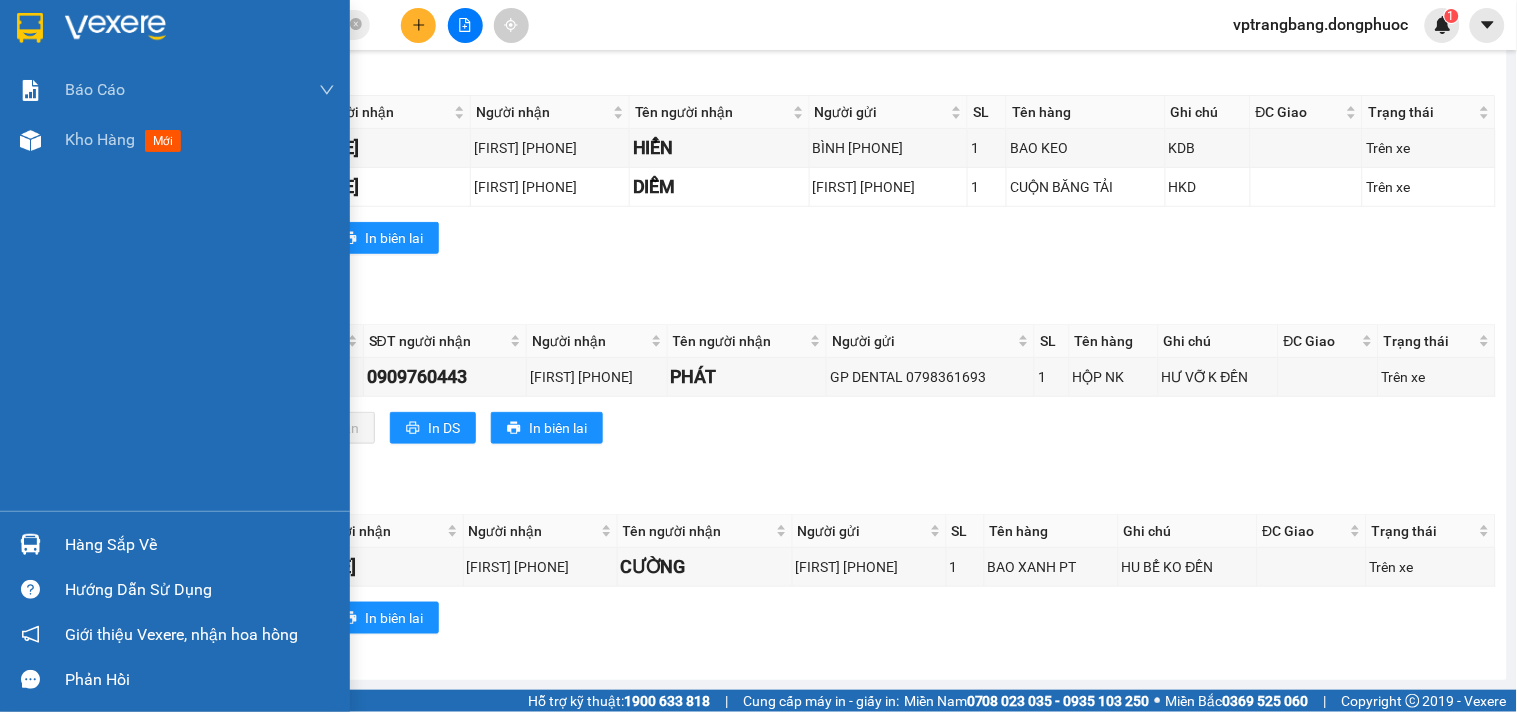 click on "Hàng sắp về" at bounding box center [200, 545] 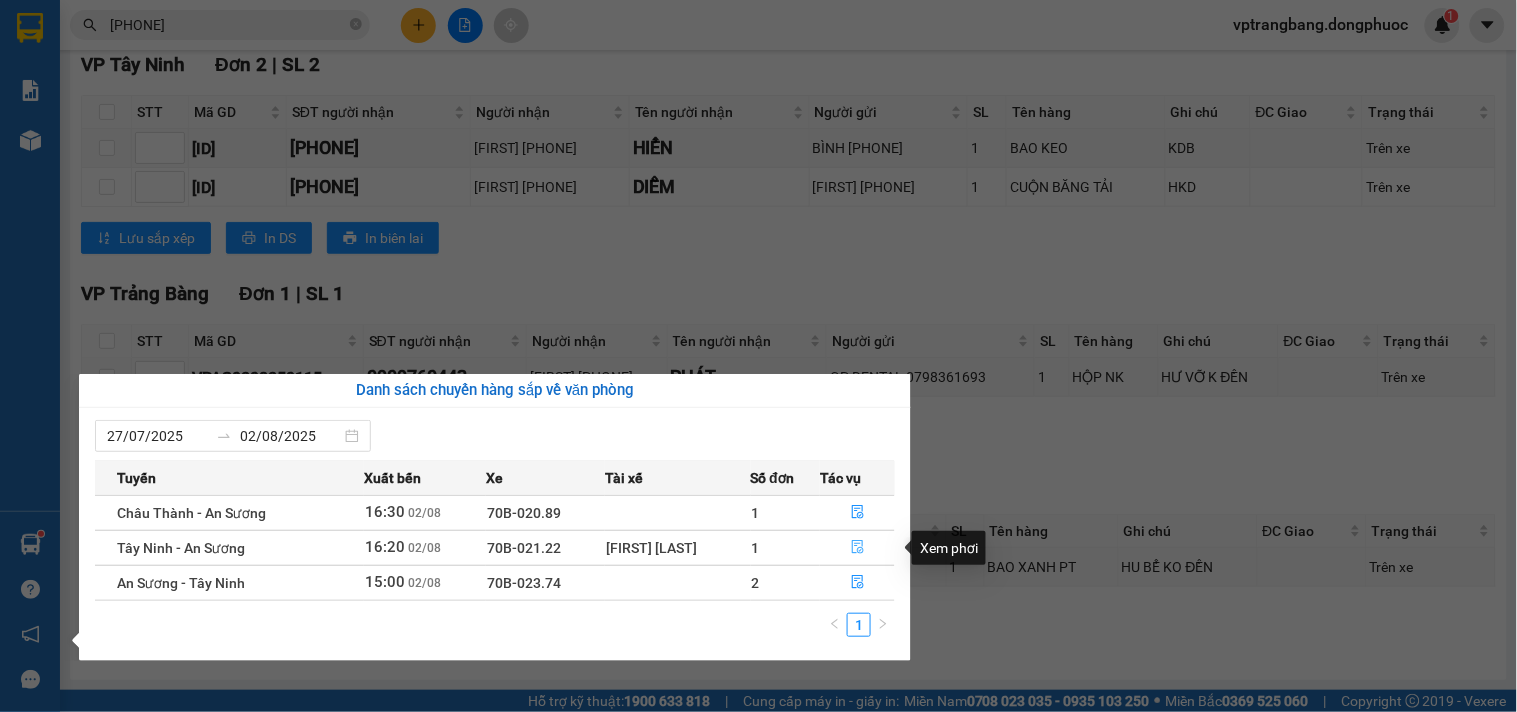 click 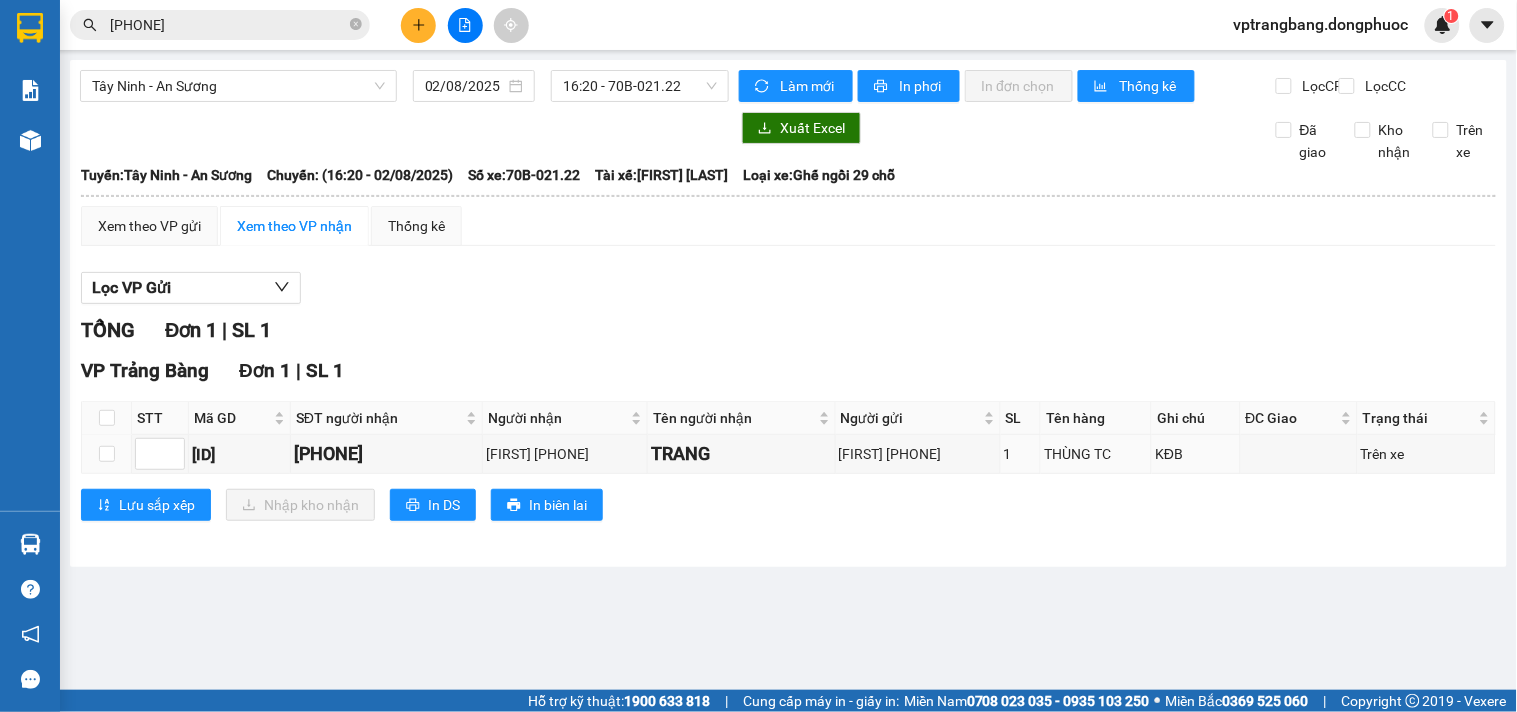 scroll, scrollTop: 0, scrollLeft: 0, axis: both 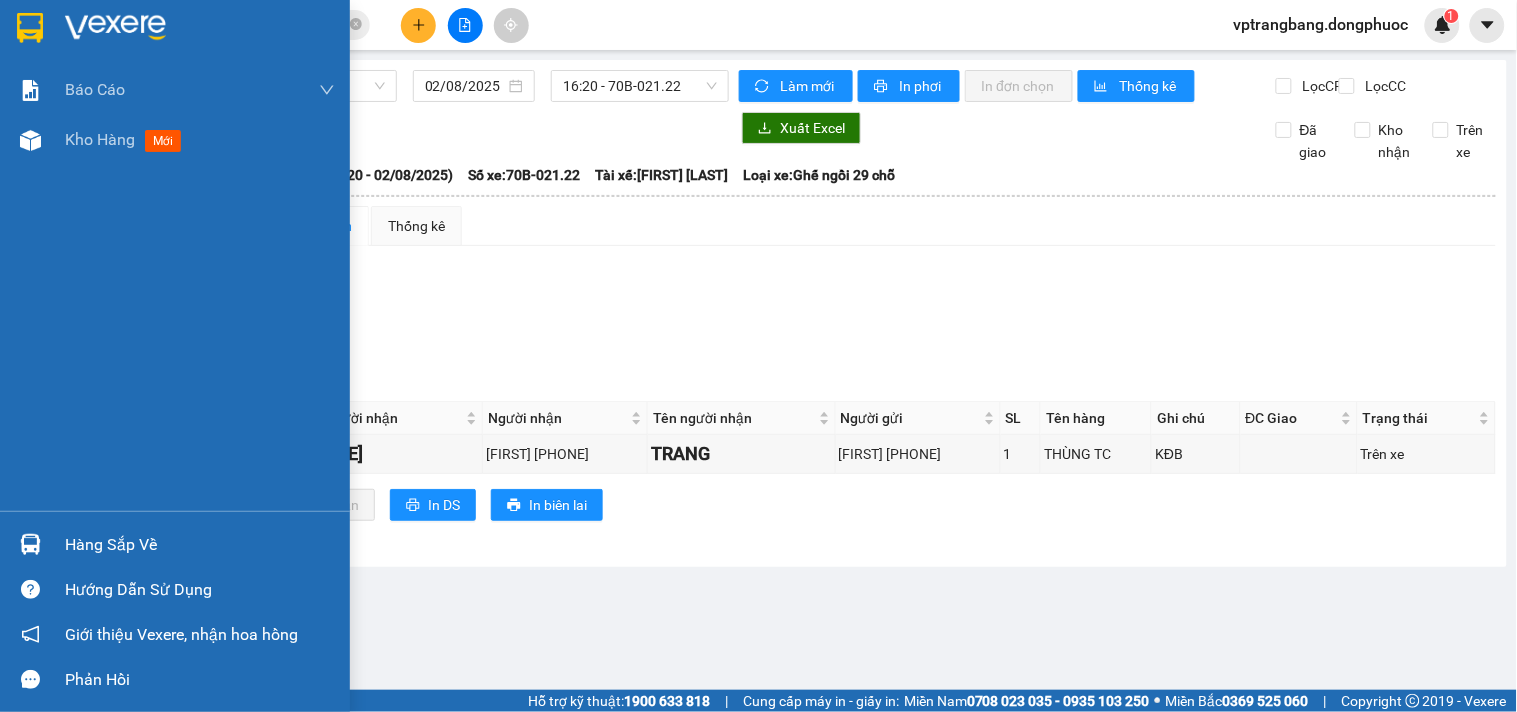 drag, startPoint x: 67, startPoint y: 547, endPoint x: 212, endPoint y: 535, distance: 145.4957 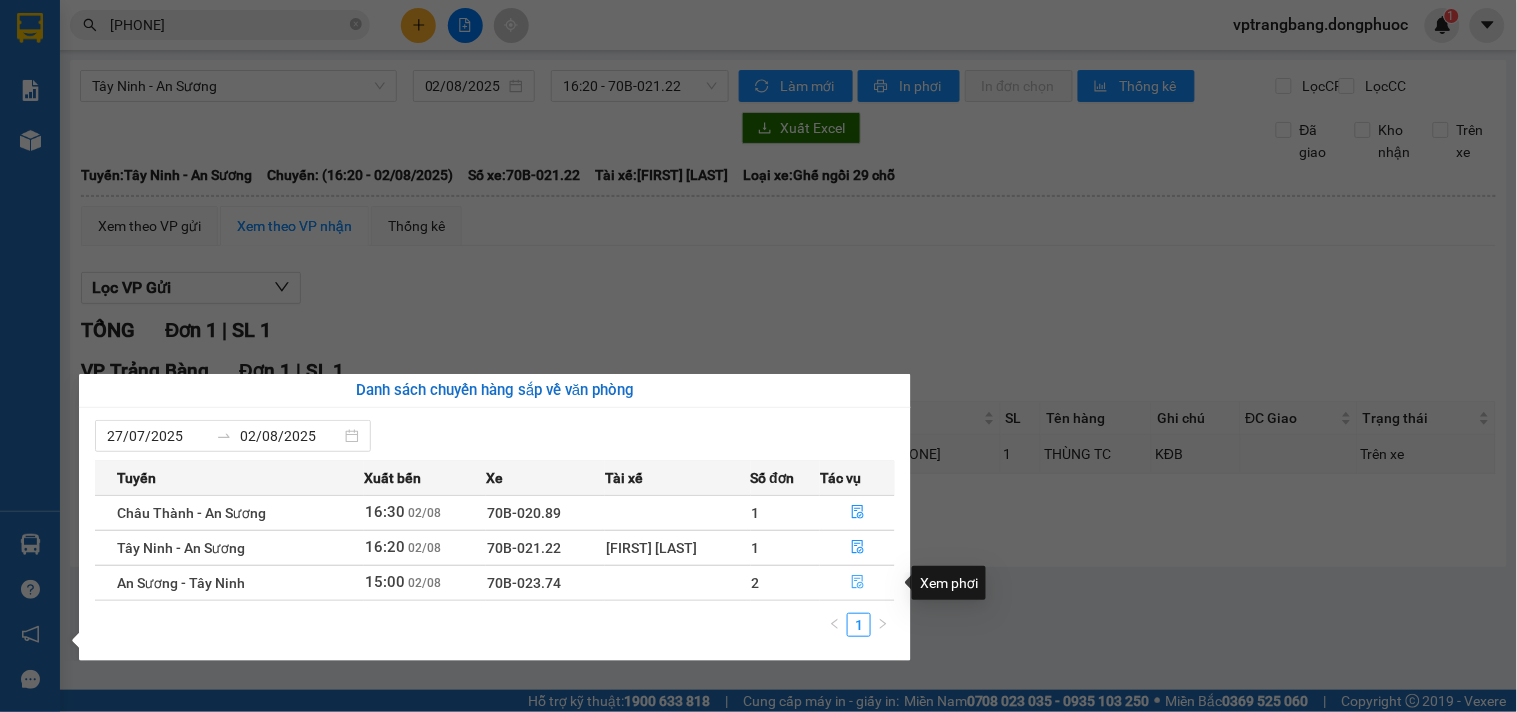 click 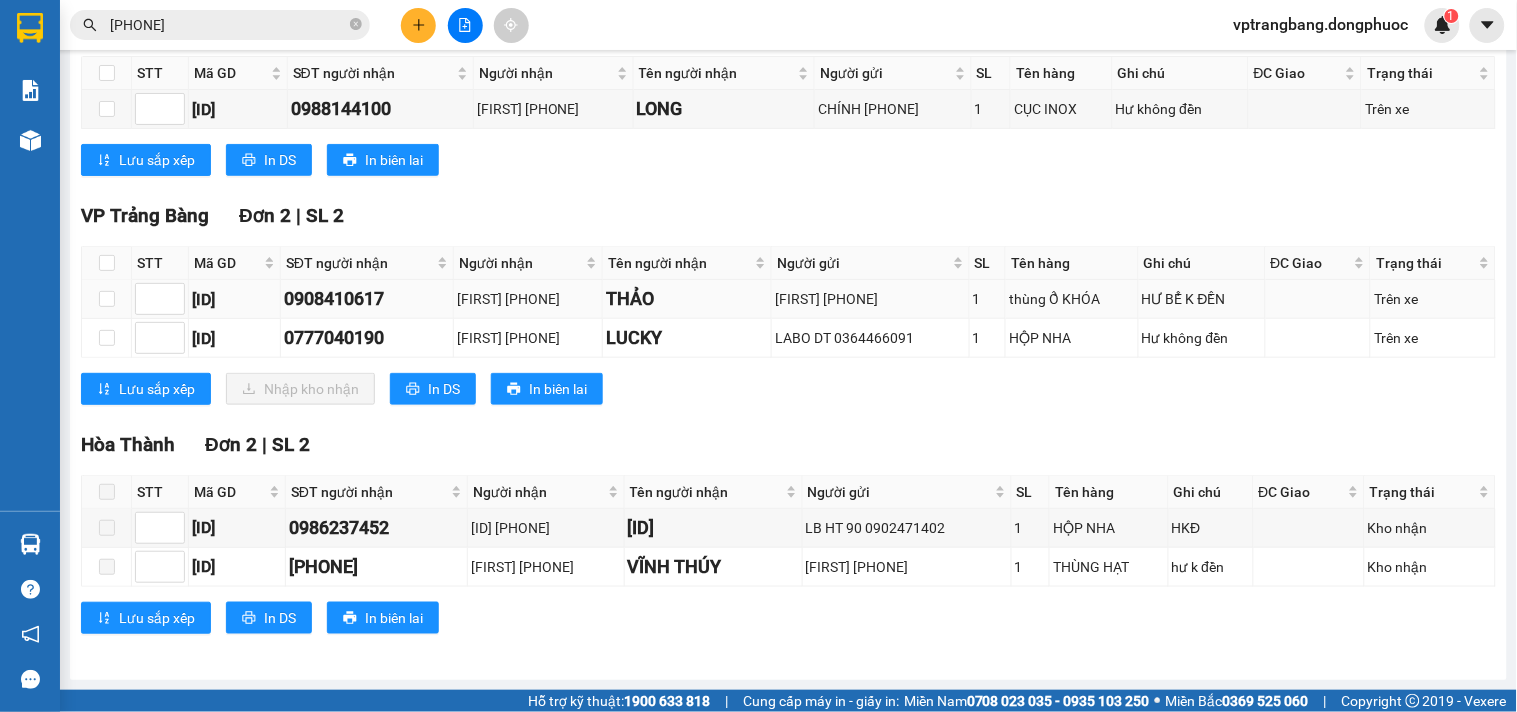 scroll, scrollTop: 0, scrollLeft: 0, axis: both 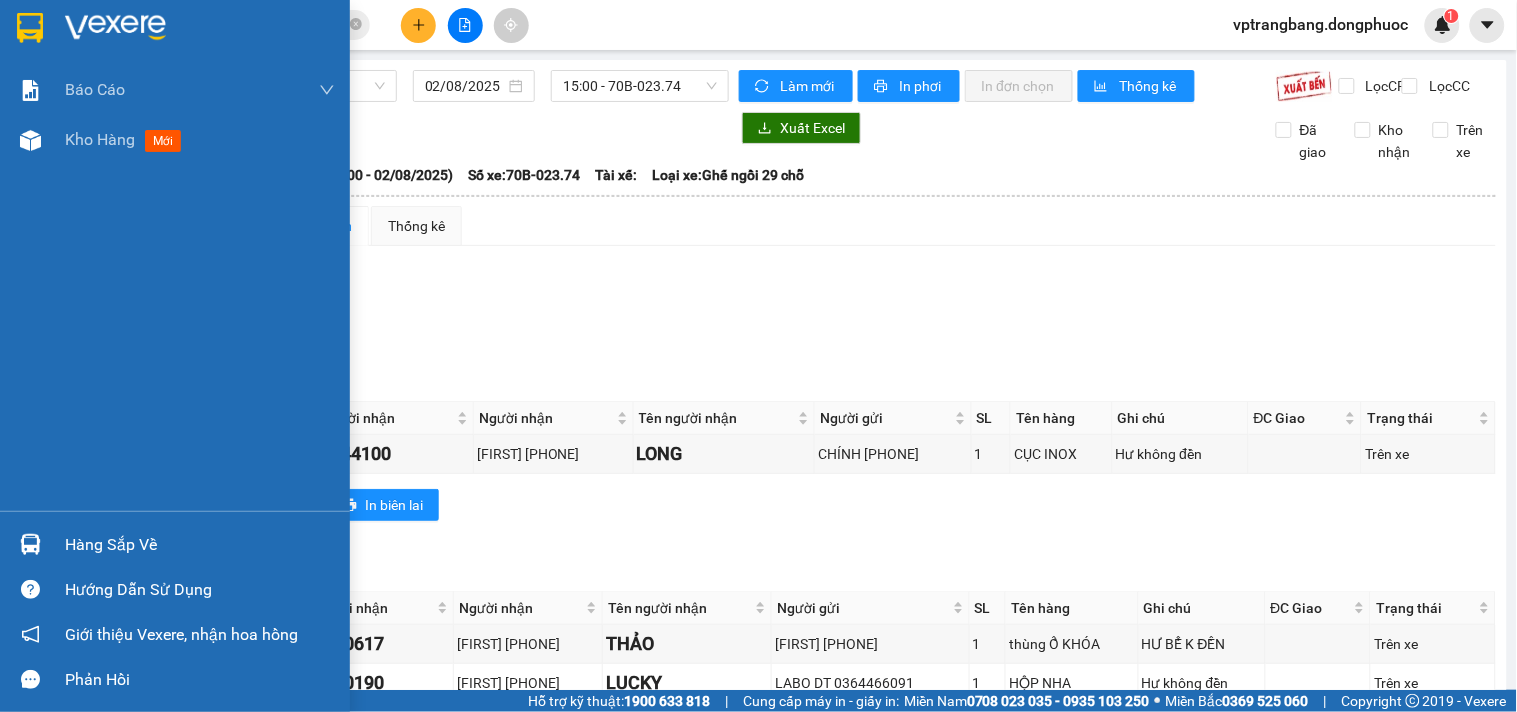 drag, startPoint x: 66, startPoint y: 541, endPoint x: 92, endPoint y: 541, distance: 26 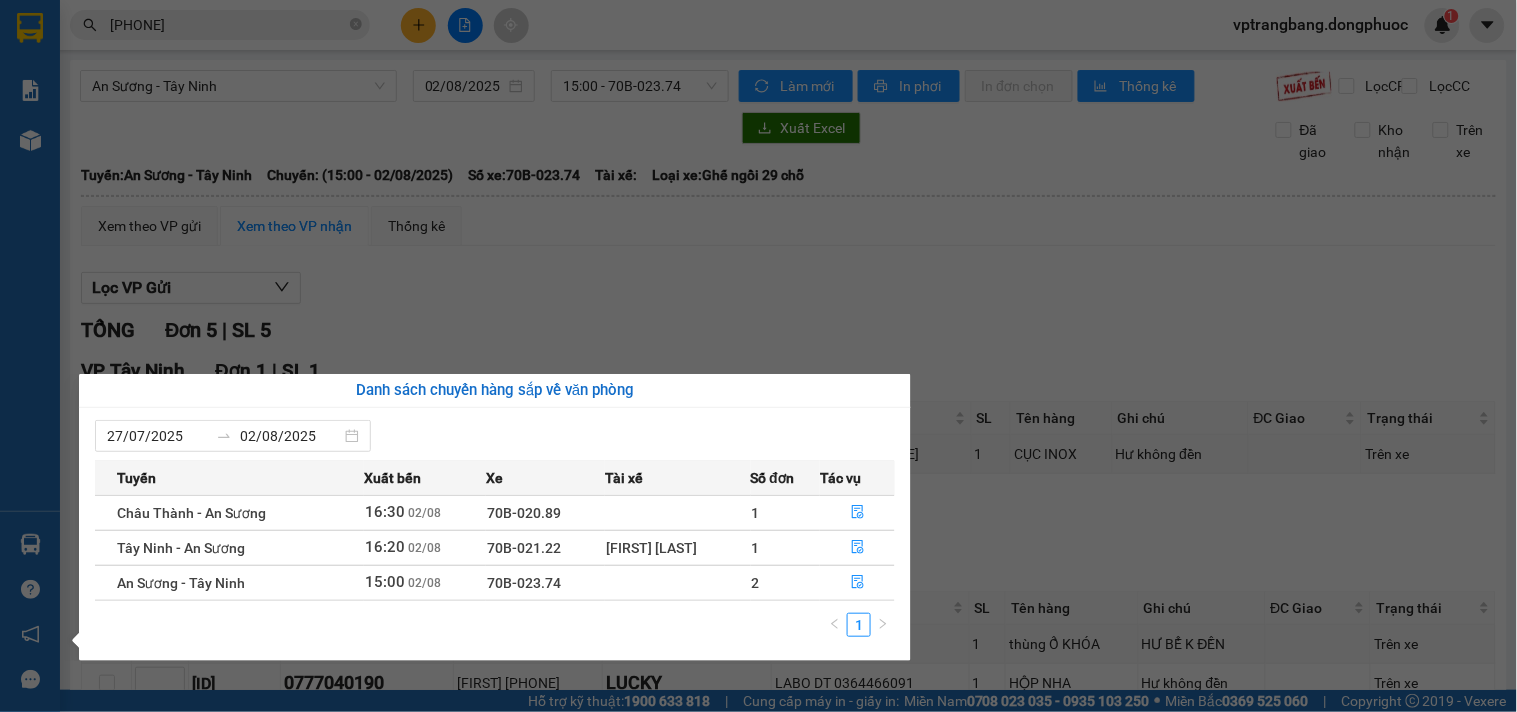 drag, startPoint x: 958, startPoint y: 362, endPoint x: 958, endPoint y: 351, distance: 11 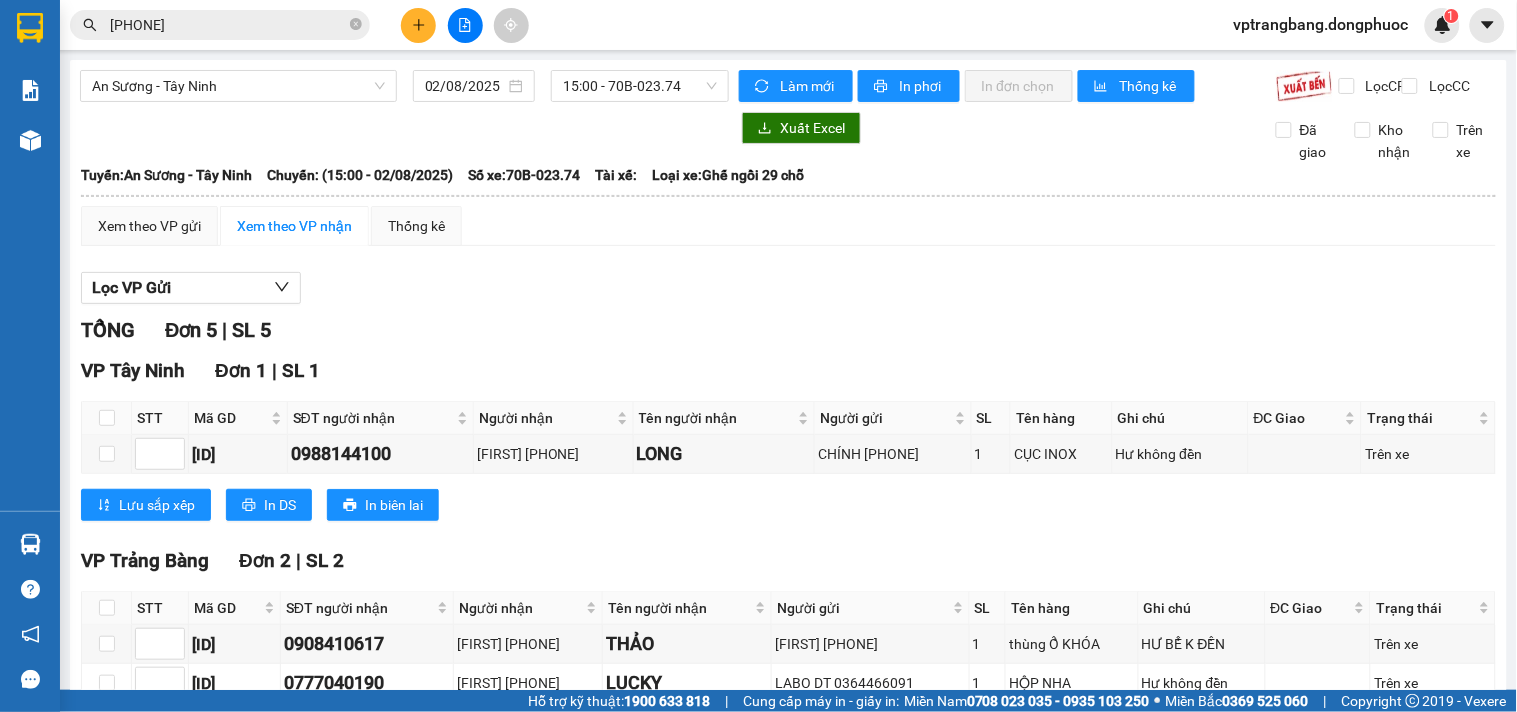 scroll, scrollTop: 111, scrollLeft: 0, axis: vertical 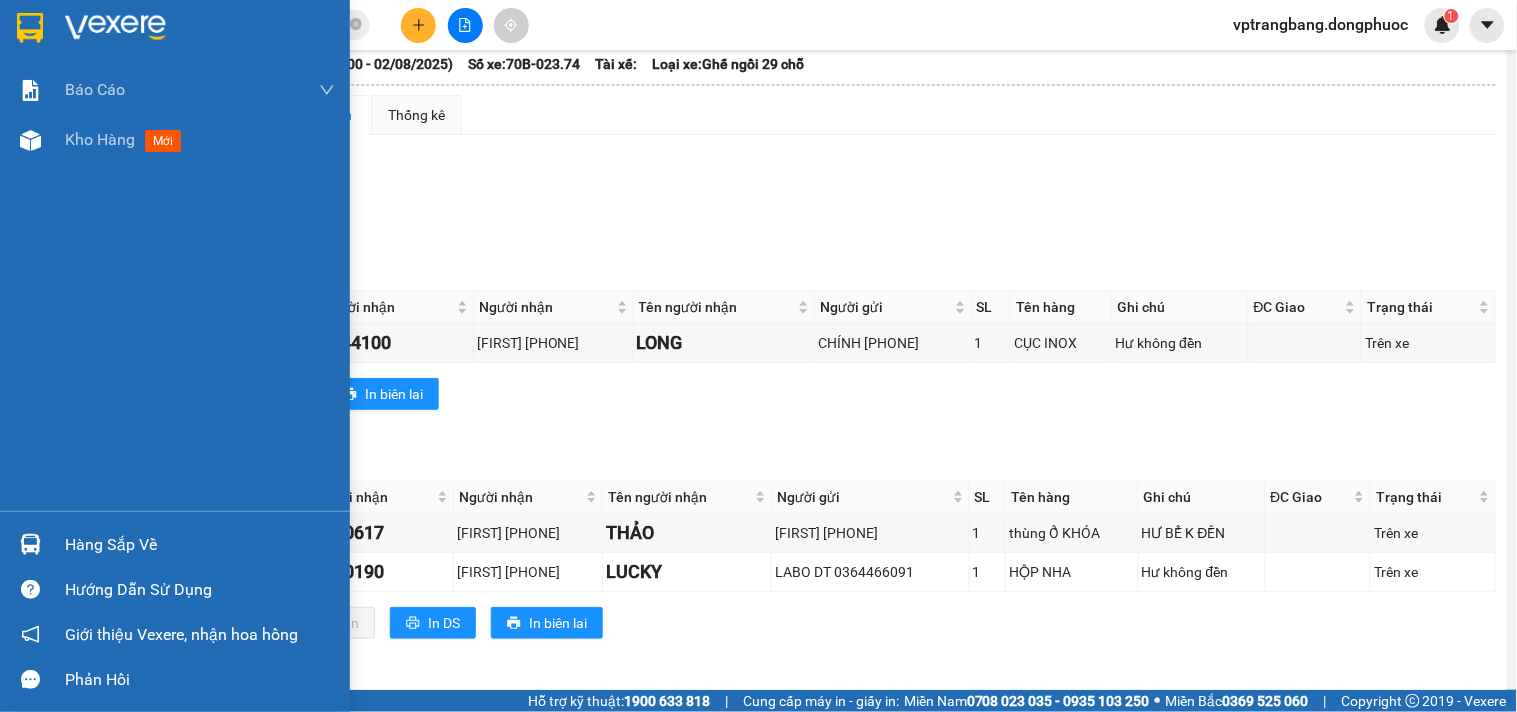 click on "Hàng sắp về" at bounding box center (200, 545) 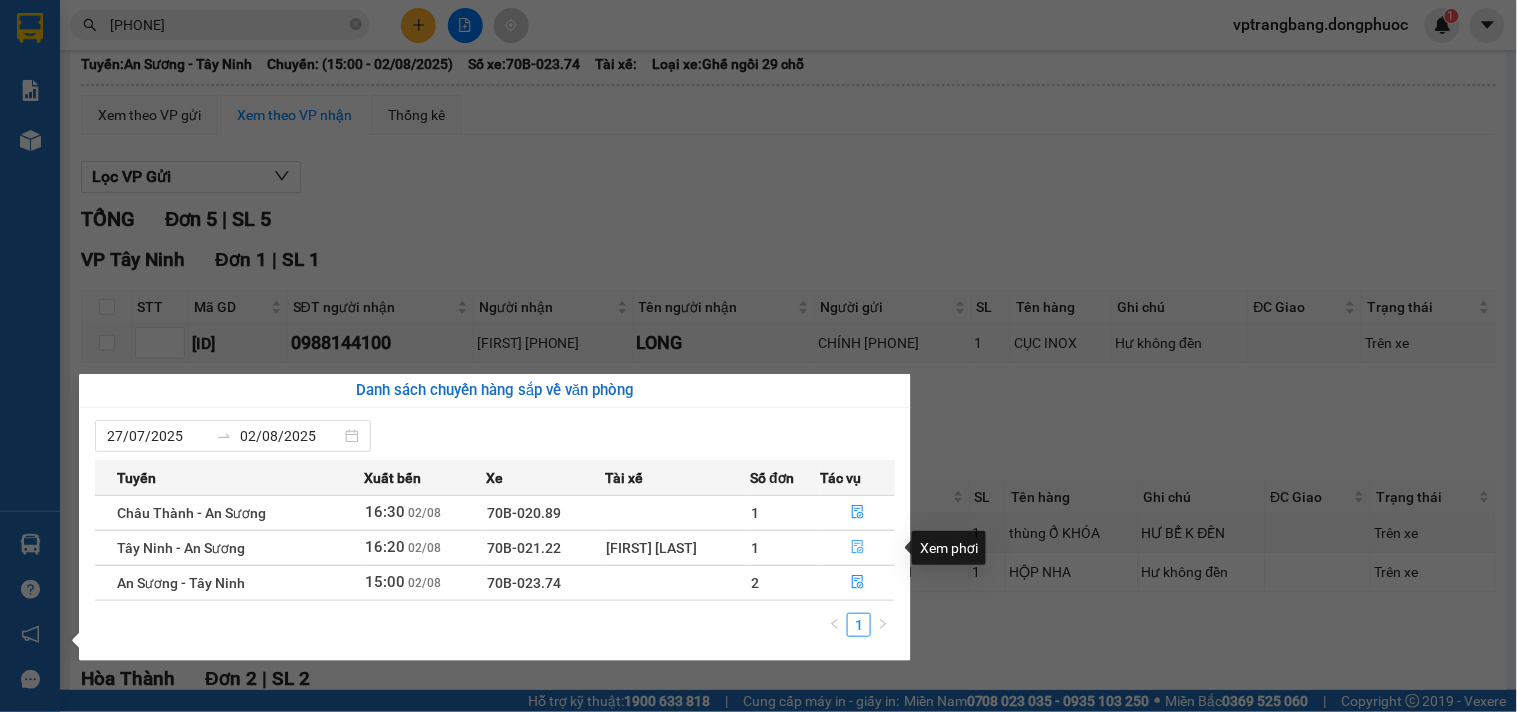 click 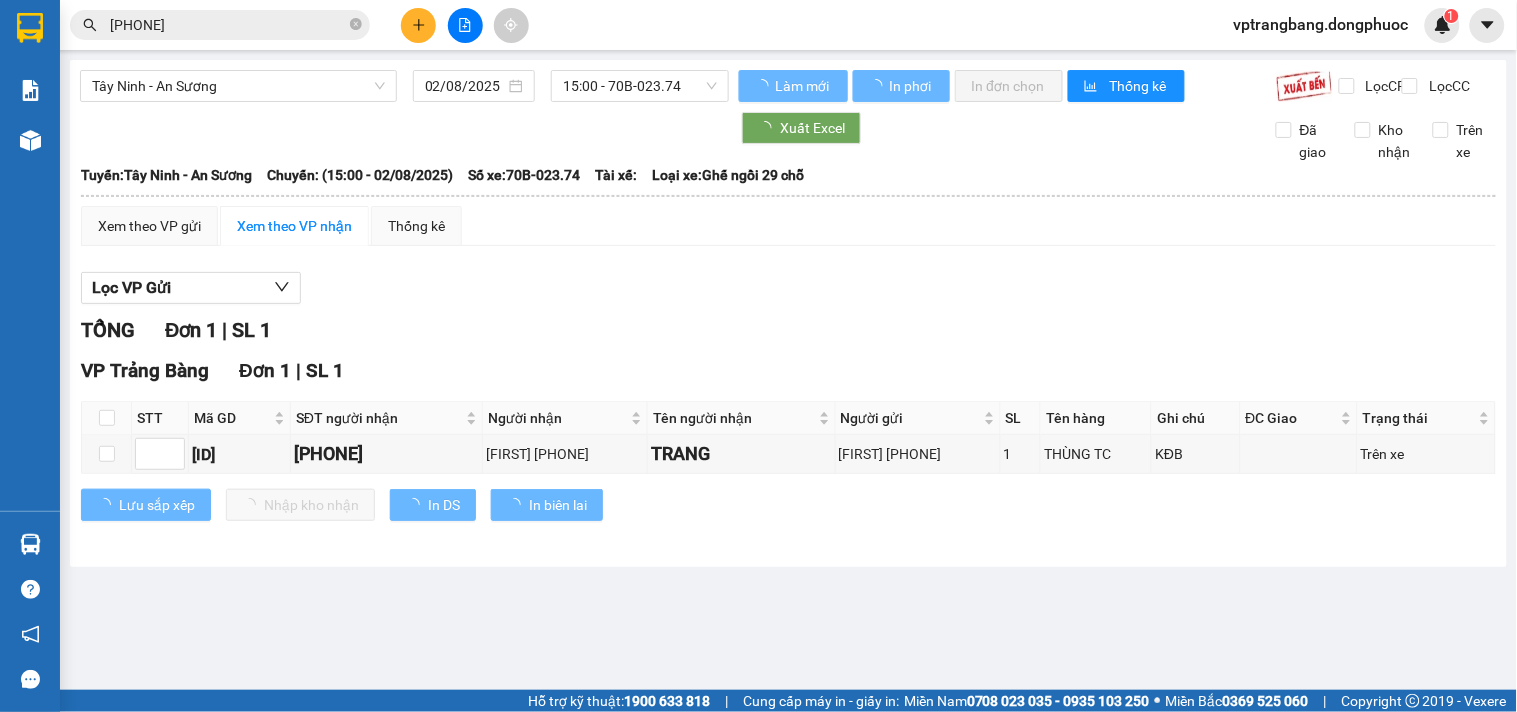 scroll, scrollTop: 0, scrollLeft: 0, axis: both 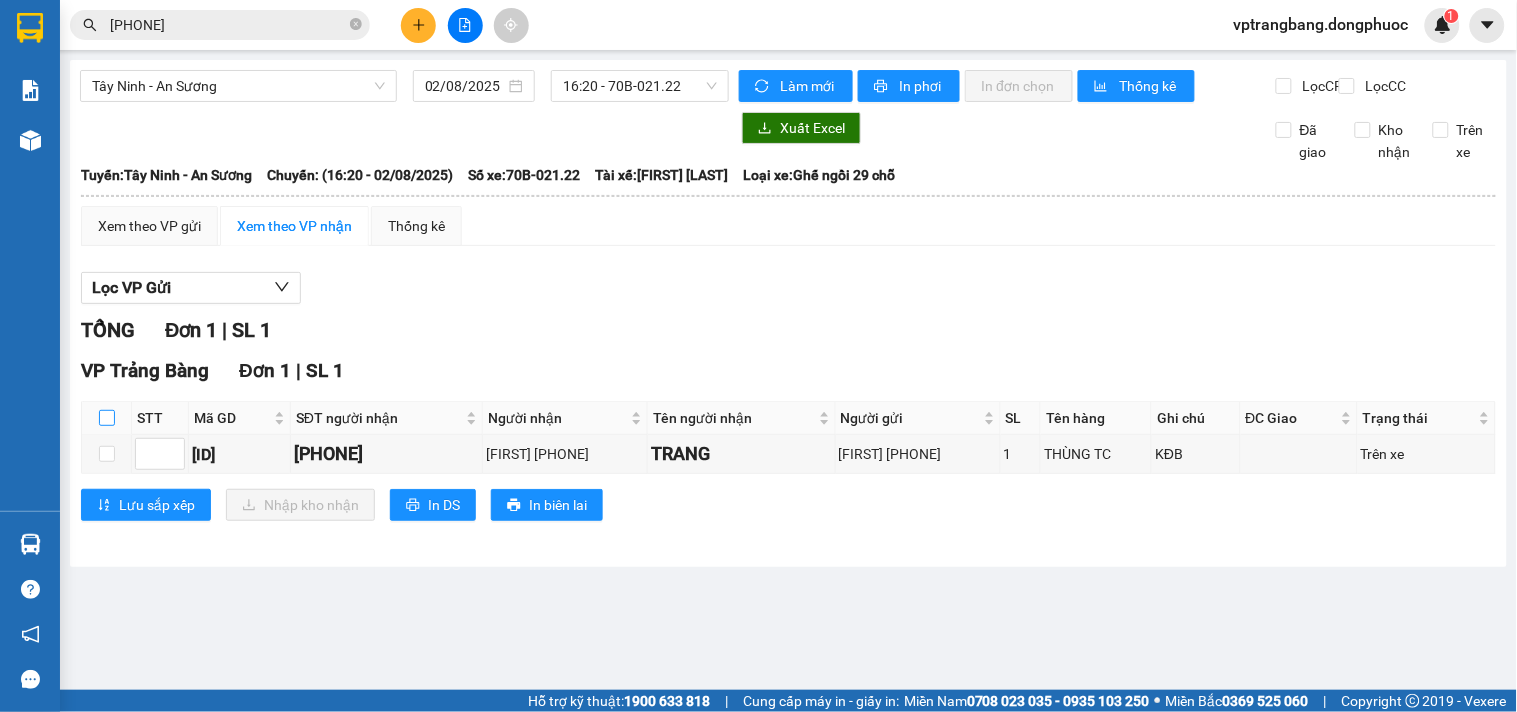 click at bounding box center [107, 418] 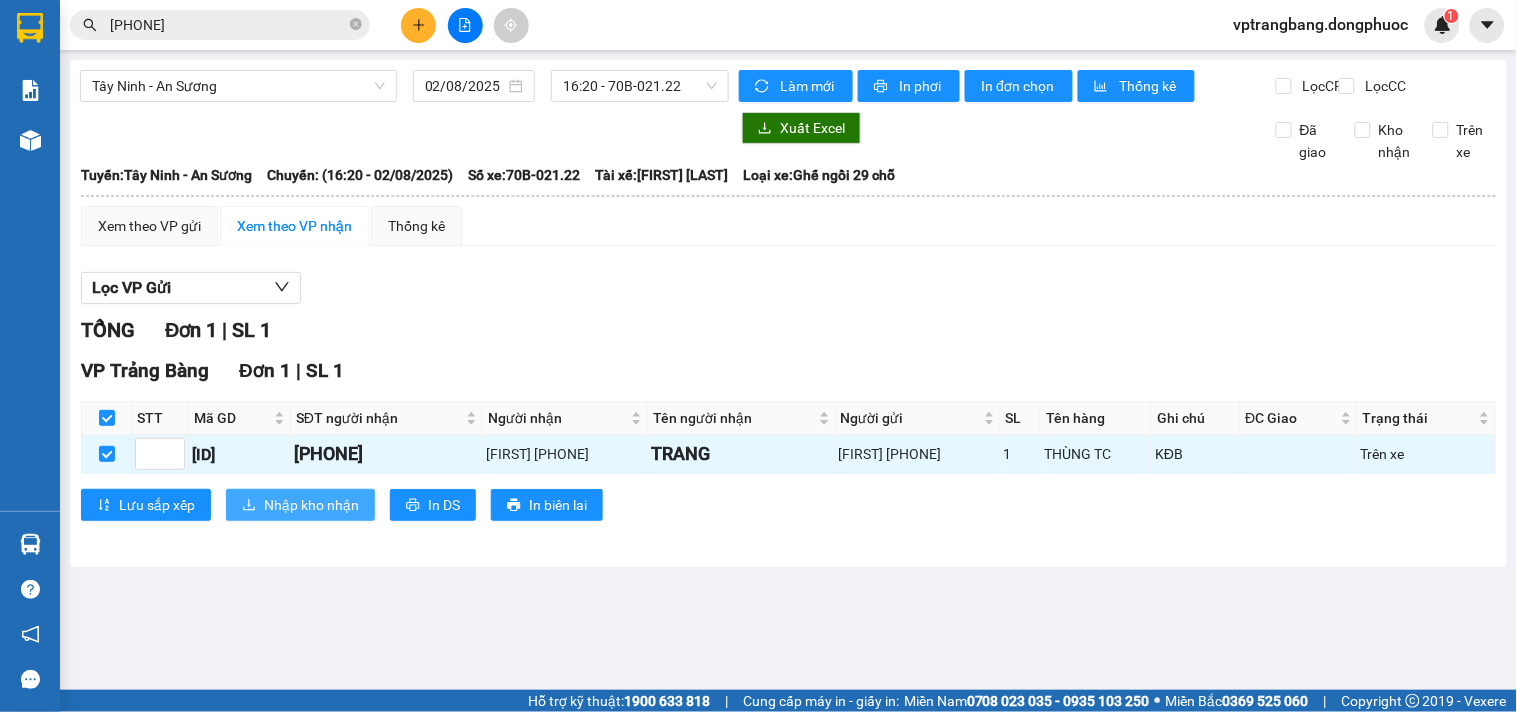 click 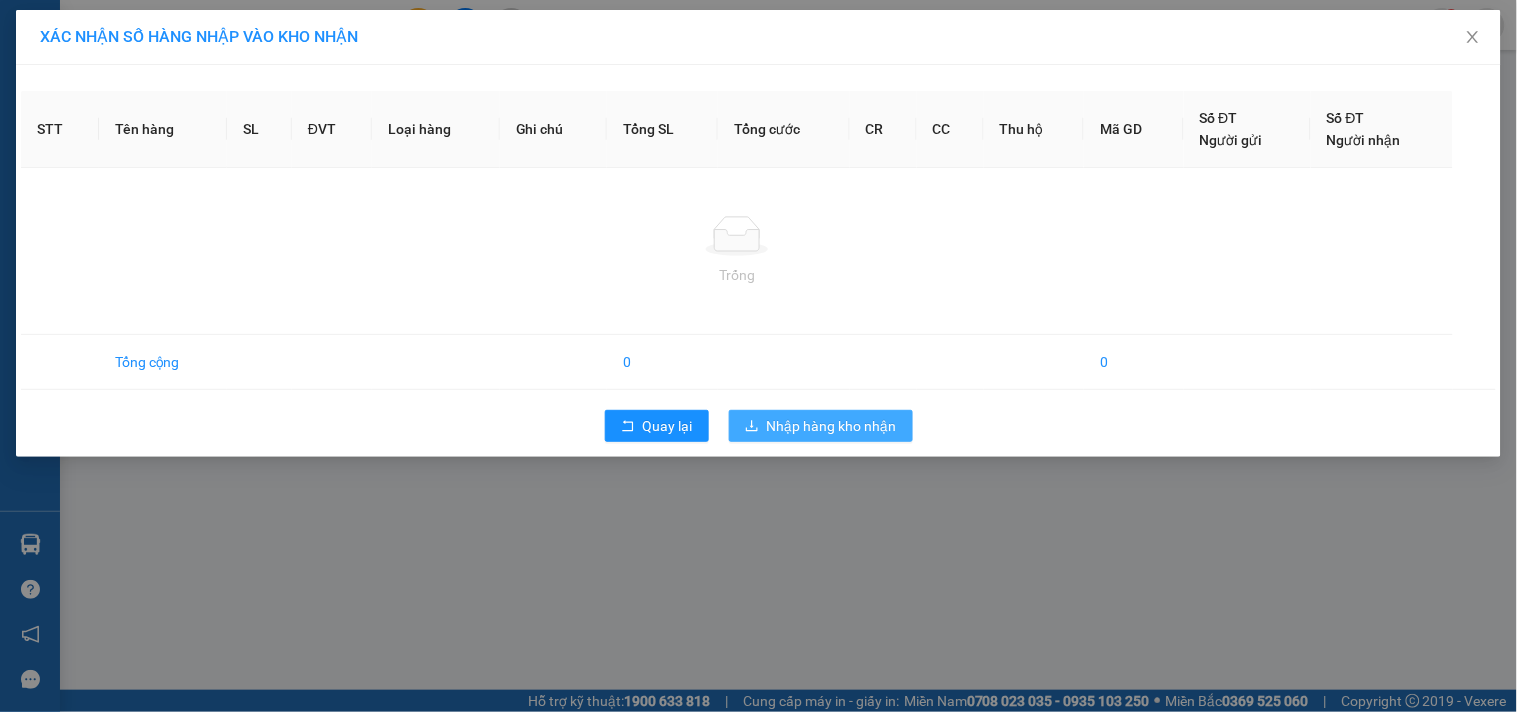 click on "Nhập hàng kho nhận" at bounding box center [832, 426] 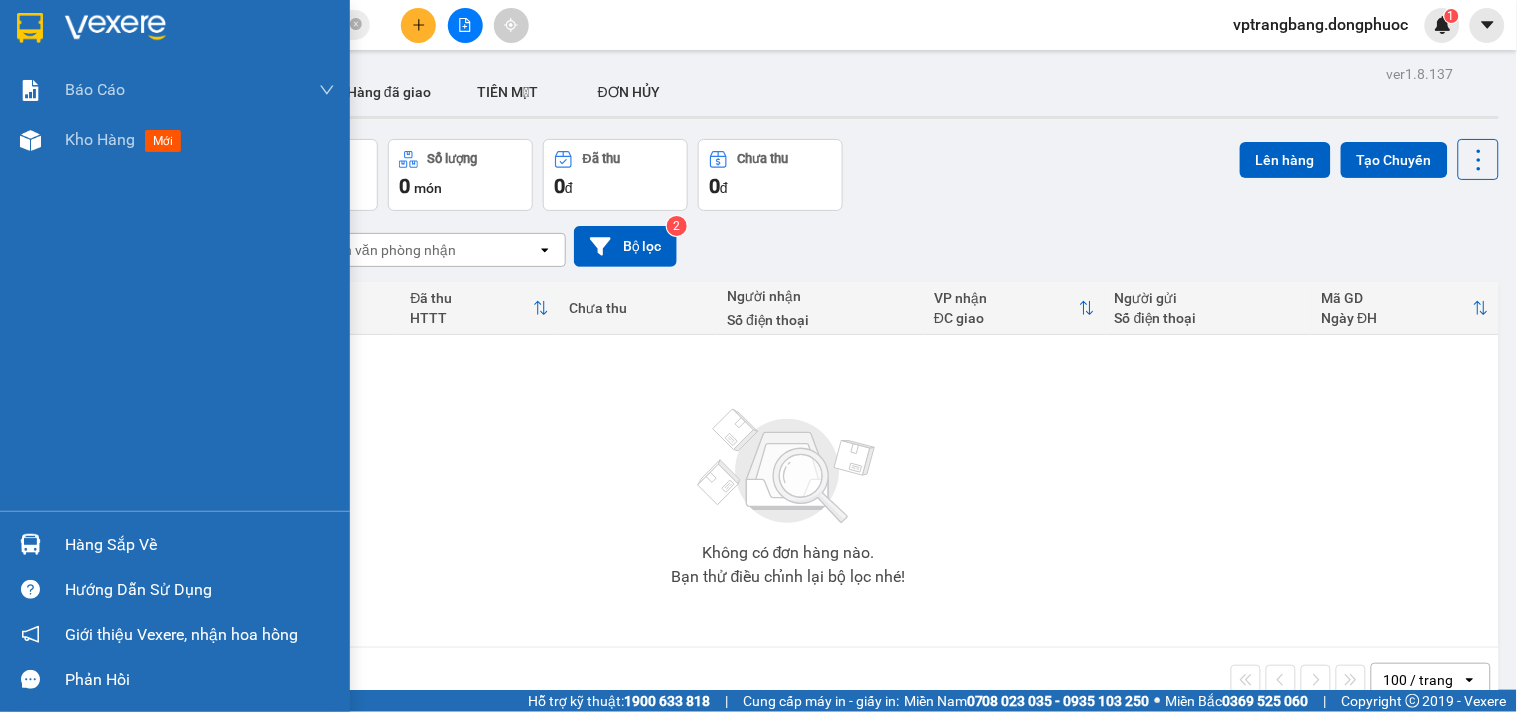 click on "Hàng sắp về" at bounding box center [200, 545] 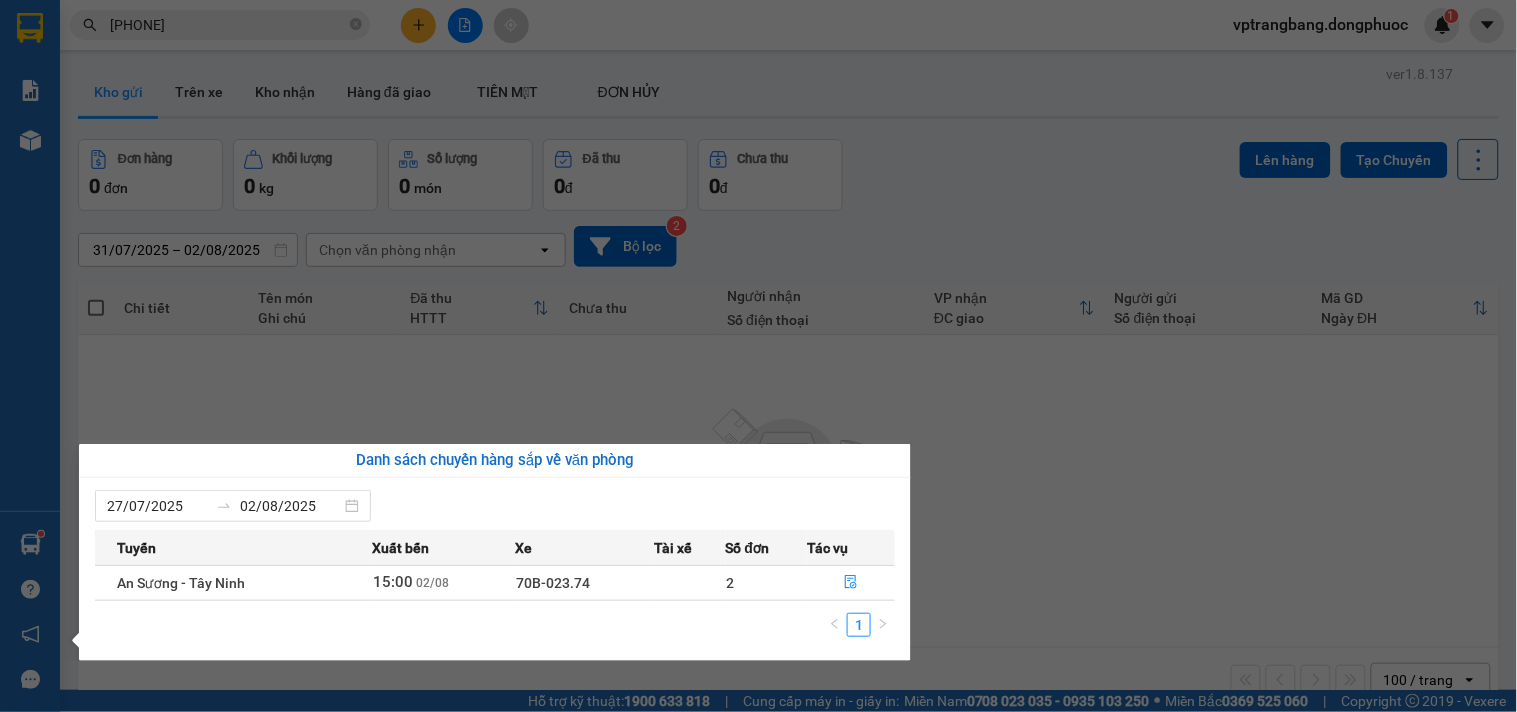 click on "Kết quả tìm kiếm ( 194 )  Bộ lọc  Mã ĐH Trạng thái Món hàng Tổng cước Chưa cước Nhãn Người gửi VP Gửi Người nhận VP Nhận HT0208250046 13:36 - 02/08 VP Nhận   70B-023.55 15:30 - 02/08 HỘP ĐEN CAMERA SL:  1 20.000 0938153848 GIA NGUYỄN Hòa Thành 0985229408 HY VP Trảng Bàng BXTN0211230023 08:33 - 02/11 VP Nhận   70B-023.18 09:54 - 02/11 THUNG  CAMERA SL:  1 20.000 0938153848 DANH VP Tây Ninh 0985229408 A HY VP Gò Dầu VPTN0108250043 13:38 - 01/08 Đã giao   15:36 - 01/08 HỘP CAMERA SL:  1 20.000 0938153848 GIA NGUYỄN VP Tây Ninh 0985229408 HY VP Trảng Bàng HT2707250025 10:16 - 27/07 Đã giao   12:04 - 27/07 HỘP ĐEN CAMERA SL:  1 20.000 0938153848 GIA  NGUYỄN Hòa Thành 0985229408 HY VP Trảng Bàng HT2407250020 09:12 - 24/07 Đã giao   13:09 - 24/07 THÙNG CAMERA SL:  1 20.000 0938153848 DANH Hòa Thành 0985229408 HY VP Trảng Bàng HT1703250021 08:57 - 17/03 Đã giao   13:21 - 21/07 HỘP CAMERA SL:  1 30.000 0938153848 Hòa Thành" at bounding box center [758, 356] 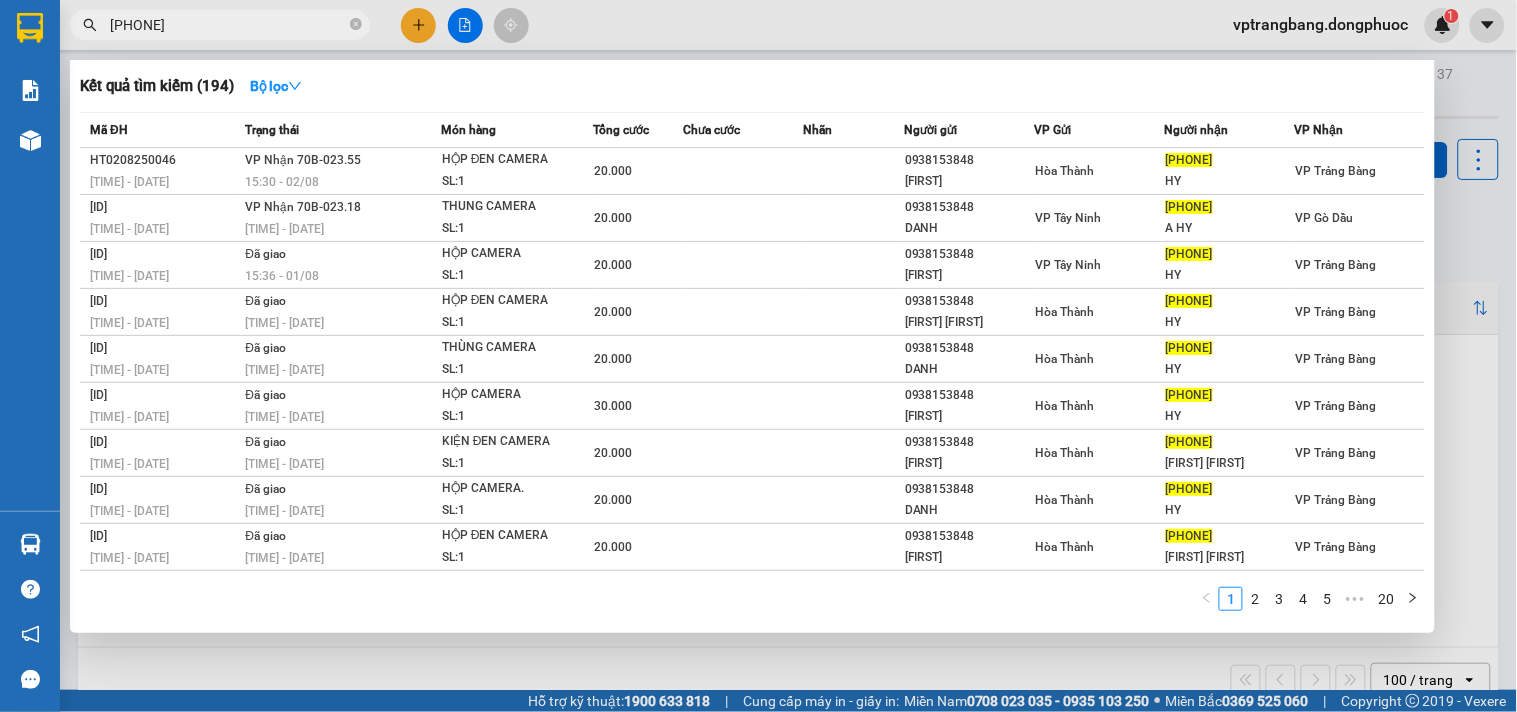 click on "[PHONE]" at bounding box center (228, 25) 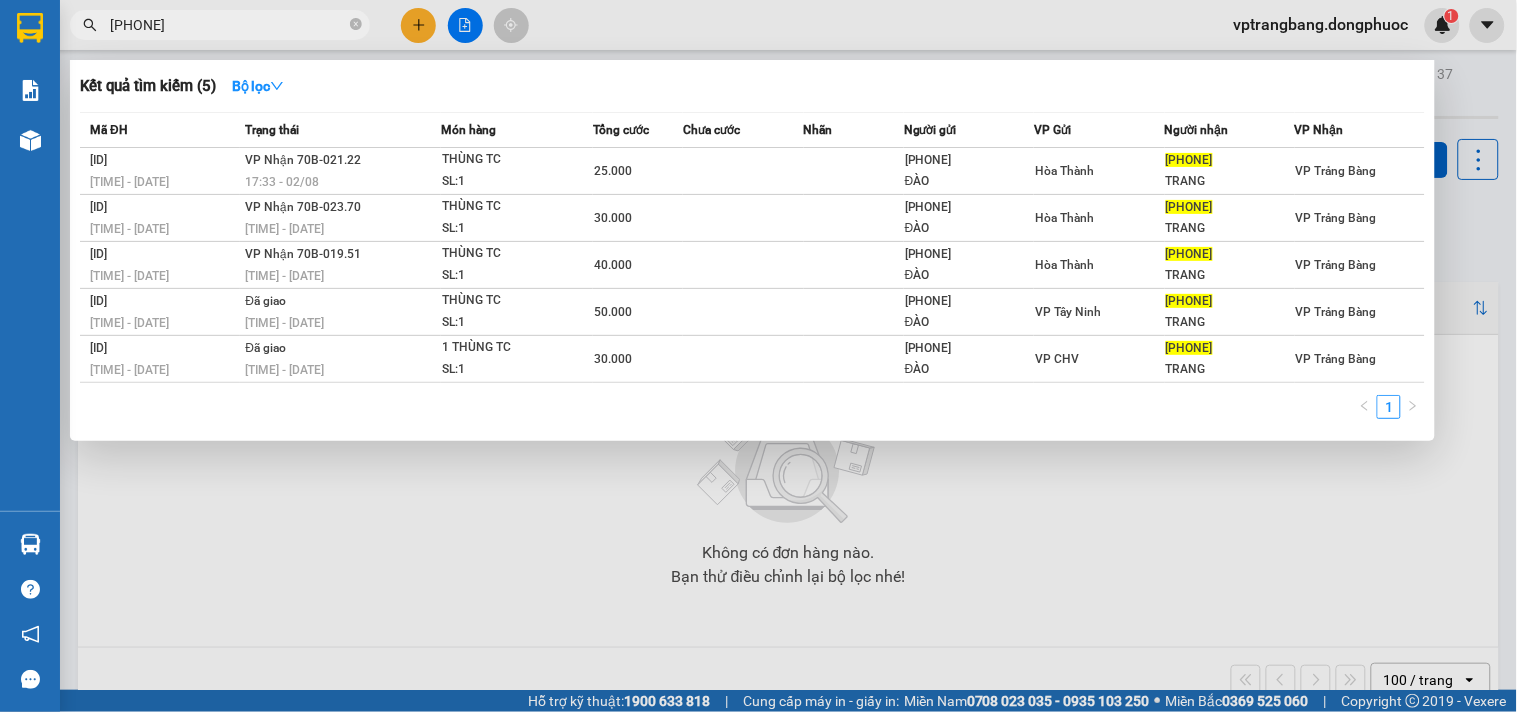 type on "[PHONE]" 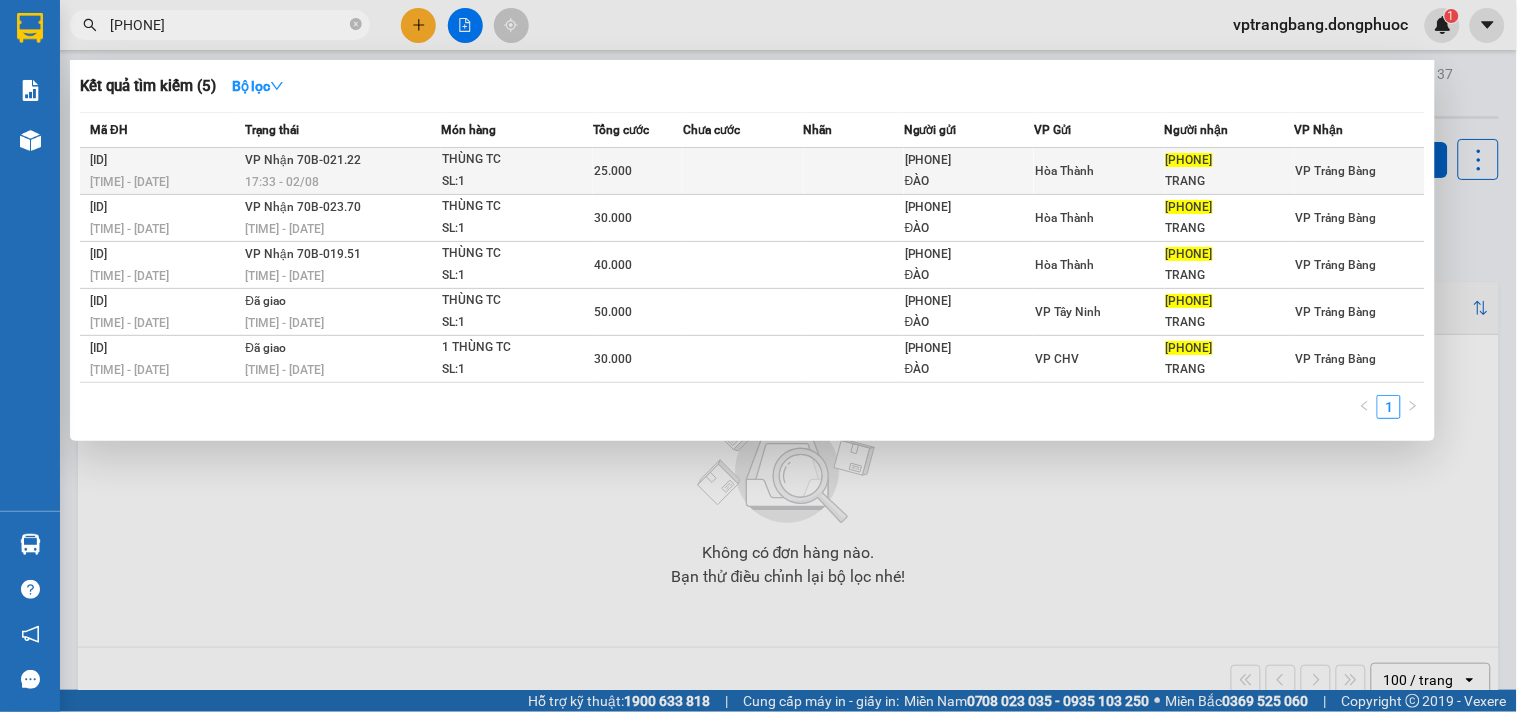 click at bounding box center (743, 171) 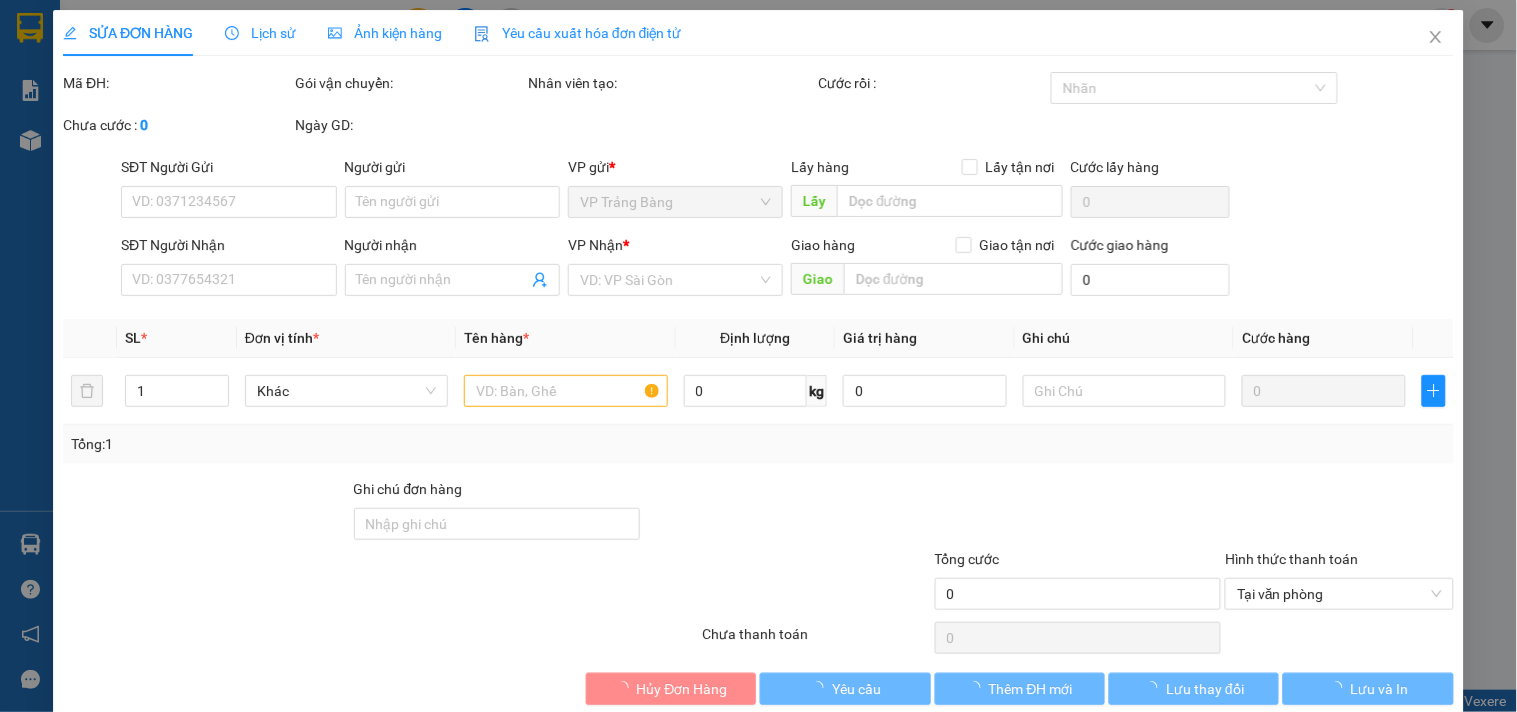 type on "0982623676" 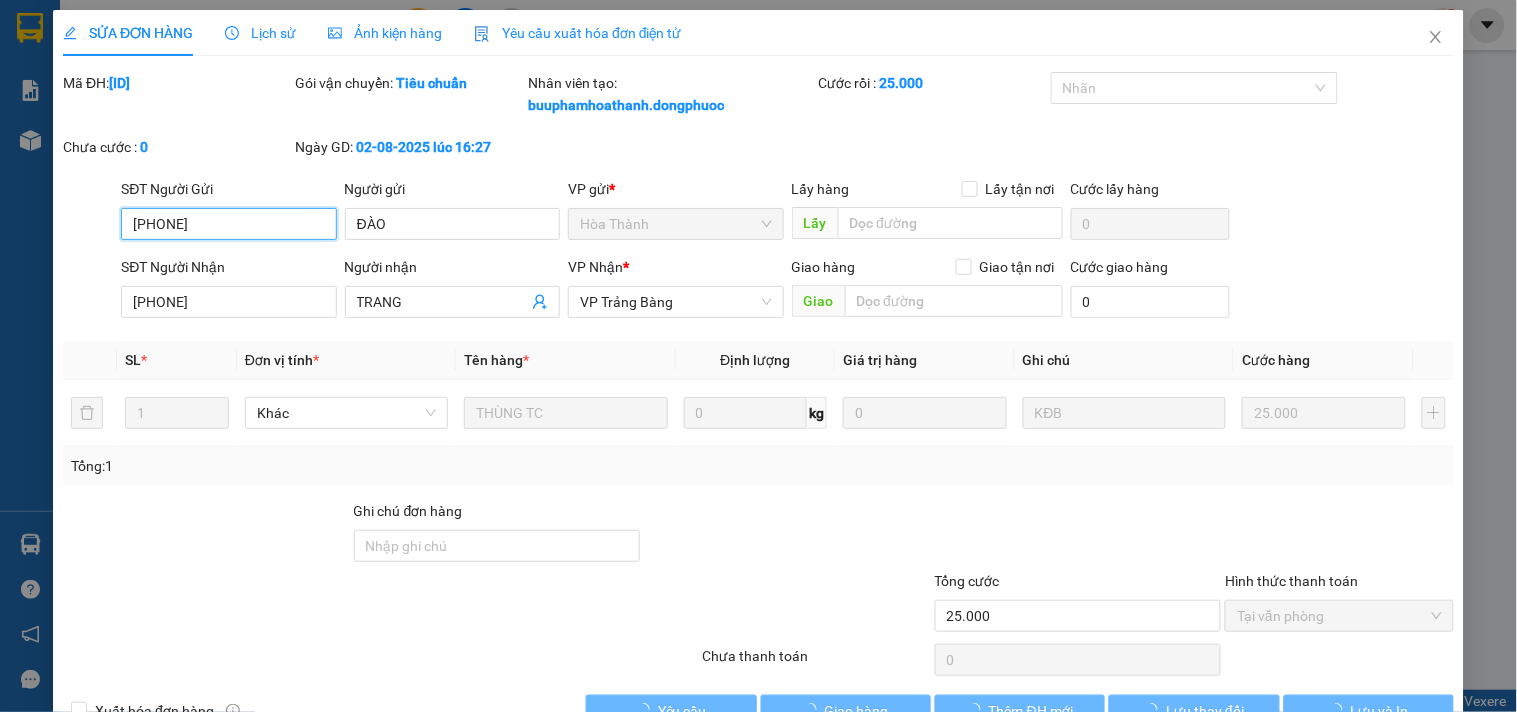 scroll, scrollTop: 53, scrollLeft: 0, axis: vertical 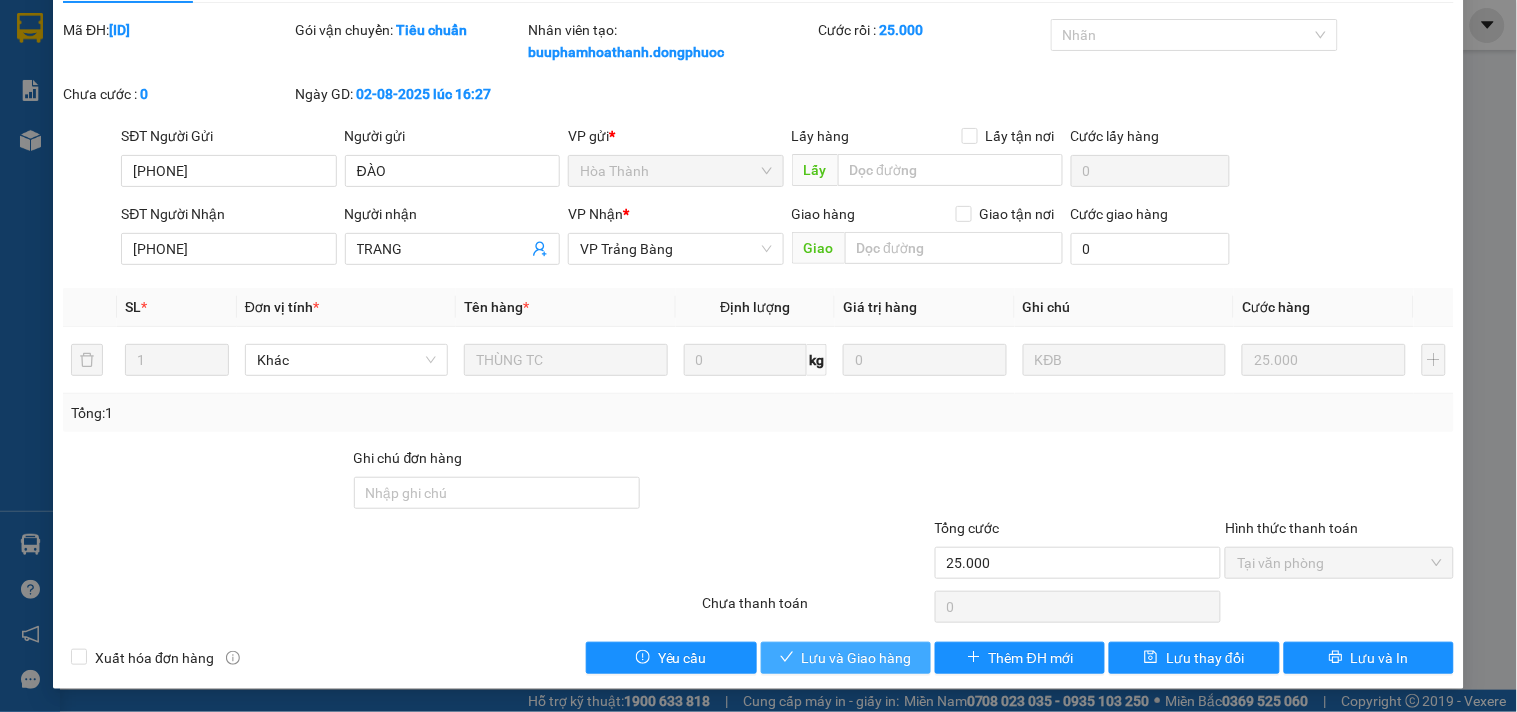 click on "Lưu và Giao hàng" at bounding box center [857, 658] 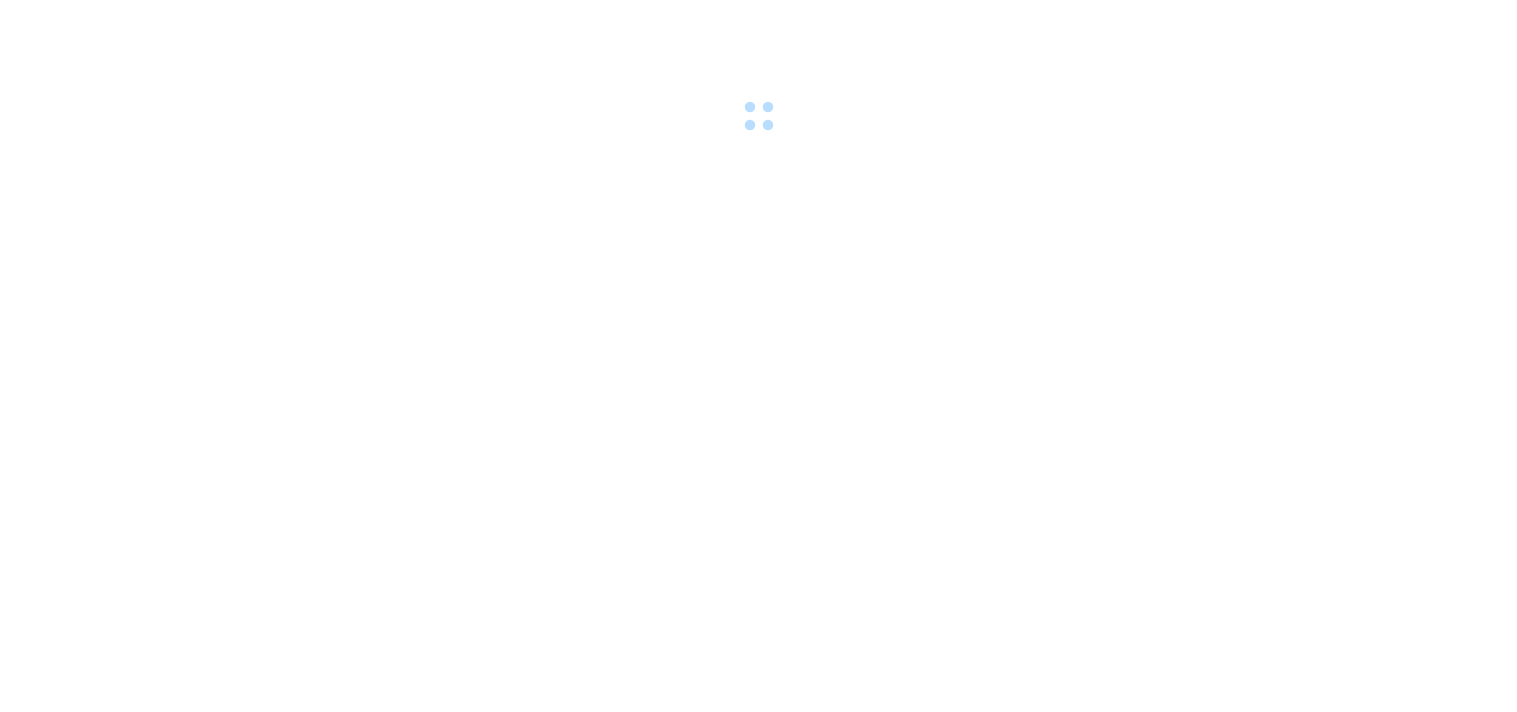 scroll, scrollTop: 0, scrollLeft: 0, axis: both 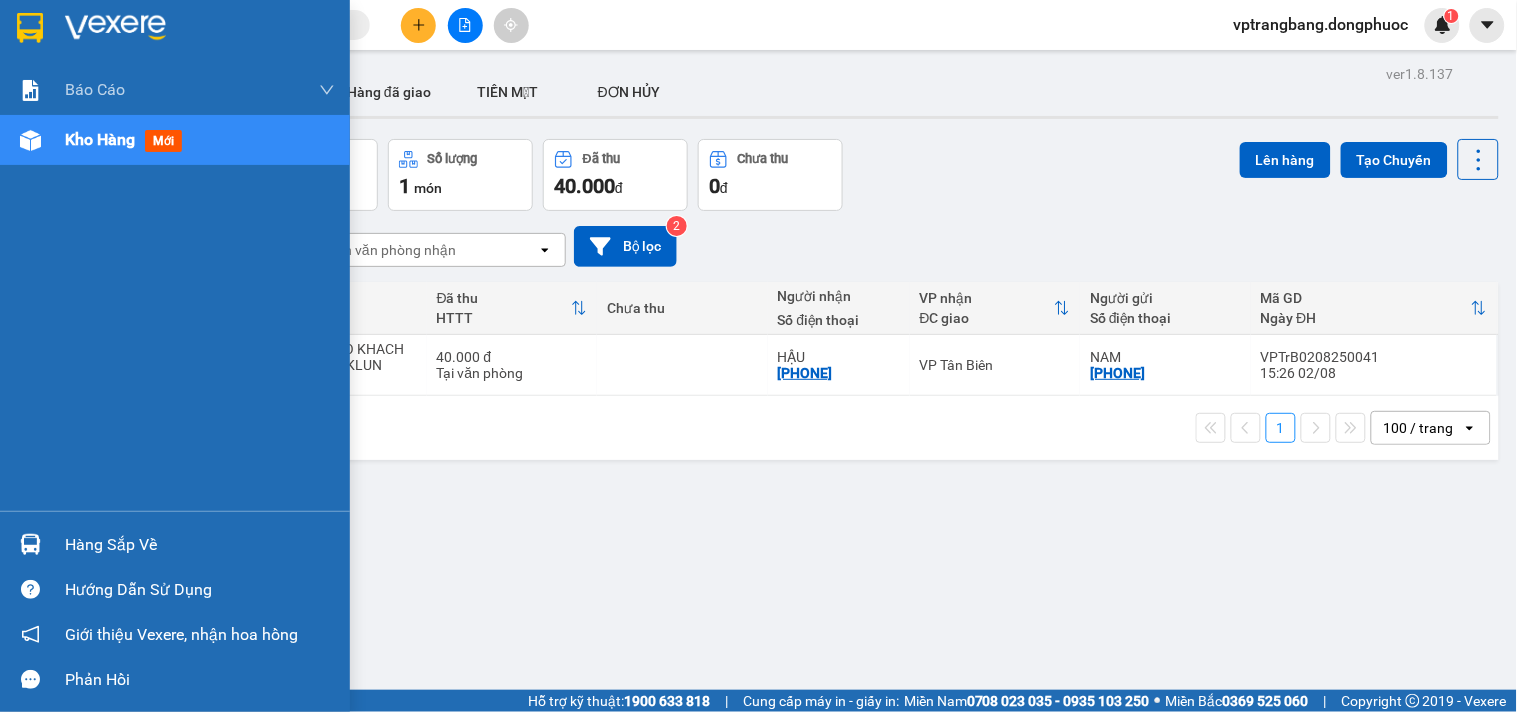 click on "Hàng sắp về" at bounding box center (200, 545) 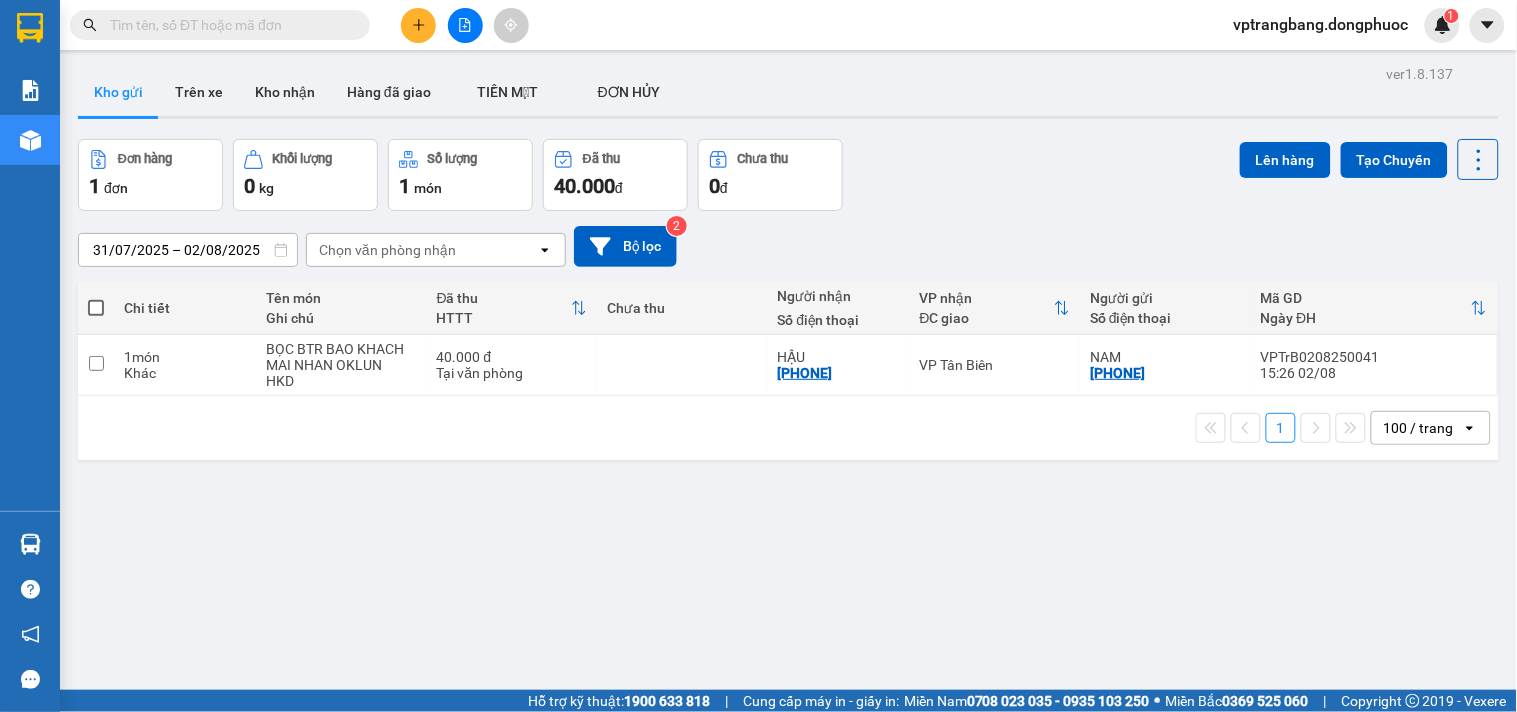 click on "Kết quả tìm kiếm ( 0 )  Bộ lọc  No Data vptrangbang.dongphuoc 1     Báo cáo Mẫu 1: Báo cáo dòng tiền theo nhân viên Mẫu 1: Báo cáo dòng tiền theo nhân viên (VP) Mẫu 2: Doanh số tạo đơn theo Văn phòng, nhân viên - Trạm     Kho hàng mới Hàng sắp về Hướng dẫn sử dụng Giới thiệu Vexere, nhận hoa hồng Phản hồi Phần mềm hỗ trợ bạn tốt chứ? ver  1.8.137 Kho gửi Trên xe Kho nhận Hàng đã giao TIỀN MẶT  ĐƠN HỦY Đơn hàng 1 đơn Khối lượng 0 kg Số lượng 1 món Đã thu 40.000  đ Chưa thu 0  đ Lên hàng Tạo Chuyến [DATE] – [DATE] Press the down arrow key to interact with the calendar and select a date. Press the escape button to close the calendar. Selected date range is from [DATE] to [DATE]. Chọn văn phòng nhận open Bộ lọc 2 Chi tiết Tên món Ghi chú Đã thu HTTT Chưa thu Người nhận Số điện thoại VP nhận ĐC giao Người gửi Mã GD Ngày ĐH 1" at bounding box center (758, 356) 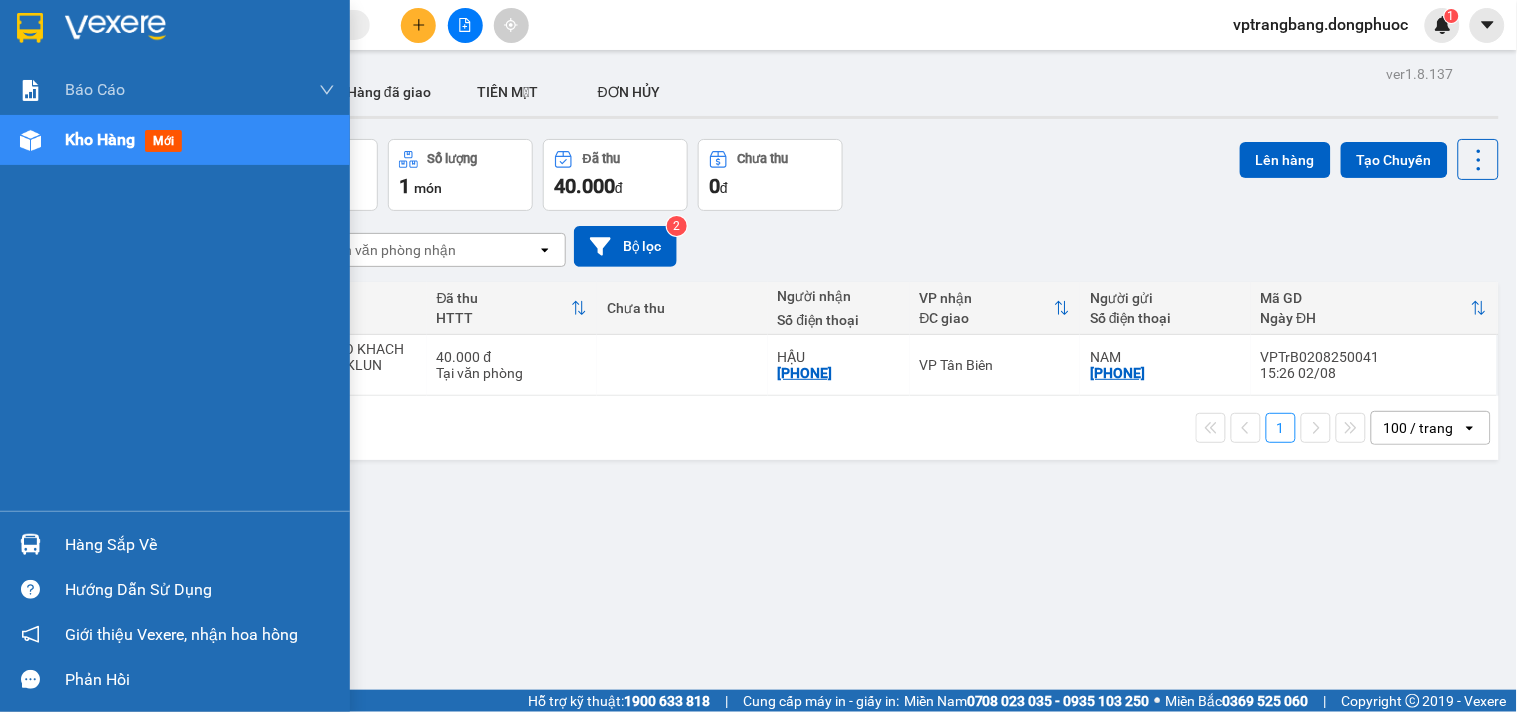 drag, startPoint x: 70, startPoint y: 551, endPoint x: 807, endPoint y: 391, distance: 754.1677 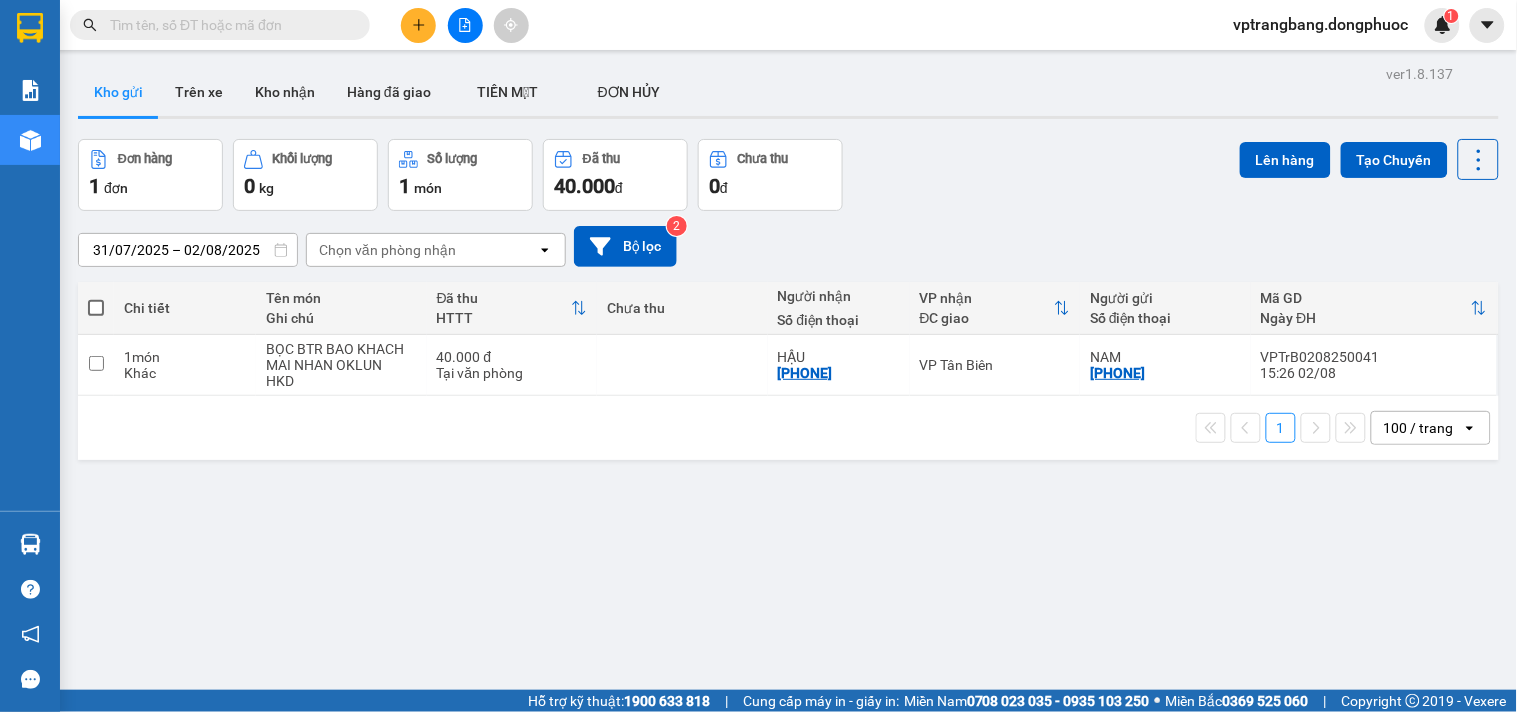 click on "Kết quả tìm kiếm ( 0 )  Bộ lọc  No Data vptrangbang.dongphuoc 1     Báo cáo Mẫu 1: Báo cáo dòng tiền theo nhân viên Mẫu 1: Báo cáo dòng tiền theo nhân viên (VP) Mẫu 2: Doanh số tạo đơn theo Văn phòng, nhân viên - Trạm     Kho hàng mới Hàng sắp về Hướng dẫn sử dụng Giới thiệu Vexere, nhận hoa hồng Phản hồi Phần mềm hỗ trợ bạn tốt chứ? ver  1.8.137 Kho gửi Trên xe Kho nhận Hàng đã giao TIỀN MẶT  ĐƠN HỦY Đơn hàng 1 đơn Khối lượng 0 kg Số lượng 1 món Đã thu 40.000  đ Chưa thu 0  đ Lên hàng Tạo Chuyến [DATE] – [DATE] Press the down arrow key to interact with the calendar and select a date. Press the escape button to close the calendar. Selected date range is from [DATE] to [DATE]. Chọn văn phòng nhận open Bộ lọc 2 Chi tiết Tên món Ghi chú Đã thu HTTT Chưa thu Người nhận Số điện thoại VP nhận ĐC giao Người gửi Mã GD Ngày ĐH 1" at bounding box center [758, 356] 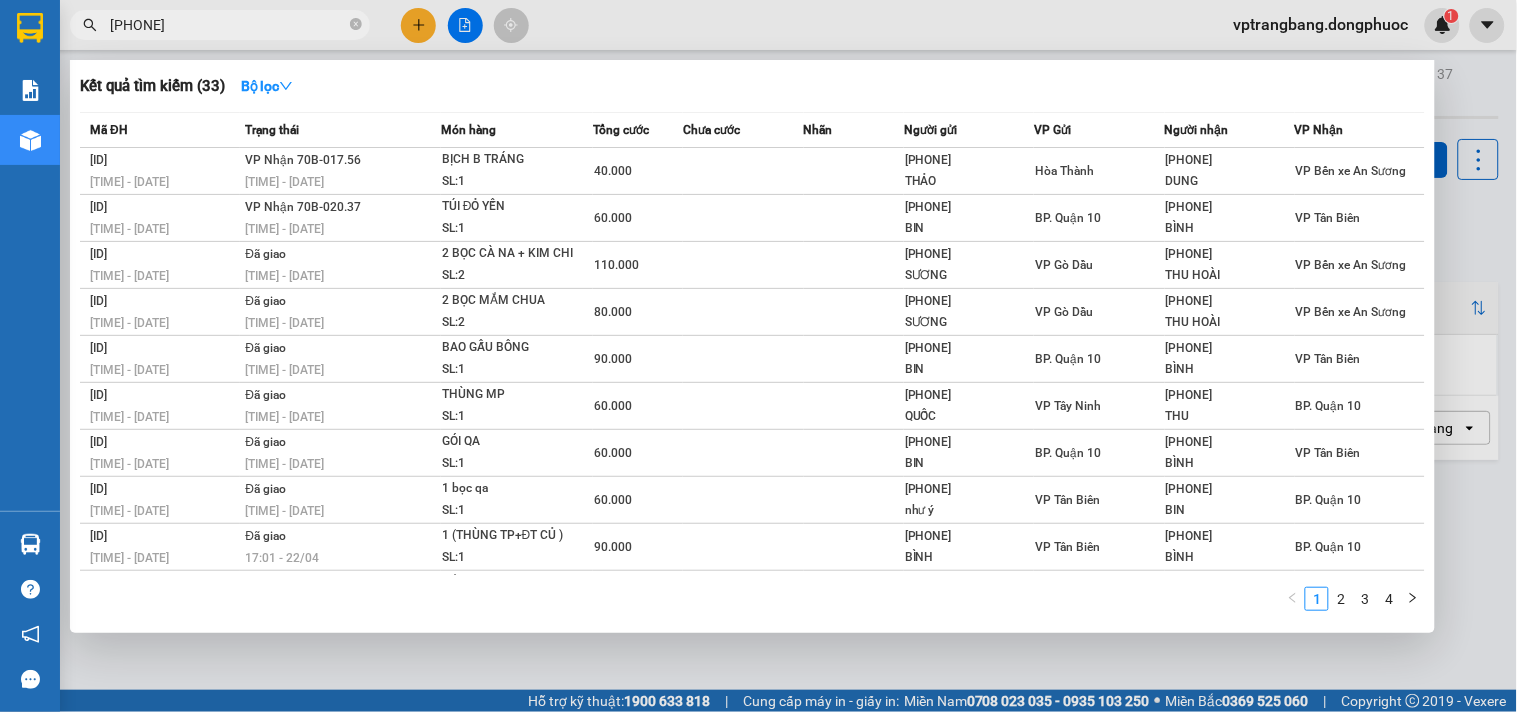 type on "[PHONE]" 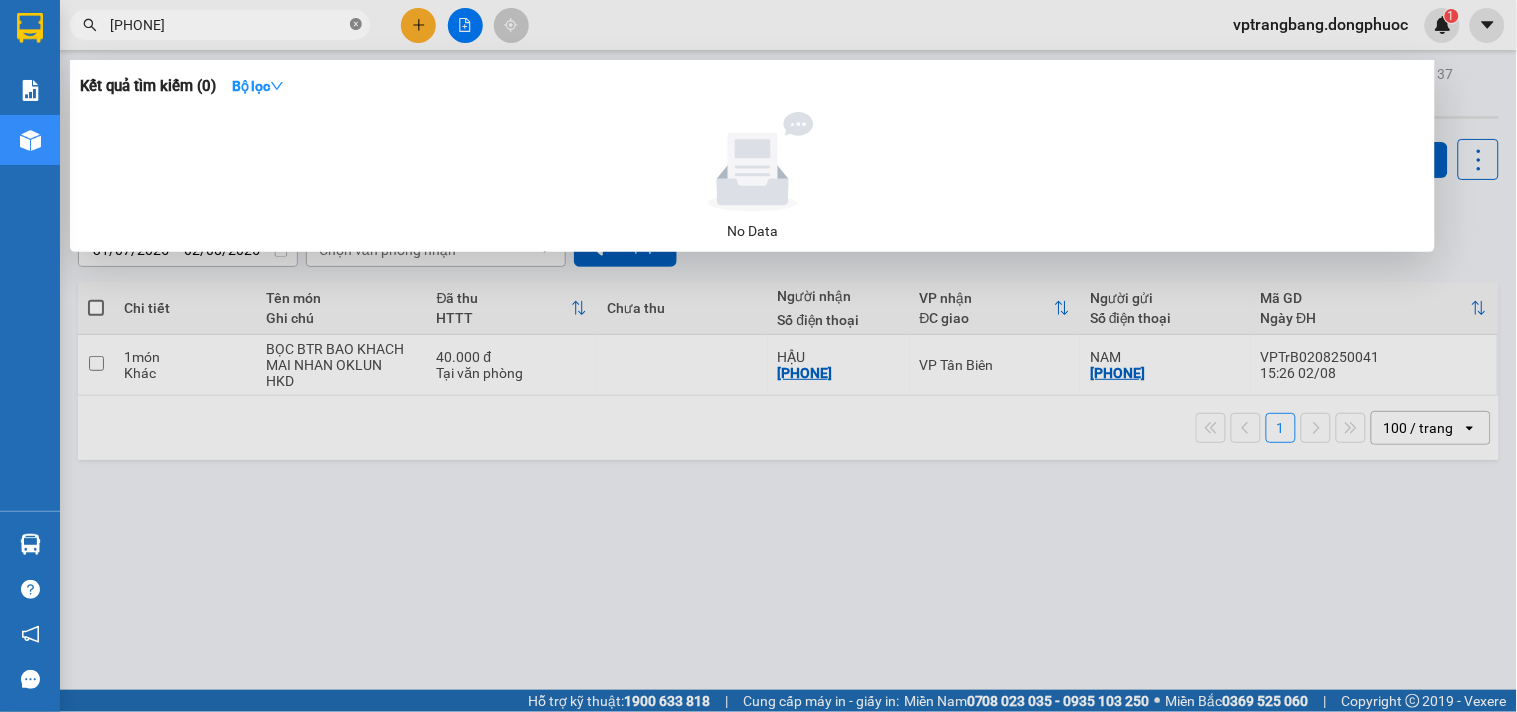 click 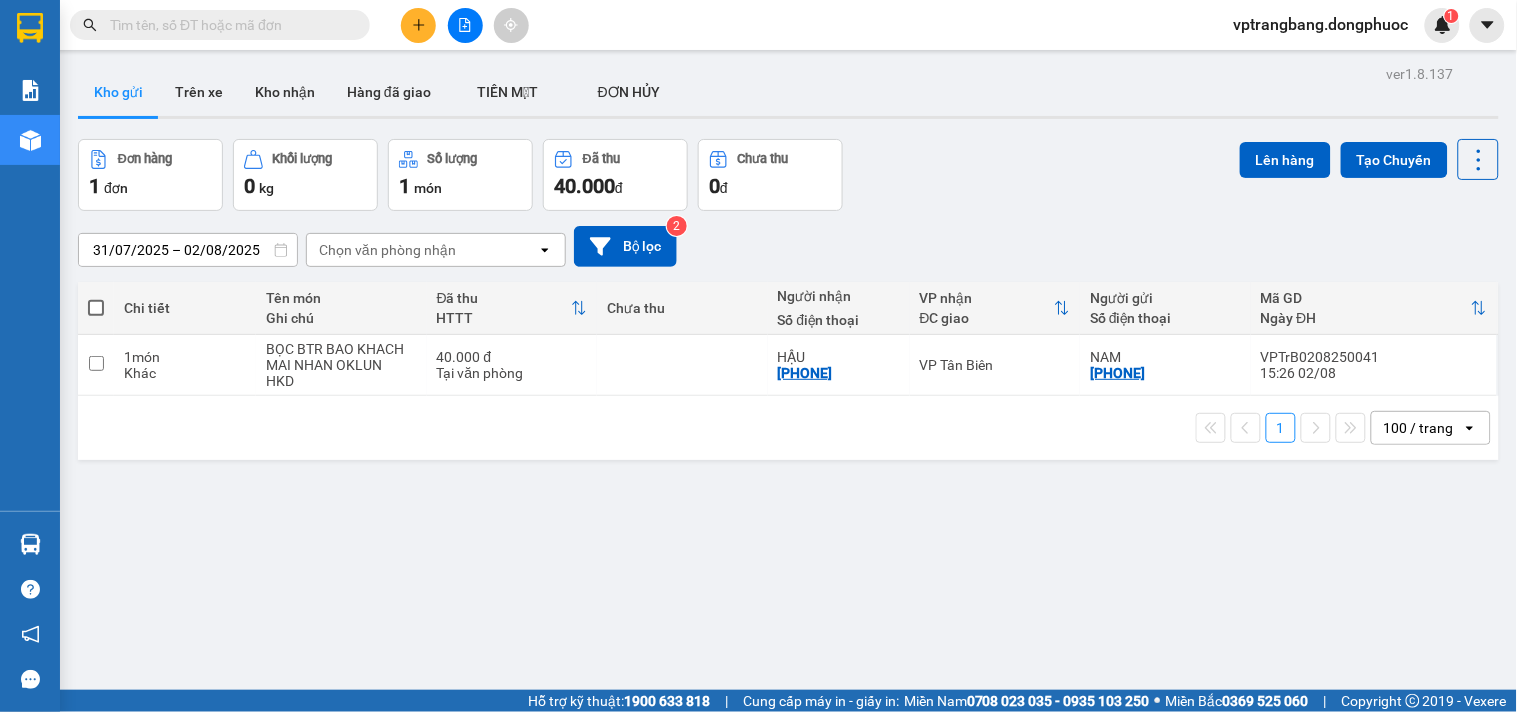 click on "ver  1.8.137 Kho gửi Trên xe Kho nhận Hàng đã giao TIỀN MẶT  ĐƠN HỦY Đơn hàng 1 đơn Khối lượng 0 kg Số lượng 1 món Đã thu 40.000  đ Chưa thu 0  đ Lên hàng Tạo Chuyến [DATE] – [DATE] Press the down arrow key to interact with the calendar and select a date. Press the escape button to close the calendar. Selected date range is from [DATE] to [DATE]. Chọn văn phòng nhận open Bộ lọc 2 Chi tiết Tên món Ghi chú Đã thu HTTT Chưa thu Người nhận Số điện thoại VP nhận ĐC giao Người gửi Số điện thoại Mã GD Ngày ĐH 1  món Khác BỌC BTR BAO KHACH MAI NHAN OKLUN HKD 40.000 đ Tại văn phòng HẬU [PHONE] VP Tân Biên NAM [PHONE] [ID] [TIME] 02/08 1 100 / trang open Đang tải dữ liệu" at bounding box center (788, 416) 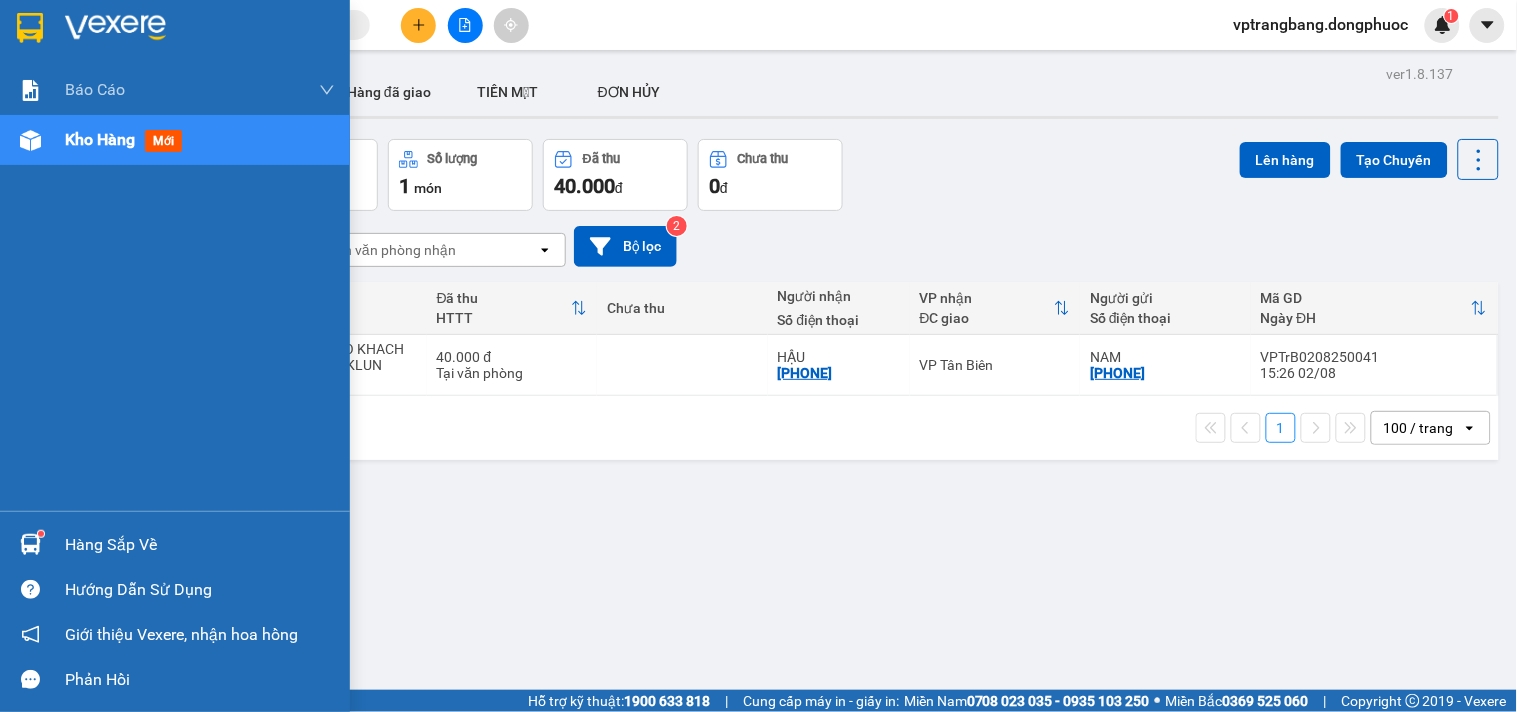 drag, startPoint x: 61, startPoint y: 536, endPoint x: 467, endPoint y: 511, distance: 406.76898 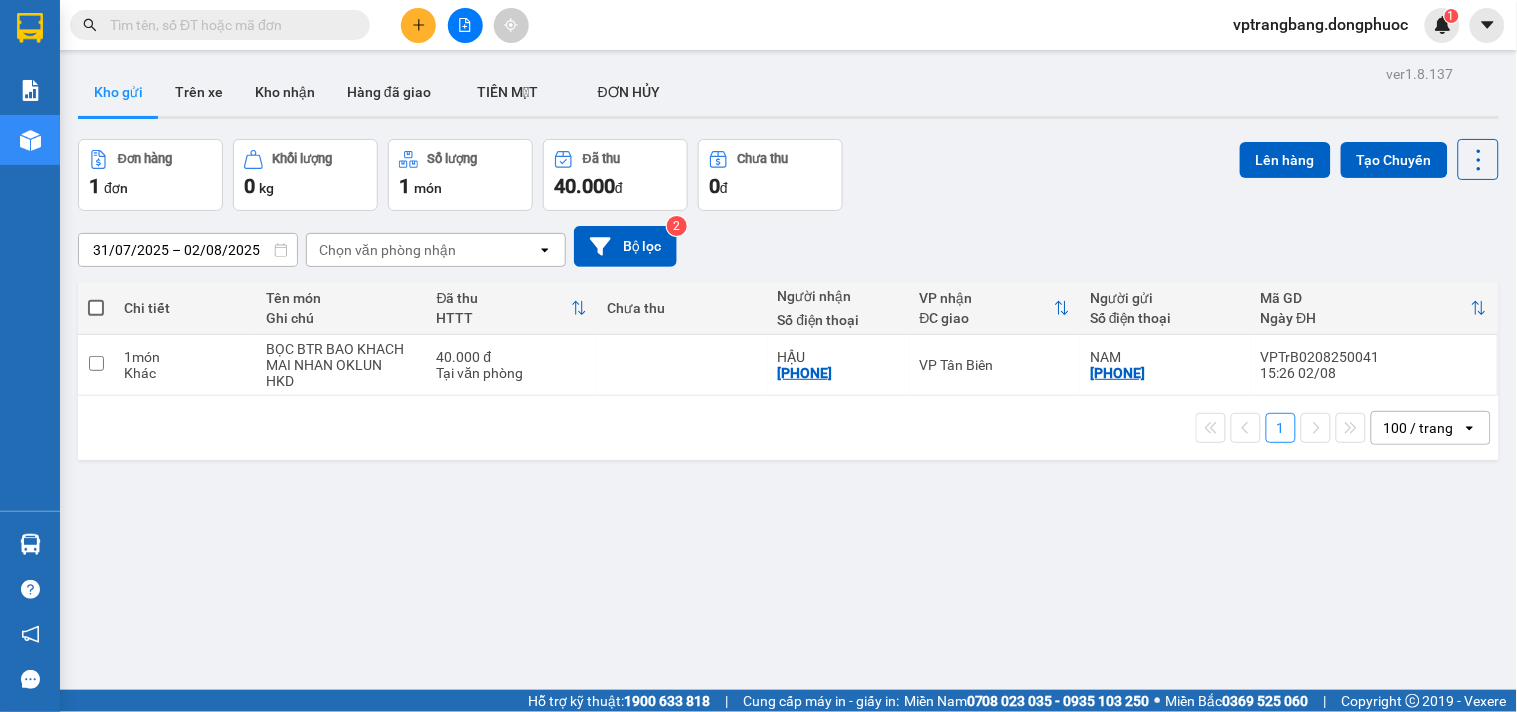 click on "Kết quả tìm kiếm ( 0 )  Bộ lọc  No Data vptrangbang.dongphuoc 1     Báo cáo Mẫu 1: Báo cáo dòng tiền theo nhân viên Mẫu 1: Báo cáo dòng tiền theo nhân viên (VP) Mẫu 2: Doanh số tạo đơn theo Văn phòng, nhân viên - Trạm     Kho hàng mới Hàng sắp về Hướng dẫn sử dụng Giới thiệu Vexere, nhận hoa hồng Phản hồi Phần mềm hỗ trợ bạn tốt chứ? ver  1.8.137 Kho gửi Trên xe Kho nhận Hàng đã giao TIỀN MẶT  ĐƠN HỦY Đơn hàng 1 đơn Khối lượng 0 kg Số lượng 1 món Đã thu 40.000  đ Chưa thu 0  đ Lên hàng Tạo Chuyến [DATE] – [DATE] Press the down arrow key to interact with the calendar and select a date. Press the escape button to close the calendar. Selected date range is from [DATE] to [DATE]. Chọn văn phòng nhận open Bộ lọc 2 Chi tiết Tên món Ghi chú Đã thu HTTT Chưa thu Người nhận Số điện thoại VP nhận ĐC giao Người gửi Mã GD Ngày ĐH 1" at bounding box center [758, 356] 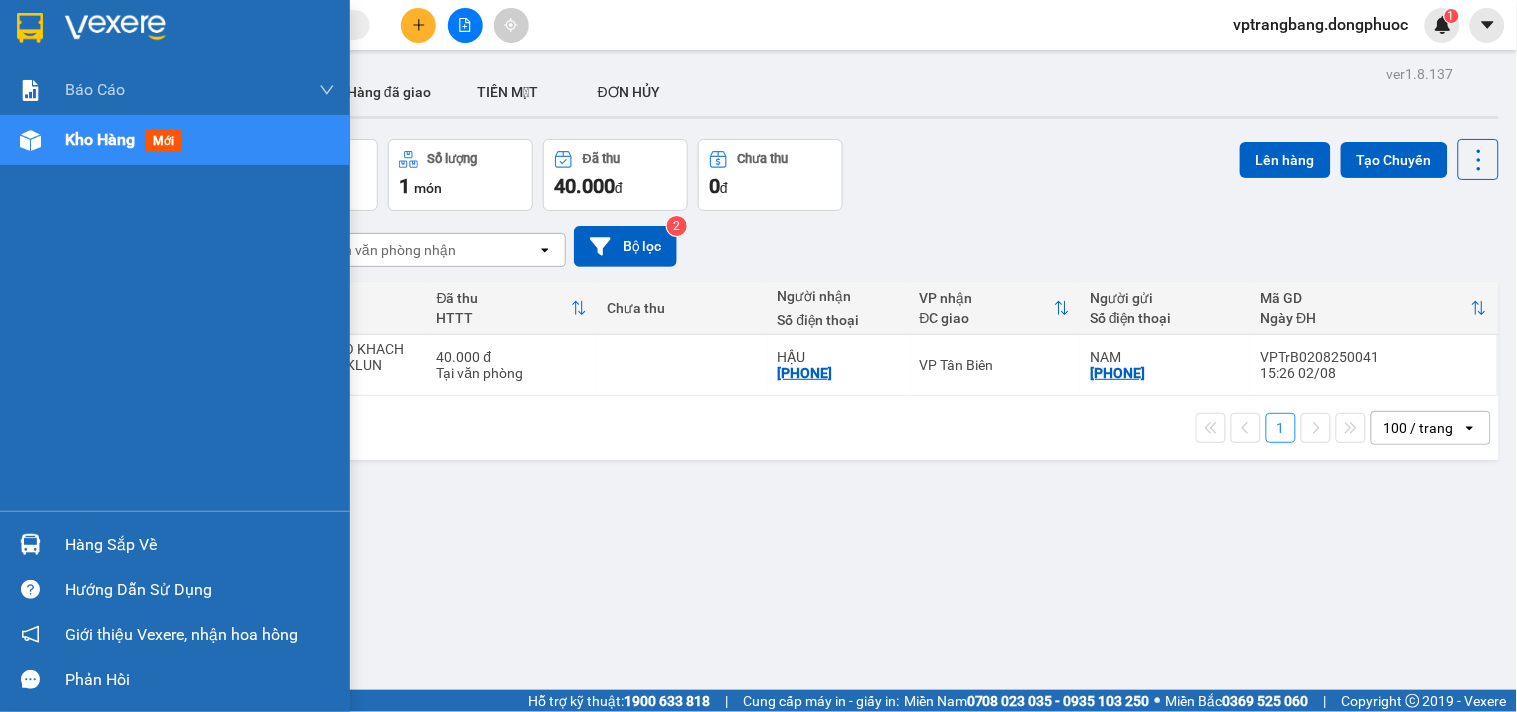 click on "Hàng sắp về" at bounding box center [200, 545] 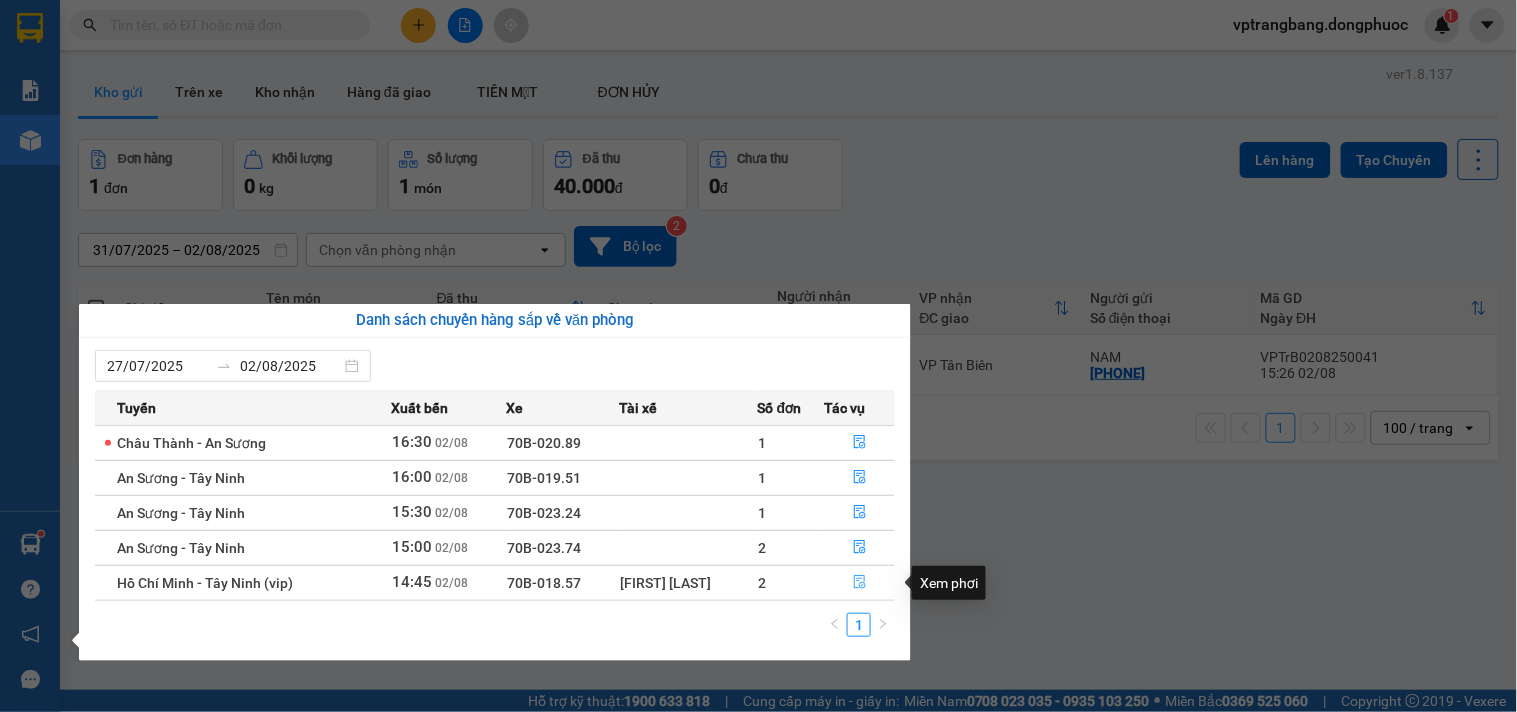 click 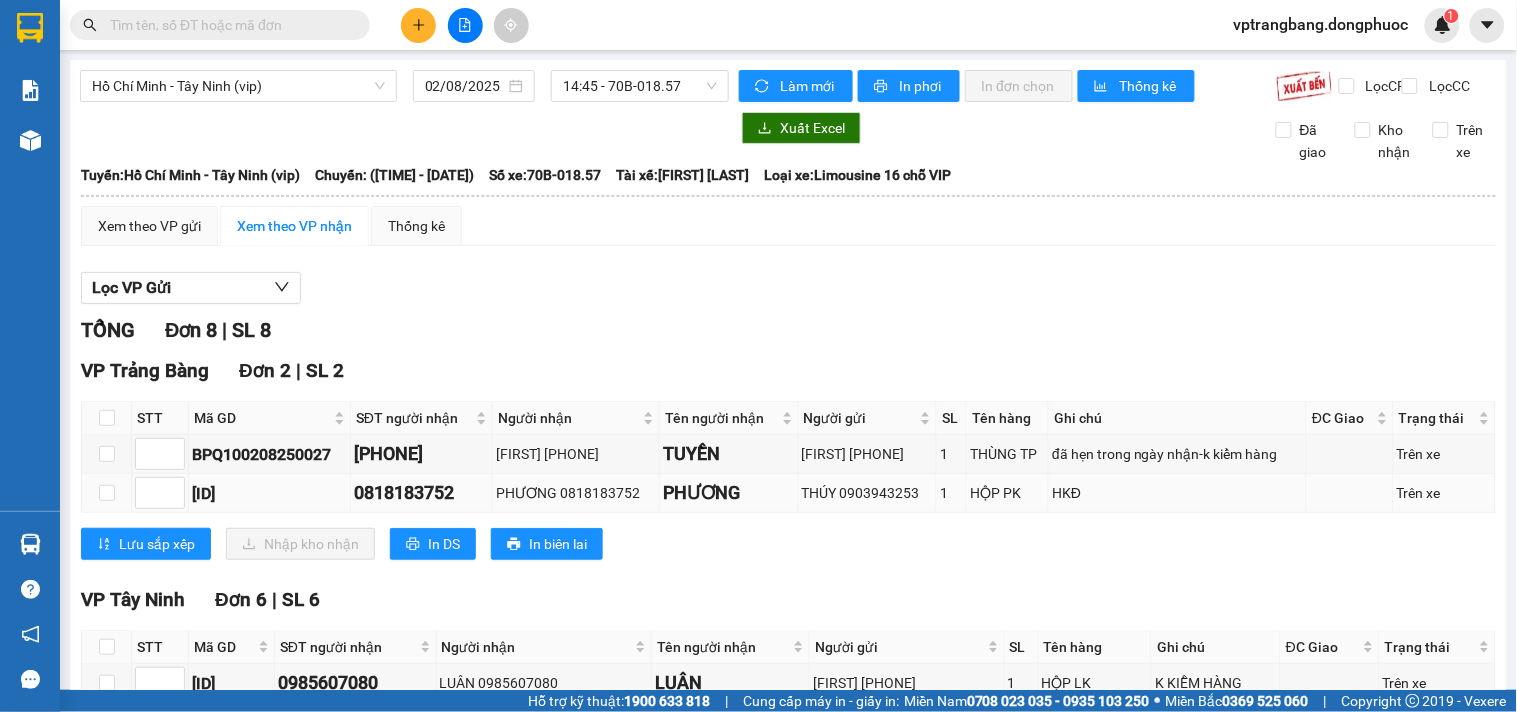 scroll, scrollTop: 331, scrollLeft: 0, axis: vertical 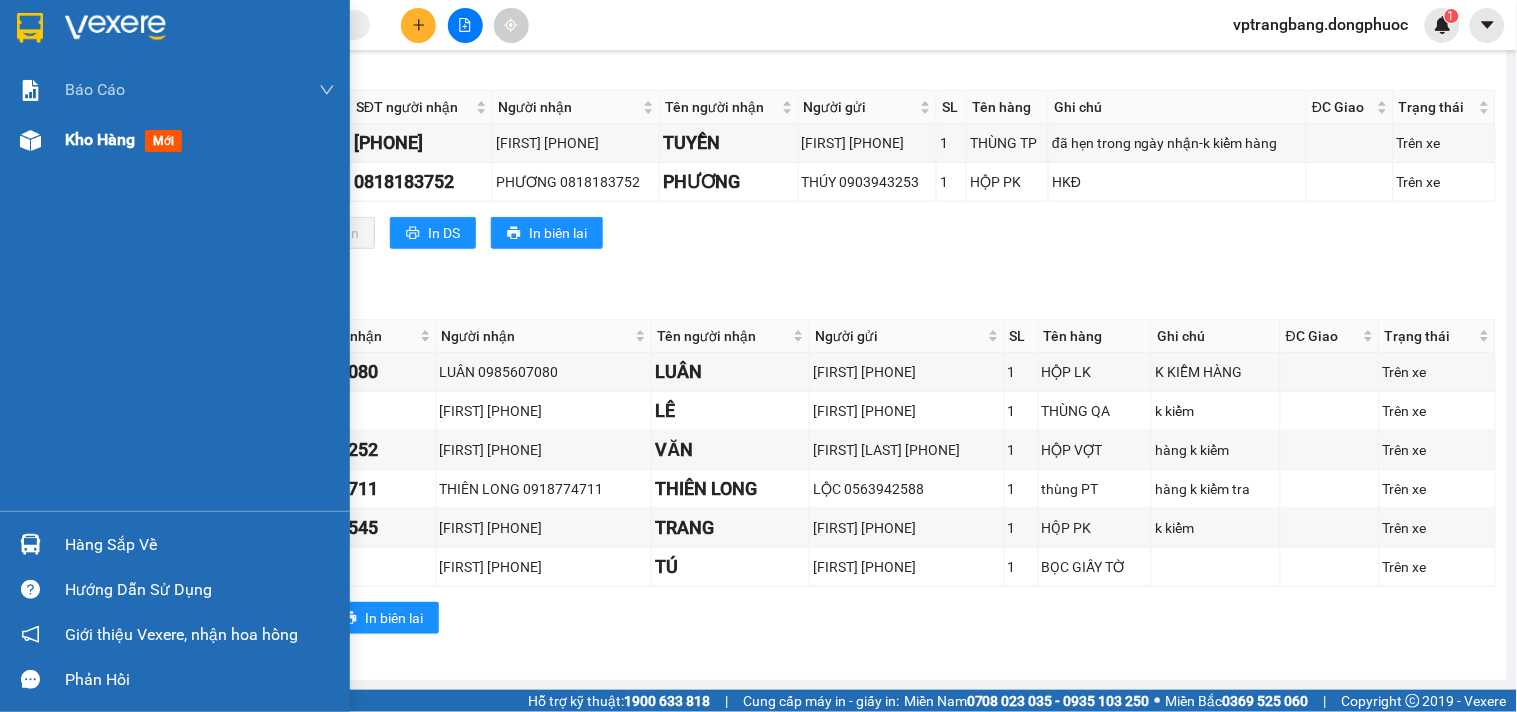 click on "Kho hàng" at bounding box center (100, 139) 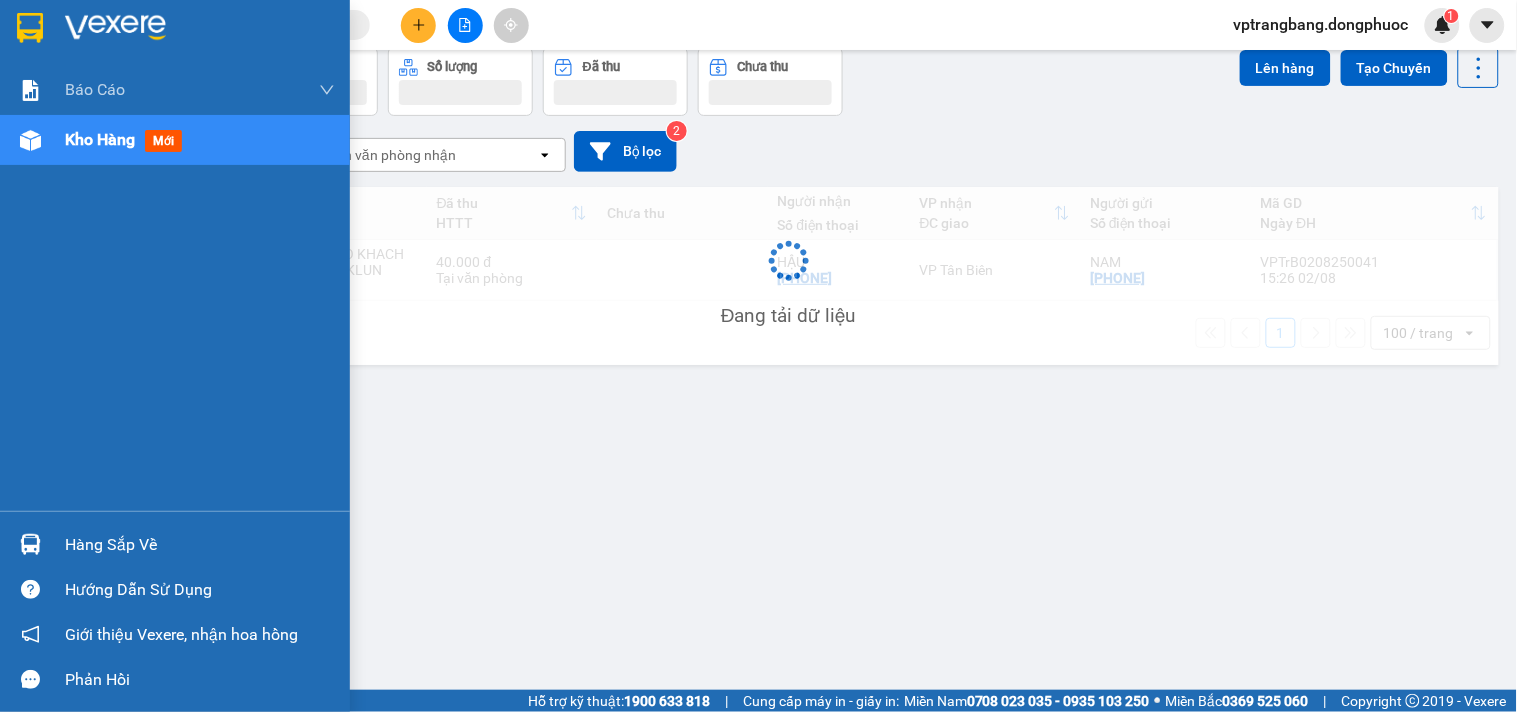 scroll, scrollTop: 92, scrollLeft: 0, axis: vertical 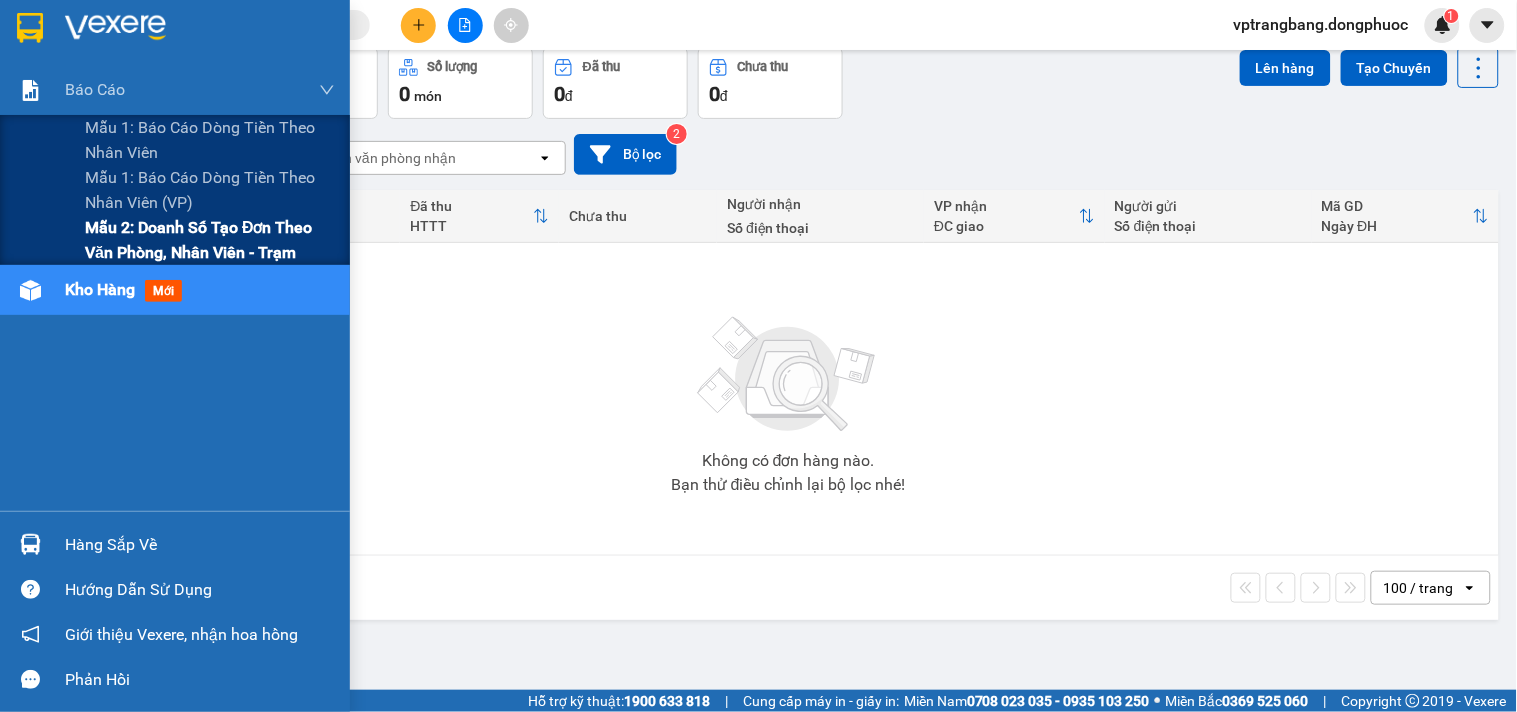 click on "Mẫu 2: Doanh số tạo đơn theo Văn phòng, nhân viên - Trạm" at bounding box center (210, 240) 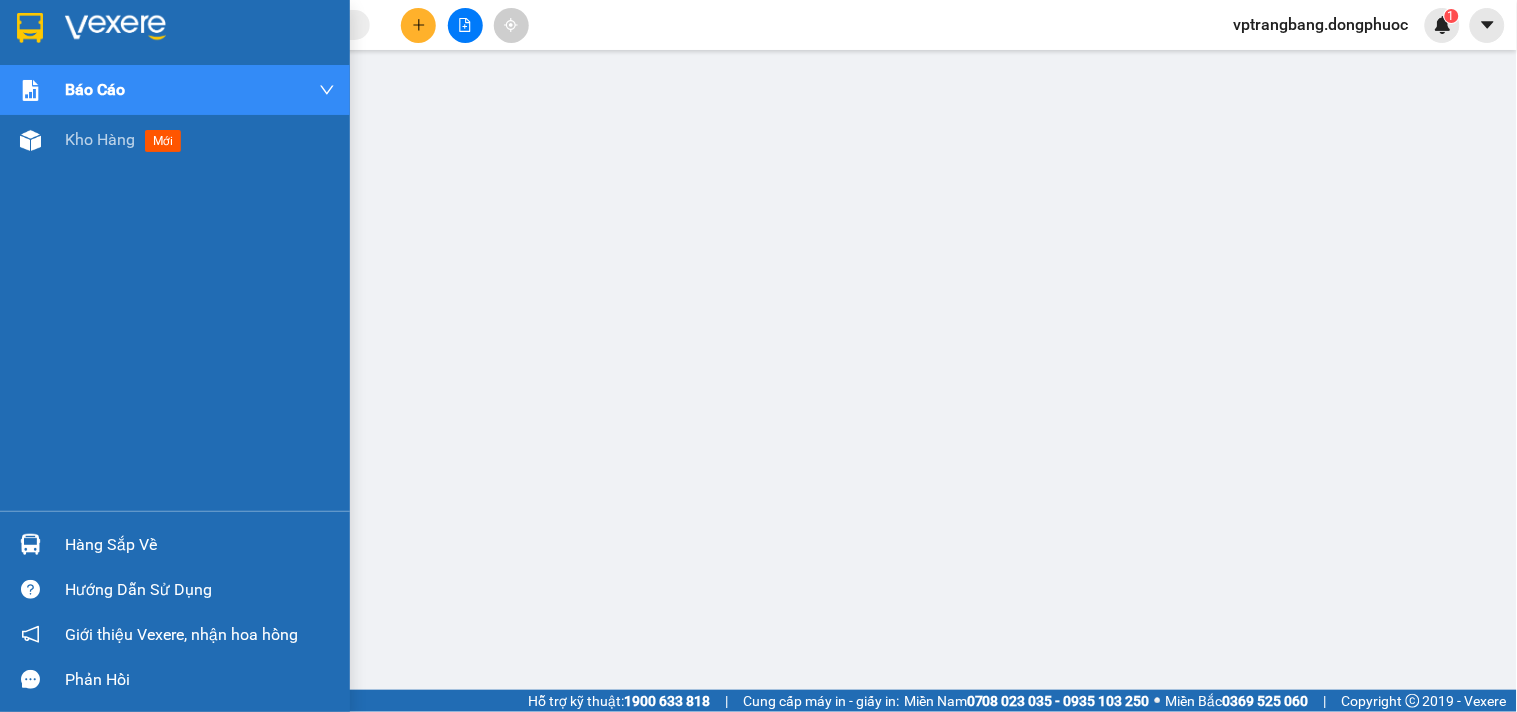 click on "Hàng sắp về" at bounding box center [200, 545] 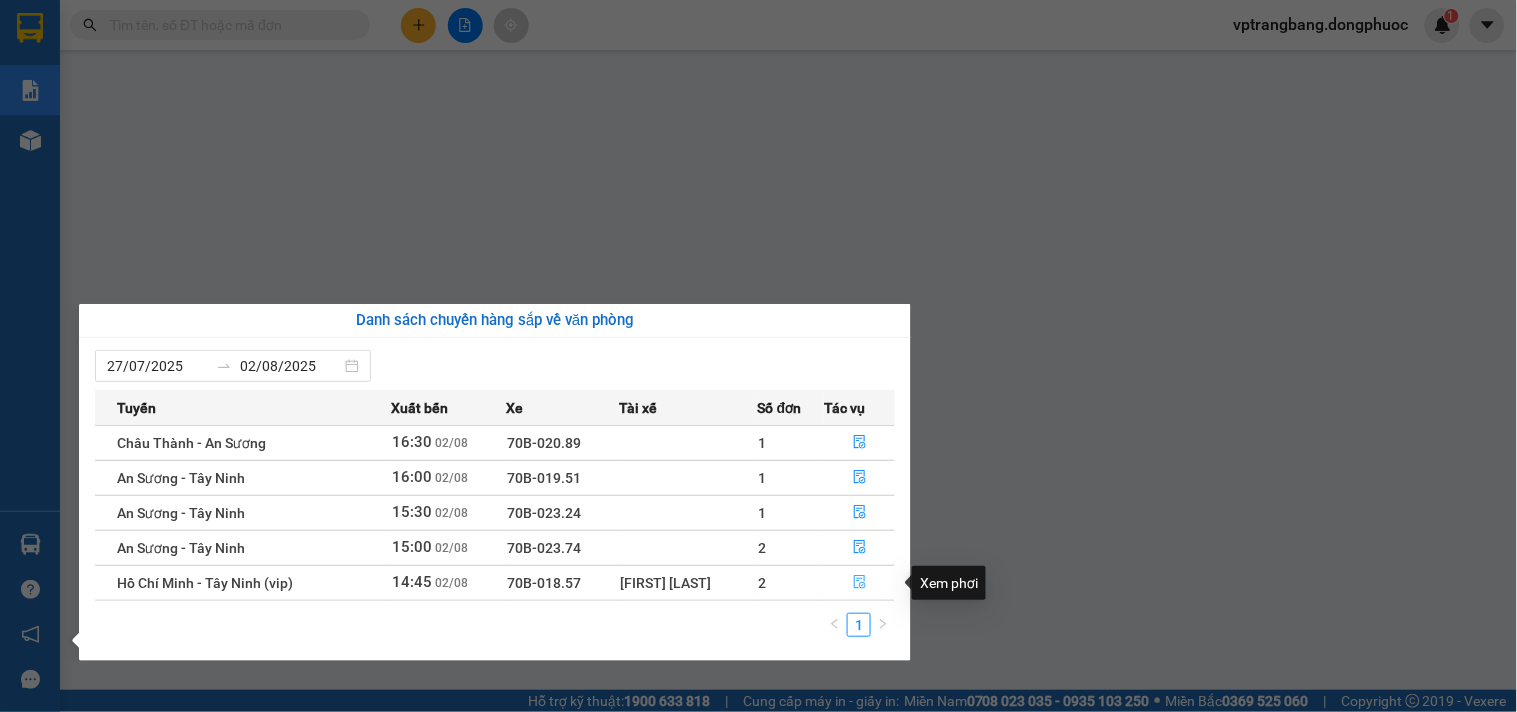 click 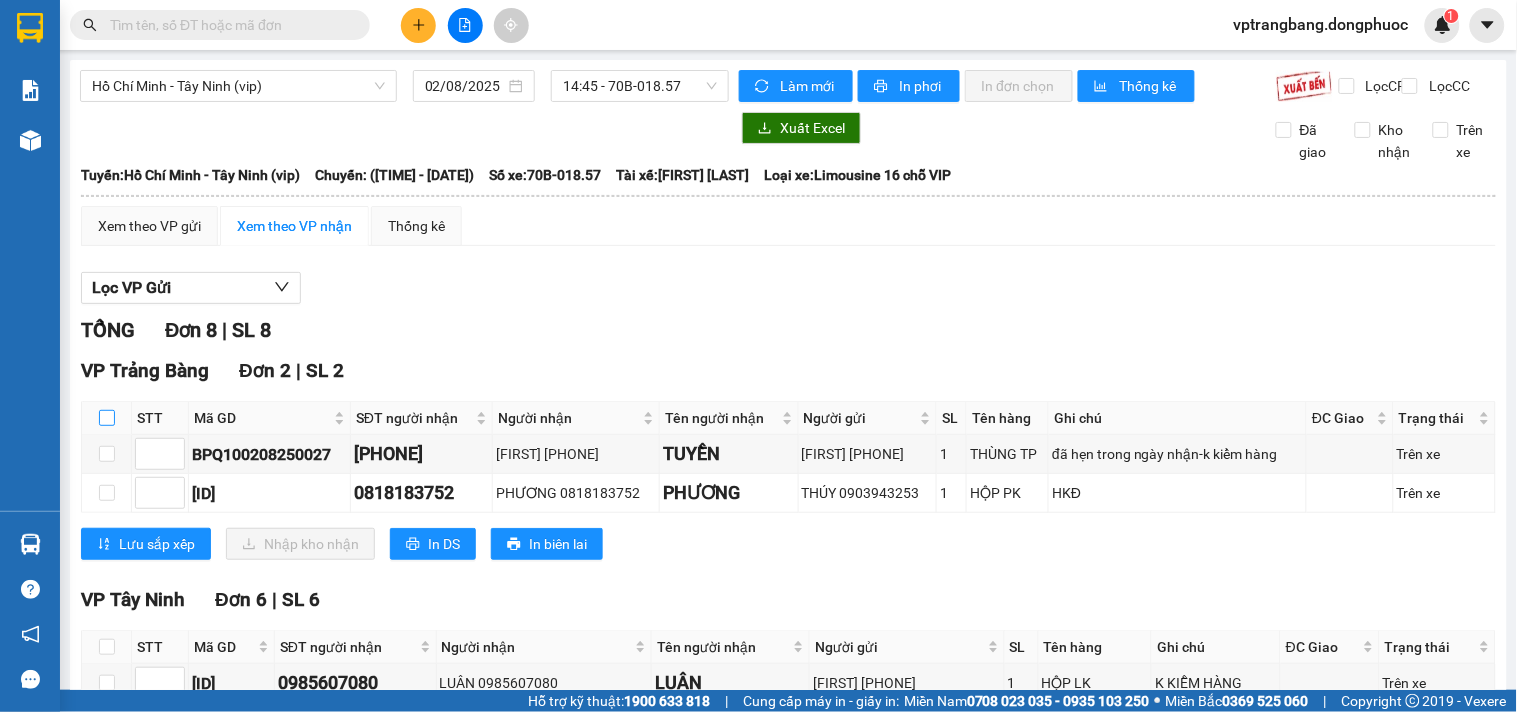 drag, startPoint x: 101, startPoint y: 436, endPoint x: 130, endPoint y: 440, distance: 29.274563 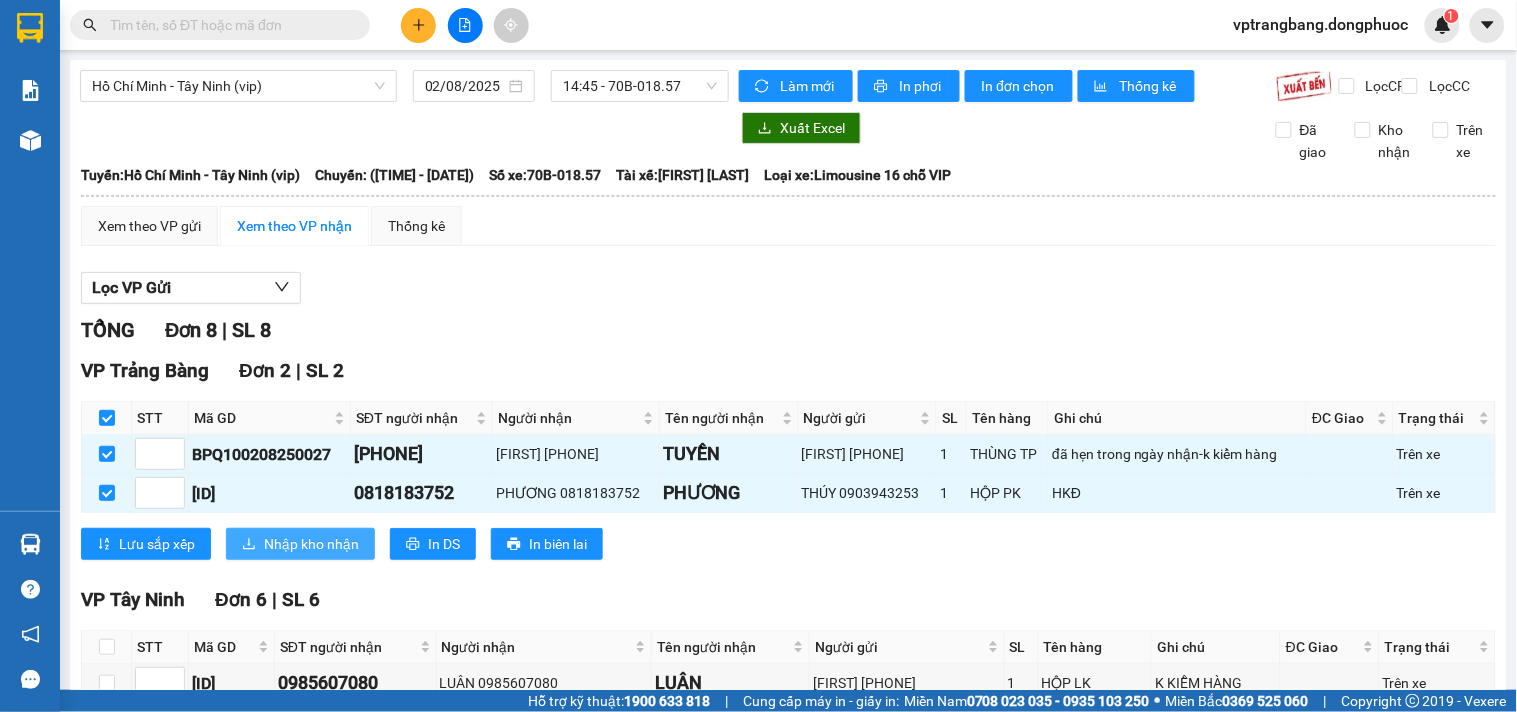 click on "Nhập kho nhận" at bounding box center (311, 544) 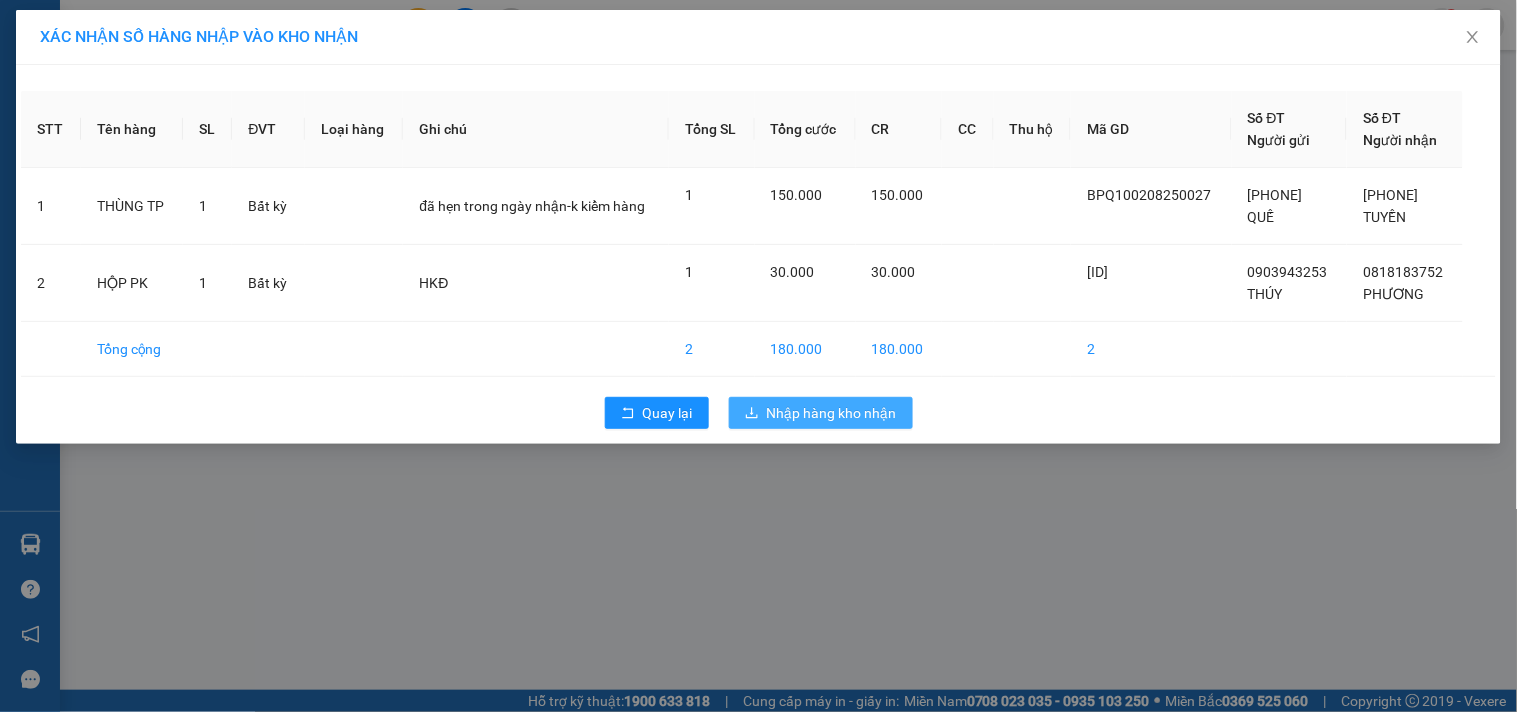 click on "Nhập hàng kho nhận" at bounding box center (832, 413) 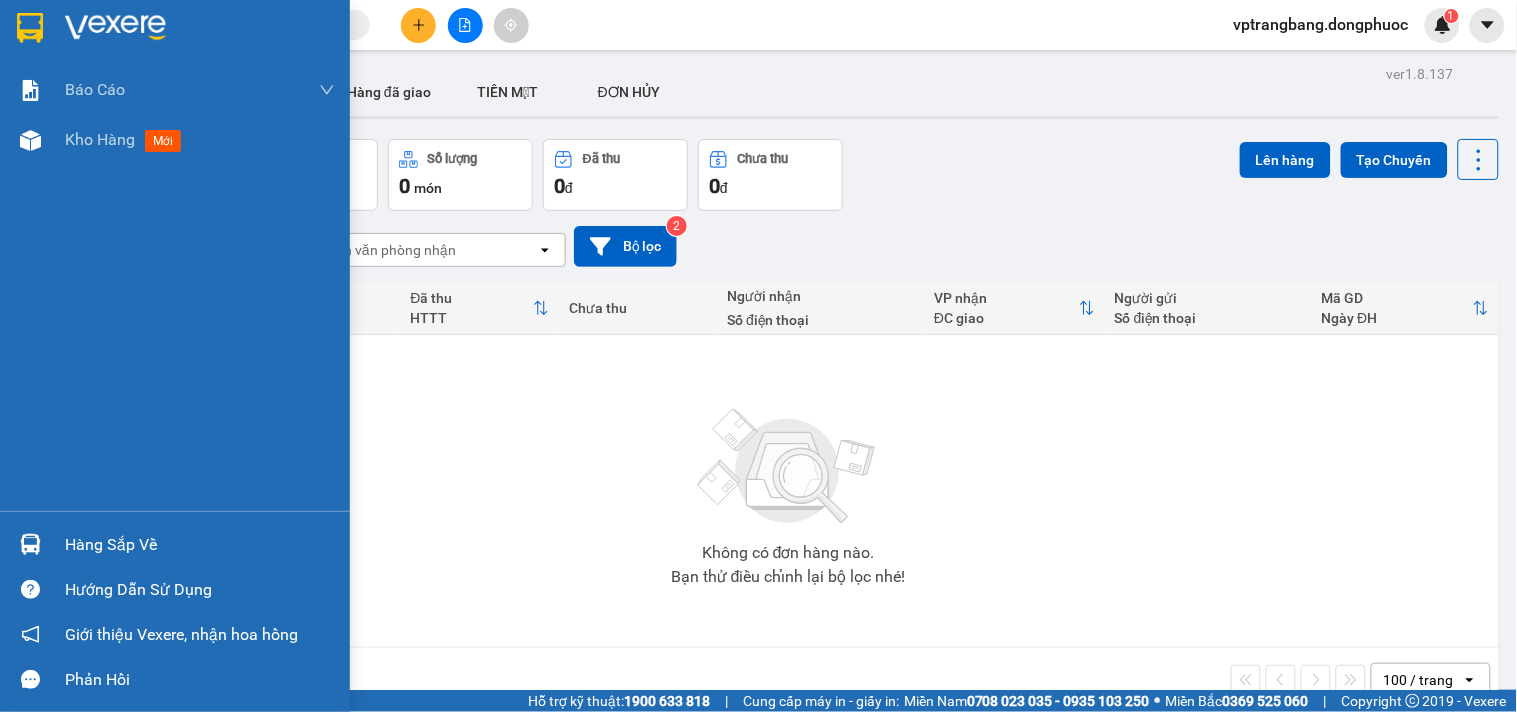 drag, startPoint x: 85, startPoint y: 555, endPoint x: 115, endPoint y: 553, distance: 30.066593 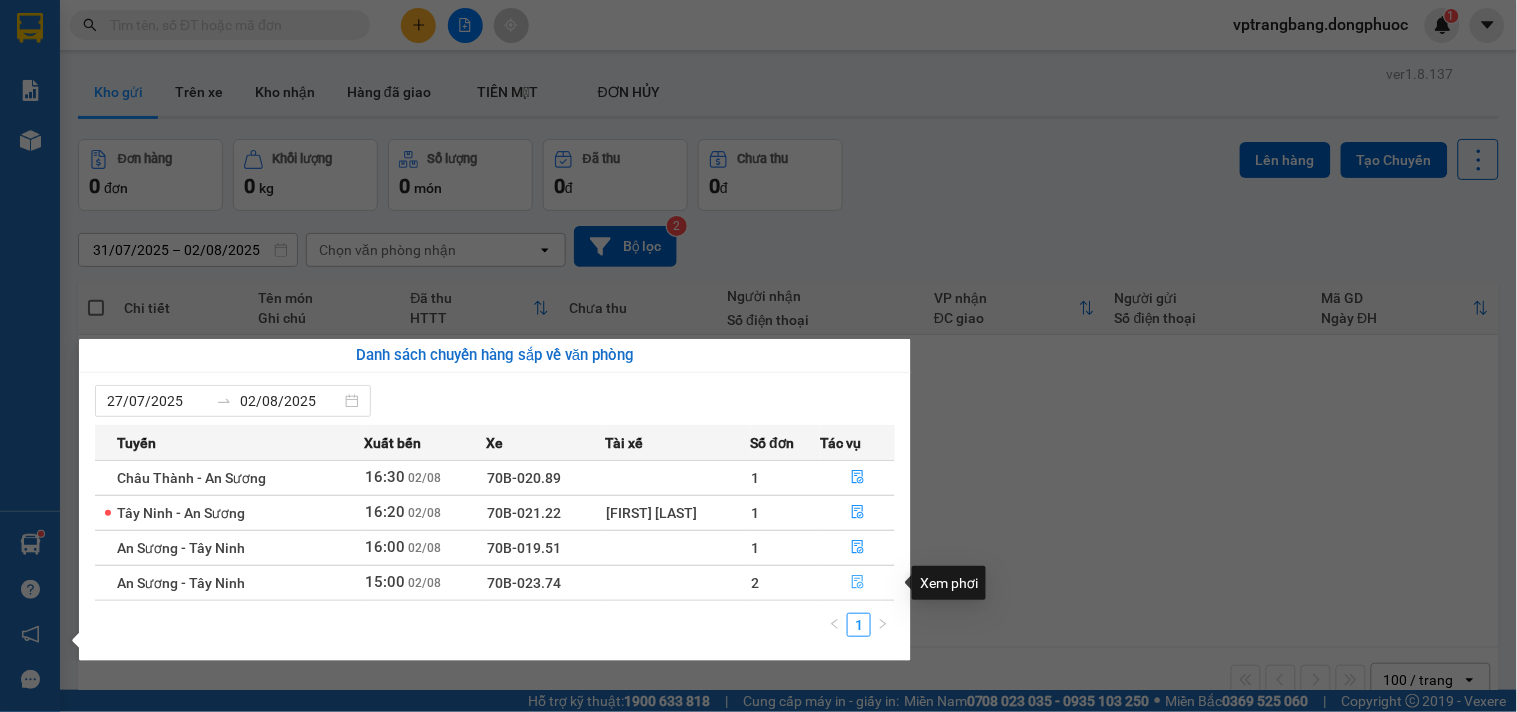 click 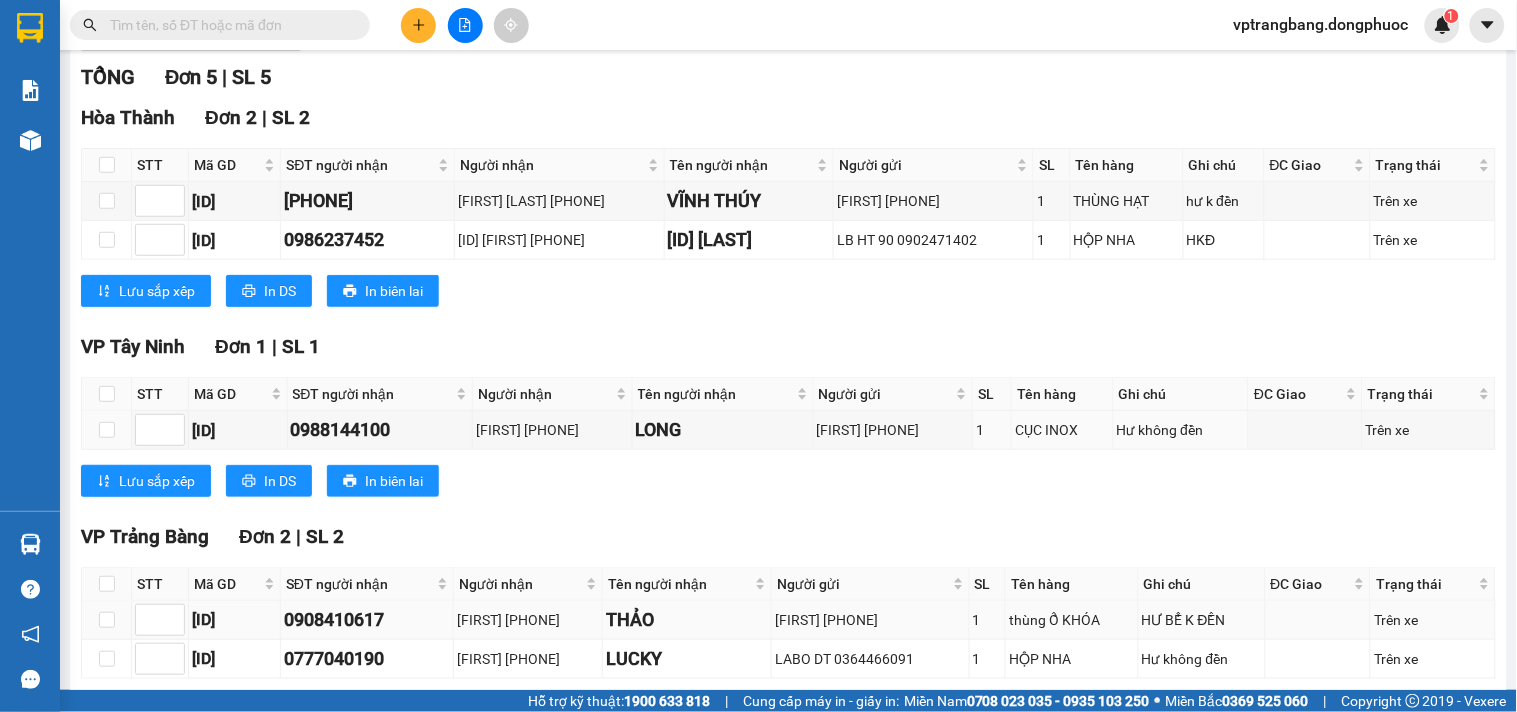 scroll, scrollTop: 364, scrollLeft: 0, axis: vertical 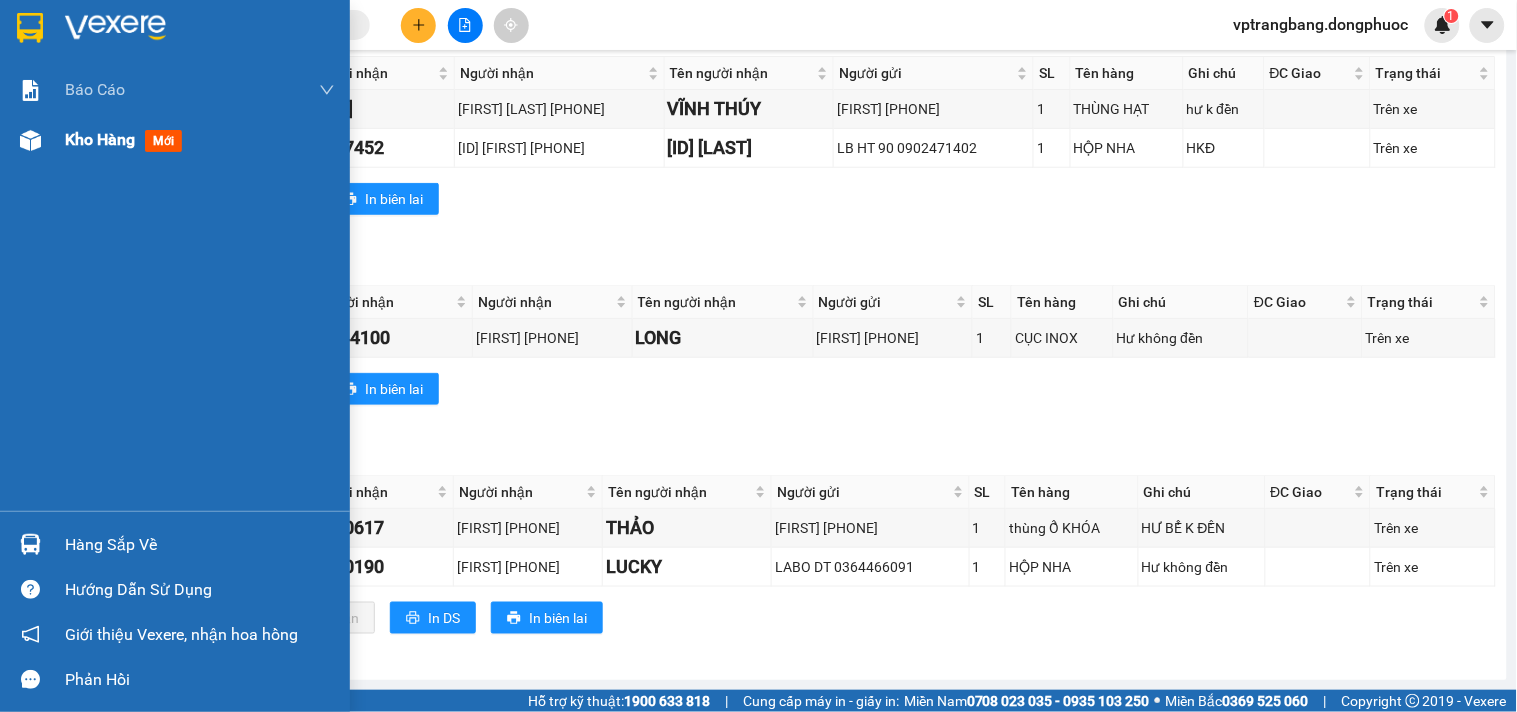click on "Kho hàng" at bounding box center (100, 139) 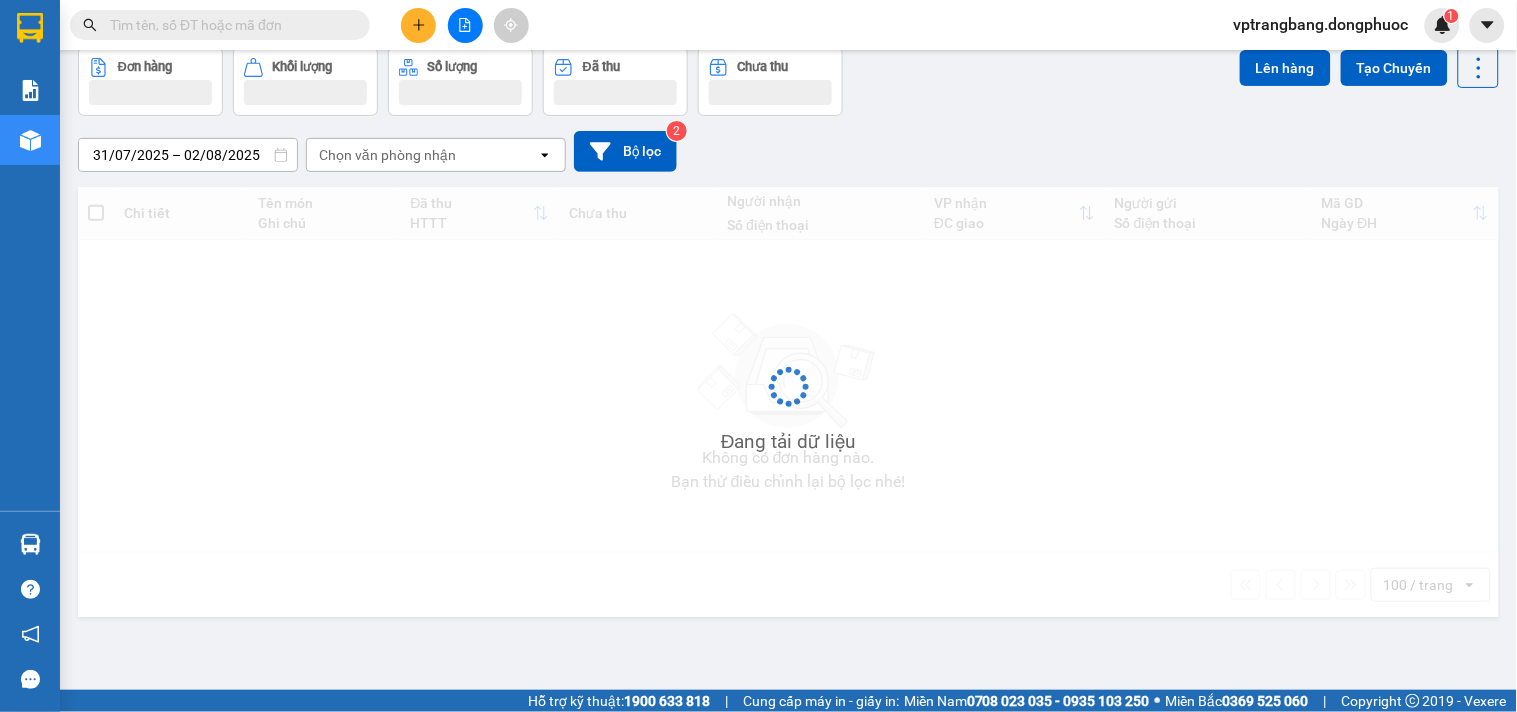 scroll, scrollTop: 92, scrollLeft: 0, axis: vertical 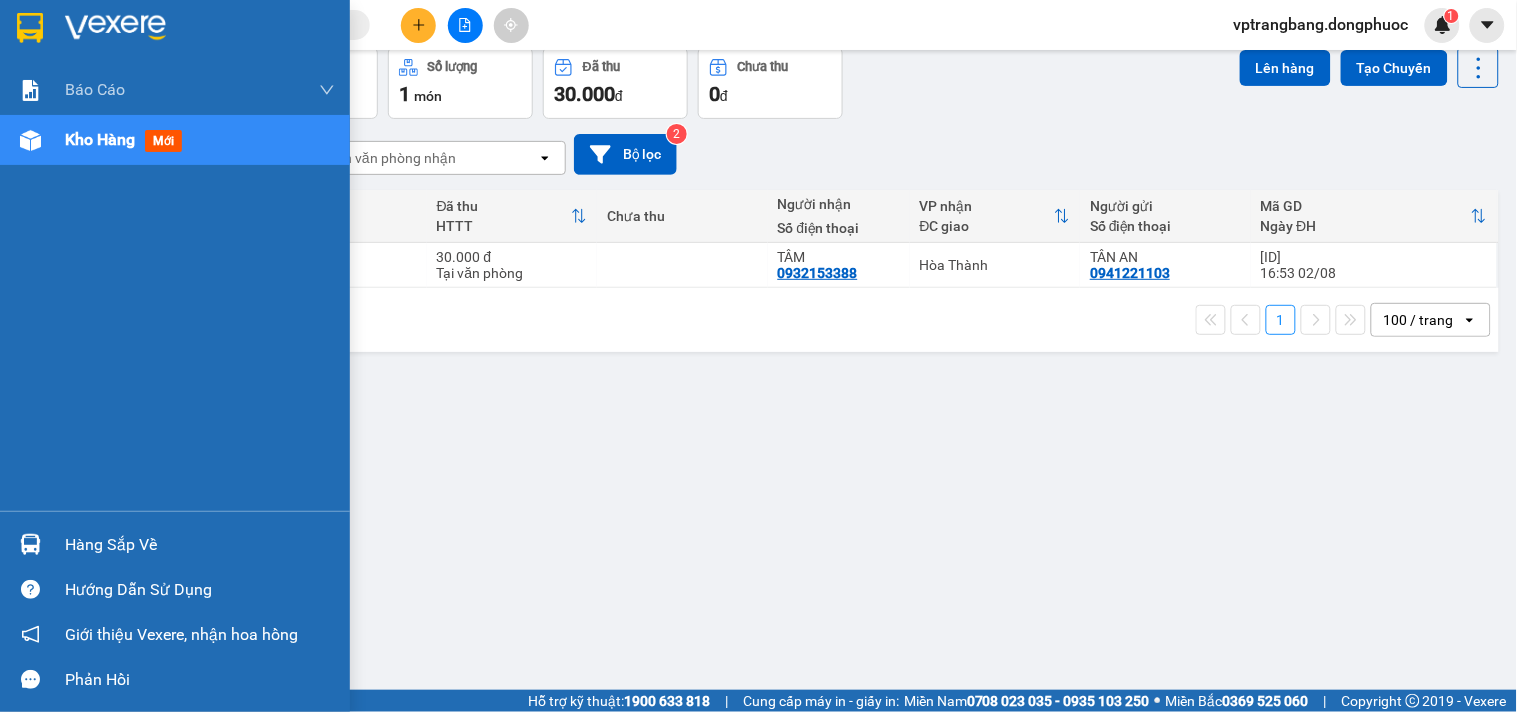 click on "Hàng sắp về" at bounding box center (200, 545) 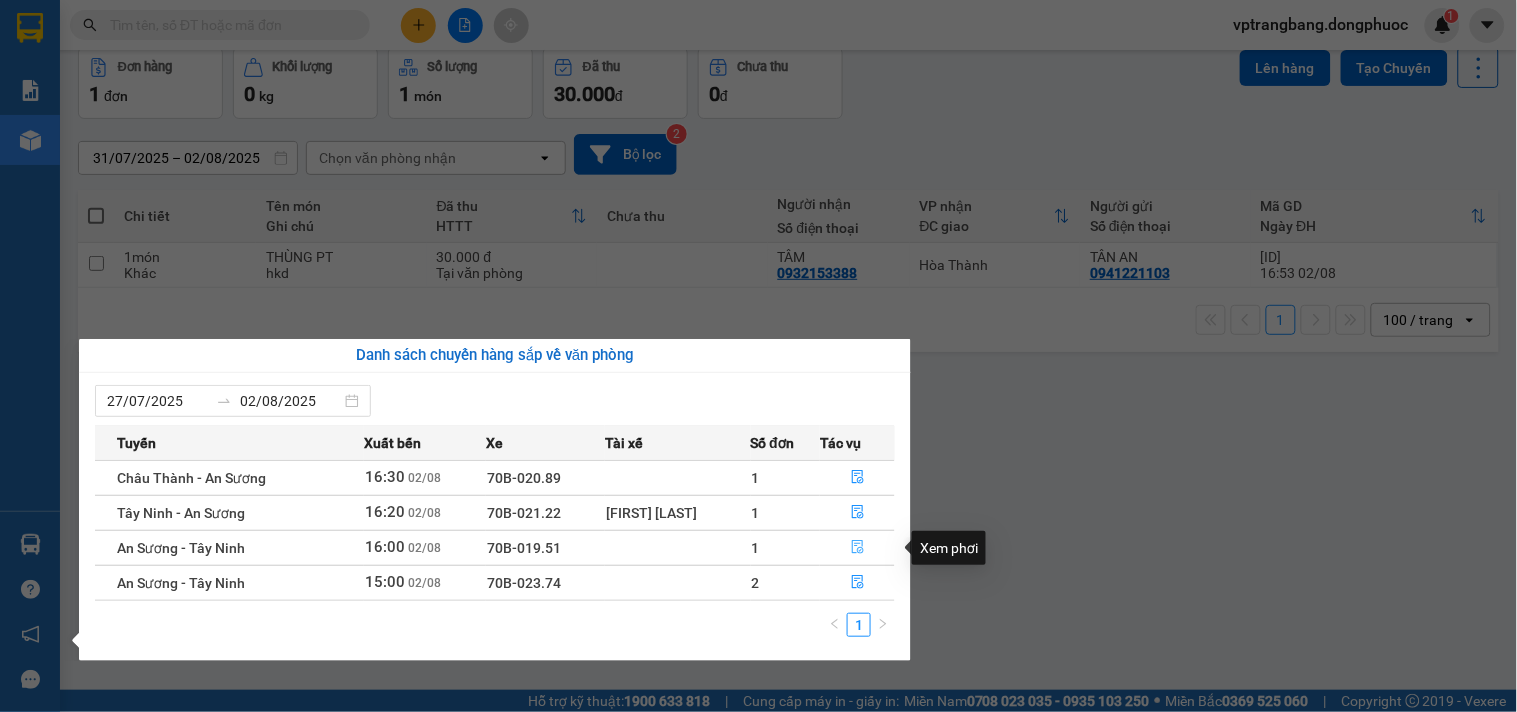 click 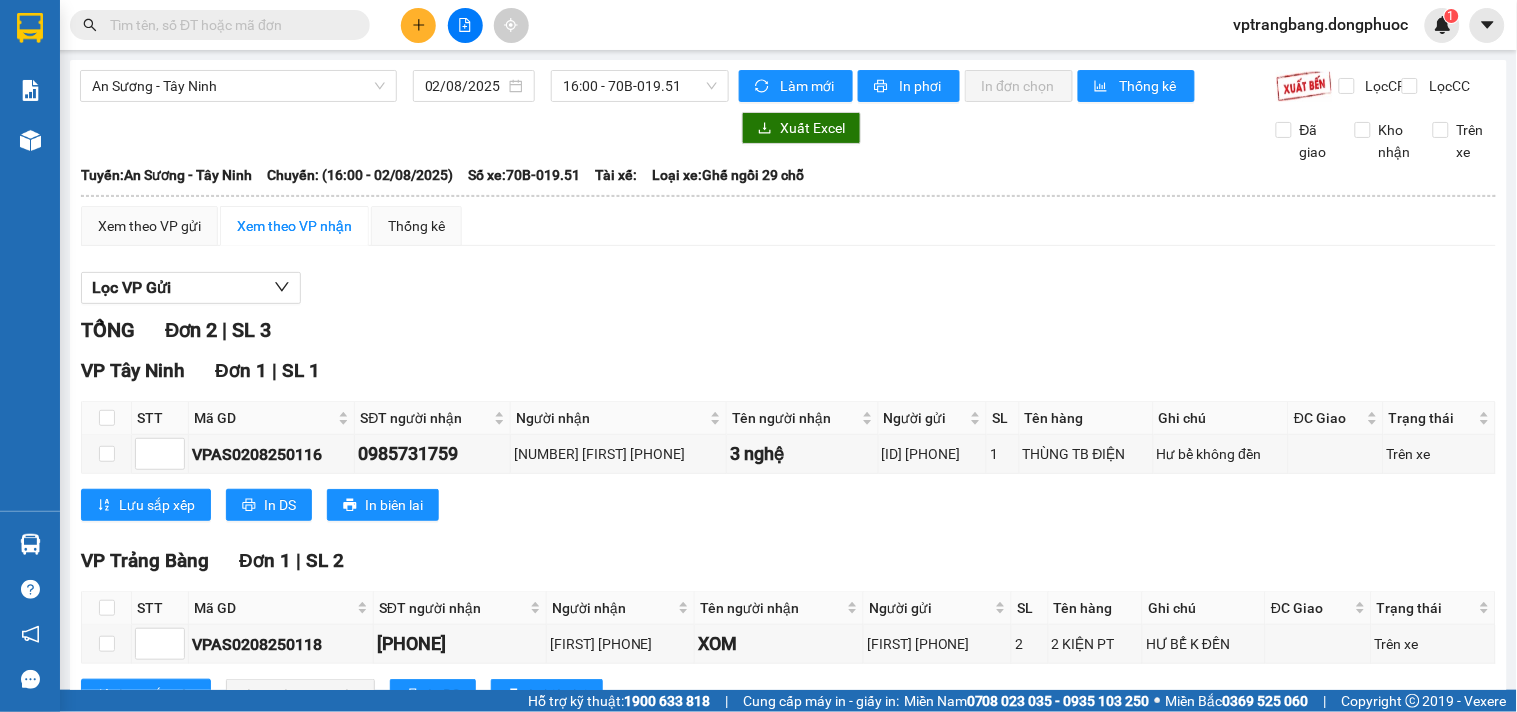 scroll, scrollTop: 95, scrollLeft: 0, axis: vertical 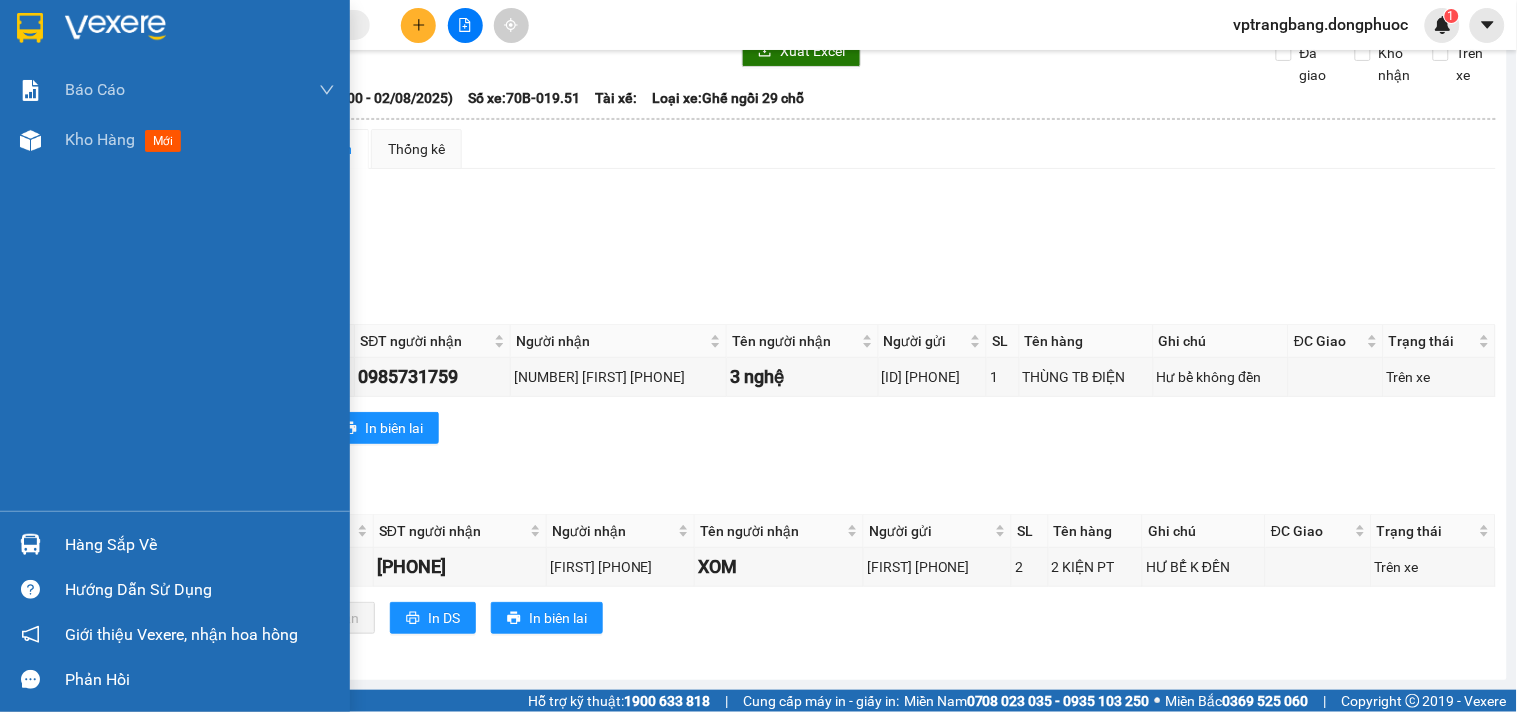 click on "Hàng sắp về" at bounding box center (200, 545) 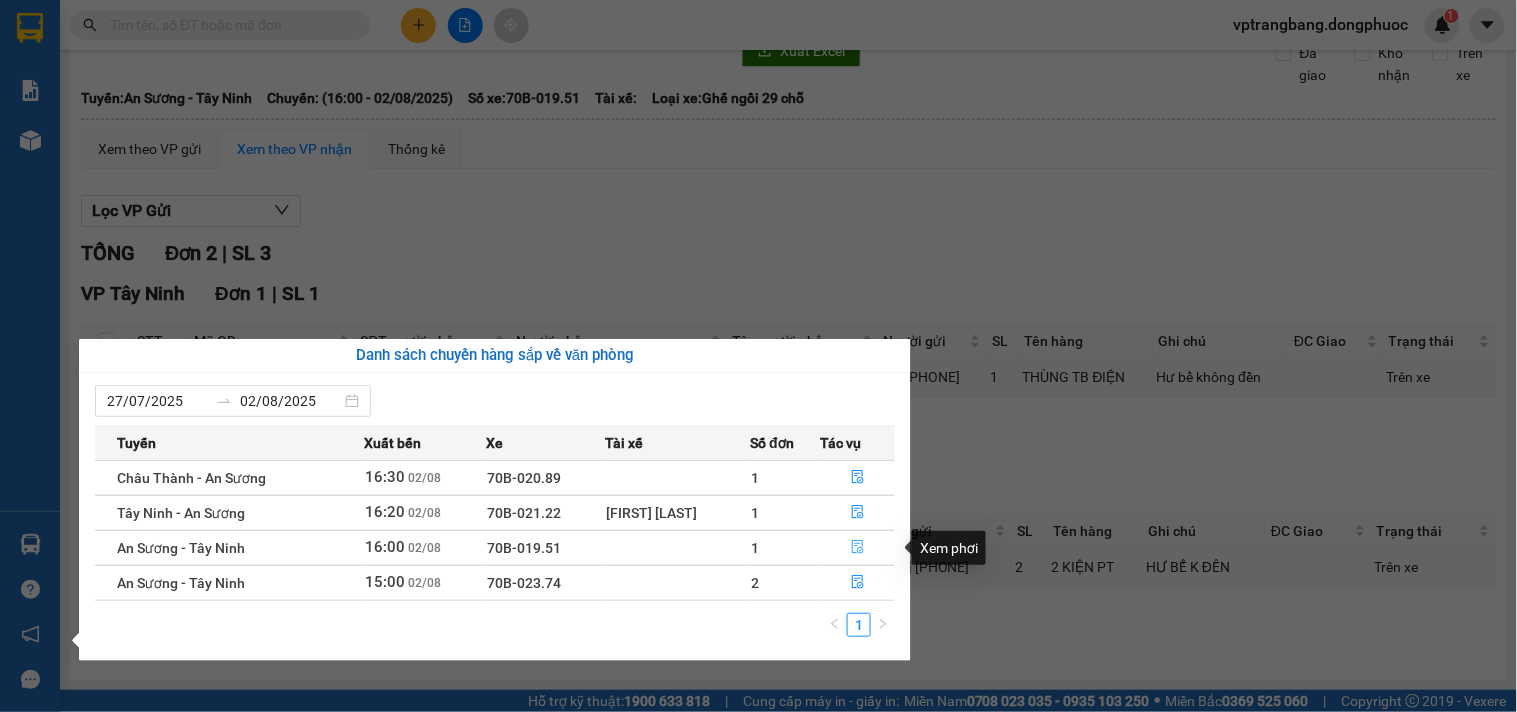 click 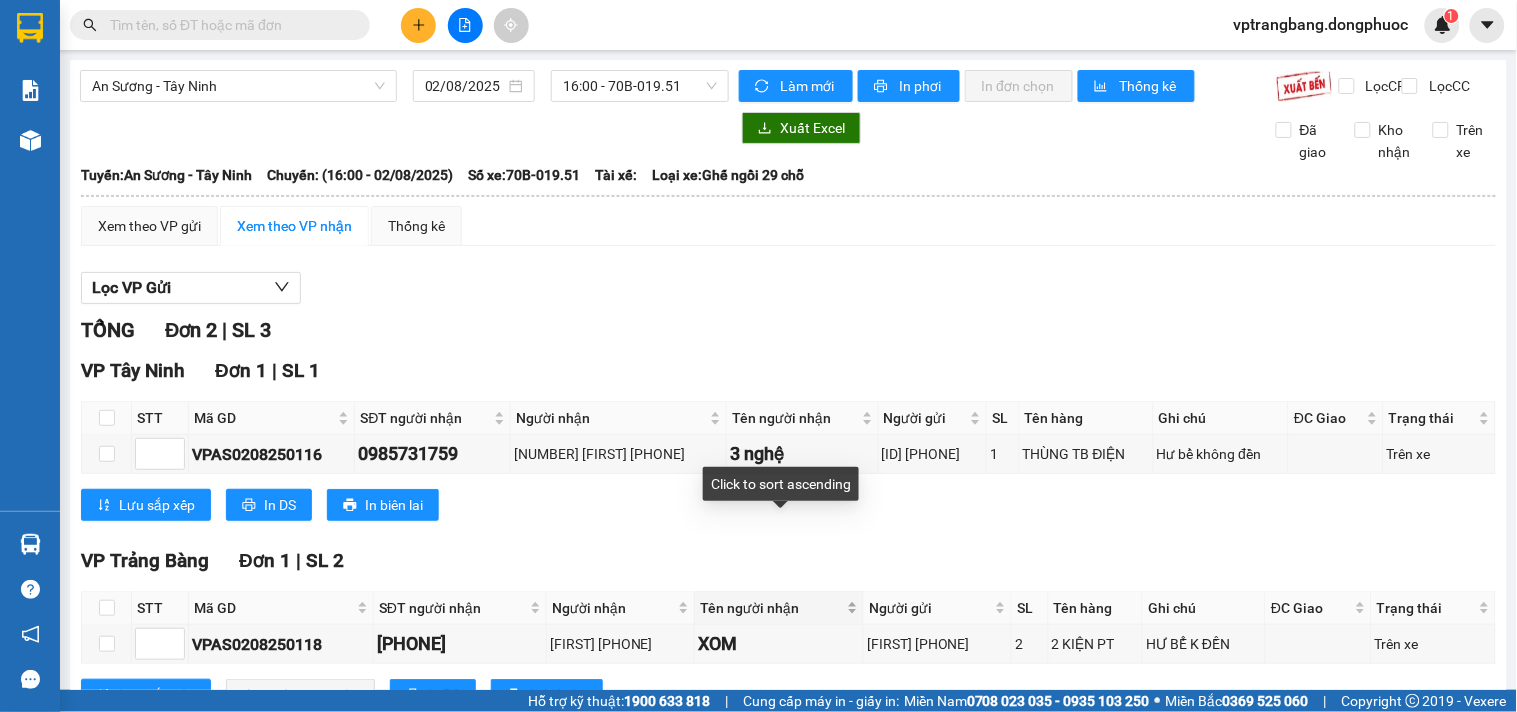 scroll, scrollTop: 95, scrollLeft: 0, axis: vertical 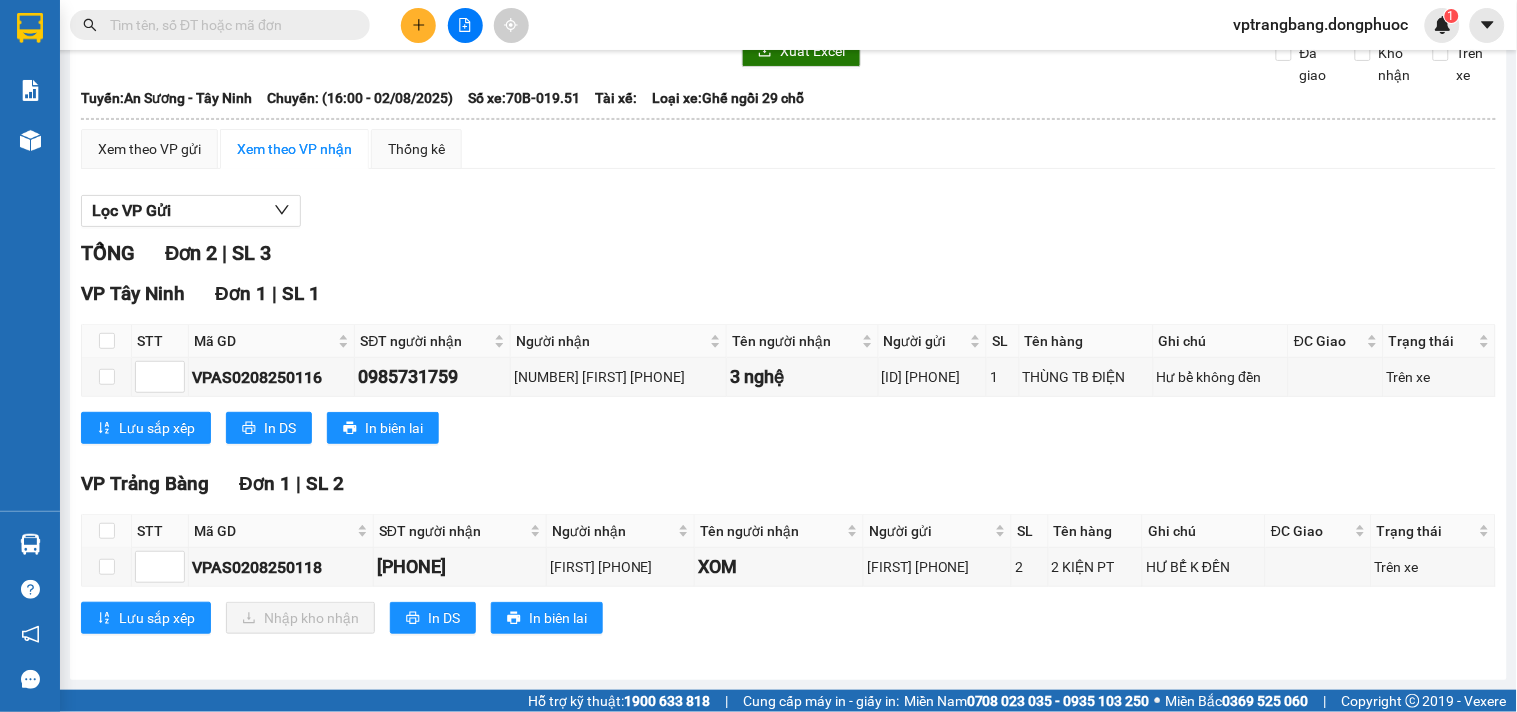 drag, startPoint x: 163, startPoint y: 17, endPoint x: 1211, endPoint y: 267, distance: 1077.4061 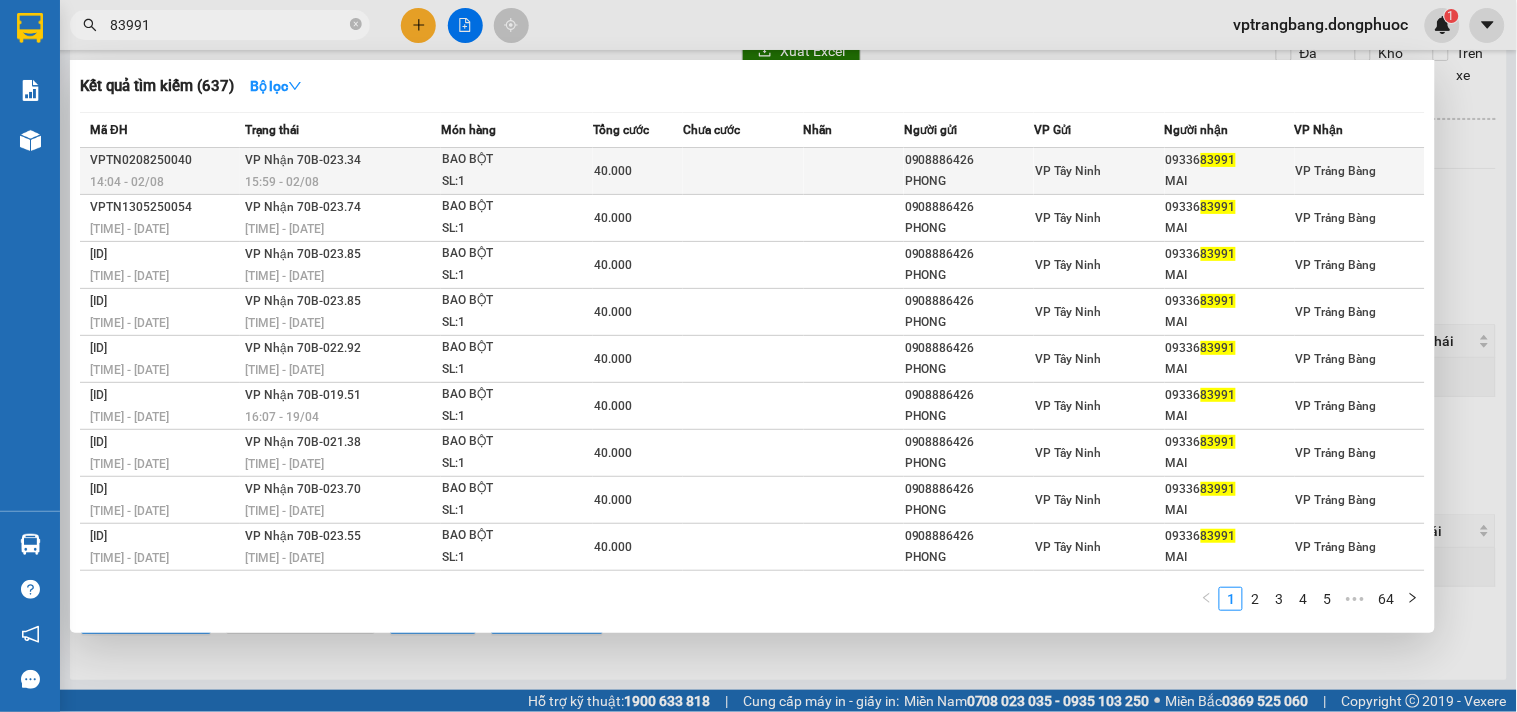 type on "83991" 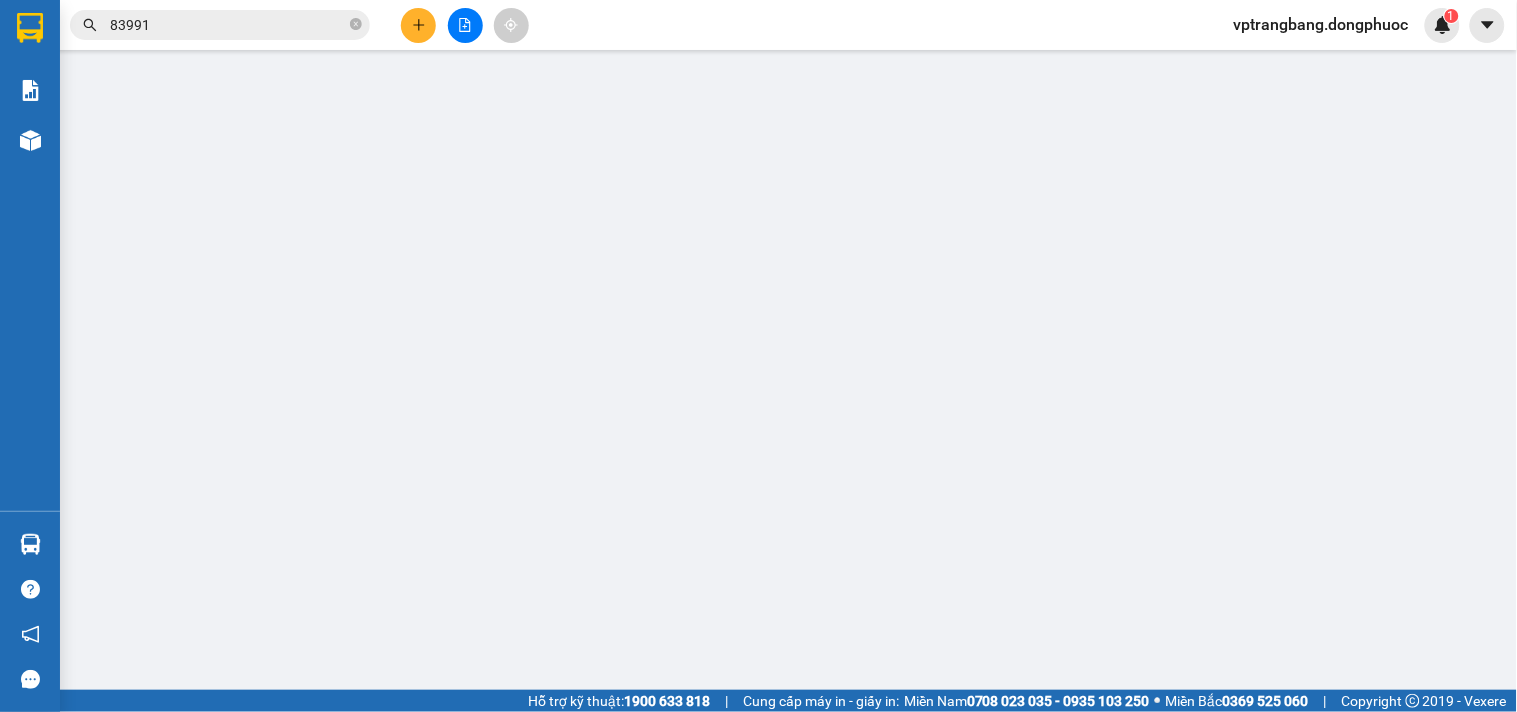 scroll, scrollTop: 0, scrollLeft: 0, axis: both 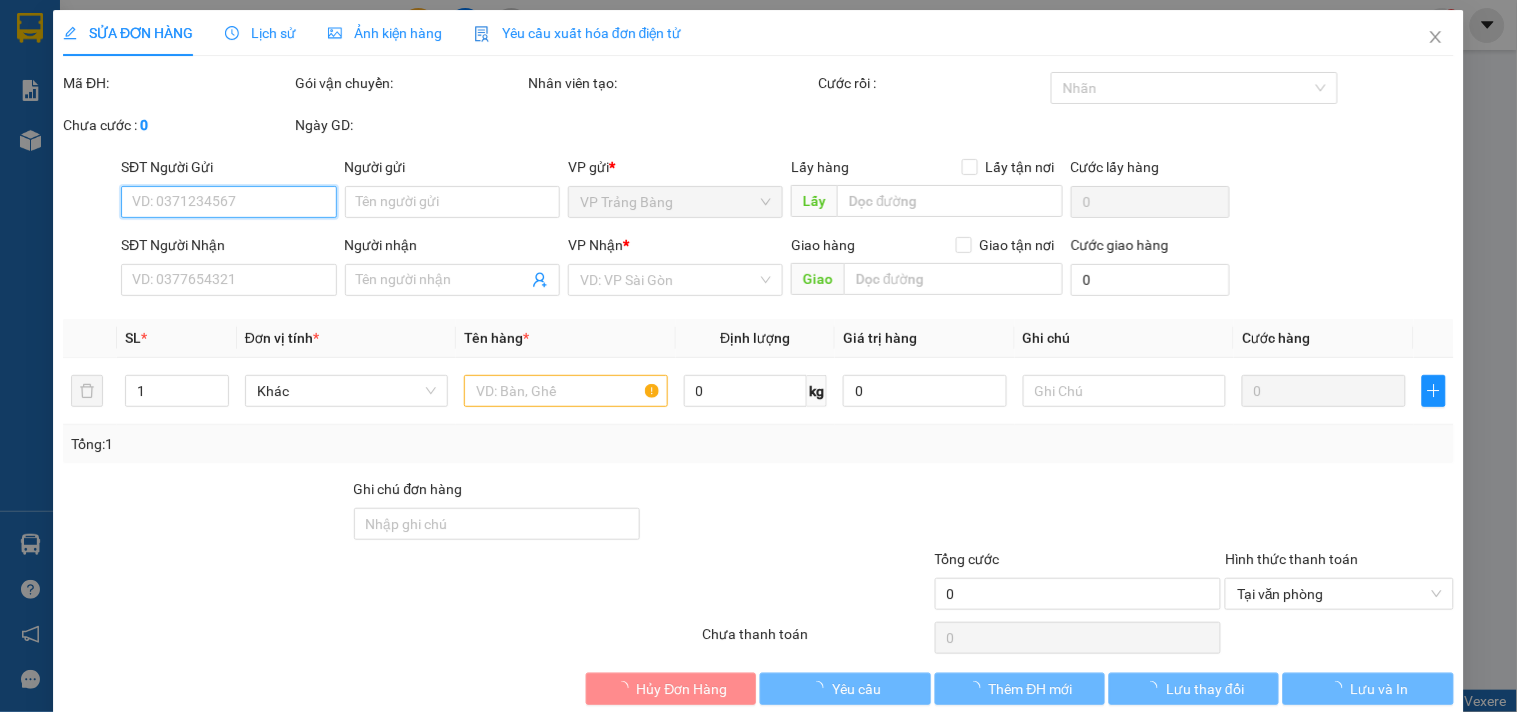 type on "0908886426" 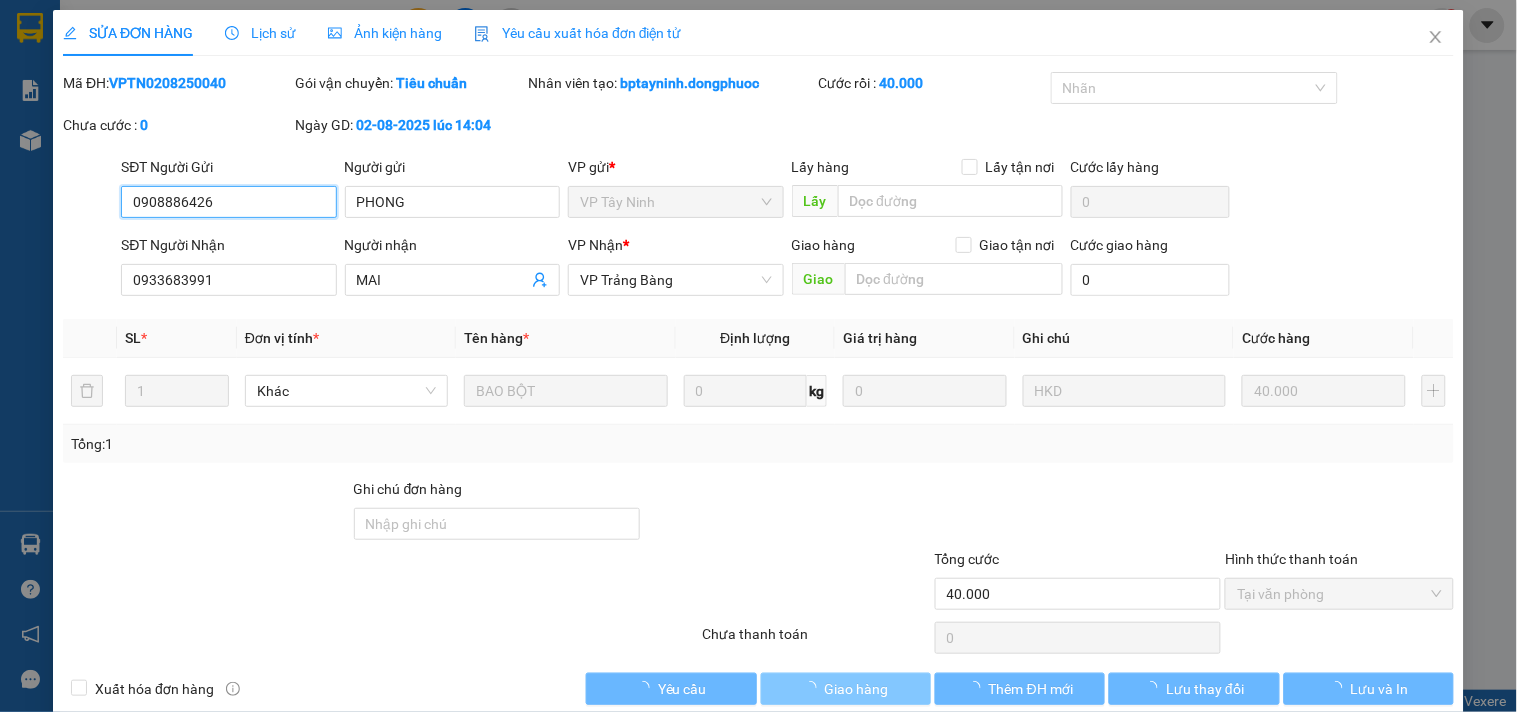 scroll, scrollTop: 32, scrollLeft: 0, axis: vertical 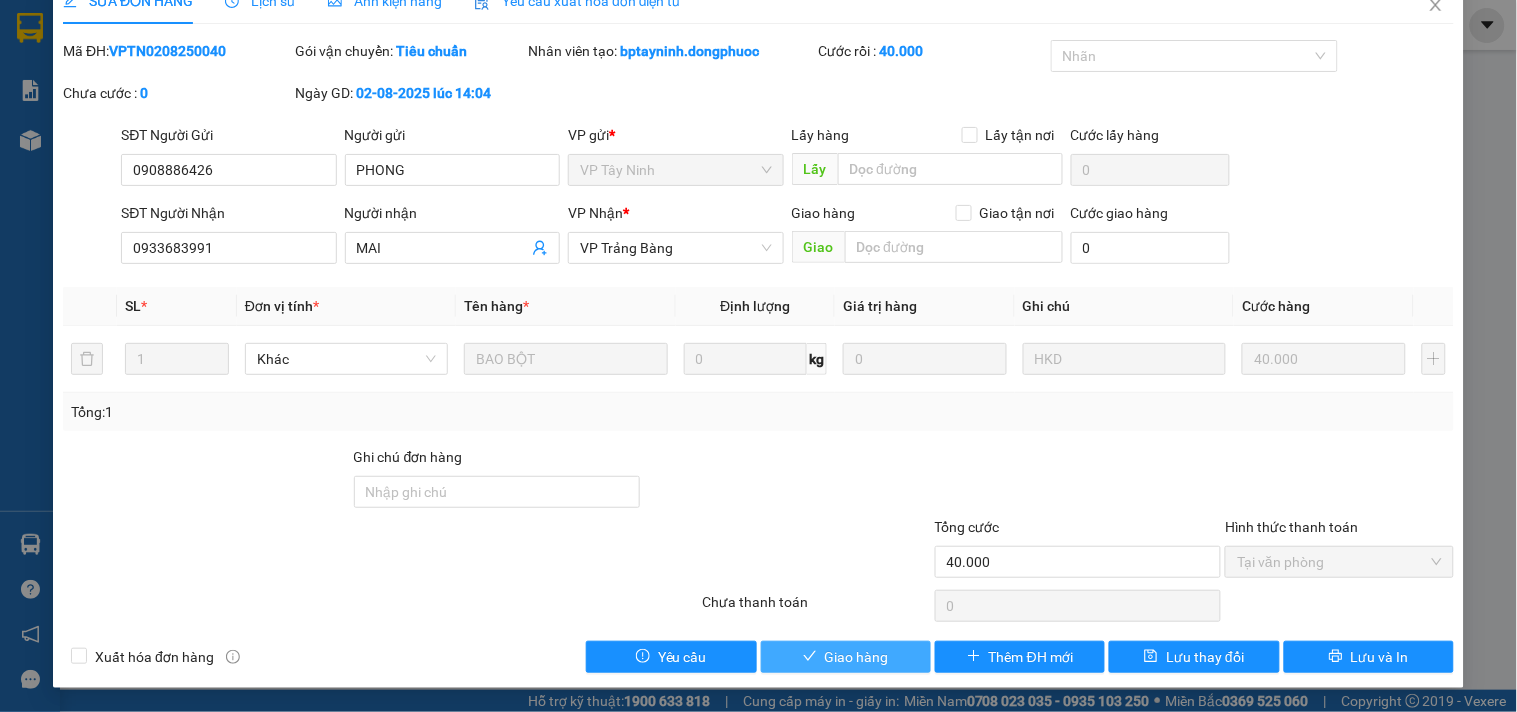 click on "Giao hàng" at bounding box center [857, 657] 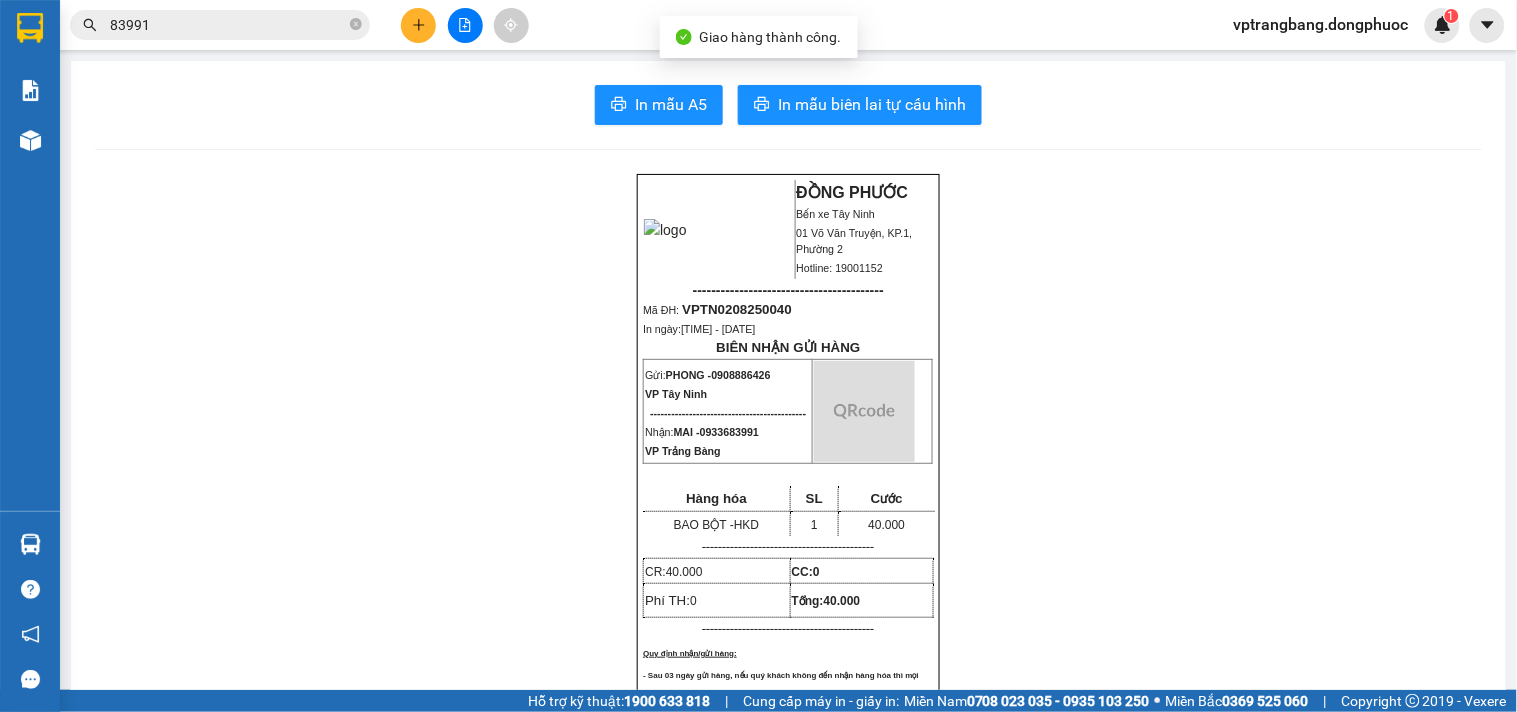 click on "83991" at bounding box center [228, 25] 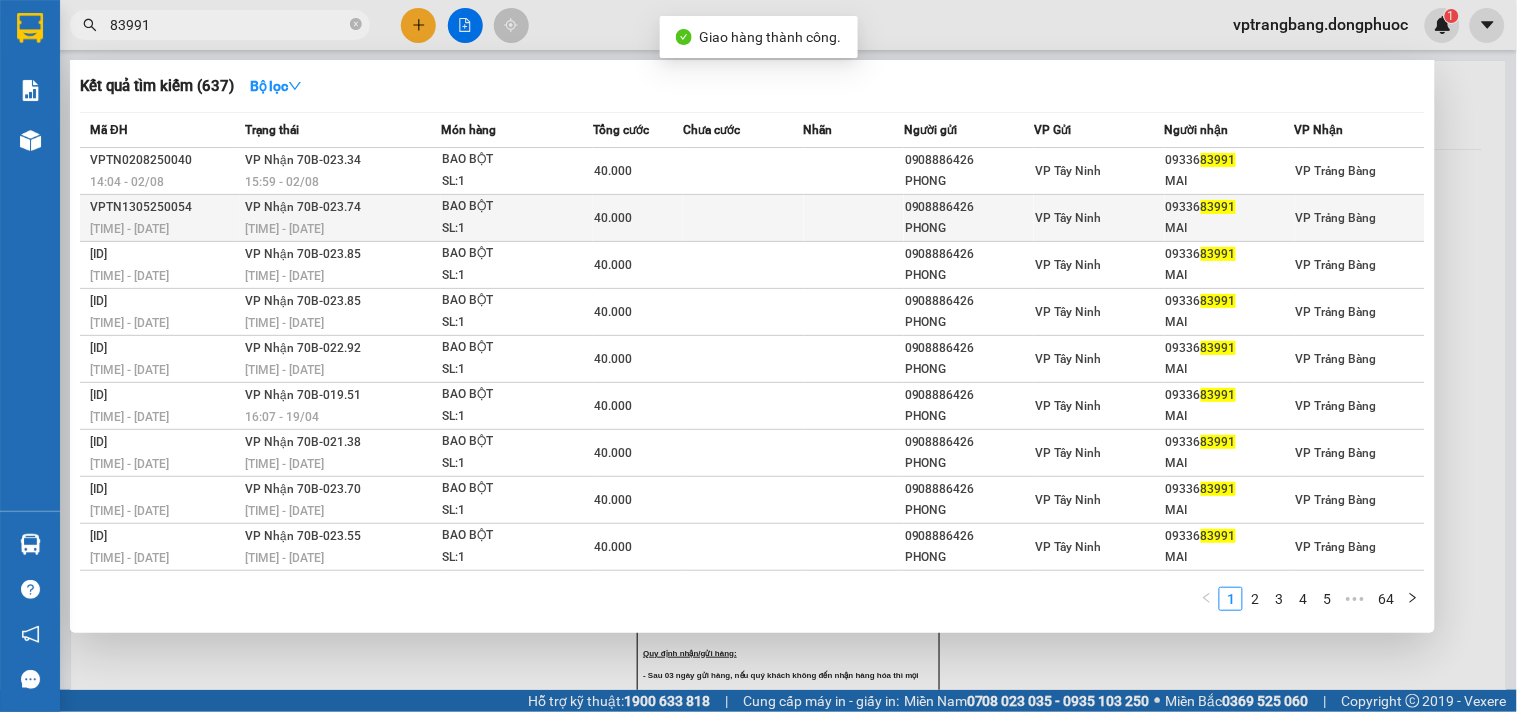 click at bounding box center [743, 218] 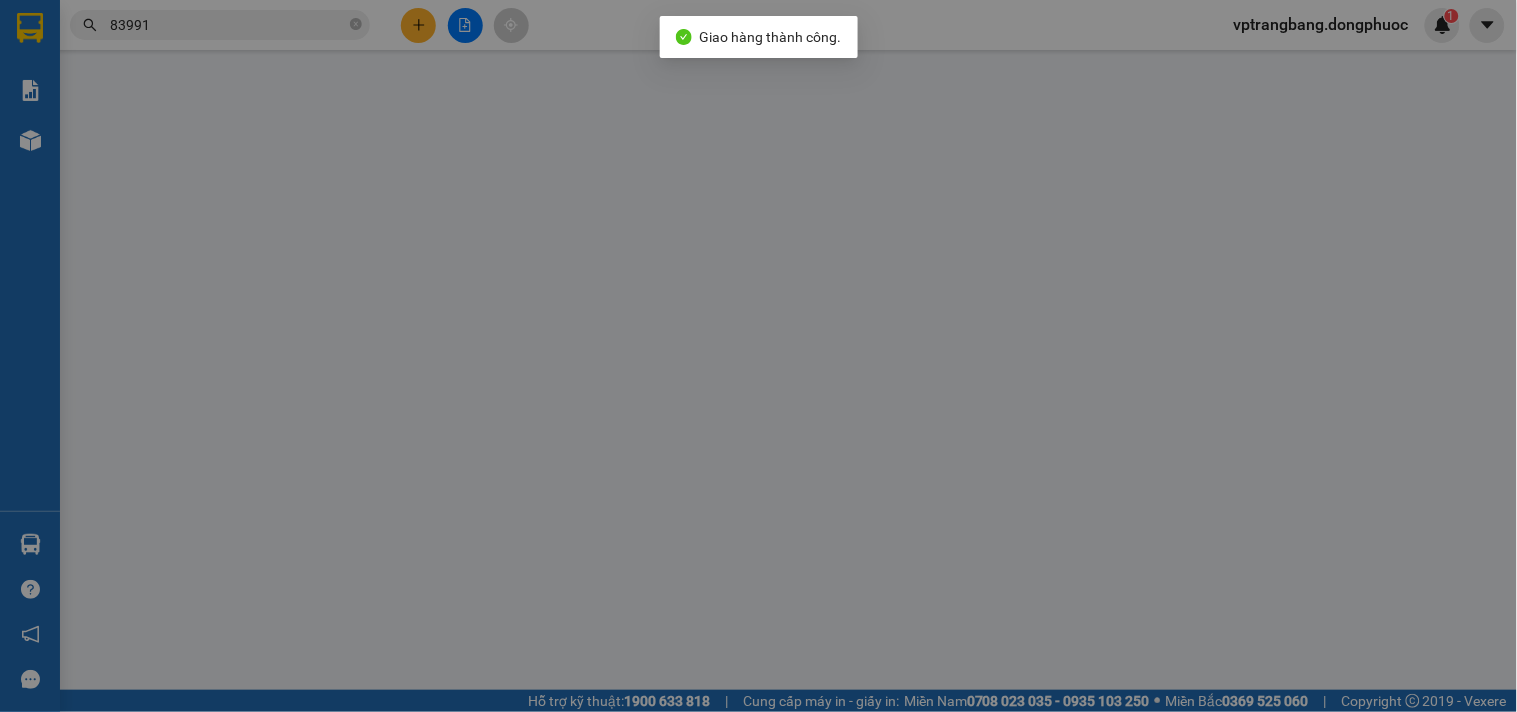 type on "0908886426" 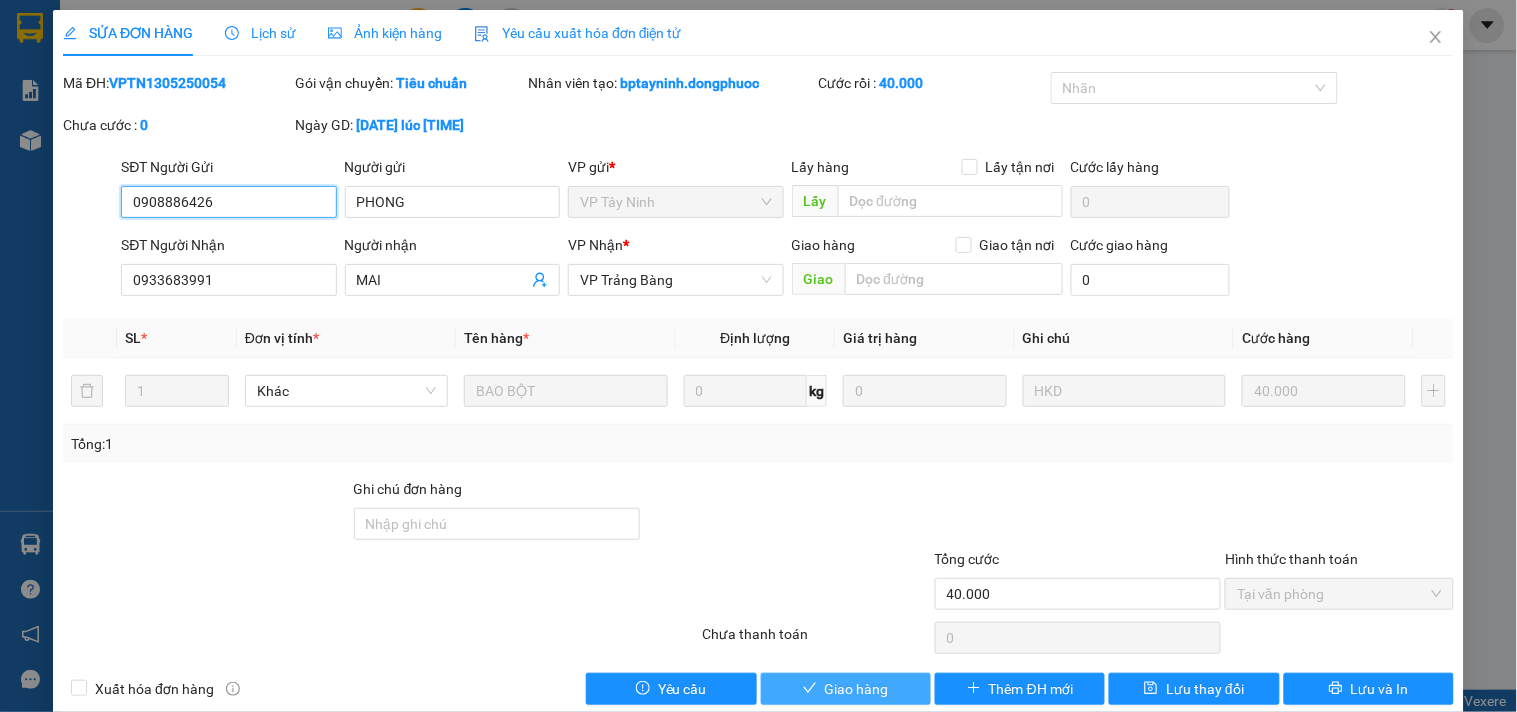 scroll, scrollTop: 32, scrollLeft: 0, axis: vertical 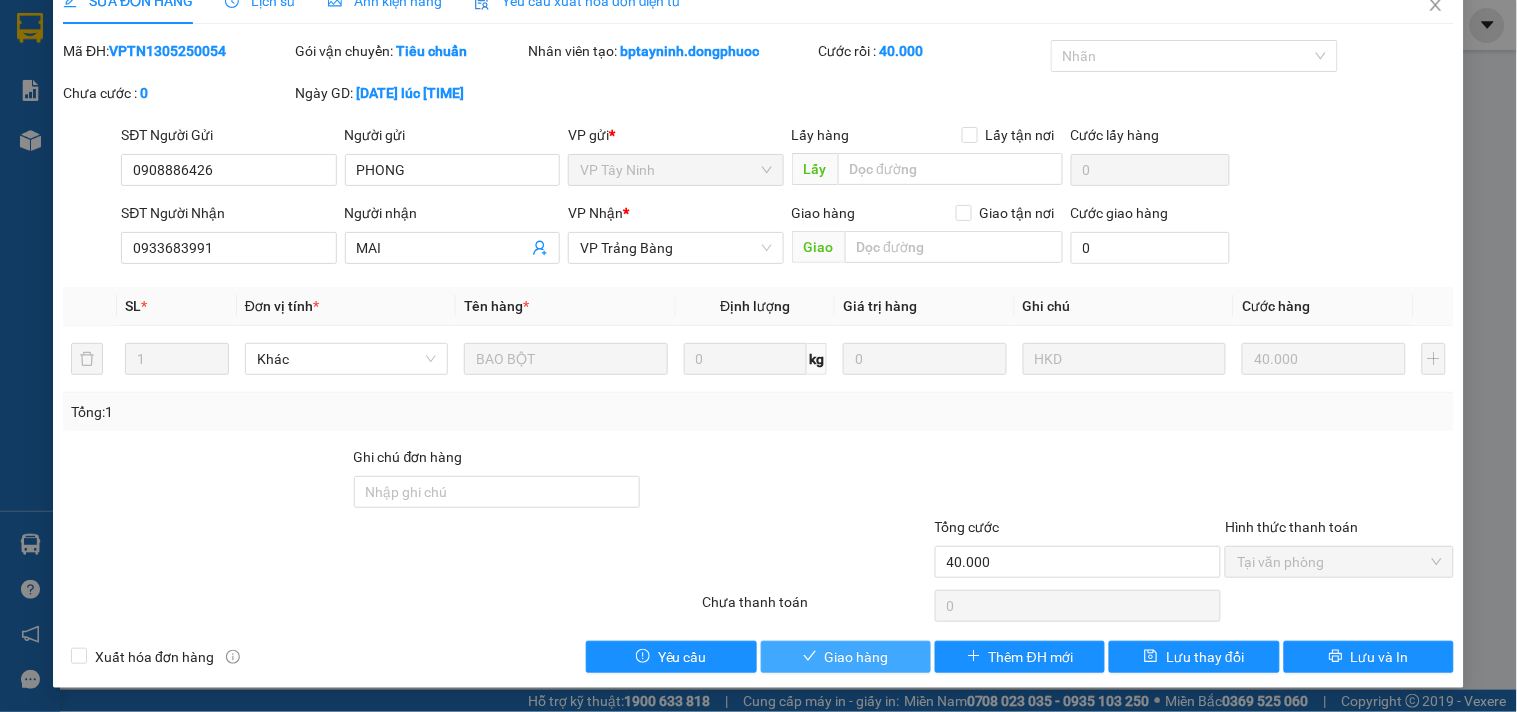 click on "Giao hàng" at bounding box center [857, 657] 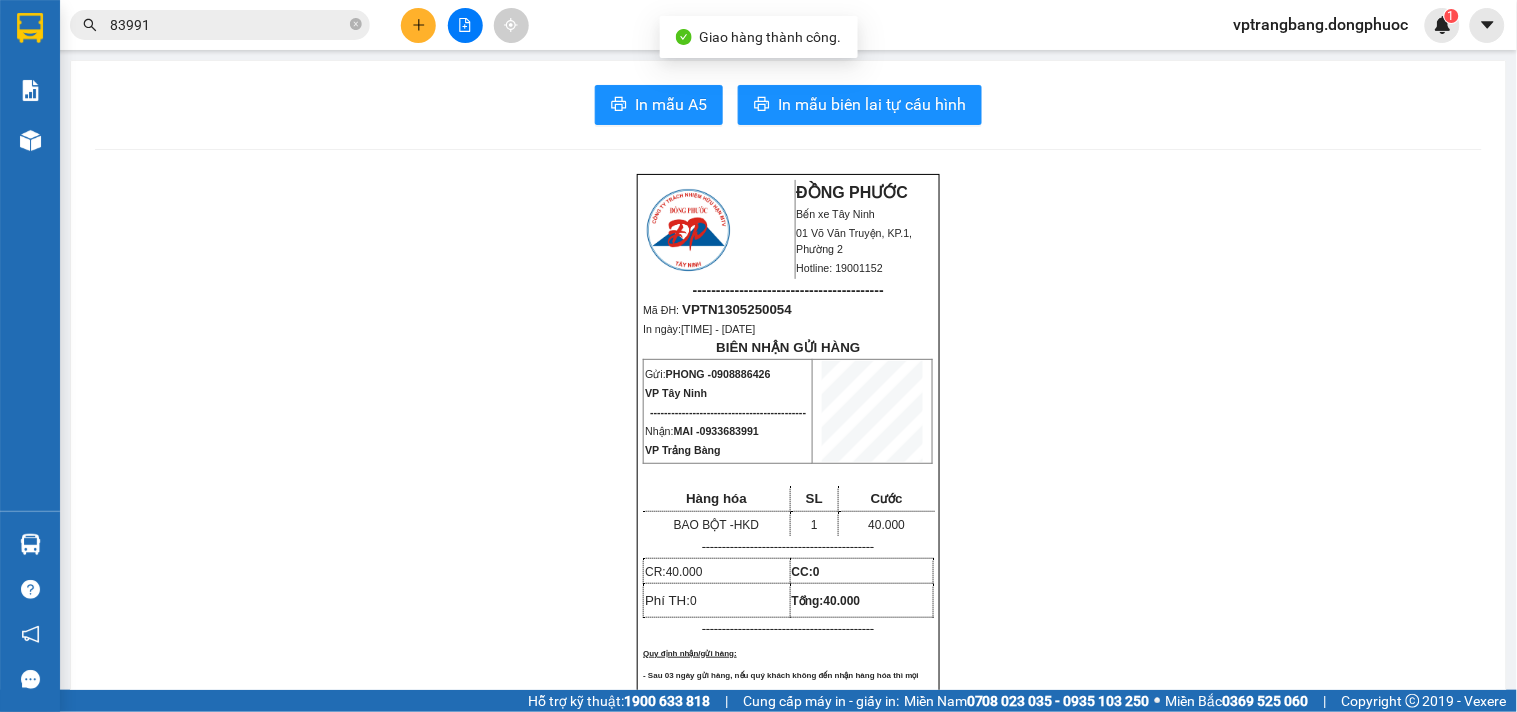 click on "Kết quả tìm kiếm ( 637 )  Bộ lọc  Mã ĐH Trạng thái Món hàng Tổng cước Chưa cước Nhãn Người gửi VP Gửi Người nhận VP Nhận VPTN0208250040 14:04 - 02/08 VP Nhận   70B-023.34 15:59 - 02/08 BAO BỘT SL:  1 40.000 0908886426 PHONG VP Tây Ninh 09336 83991 MAI VP Trảng Bàng VPTN1305250054 13:58 - 13/05 VP Nhận   70B-023.74 15:36 - 13/05 BAO BỘT SL:  1 40.000 0908886426 PHONG VP Tây Ninh 09336 83991 MAI VP Trảng Bàng VPTN0505250016 08:10 - 05/05 VP Nhận   70B-023.85 10:06 - 05/05 BAO BỘT SL:  1 40.000 0908886426 PHONG VP Tây Ninh 09336 83991 MAI VP Trảng Bàng VPTN2504250050 13:38 - 25/04 VP Nhận   70B-023.85 15:02 - 25/04 BAO BỘT SL:  1 40.000 0908886426 PHONG VP Tây Ninh 09336 83991 MAI VP Trảng Bàng VPTN2104250051 13:43 - 21/04 VP Nhận   70B-022.92 15:29 - 21/04 BAO BỘT SL:  1 40.000 0908886426 PHONG VP Tây Ninh 09336 83991 MAI VP Trảng Bàng VPTN1904250056 13:53 - 19/04 VP Nhận   70B-019.51 16:07 - 19/04 BAO BỘT SL:  1 40.000 PHONG" at bounding box center (195, 25) 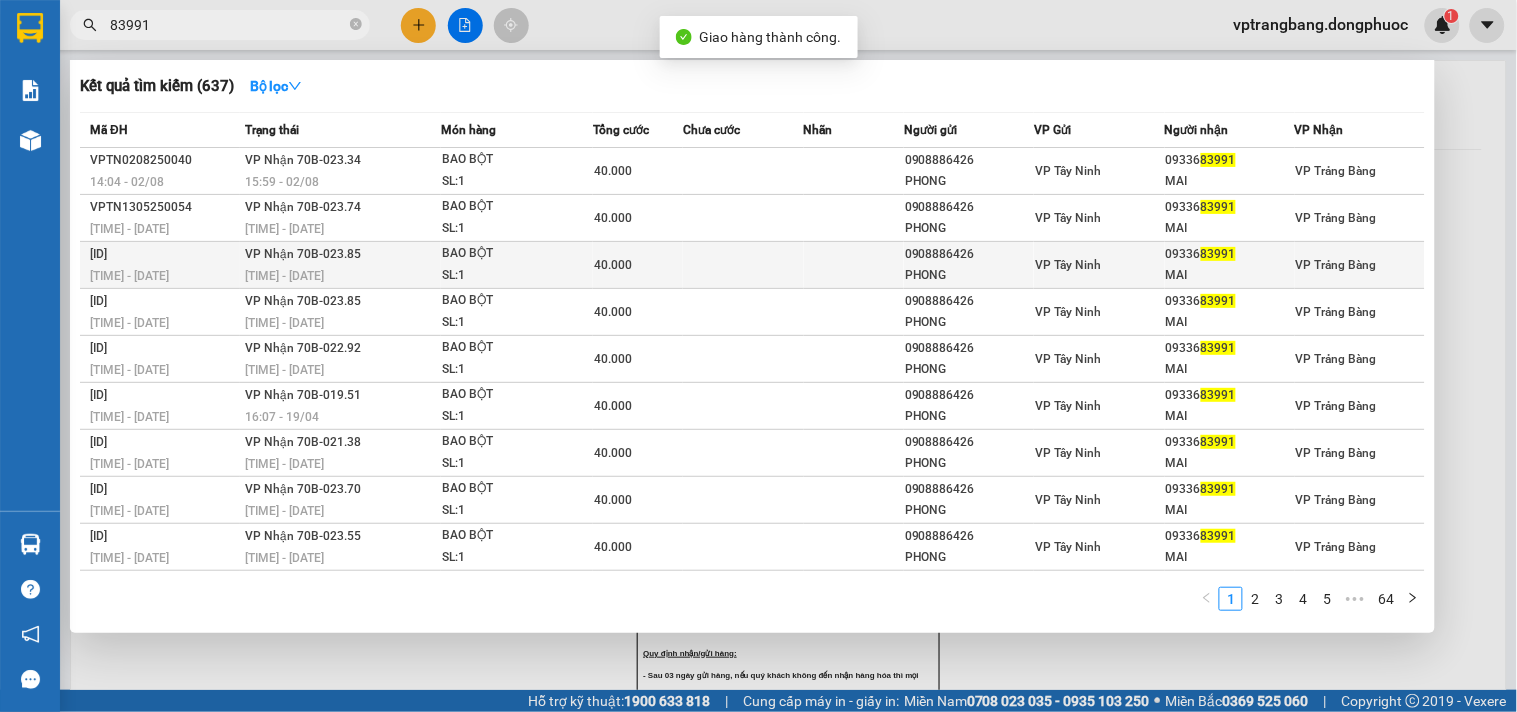click at bounding box center [743, 265] 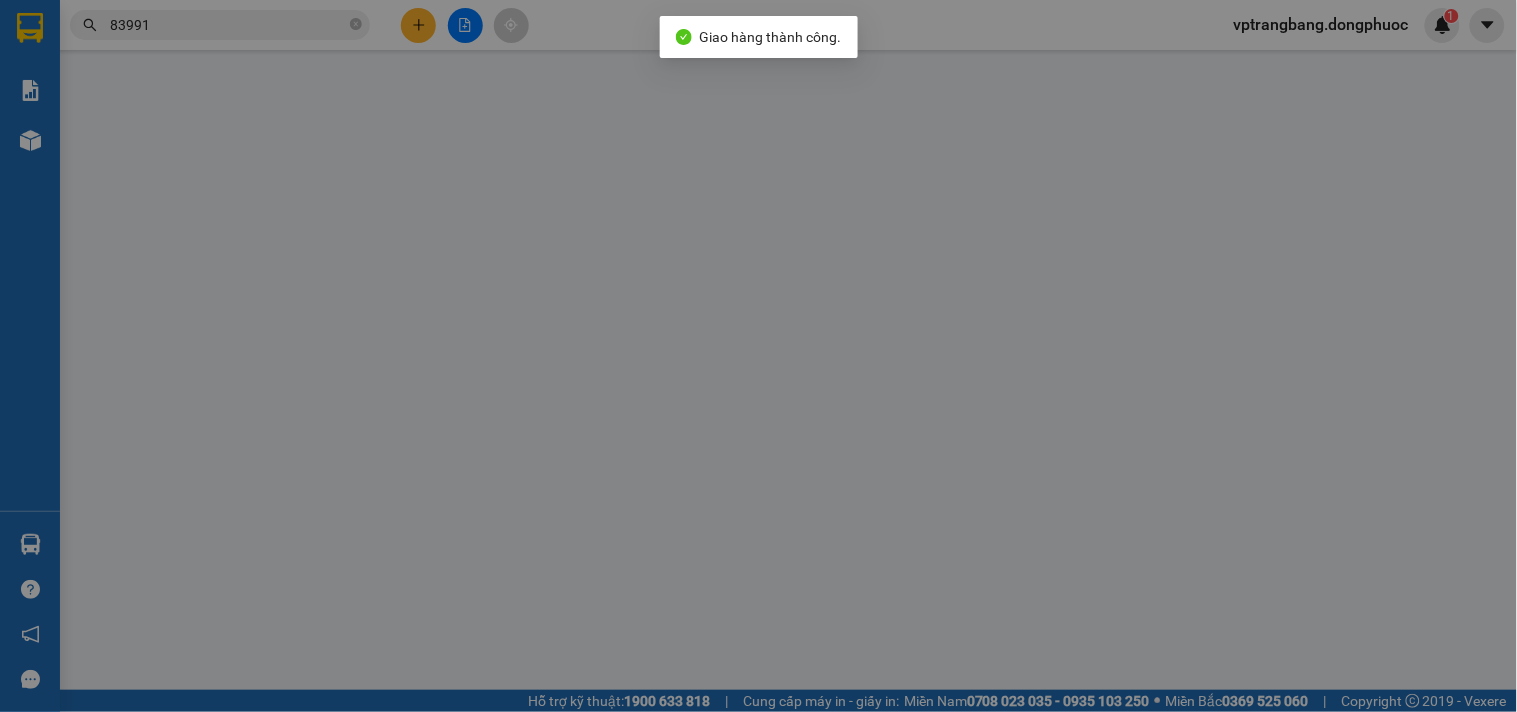 type on "0908886426" 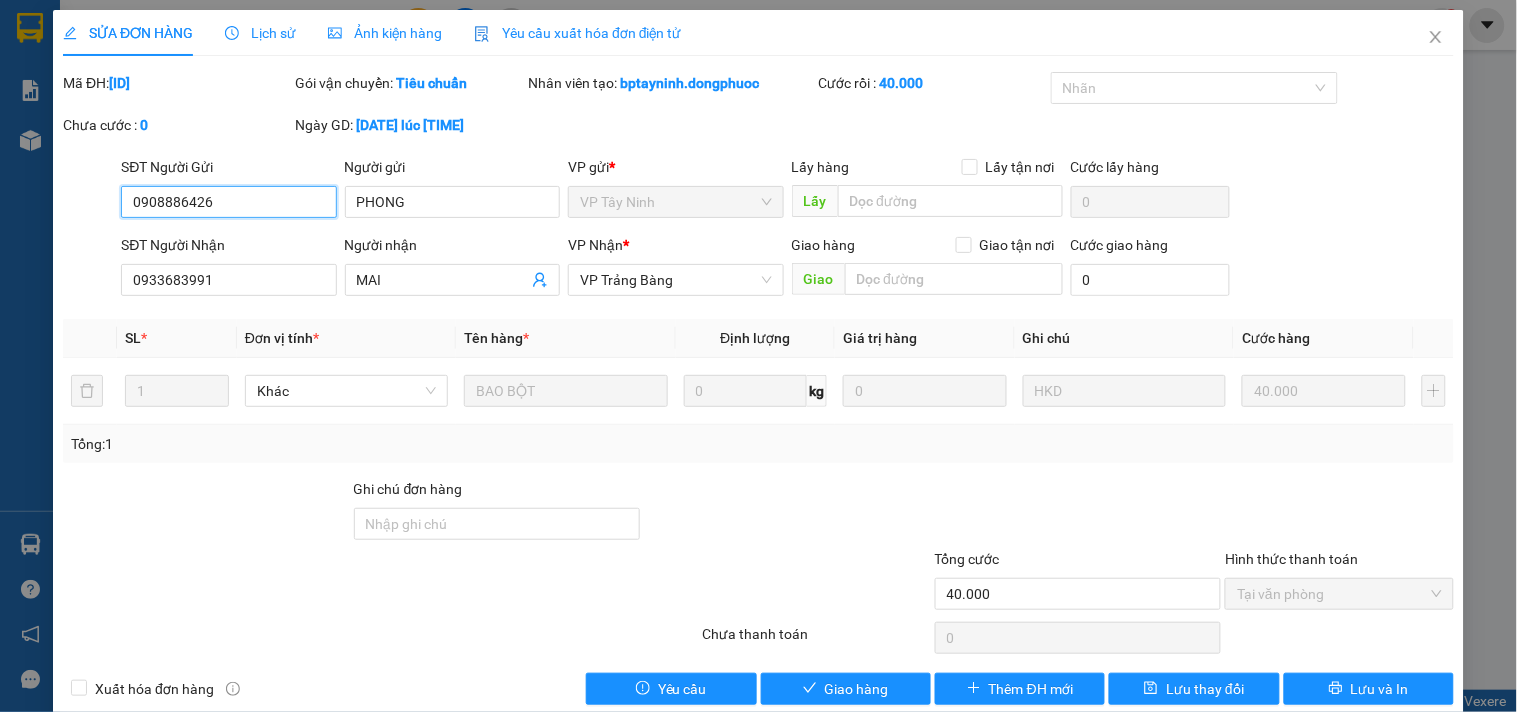 scroll, scrollTop: 32, scrollLeft: 0, axis: vertical 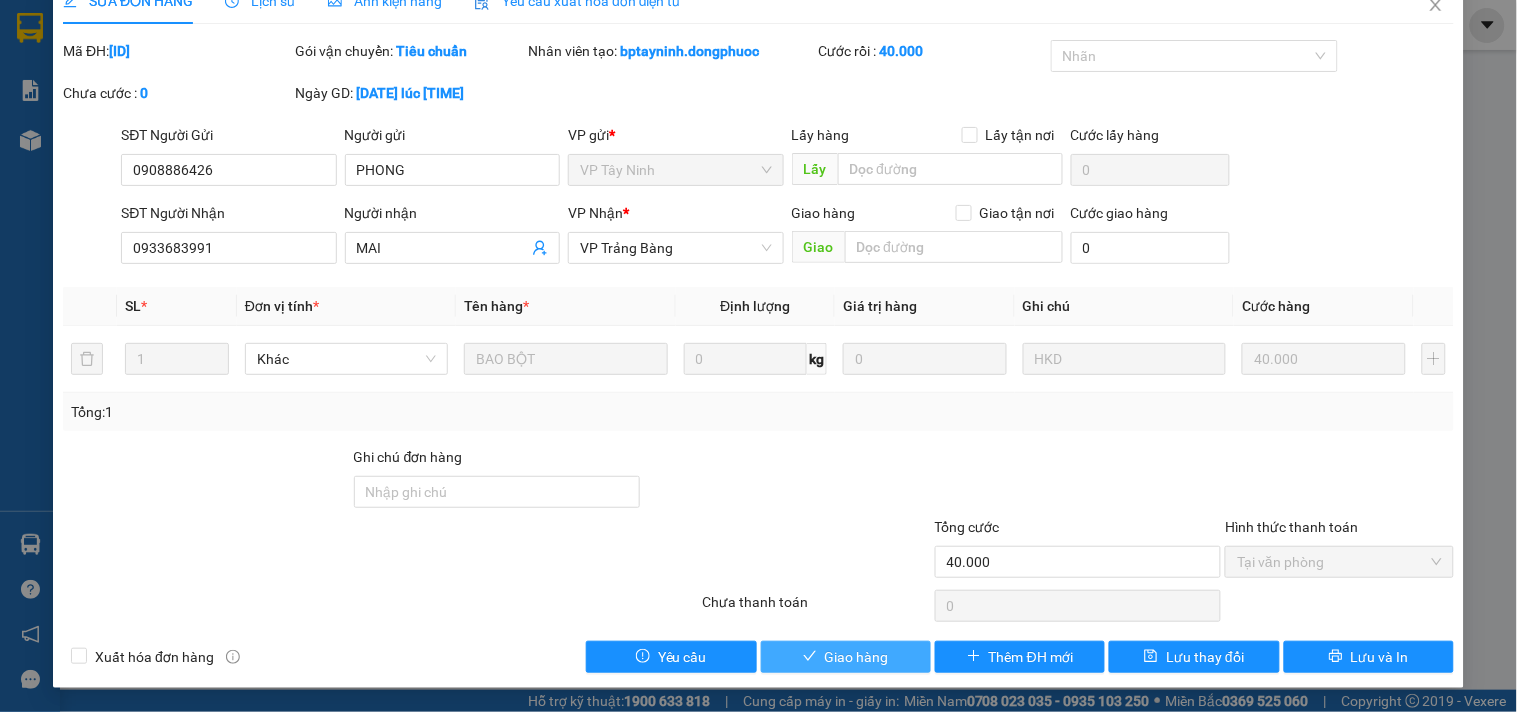 click on "Giao hàng" at bounding box center [857, 657] 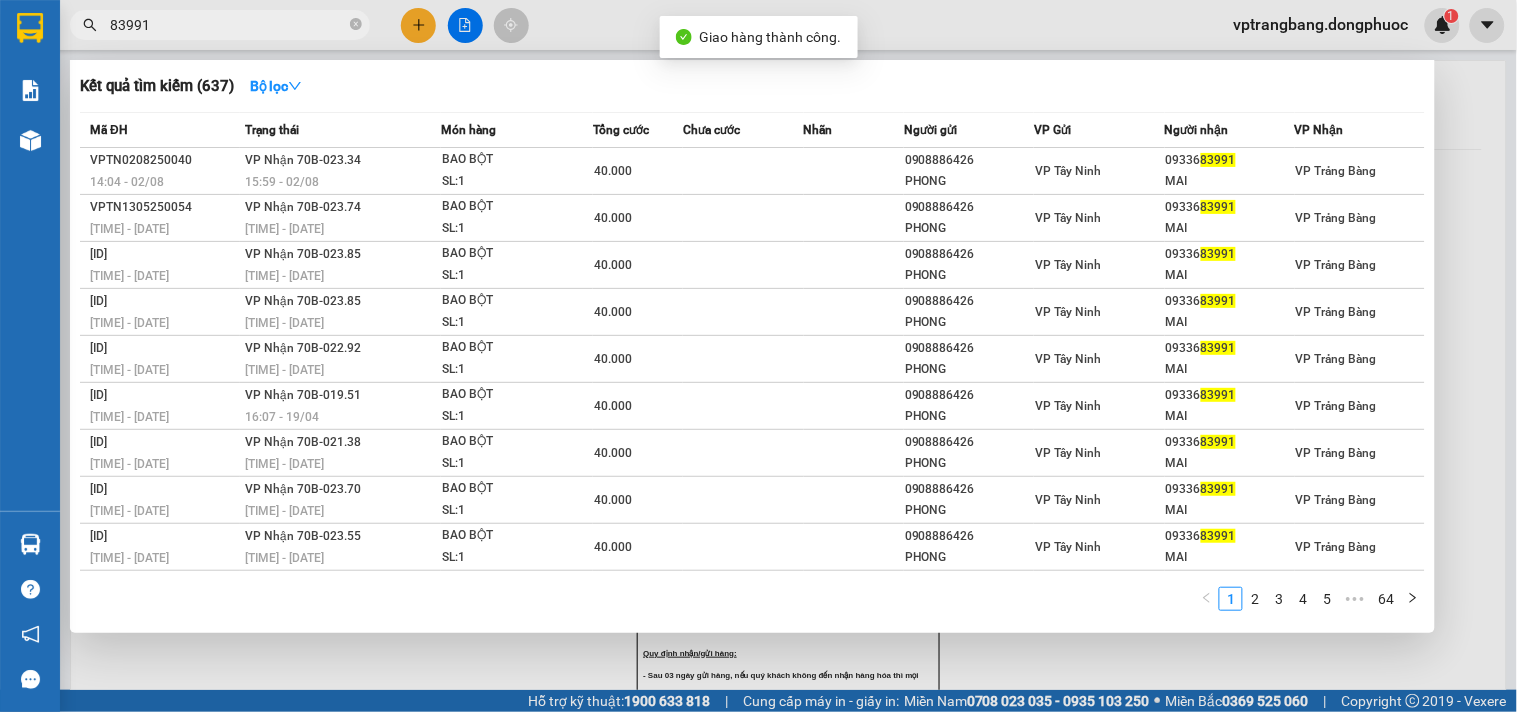click on "83991" at bounding box center (228, 25) 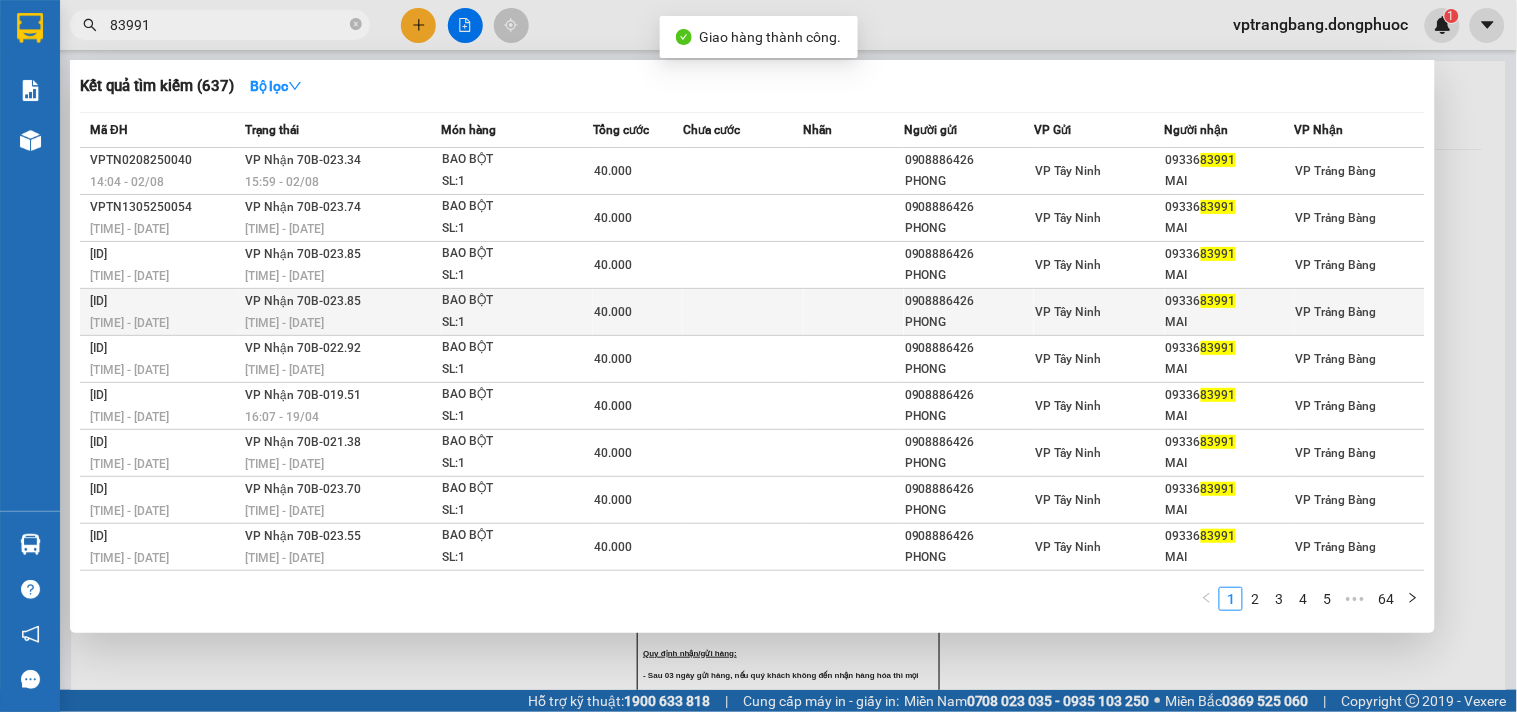click at bounding box center [743, 312] 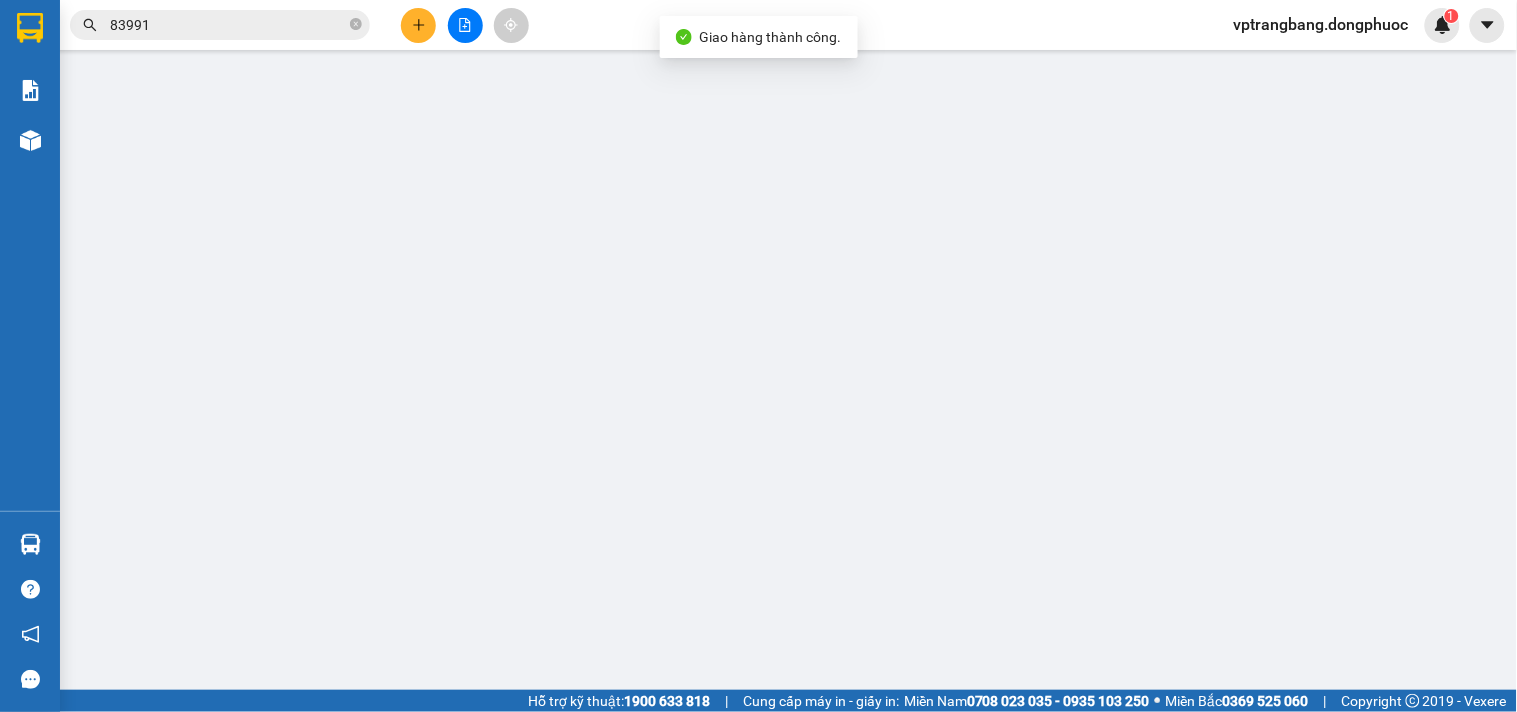type on "0908886426" 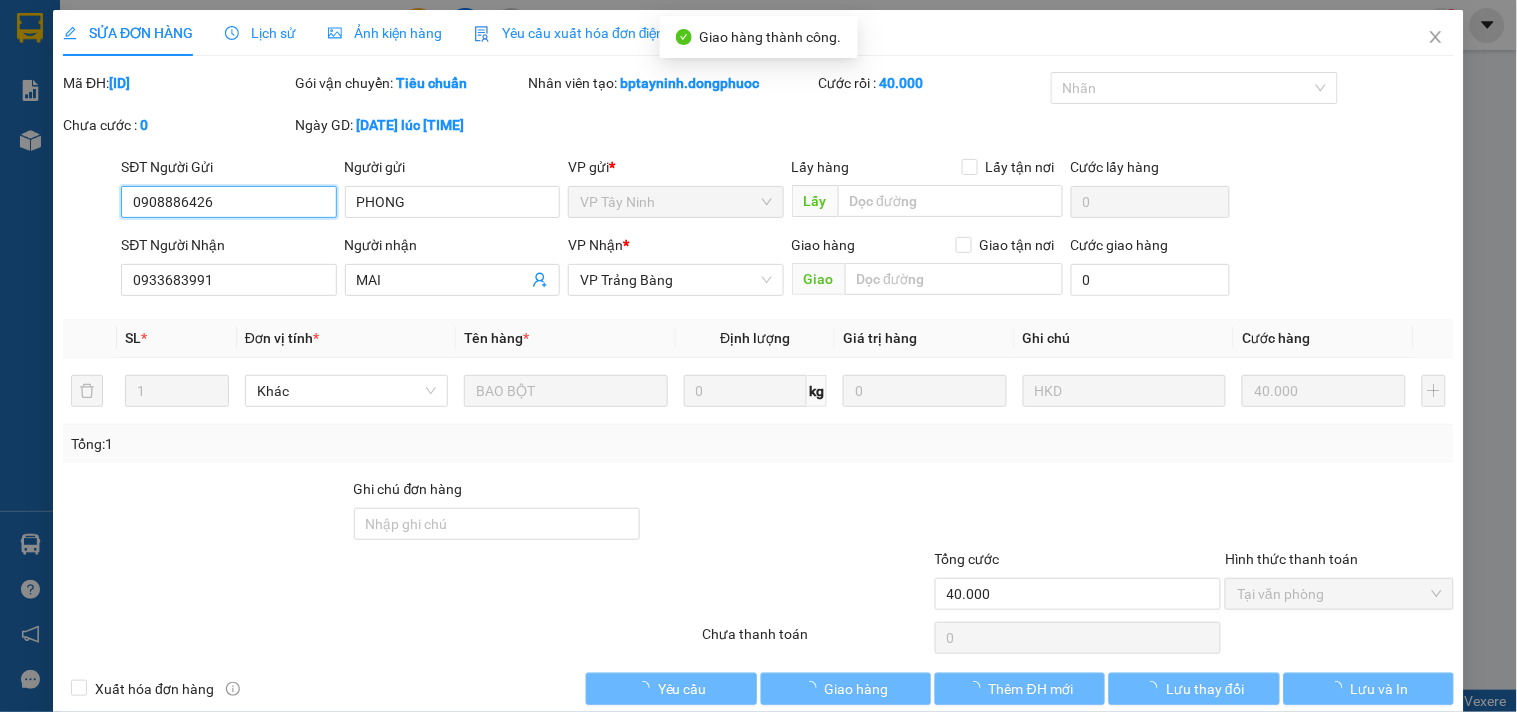 scroll, scrollTop: 32, scrollLeft: 0, axis: vertical 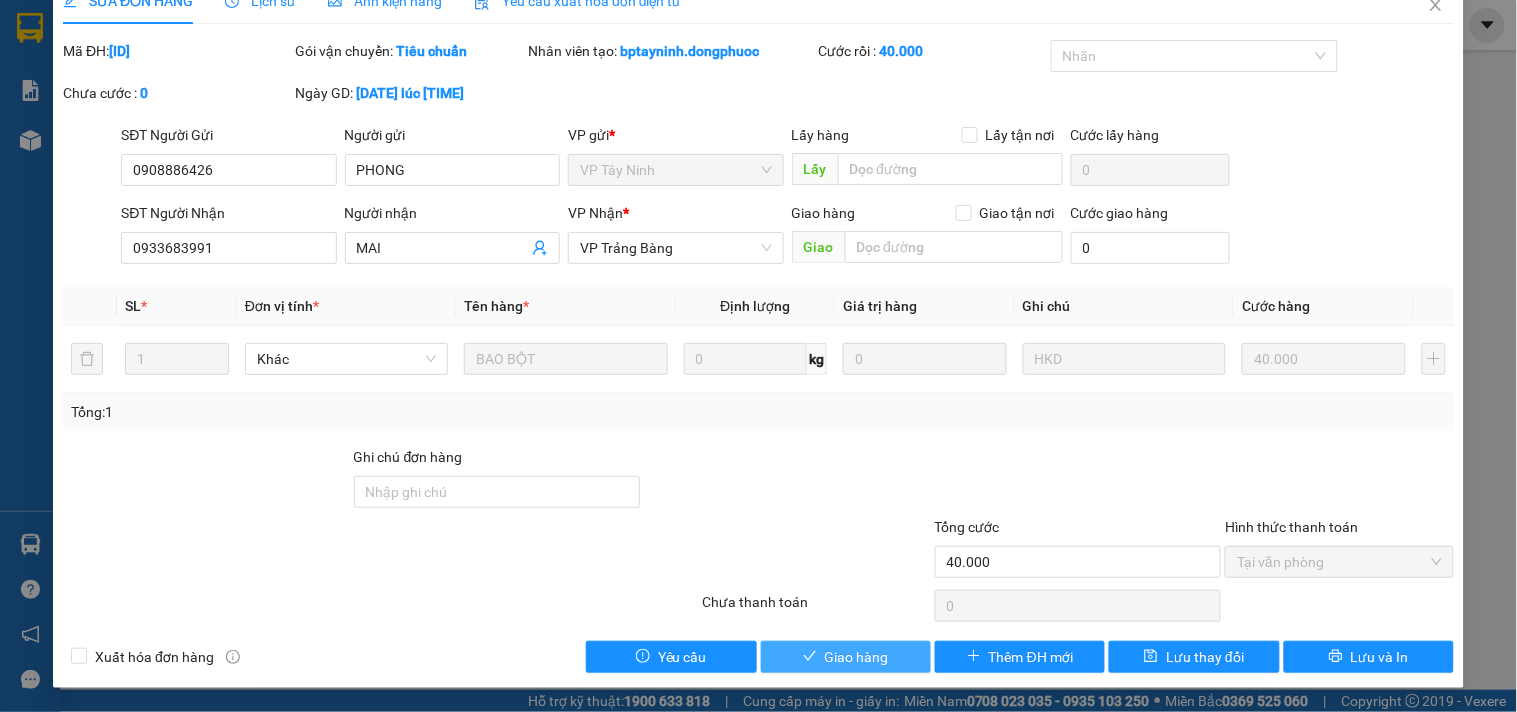 click on "Giao hàng" at bounding box center (846, 657) 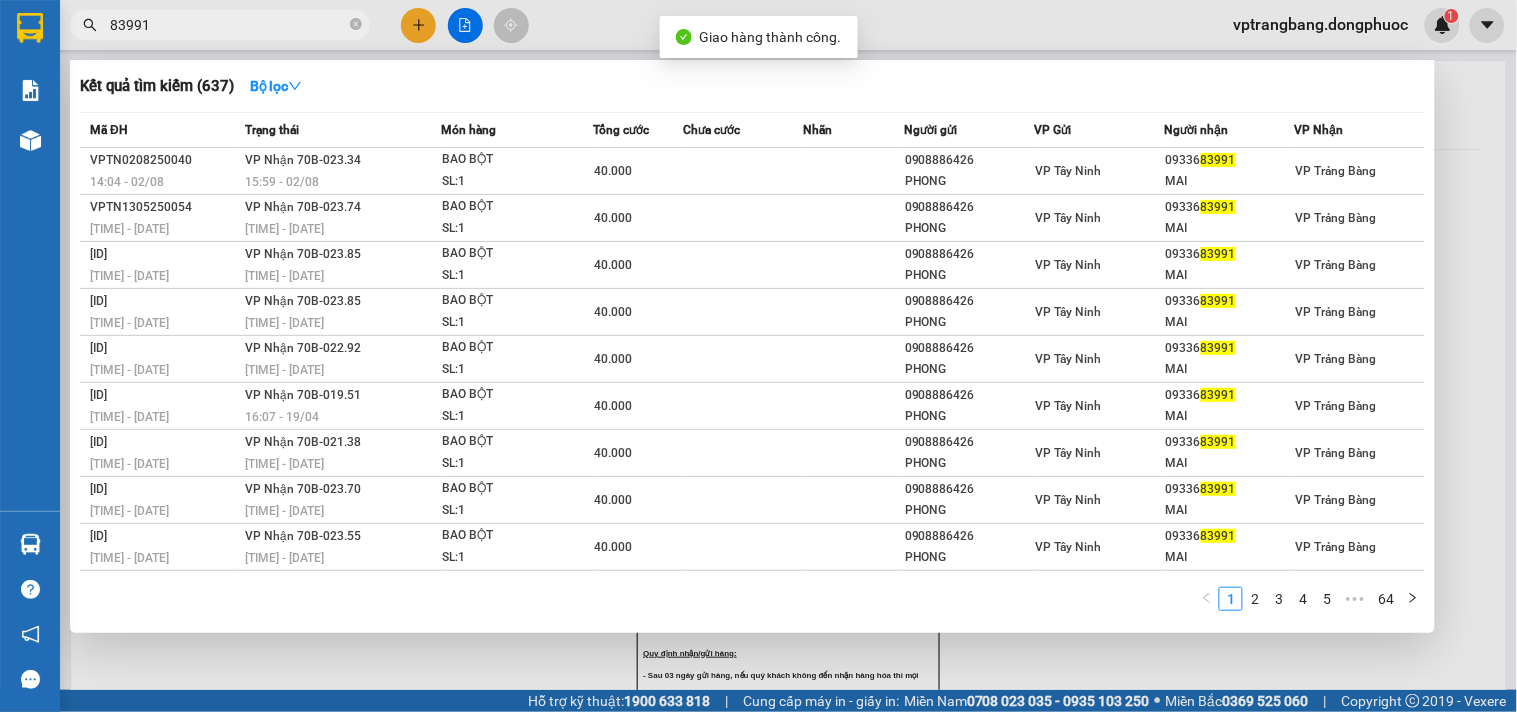 click on "83991" at bounding box center [228, 25] 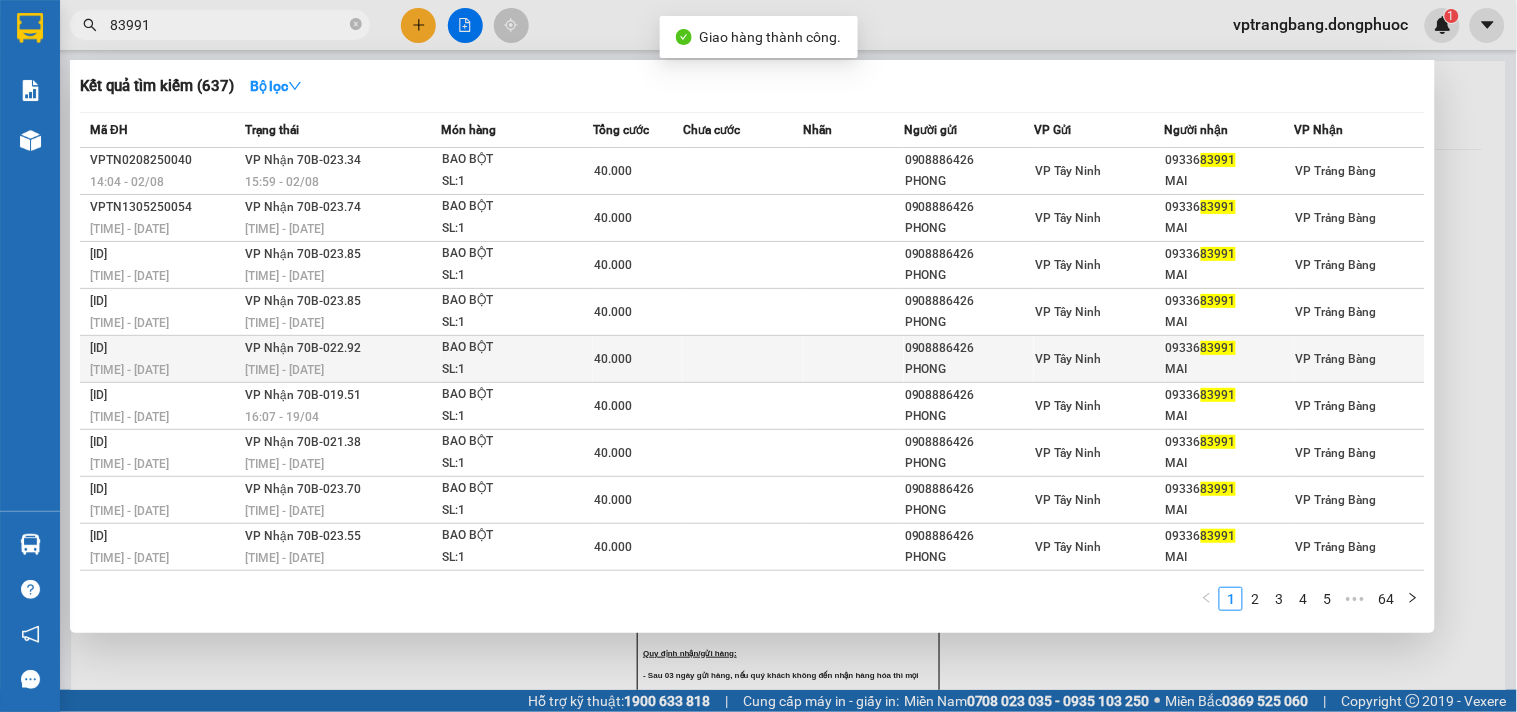 click at bounding box center [743, 359] 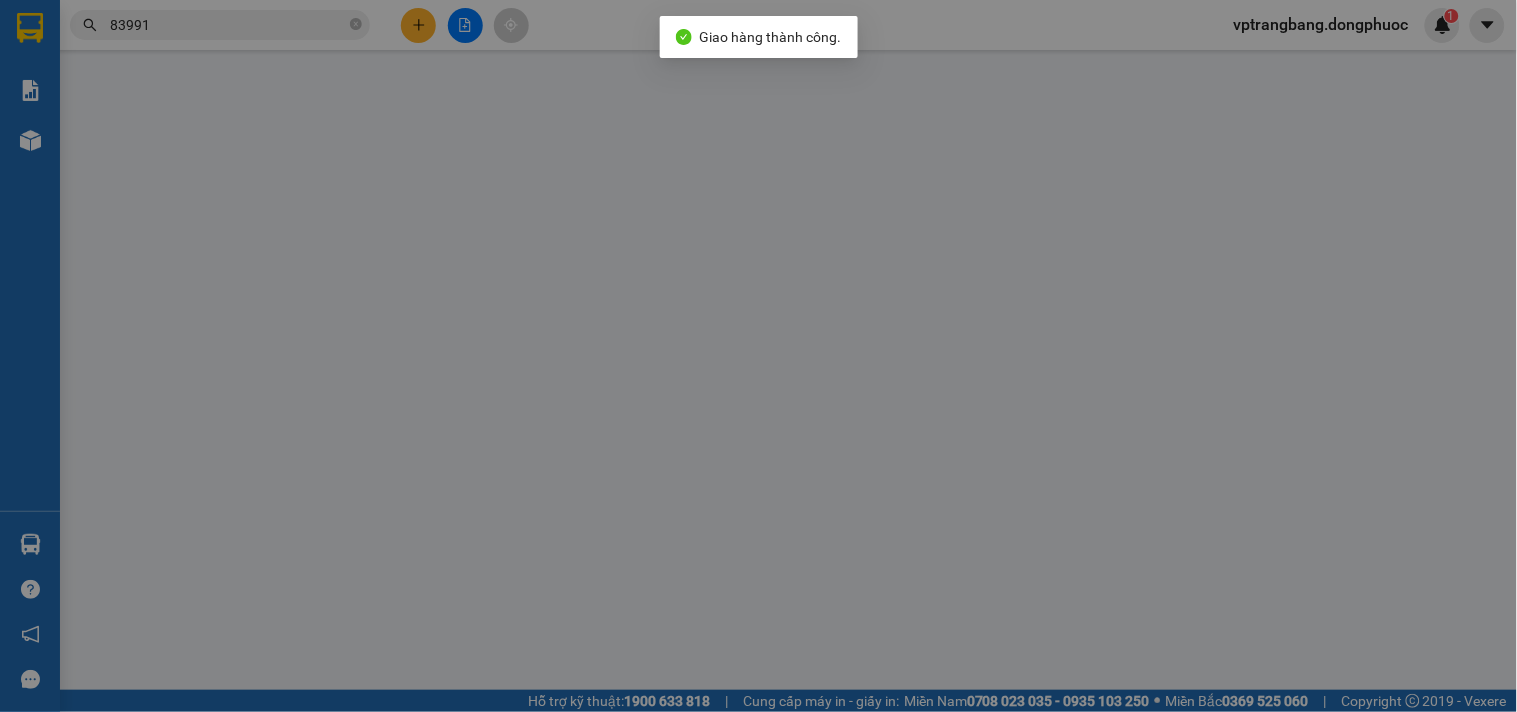 type on "0908886426" 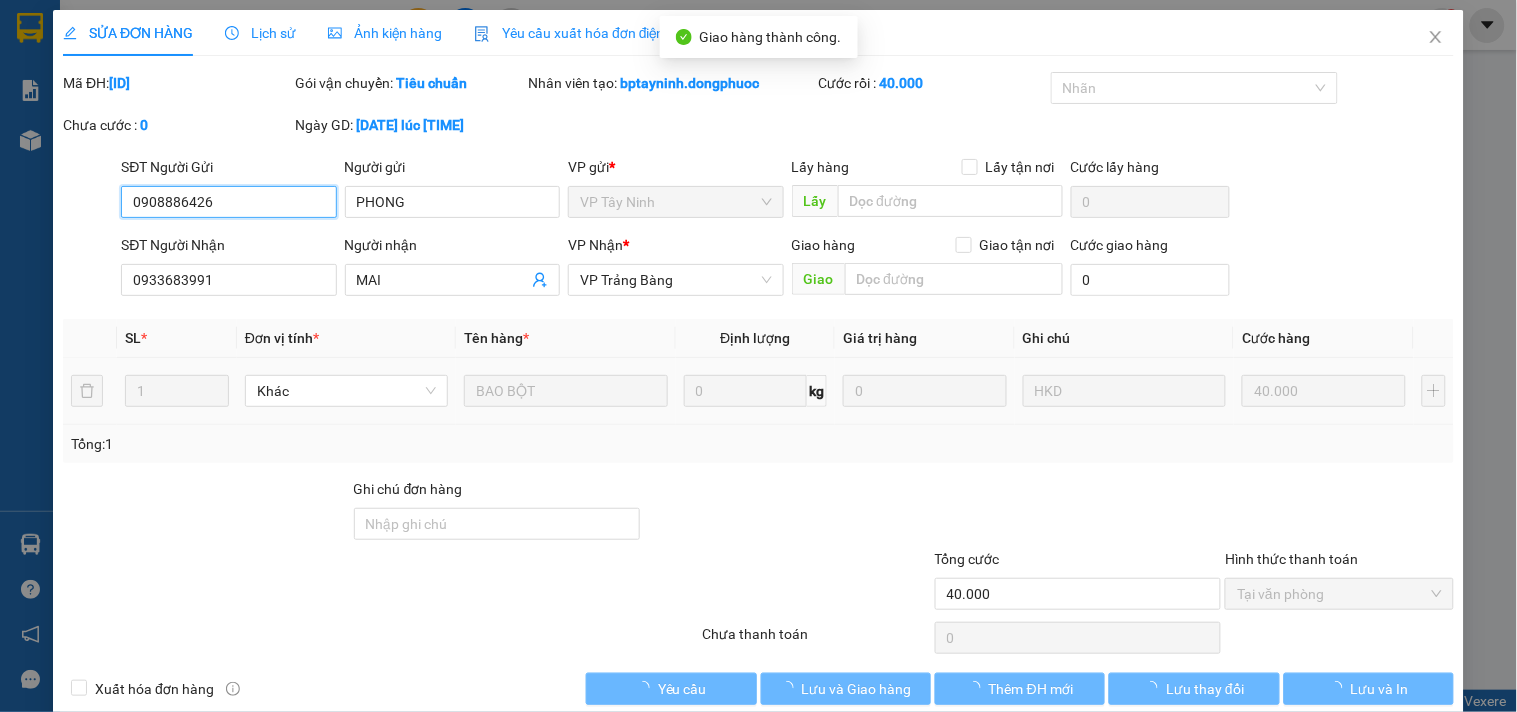 scroll, scrollTop: 32, scrollLeft: 0, axis: vertical 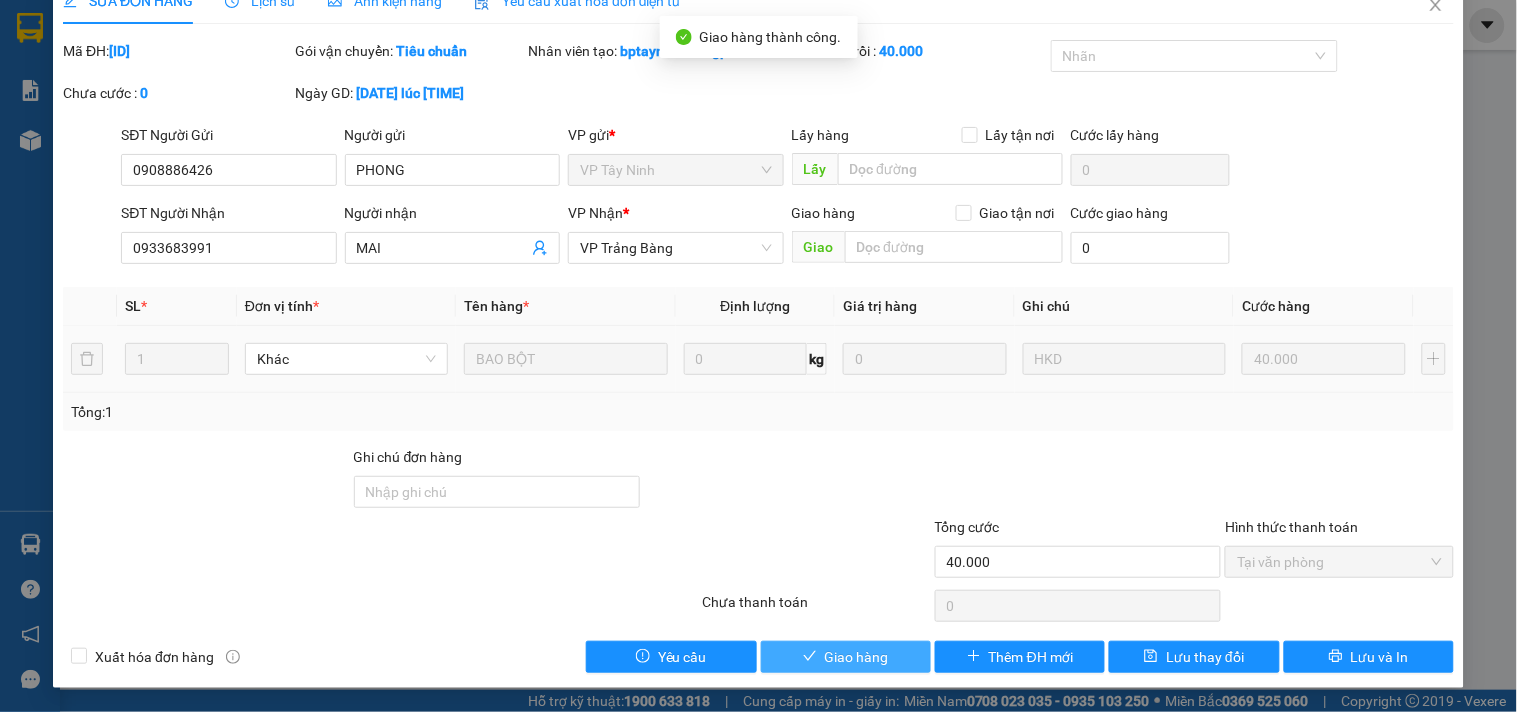 drag, startPoint x: 857, startPoint y: 658, endPoint x: 836, endPoint y: 644, distance: 25.23886 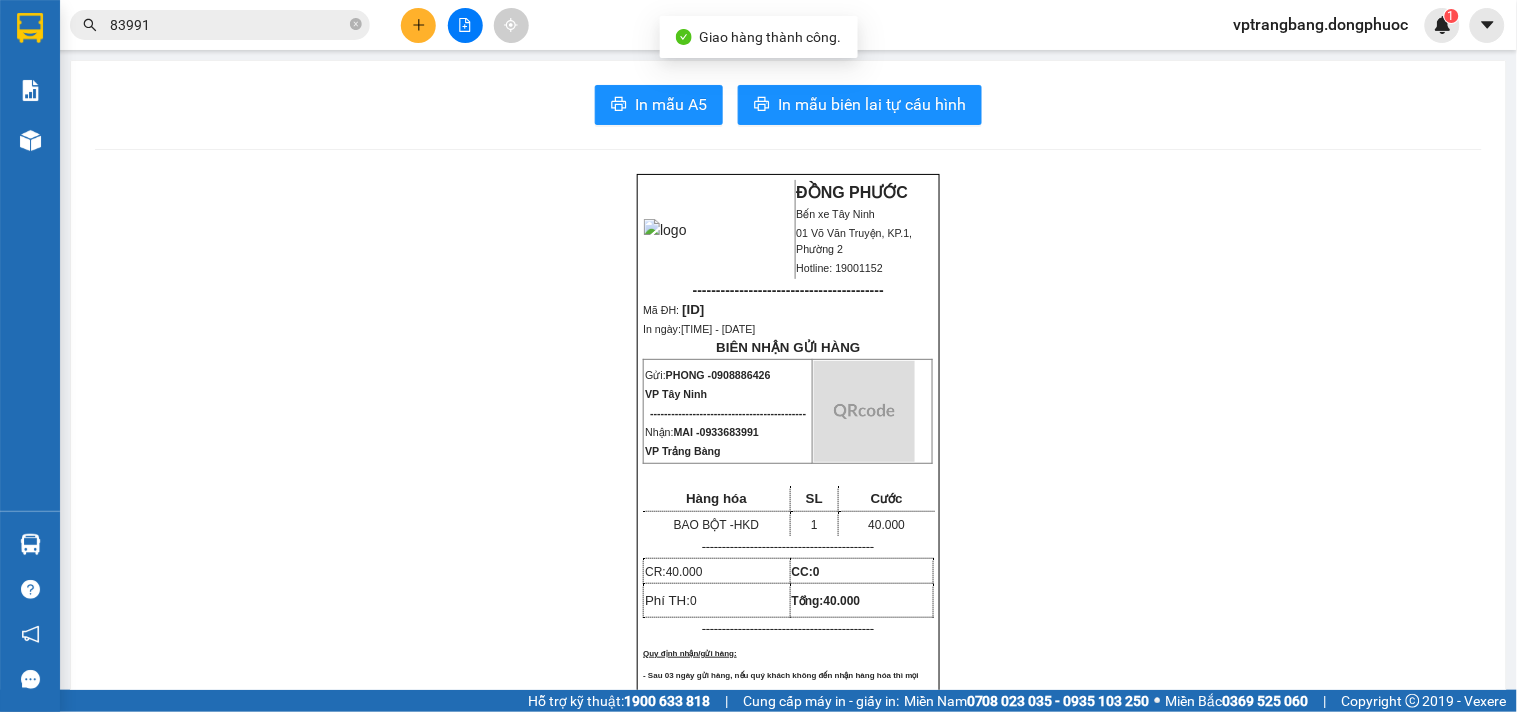 click on "83991" at bounding box center (228, 25) 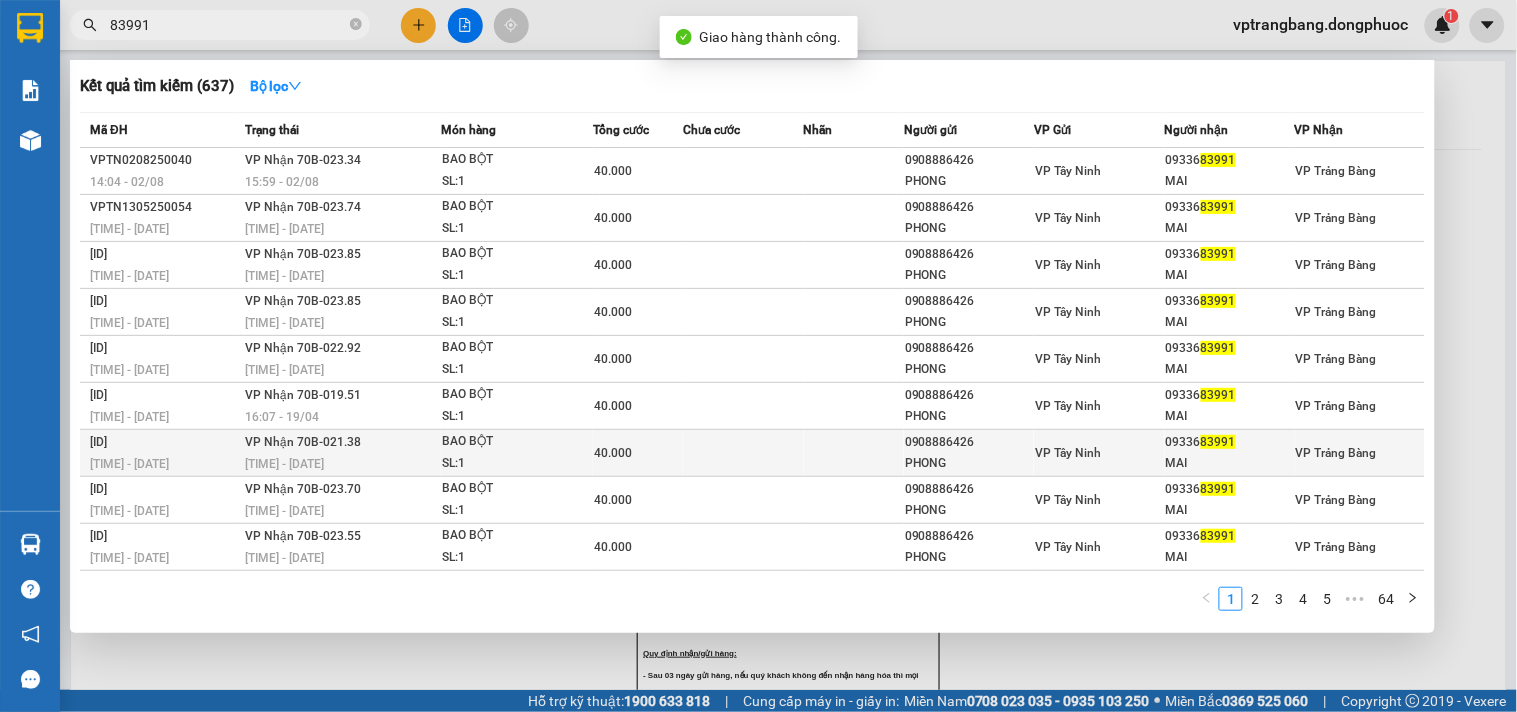 click at bounding box center [743, 453] 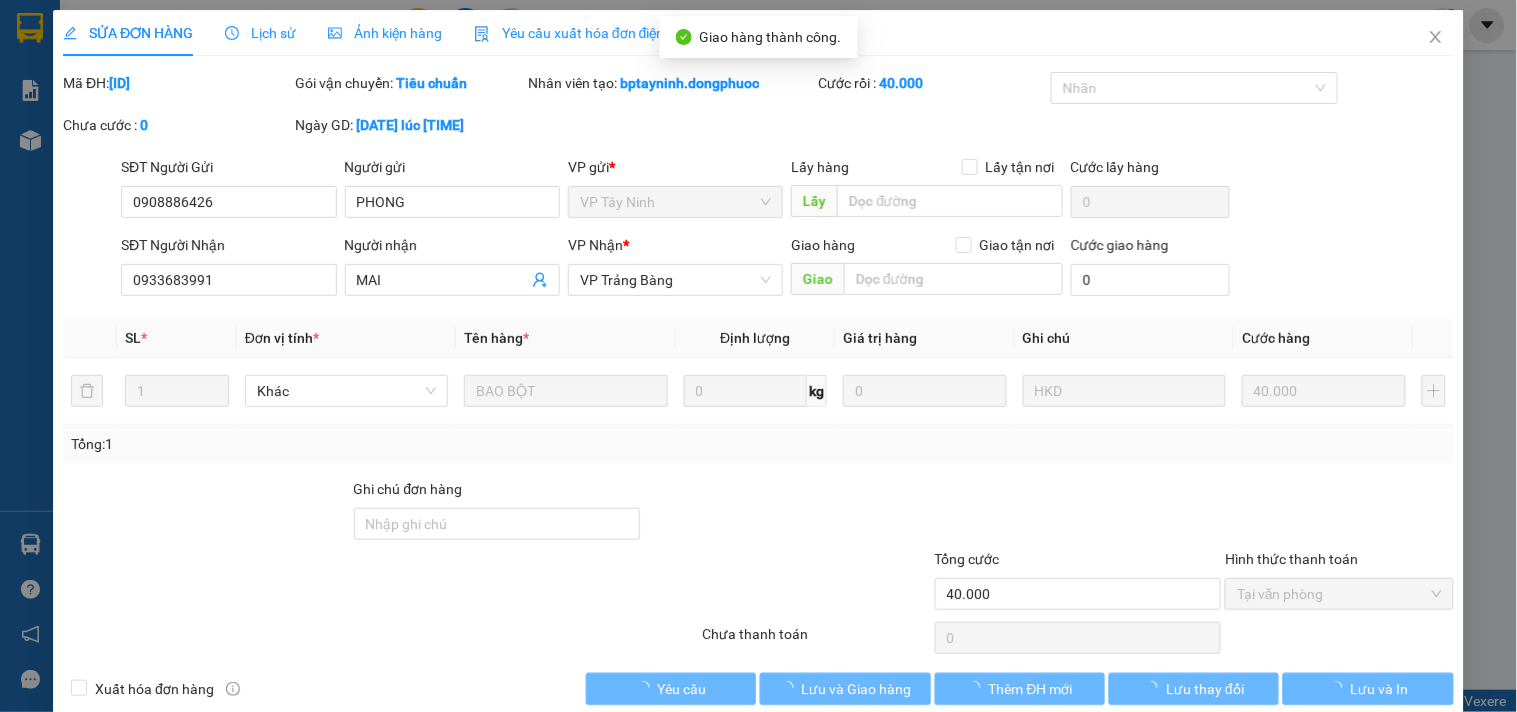 type on "0908886426" 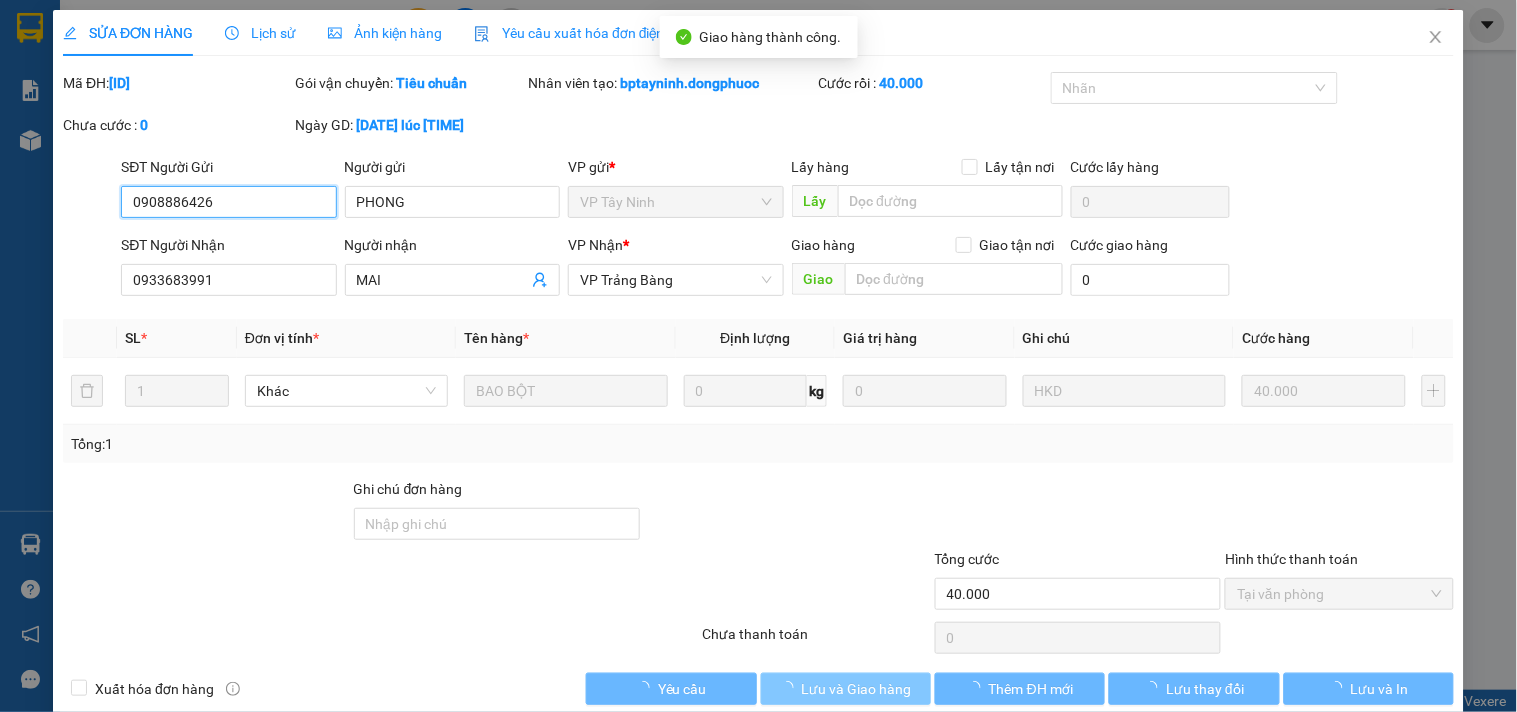 scroll, scrollTop: 32, scrollLeft: 0, axis: vertical 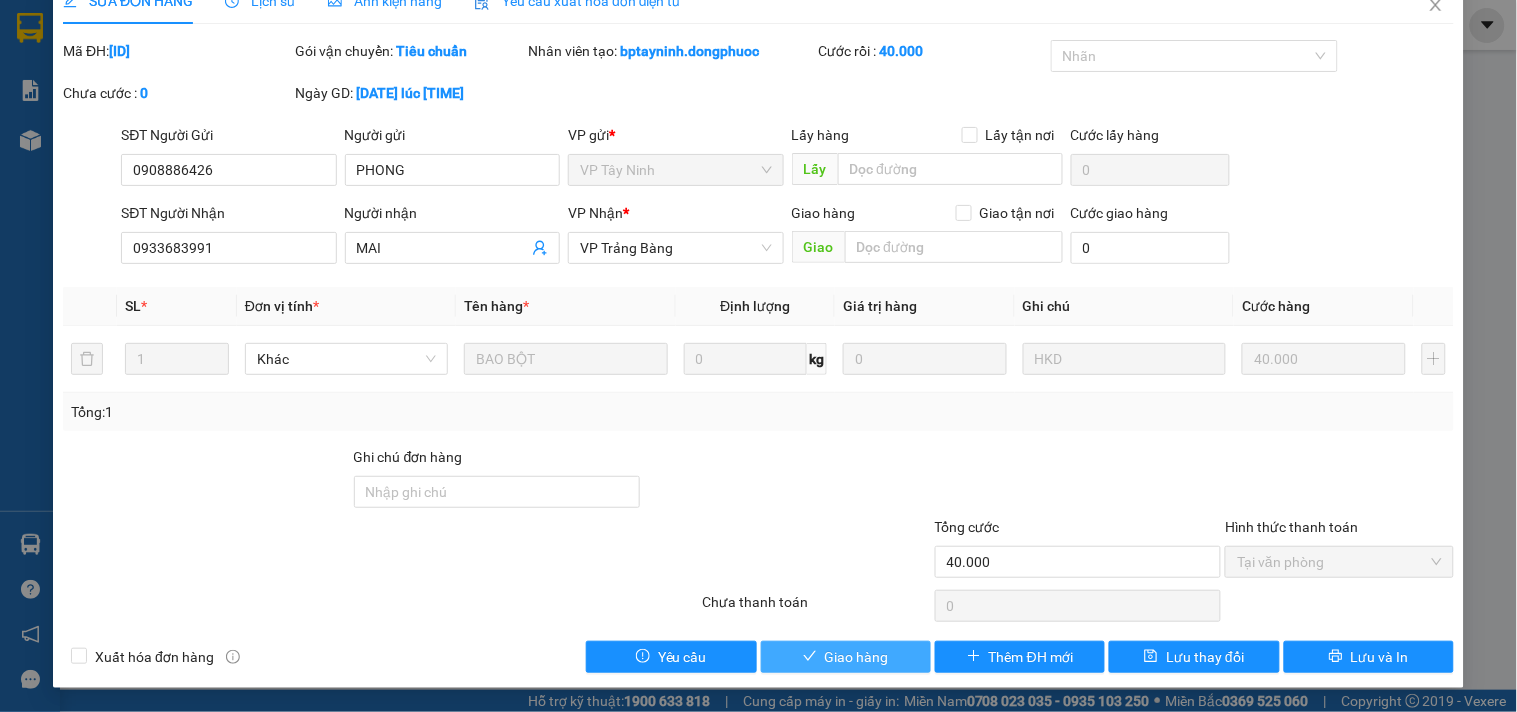click on "Giao hàng" at bounding box center (857, 657) 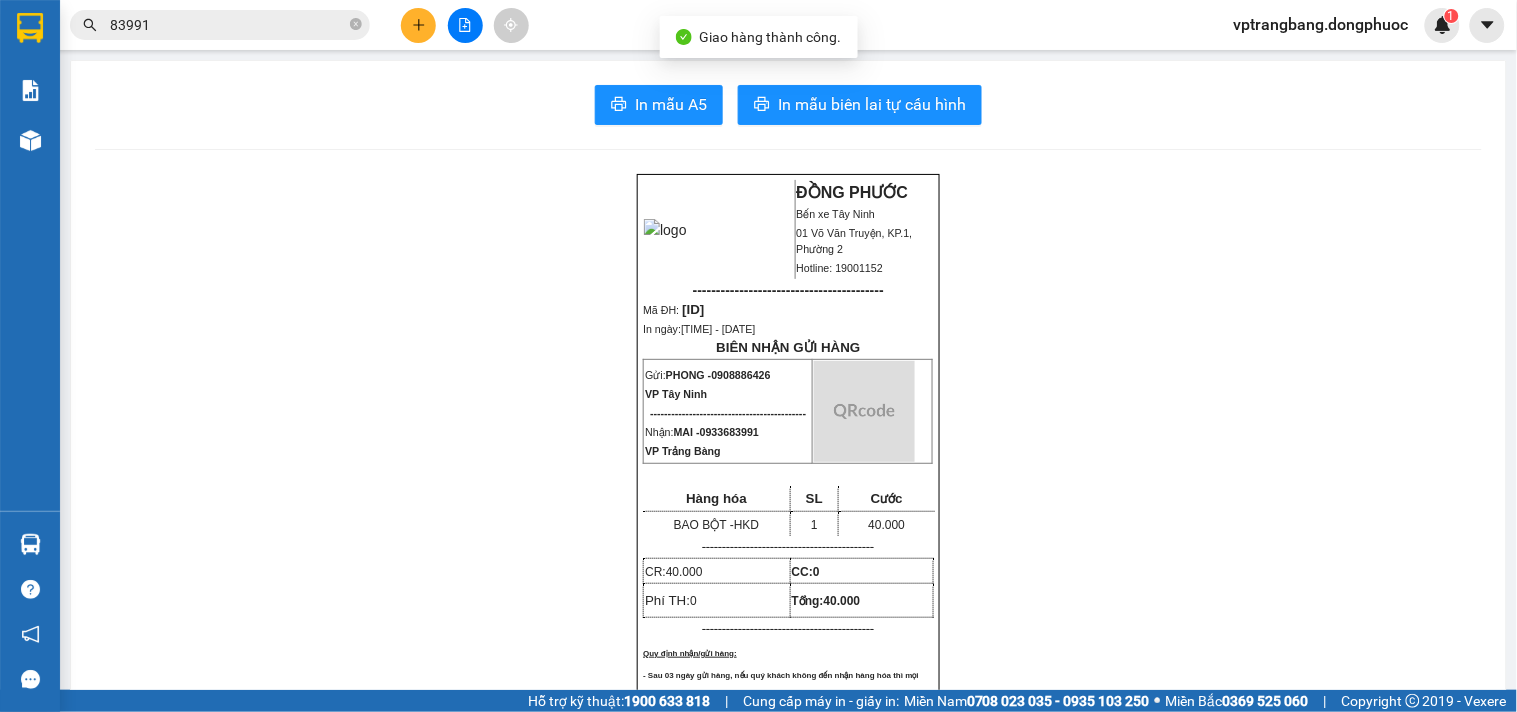 click on "83991" at bounding box center (228, 25) 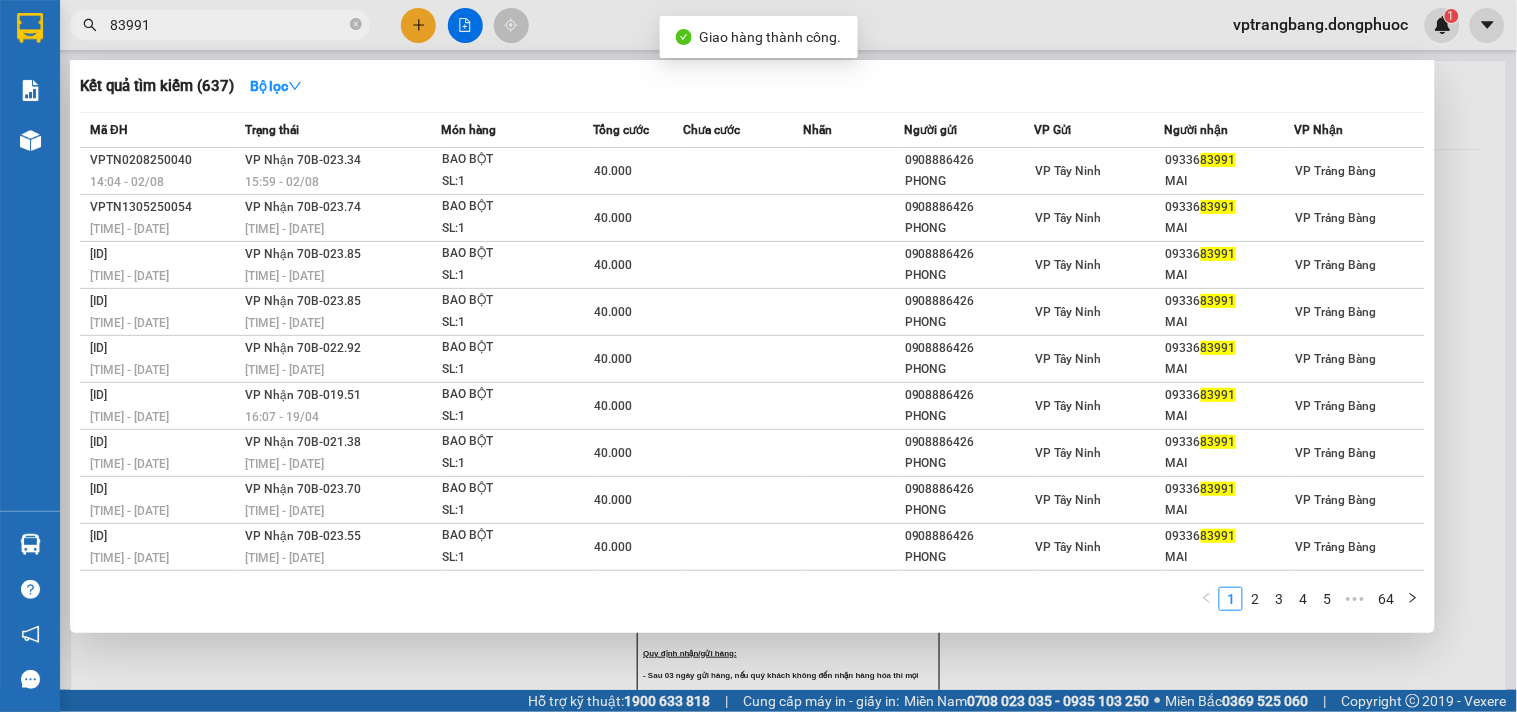 click on "83991" at bounding box center [228, 25] 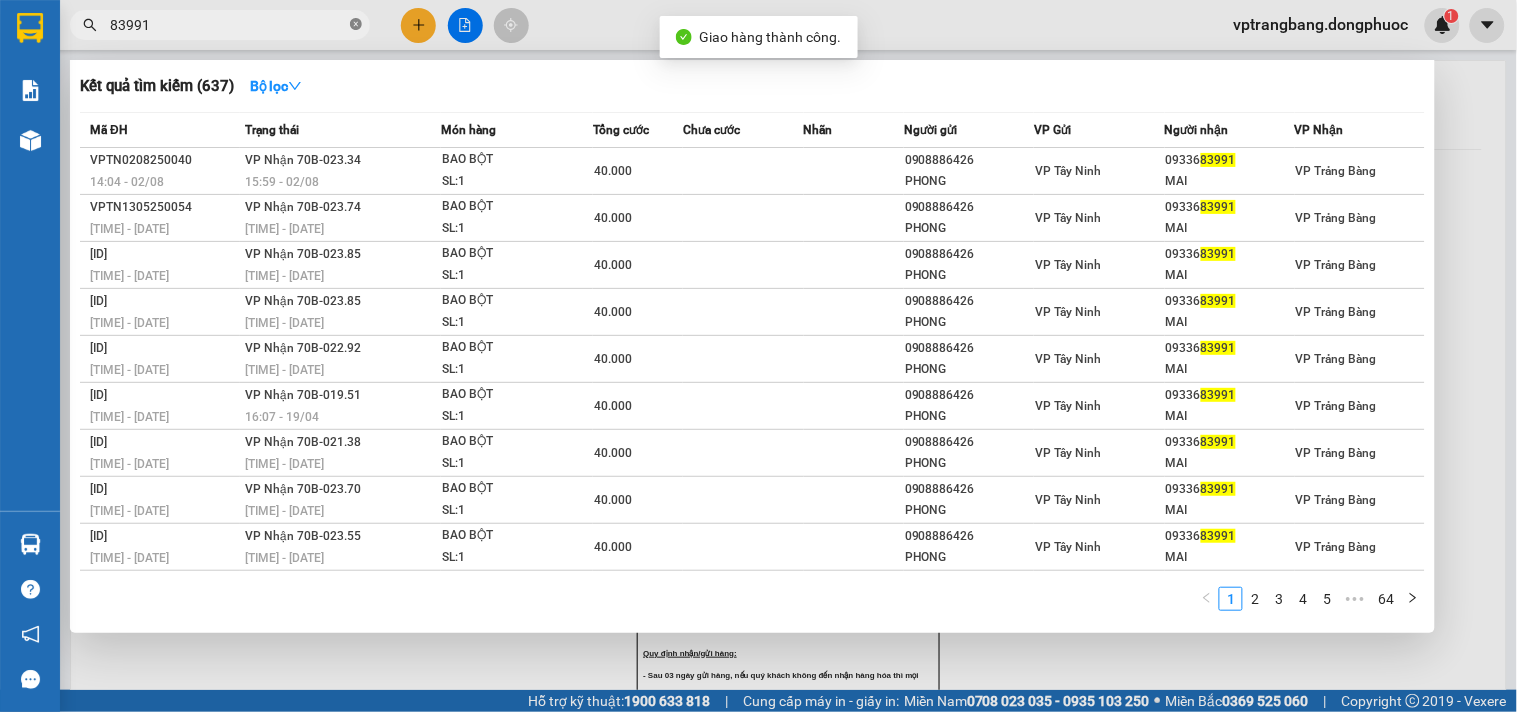 click 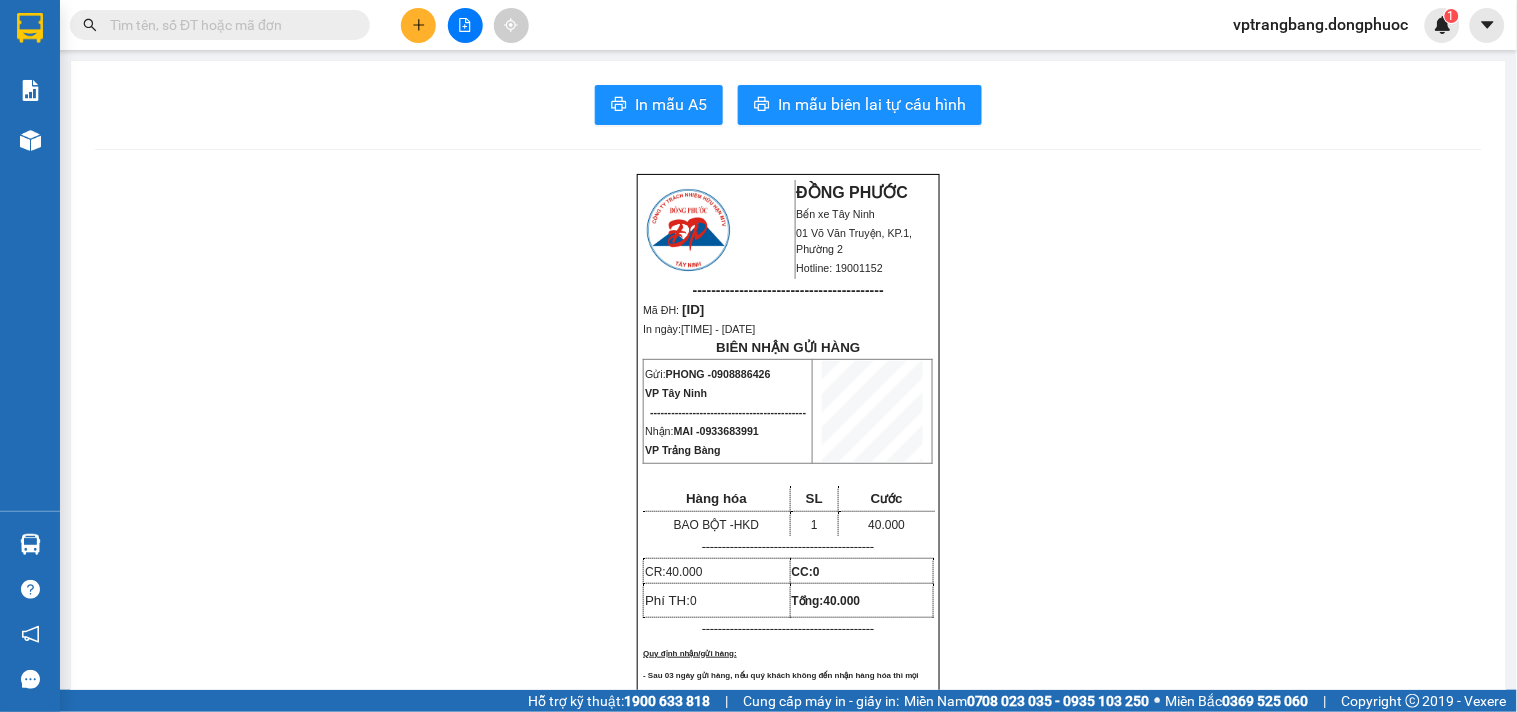 click at bounding box center [228, 25] 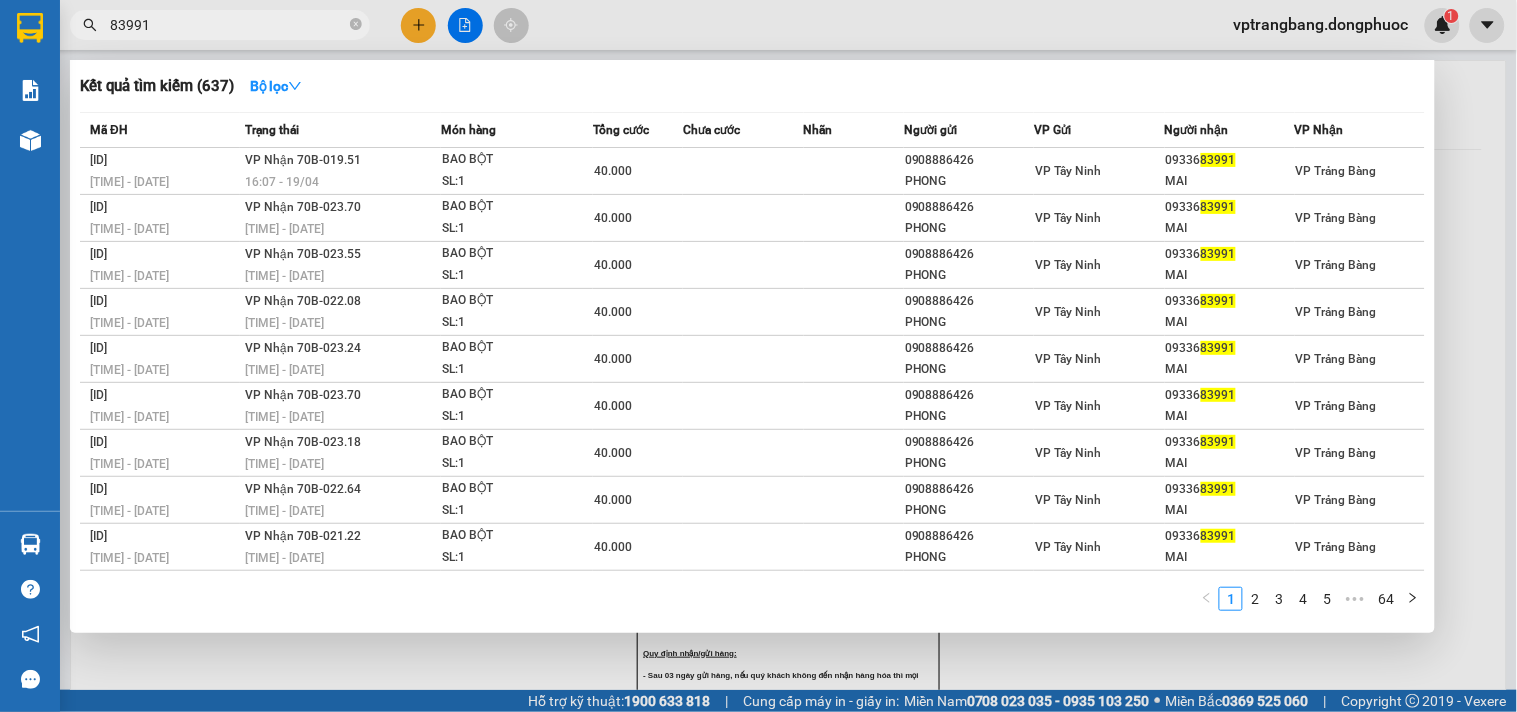 type on "83991" 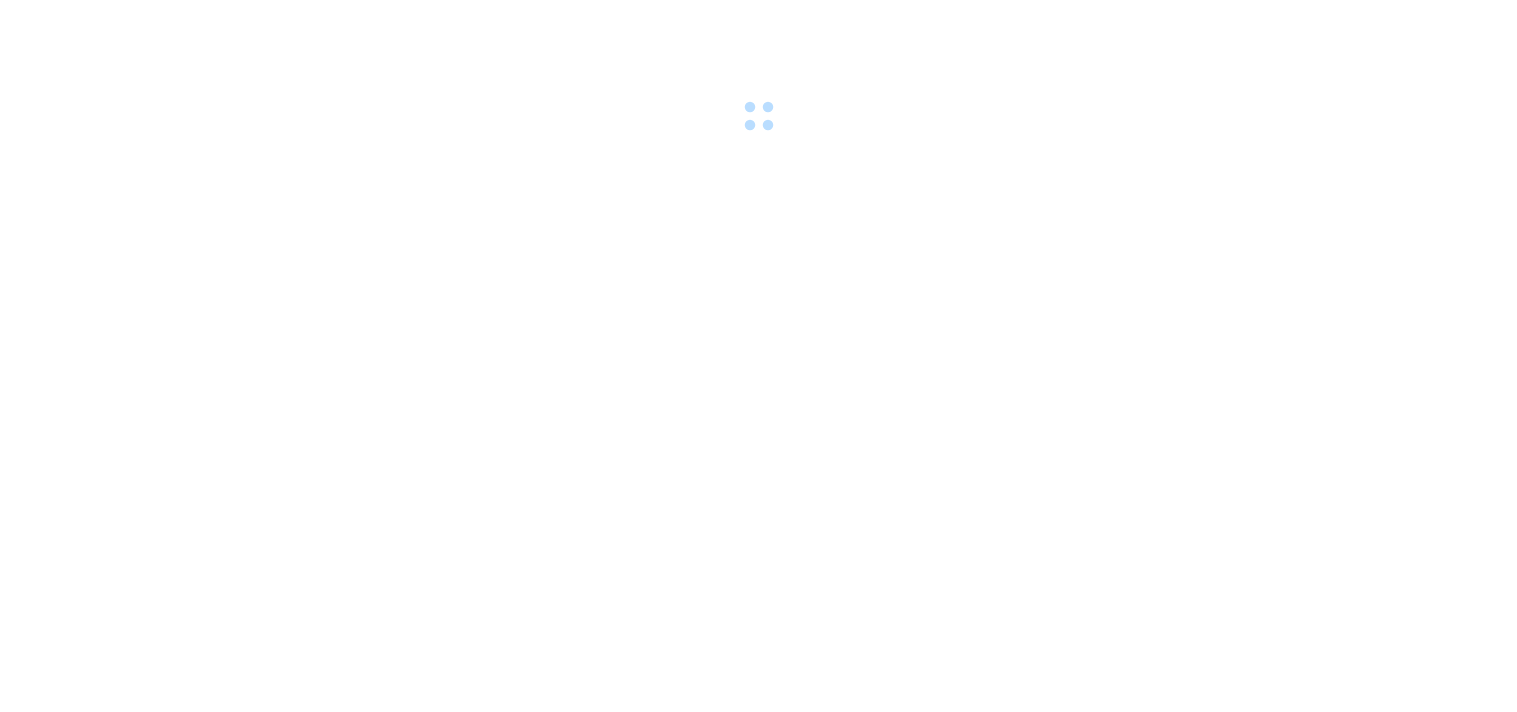 scroll, scrollTop: 0, scrollLeft: 0, axis: both 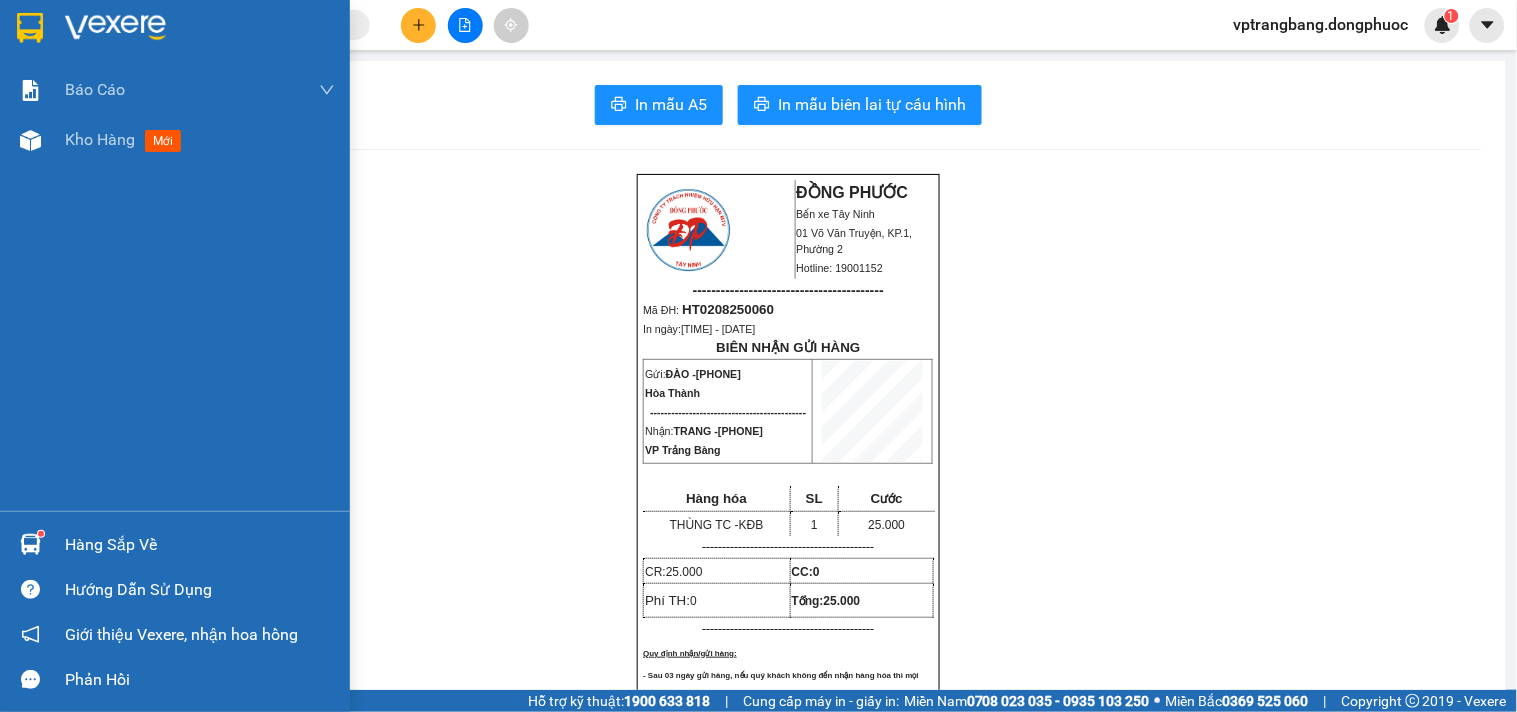click on "Hàng sắp về" at bounding box center [175, 544] 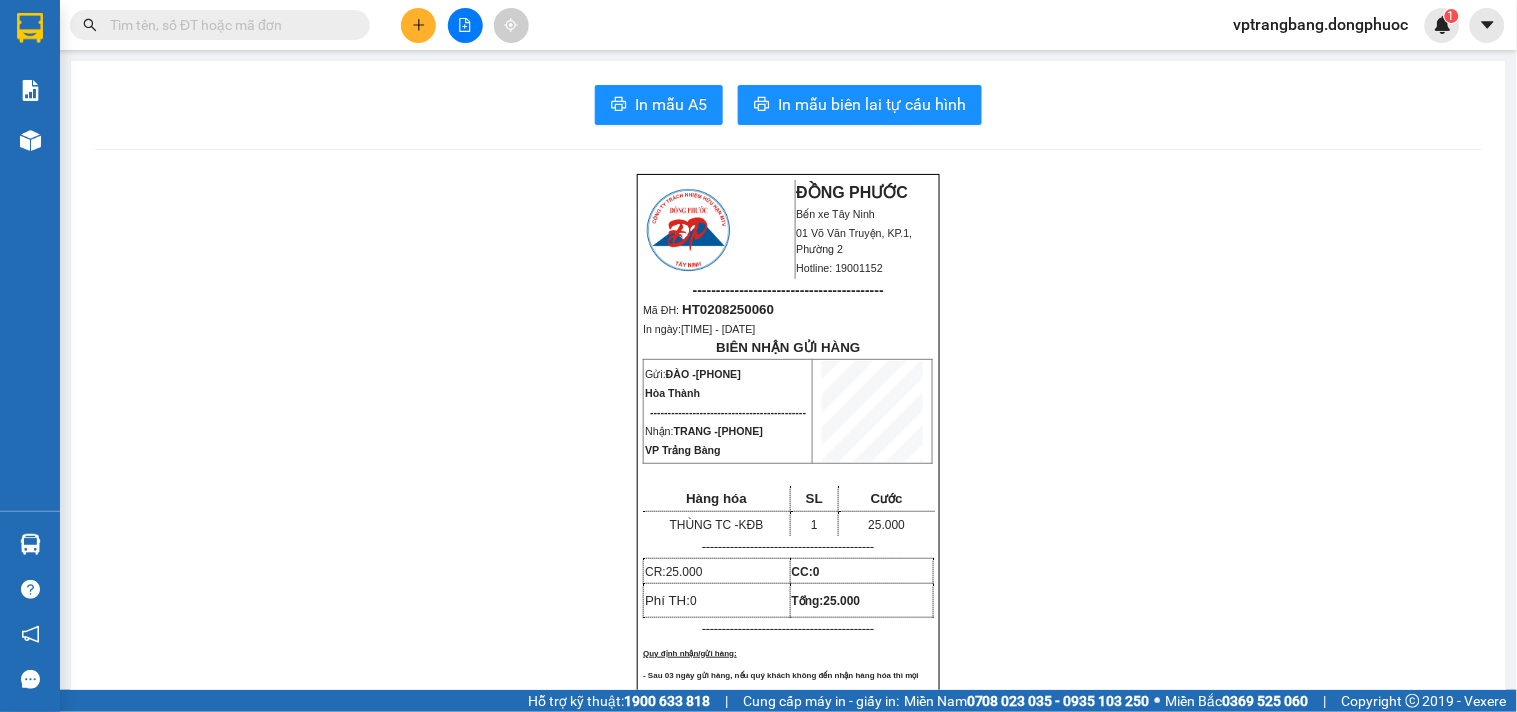 drag, startPoint x: 384, startPoint y: 341, endPoint x: 188, endPoint y: 261, distance: 211.69789 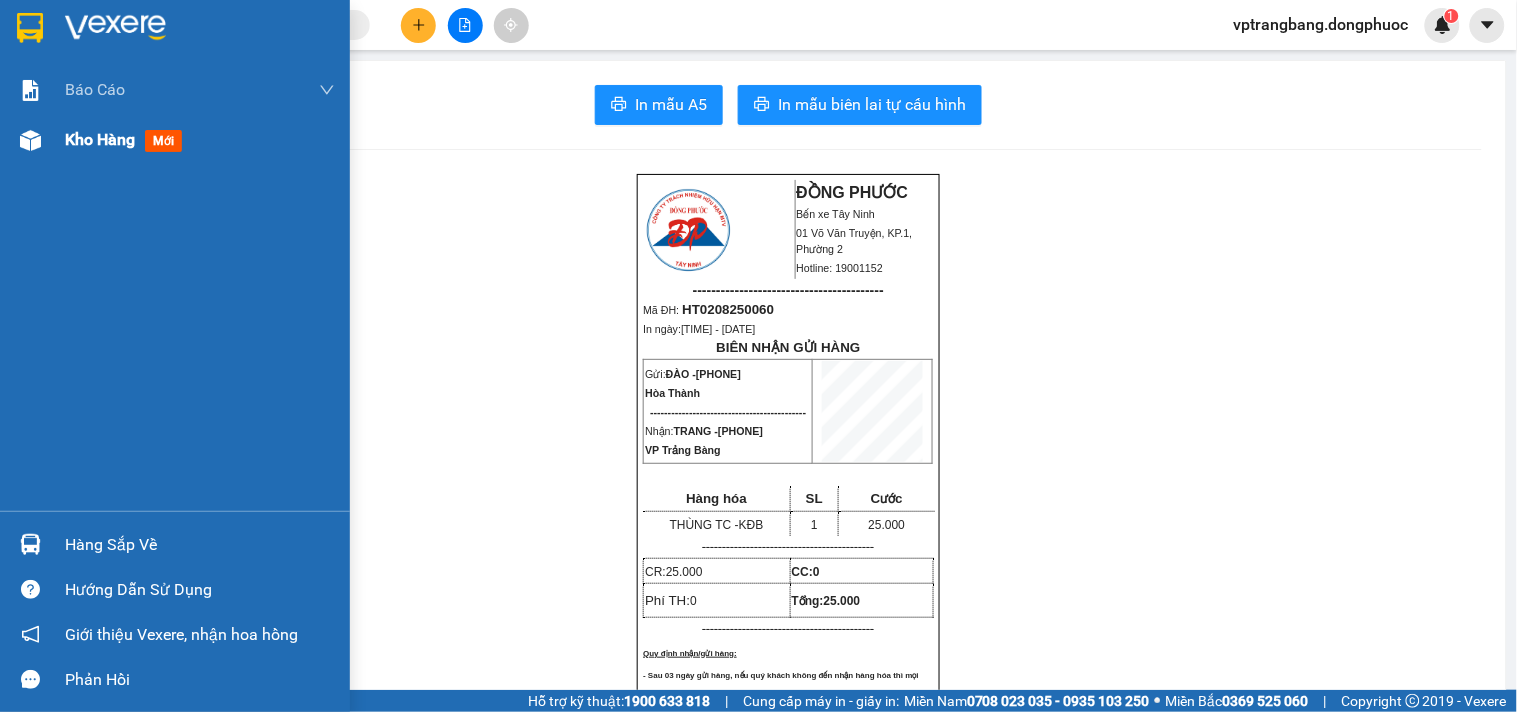click on "Kho hàng mới" at bounding box center (175, 140) 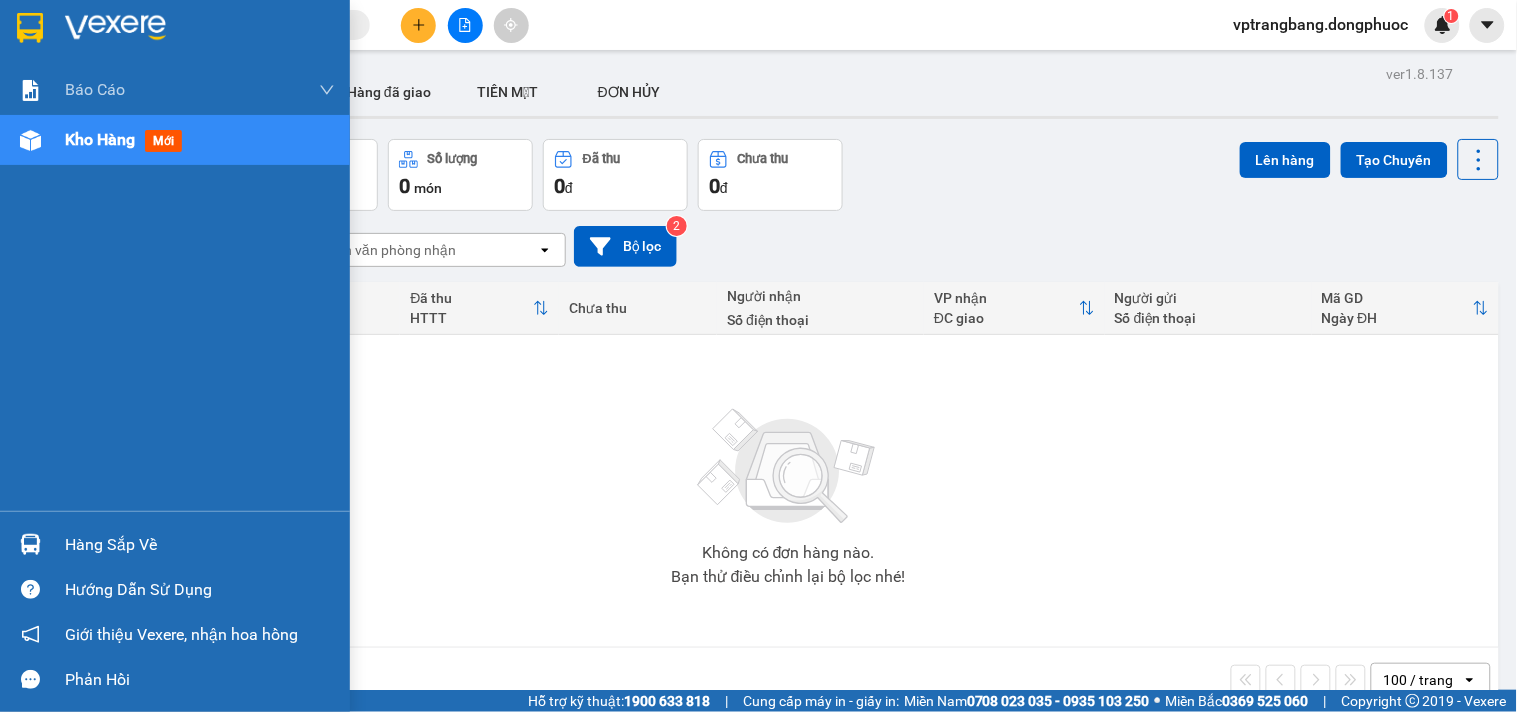 click on "Hàng sắp về" at bounding box center [175, 544] 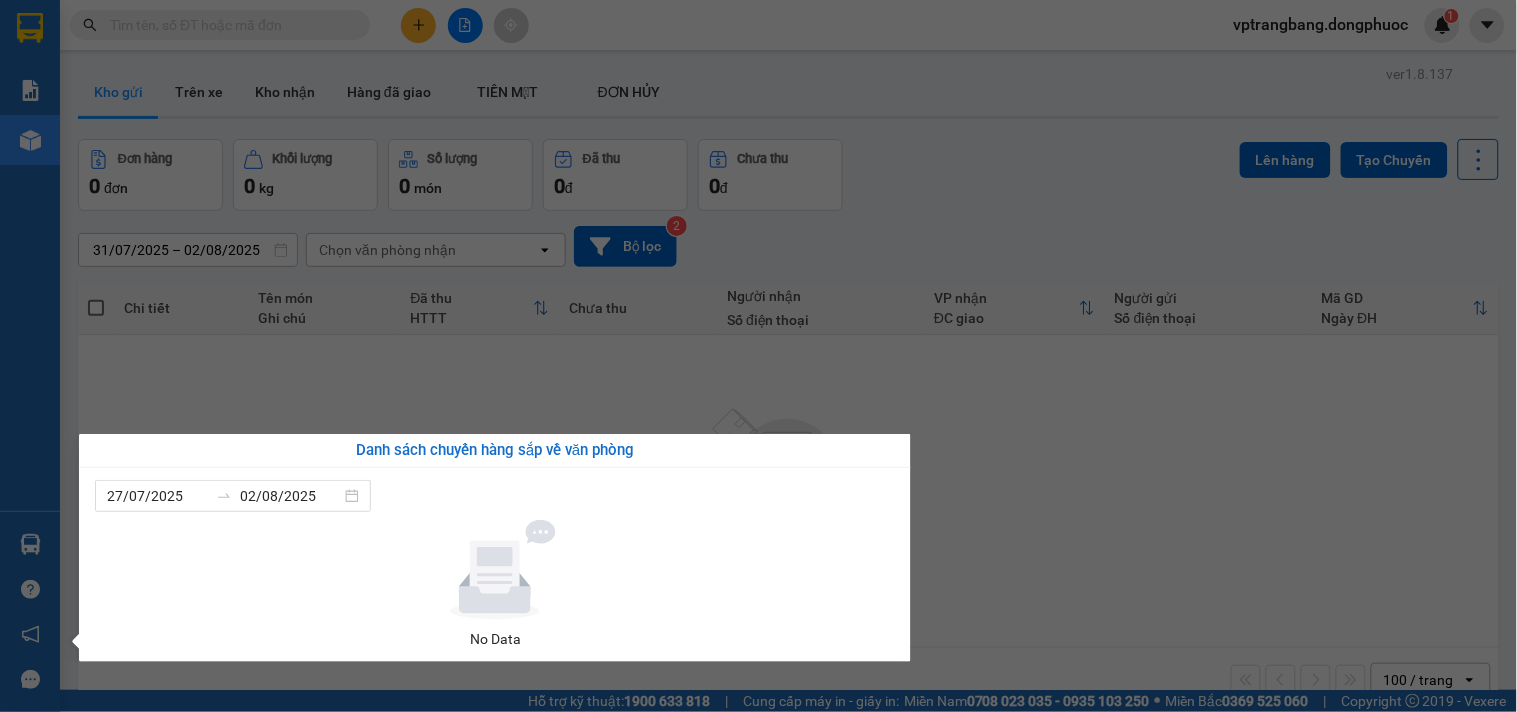 click on "Kết quả tìm kiếm ( 0 )  Bộ lọc  No Data vptrangbang.dongphuoc 1     Báo cáo Mẫu 1: Báo cáo dòng tiền theo nhân viên Mẫu 1: Báo cáo dòng tiền theo nhân viên (VP) Mẫu 2: Doanh số tạo đơn theo Văn phòng, nhân viên - Trạm     Kho hàng mới Hàng sắp về Hướng dẫn sử dụng Giới thiệu Vexere, nhận hoa hồng Phản hồi Phần mềm hỗ trợ bạn tốt chứ? ver  1.8.137 Kho gửi Trên xe Kho nhận Hàng đã giao TIỀN MẶT  ĐƠN HỦY Đơn hàng 0 đơn Khối lượng 0 kg Số lượng 0 món Đã thu 0  đ Chưa thu 0  đ Lên hàng Tạo Chuyến 31/07/2025 – 02/08/2025 Press the down arrow key to interact with the calendar and select a date. Press the escape button to close the calendar. Selected date range is from 31/07/2025 to 02/08/2025. Chọn văn phòng nhận open Bộ lọc 2 Chi tiết Tên món Ghi chú Đã thu HTTT Chưa thu Người nhận Số điện thoại VP nhận ĐC giao Người gửi Số điện thoại | |" at bounding box center [758, 356] 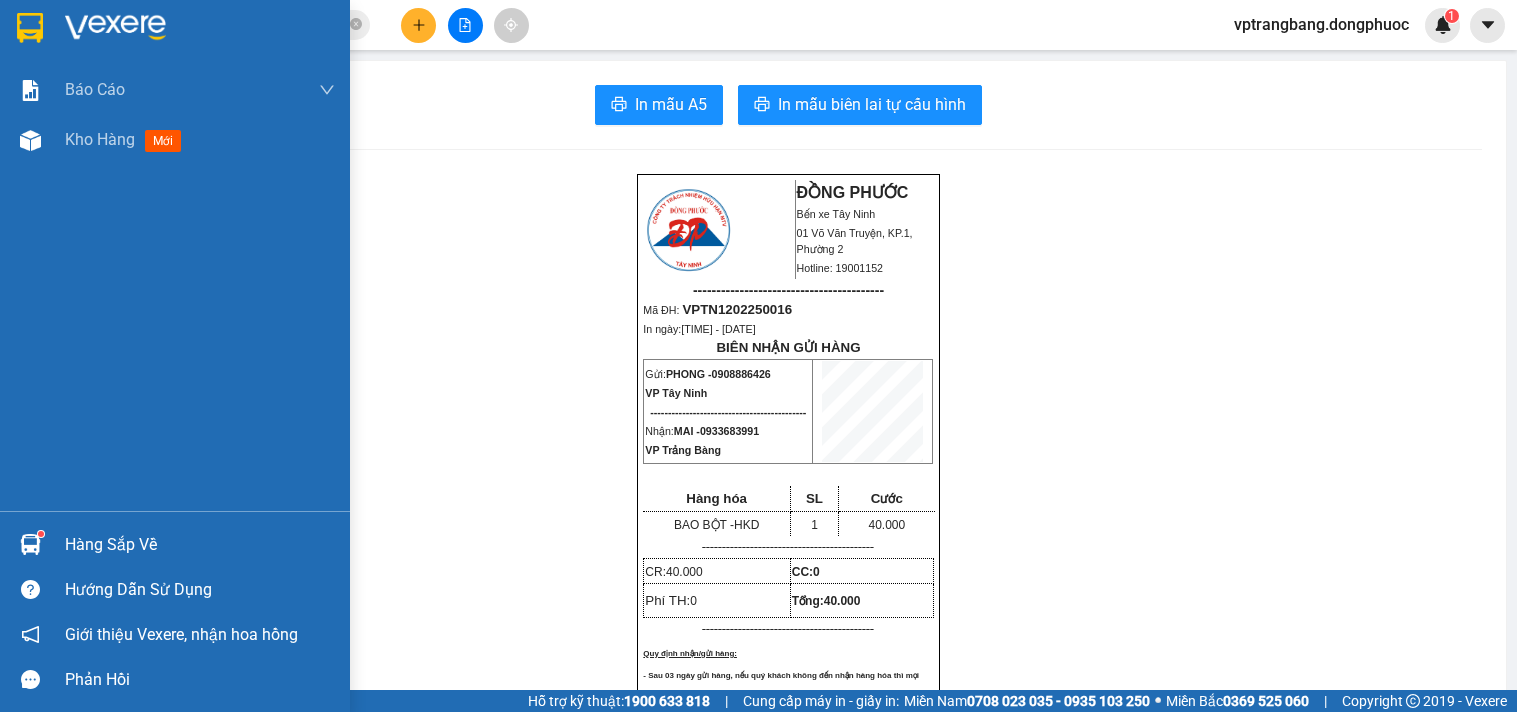 scroll, scrollTop: 0, scrollLeft: 0, axis: both 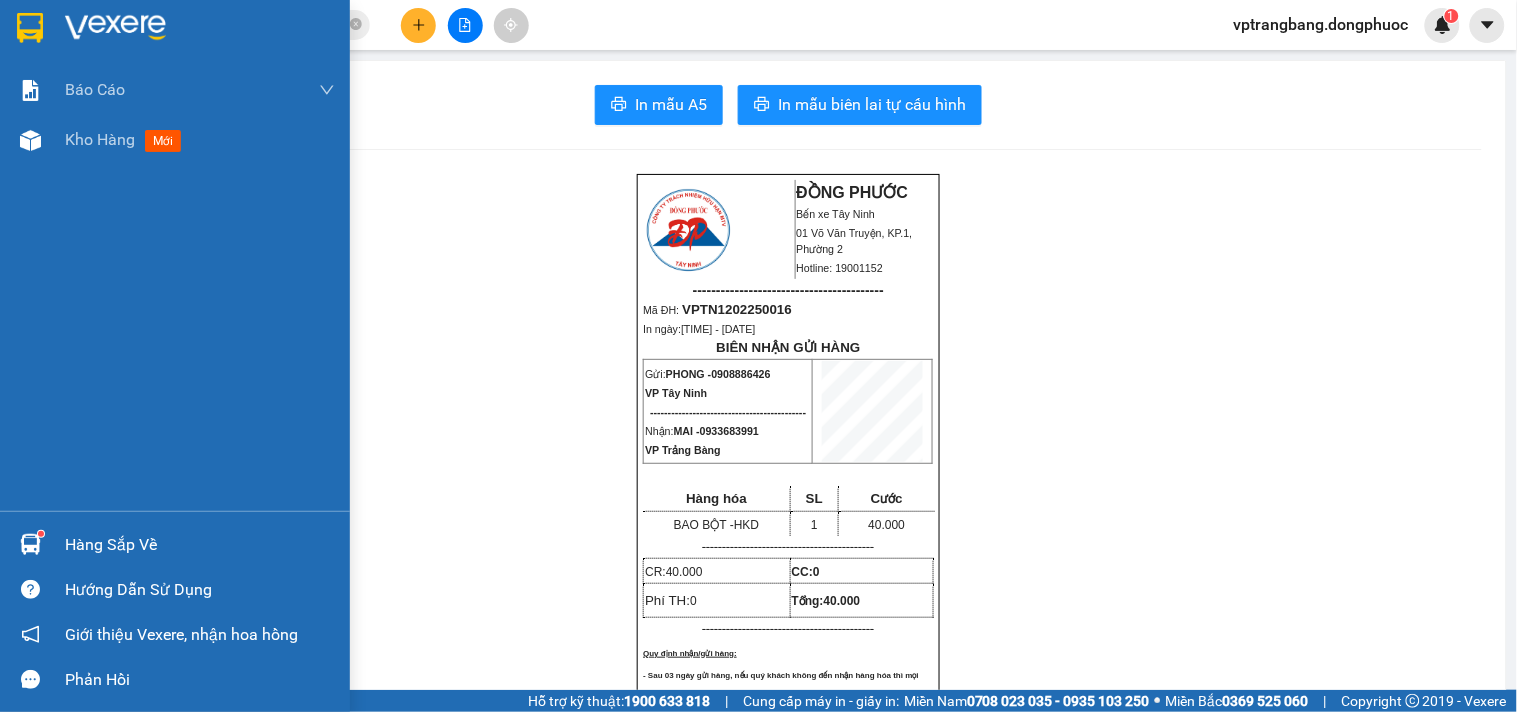 click on "Hàng sắp về" at bounding box center (200, 545) 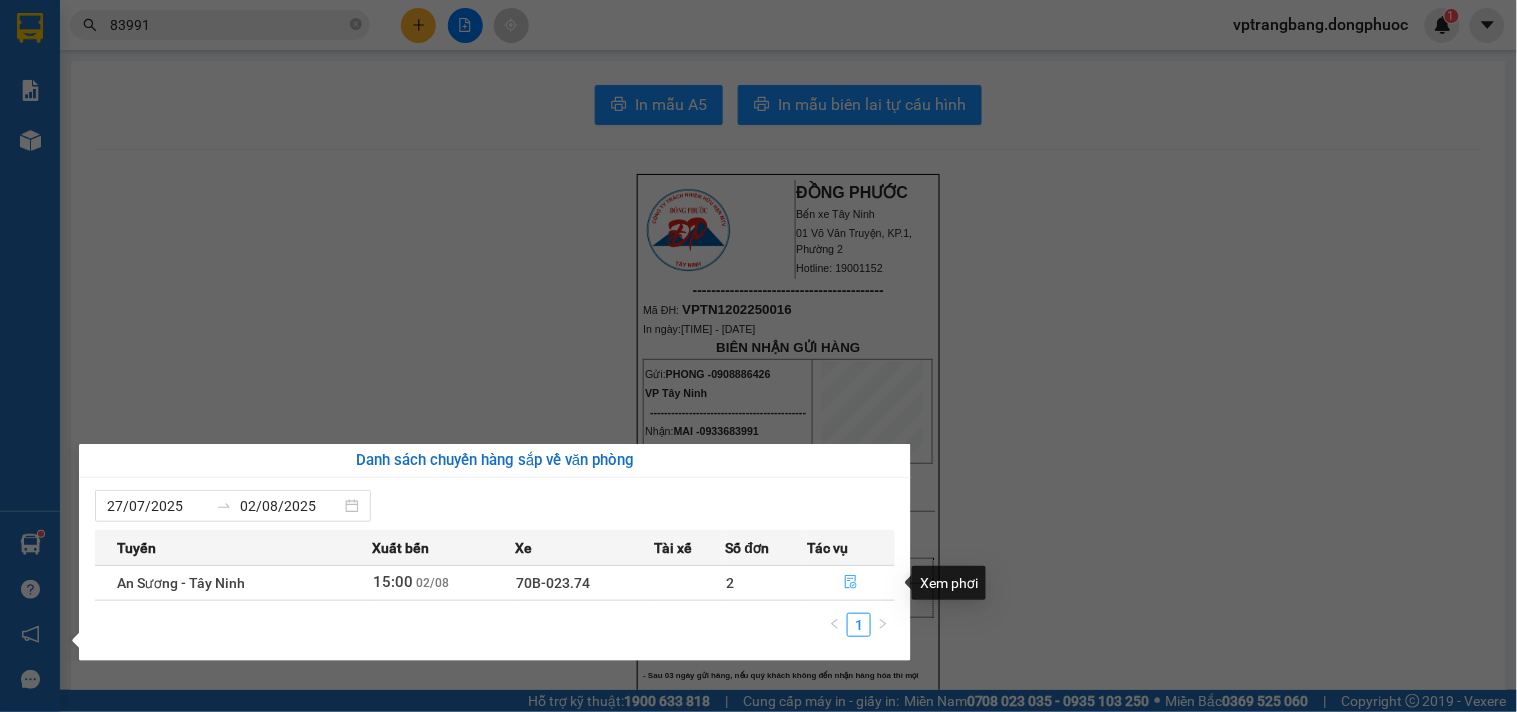 click 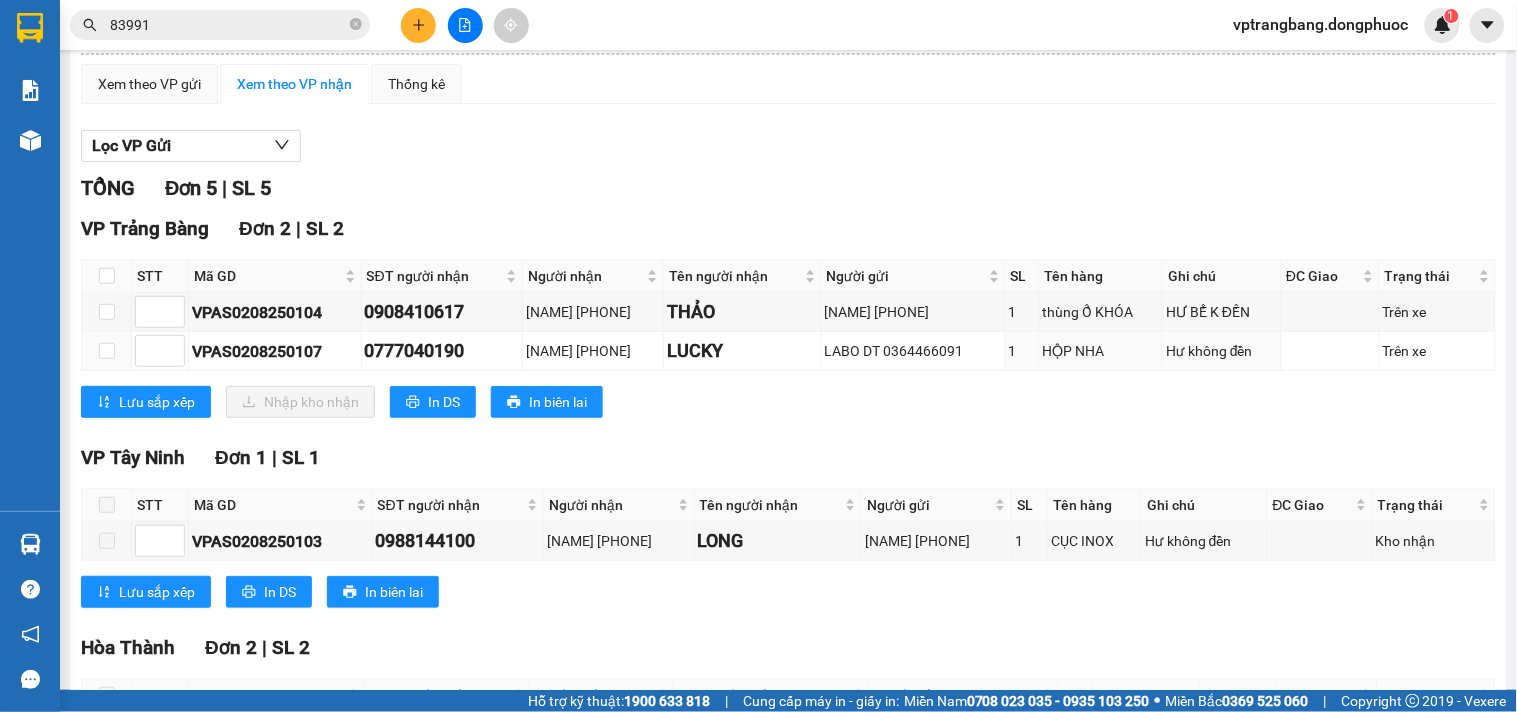 scroll, scrollTop: 31, scrollLeft: 0, axis: vertical 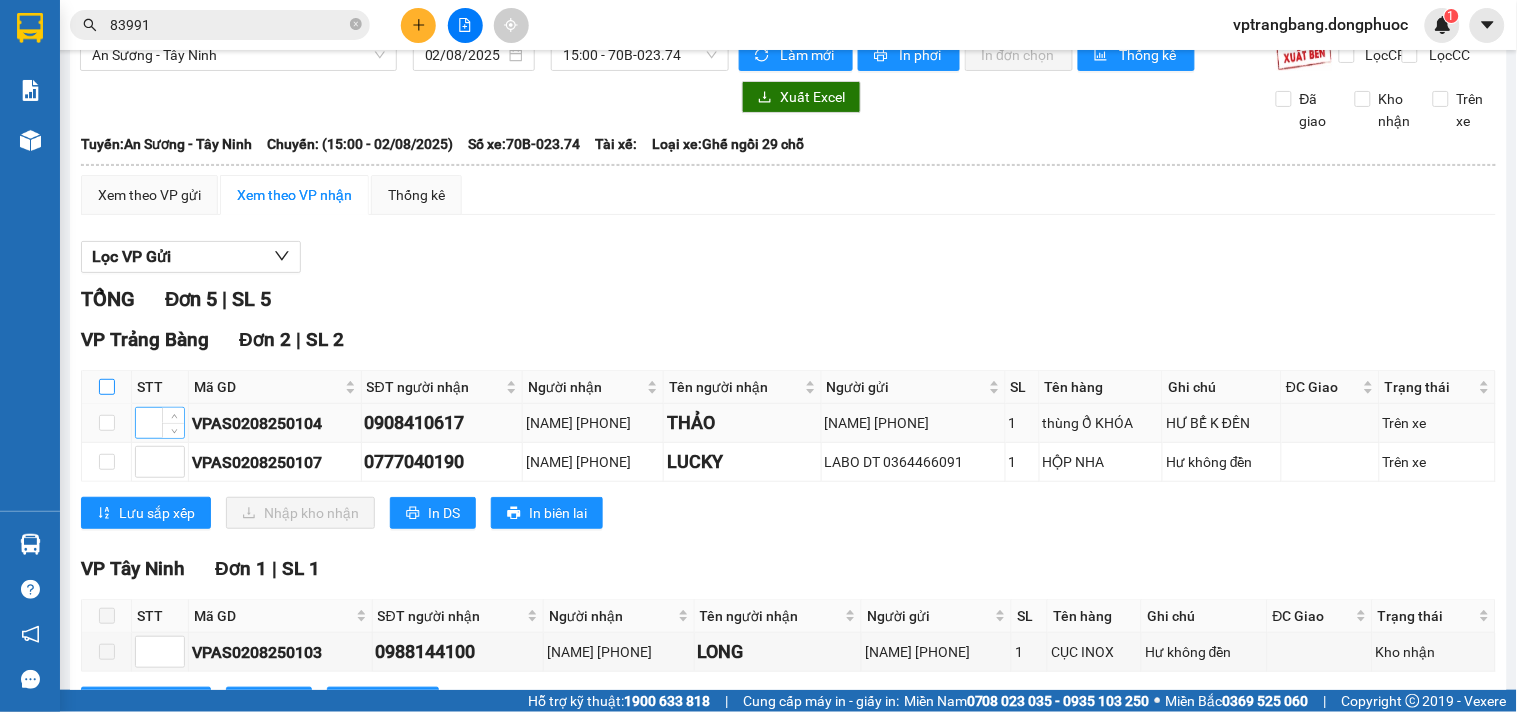 drag, startPoint x: 106, startPoint y: 400, endPoint x: 152, endPoint y: 434, distance: 57.201397 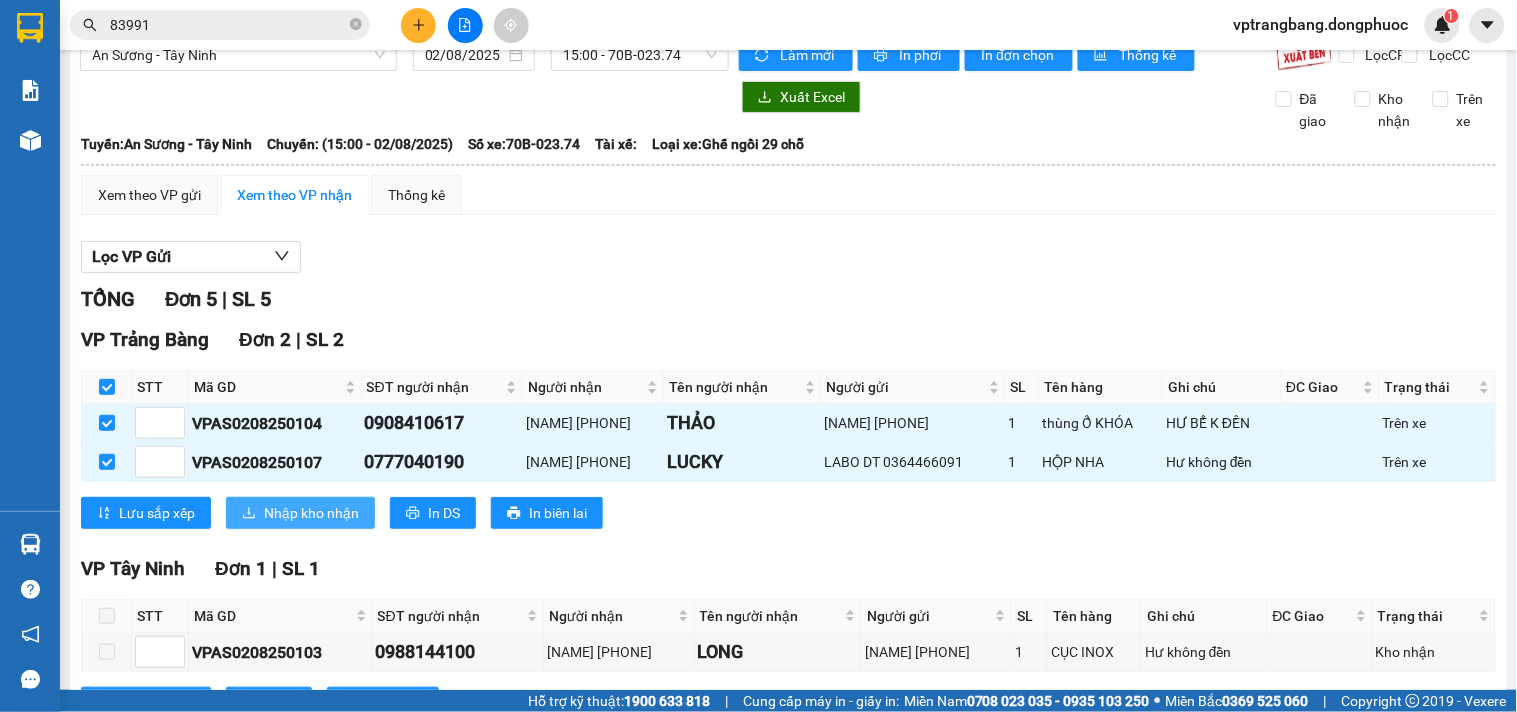 click on "Nhập kho nhận" at bounding box center [311, 513] 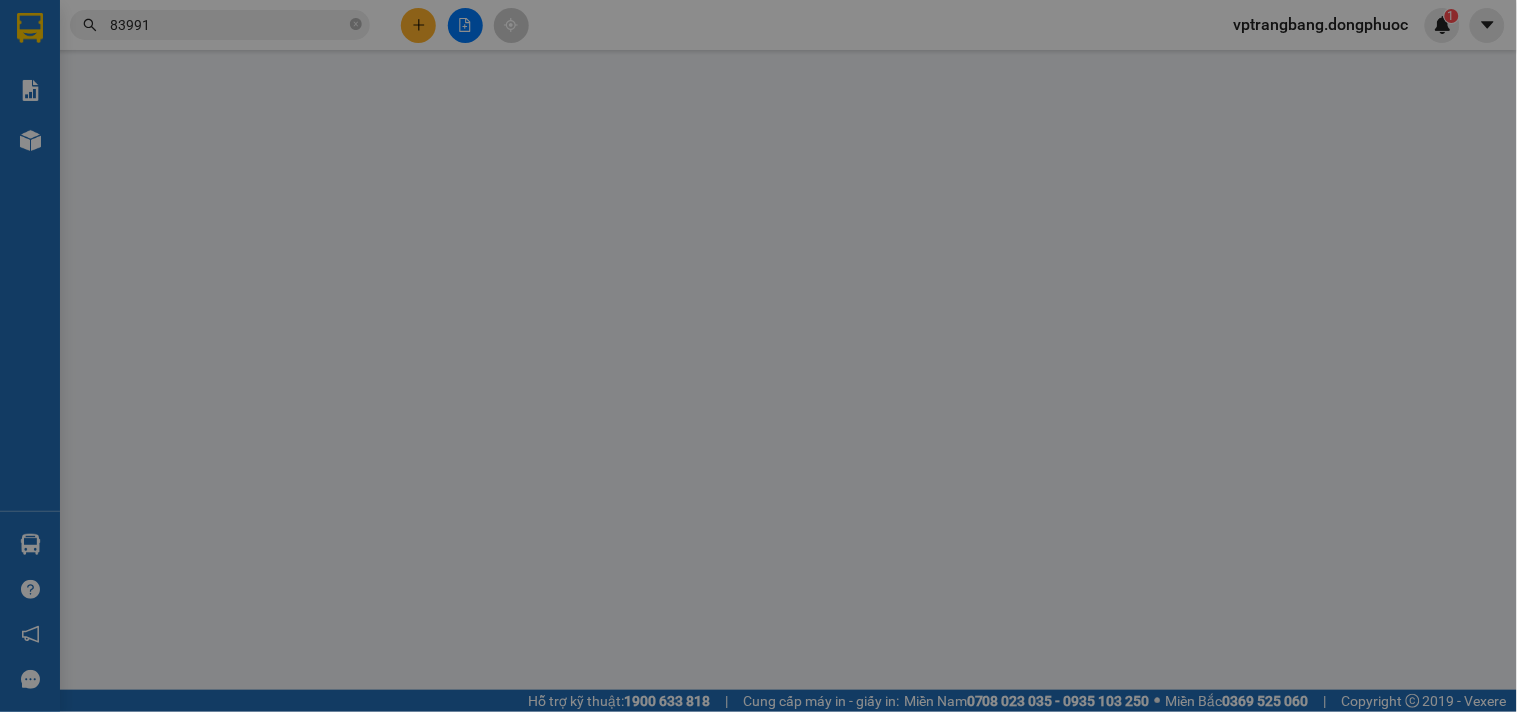 scroll, scrollTop: 0, scrollLeft: 0, axis: both 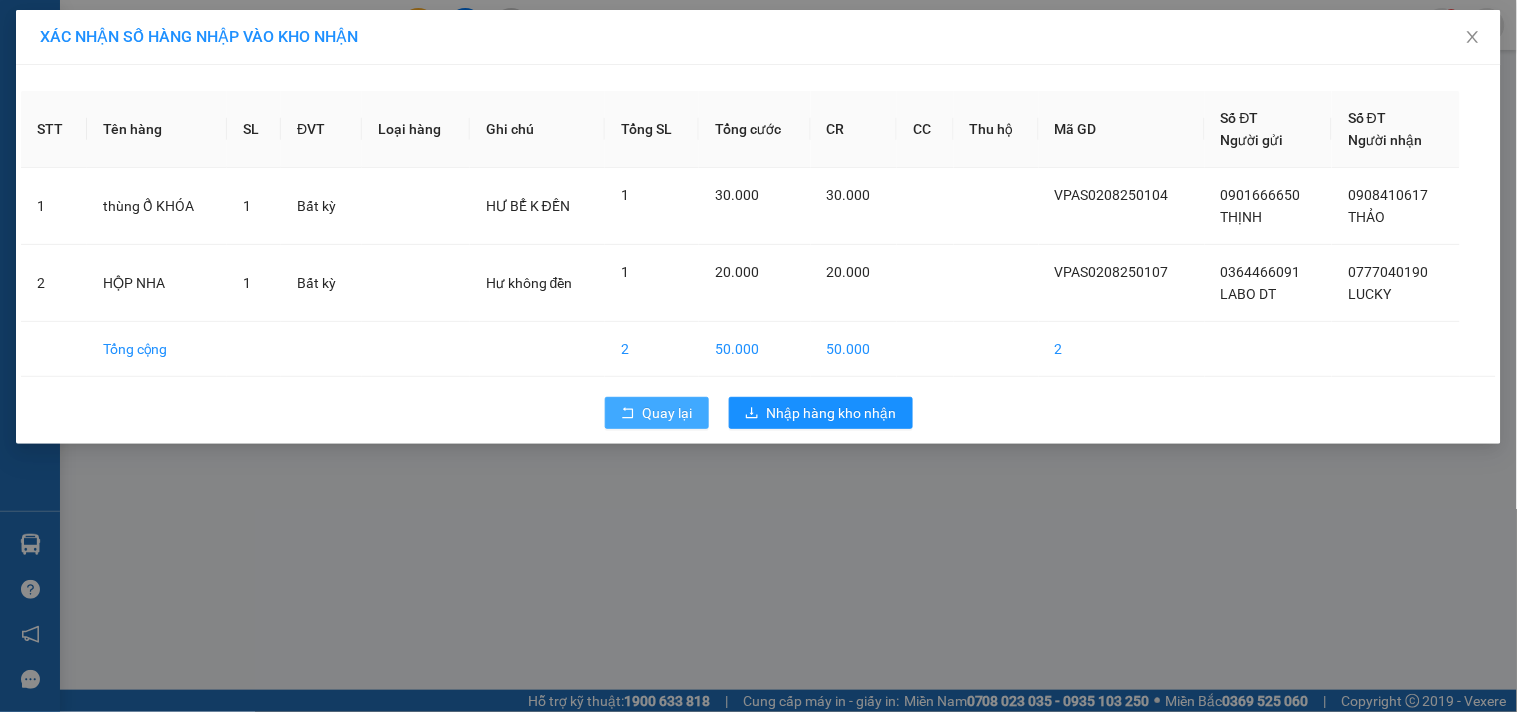 click on "Quay lại" at bounding box center (657, 413) 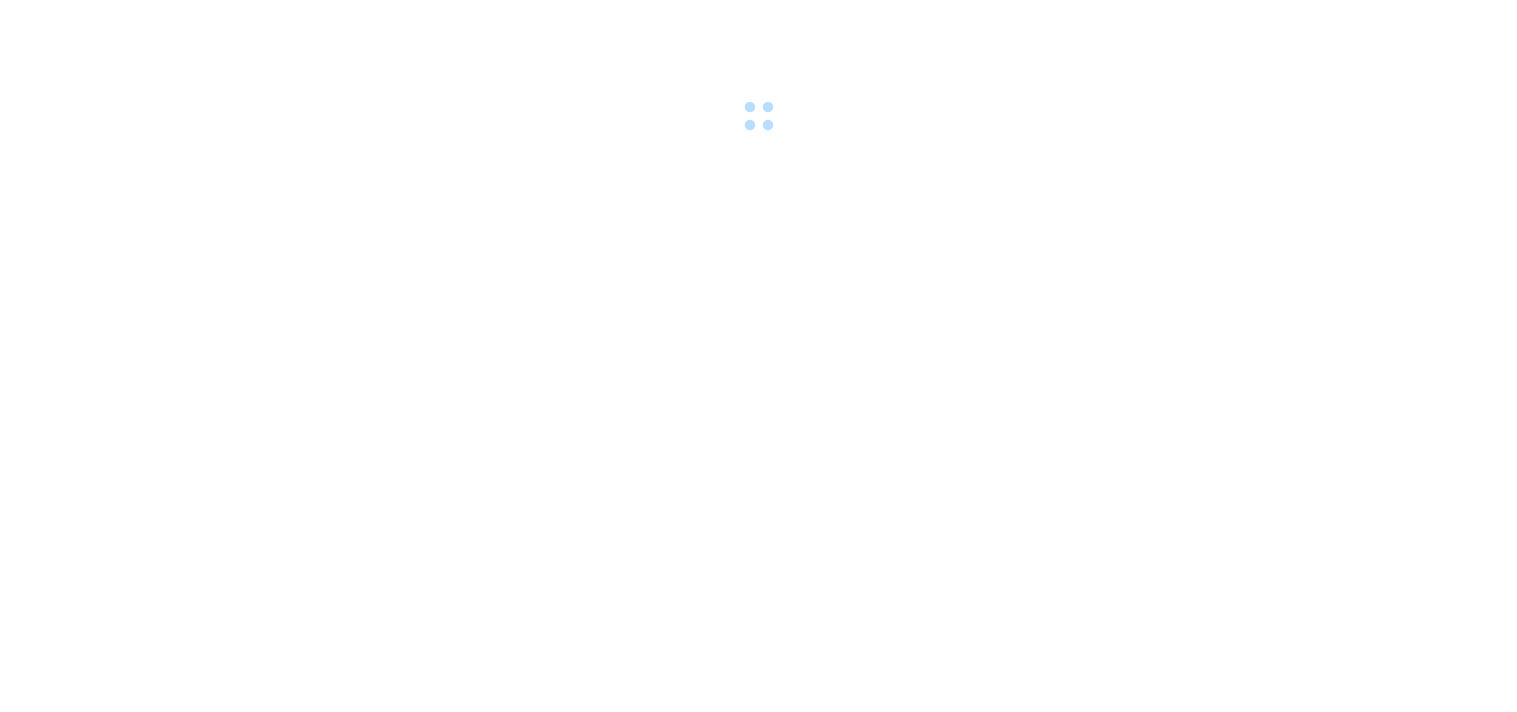 scroll, scrollTop: 0, scrollLeft: 0, axis: both 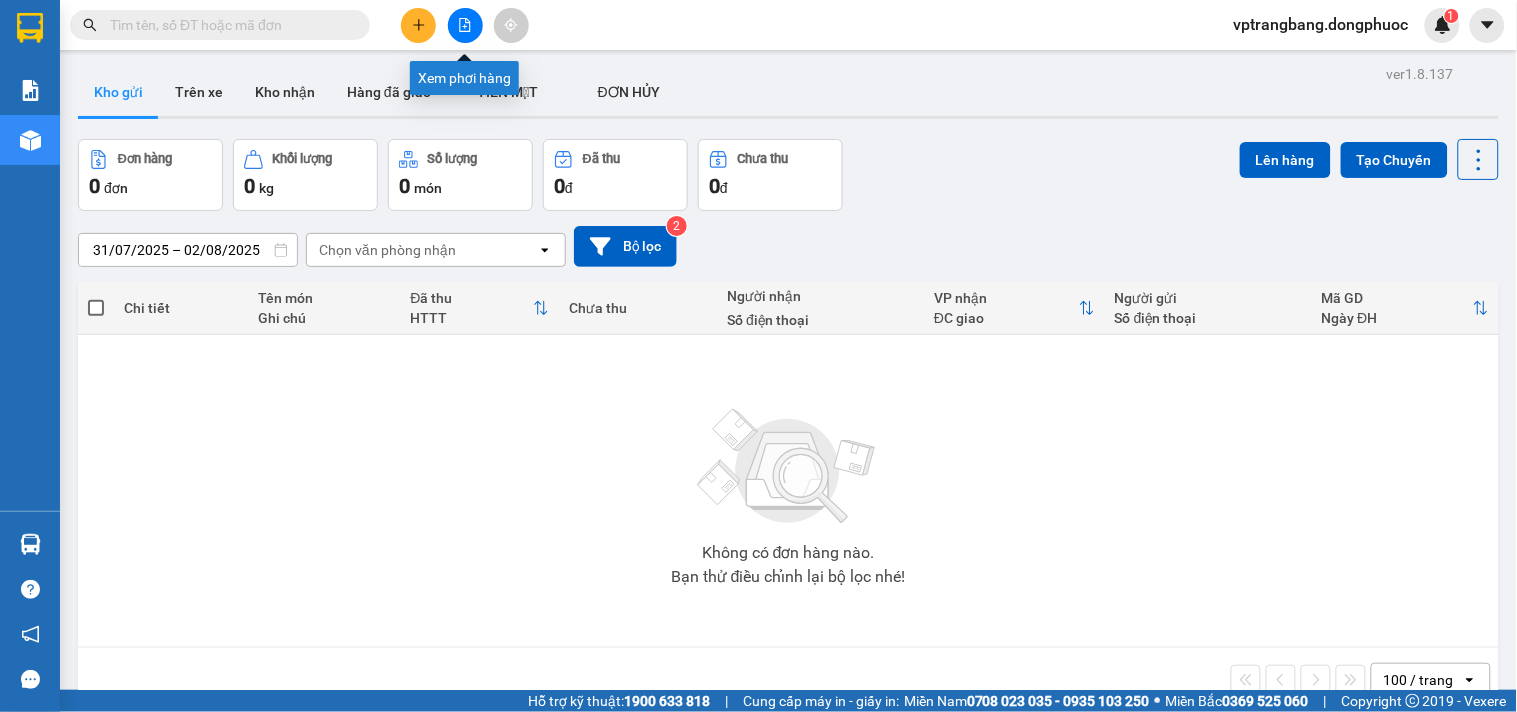 click 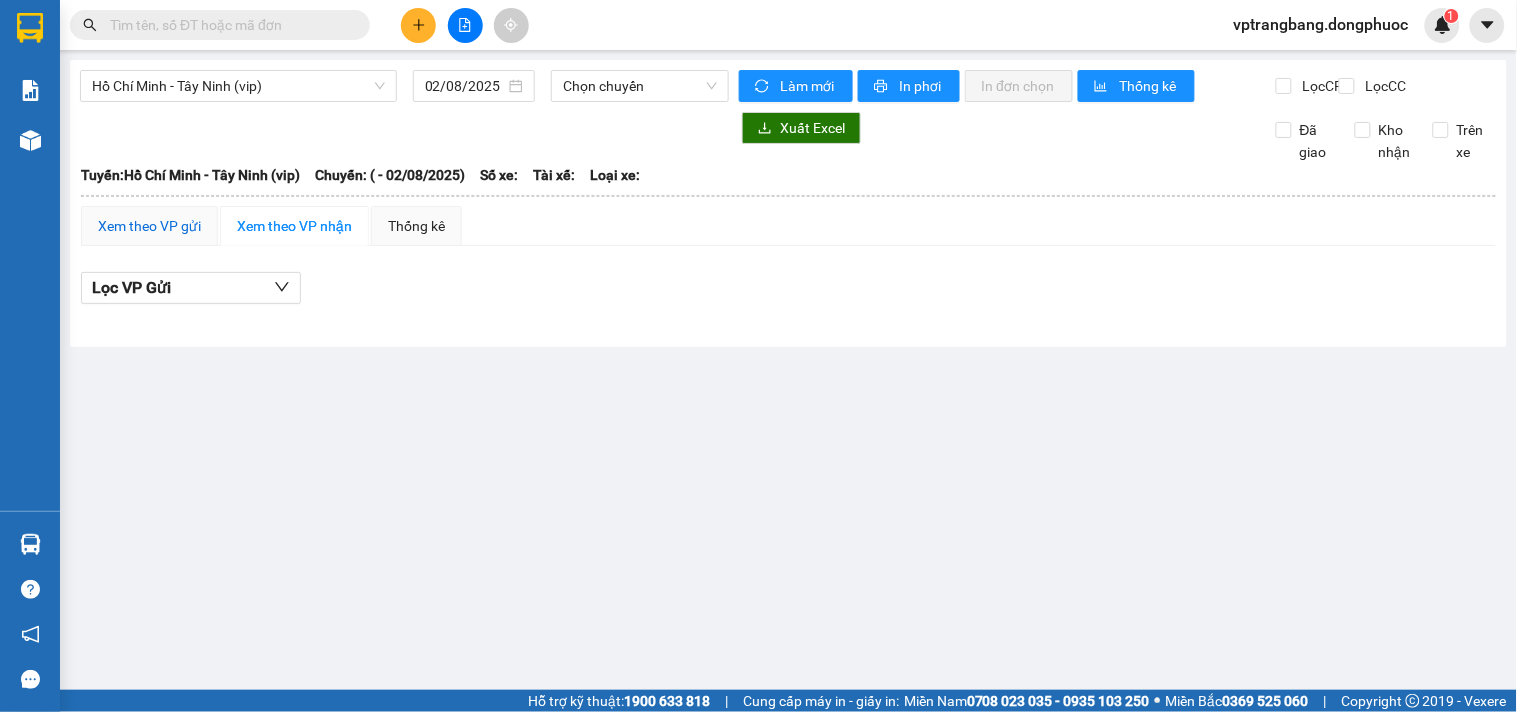 click on "Xem theo VP gửi" at bounding box center (149, 226) 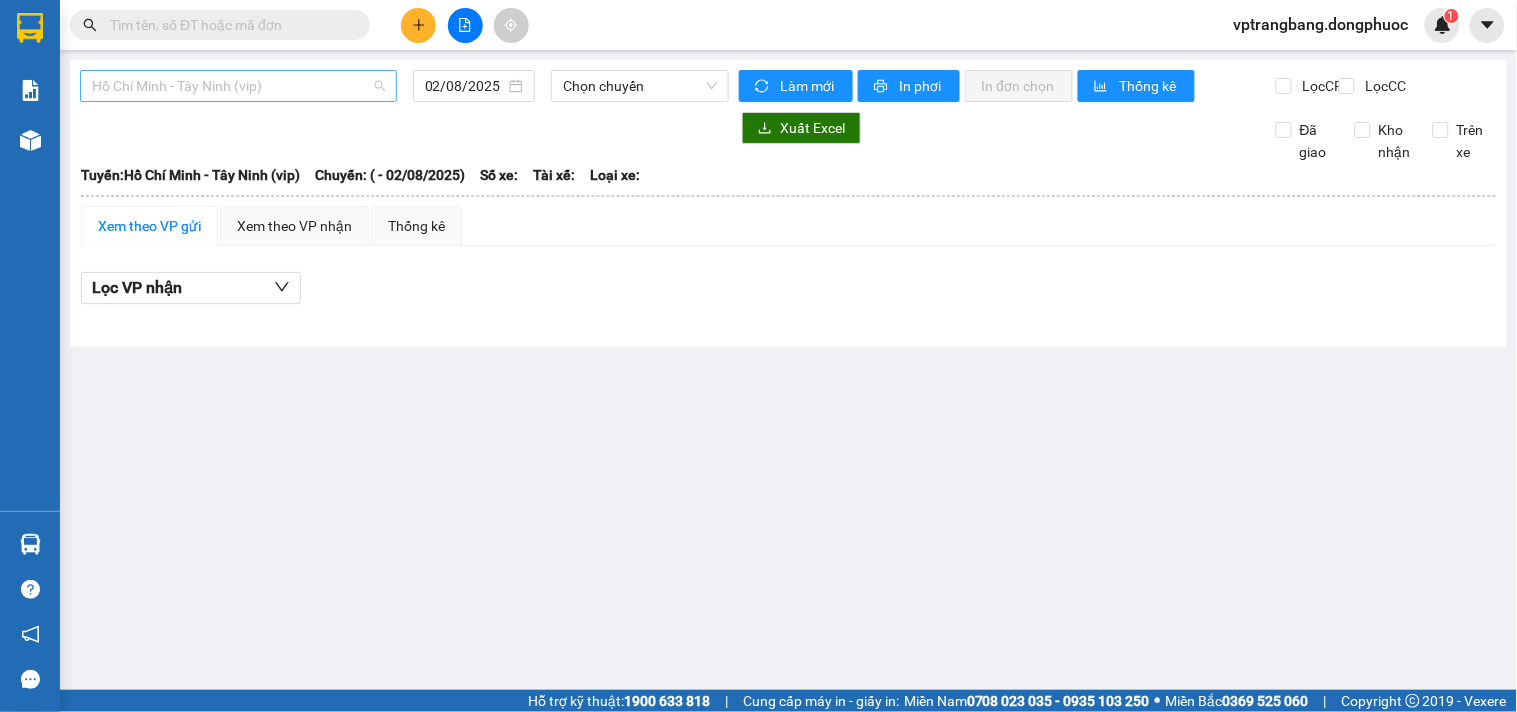 click on "Hồ Chí Minh - Tây Ninh (vip)" at bounding box center (238, 86) 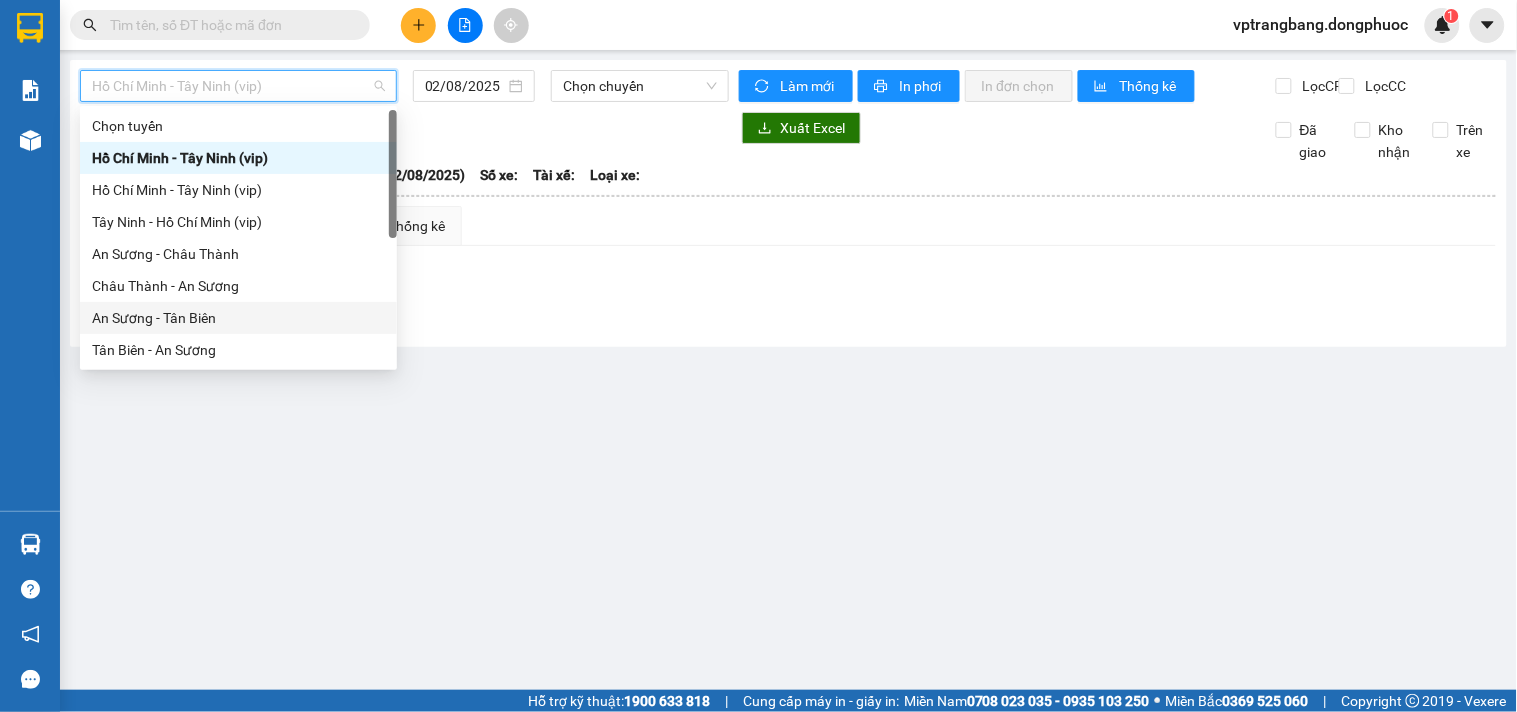 scroll, scrollTop: 222, scrollLeft: 0, axis: vertical 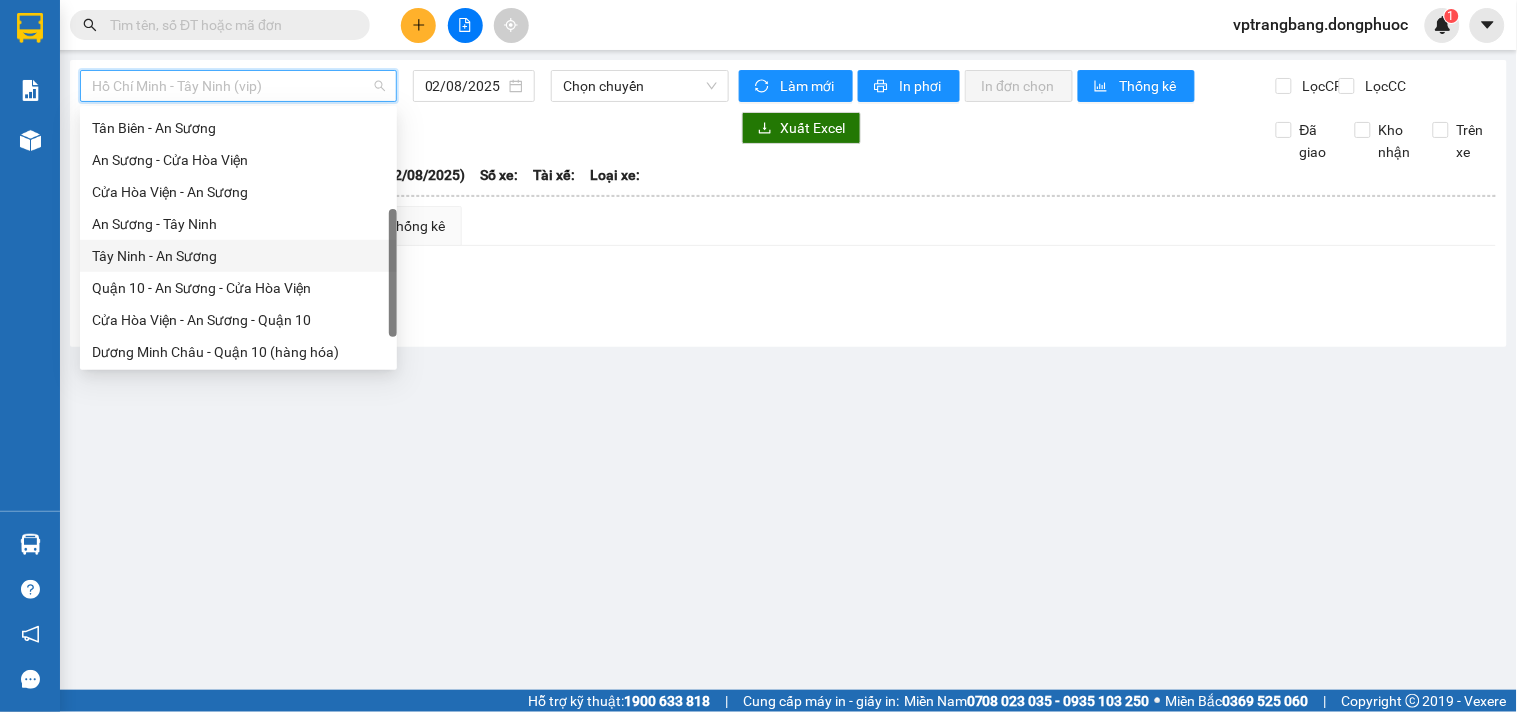 click on "Tây Ninh - An Sương" at bounding box center [238, 256] 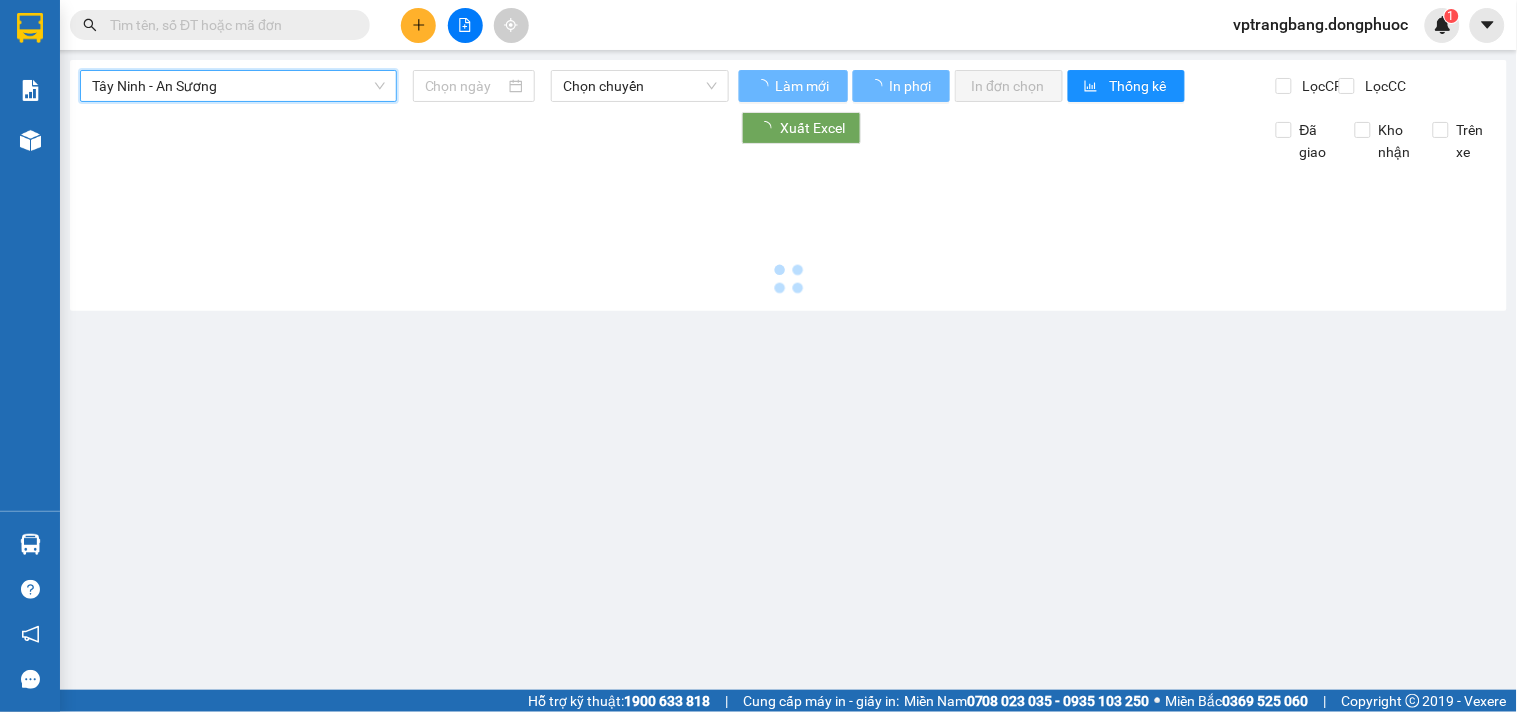 type on "02/08/2025" 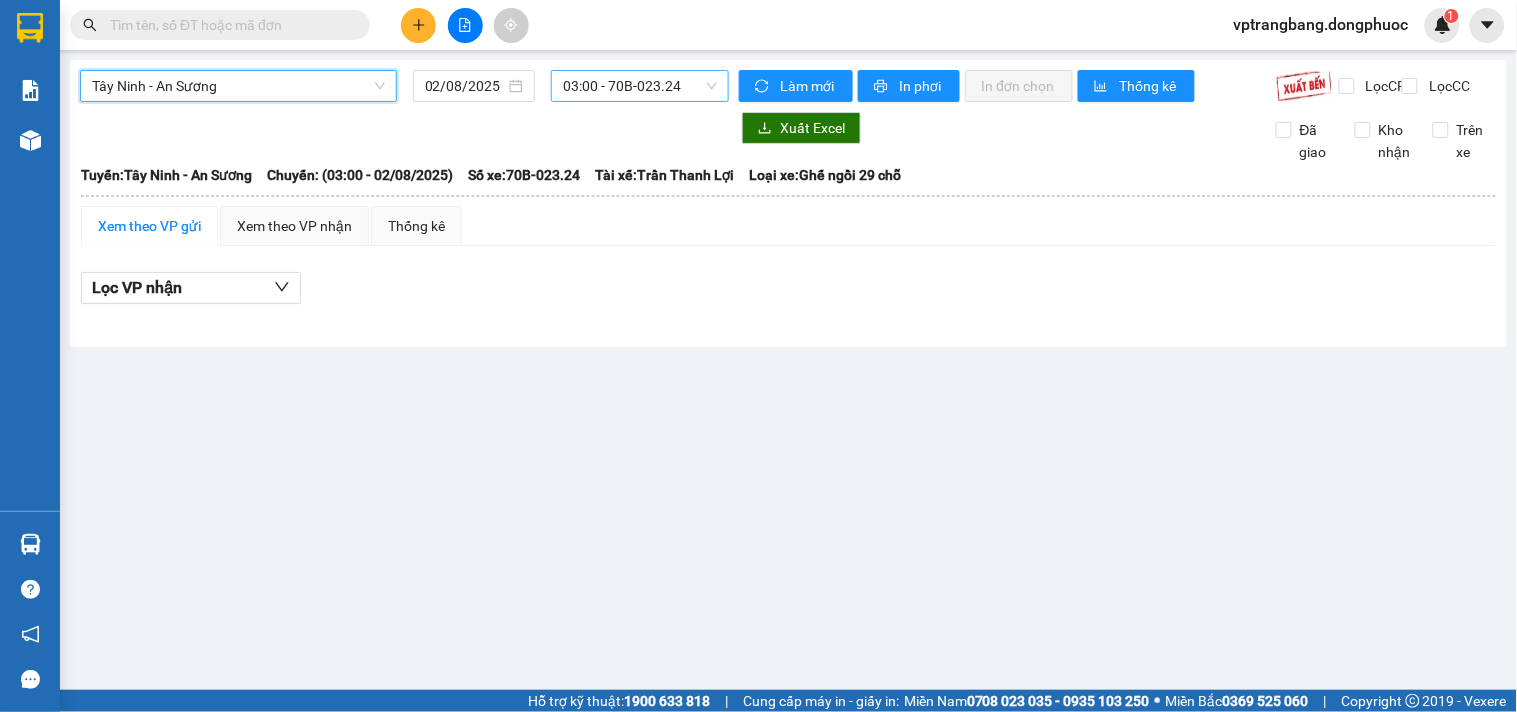 click on "03:00     - 70B-023.24" at bounding box center [640, 86] 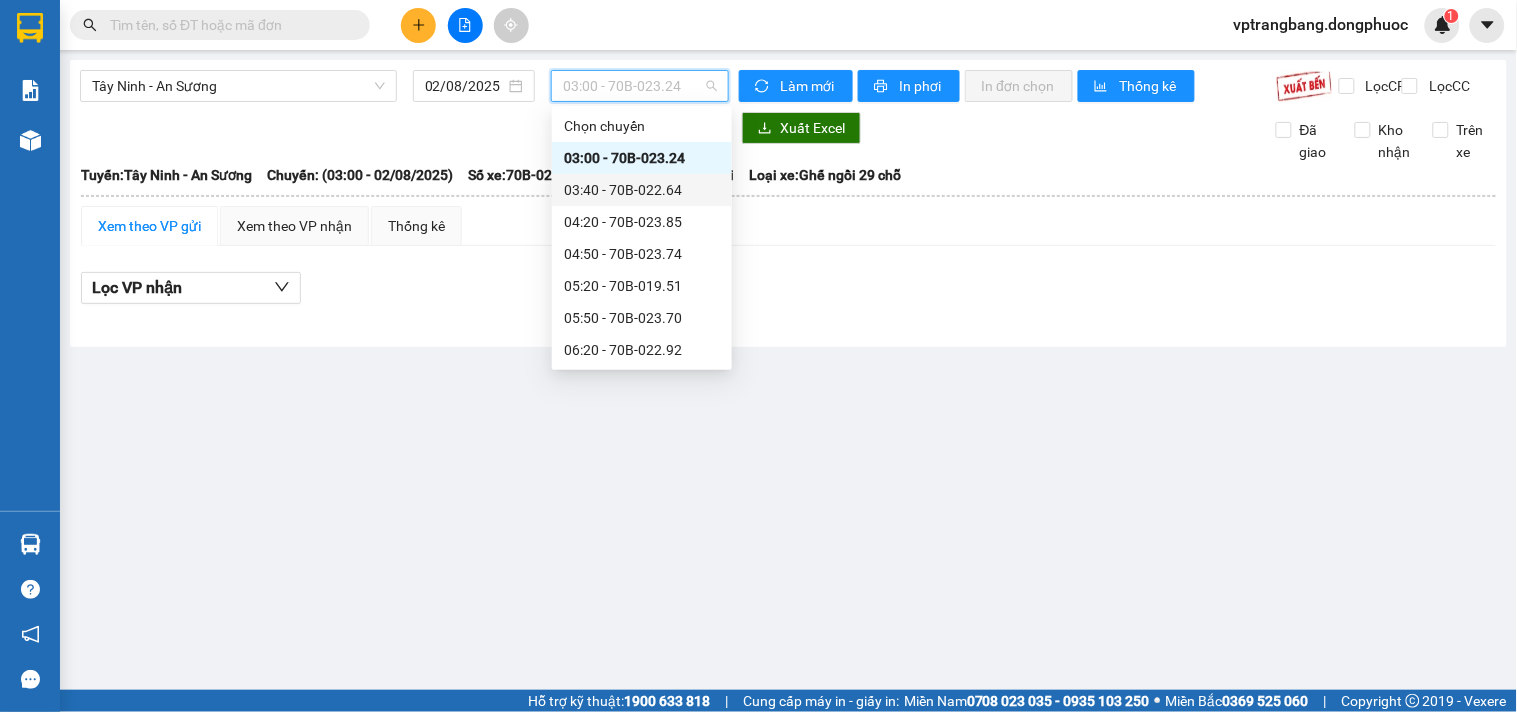 click on "[TIME]     - [VEHICLE_PLATE]" at bounding box center [642, 190] 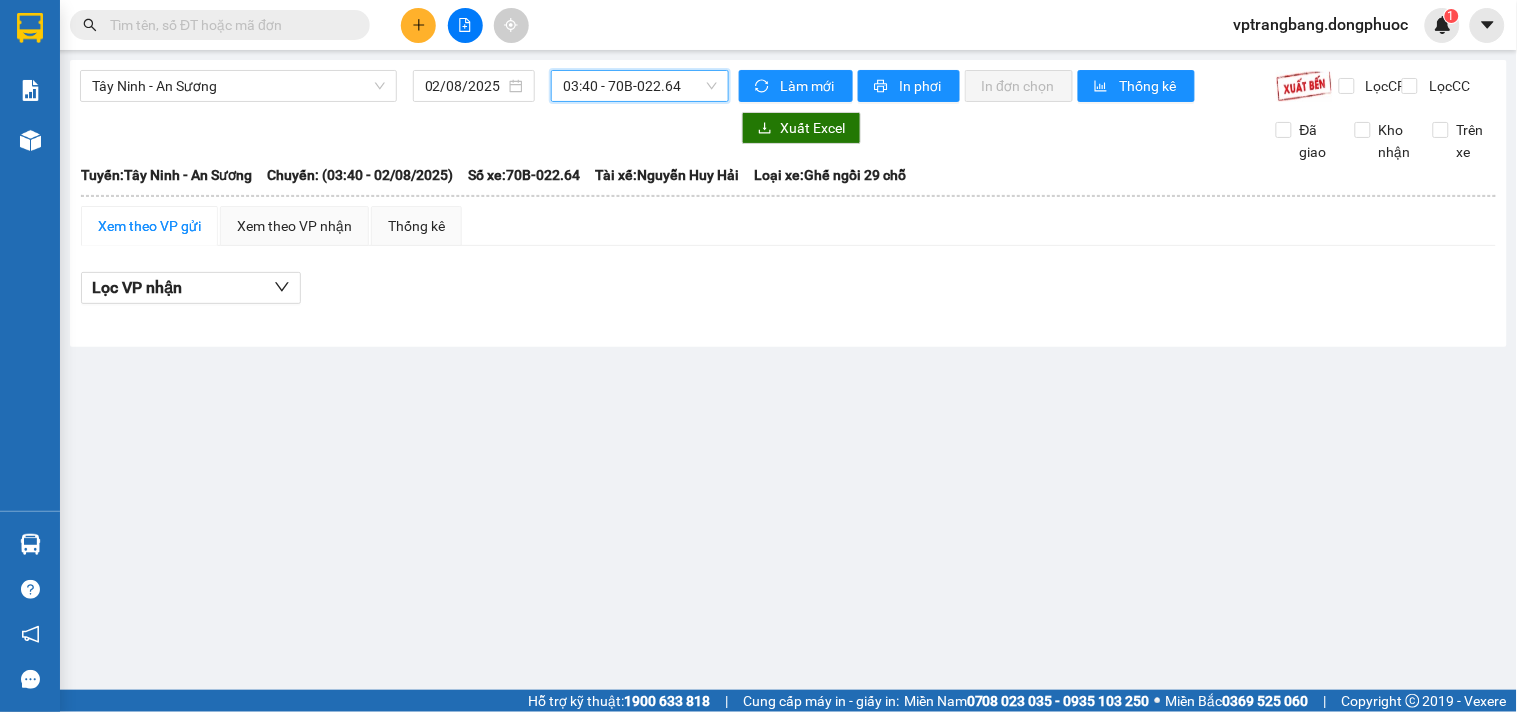 click on "[TIME]     - [VEHICLE_PLATE]" at bounding box center (640, 86) 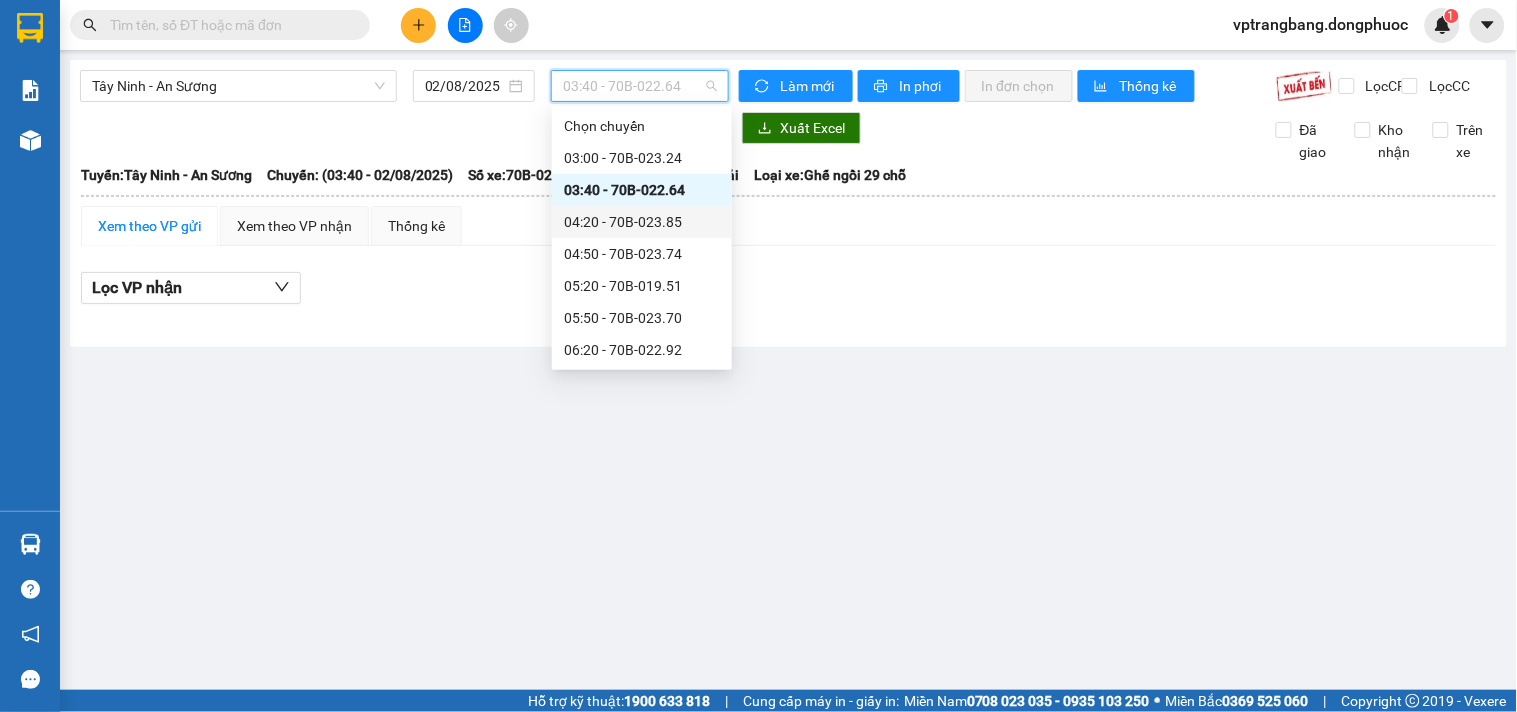 click on "[TIME]     - [VEHICLE_PLATE]" at bounding box center [642, 222] 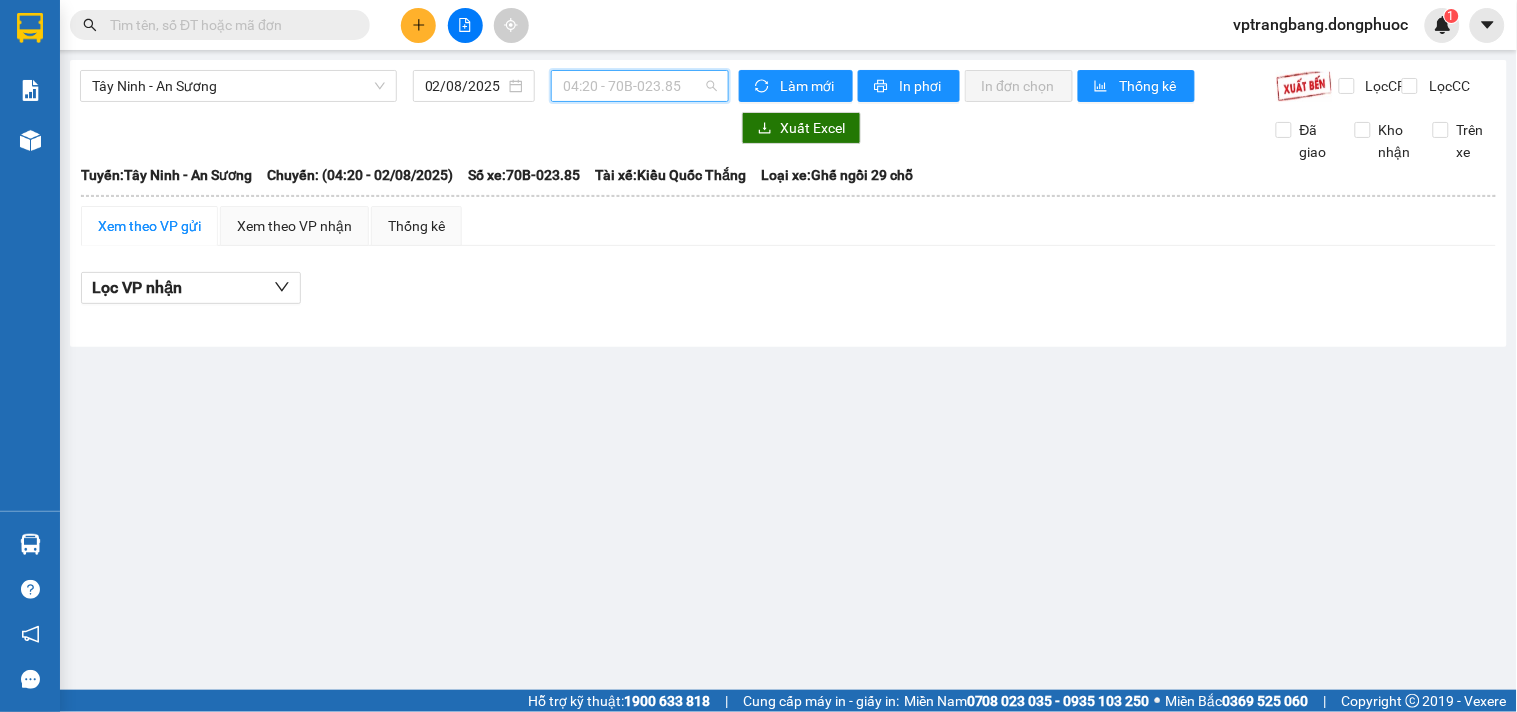 click on "[TIME]     - [VEHICLE_PLATE]" at bounding box center [640, 86] 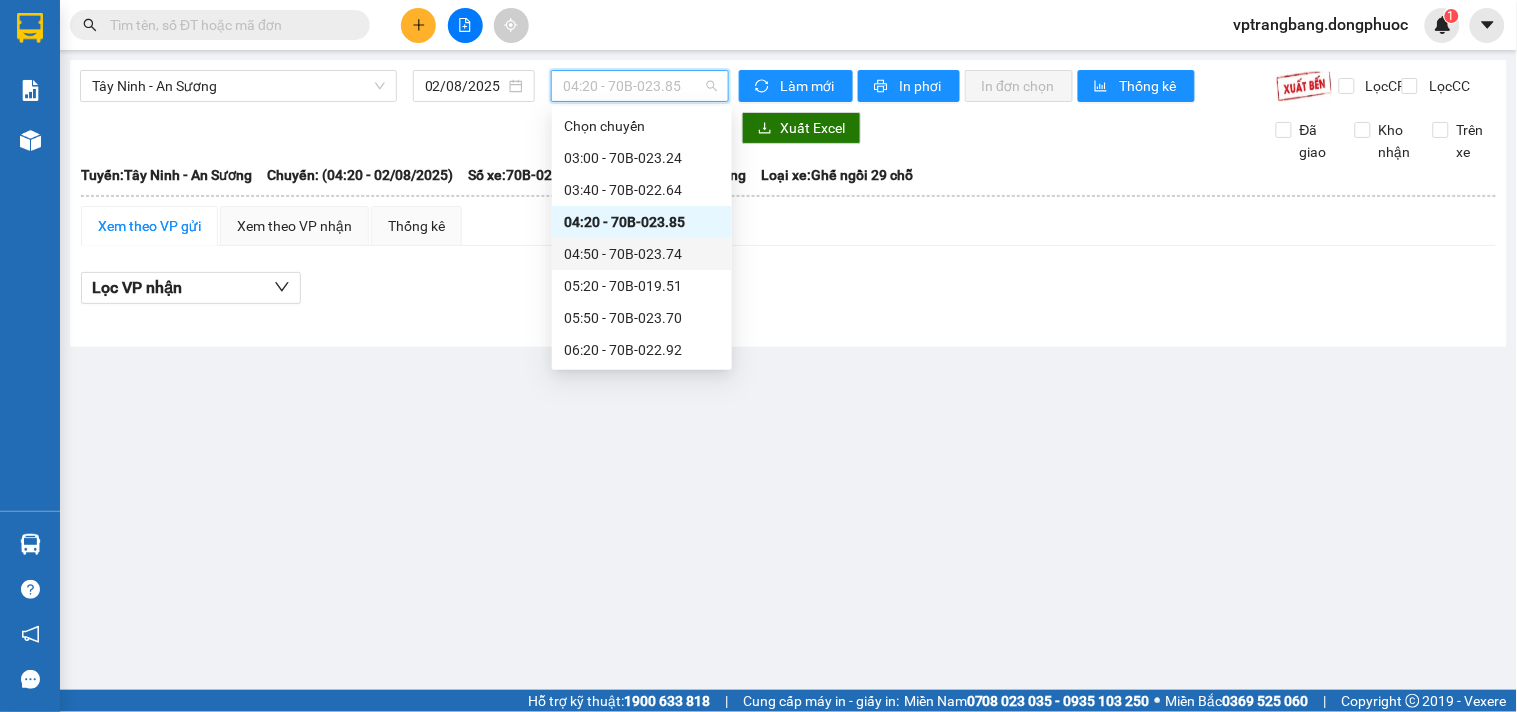click on "04:50     - [VEHICLE_PLATE]" at bounding box center [642, 254] 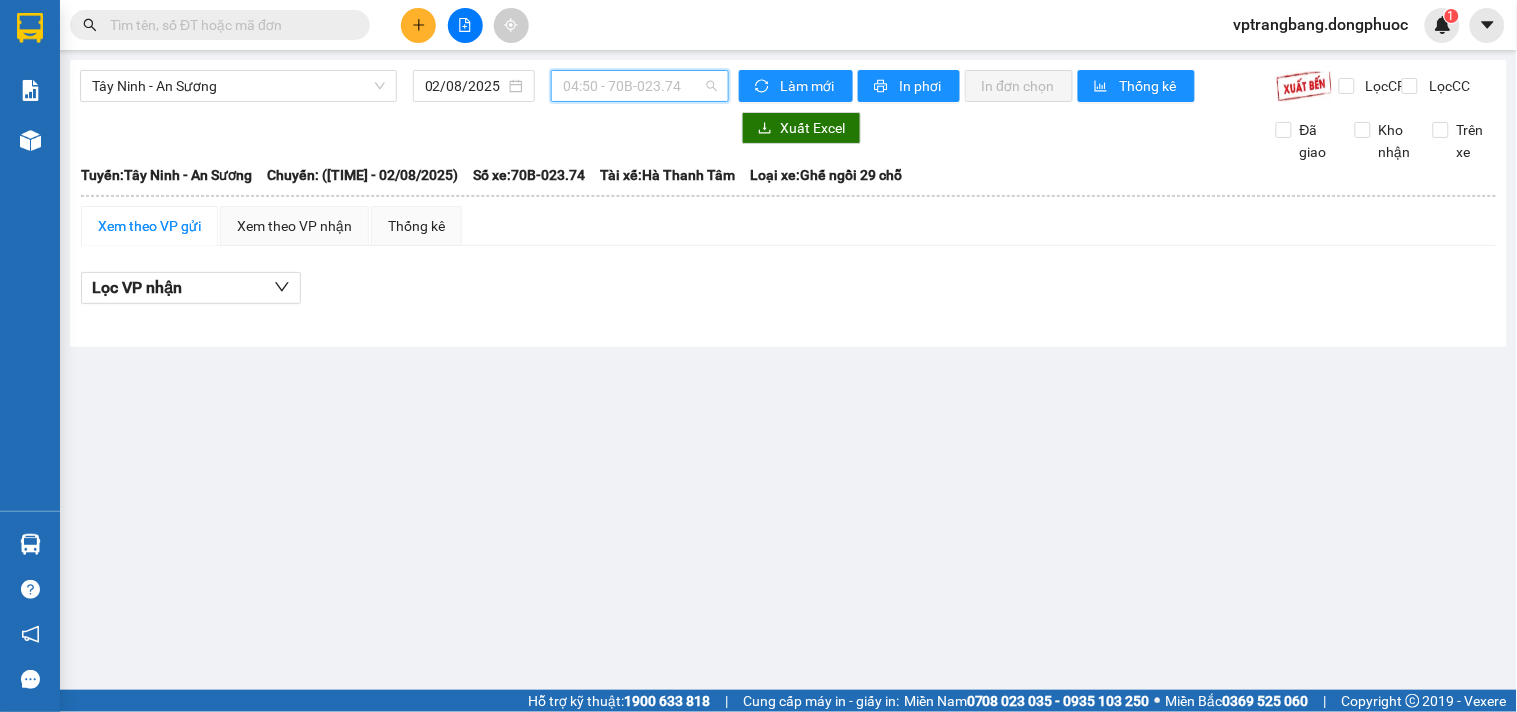 click on "04:50     - [VEHICLE_PLATE]" at bounding box center (640, 86) 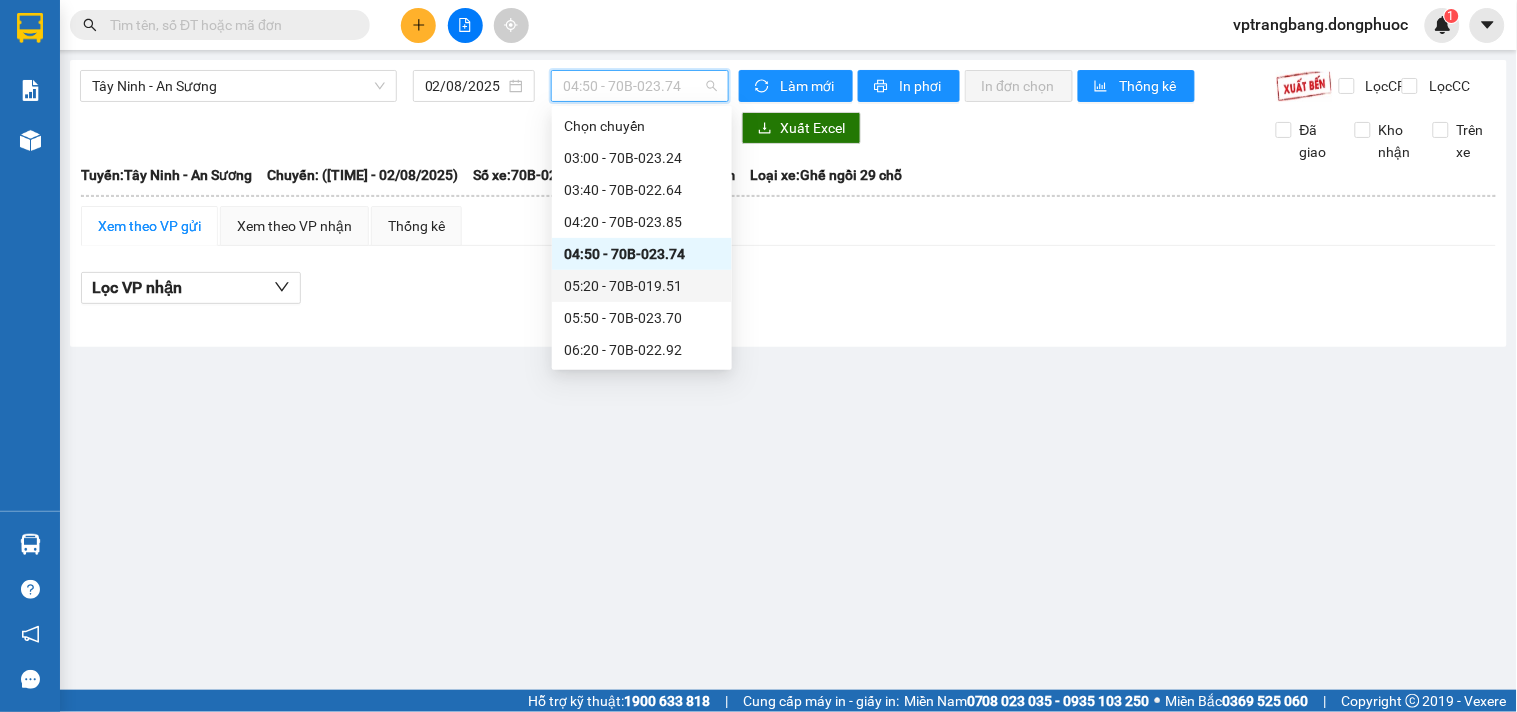 click on "05:20     - [VEHICLE_PLATE]" at bounding box center (642, 286) 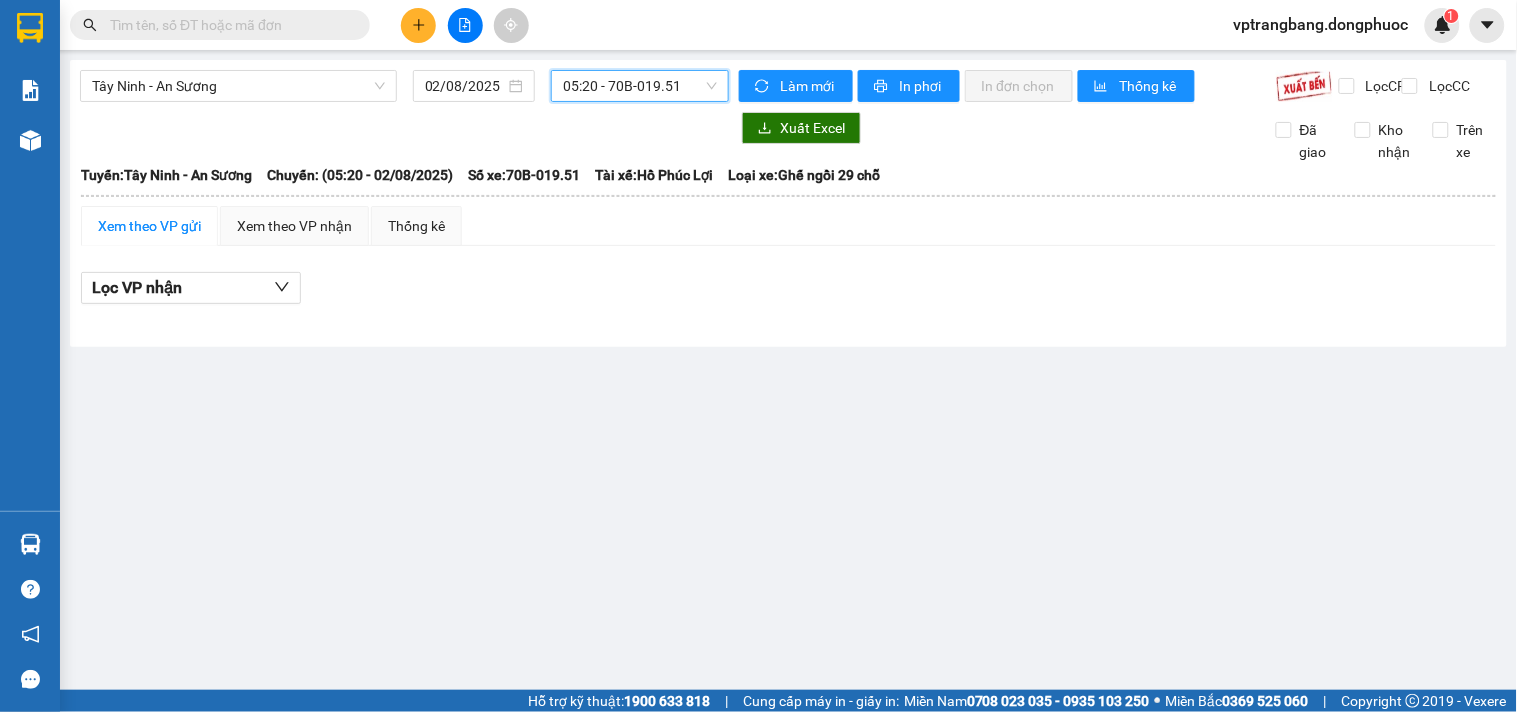 click on "05:20     - [VEHICLE_PLATE]" at bounding box center [640, 86] 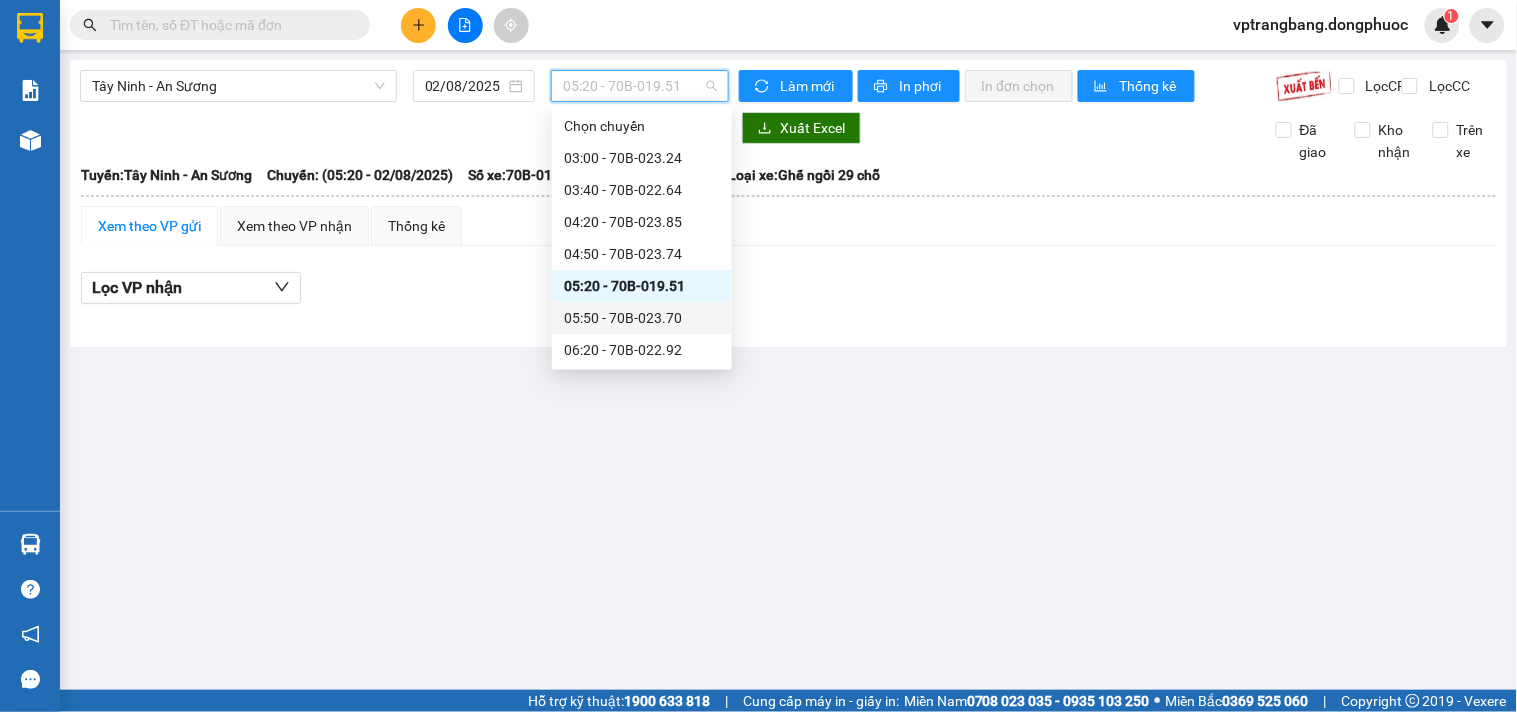 click on "[TIME]     - [VEHICLE_PLATE]" at bounding box center [642, 318] 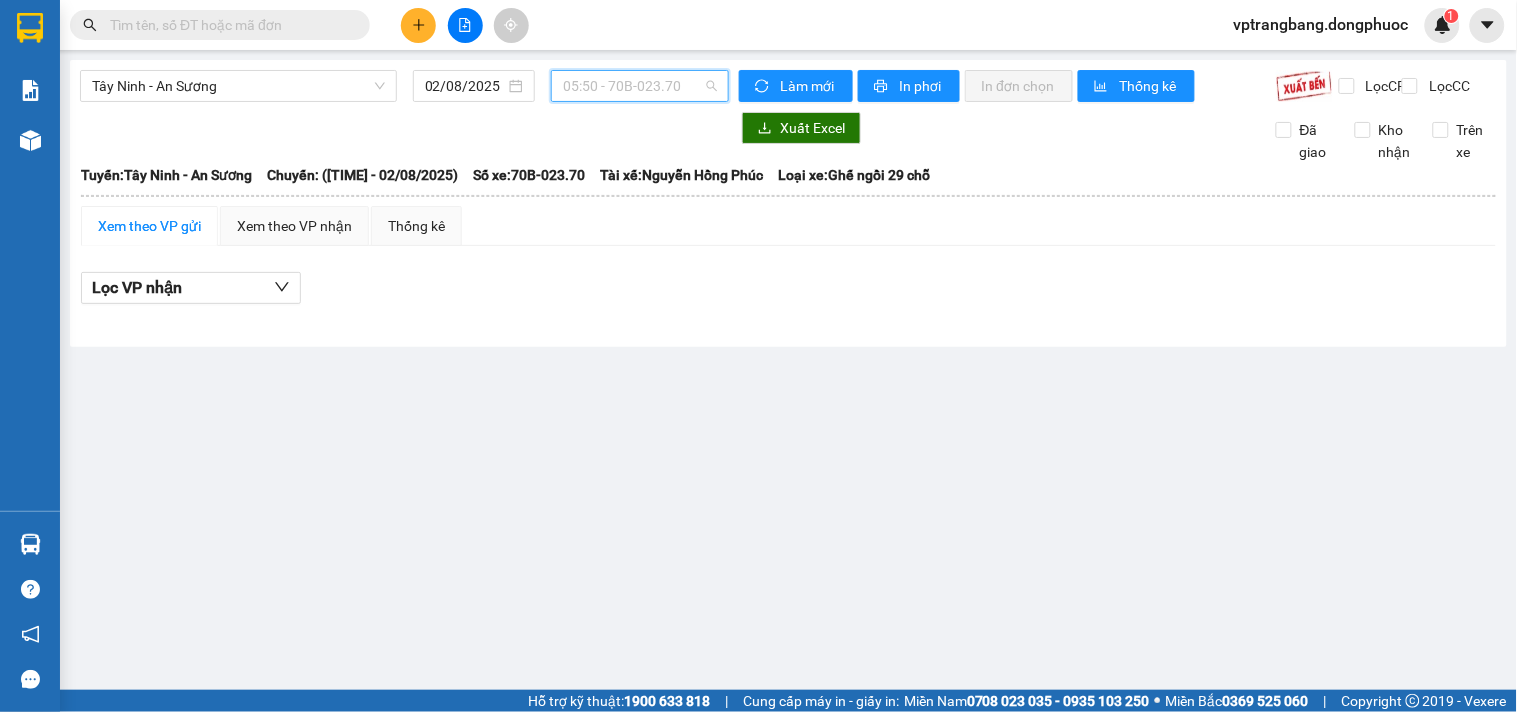 click on "[TIME]     - [VEHICLE_PLATE]" at bounding box center [640, 86] 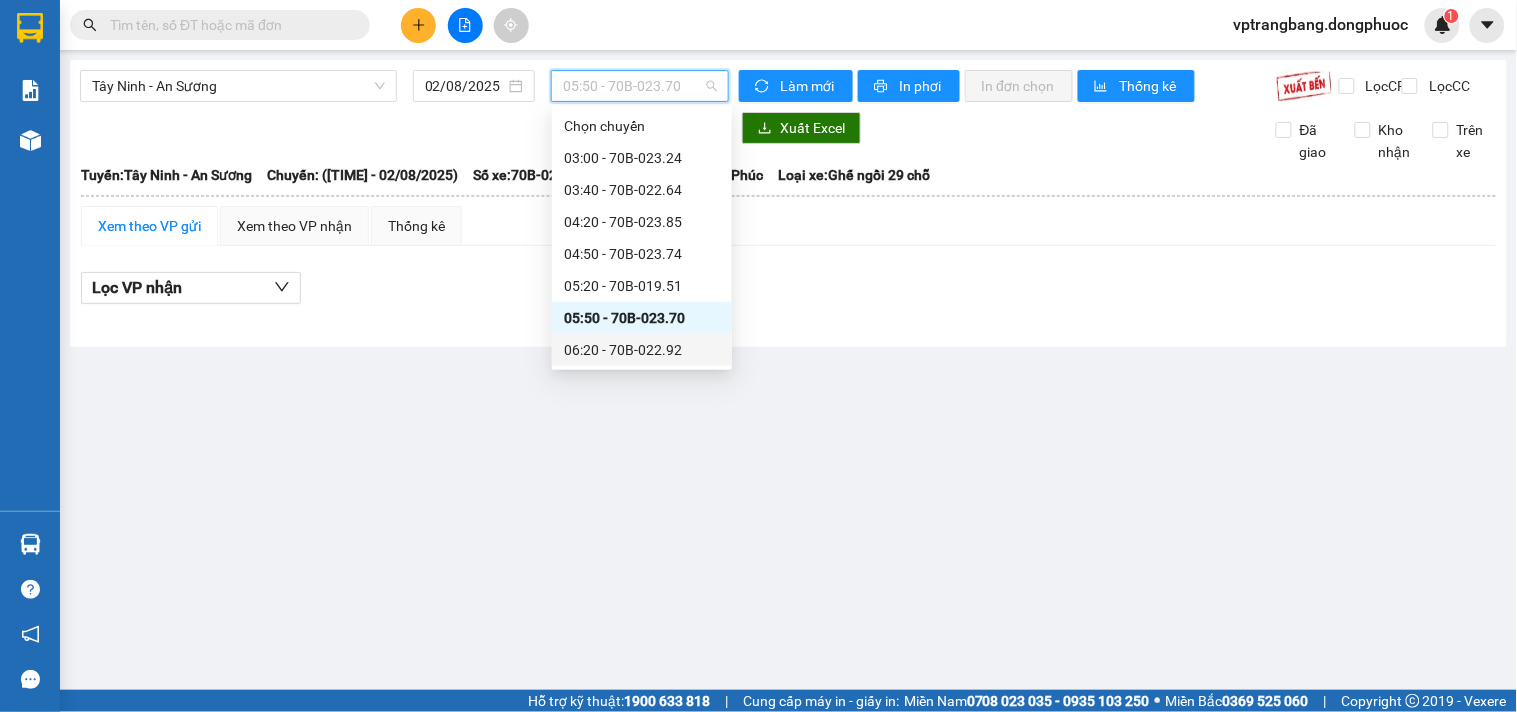 click on "06:20     - [VEHICLE_PLATE]" at bounding box center [642, 350] 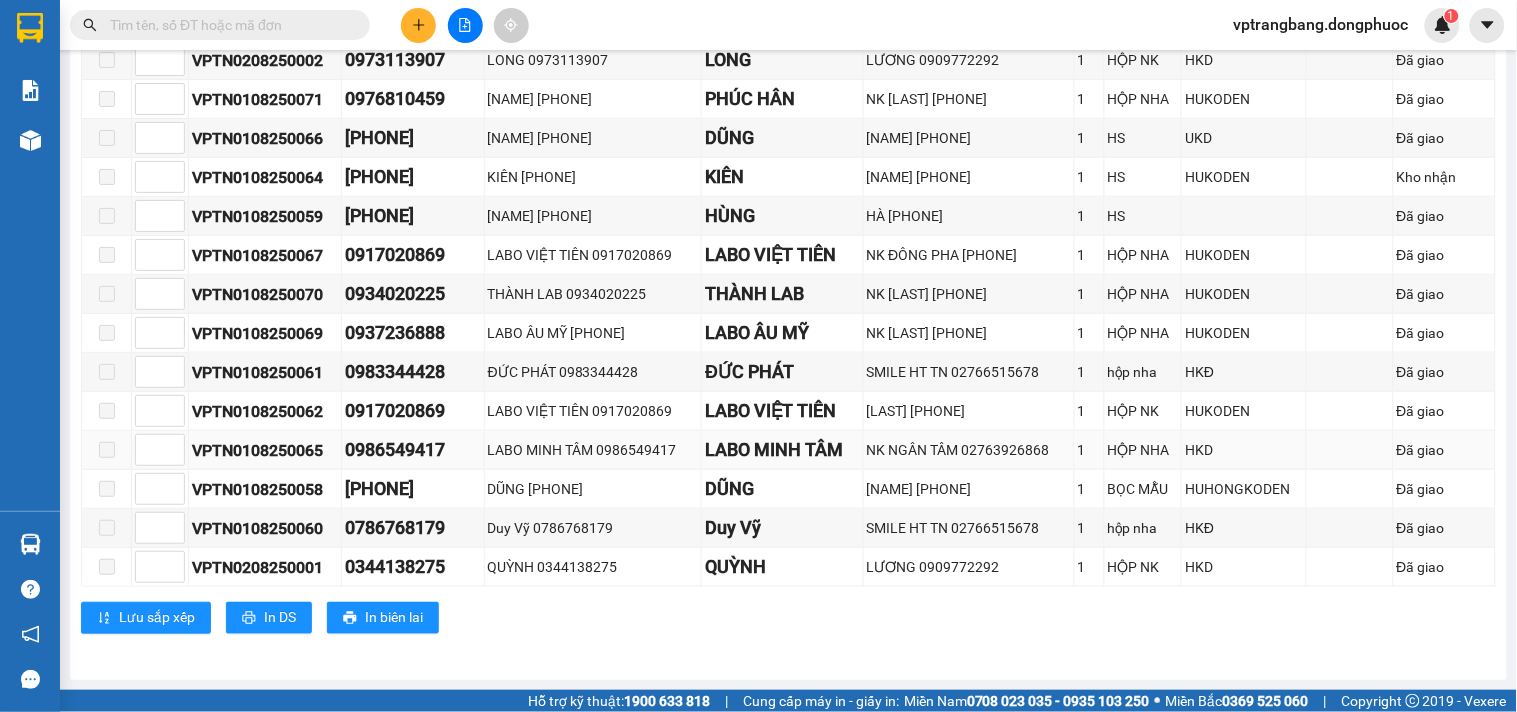 scroll, scrollTop: 0, scrollLeft: 0, axis: both 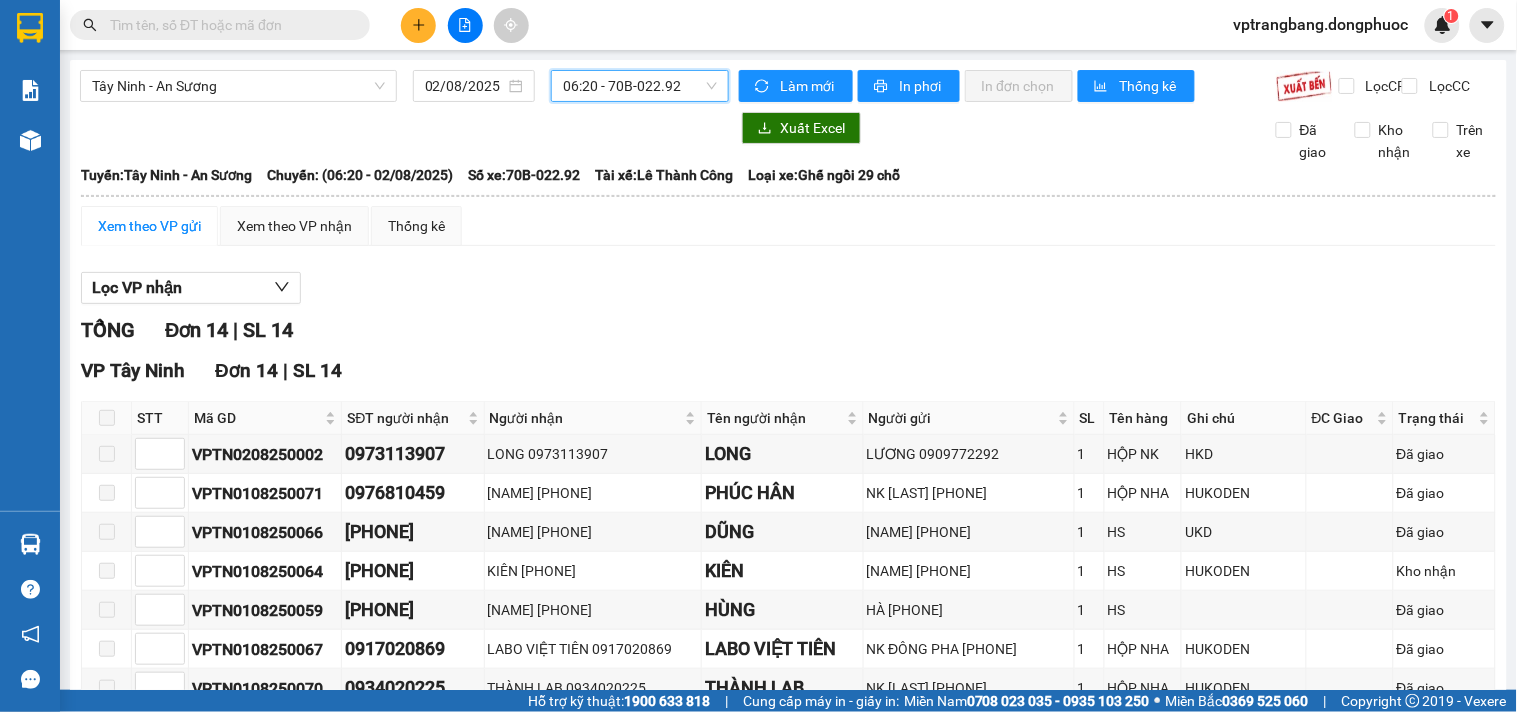 click on "06:20     - [VEHICLE_PLATE]" at bounding box center (640, 86) 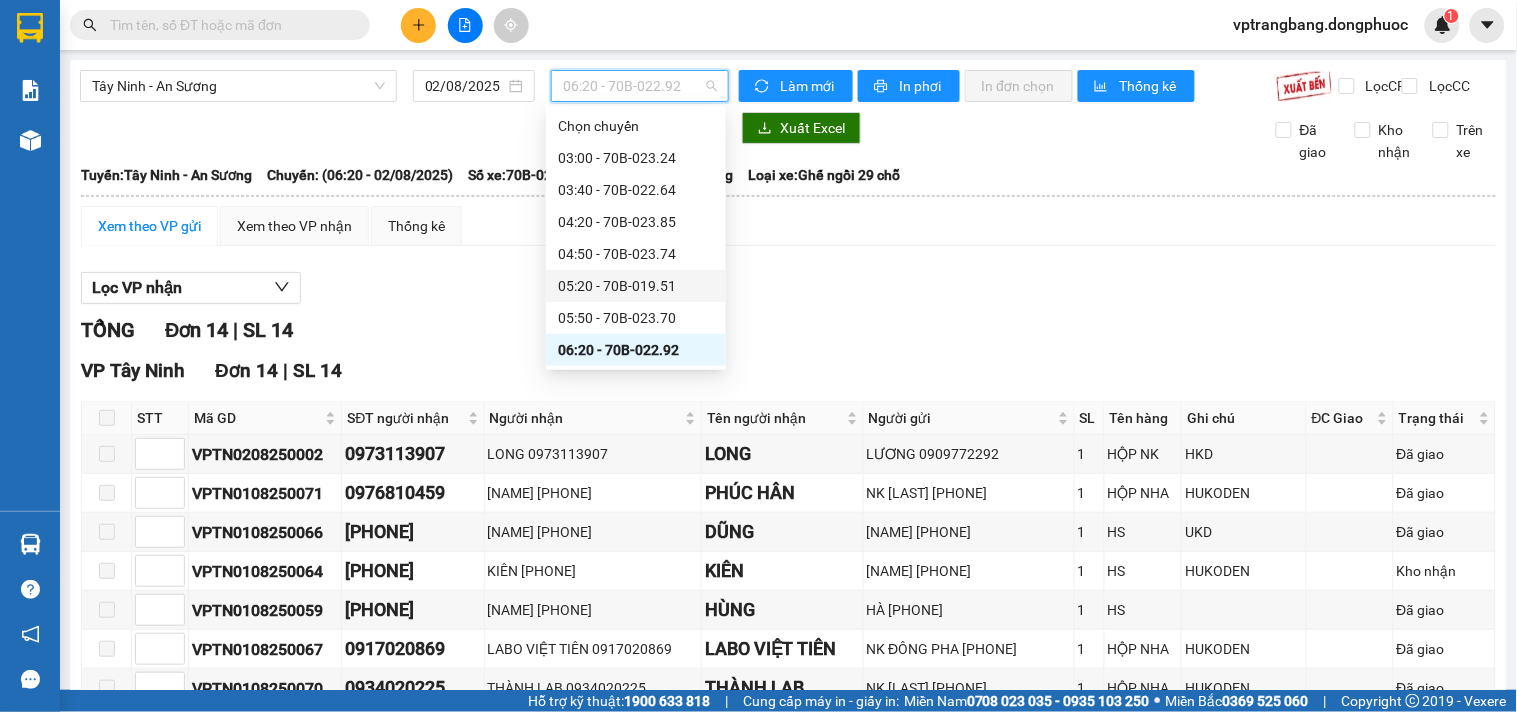 scroll, scrollTop: 111, scrollLeft: 0, axis: vertical 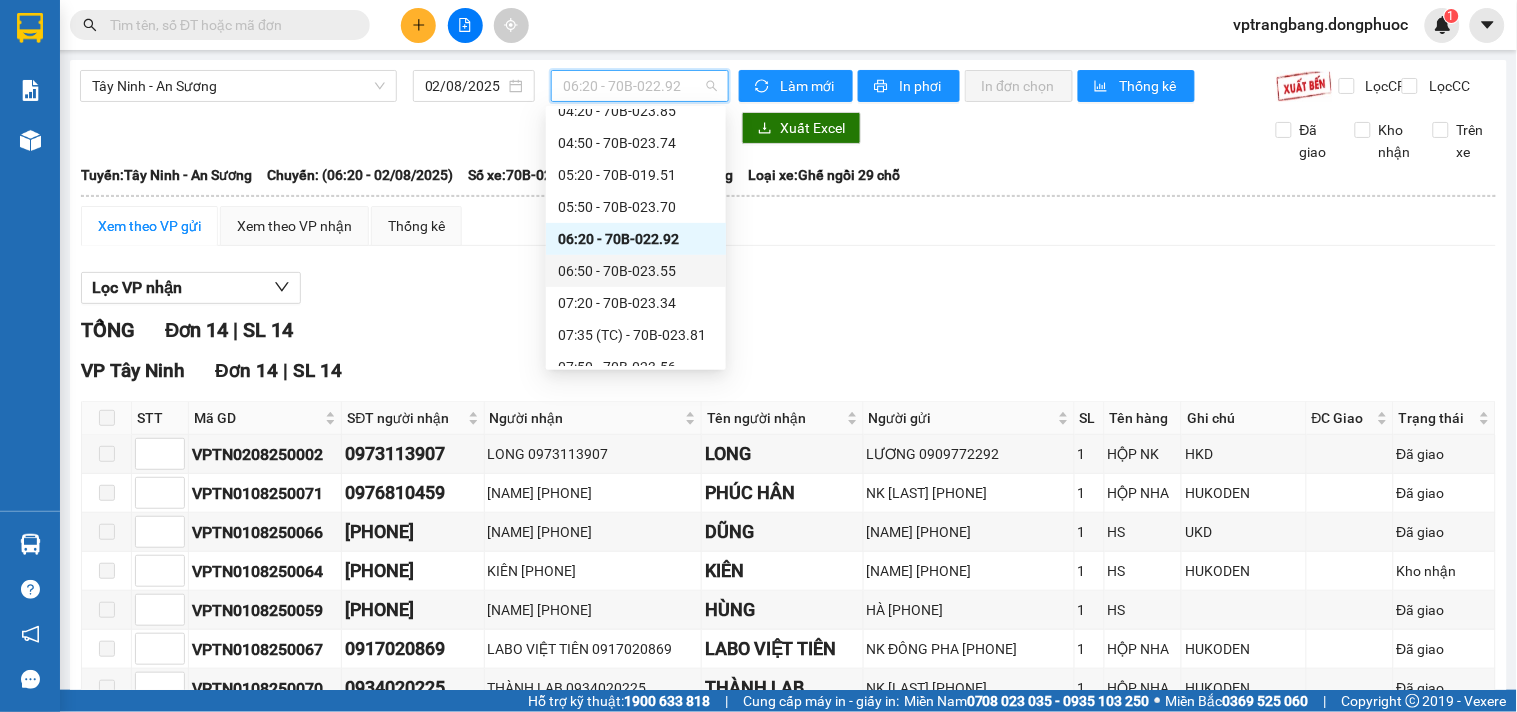 click on "06:50     - [VEHICLE_PLATE]" at bounding box center [636, 271] 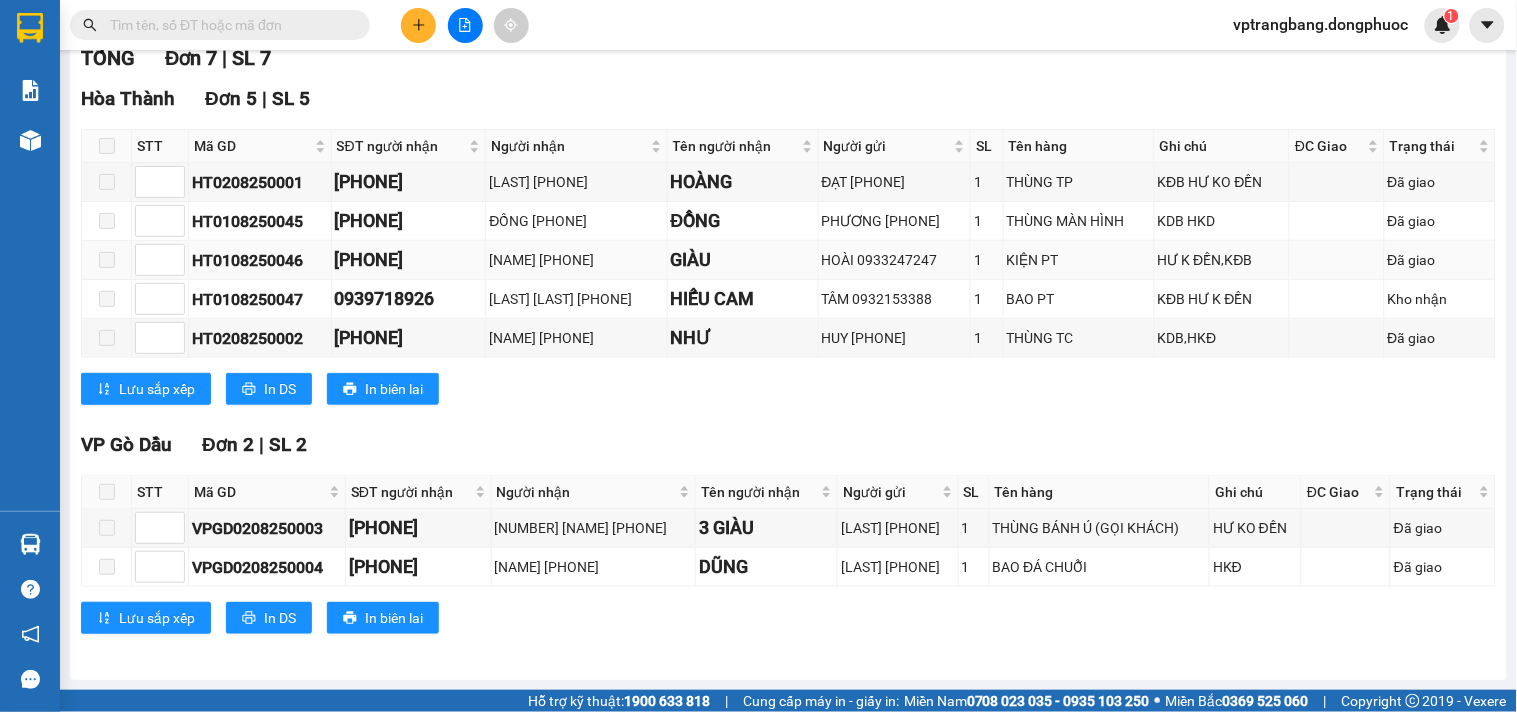 scroll, scrollTop: 0, scrollLeft: 0, axis: both 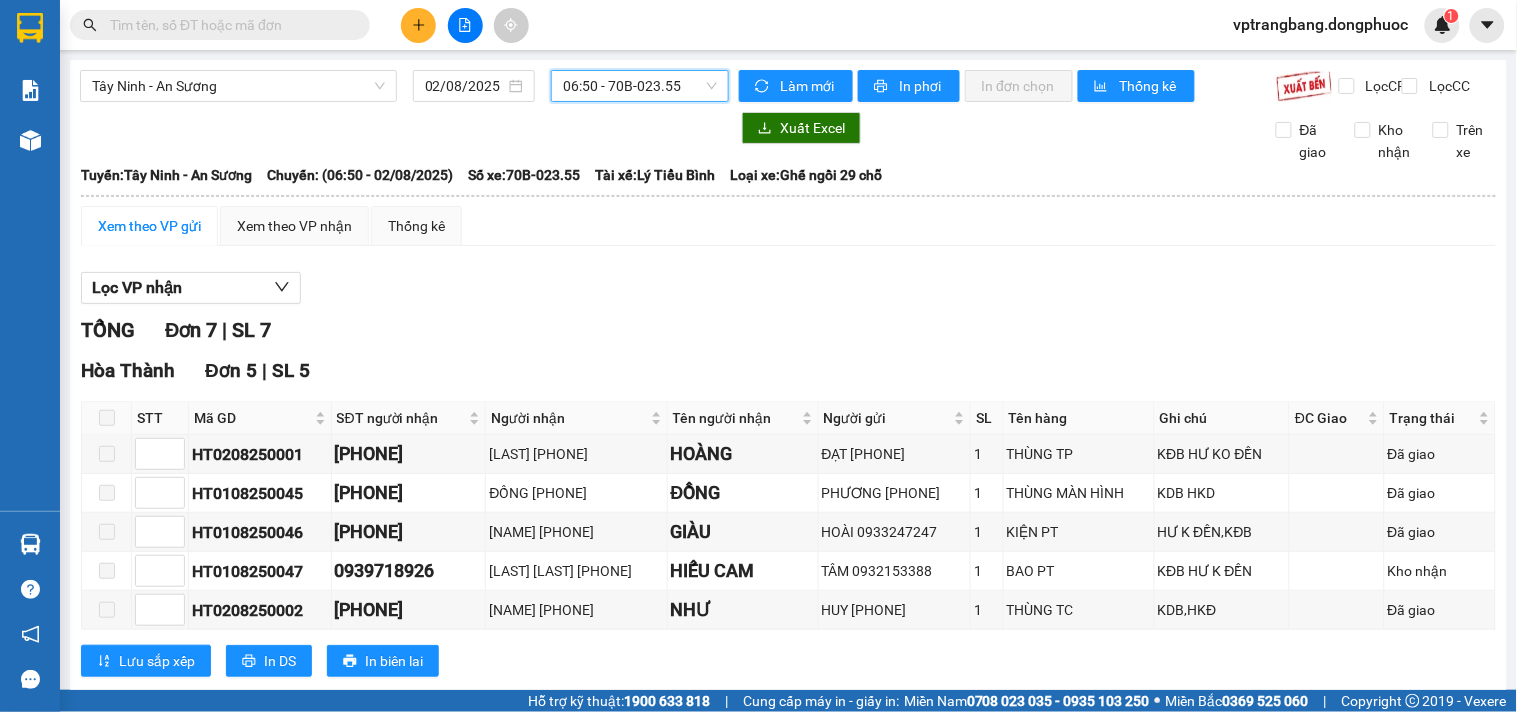 click on "06:50     - [VEHICLE_PLATE]" at bounding box center [640, 86] 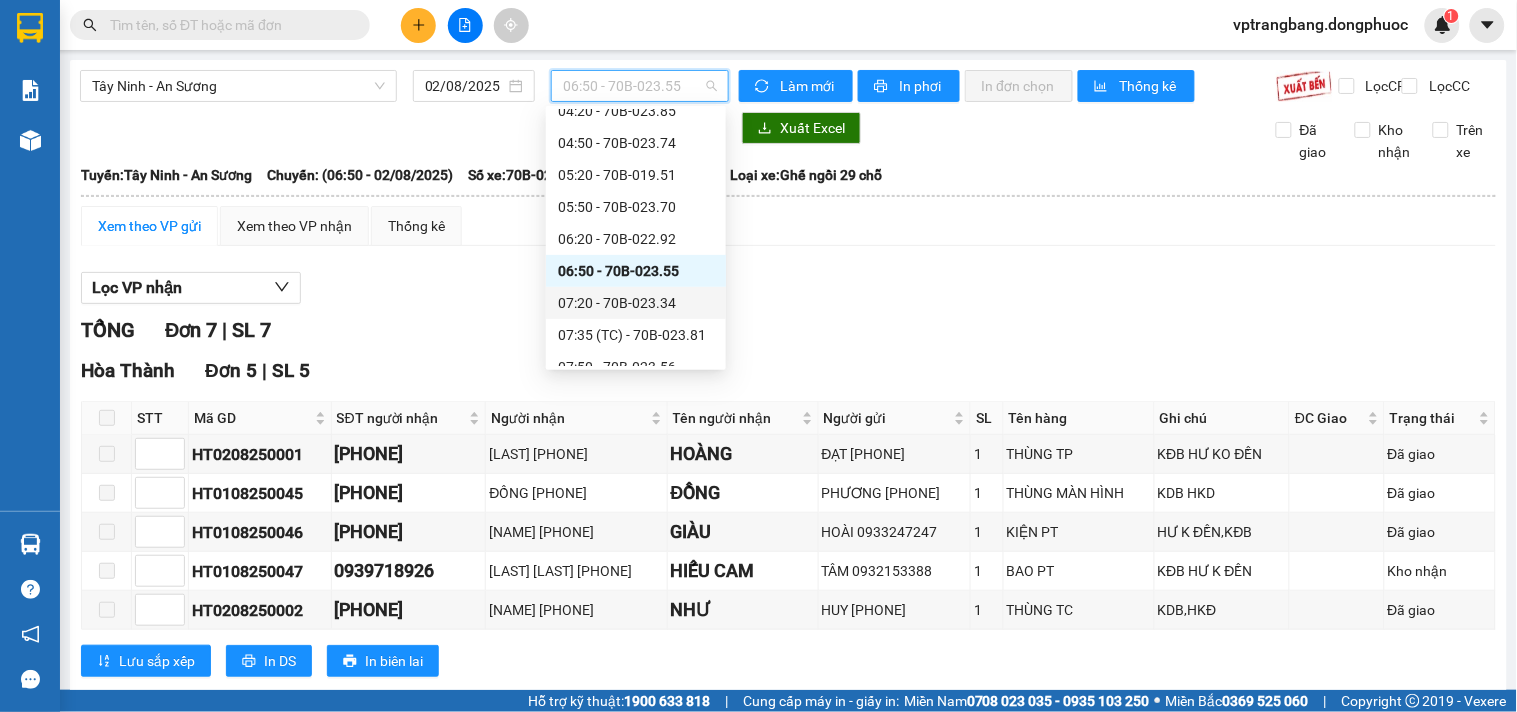 click on "07:20     - 70B-023.34" at bounding box center [636, 303] 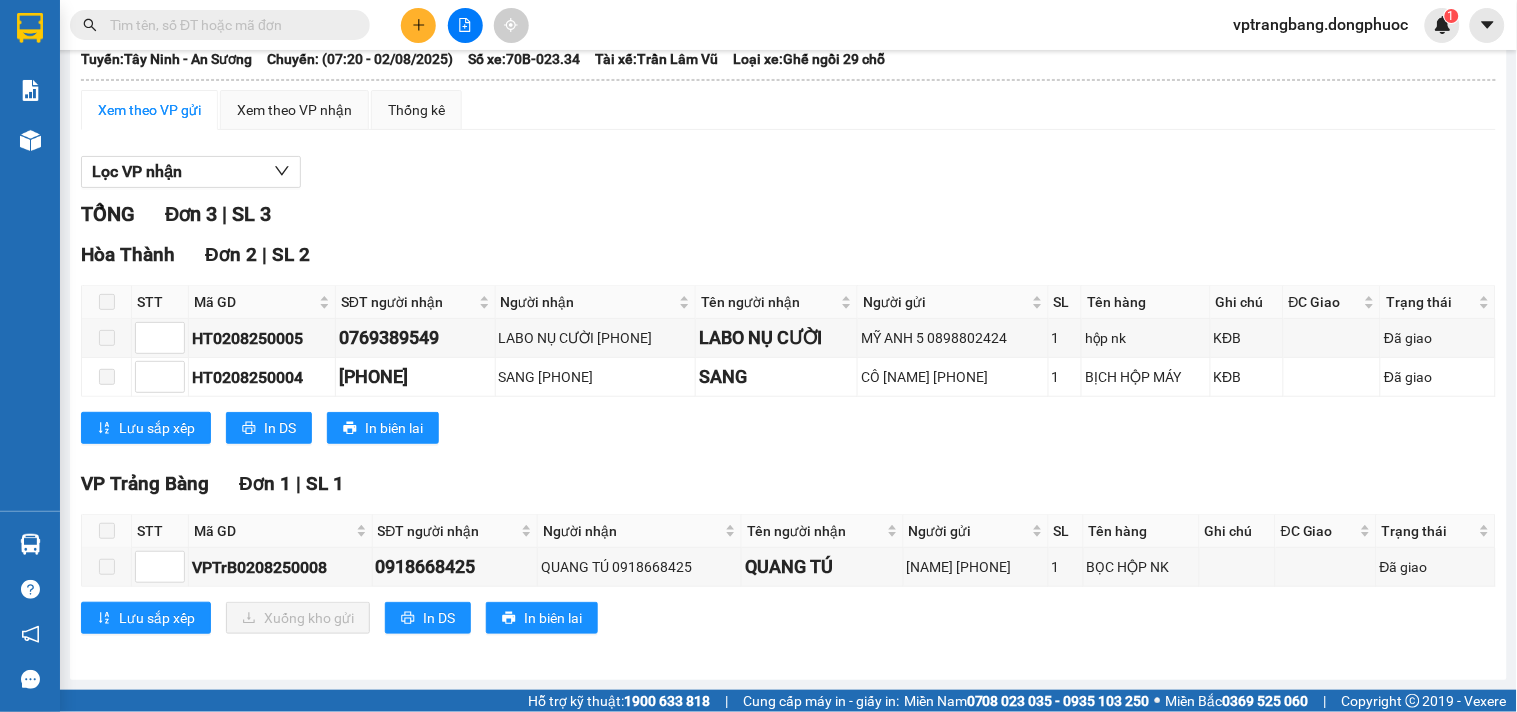 scroll, scrollTop: 0, scrollLeft: 0, axis: both 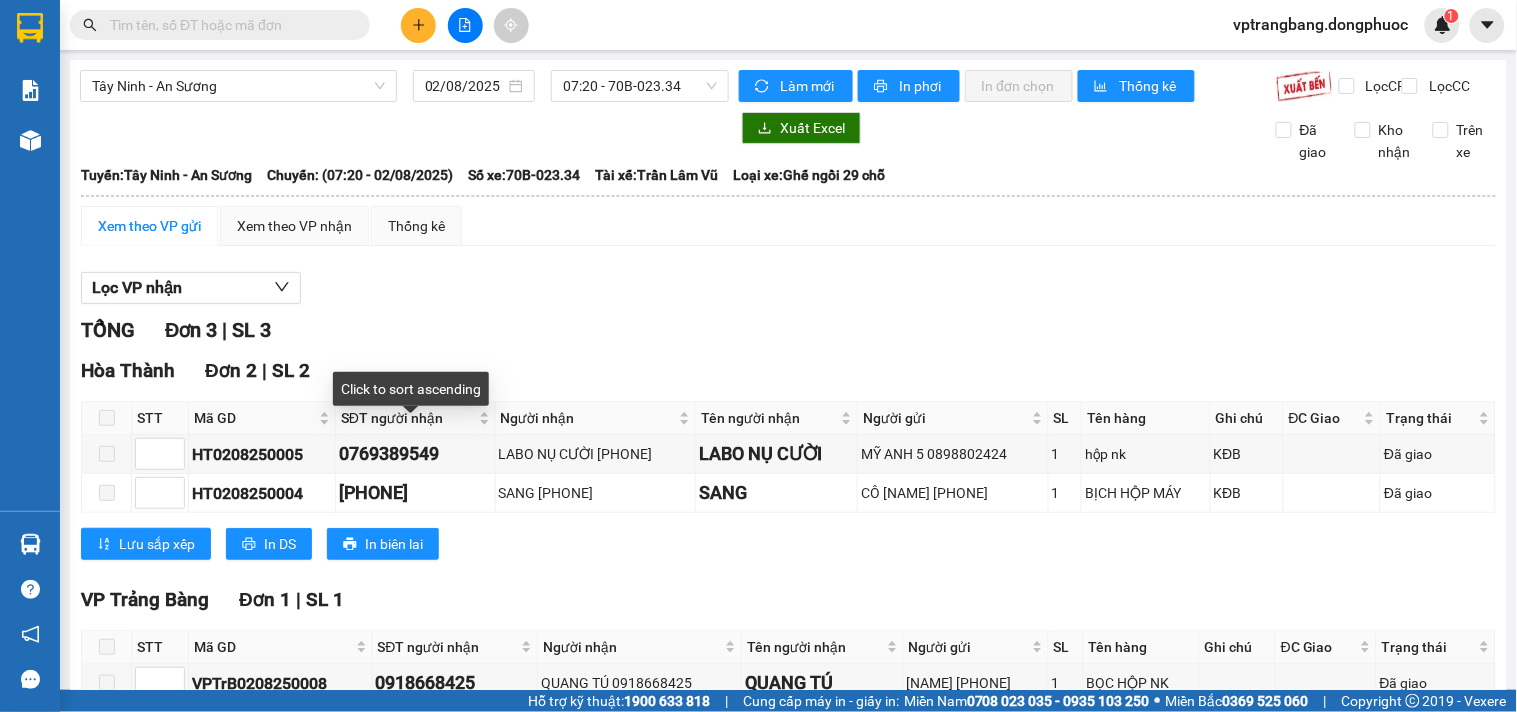 click on "TỔNG Đơn   3 | SL   3" at bounding box center (788, 330) 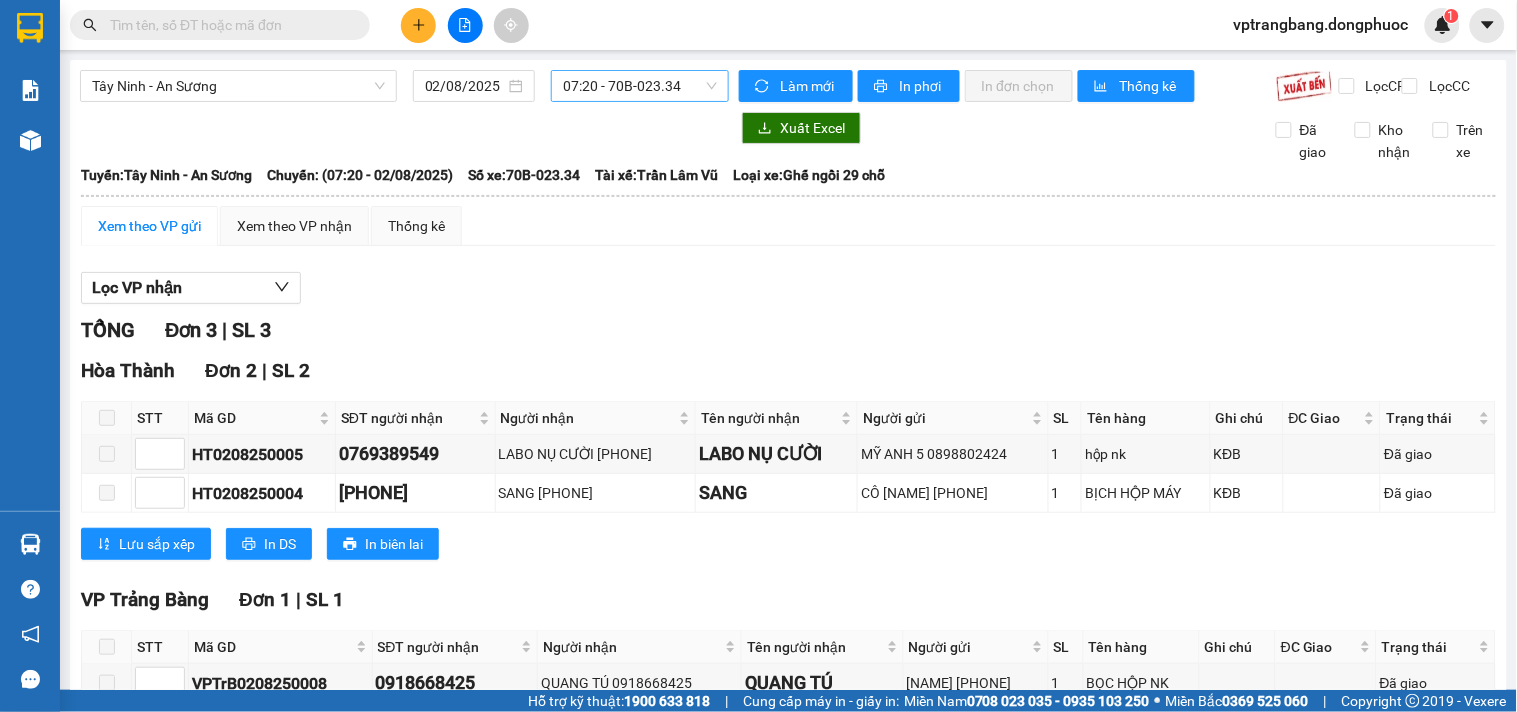 click on "07:20     - 70B-023.34" at bounding box center (640, 86) 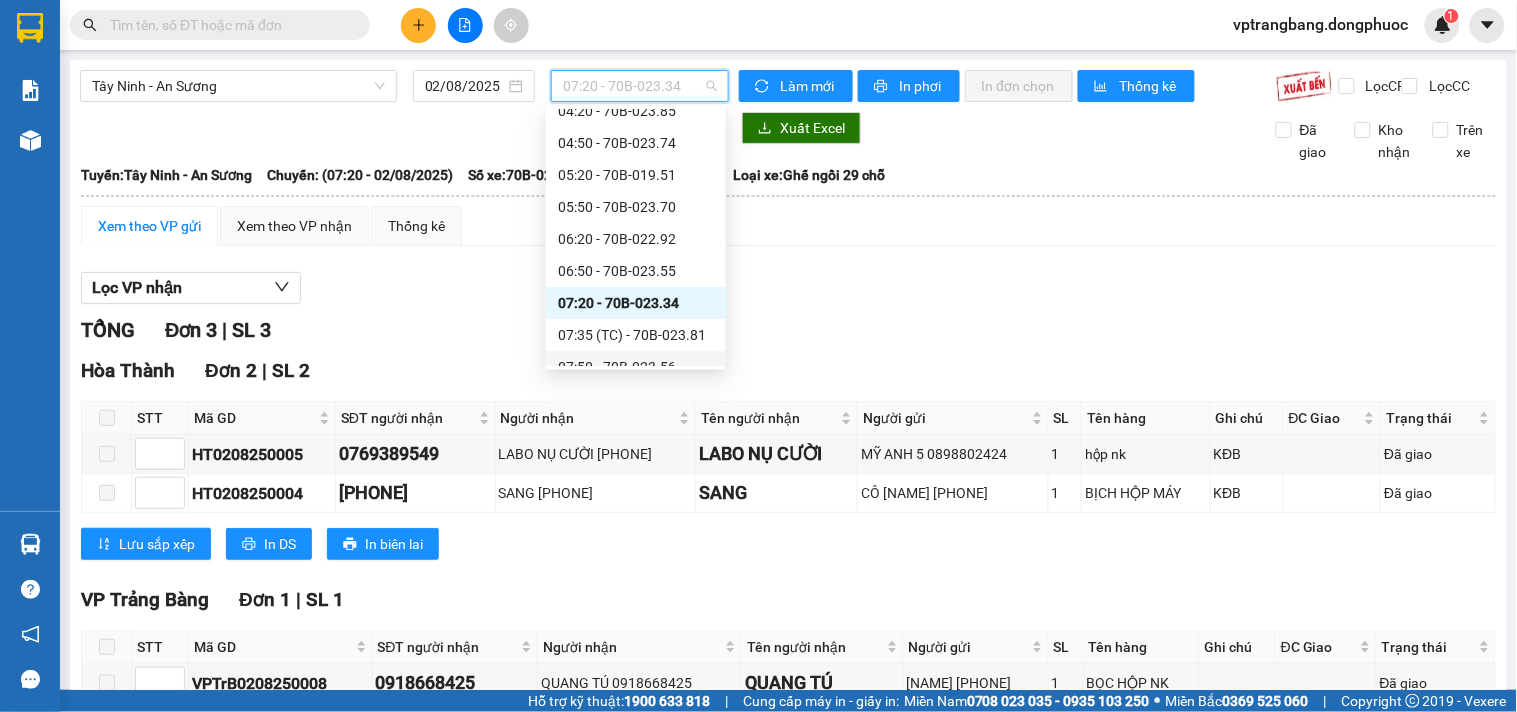 scroll, scrollTop: 222, scrollLeft: 0, axis: vertical 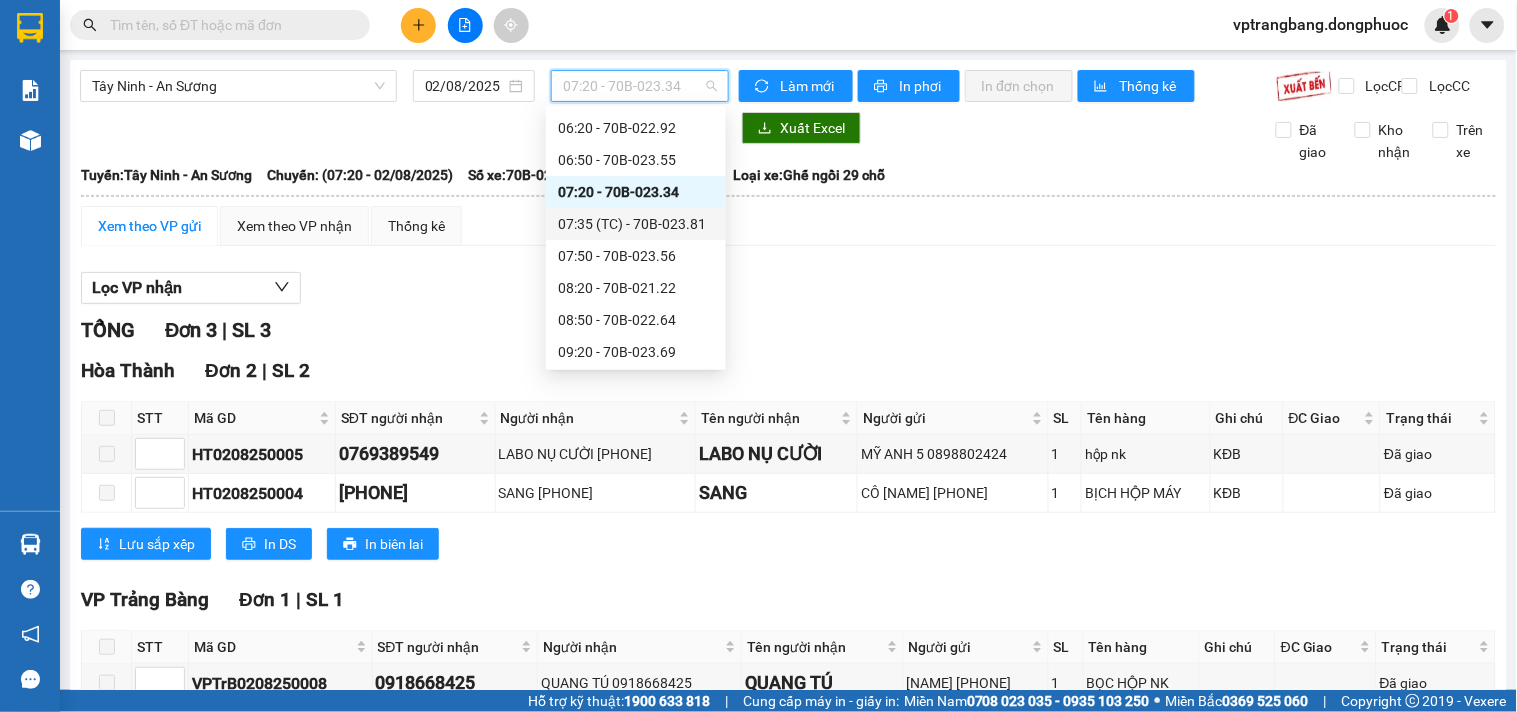 click on "07:35   (TC)   - 70B-023.81" at bounding box center (636, 224) 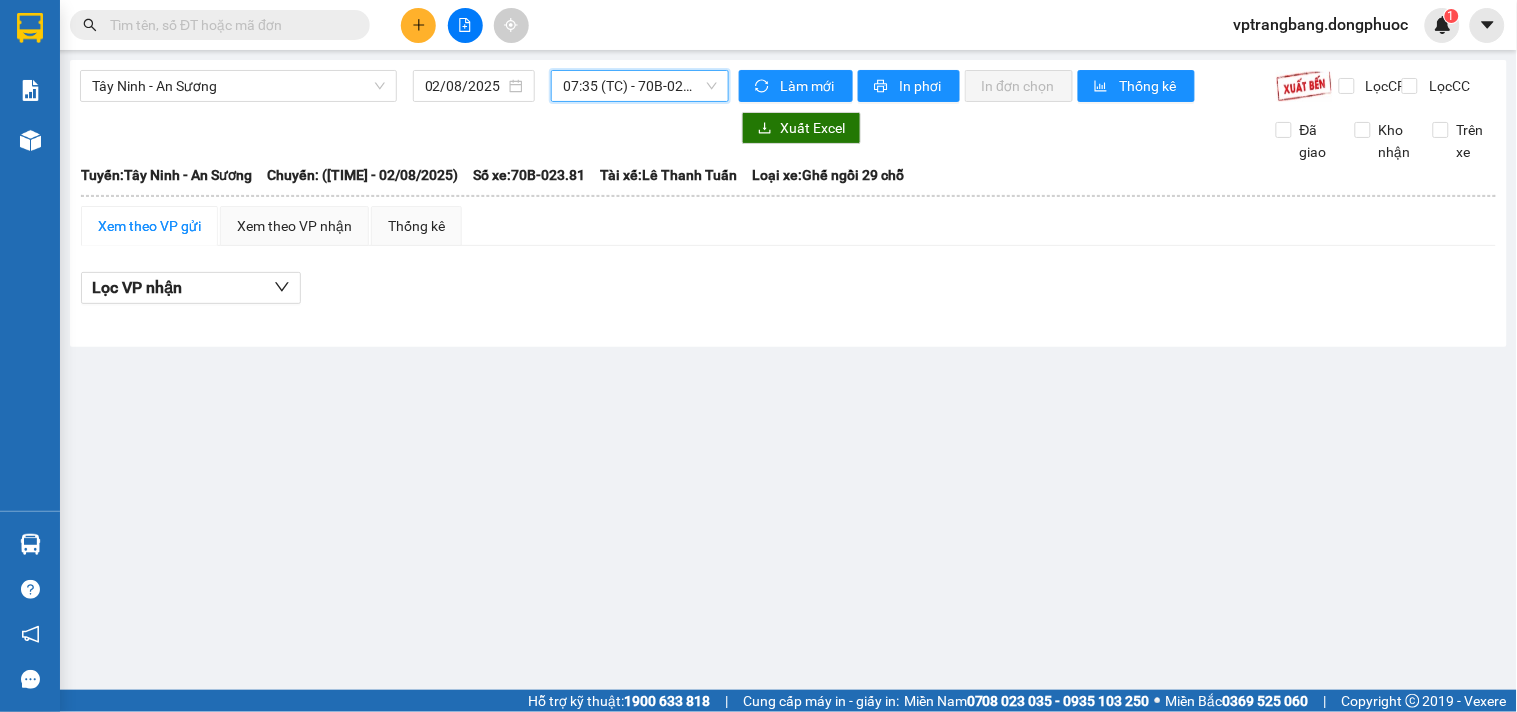 click on "07:35   (TC)   - 70B-023.81" at bounding box center (640, 86) 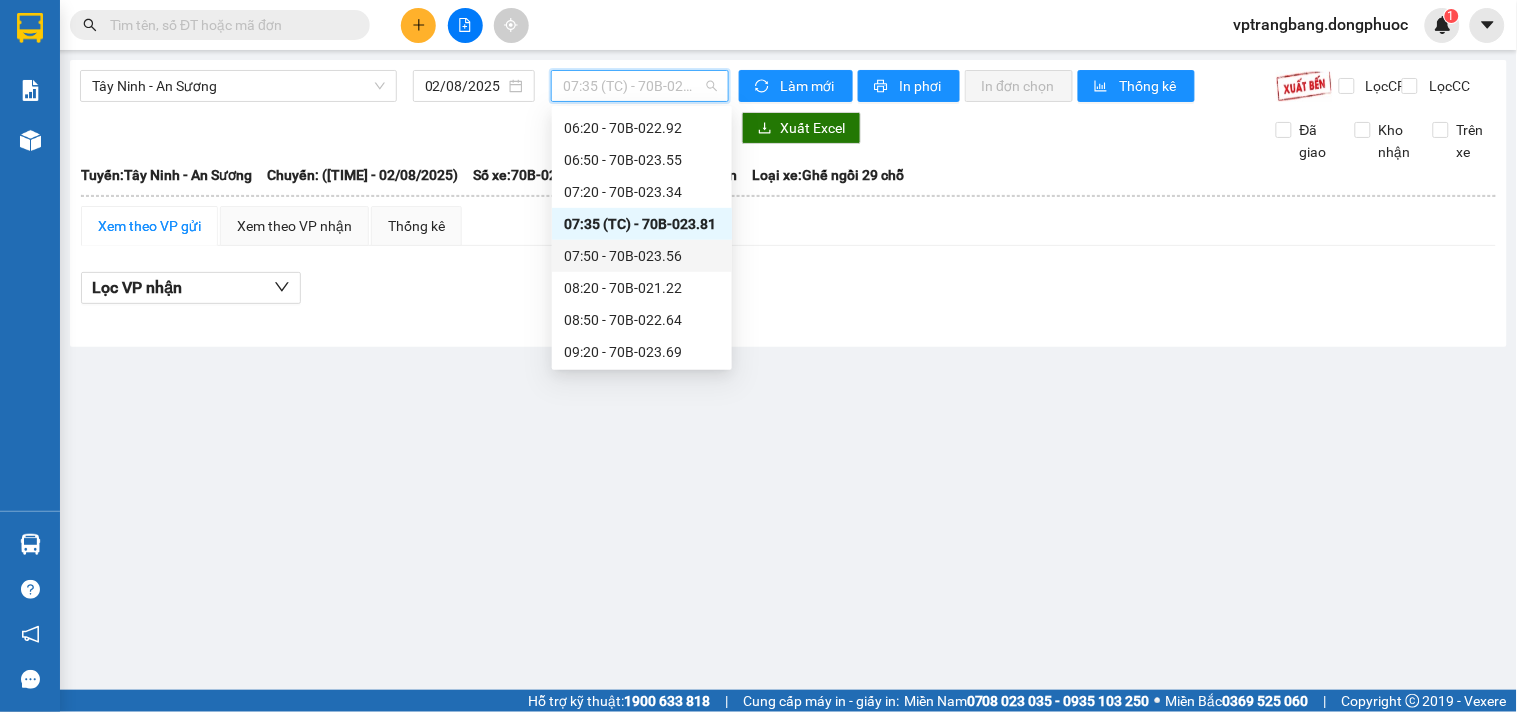 click on "07:50     - 70B-023.56" at bounding box center (642, 256) 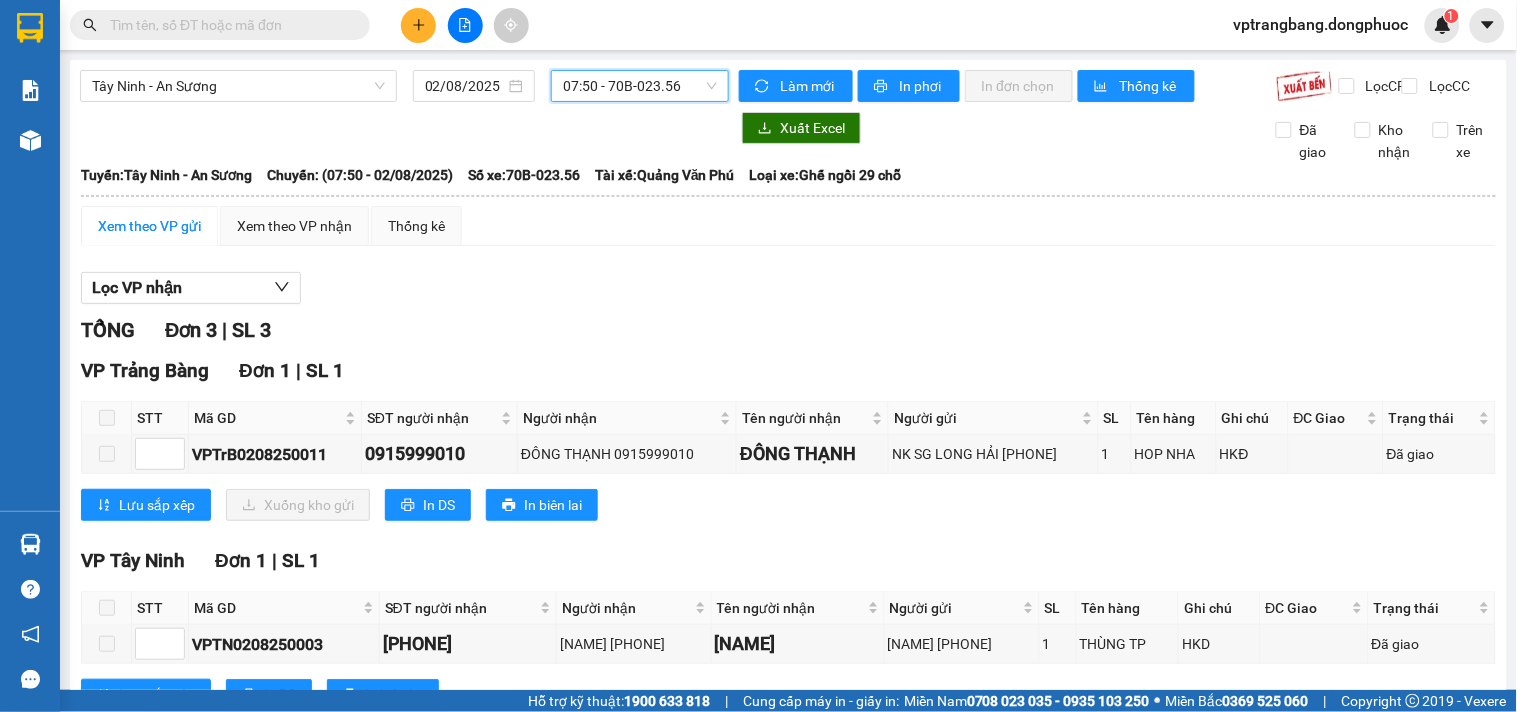 scroll, scrollTop: 111, scrollLeft: 0, axis: vertical 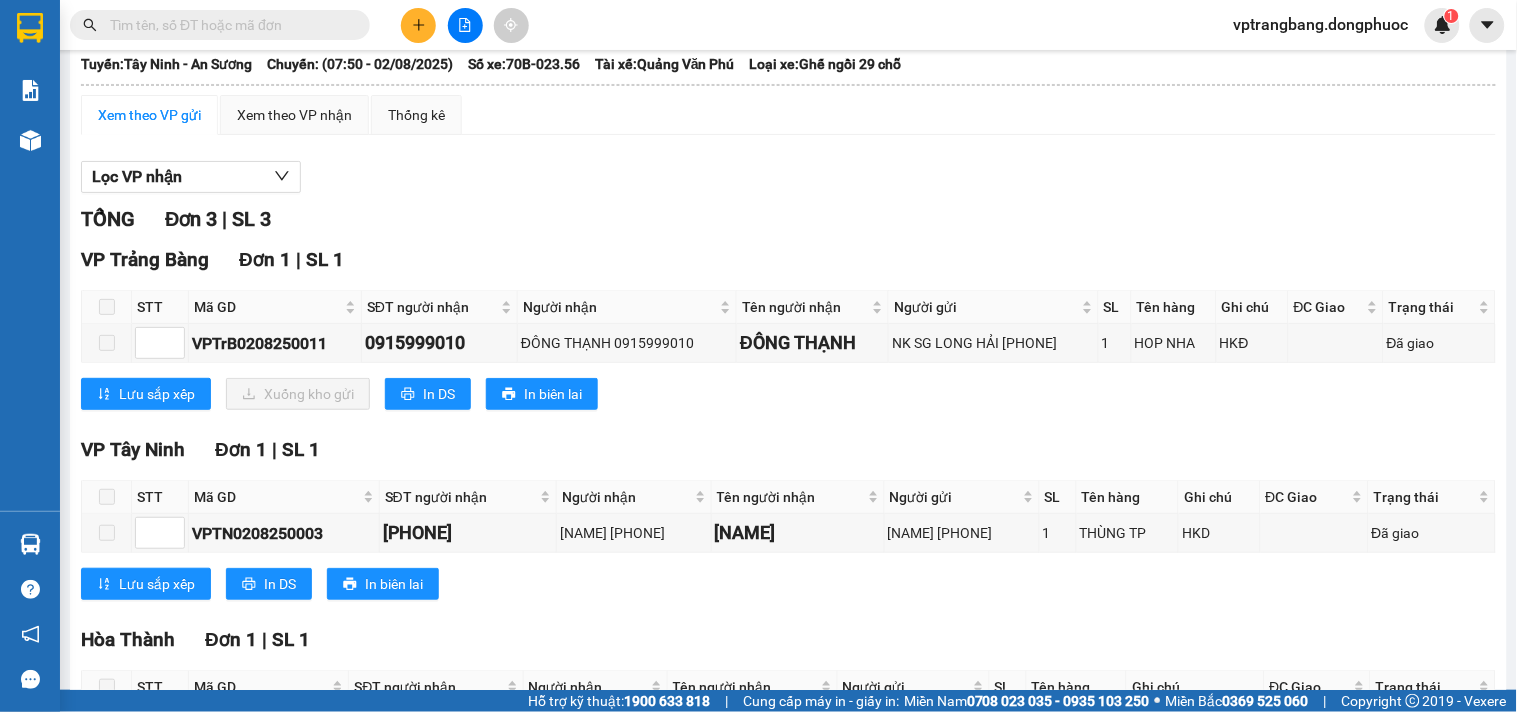 click on "Lọc VP nhận" at bounding box center [788, 177] 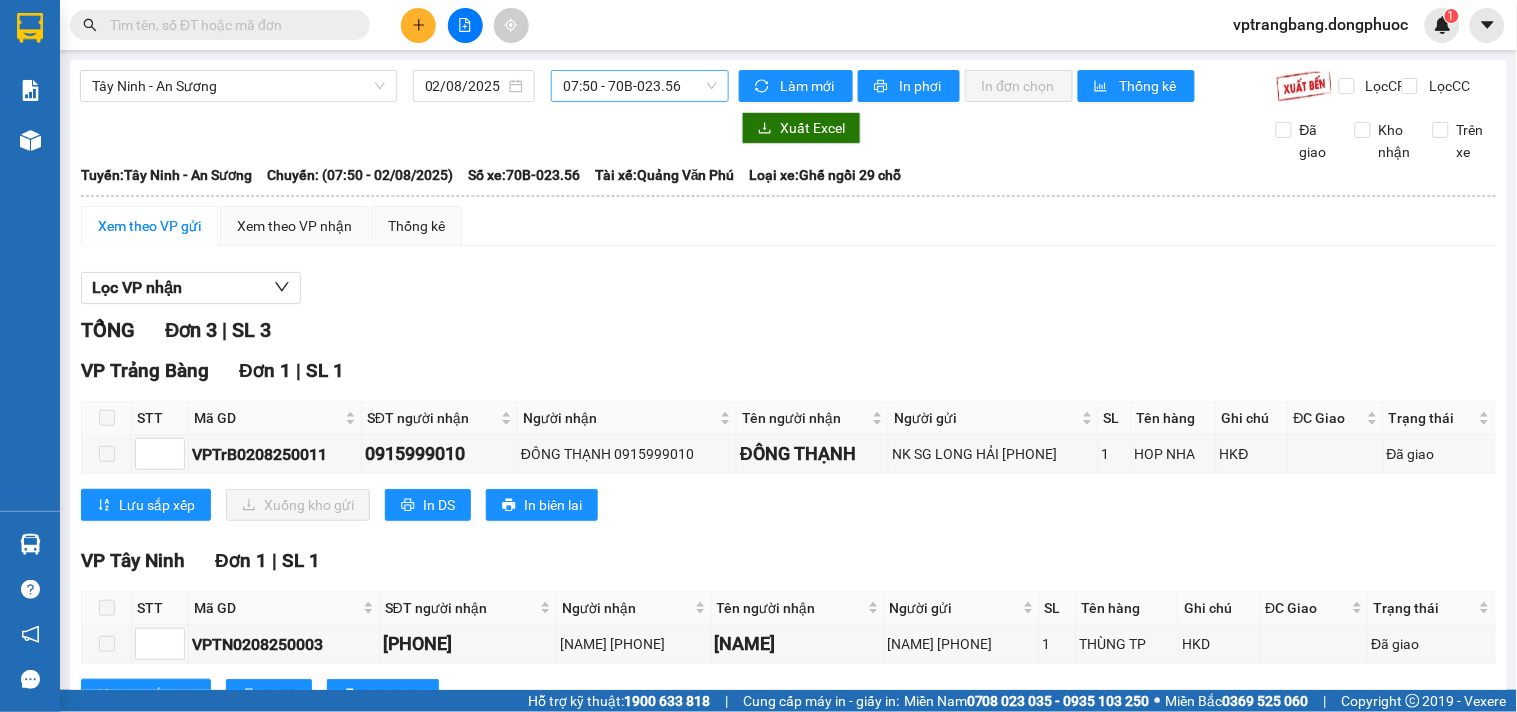 click on "07:50     - 70B-023.56" at bounding box center [640, 86] 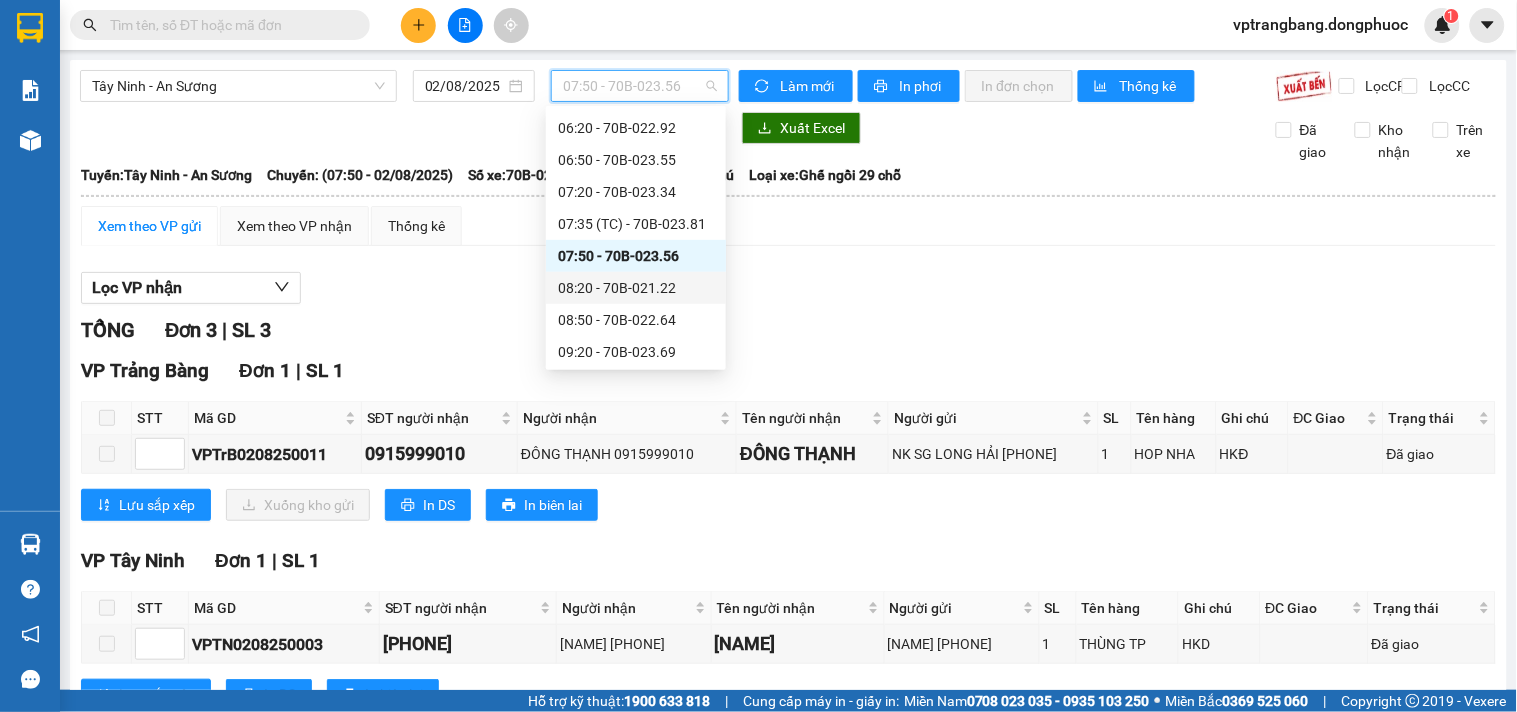 click on "[TIME]     - [VEHICLE_PLATE]" at bounding box center (636, 288) 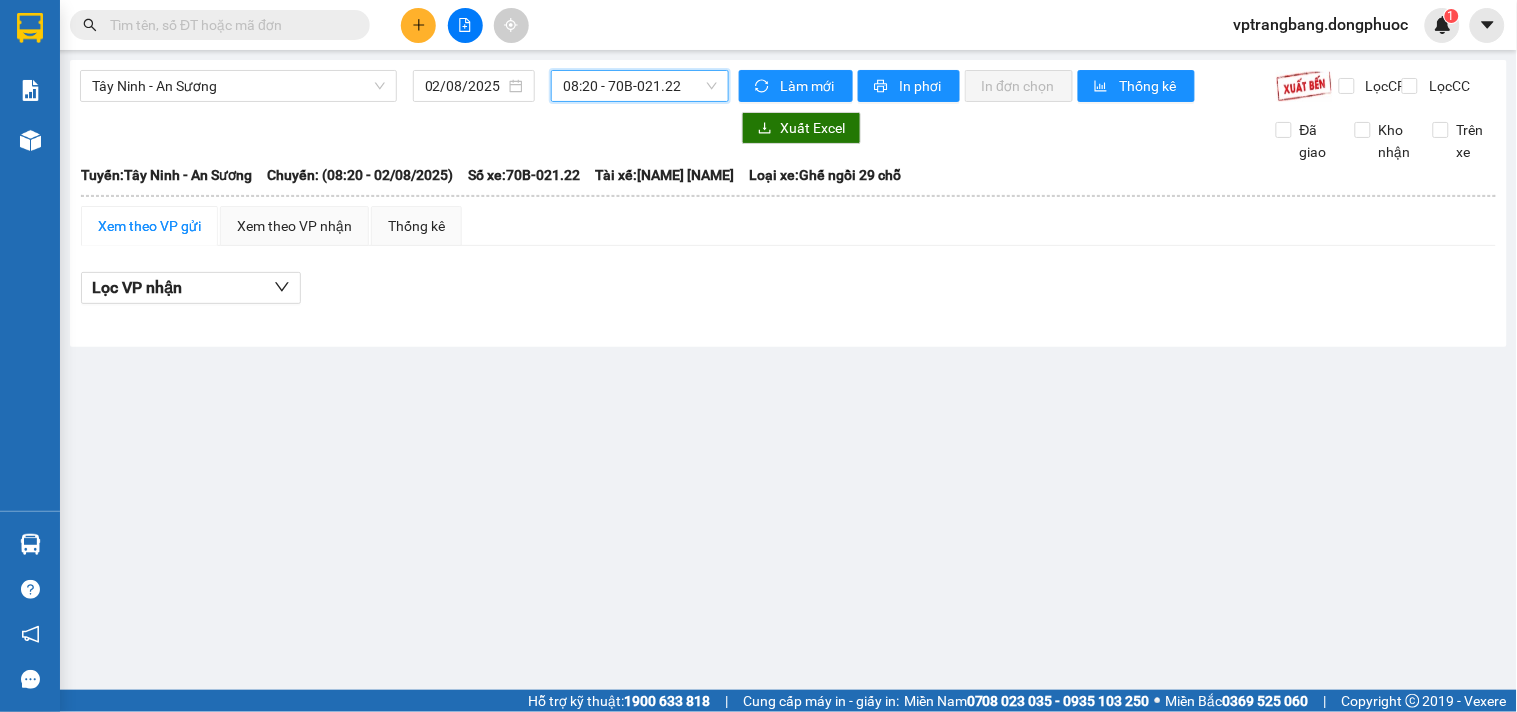 click on "[TIME]     - [VEHICLE_PLATE]" at bounding box center [640, 86] 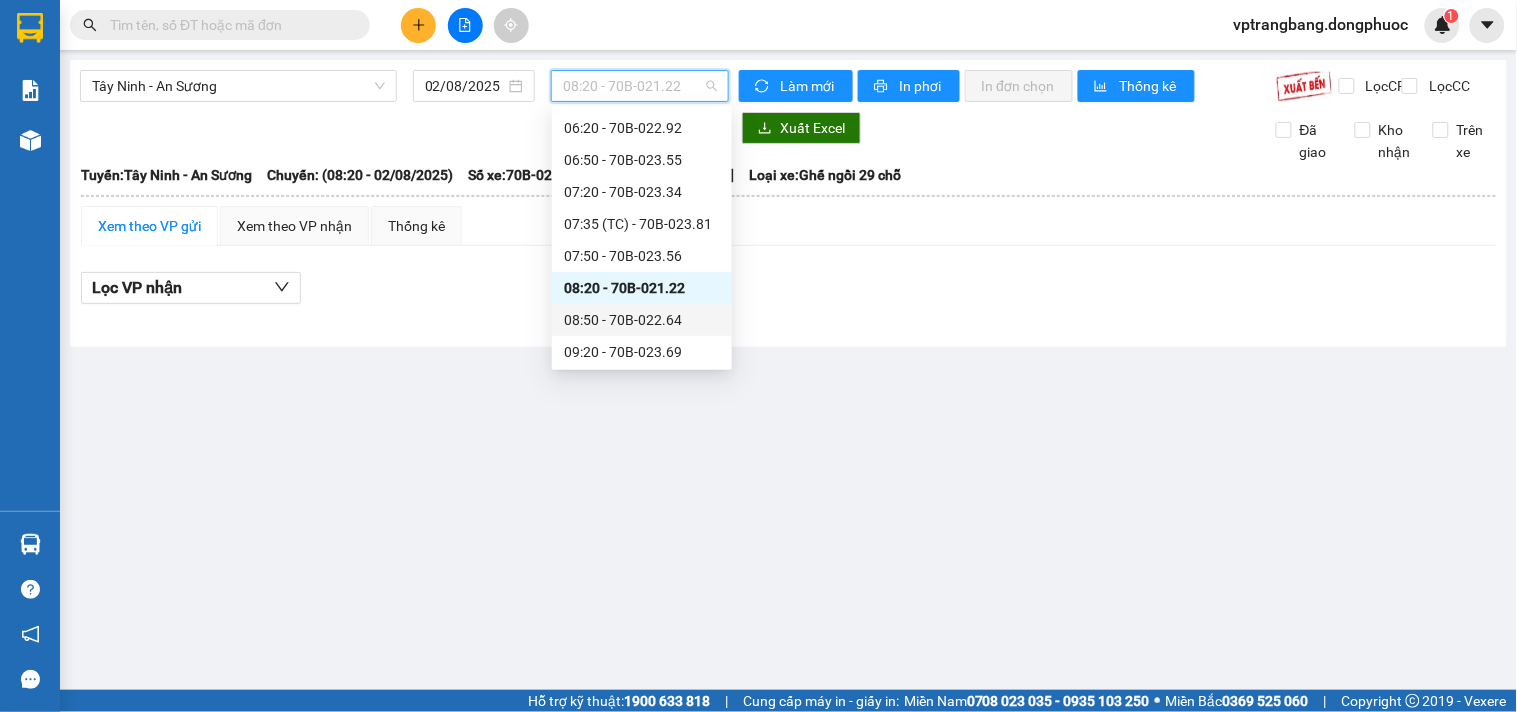 click on "[TIME]     - [VEHICLE_PLATE]" at bounding box center [642, 320] 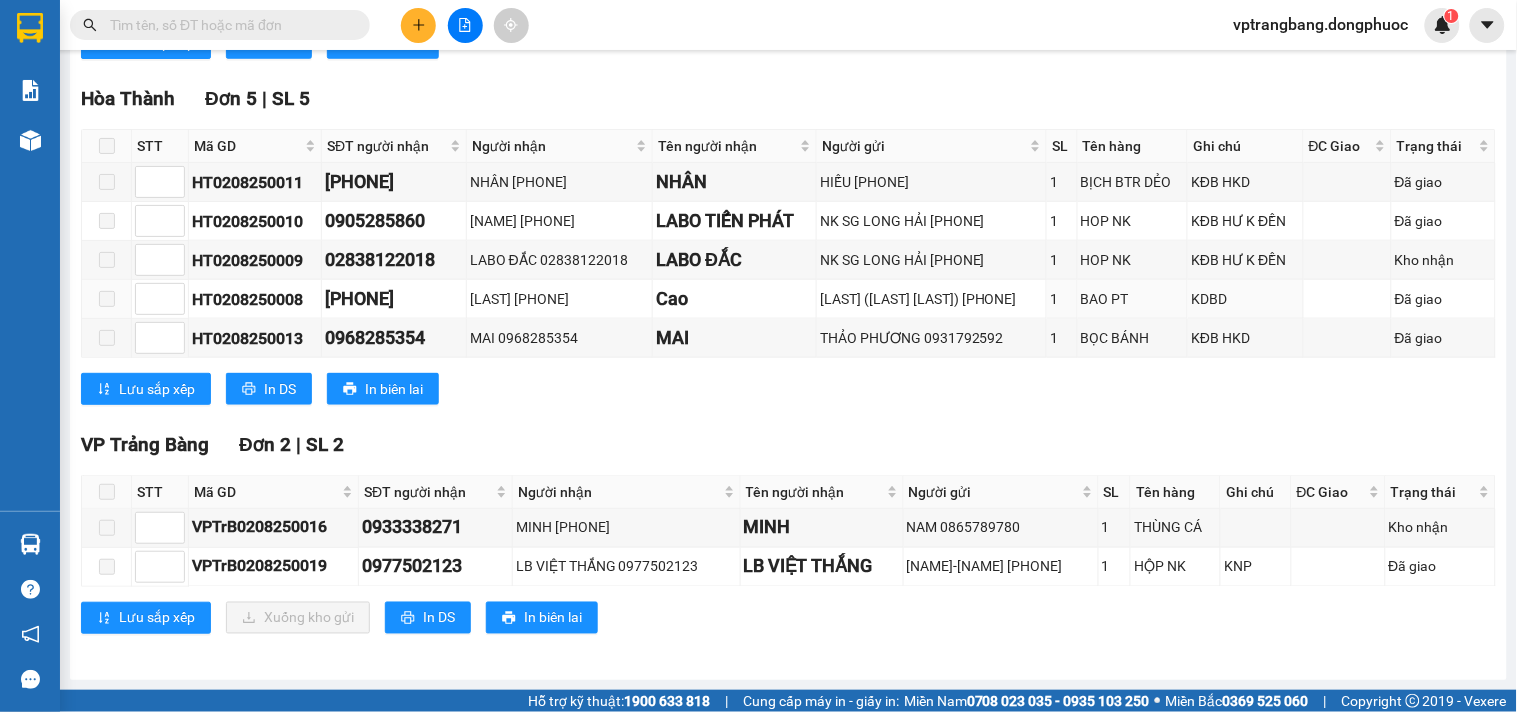 scroll, scrollTop: 0, scrollLeft: 0, axis: both 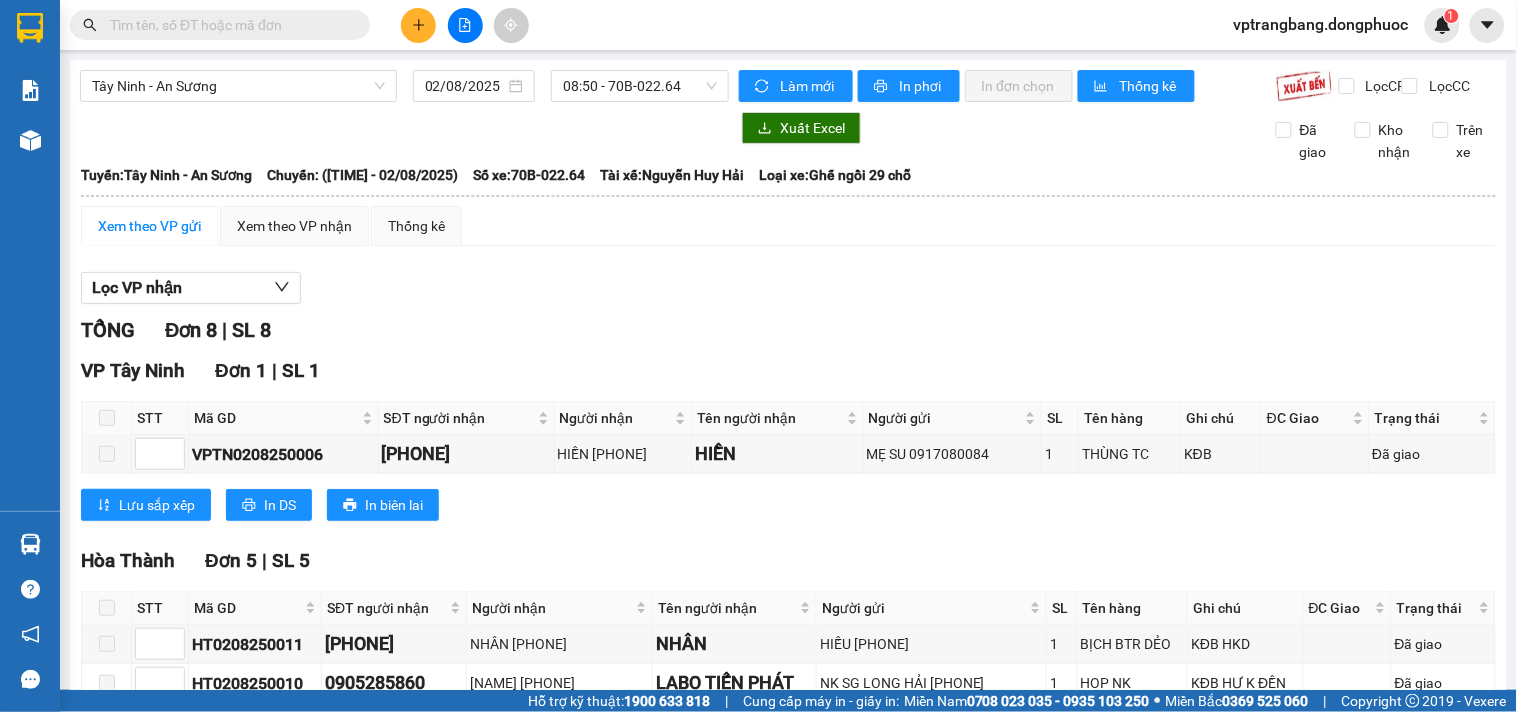 click on "TỔNG Đơn   8 | SL   8" at bounding box center (788, 330) 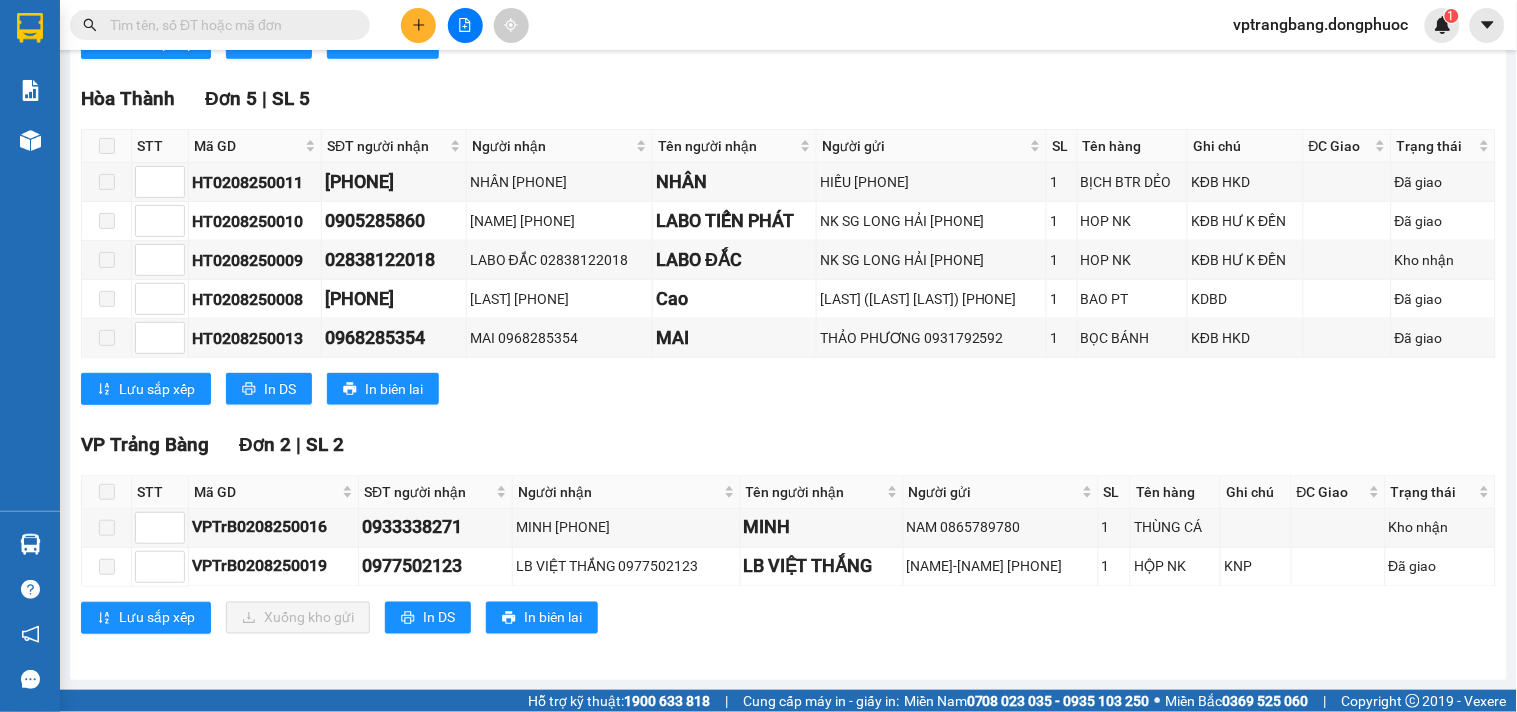 scroll, scrollTop: 0, scrollLeft: 0, axis: both 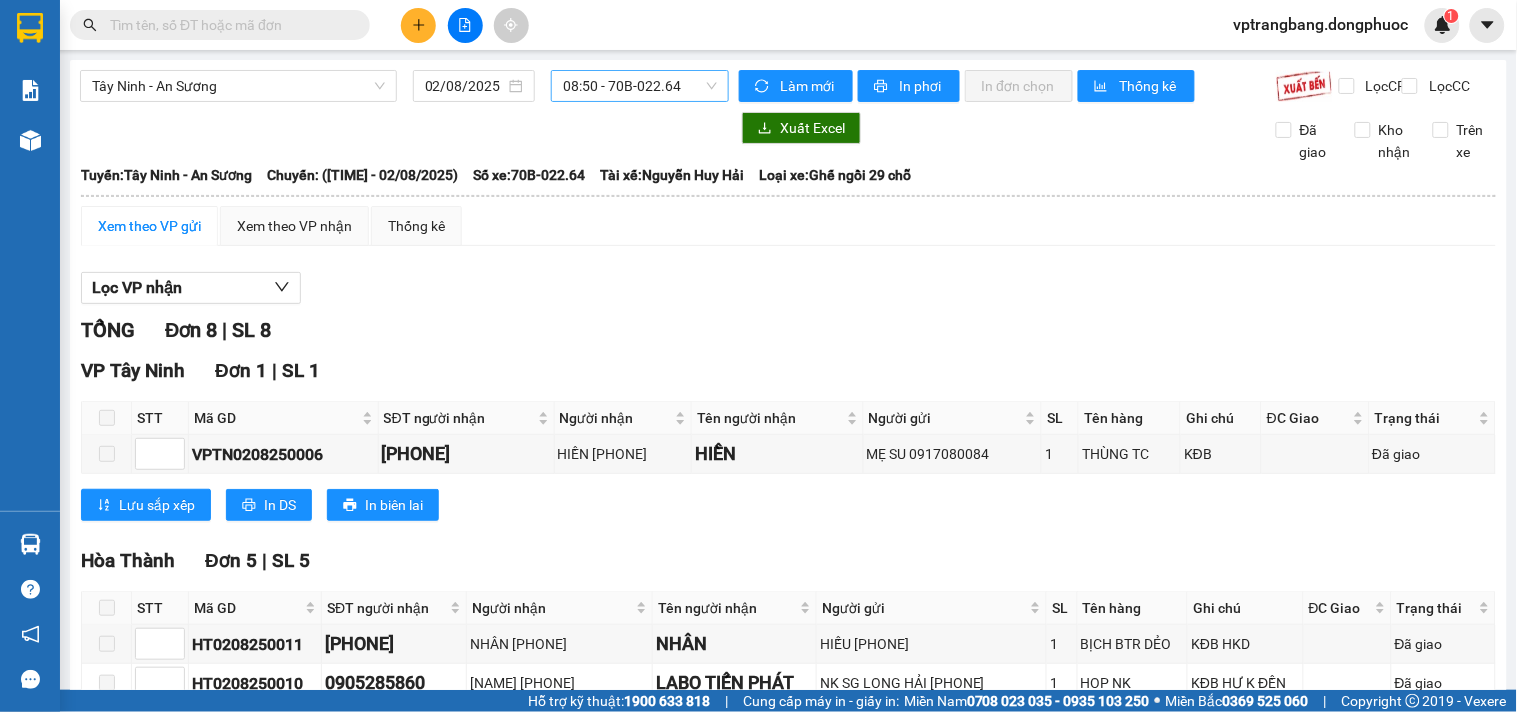 click on "[TIME]     - [VEHICLE_PLATE]" at bounding box center (640, 86) 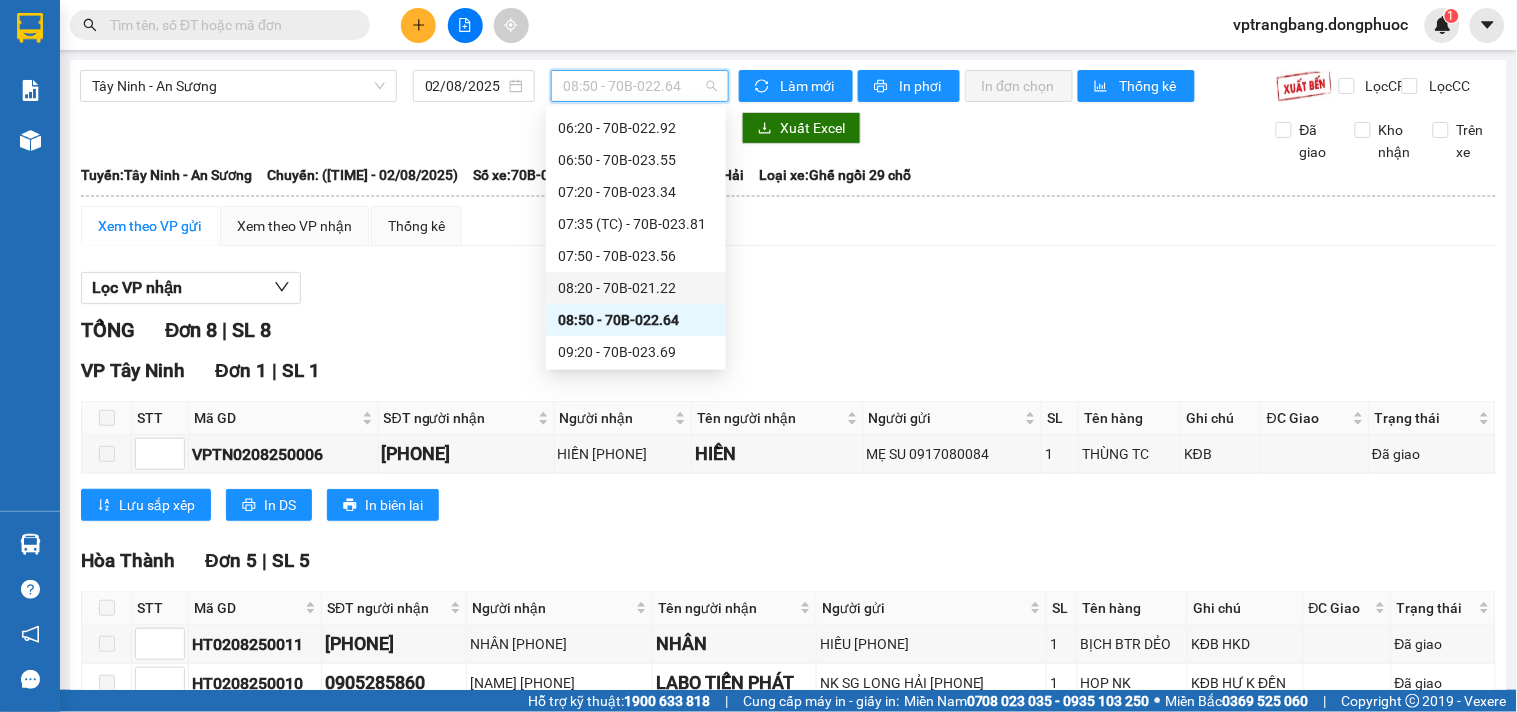 scroll, scrollTop: 333, scrollLeft: 0, axis: vertical 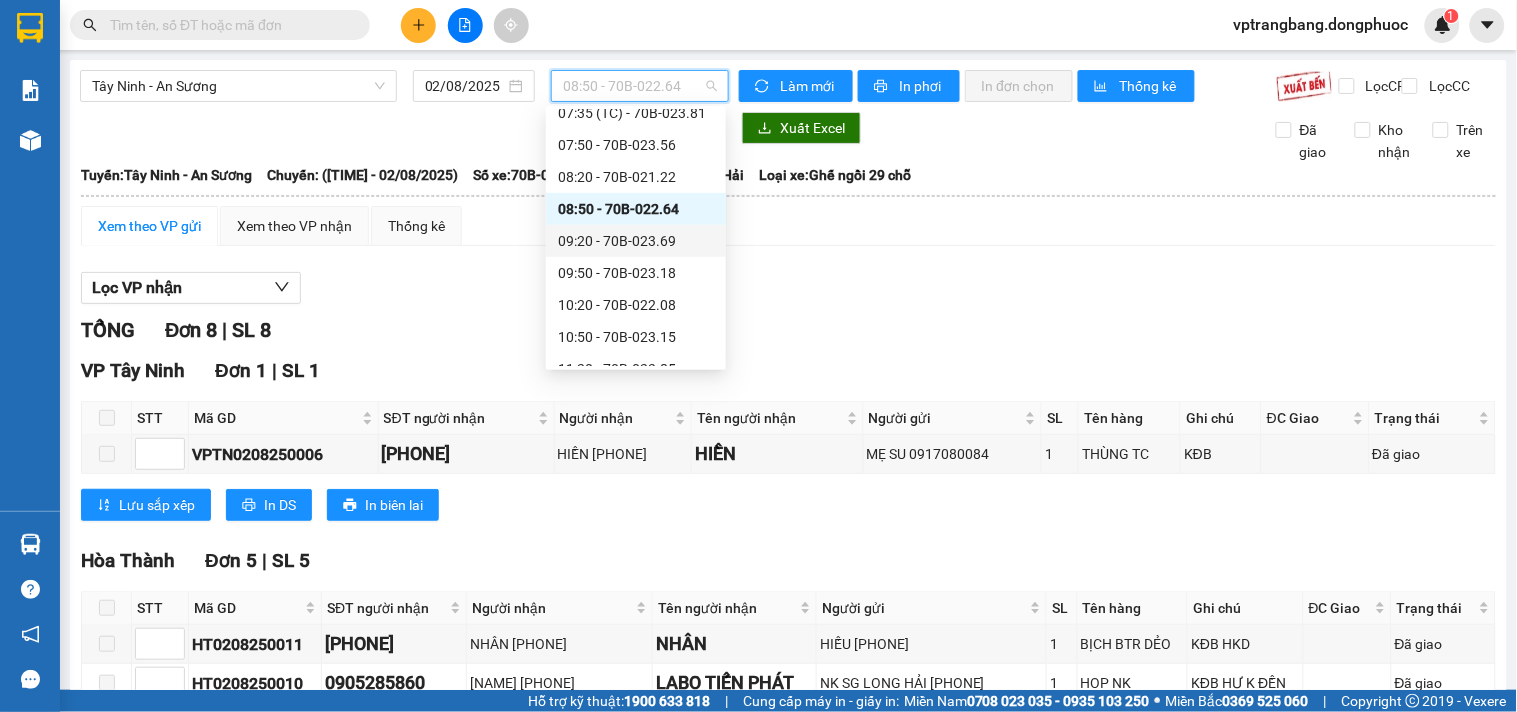 click on "09:20     - [VEHICLE_PLATE]" at bounding box center (636, 241) 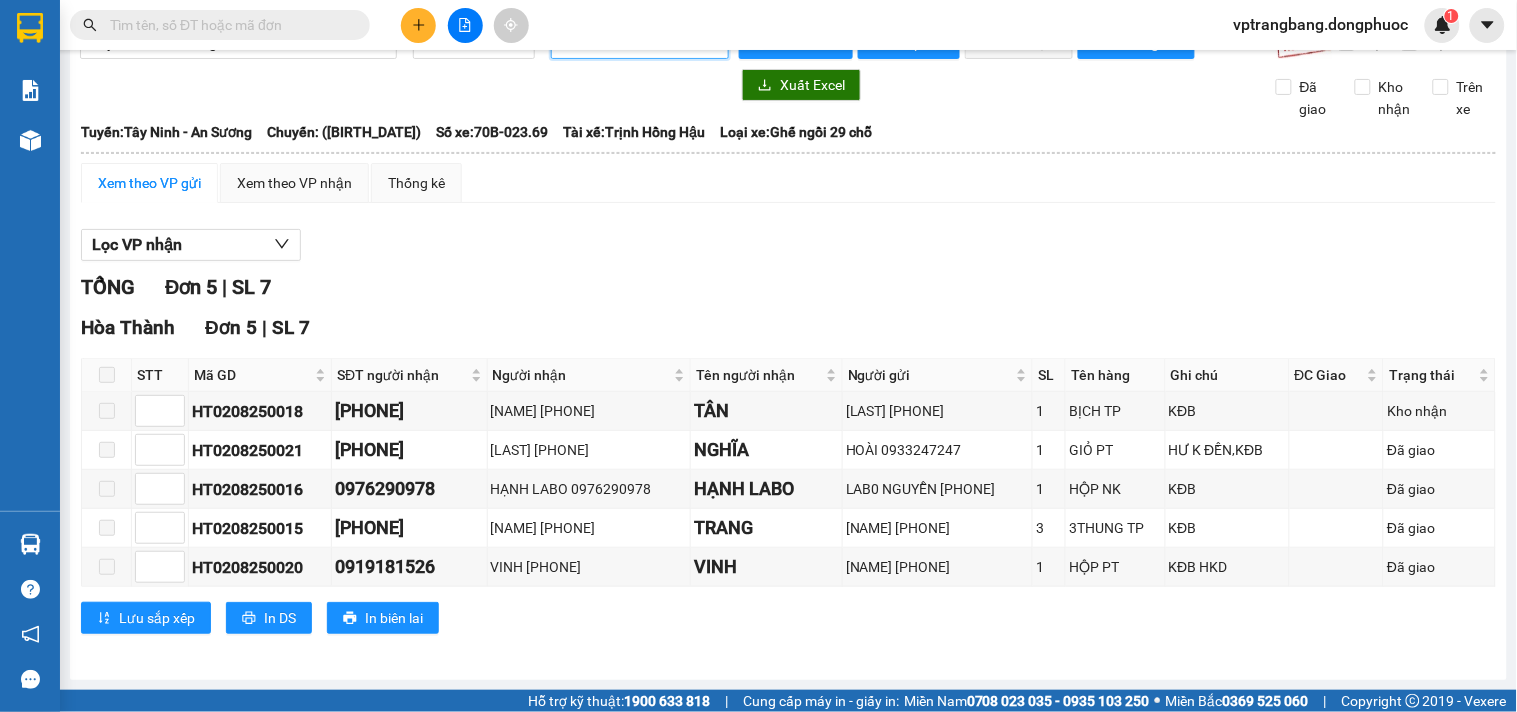 scroll, scrollTop: 0, scrollLeft: 0, axis: both 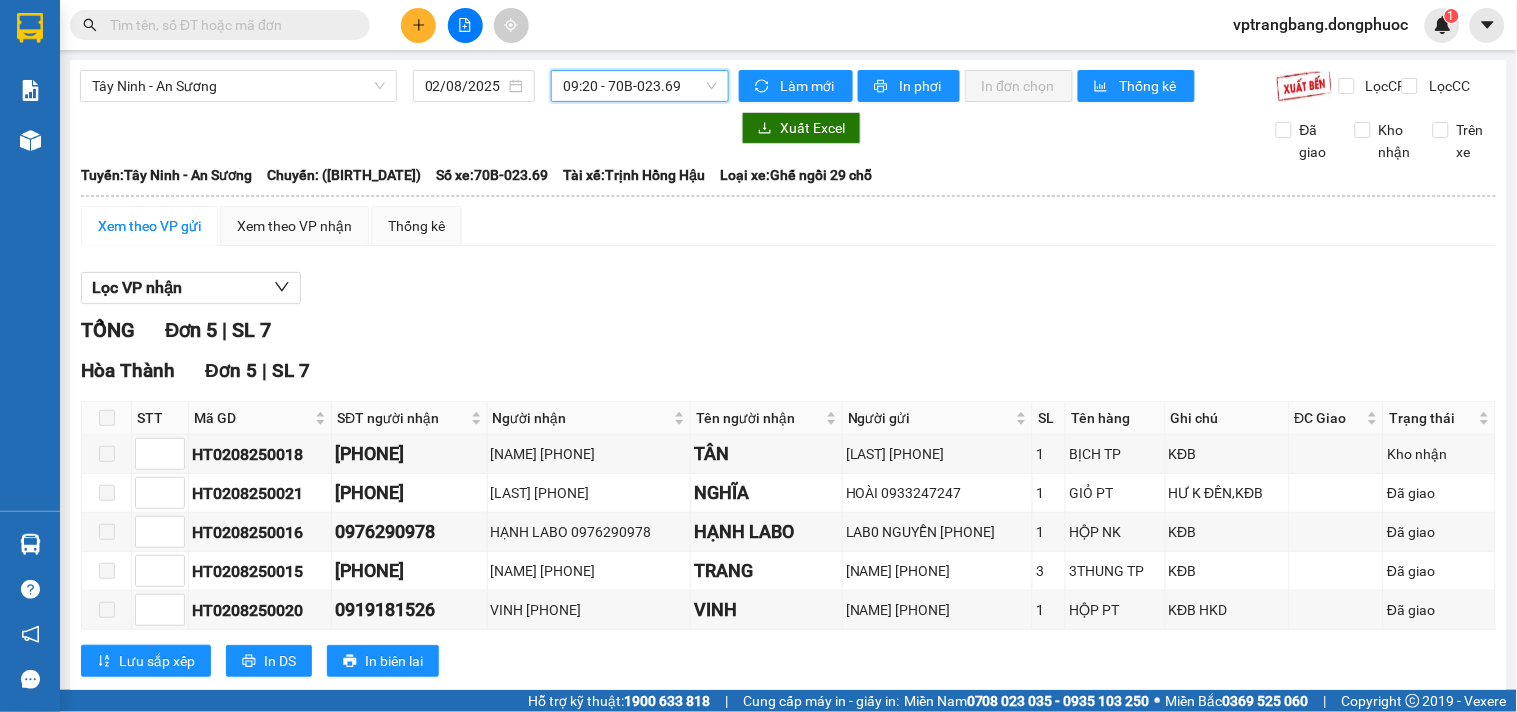 click on "09:20     - [VEHICLE_PLATE]" at bounding box center (640, 86) 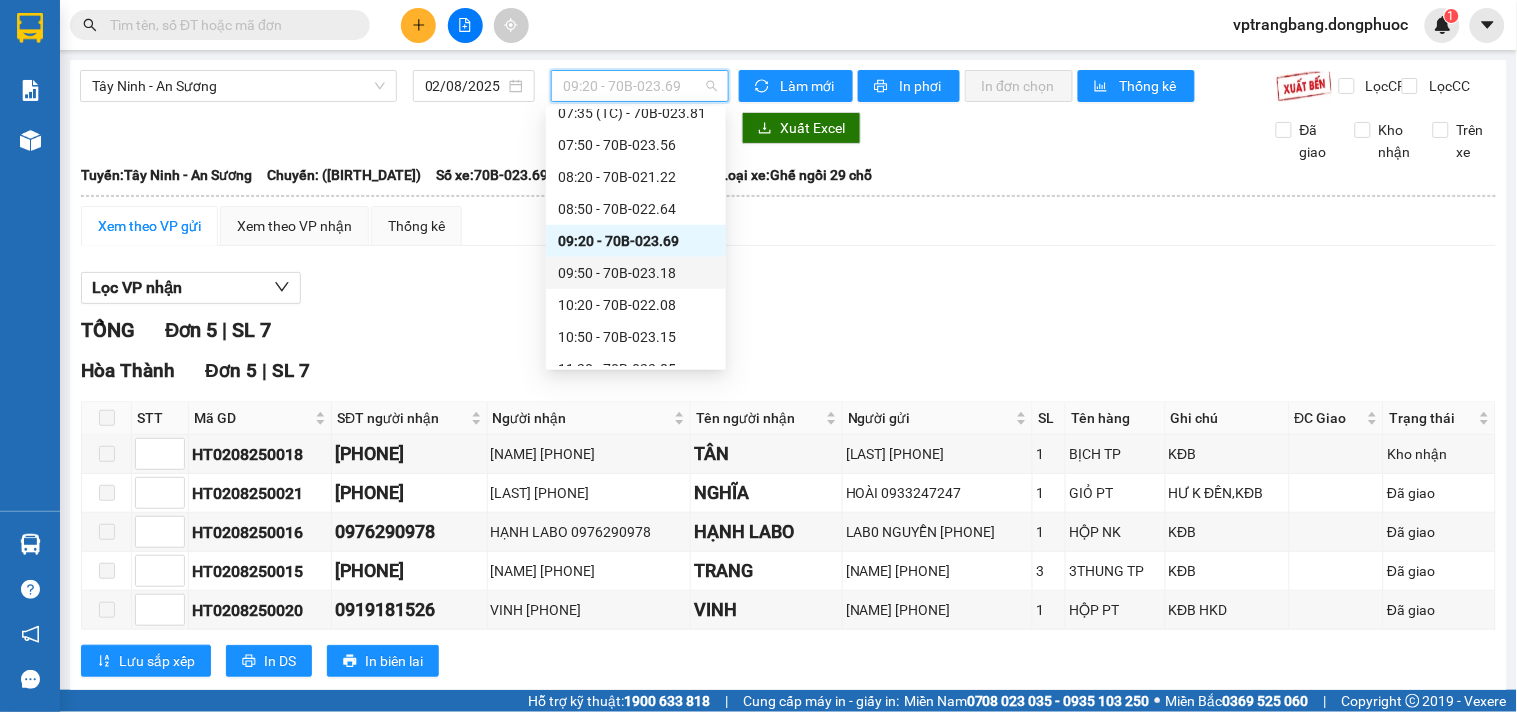 click on "09:50     - [VEHICLE_PLATE]" at bounding box center (636, 273) 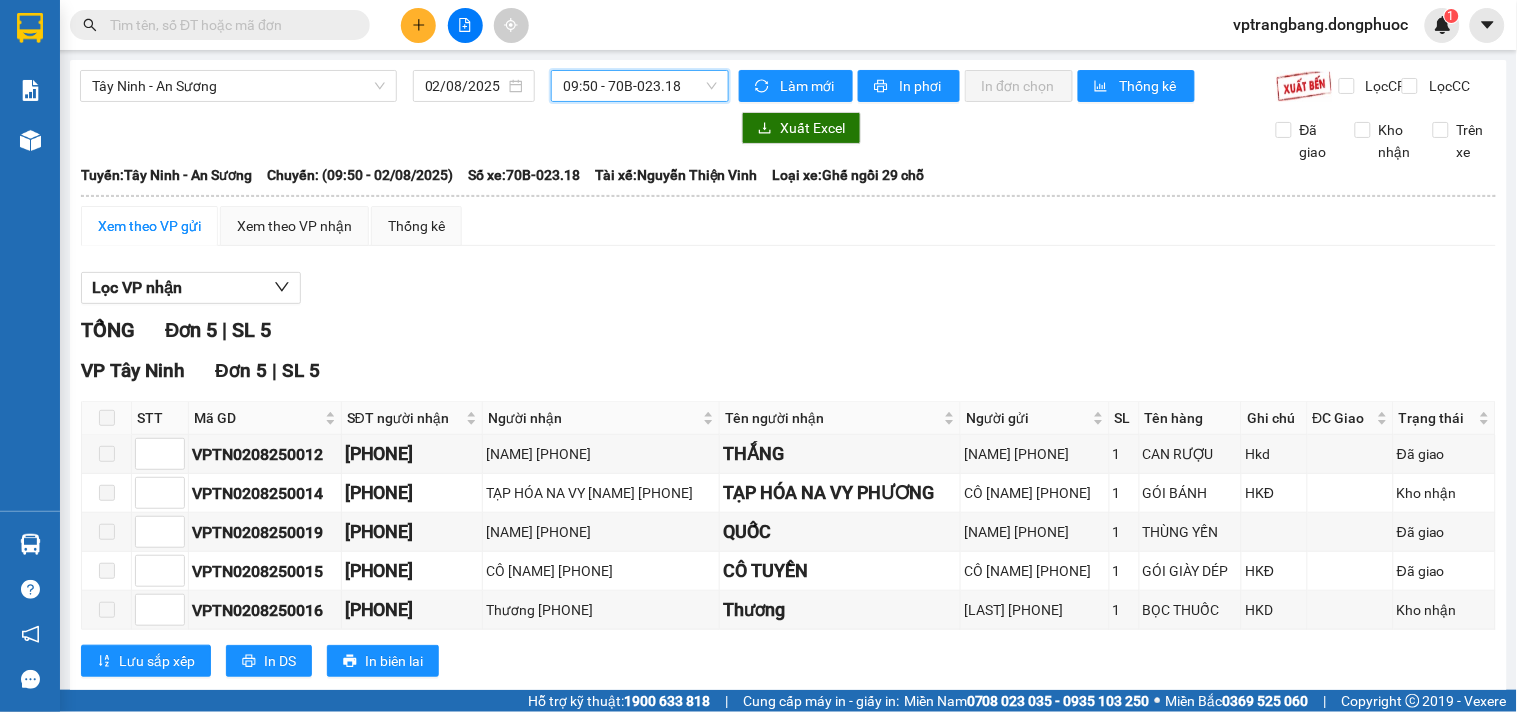 click on "Xem theo VP gửi Xem theo VP nhận Thống kê Lọc VP nhận TỔNG Đơn   5 | SL   5 VP Tây Ninh Đơn   5 | SL   5 STT Mã GD SĐT người nhận Người nhận Tên người nhận Người gửi SL Tên hàng Ghi chú ĐC Giao Trạng thái Ký nhận                           VPTN0208250012 [PHONE] THẮNG [PHONE] THẮNG hồng [PHONE] 1 CAN RƯỢU Hkd Đã giao VPTN0208250014 [PHONE] TẠP HÓA NA VY PHƯƠNG  [PHONE] TẠP HÓA NA VY PHƯƠNG  CÔ TUYỀN [PHONE] 1 GÓI BÁNH  HKĐ Kho nhận VPTN0208250019 [PHONE] QUỐC [PHONE] QUỐC LIÊN [PHONE] 1 THÙNG YẾN Đã giao VPTN0208250015 [PHONE] CÔ TUYỀN [PHONE] CÔ TUYỀN CÔ TUYỀN [PHONE] 1 GÓI GIÀY DÉP  HKĐ Đã giao VPTN0208250016 [PHONE] Thương [PHONE] Thương LINH [PHONE] 1 BỌC THUỐC HKD Kho nhận Lưu sắp xếp In DS In biên lai Đồng Phước   19001152   Bến xe Tây Ninh, 01 Võ Văn Truyện, KP 1, Phường 2 VP Trảng Bàng  -  18:41 - 02/08/2025" at bounding box center (788, 454) 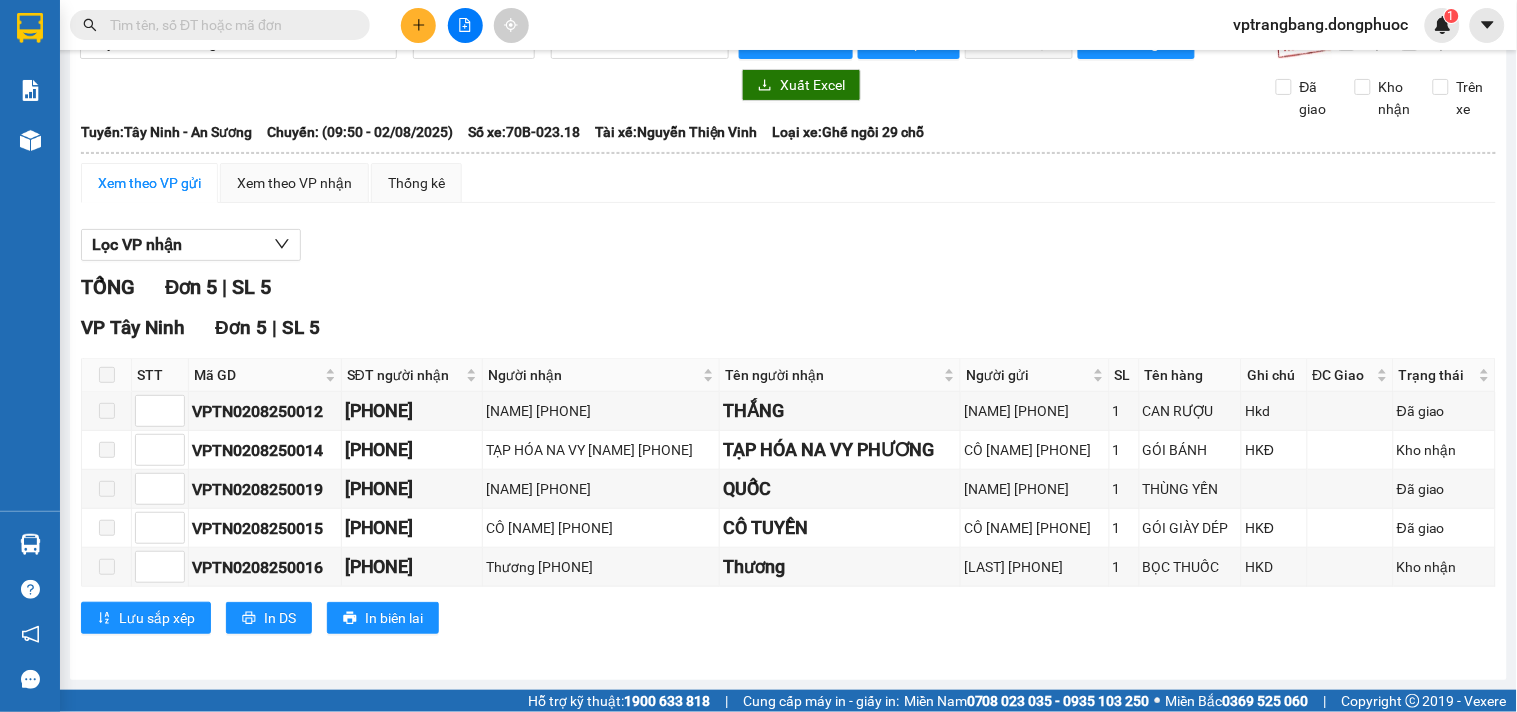 scroll, scrollTop: 0, scrollLeft: 0, axis: both 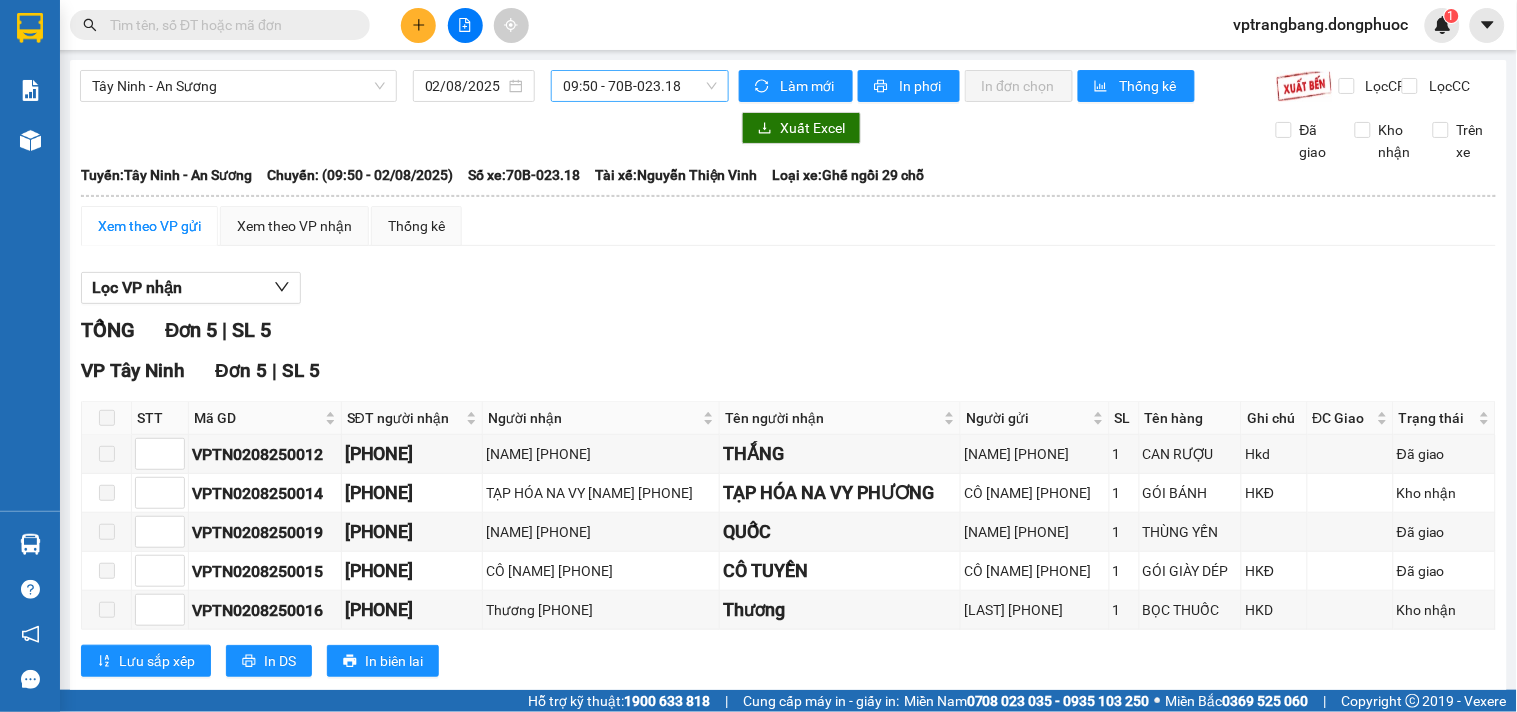 click on "09:50     - [VEHICLE_PLATE]" at bounding box center [640, 86] 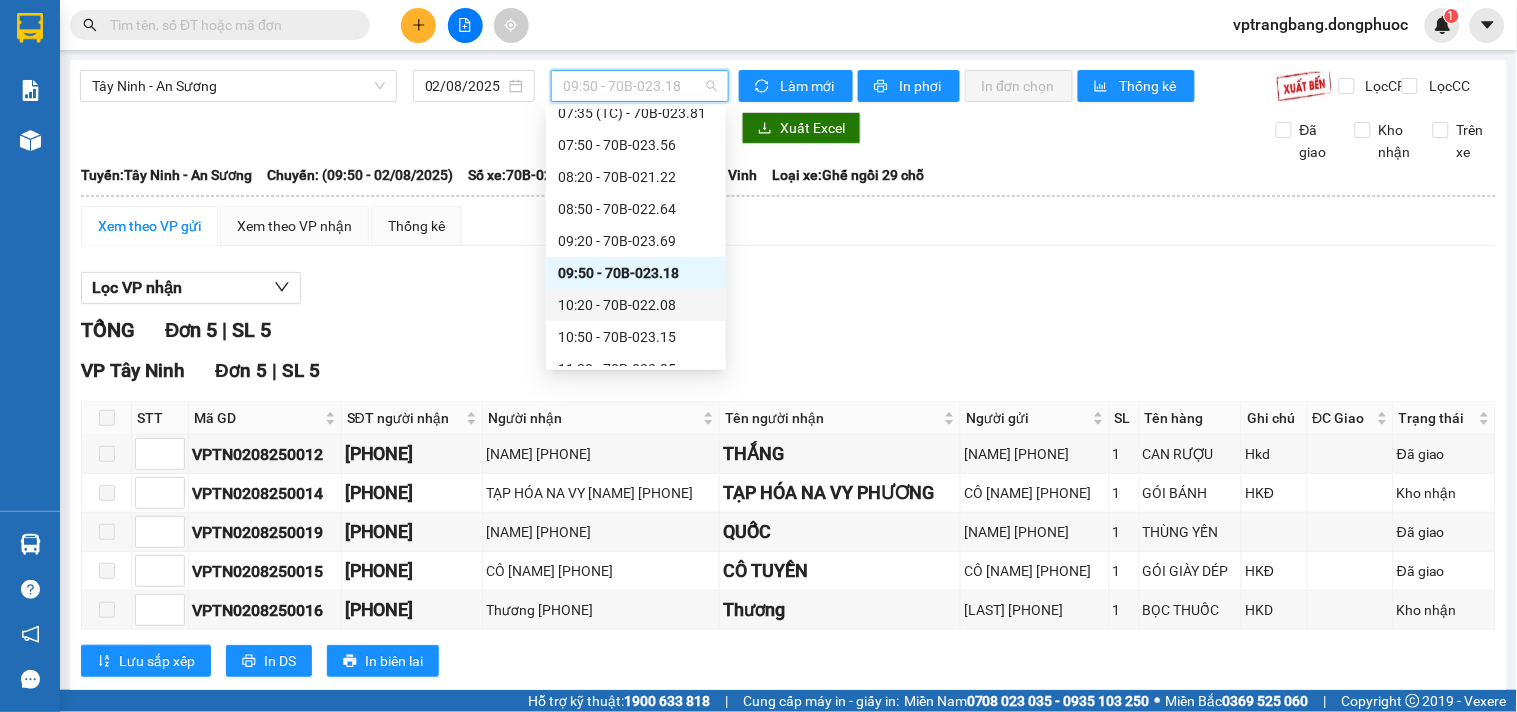 click on "[TIME]     - [VEHICLE_PLATE]" at bounding box center (636, 305) 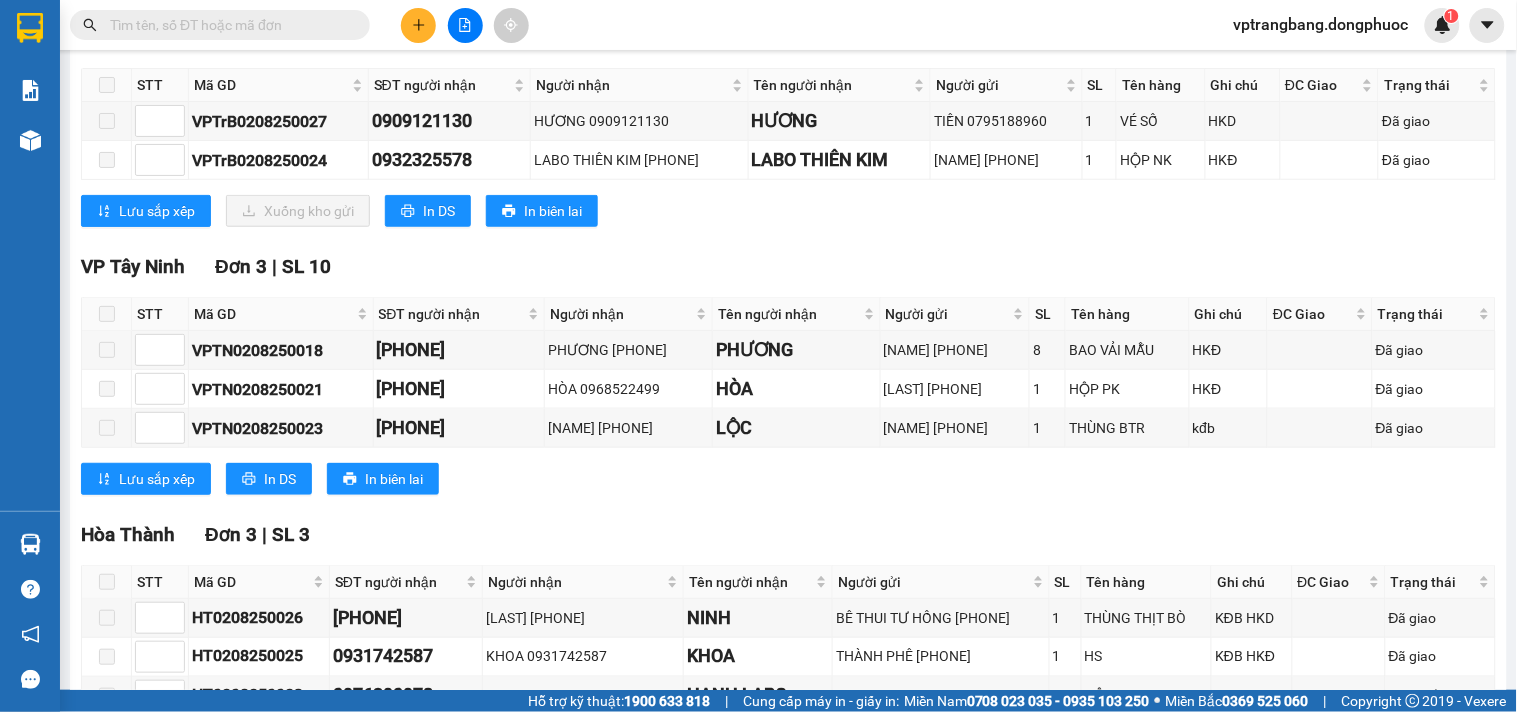scroll, scrollTop: 0, scrollLeft: 0, axis: both 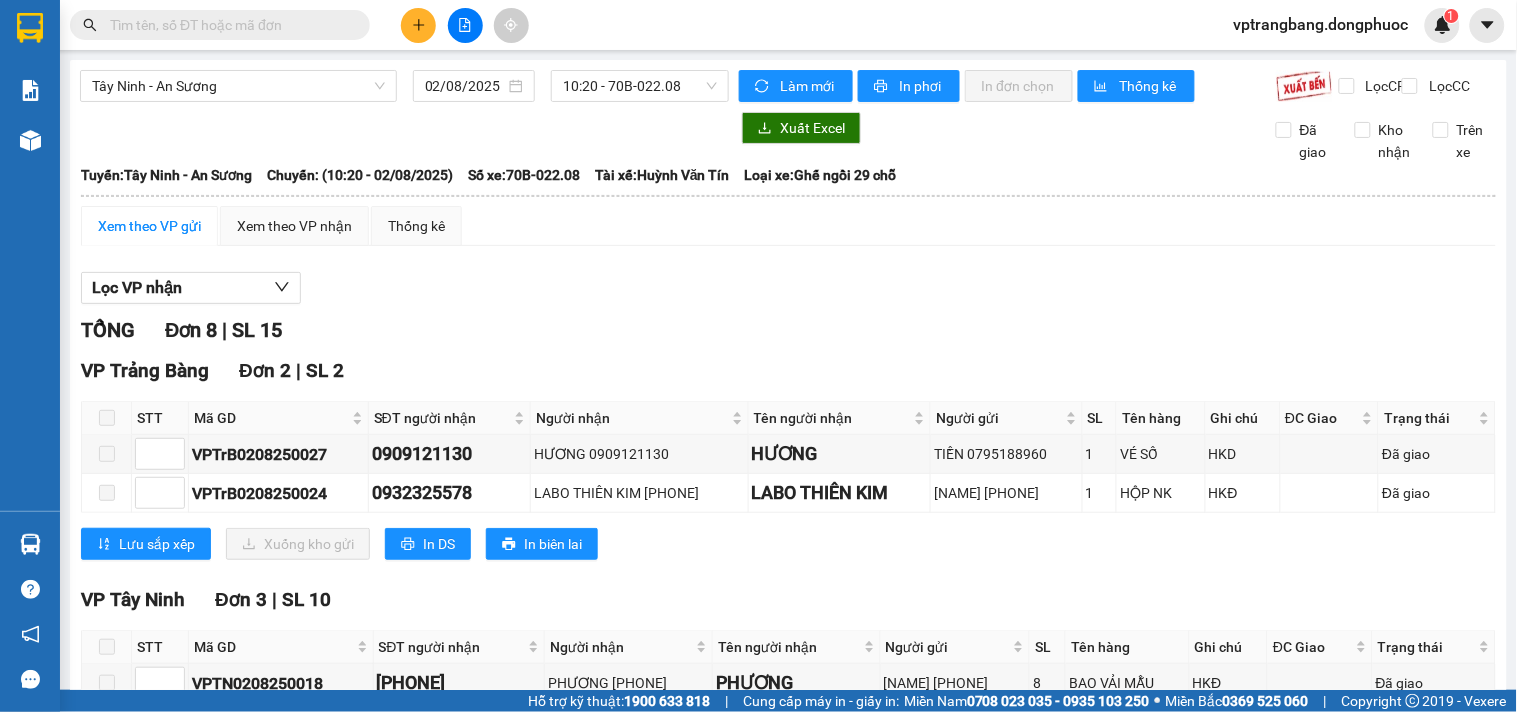 click on "Lọc VP nhận" at bounding box center [788, 288] 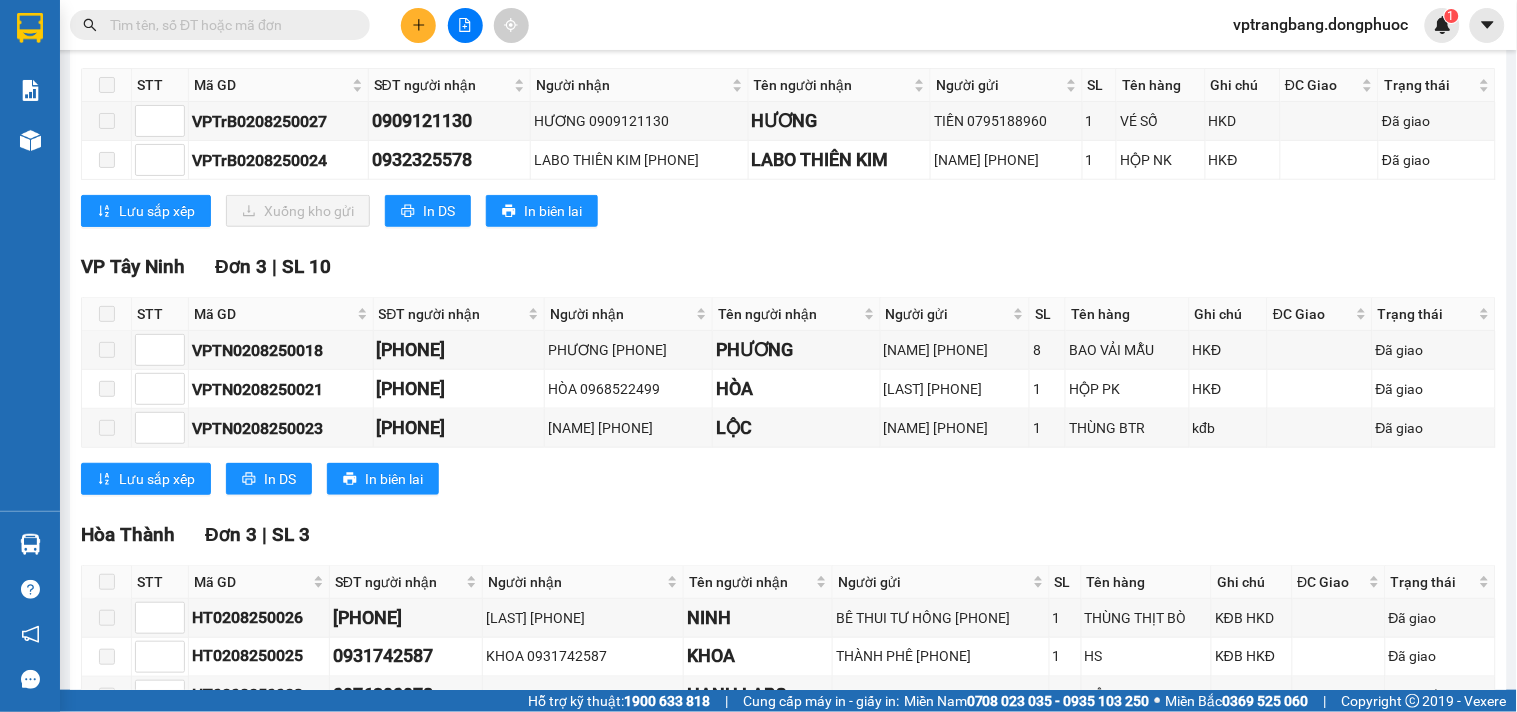 scroll, scrollTop: 0, scrollLeft: 0, axis: both 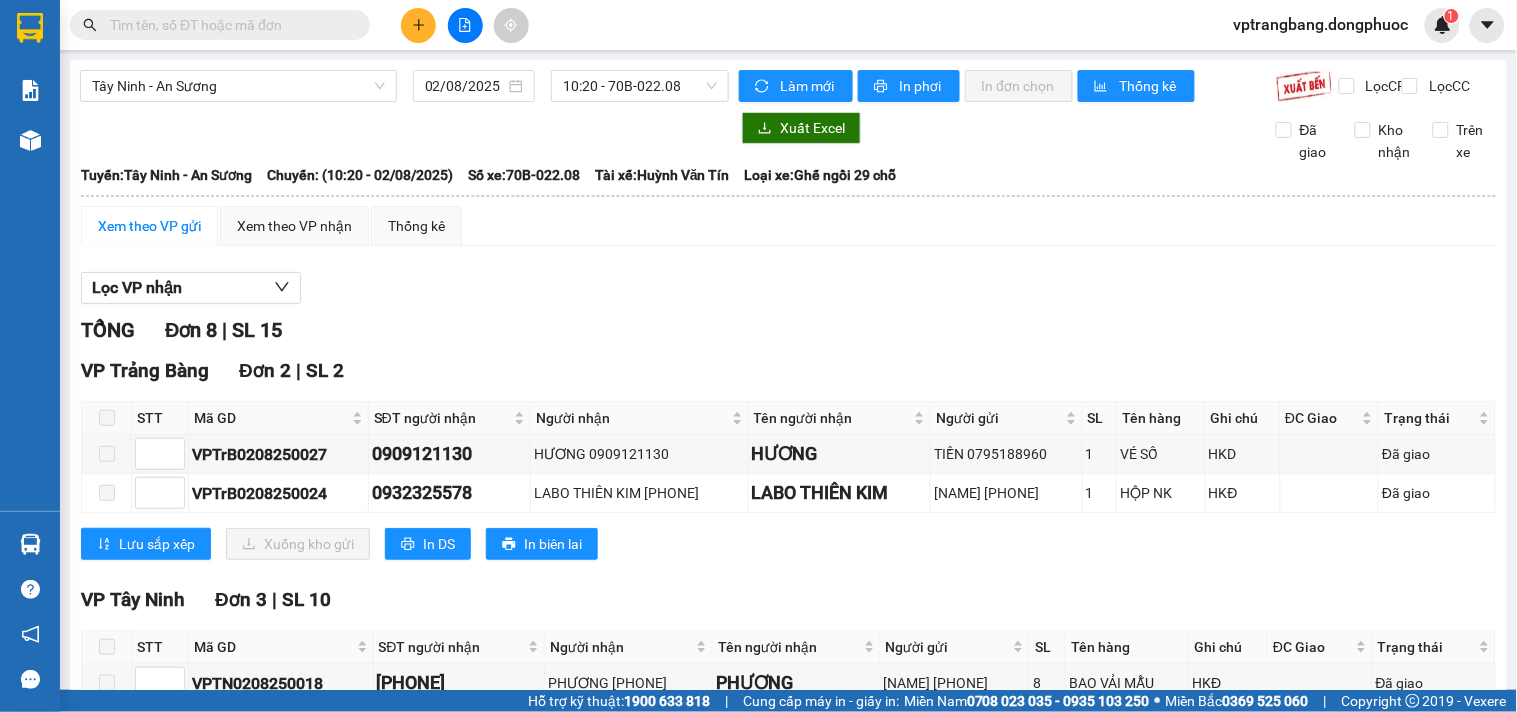 click on "Lọc VP nhận TỔNG Đơn   8 | SL   15 VP Trảng Bàng Đơn   2 | SL   2 STT Mã GD SĐT người nhận Người nhận Tên người nhận Người gửi SL Tên hàng Ghi chú ĐC Giao Trạng thái Ký nhận                           VPTrB0208250027 [PHONE] [NAME]  [PHONE] [NAME]  TIỀN [PHONE] 1  VÉ SỐ HKD Đã giao VPTrB0208250024 [PHONE] LABO THIÊN KIM [PHONE] LABO THIÊN KIM NK LỘC GIANG [PHONE] 1 HỘP NK HKĐ Đã giao Lưu sắp xếp Xuống kho gửi In DS In biên lai Đồng Phước   19001152   Bến xe Tây Ninh, 01 Võ Văn Truyện, KP 1, Phường 2 VP Trảng Bàng  -  18:42 - 02/08/2025 Tuyến:  Tây Ninh - An Sương Chuyến:   (10:20 - 02/08/2025) Tài xế:  [NAME]    Số xe:  70B-022.08   Loại xe:  Ghế ngồi 29 chỗ STT Mã GD SĐT người nhận Người nhận Tên người nhận Người gửi SL Tên hàng Ghi chú ĐC Giao Trạng thái Ký nhận VP Trảng Bàng Đơn   2 | SL   2 1 VPTrB0208250027 [NAME]" at bounding box center [788, 691] 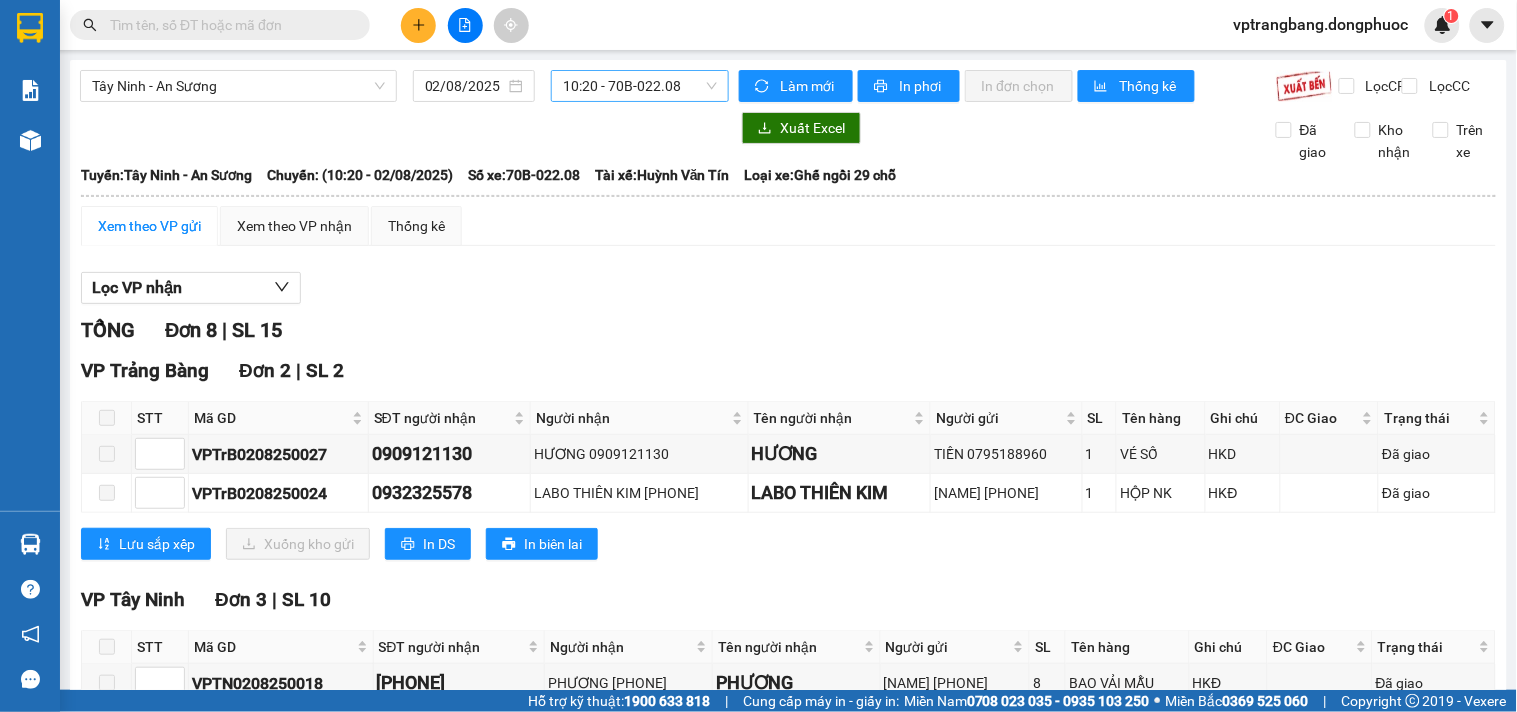 drag, startPoint x: 622, startPoint y: 72, endPoint x: 633, endPoint y: 81, distance: 14.21267 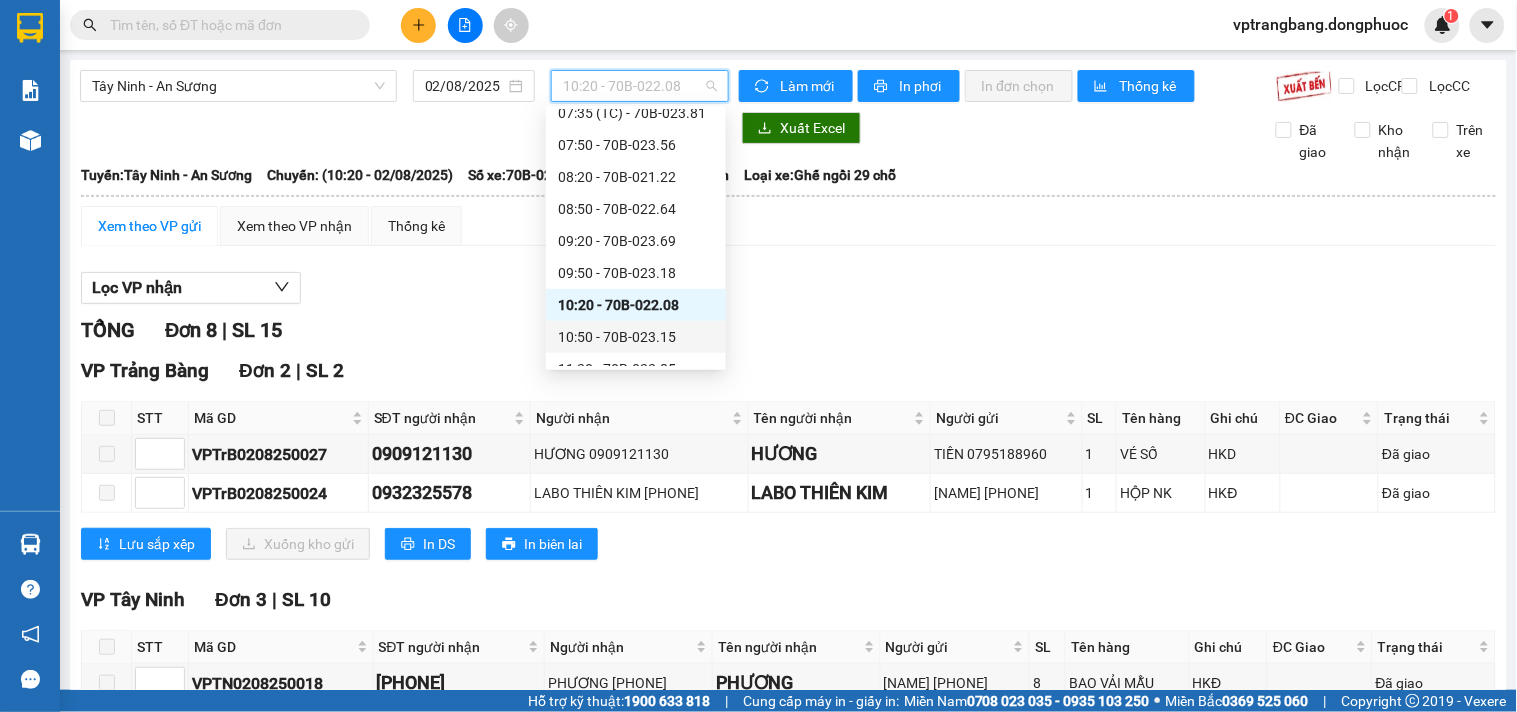 click on "10:50     - [VEHICLE_PLATE]" at bounding box center (636, 337) 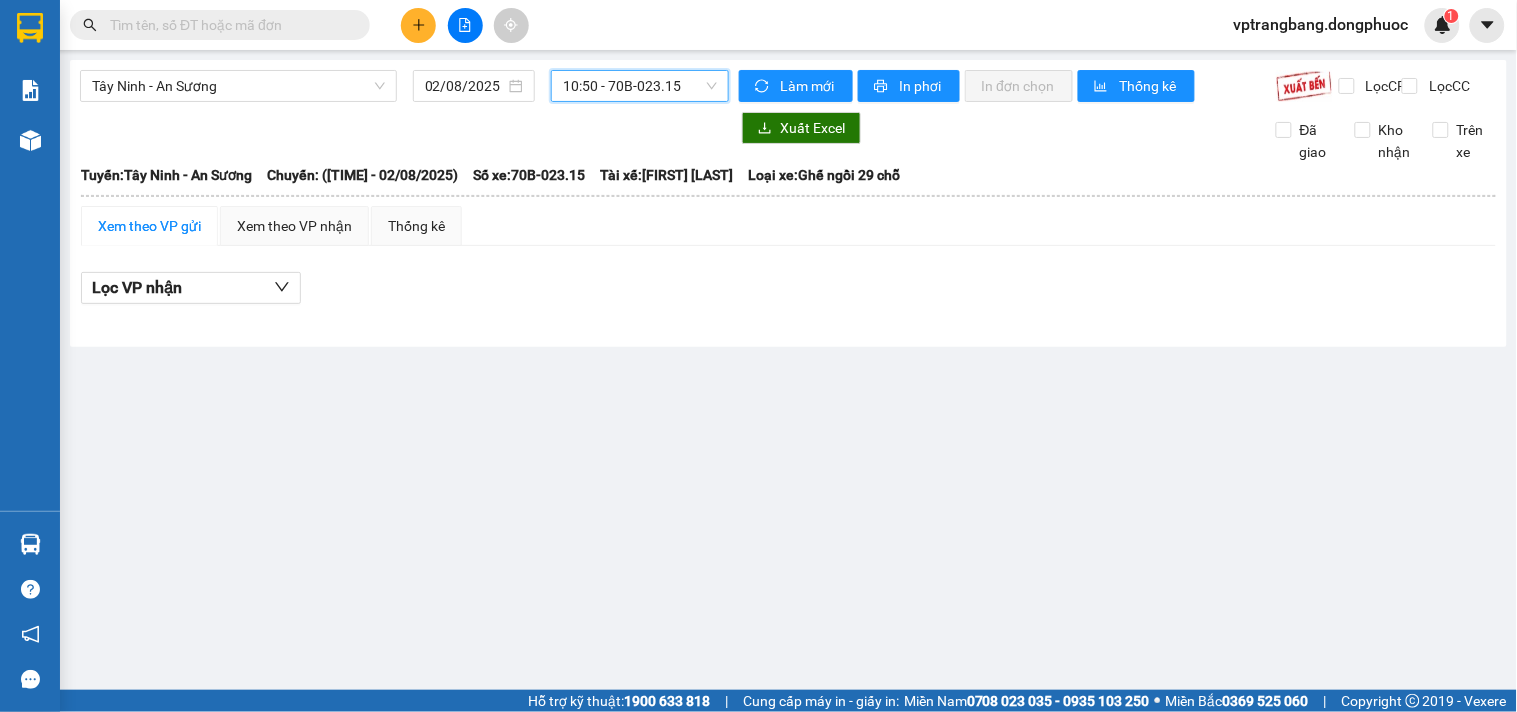 click on "10:50     - [VEHICLE_PLATE]" at bounding box center [640, 86] 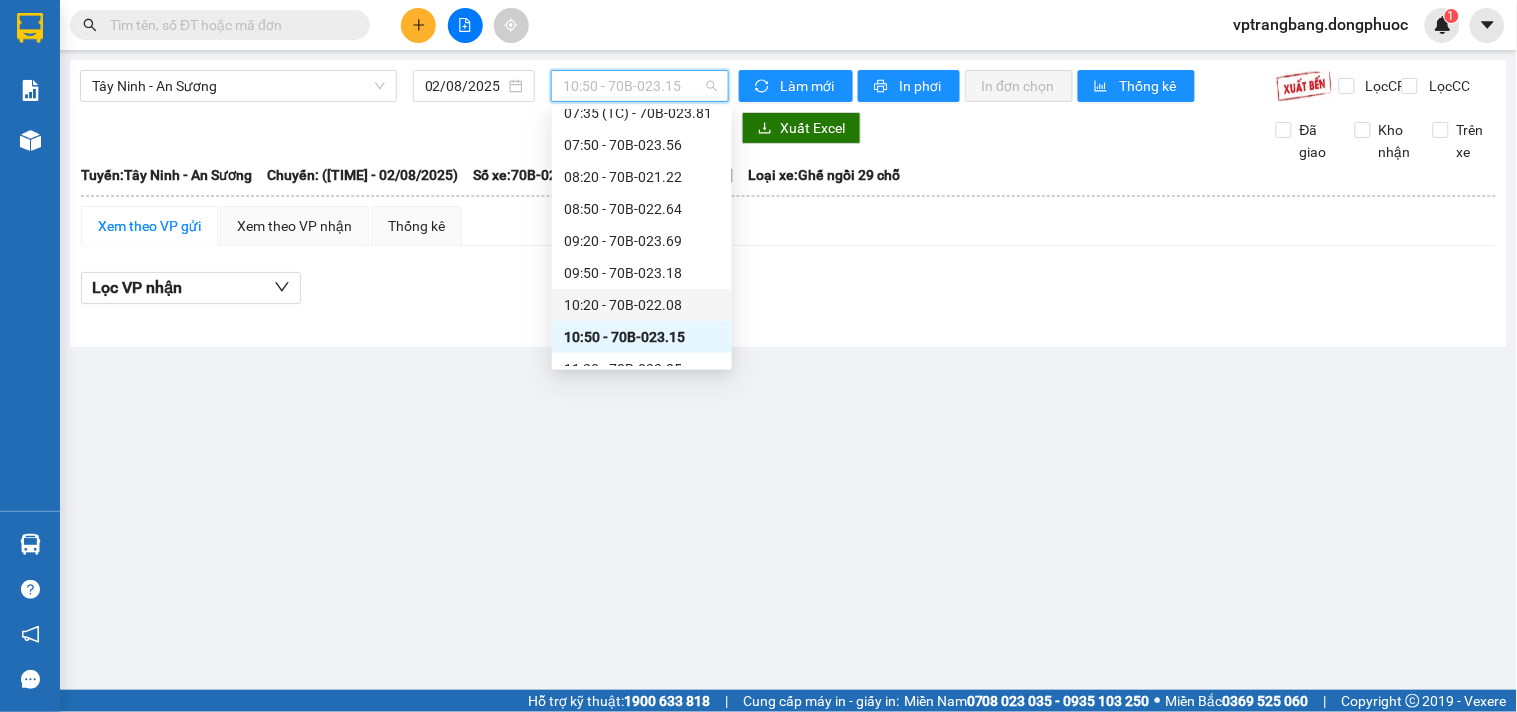 scroll, scrollTop: 444, scrollLeft: 0, axis: vertical 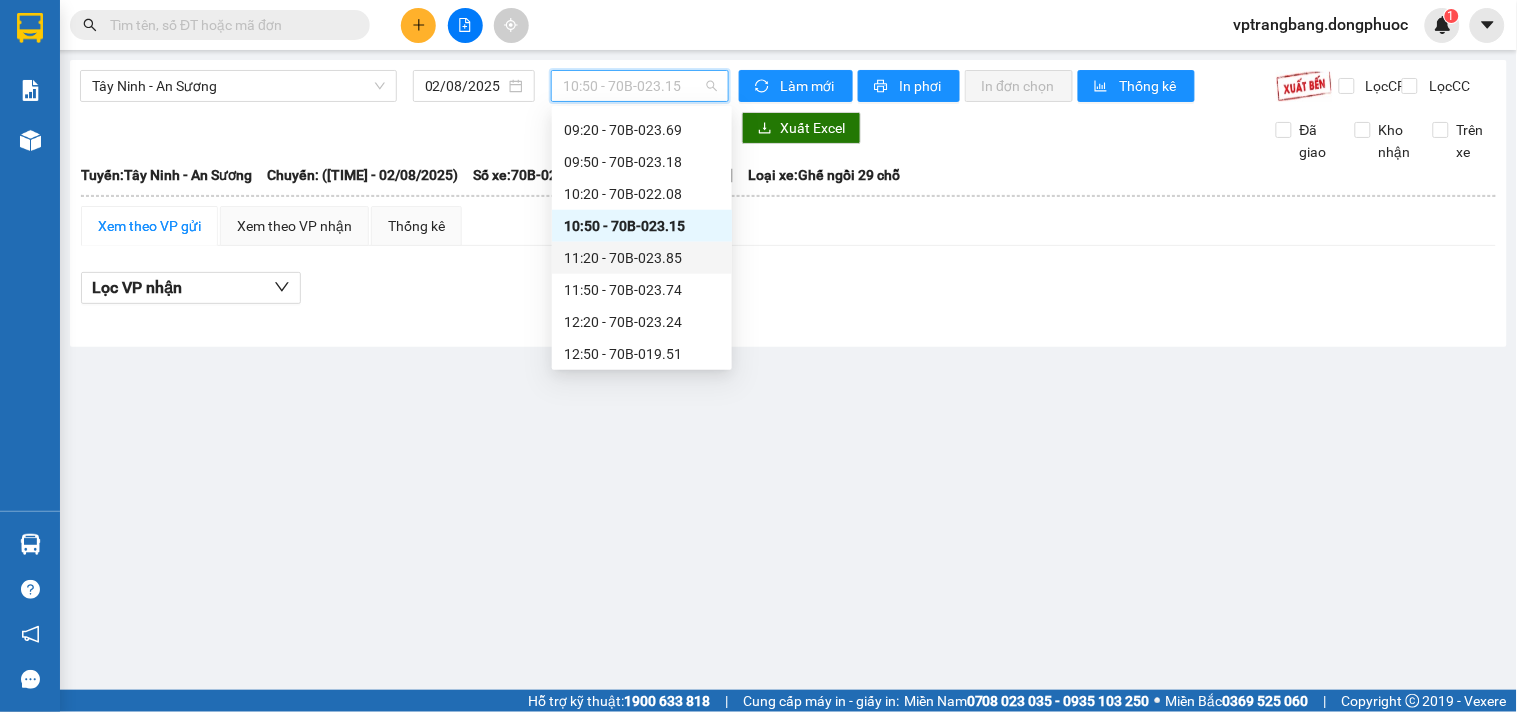 click on "11:20     - 70B-023.85" at bounding box center [642, 258] 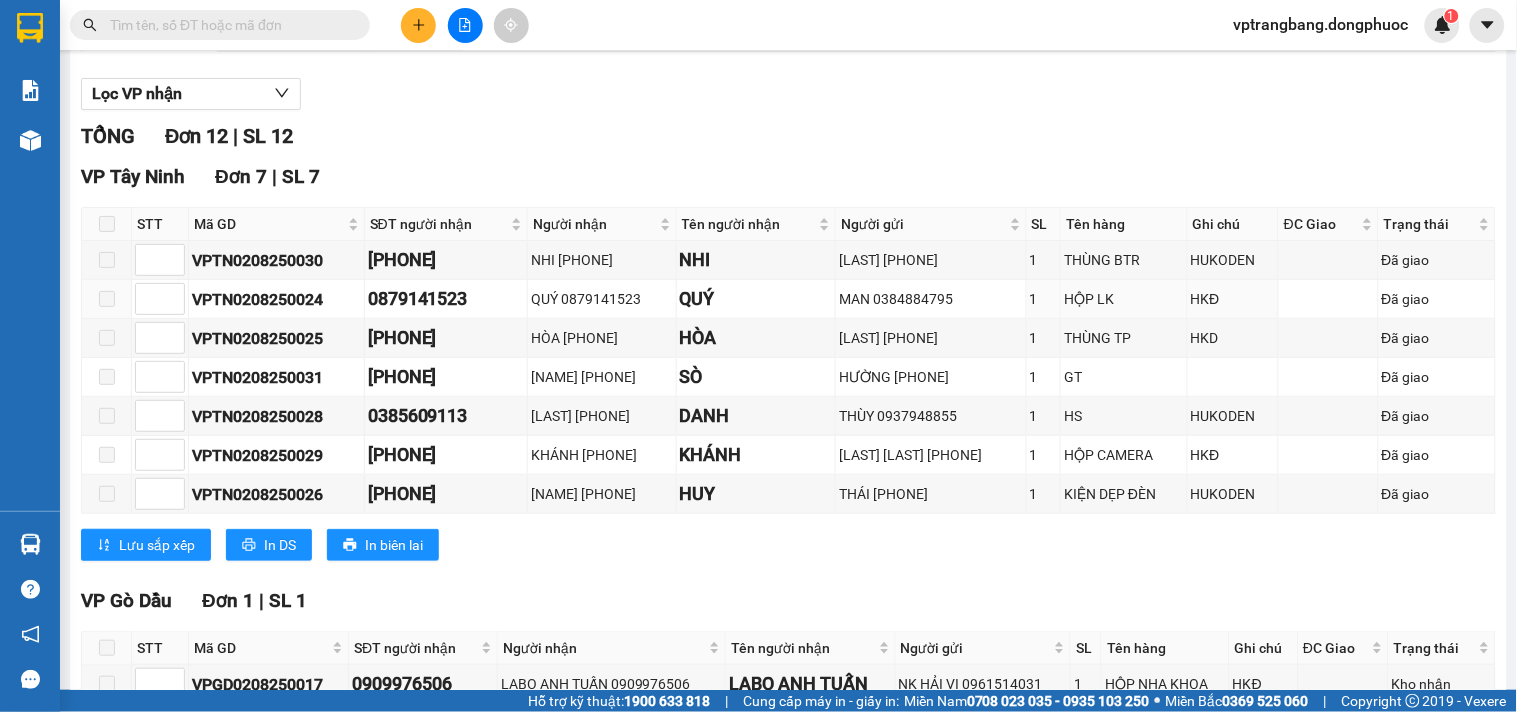 scroll, scrollTop: 0, scrollLeft: 0, axis: both 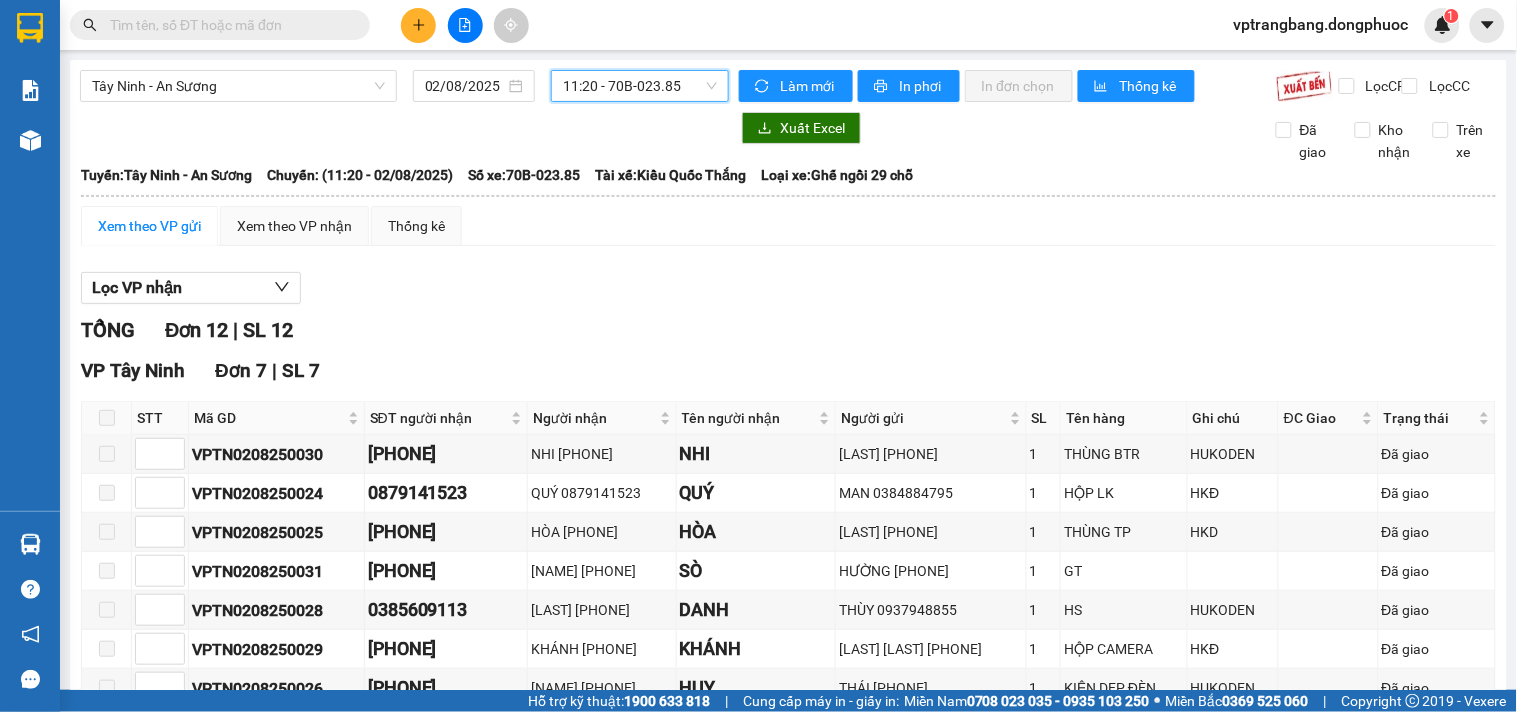 click on "11:20     - 70B-023.85" at bounding box center [640, 86] 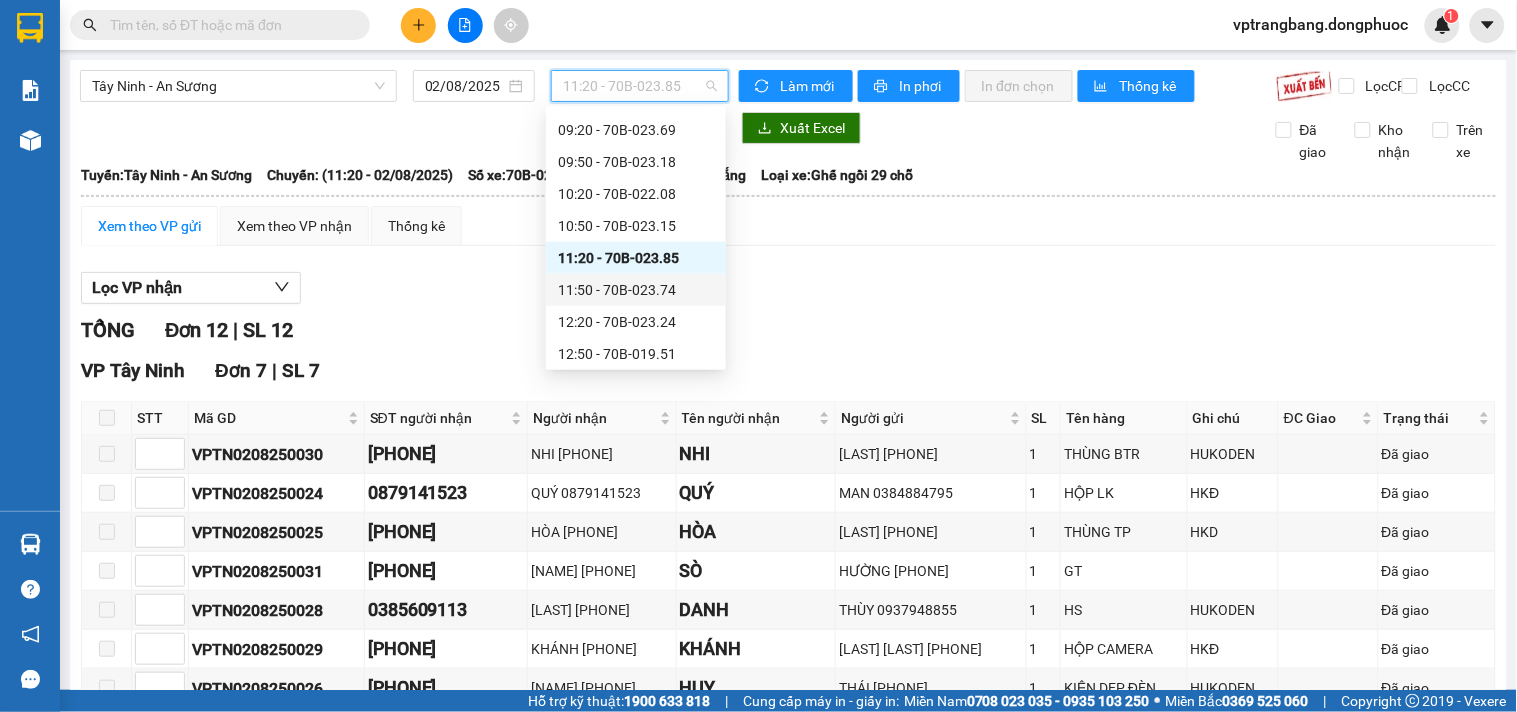 click on "11:50     - 70B-023.74" at bounding box center (636, 290) 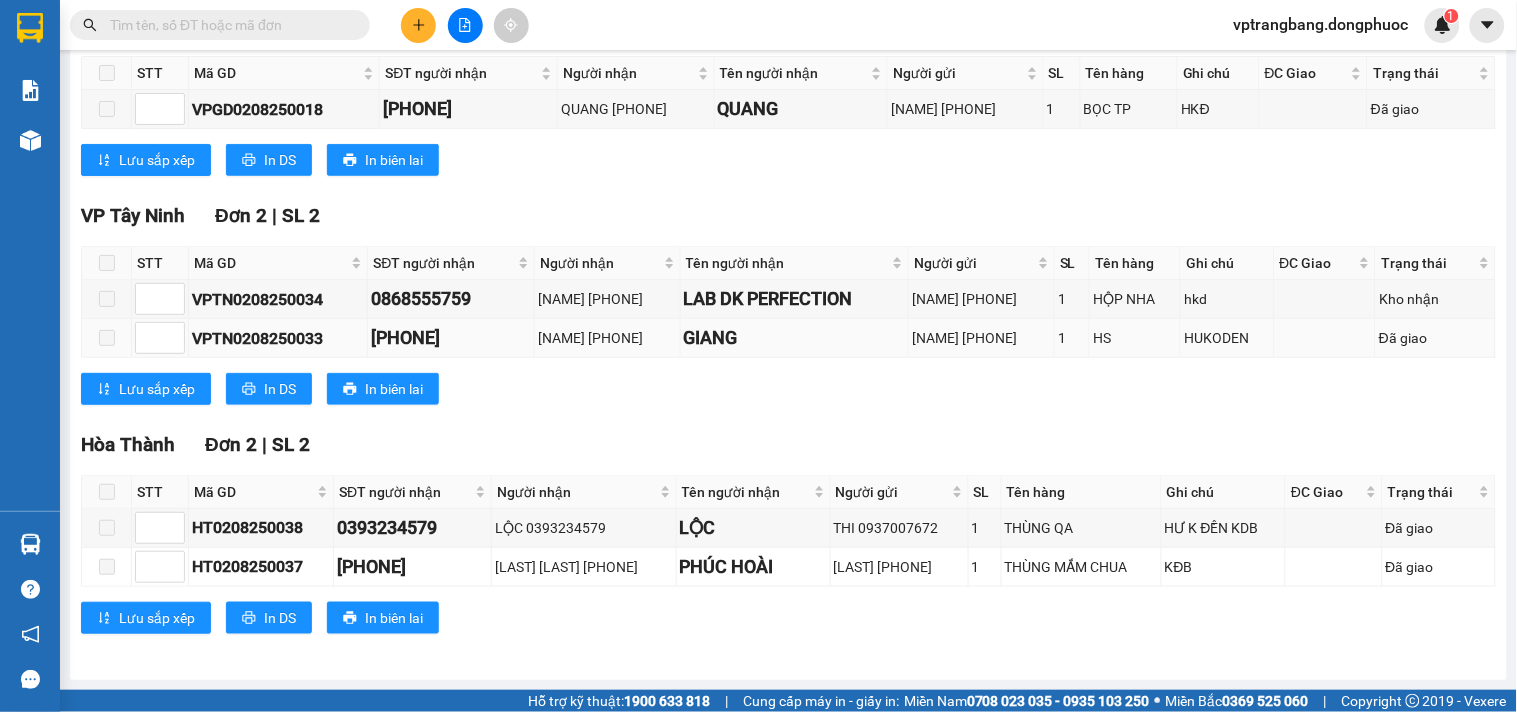 scroll, scrollTop: 0, scrollLeft: 0, axis: both 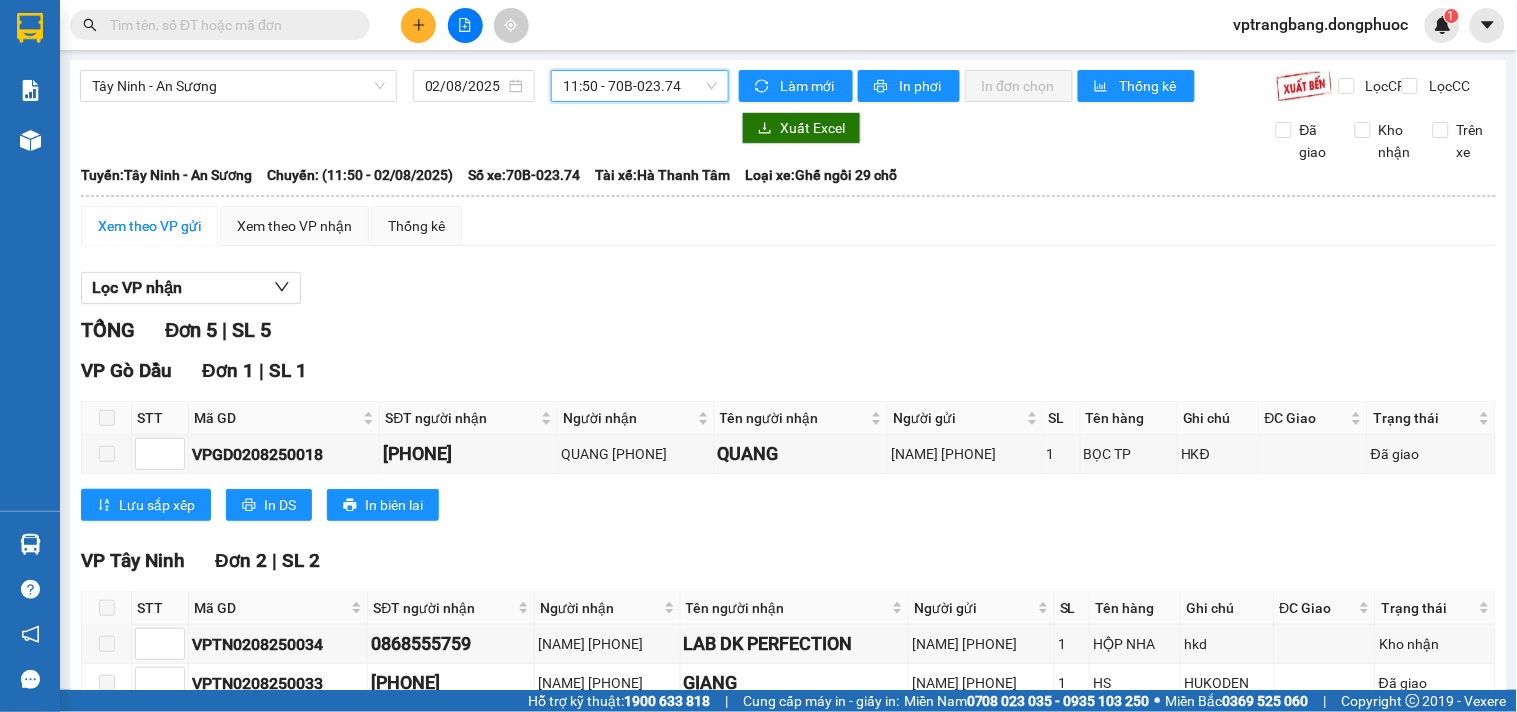 click on "11:50     - 70B-023.74" at bounding box center [640, 86] 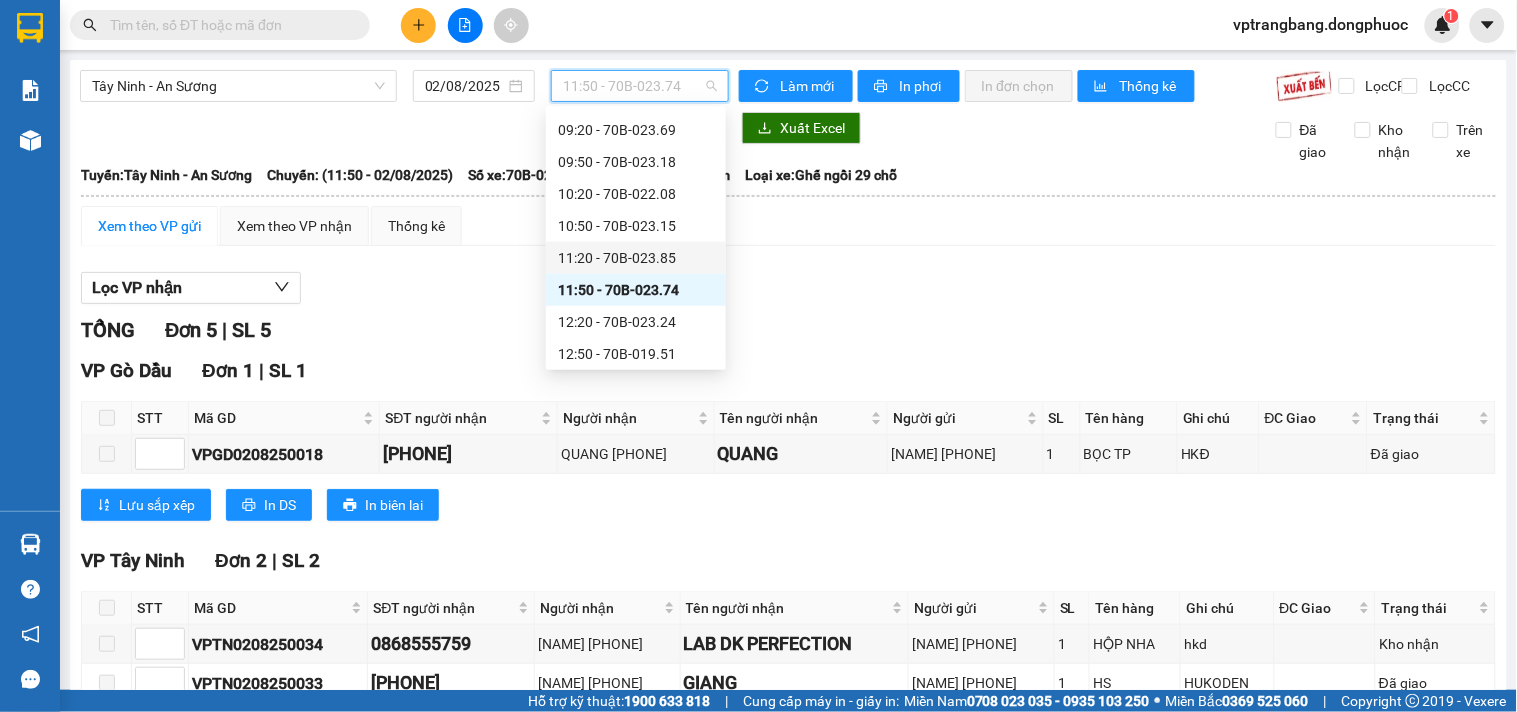 scroll, scrollTop: 555, scrollLeft: 0, axis: vertical 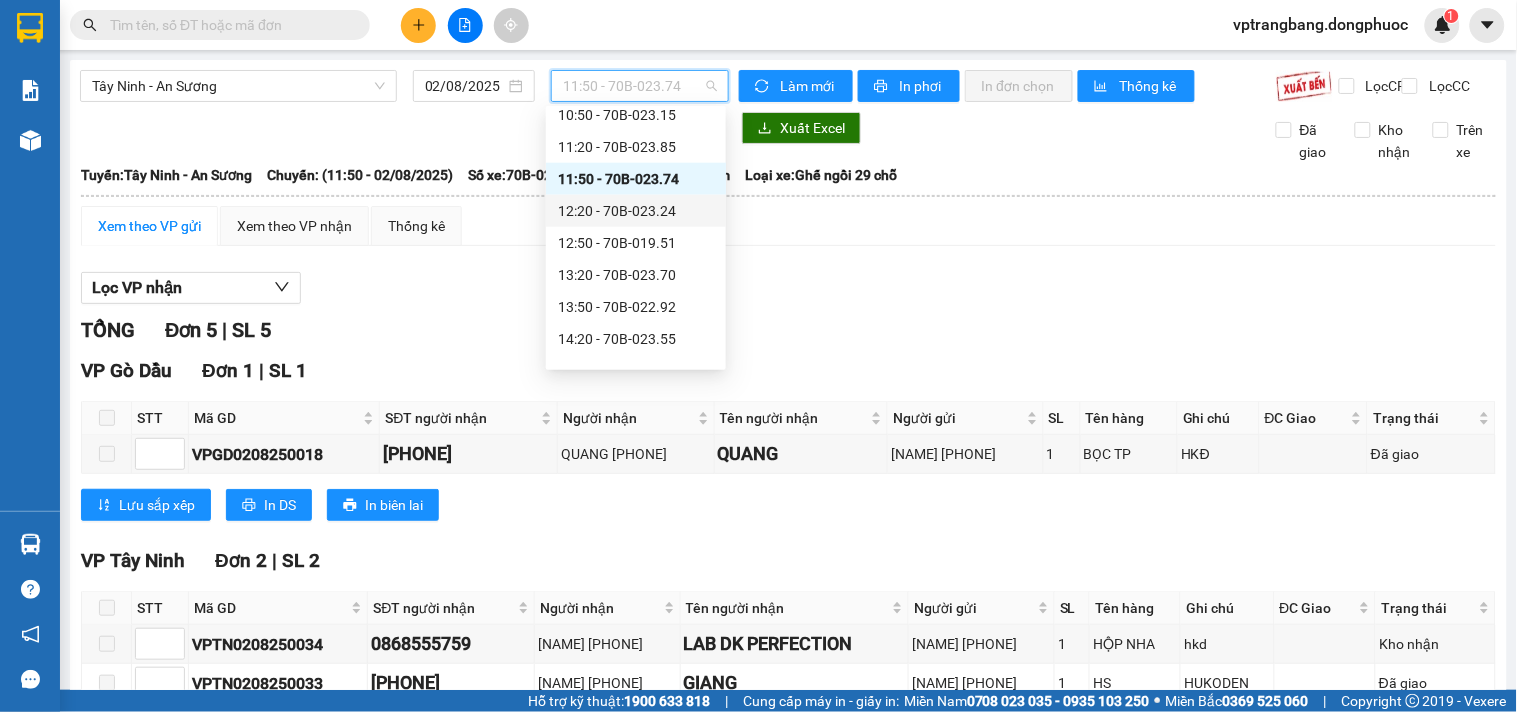 click on "[TIME]     - [VEHICLE_PLATE]" at bounding box center [636, 211] 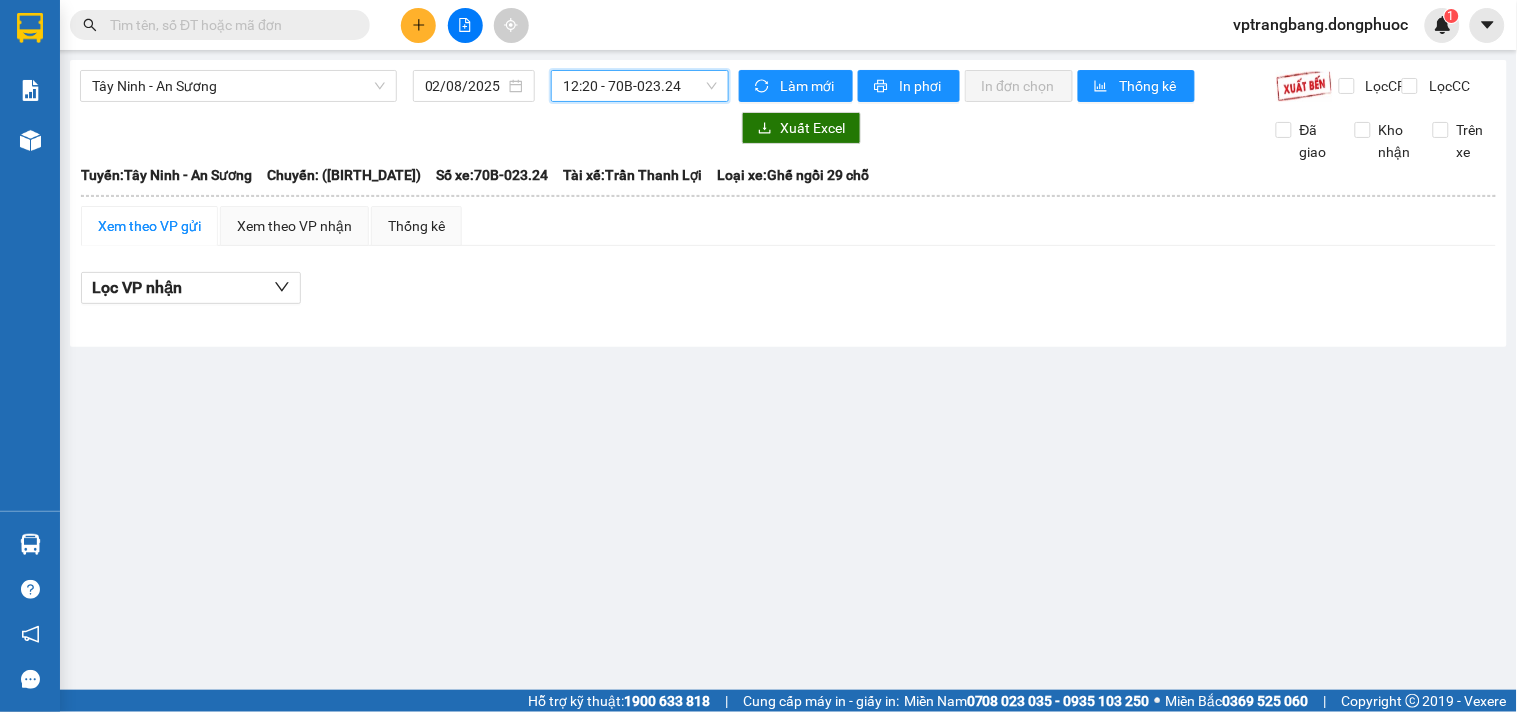 click on "[TIME]     - [VEHICLE_PLATE]" at bounding box center (640, 86) 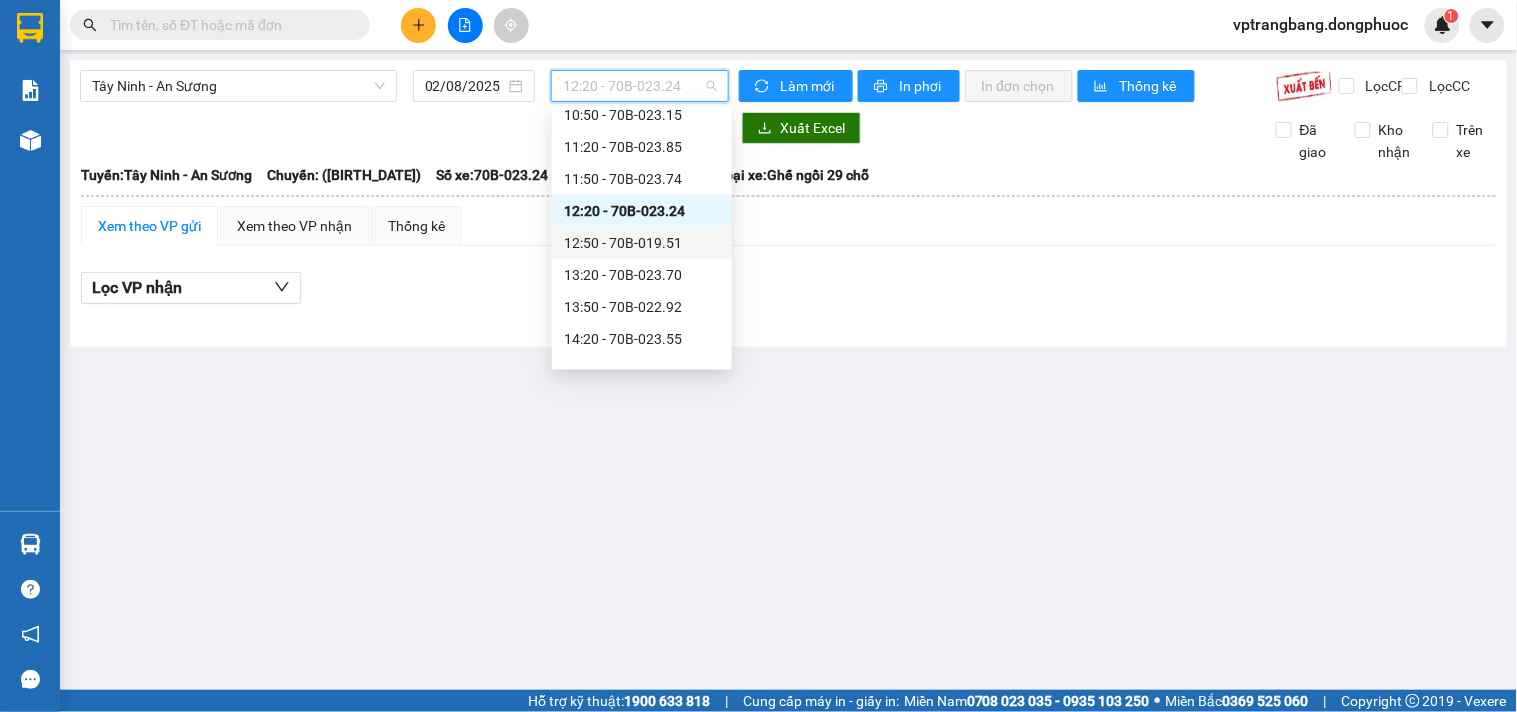 click on "12:50     - 70B-019.51" at bounding box center [642, 243] 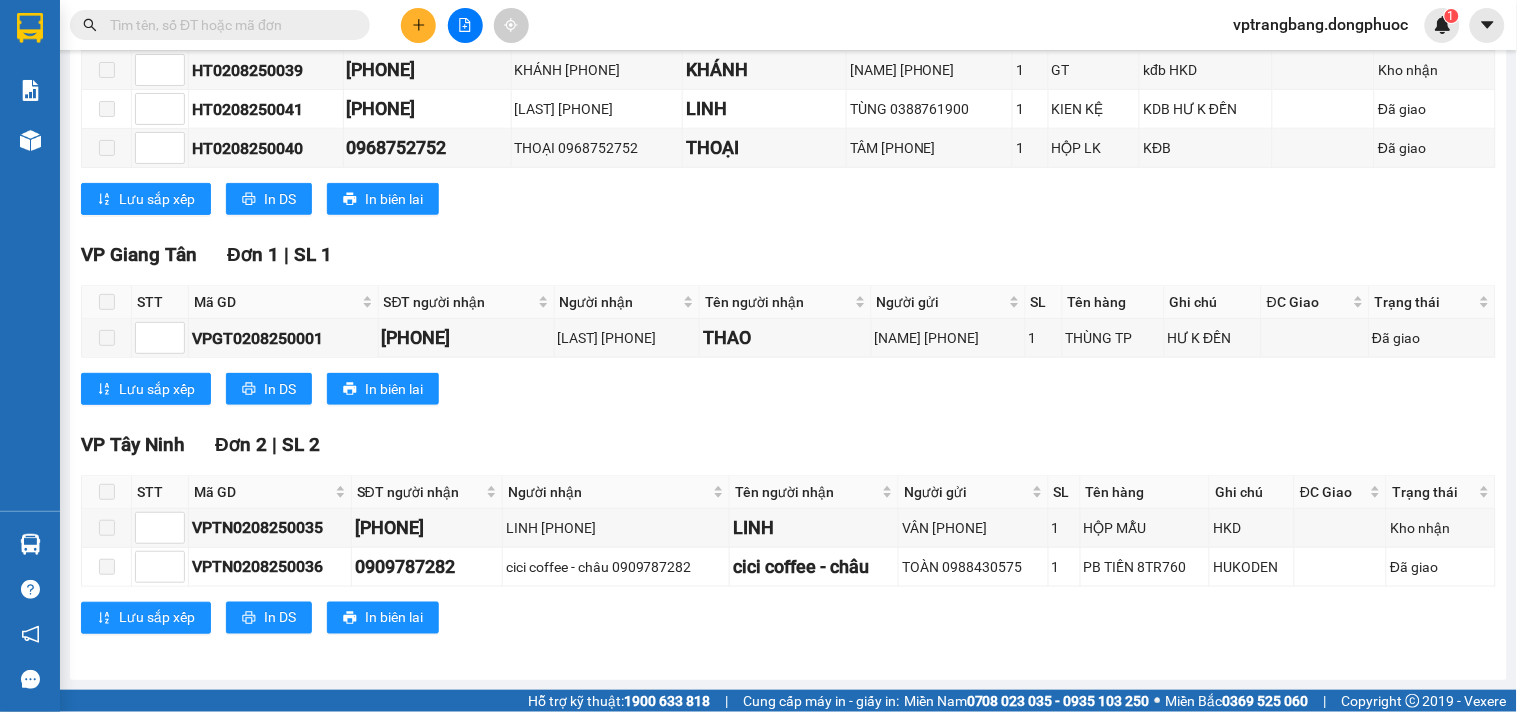 scroll, scrollTop: 0, scrollLeft: 0, axis: both 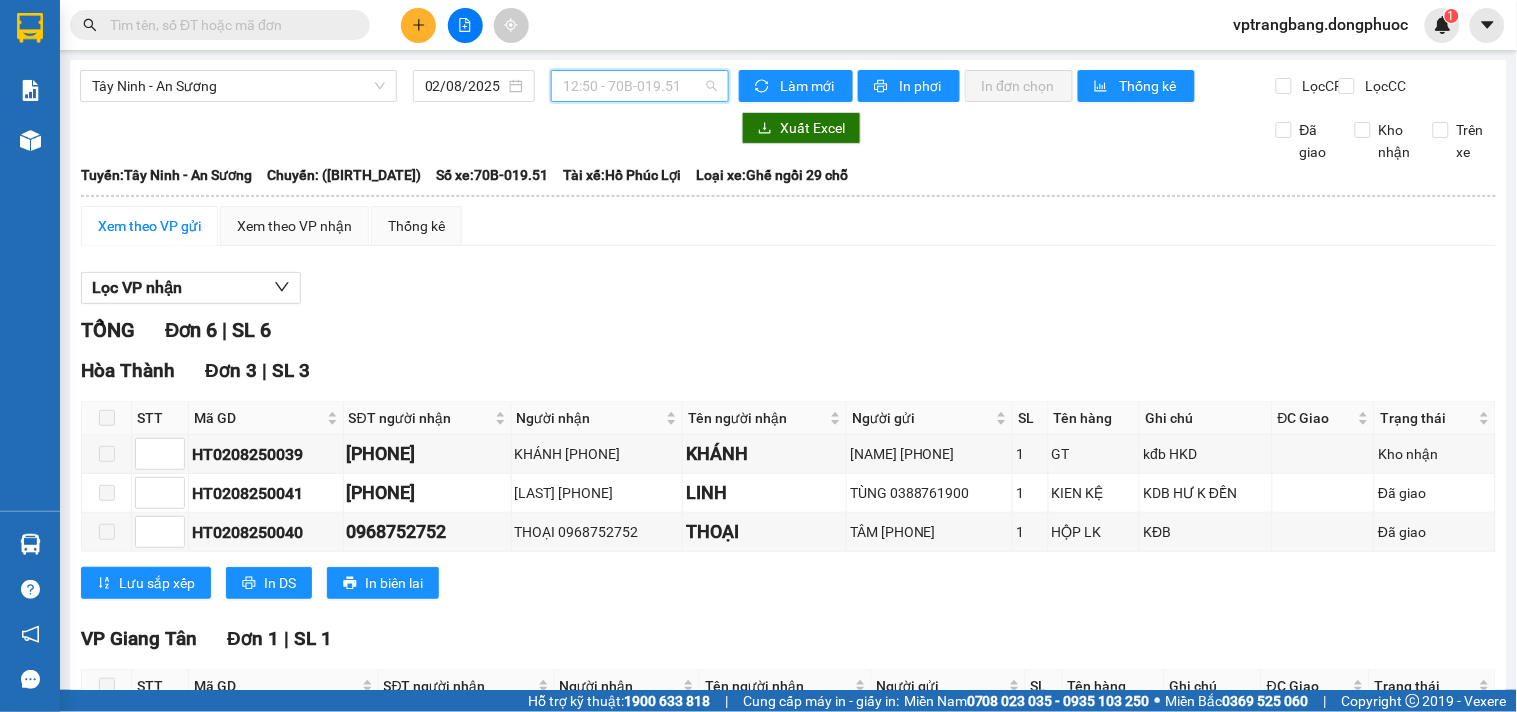 click on "12:50     - 70B-019.51" at bounding box center [640, 86] 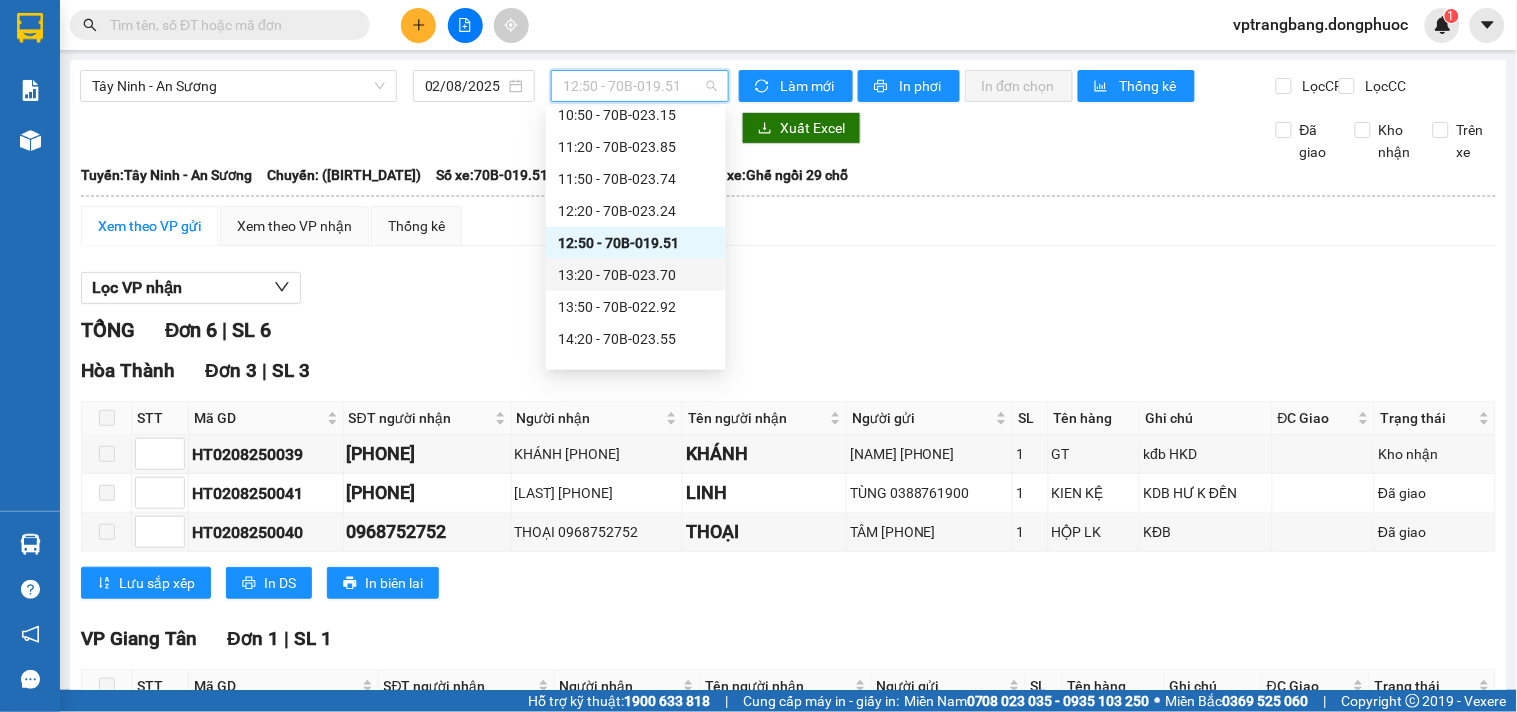 click on "[TIME]     - [VEHICLE_PLATE]" at bounding box center [636, 275] 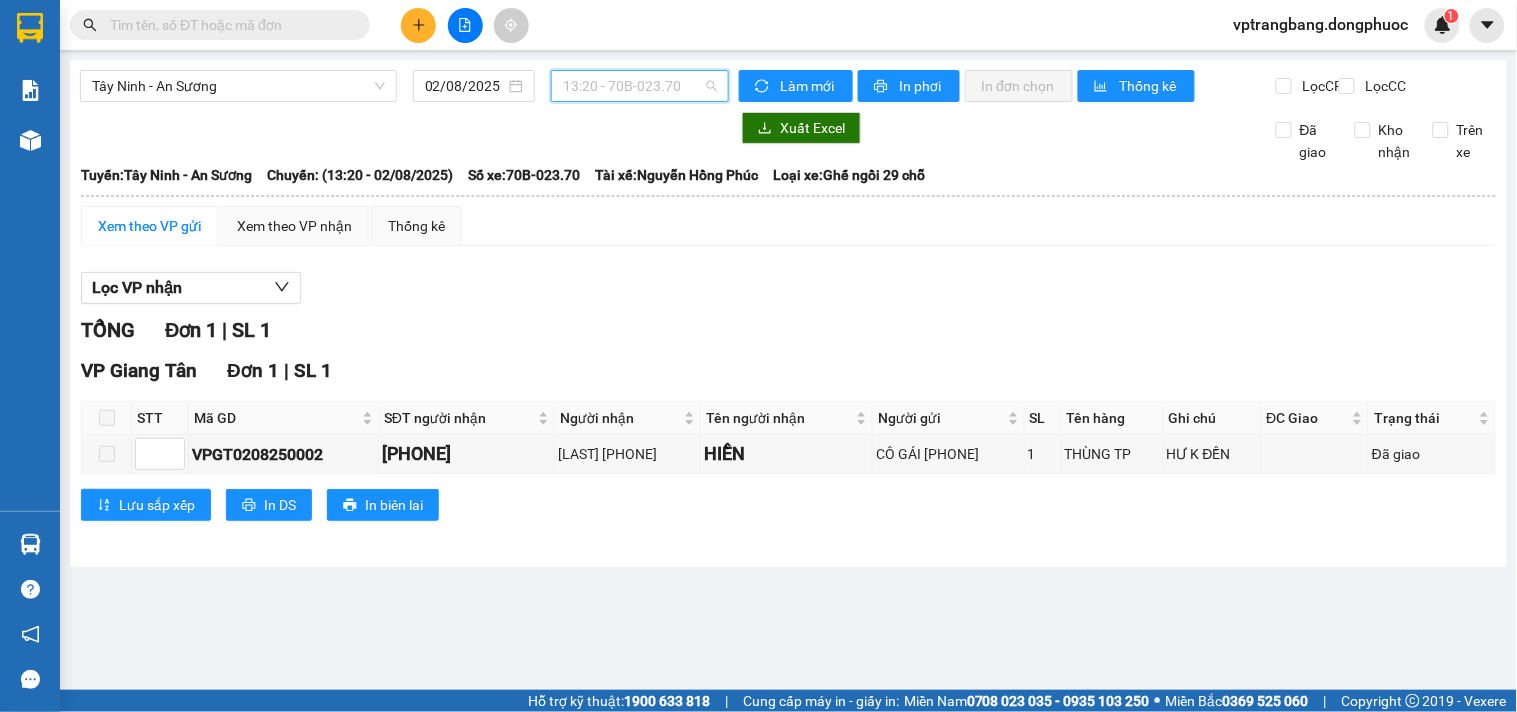 click on "[TIME]     - [VEHICLE_PLATE]" at bounding box center [640, 86] 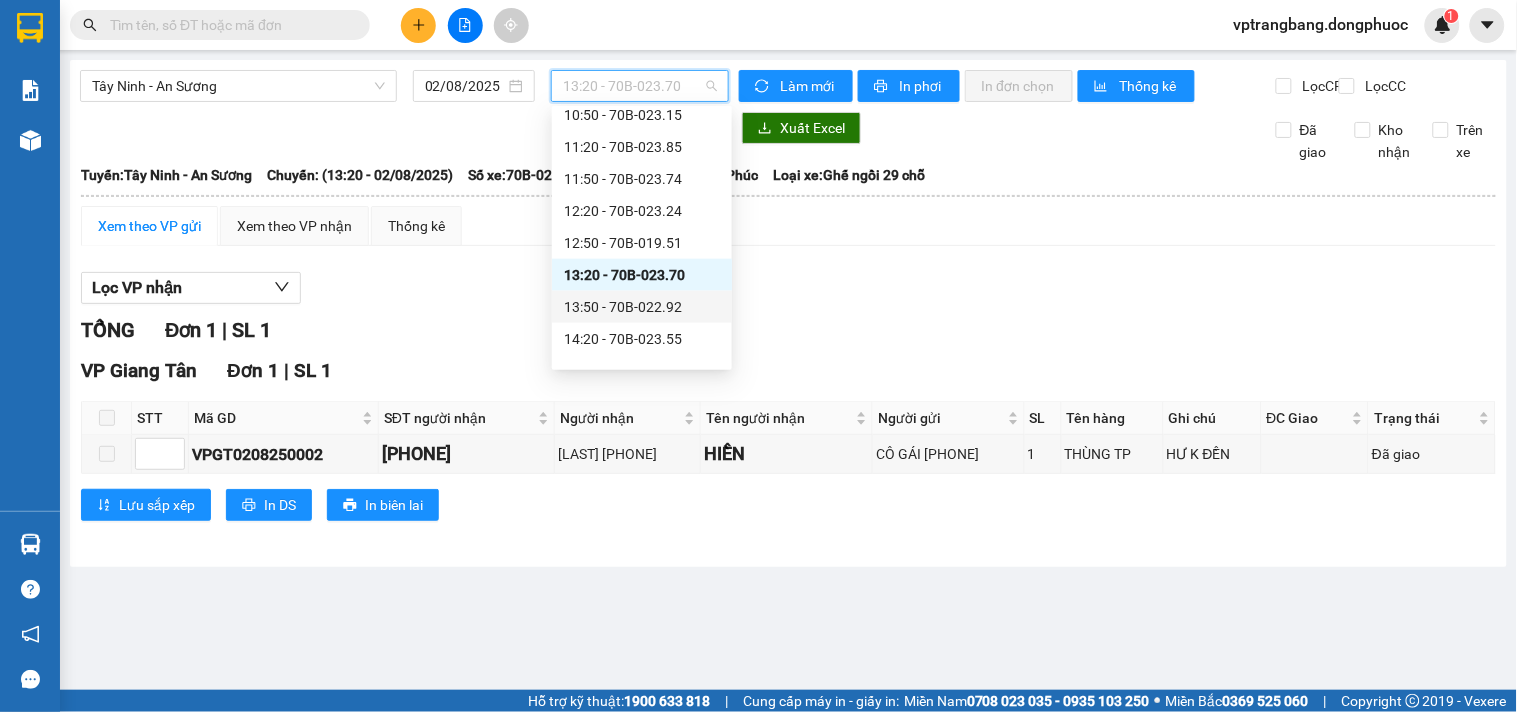 click on "13:50     - 70B-022.92" at bounding box center [642, 307] 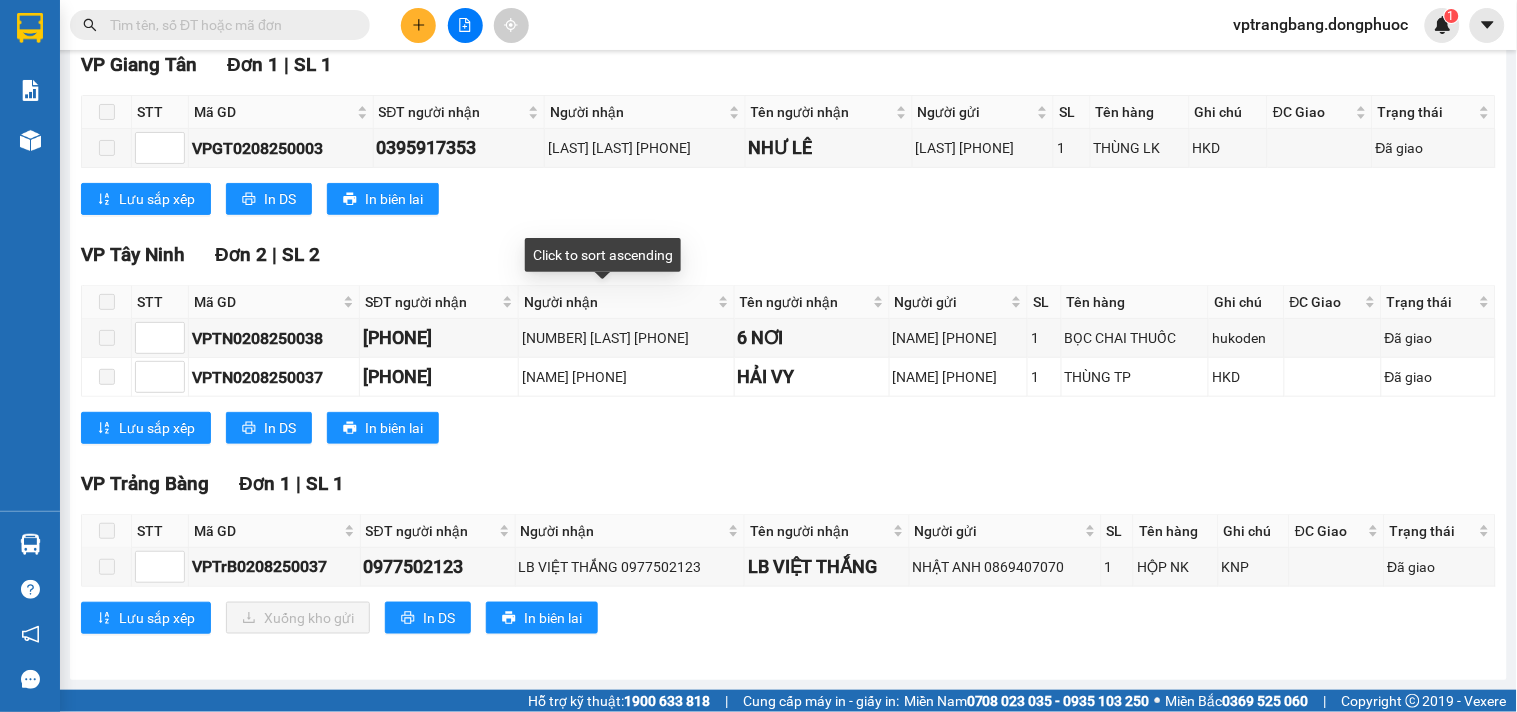 scroll, scrollTop: 0, scrollLeft: 0, axis: both 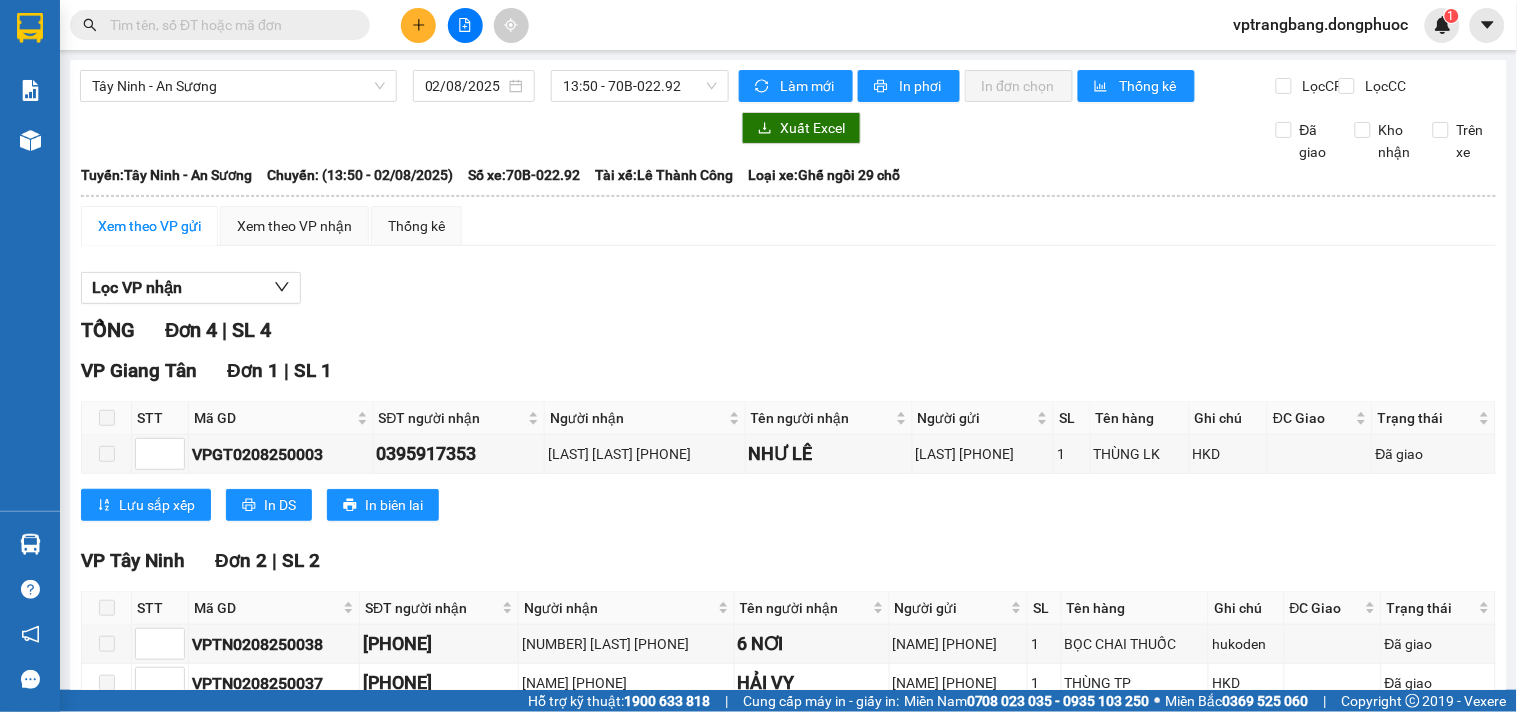 click on "TỔNG Đơn   4 | SL   4" at bounding box center [788, 330] 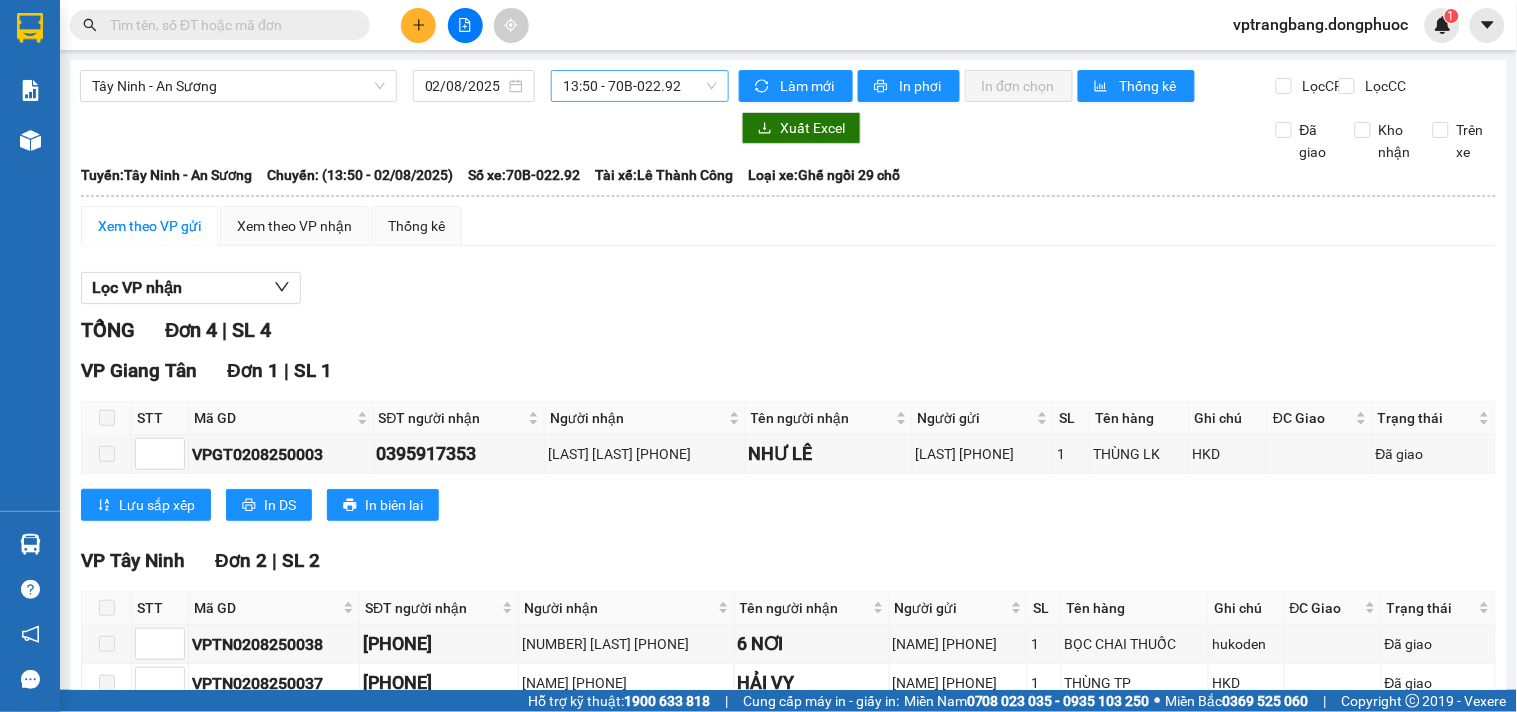 click on "13:50     - 70B-022.92" at bounding box center [640, 86] 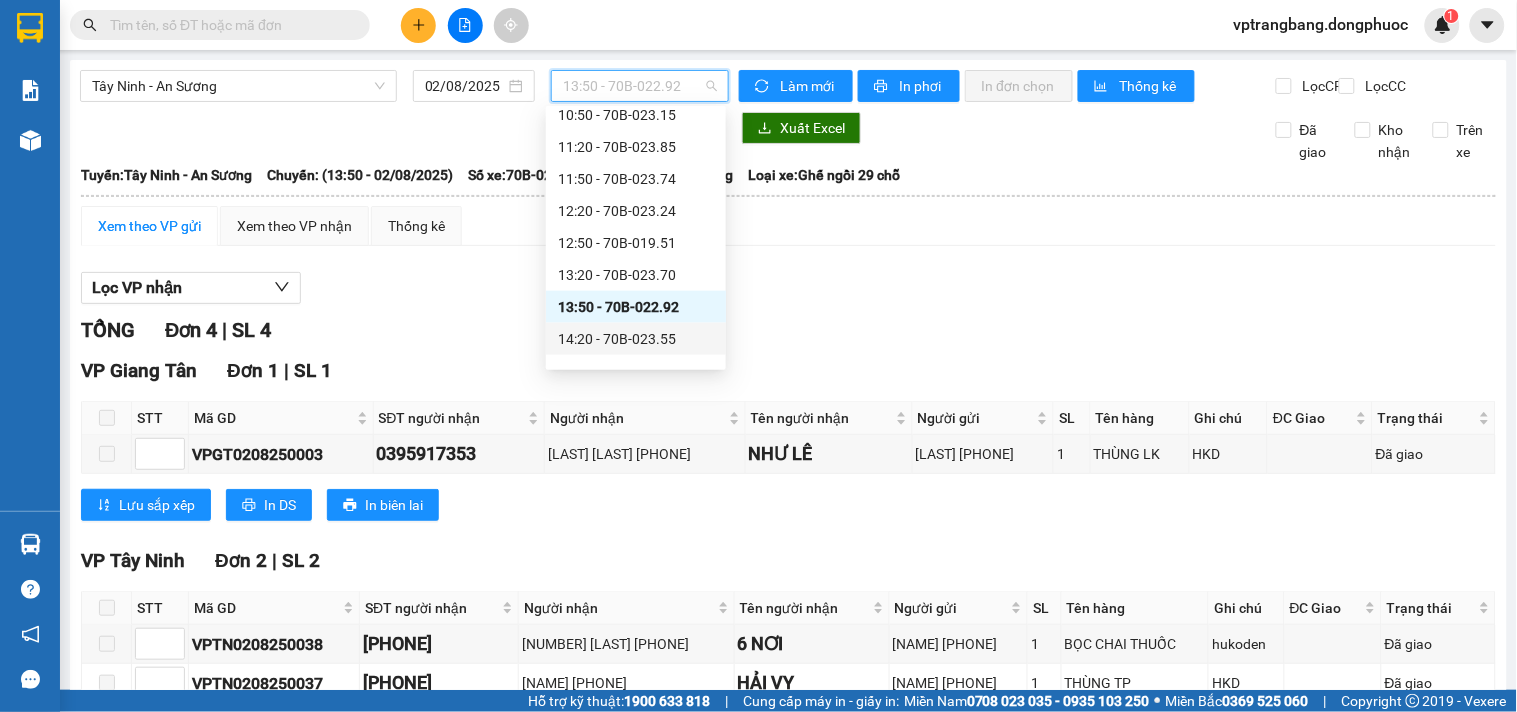click on "14:20     - [VEHICLE_PLATE]" at bounding box center [636, 339] 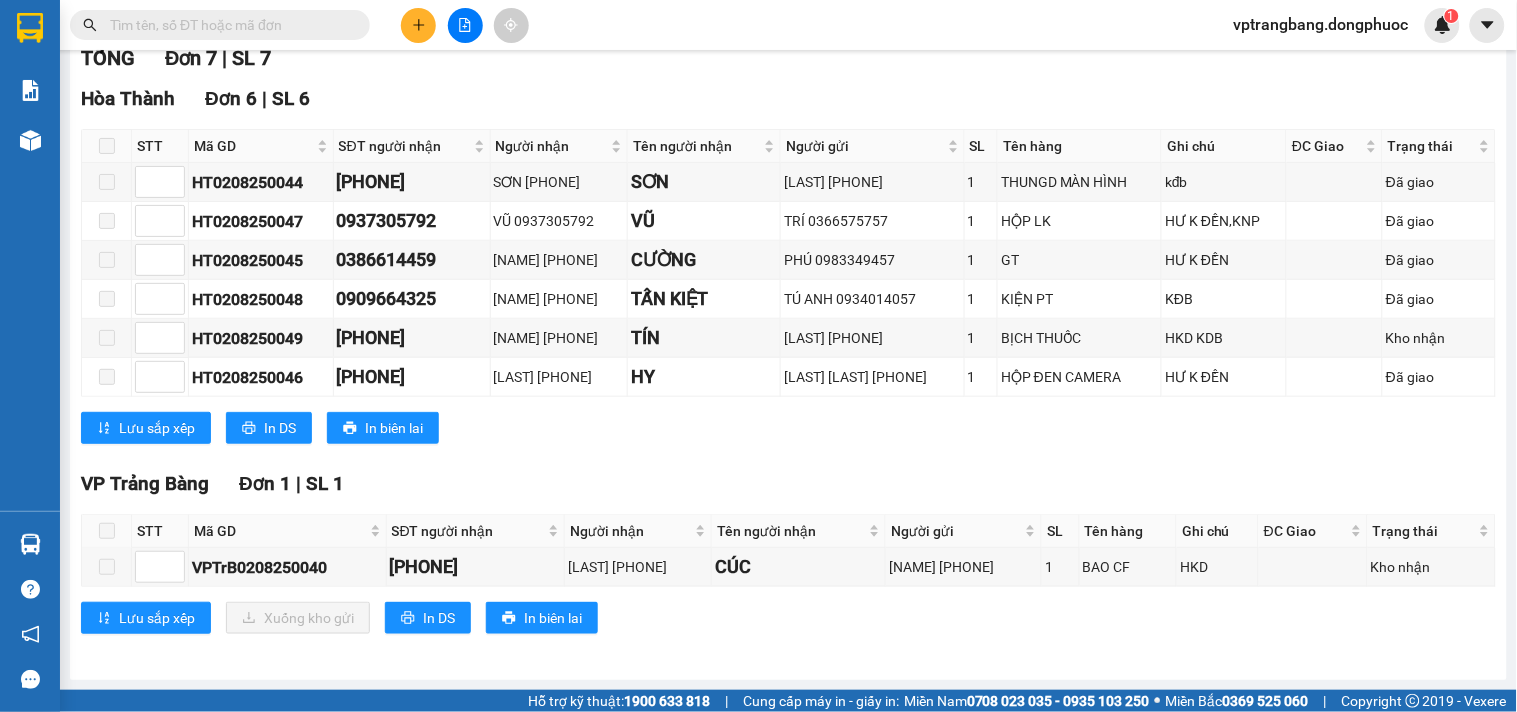 scroll, scrollTop: 0, scrollLeft: 0, axis: both 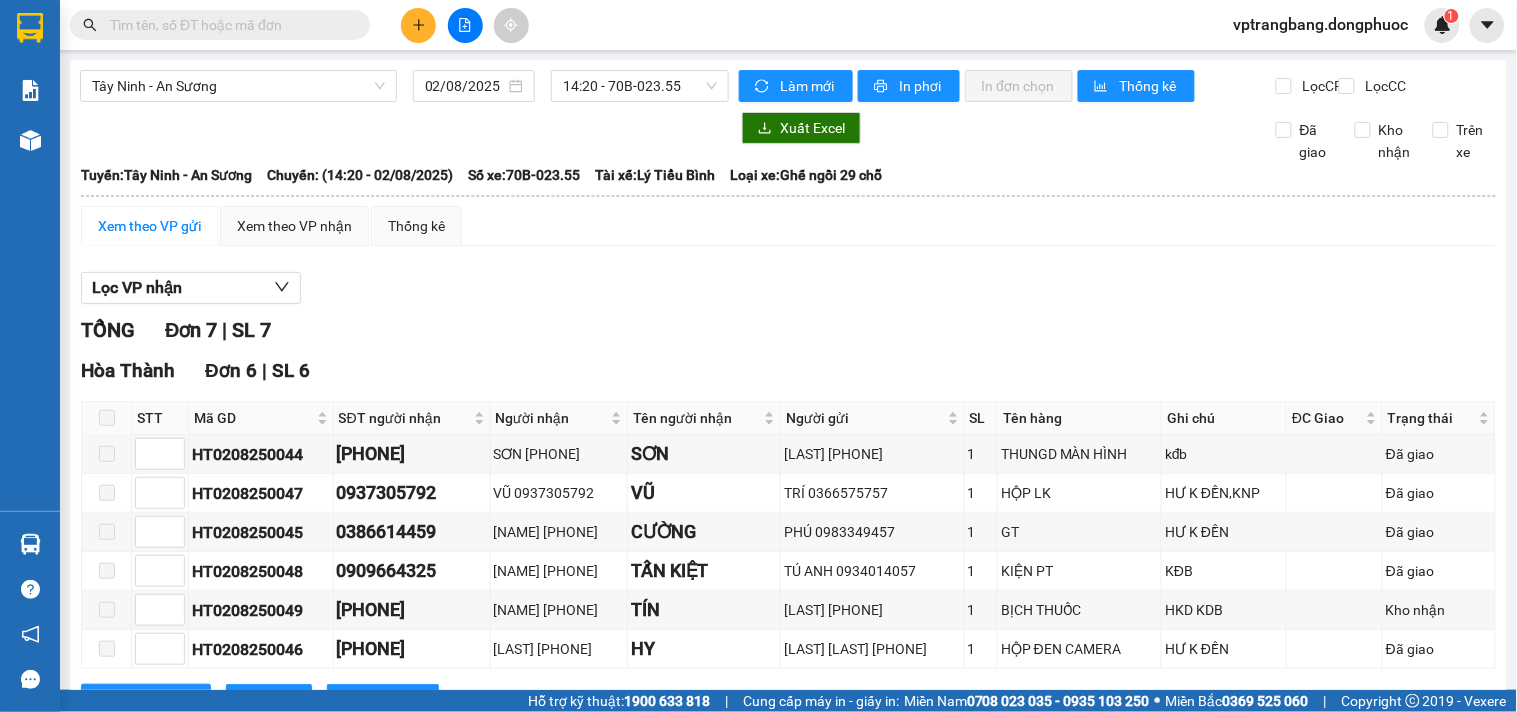 drag, startPoint x: 405, startPoint y: 315, endPoint x: 465, endPoint y: 273, distance: 73.239334 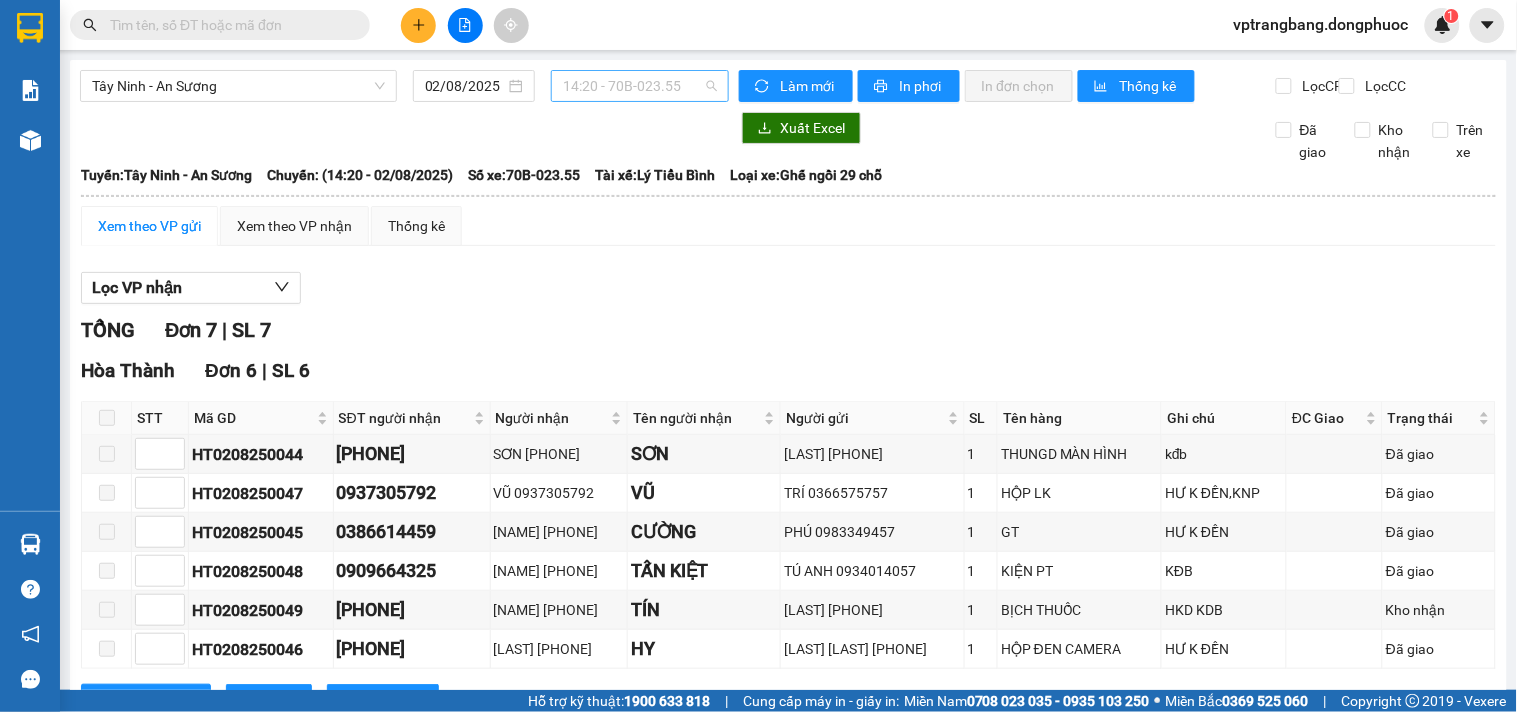 click on "14:20     - [VEHICLE_PLATE]" at bounding box center [640, 86] 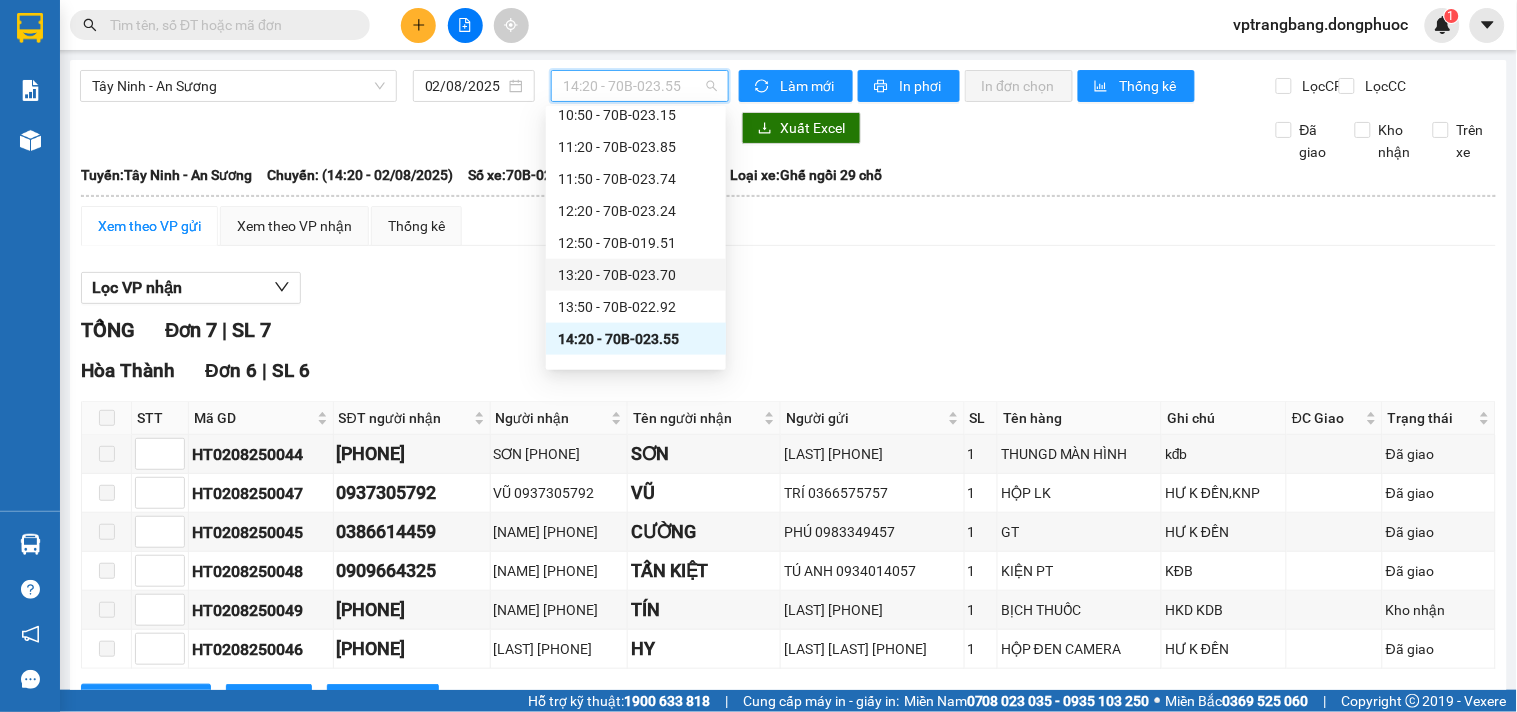 scroll, scrollTop: 666, scrollLeft: 0, axis: vertical 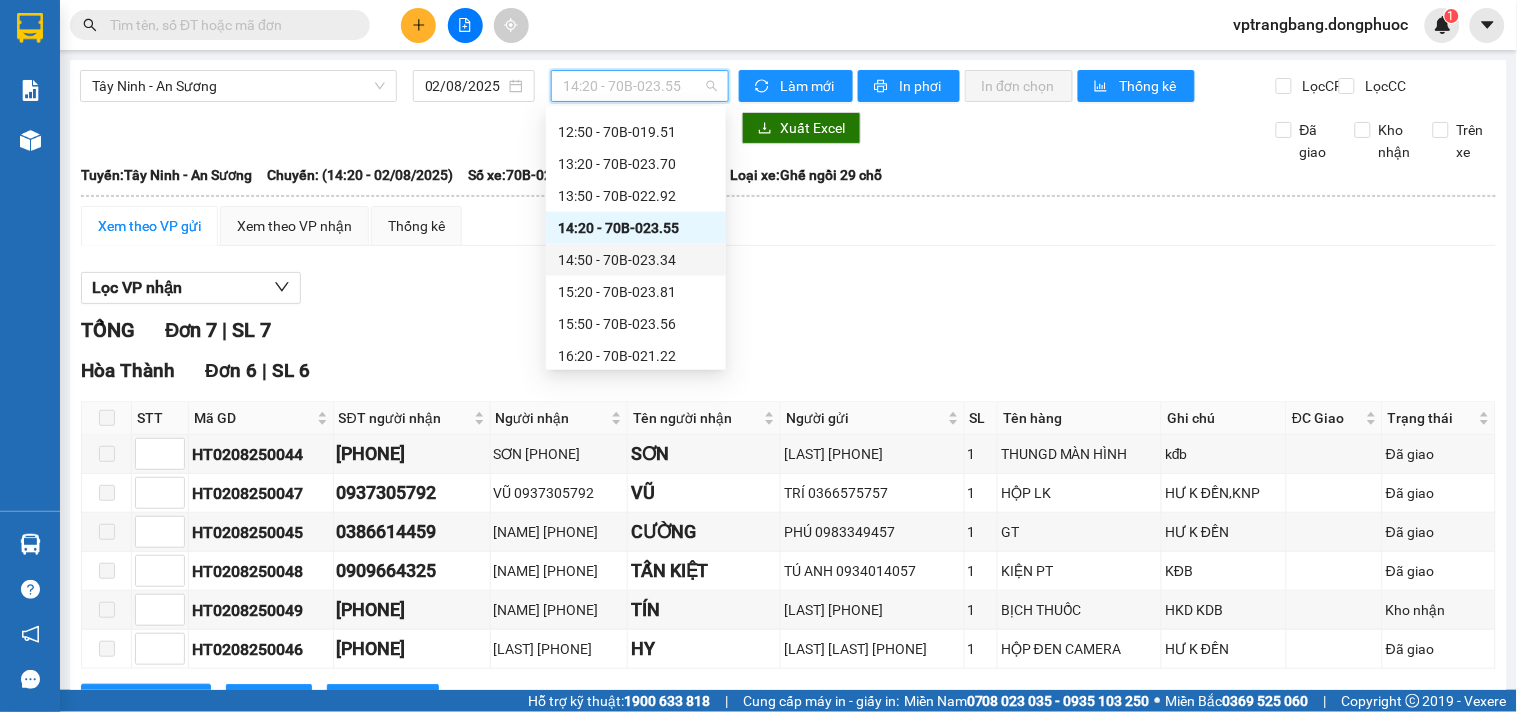 click on "14:50     - 70B-023.34" at bounding box center [636, 260] 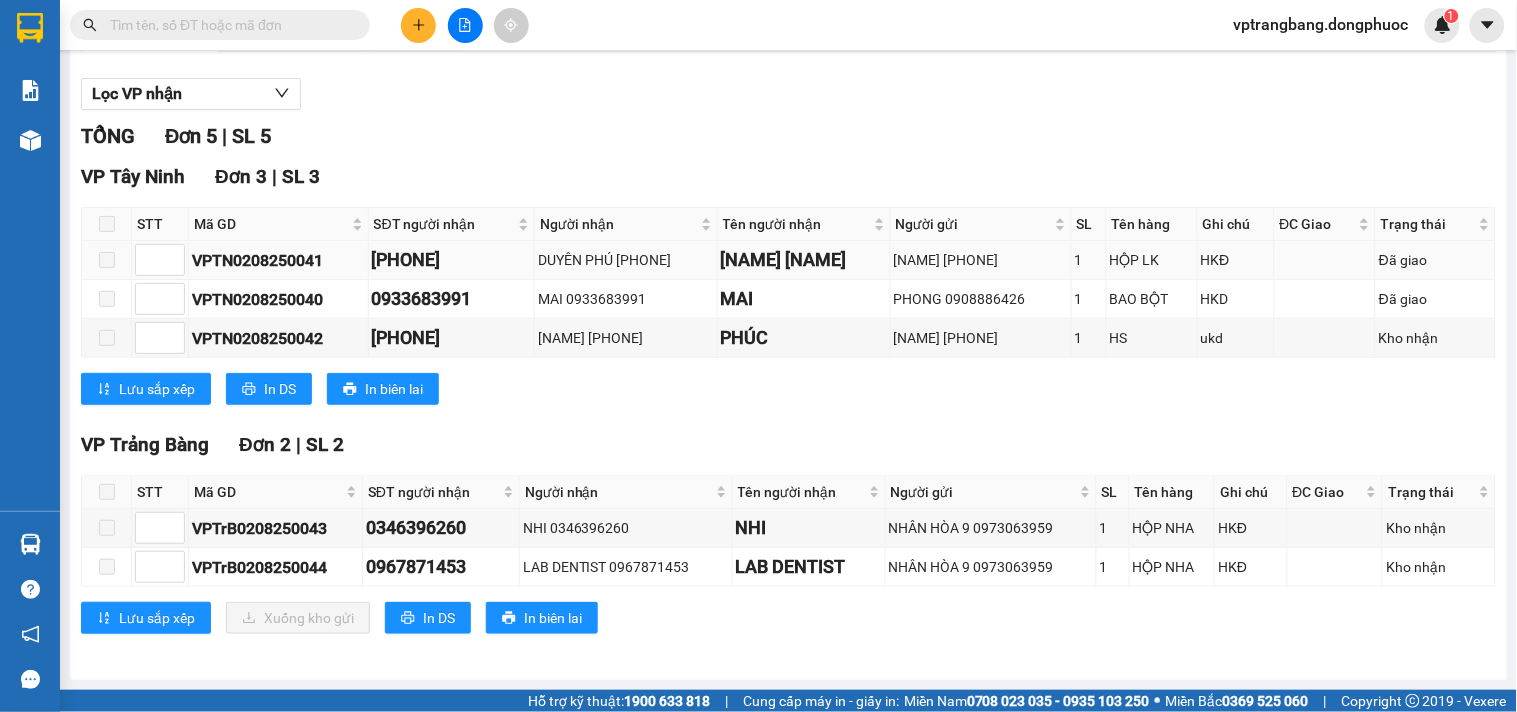 scroll, scrollTop: 0, scrollLeft: 0, axis: both 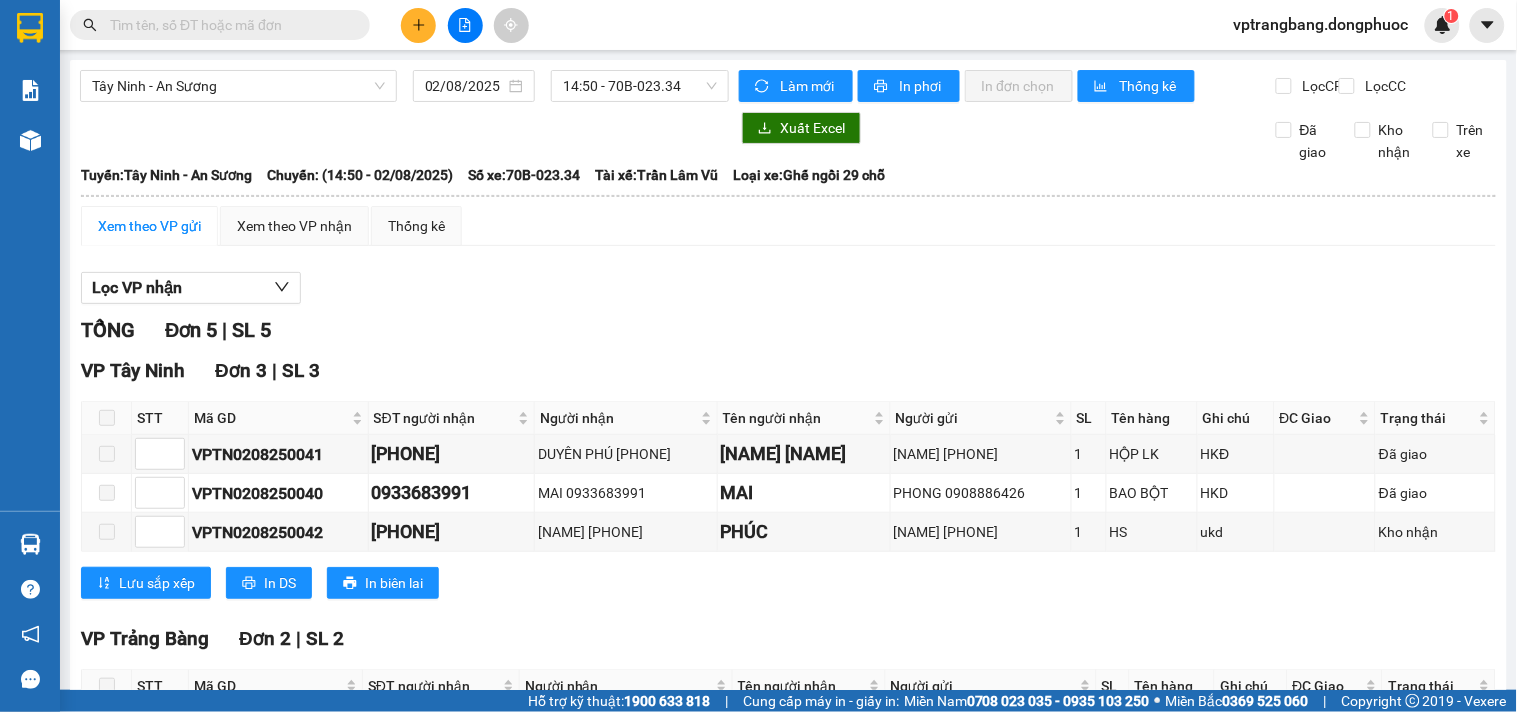 click on "TỔNG Đơn   5 | SL   5" at bounding box center [788, 330] 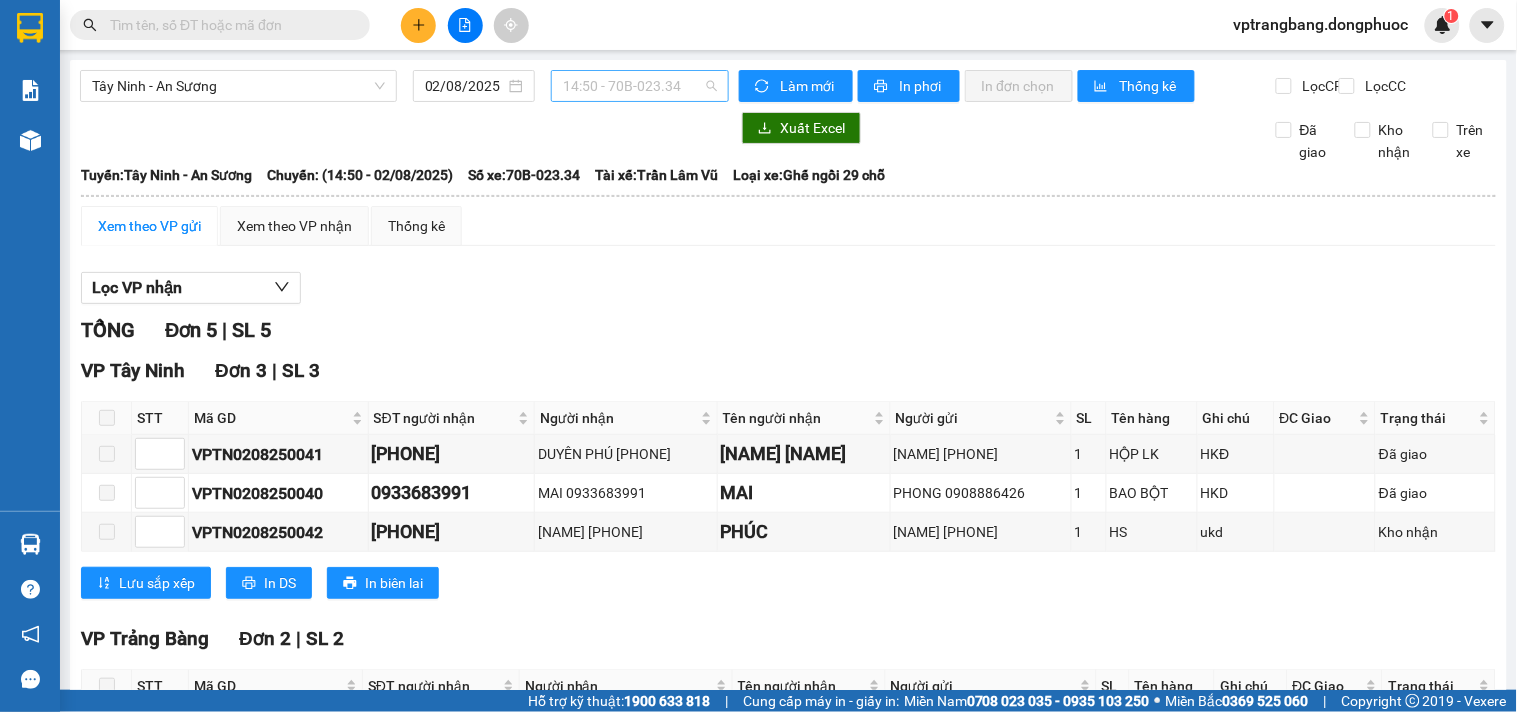 click on "14:50     - 70B-023.34" at bounding box center [640, 86] 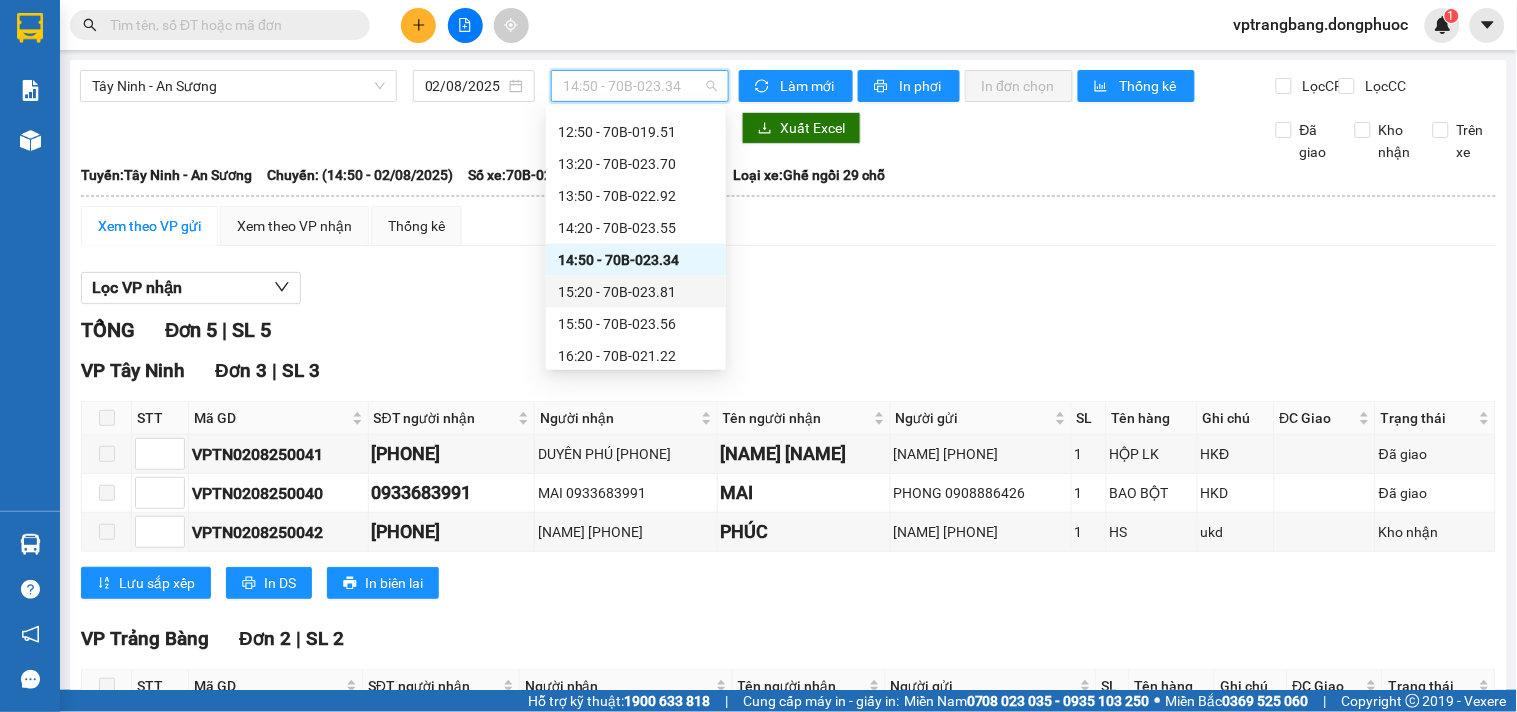 click on "15:20     - [VEHICLE_PLATE]" at bounding box center (636, 292) 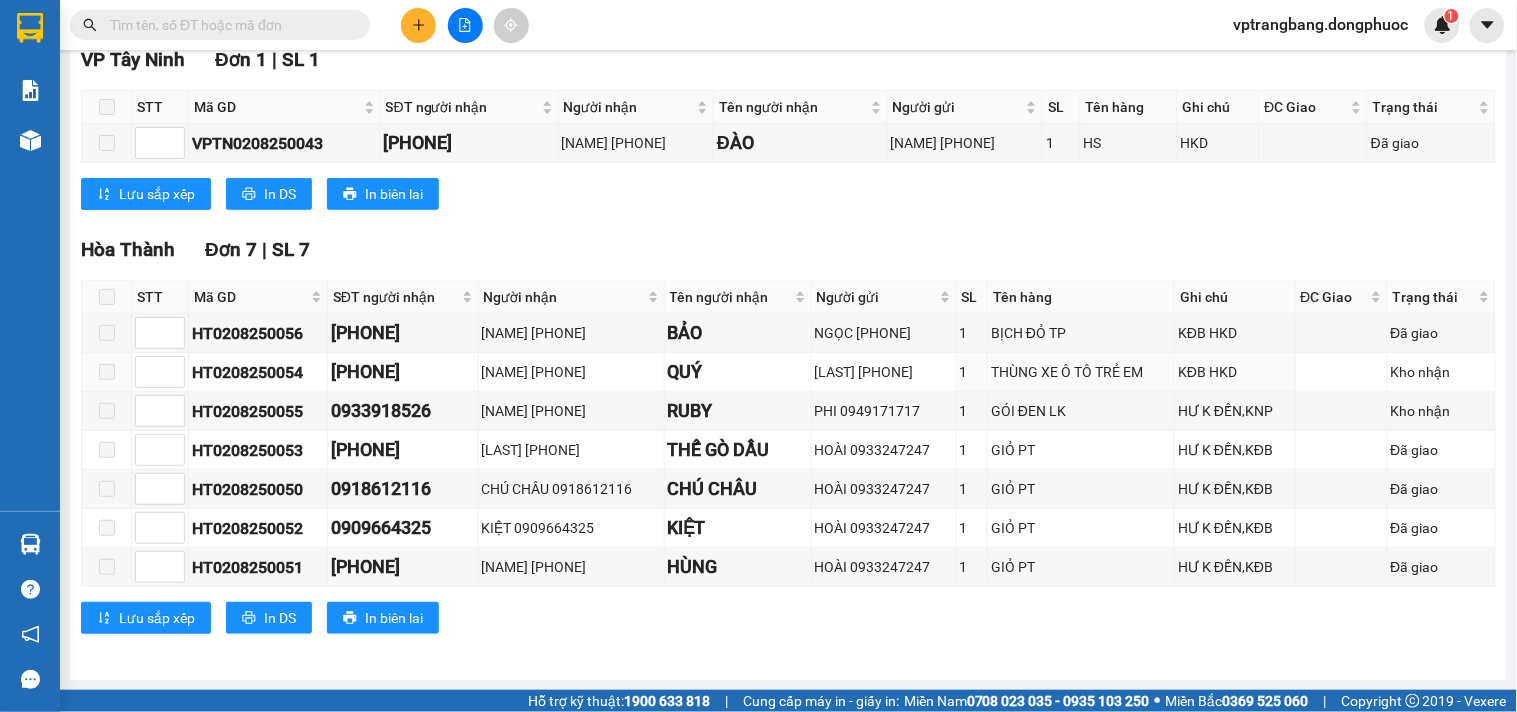 scroll, scrollTop: 0, scrollLeft: 0, axis: both 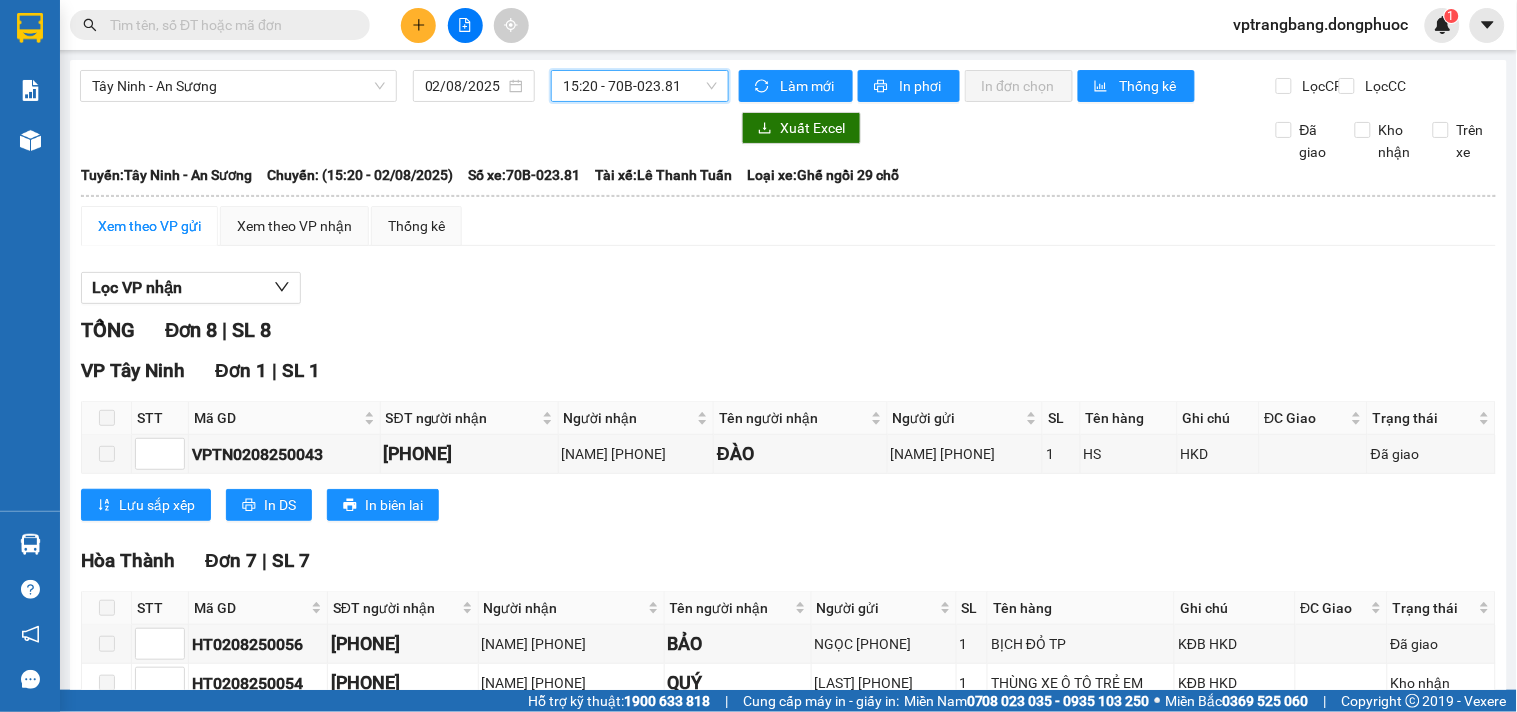 click on "15:20     - [VEHICLE_PLATE]" at bounding box center (640, 86) 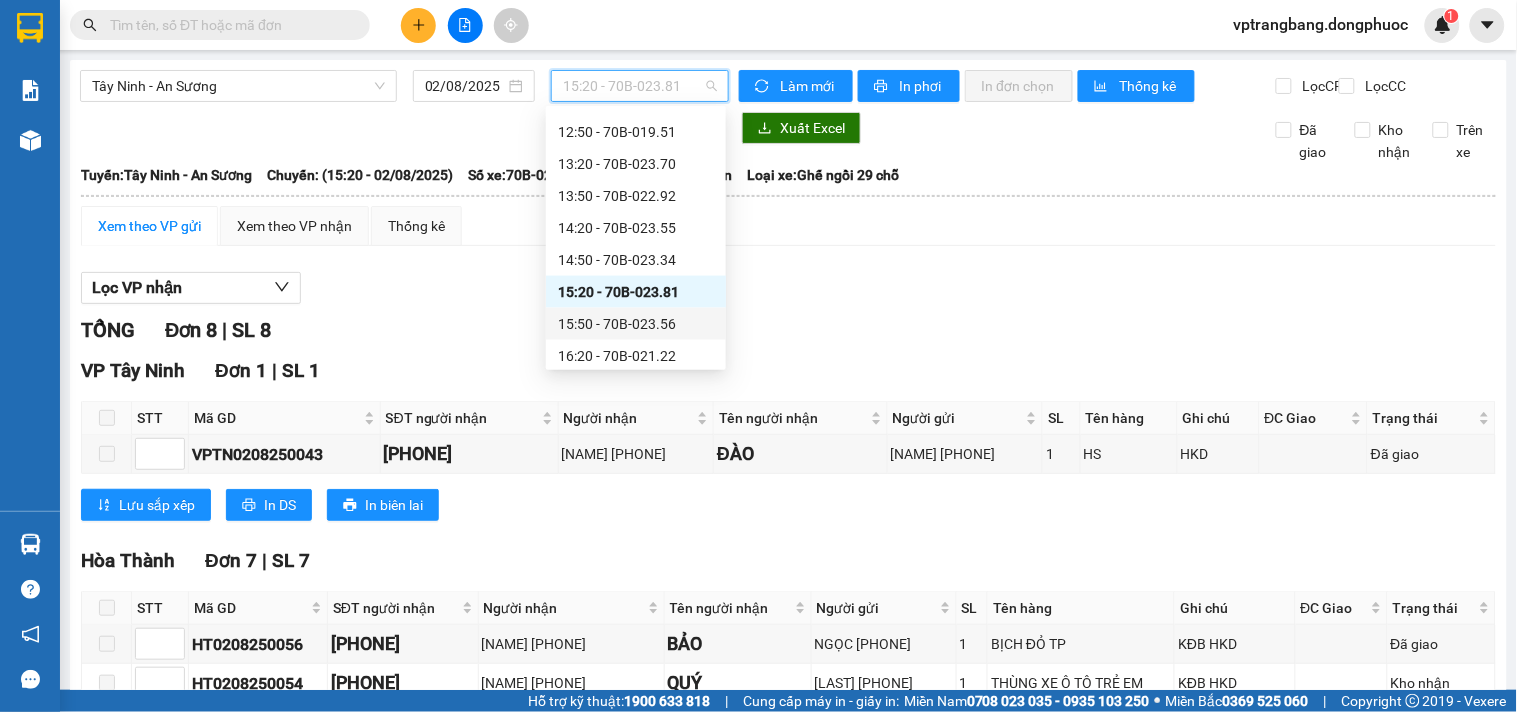 click on "15:50     - 70B-023.56" at bounding box center (636, 324) 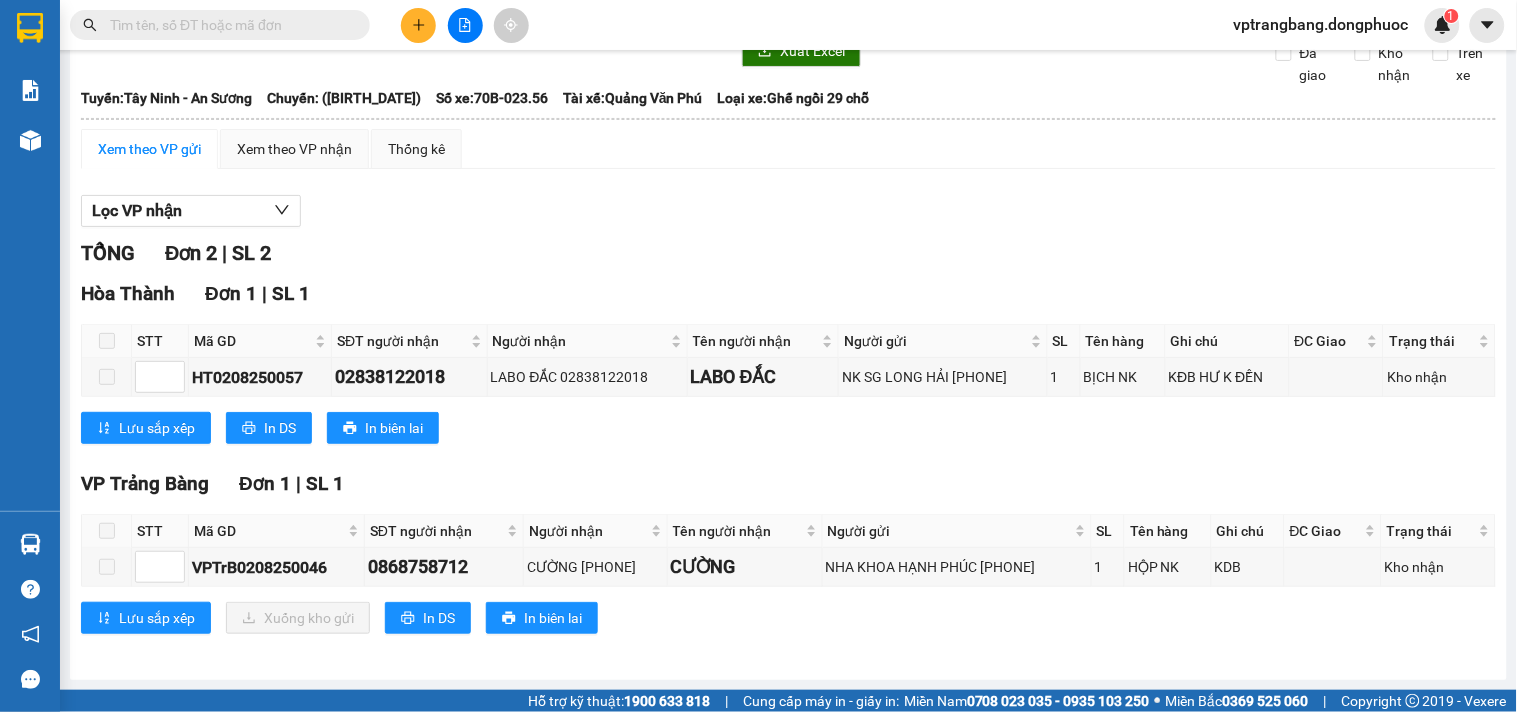 scroll, scrollTop: 0, scrollLeft: 0, axis: both 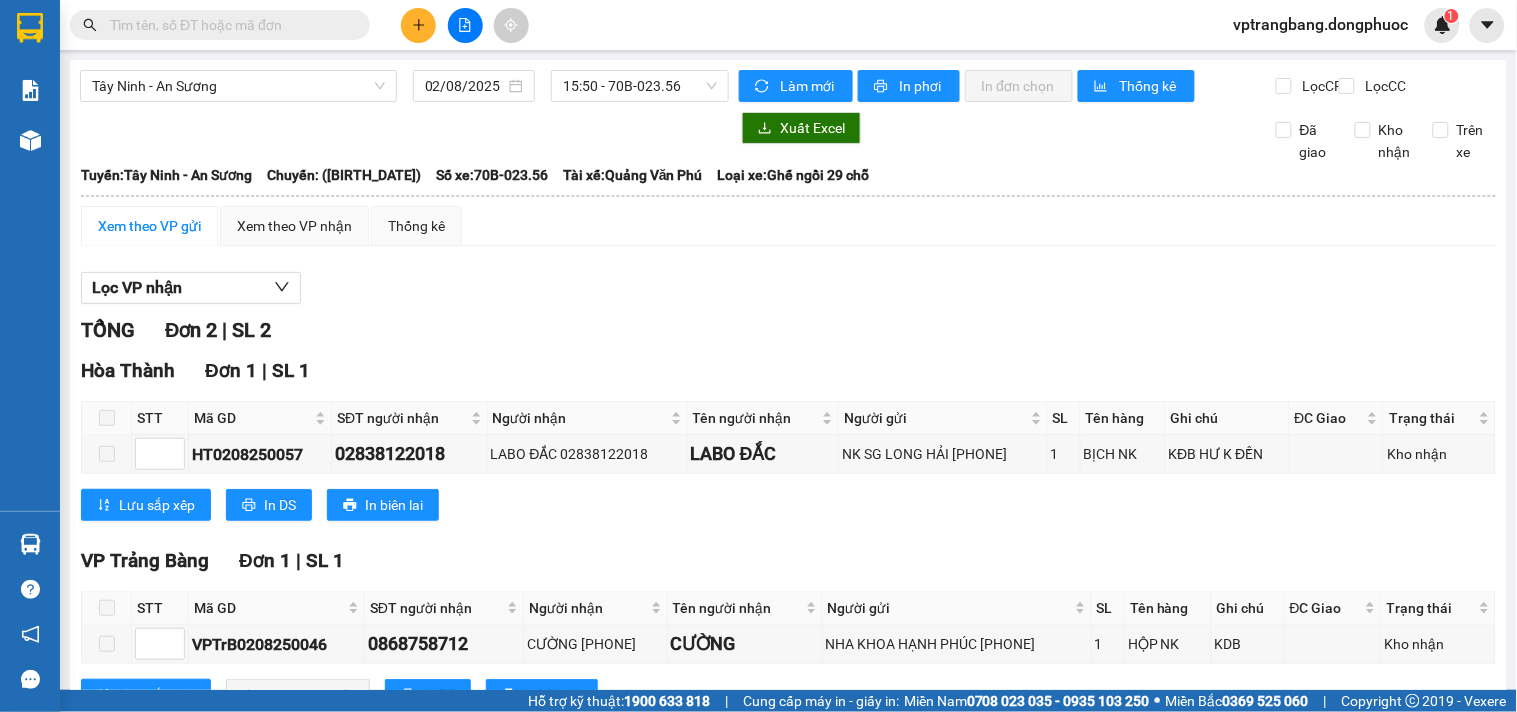 click on "TỔNG Đơn   2 | SL   2" at bounding box center (788, 330) 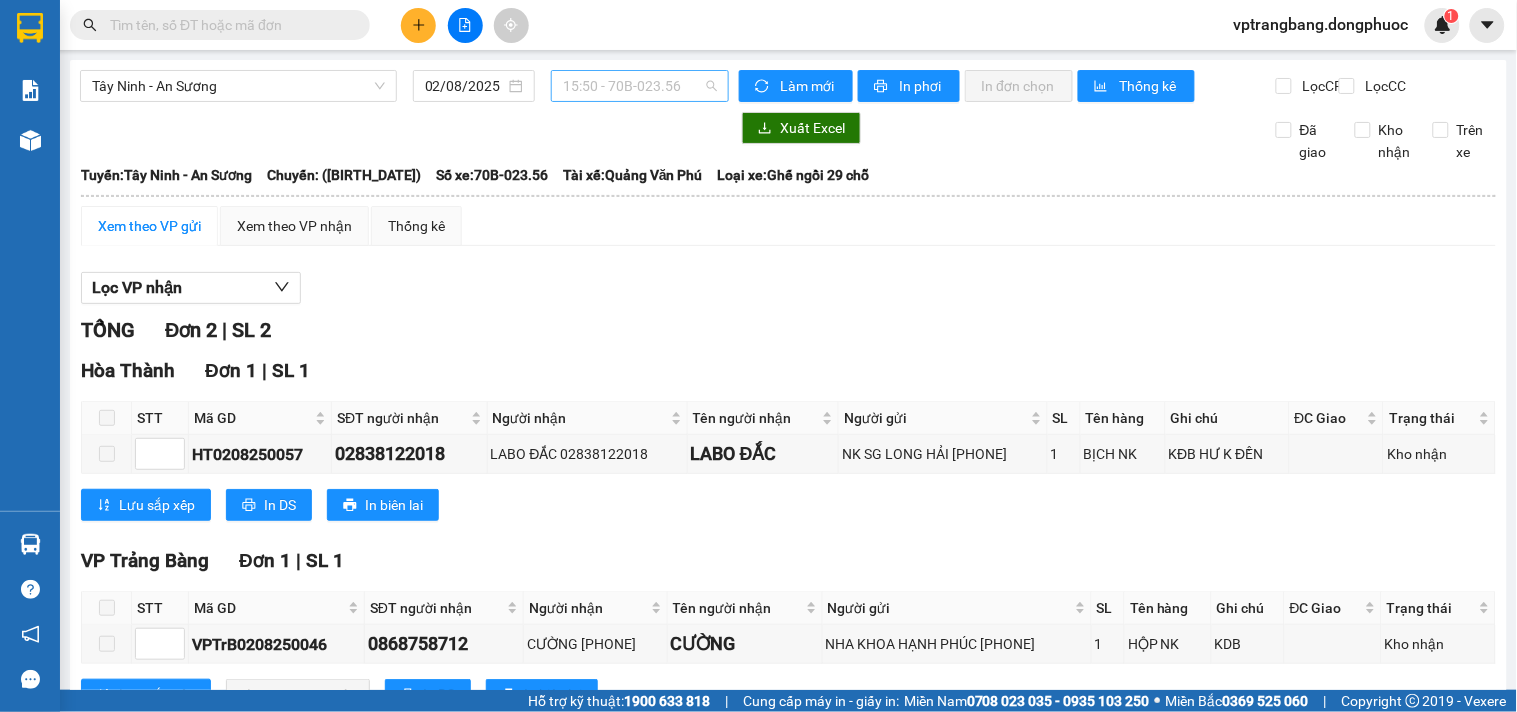 click on "15:50     - 70B-023.56" at bounding box center (640, 86) 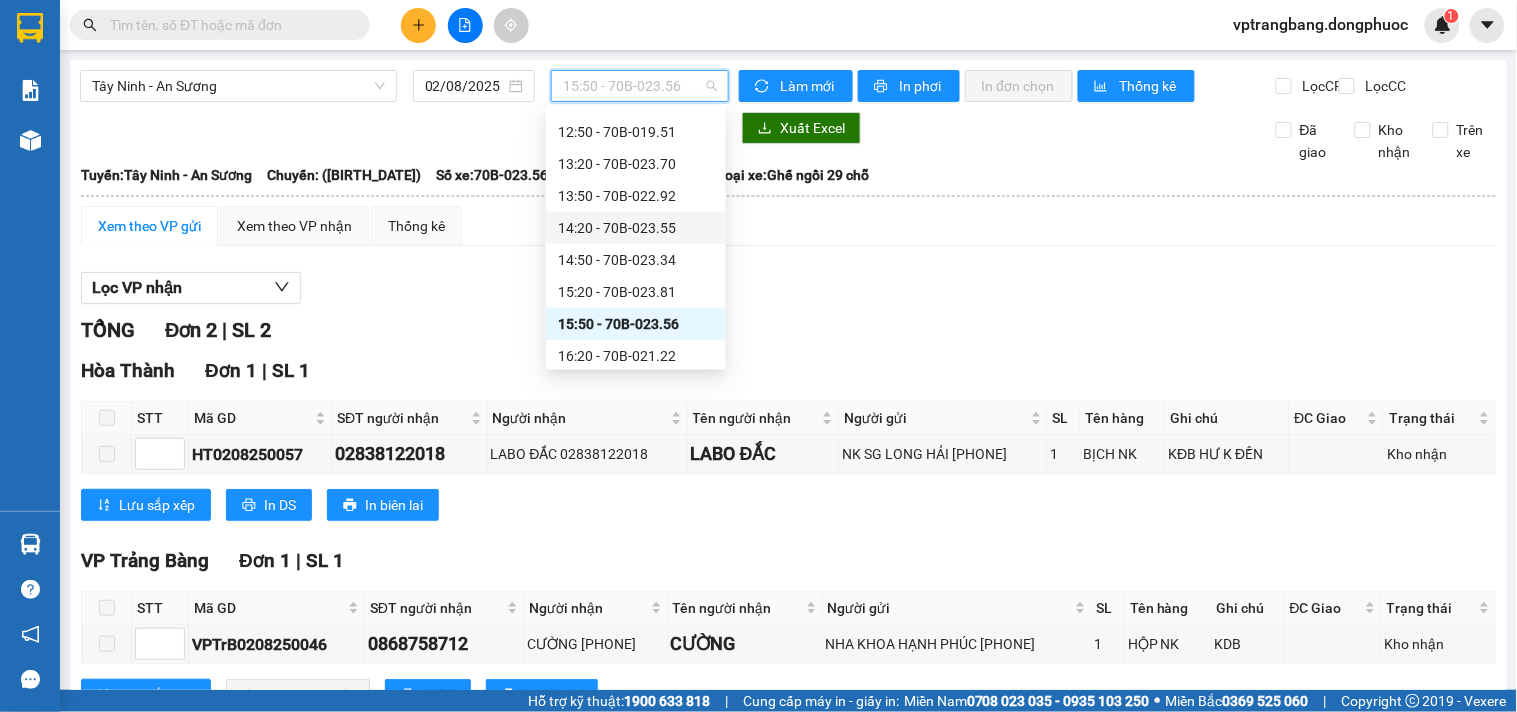 scroll, scrollTop: 767, scrollLeft: 0, axis: vertical 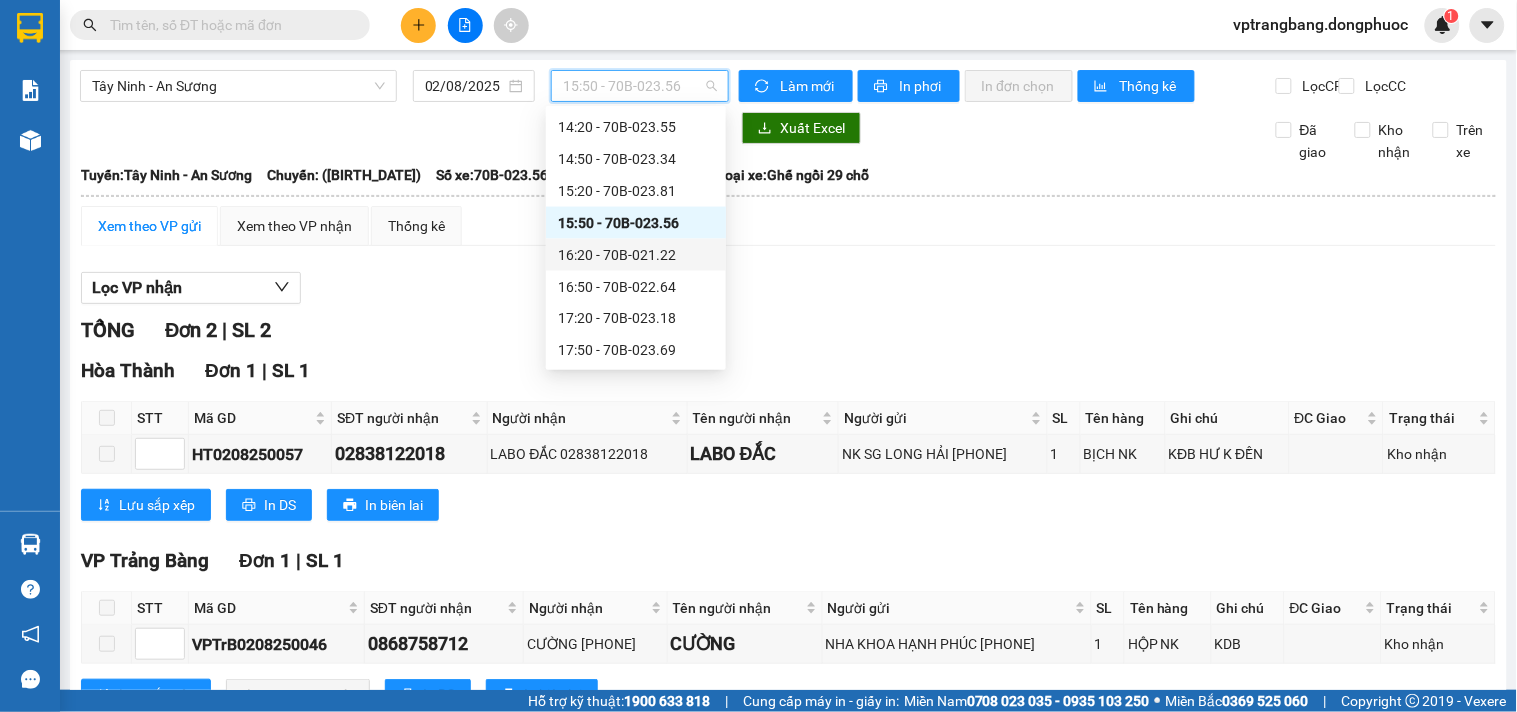 click on "16:20     - 70B-021.22" at bounding box center [636, 255] 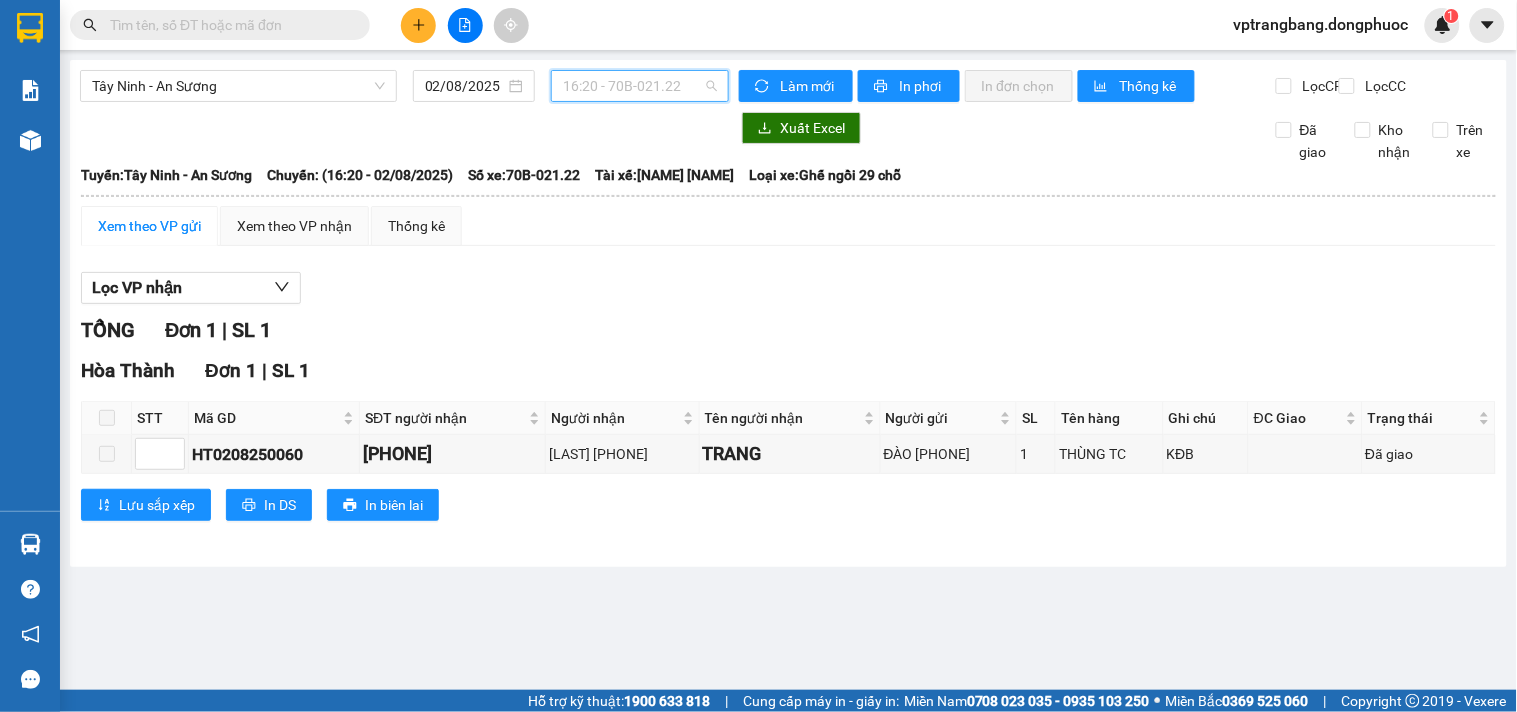 click on "16:20     - 70B-021.22" at bounding box center (640, 86) 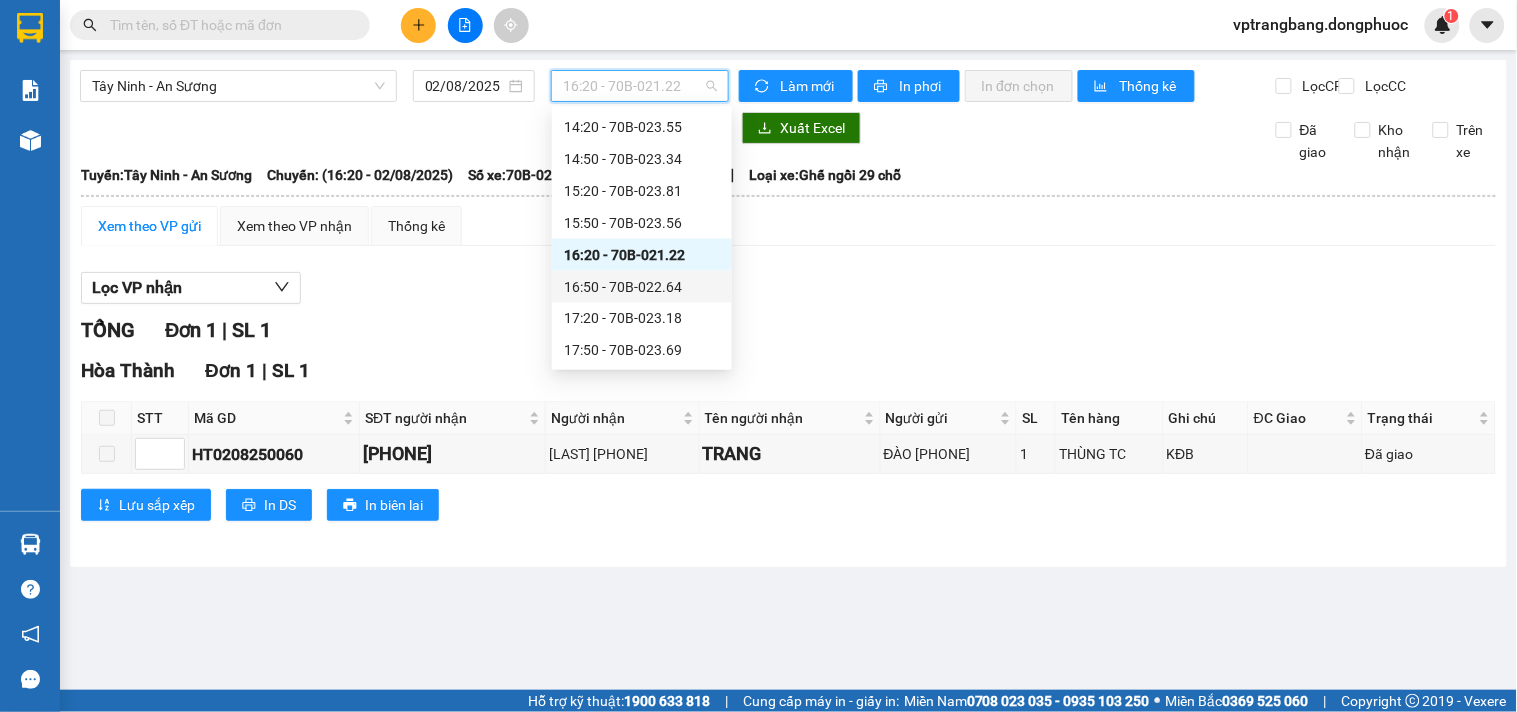 click on "16:50     - 70B-022.64" at bounding box center [642, 287] 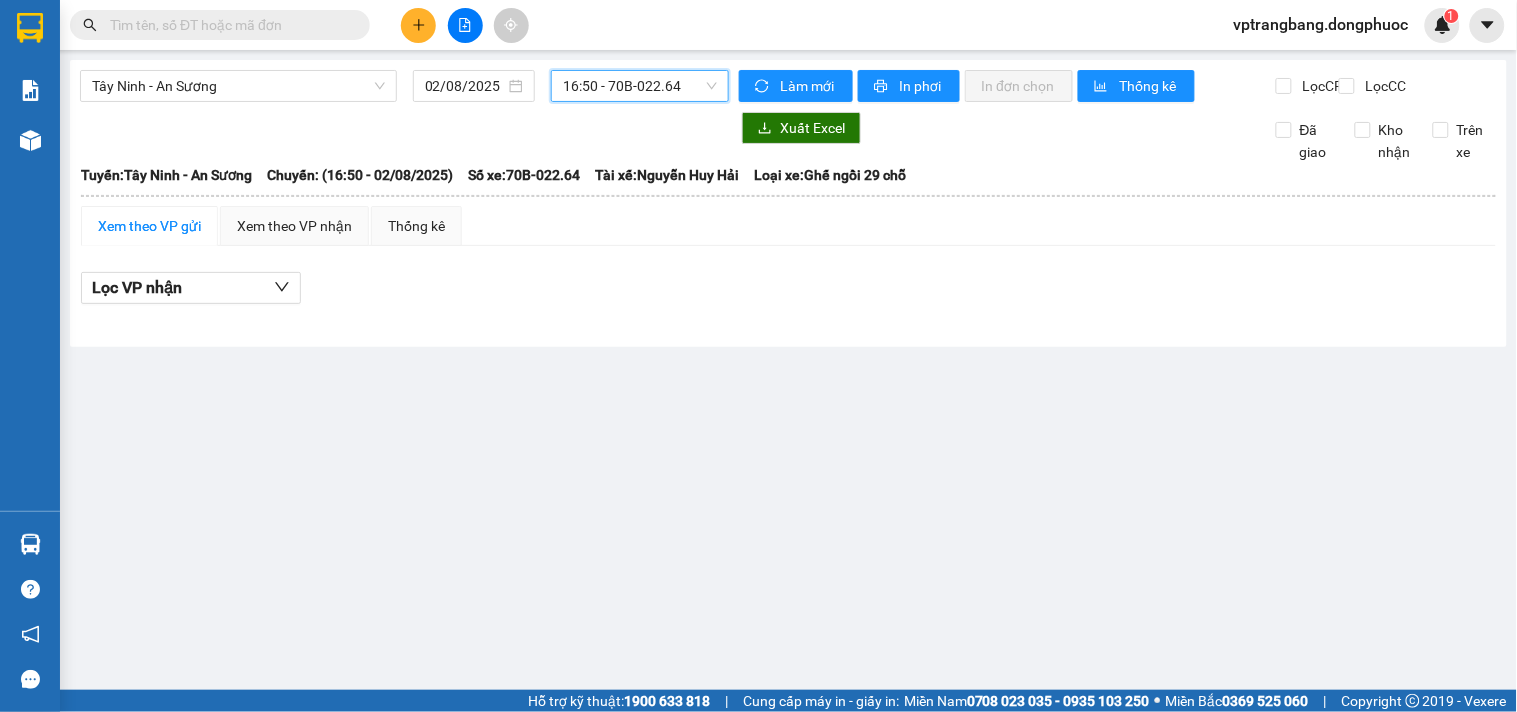 click on "16:50     - 70B-022.64" at bounding box center (640, 86) 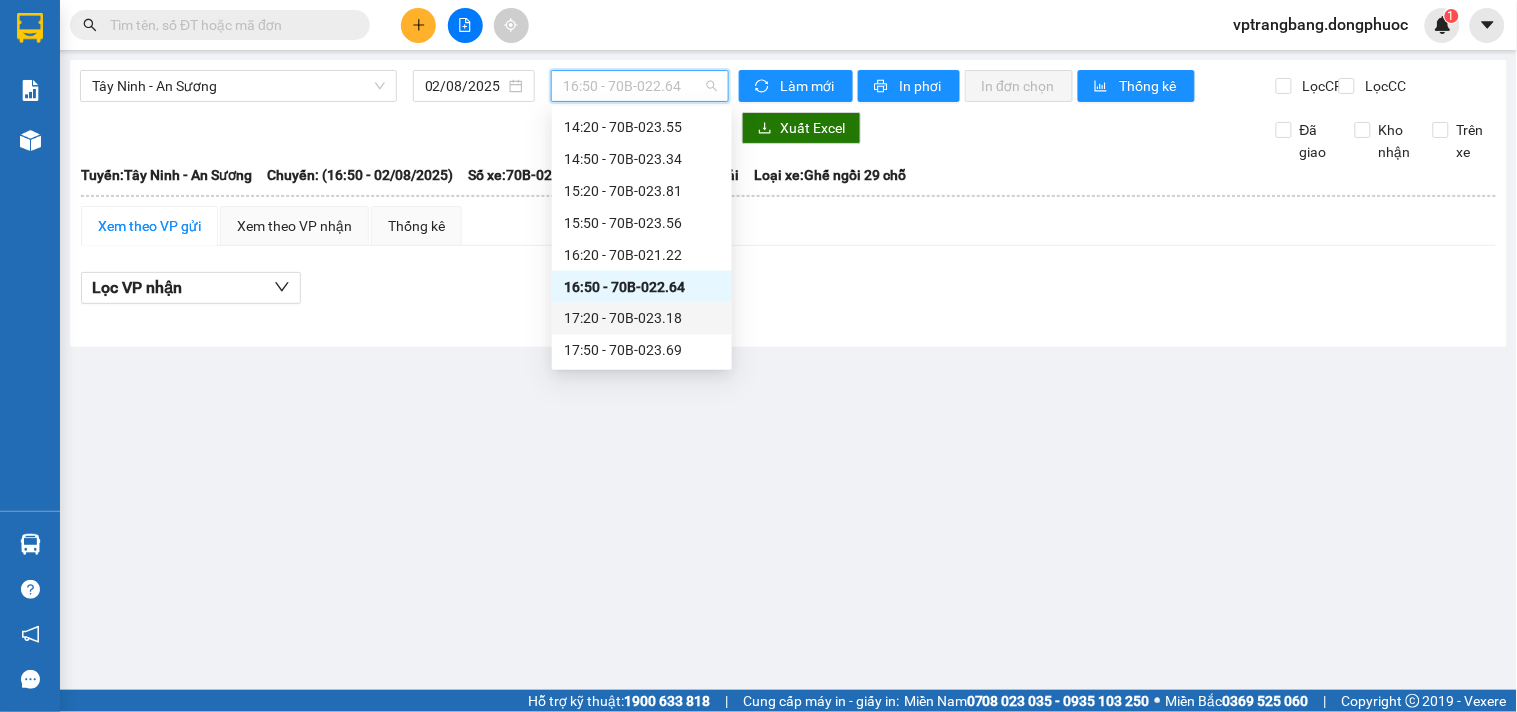 click on "17:20     - [VEHICLE_PLATE]" at bounding box center (642, 319) 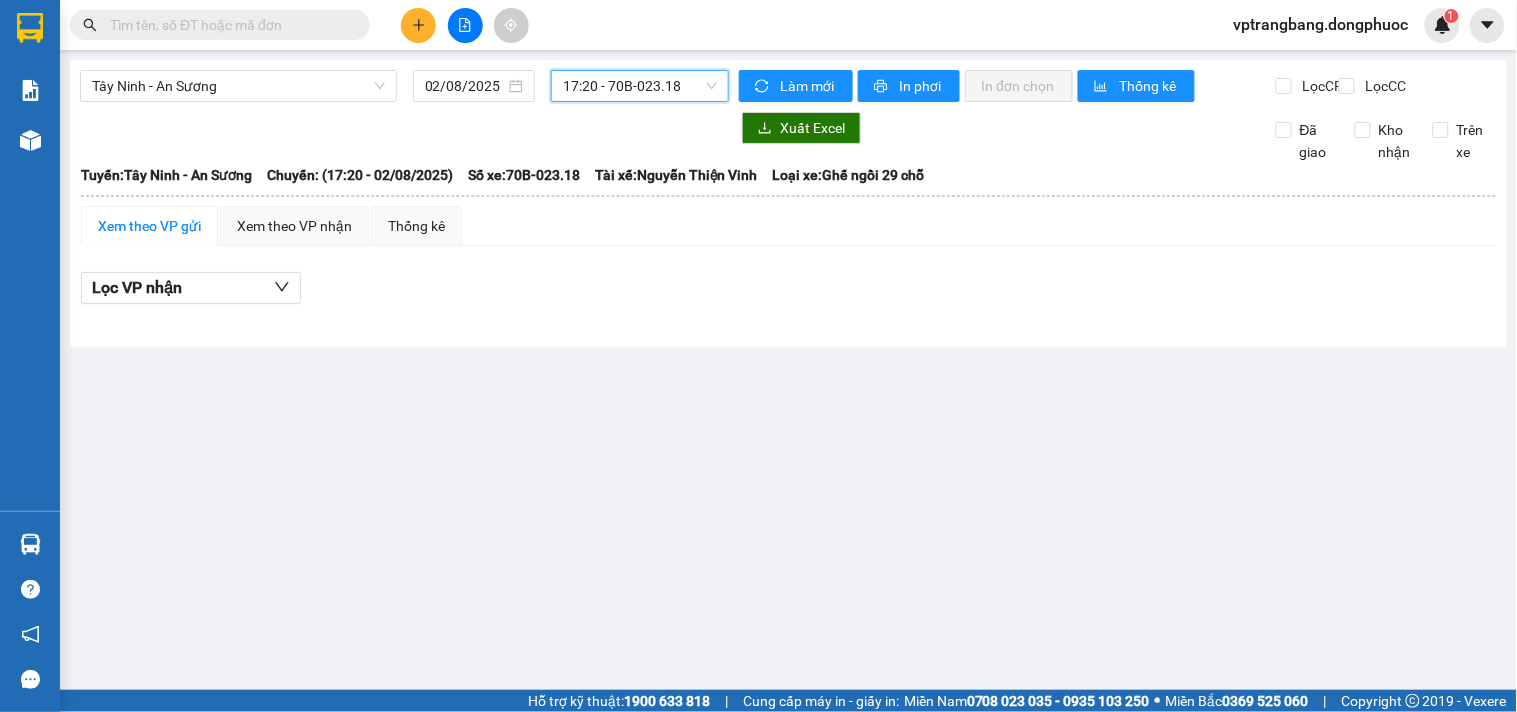 drag, startPoint x: 225, startPoint y: 92, endPoint x: 237, endPoint y: 63, distance: 31.38471 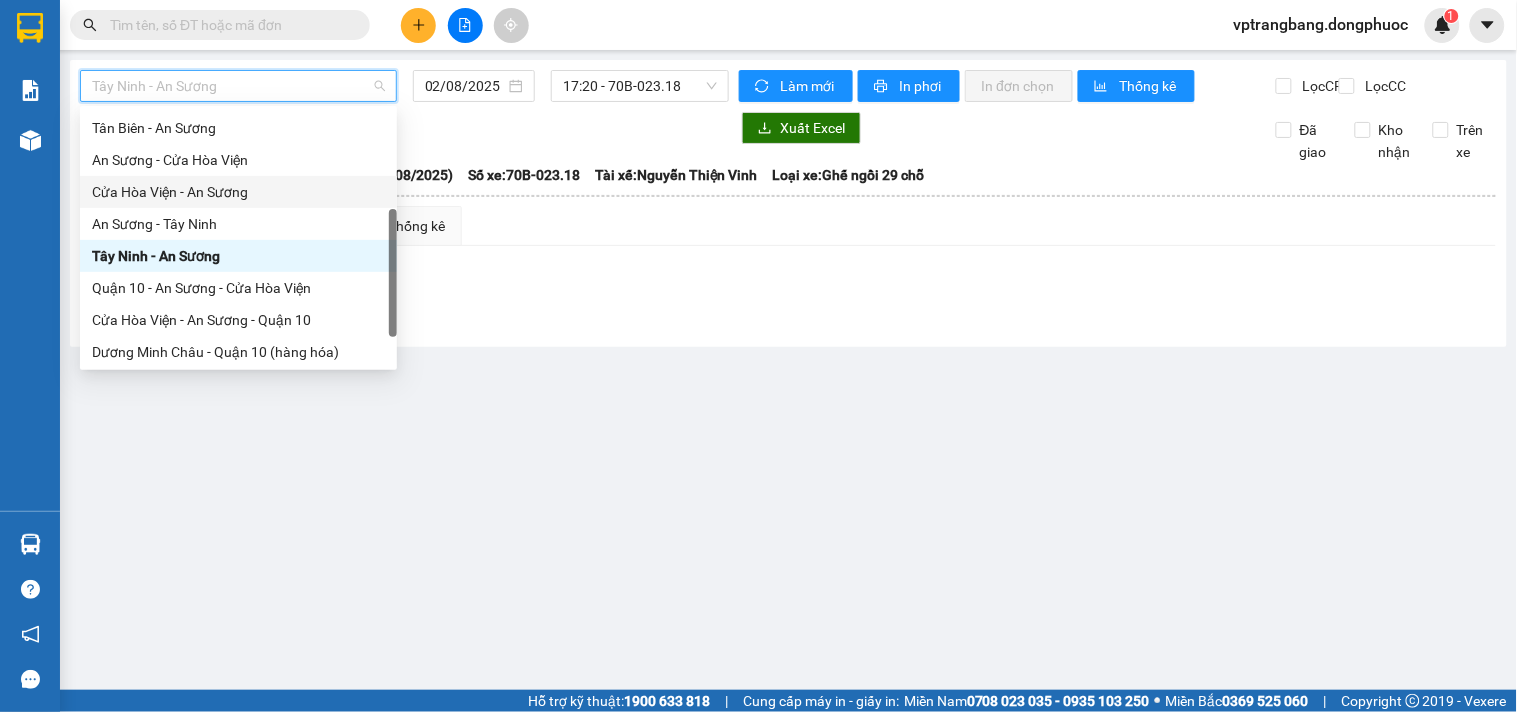 scroll, scrollTop: 0, scrollLeft: 0, axis: both 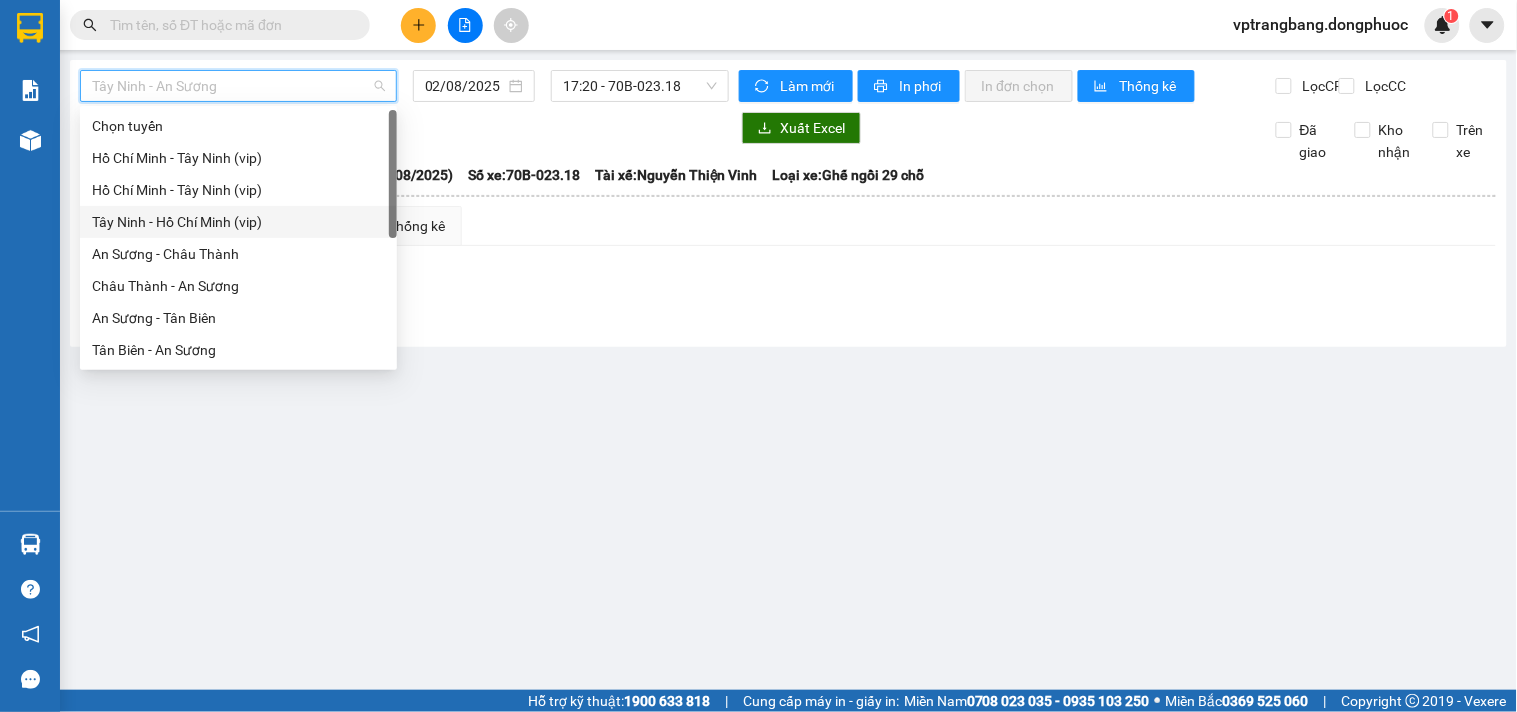 click on "Tây Ninh - Hồ Chí Minh (vip)" at bounding box center [238, 222] 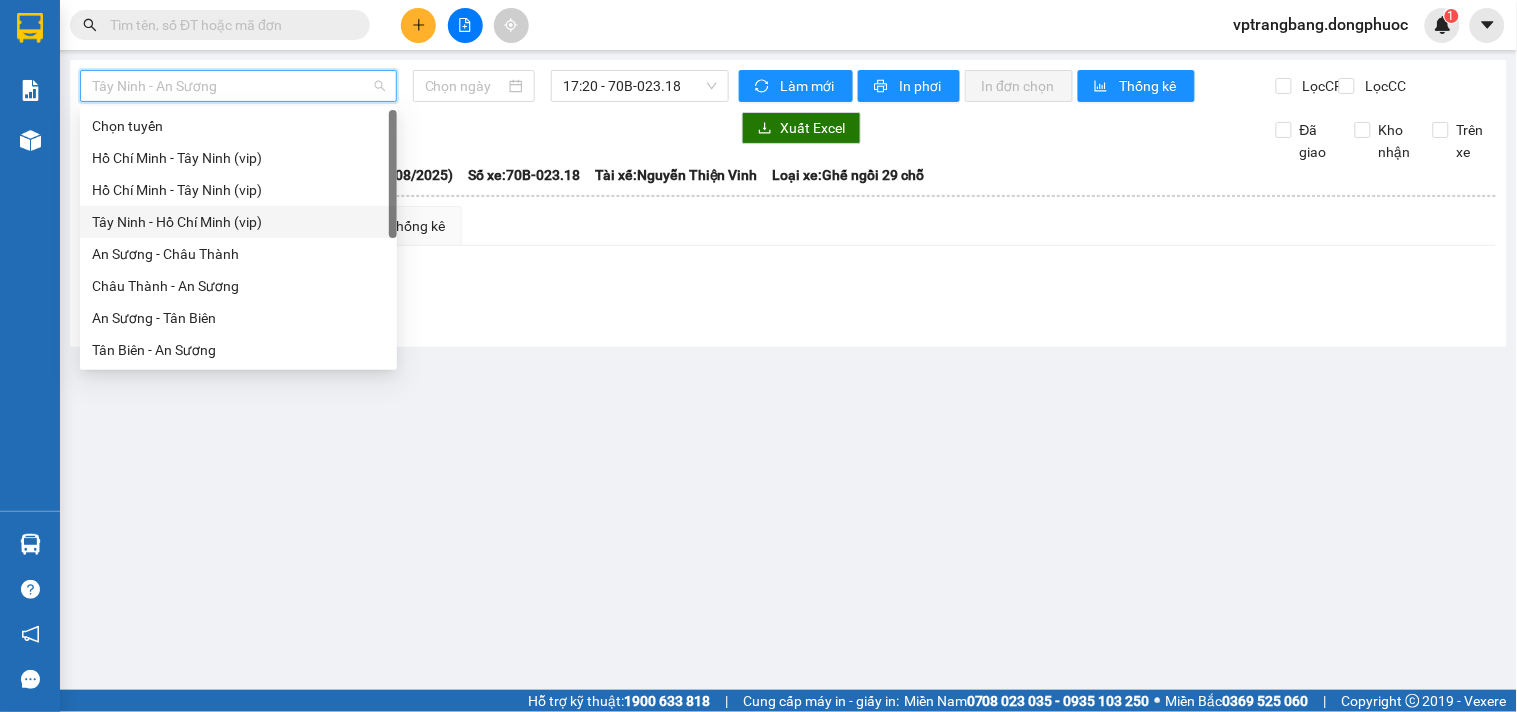 type on "02/08/2025" 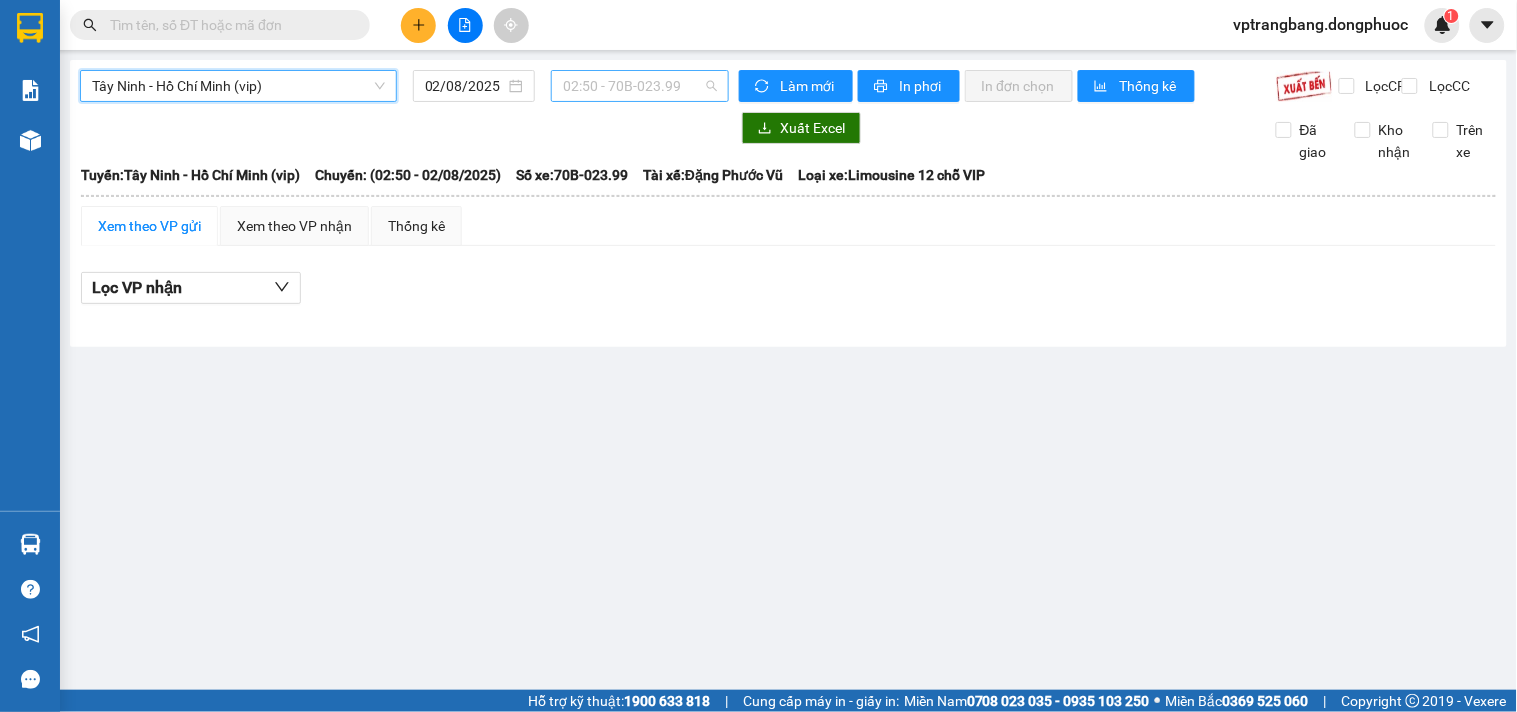 click on "02:50     - 70B-023.99" at bounding box center (640, 86) 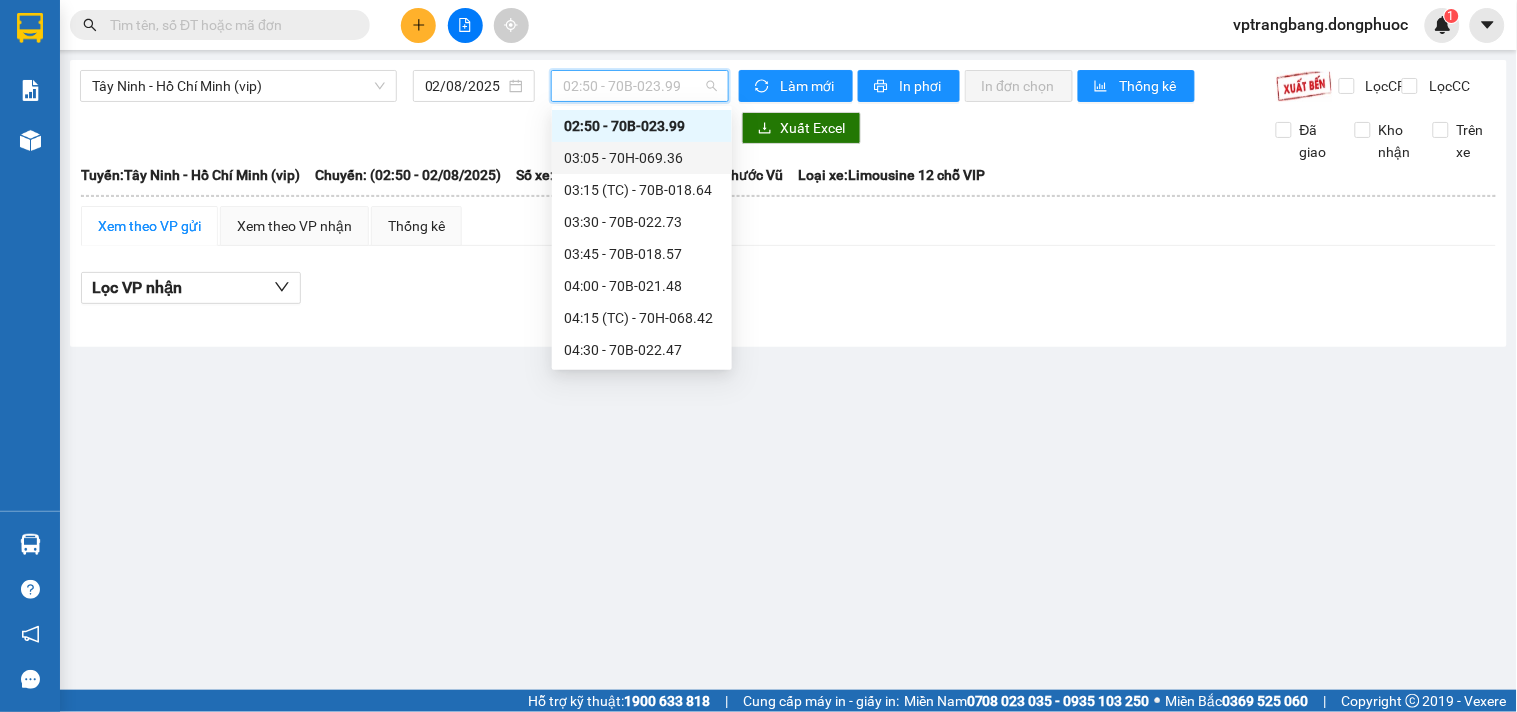 click on "[TIME]     - [VEHICLE_PLATE]" at bounding box center [642, 158] 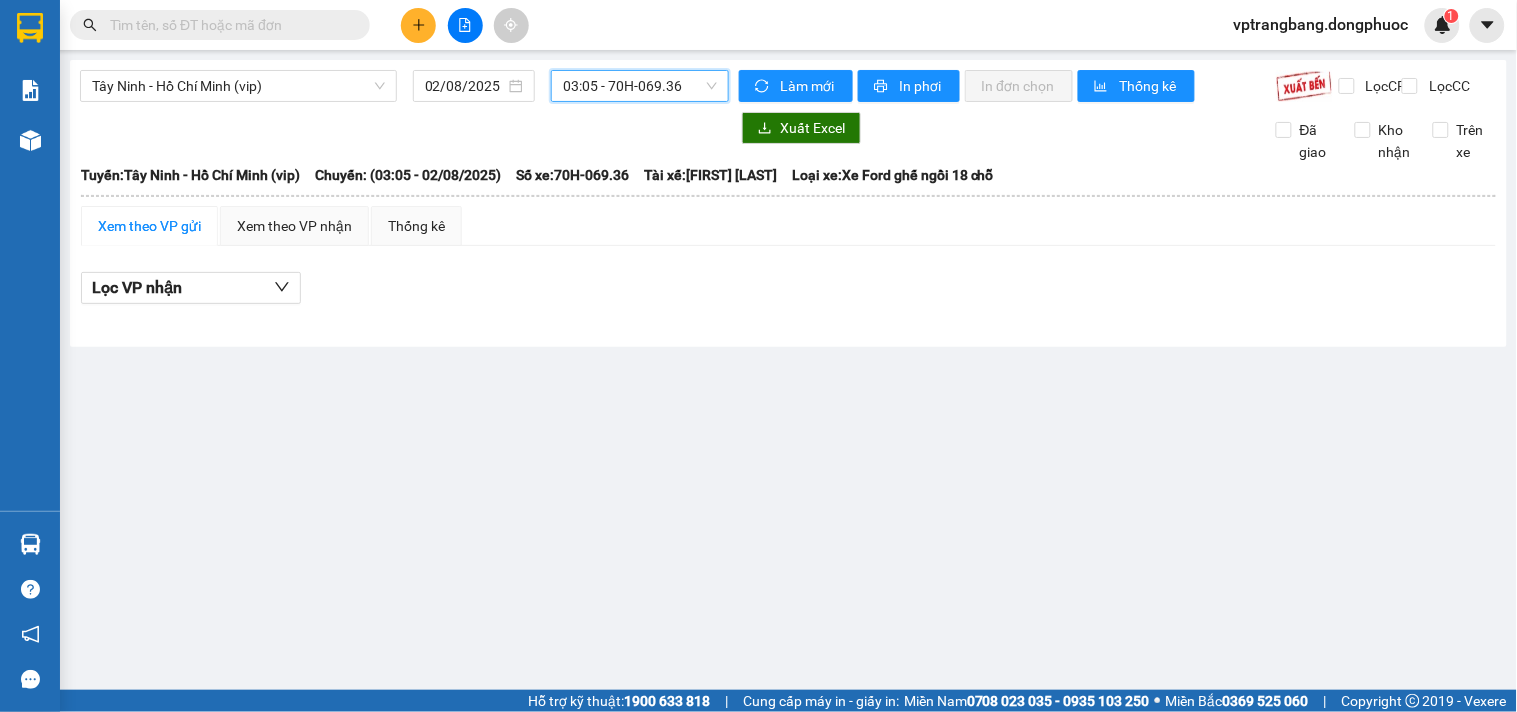 drag, startPoint x: 610, startPoint y: 75, endPoint x: 612, endPoint y: 111, distance: 36.05551 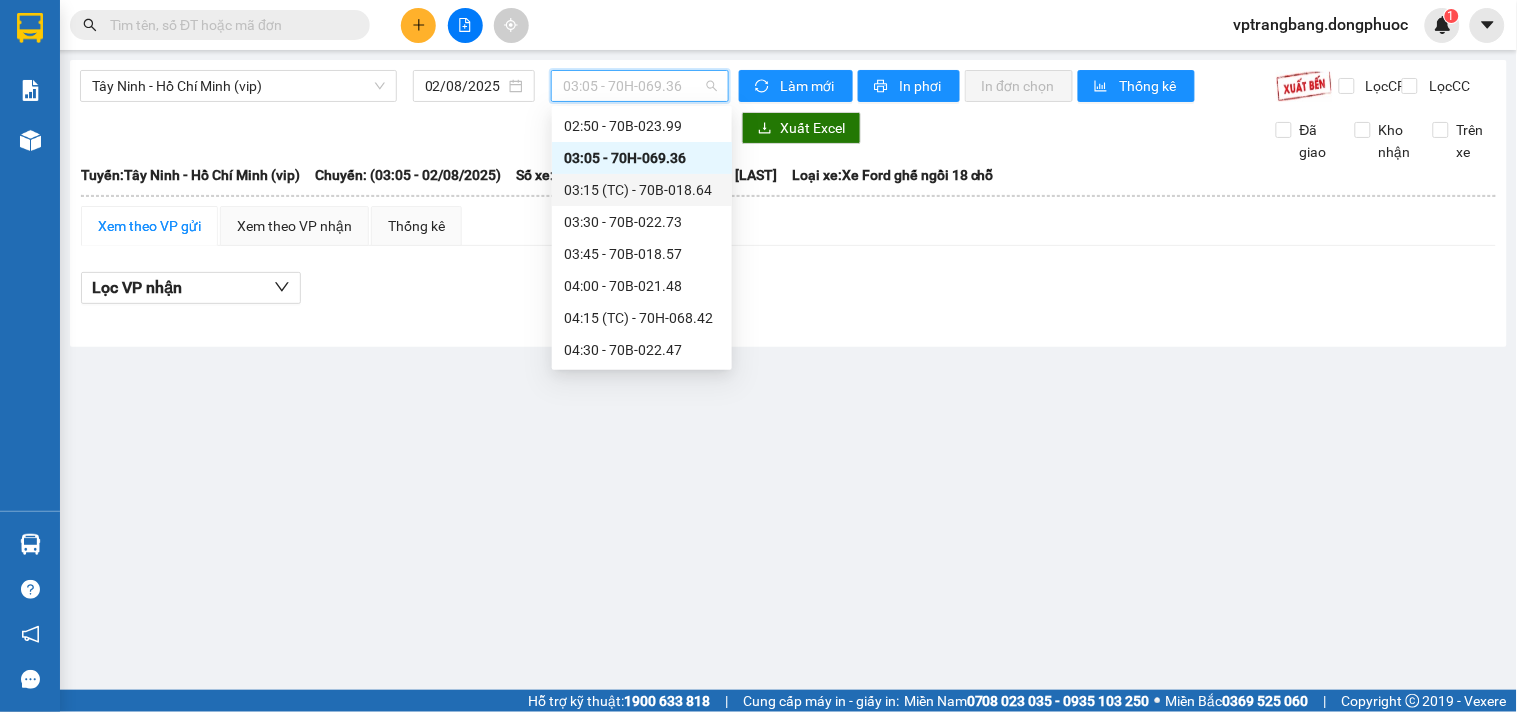drag, startPoint x: 632, startPoint y: 196, endPoint x: 623, endPoint y: 130, distance: 66.61081 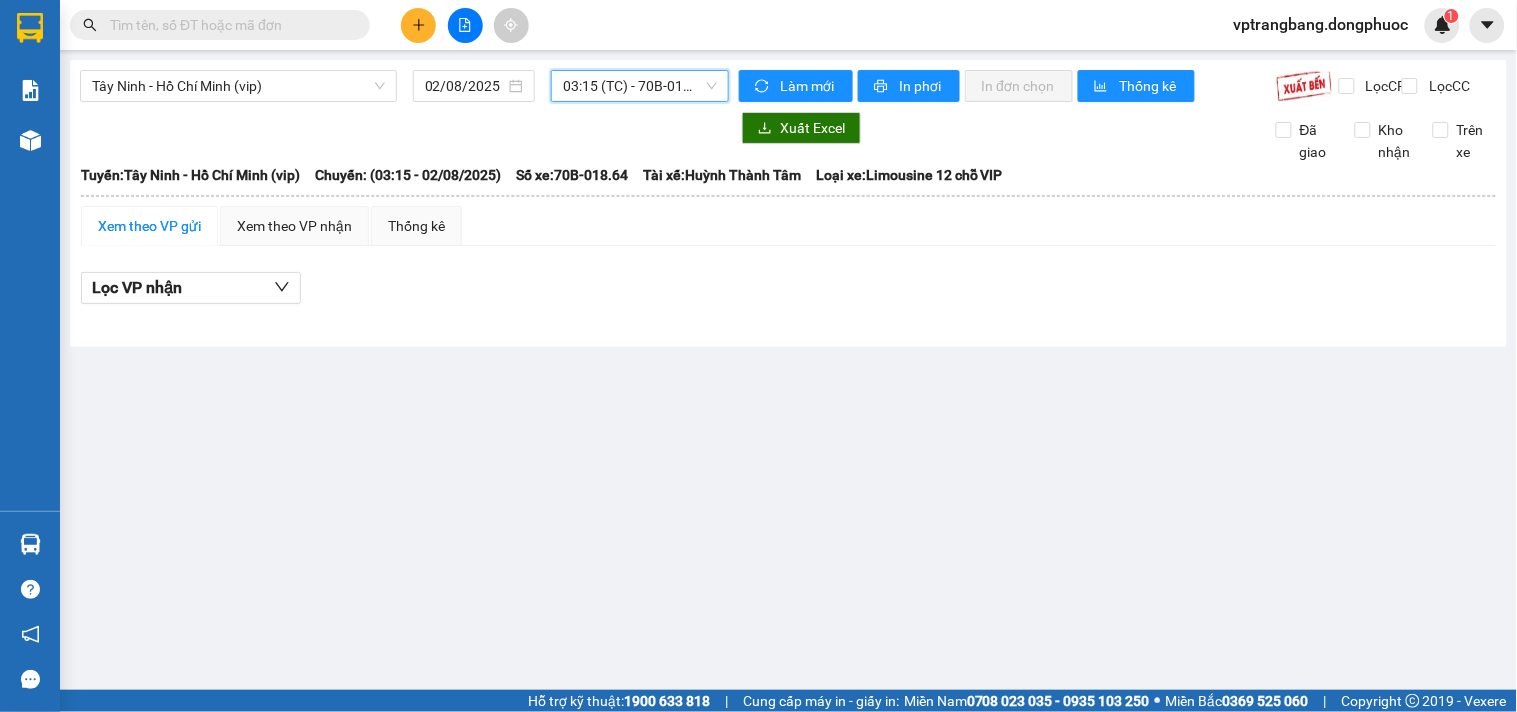 drag, startPoint x: 612, startPoint y: 90, endPoint x: 607, endPoint y: 137, distance: 47.26521 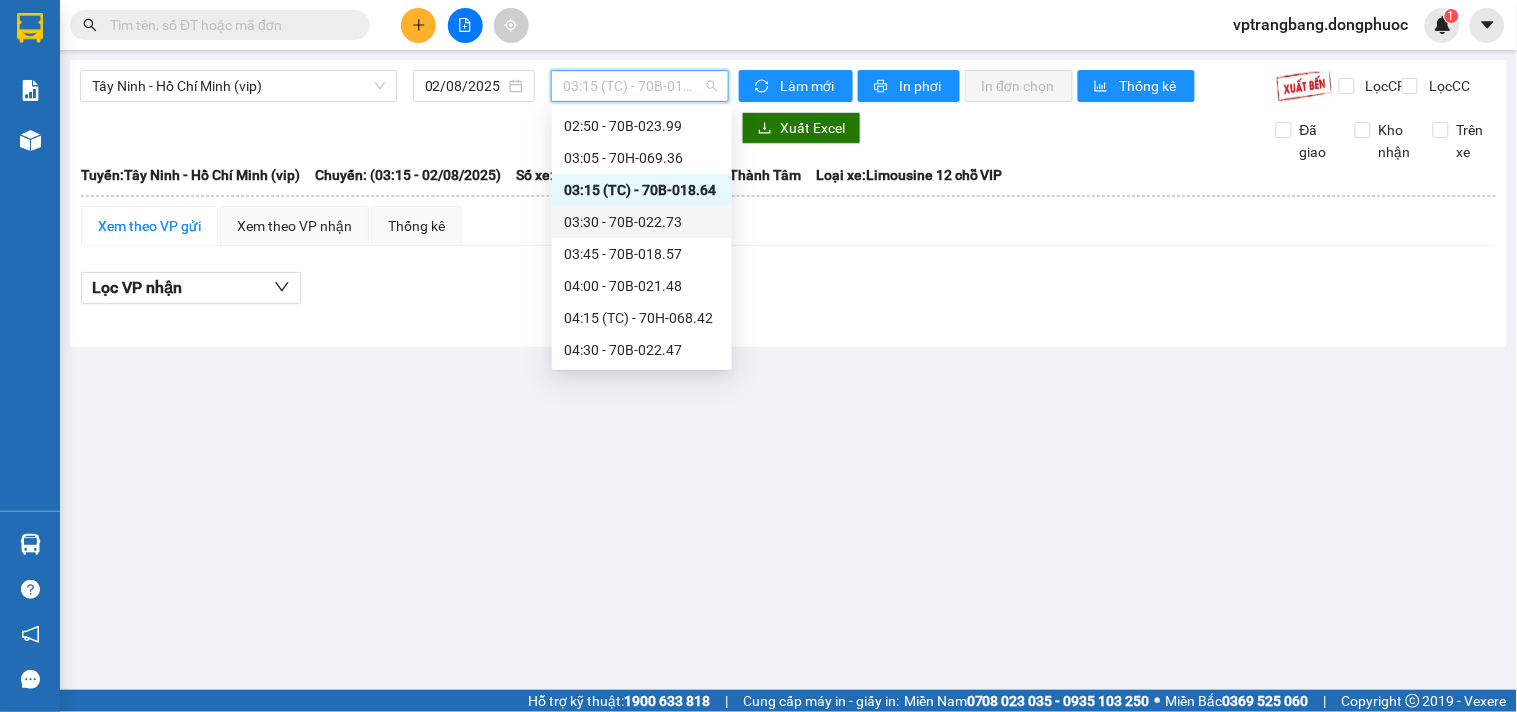 click on "[TIME]     - [VEHICLE_PLATE]" at bounding box center [642, 222] 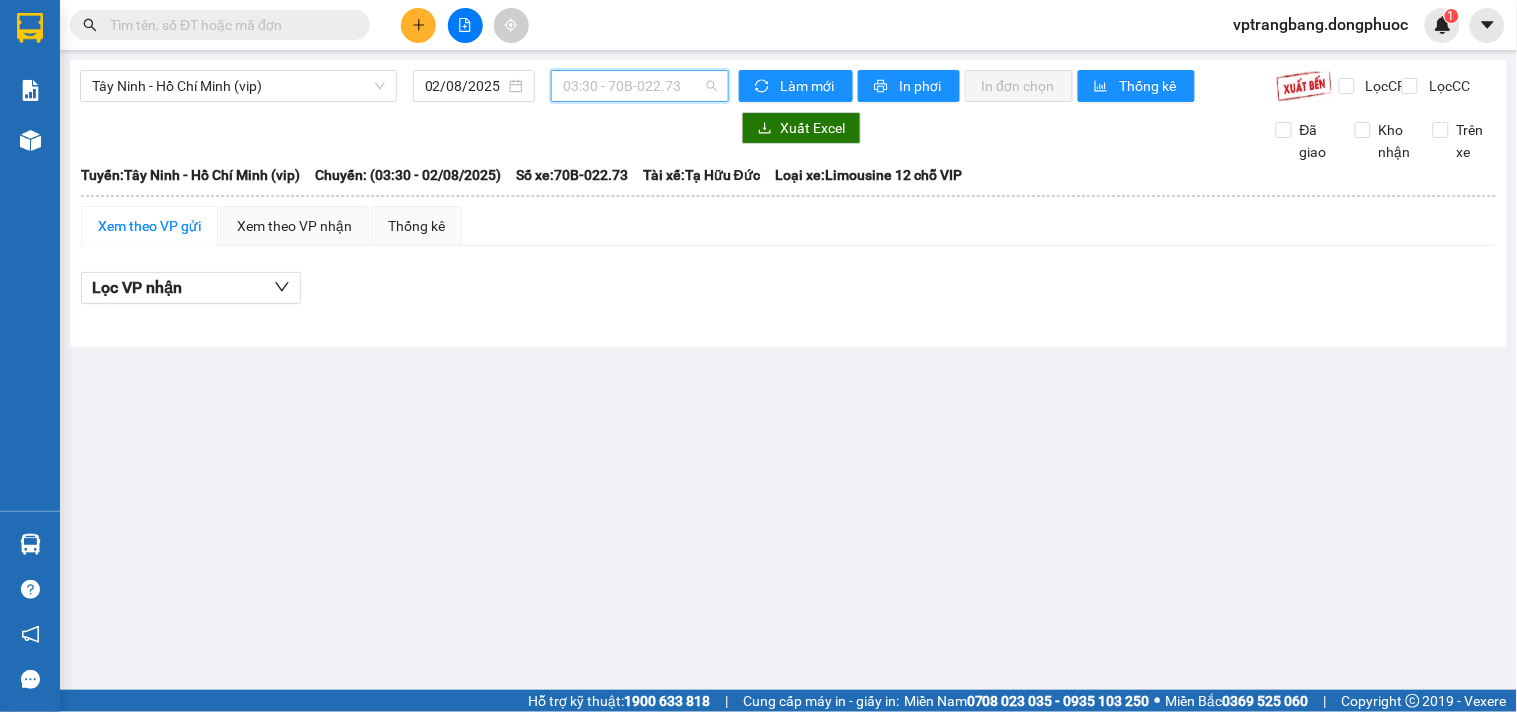 drag, startPoint x: 593, startPoint y: 77, endPoint x: 608, endPoint y: 181, distance: 105.076164 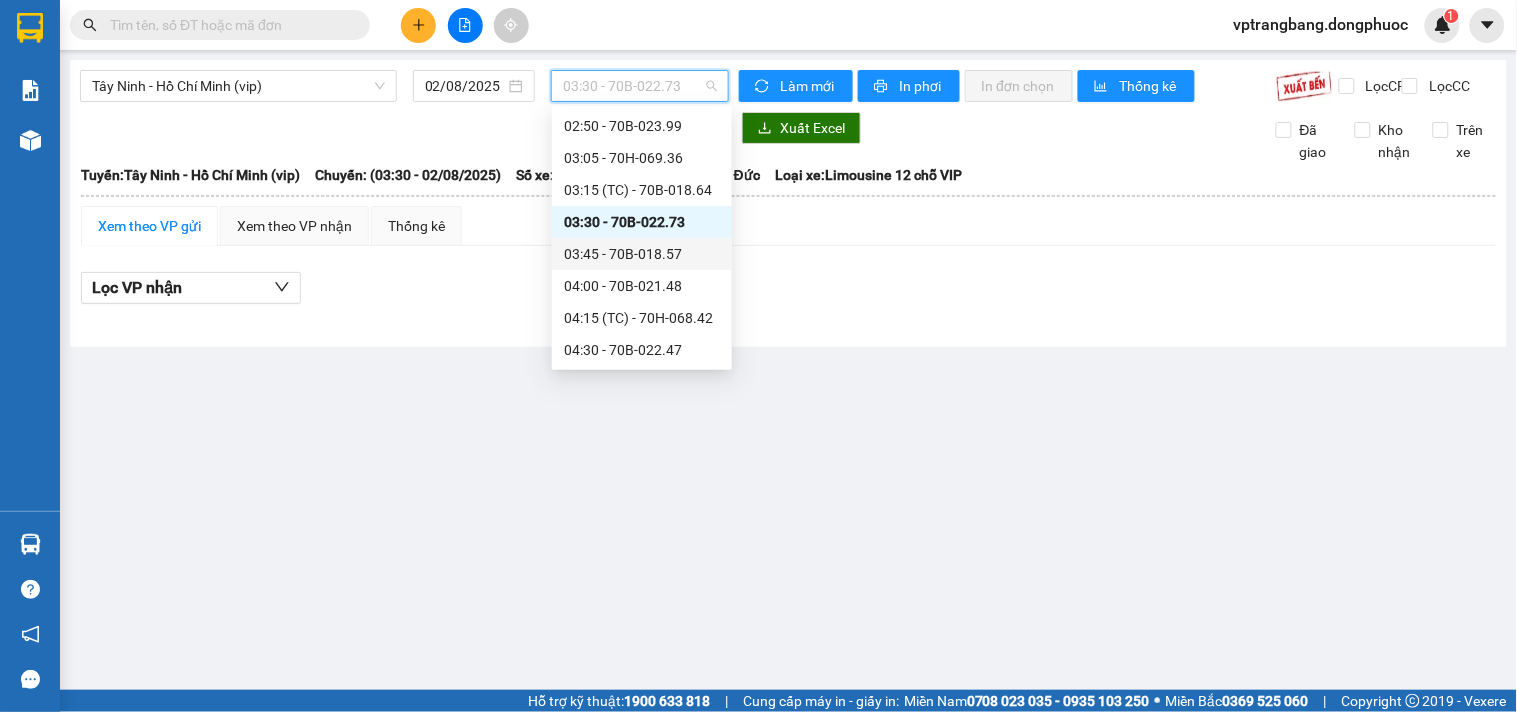 click on "03:45     - 70B-018.57" at bounding box center [642, 254] 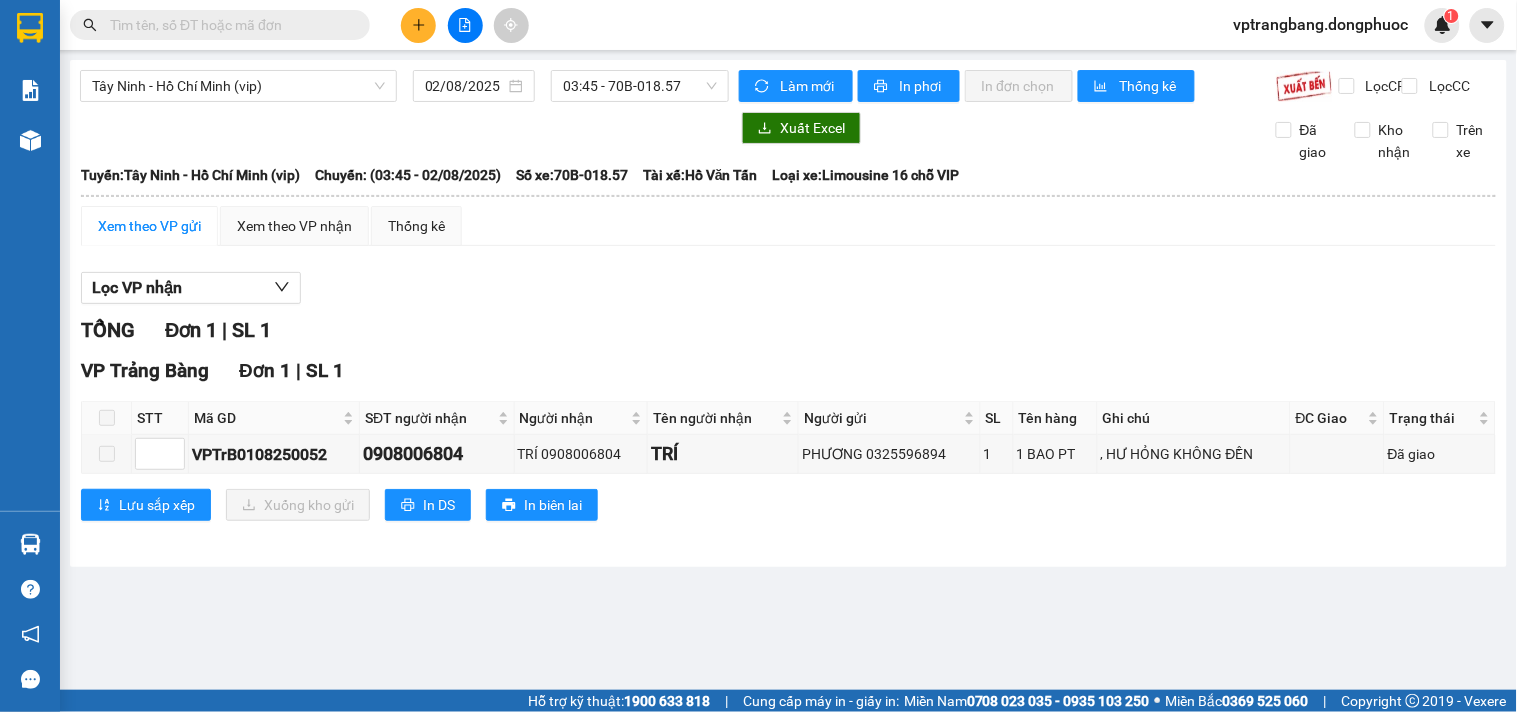 click on "Lọc VP nhận" at bounding box center [788, 288] 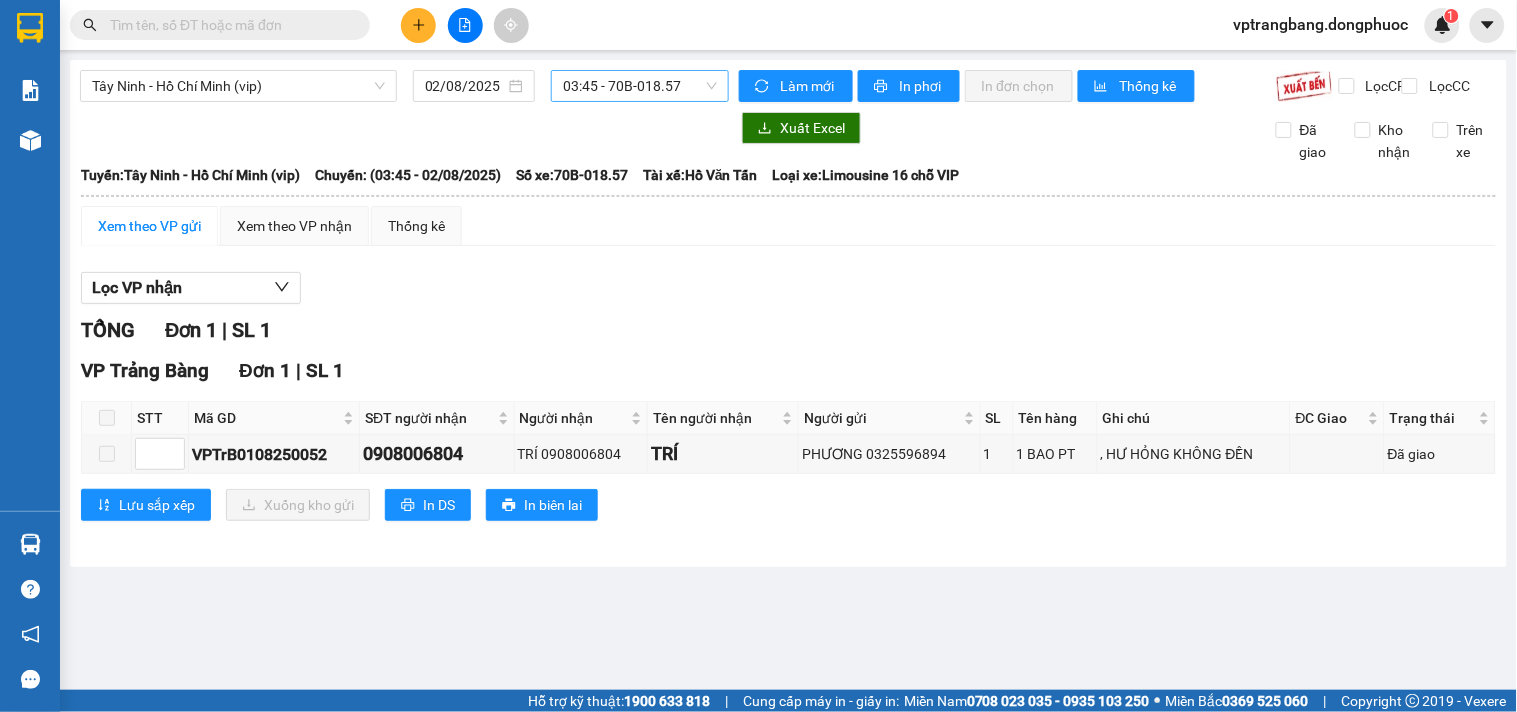 click on "03:45     - 70B-018.57" at bounding box center (640, 86) 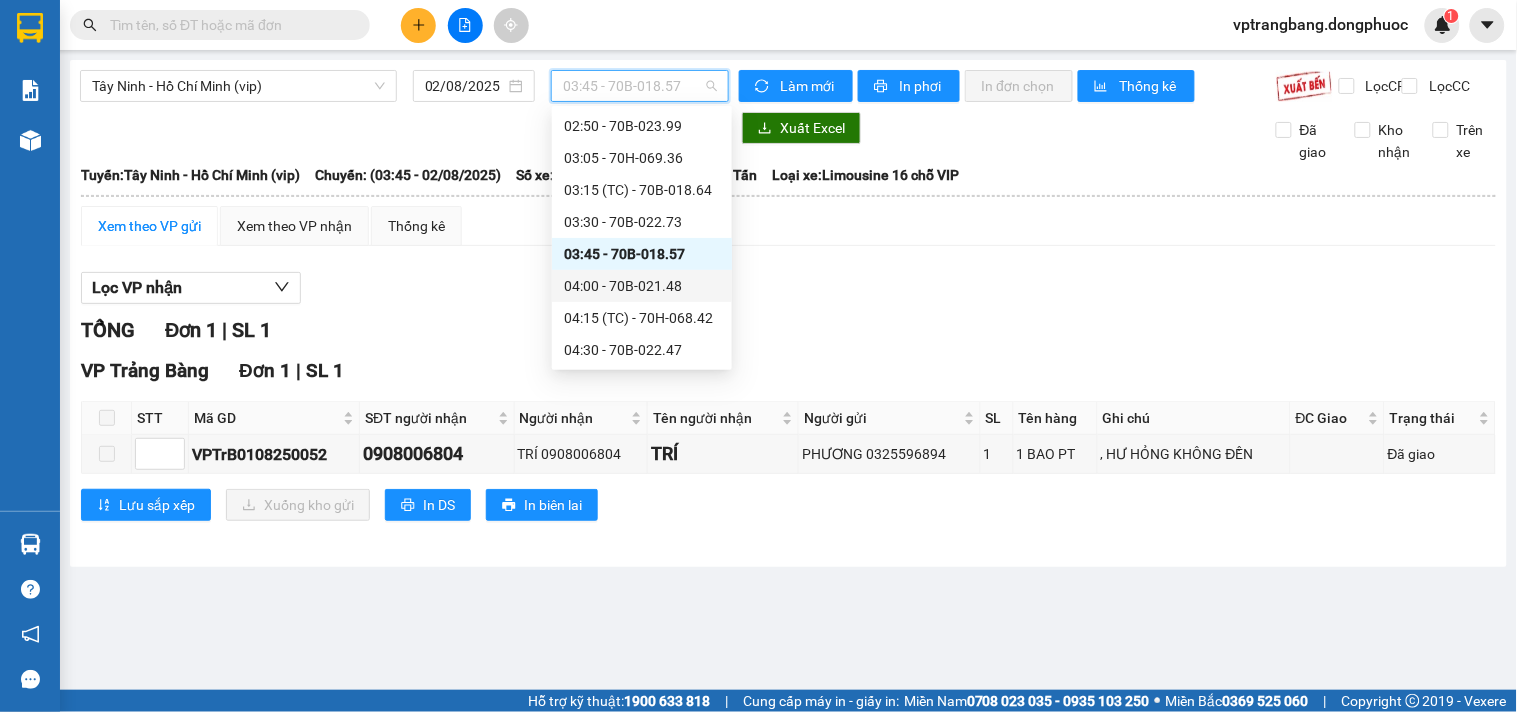 click on "[TIME]     - [VEHICLE_PLATE]" at bounding box center [642, 286] 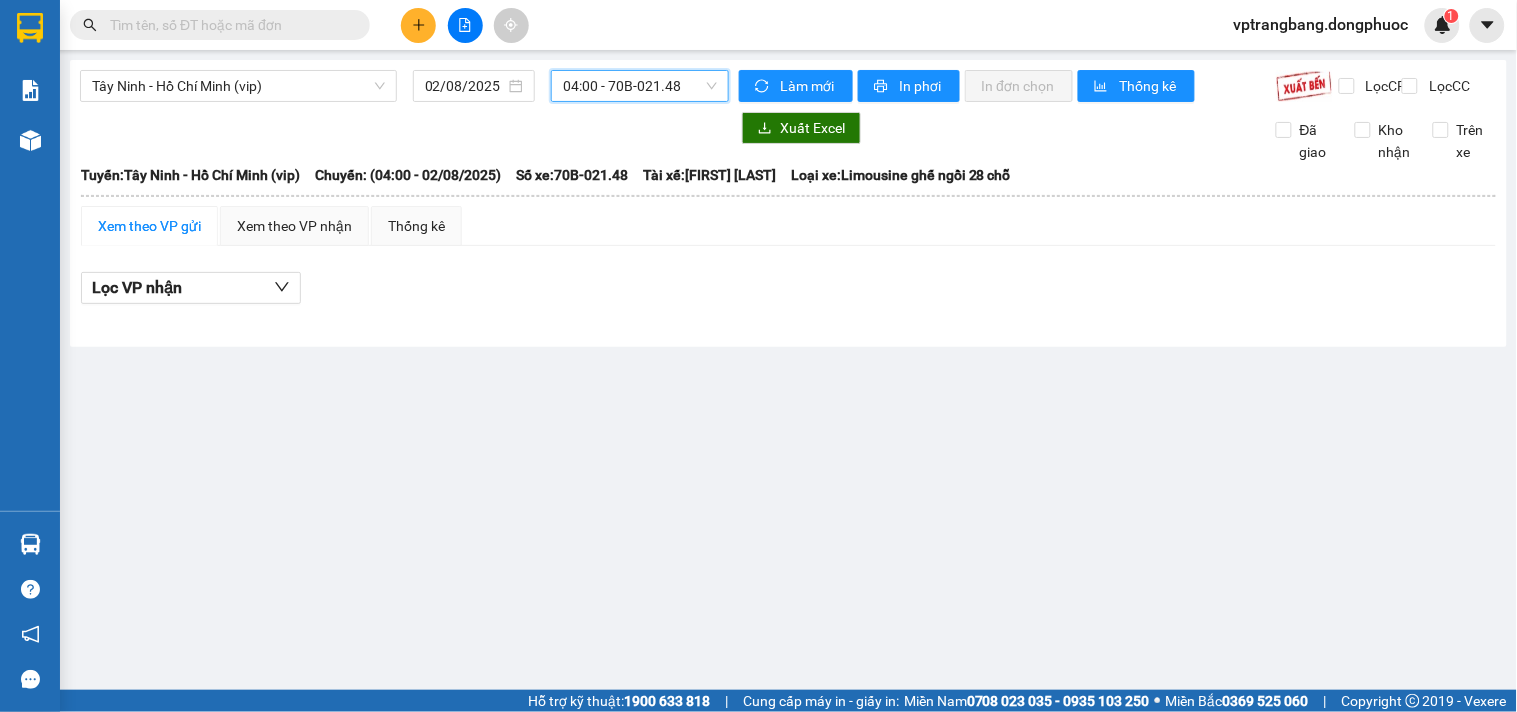 drag, startPoint x: 611, startPoint y: 95, endPoint x: 623, endPoint y: 124, distance: 31.38471 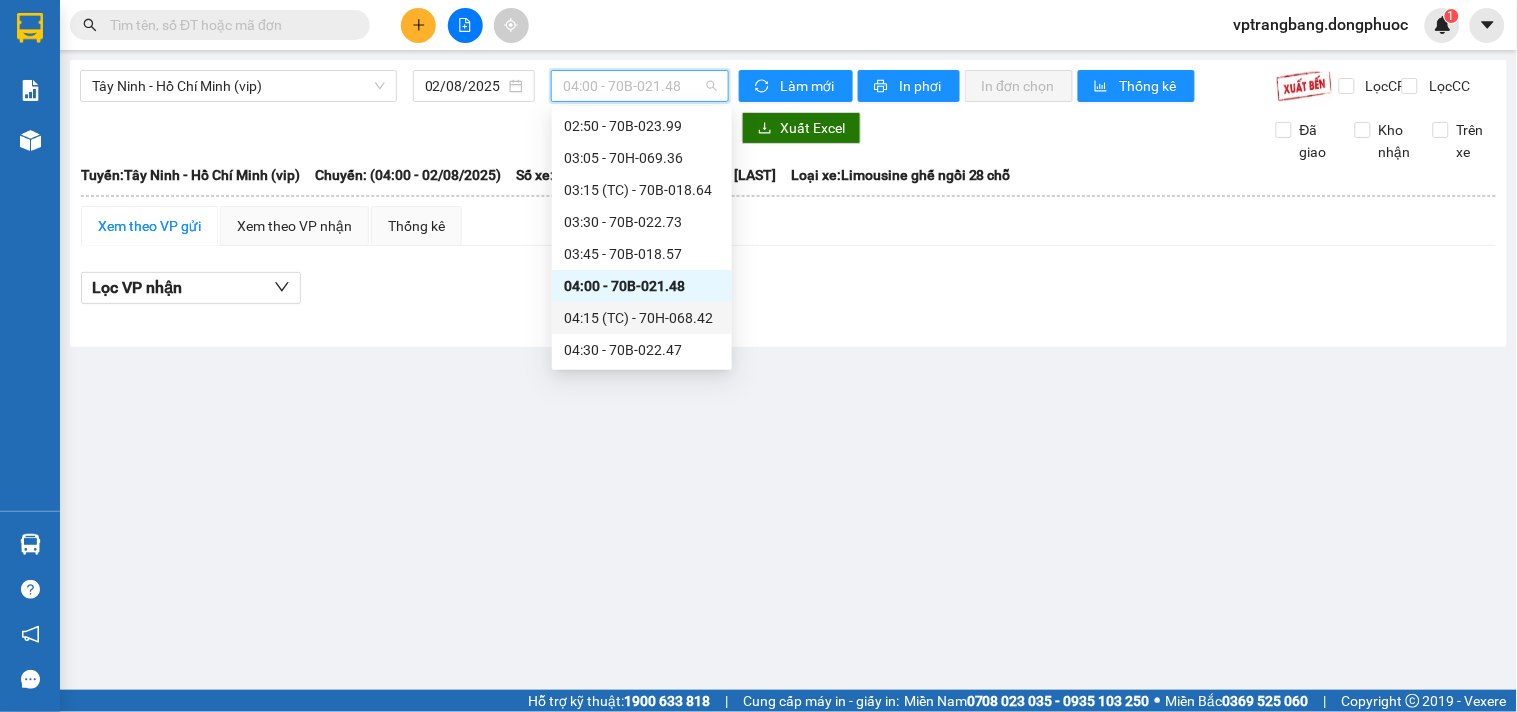 click on "04:15   (TC)   - 70H-068.42" at bounding box center (642, 318) 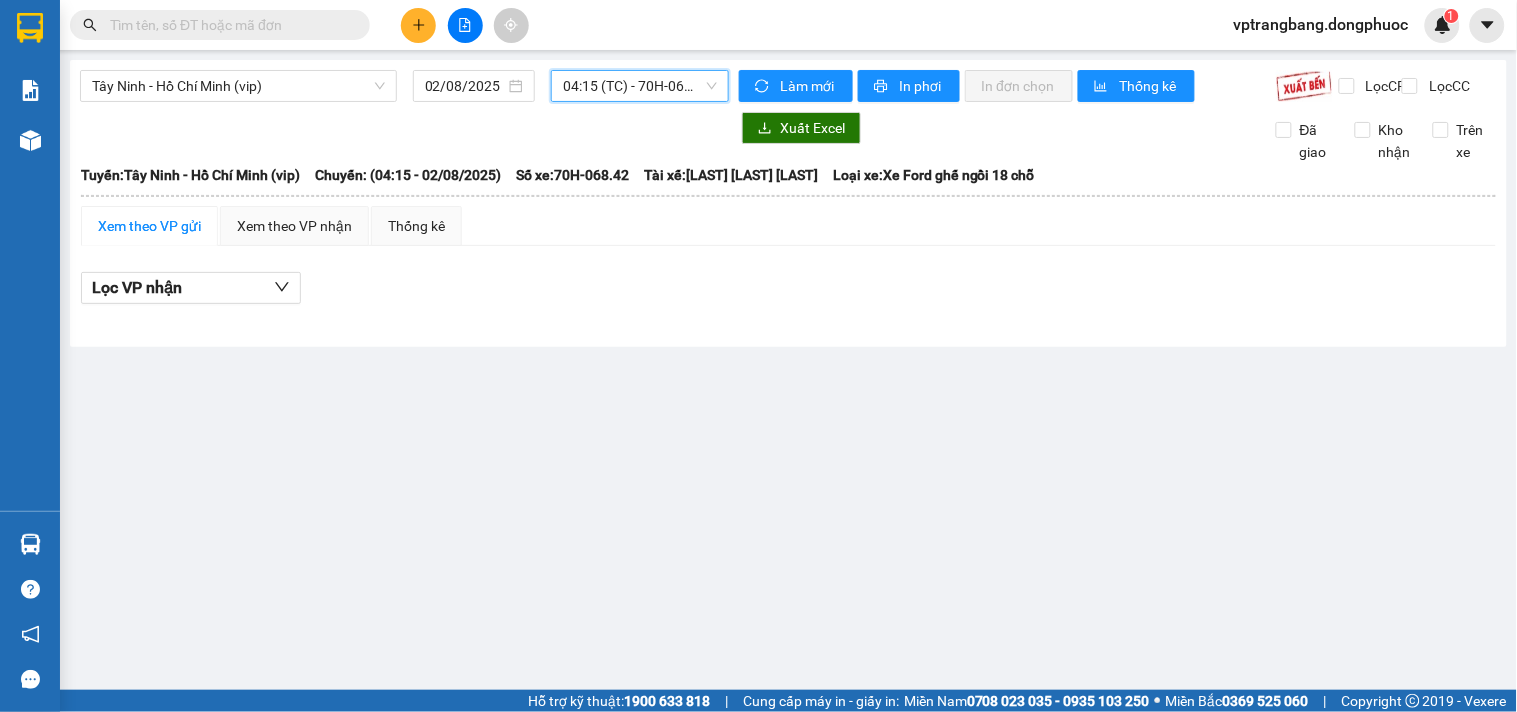 drag, startPoint x: 623, startPoint y: 72, endPoint x: 622, endPoint y: 121, distance: 49.010204 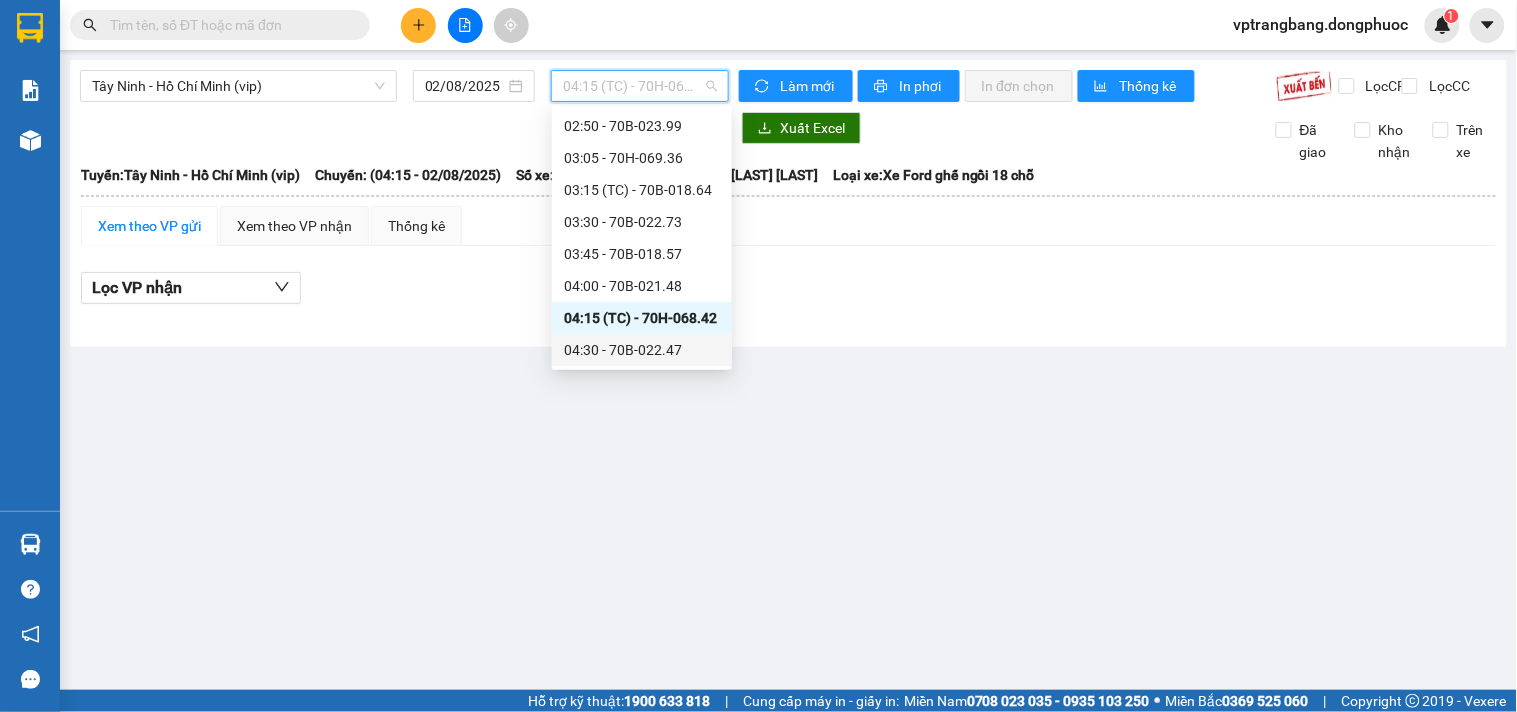 click on "04:30     - [VEHICLE_PLATE]" at bounding box center (642, 350) 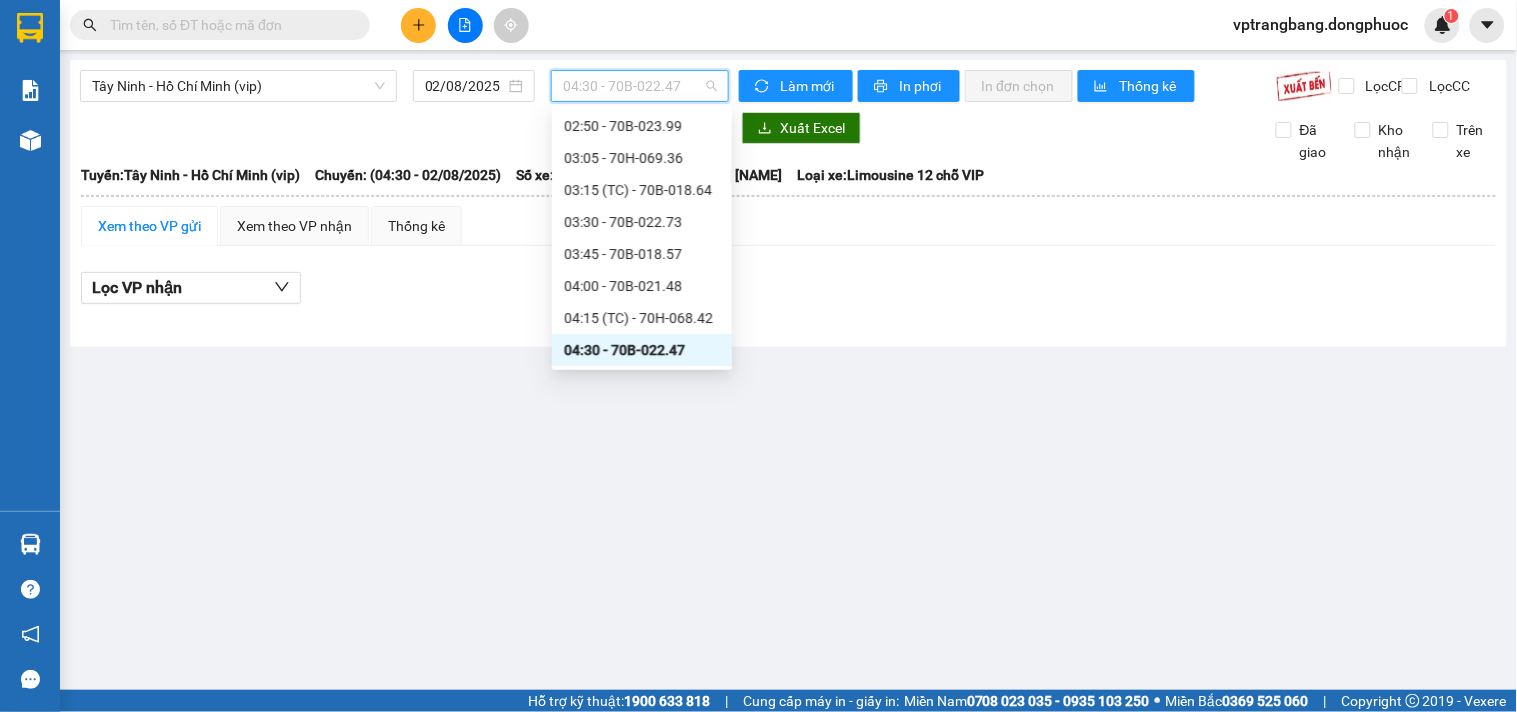 click on "04:30     - [VEHICLE_PLATE]" at bounding box center (640, 86) 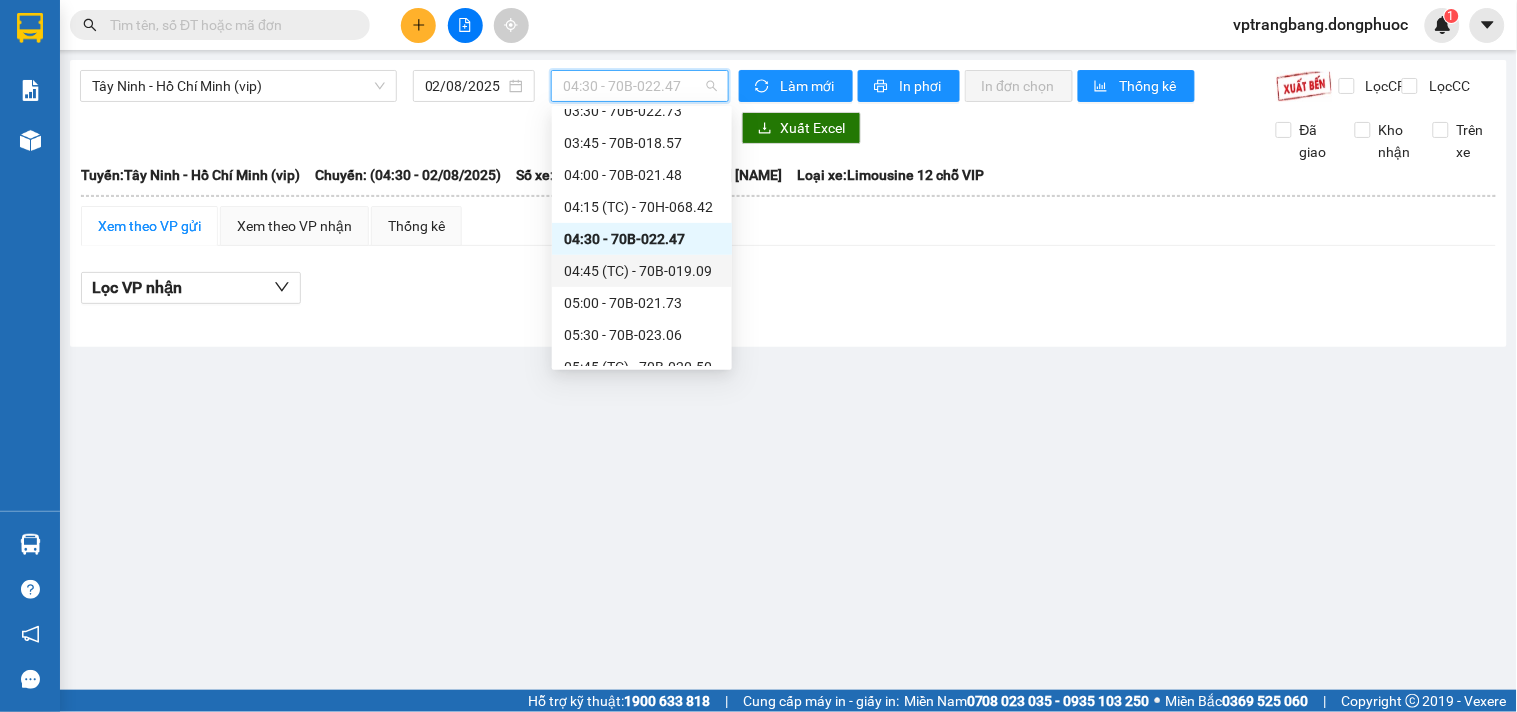 scroll, scrollTop: 254, scrollLeft: 0, axis: vertical 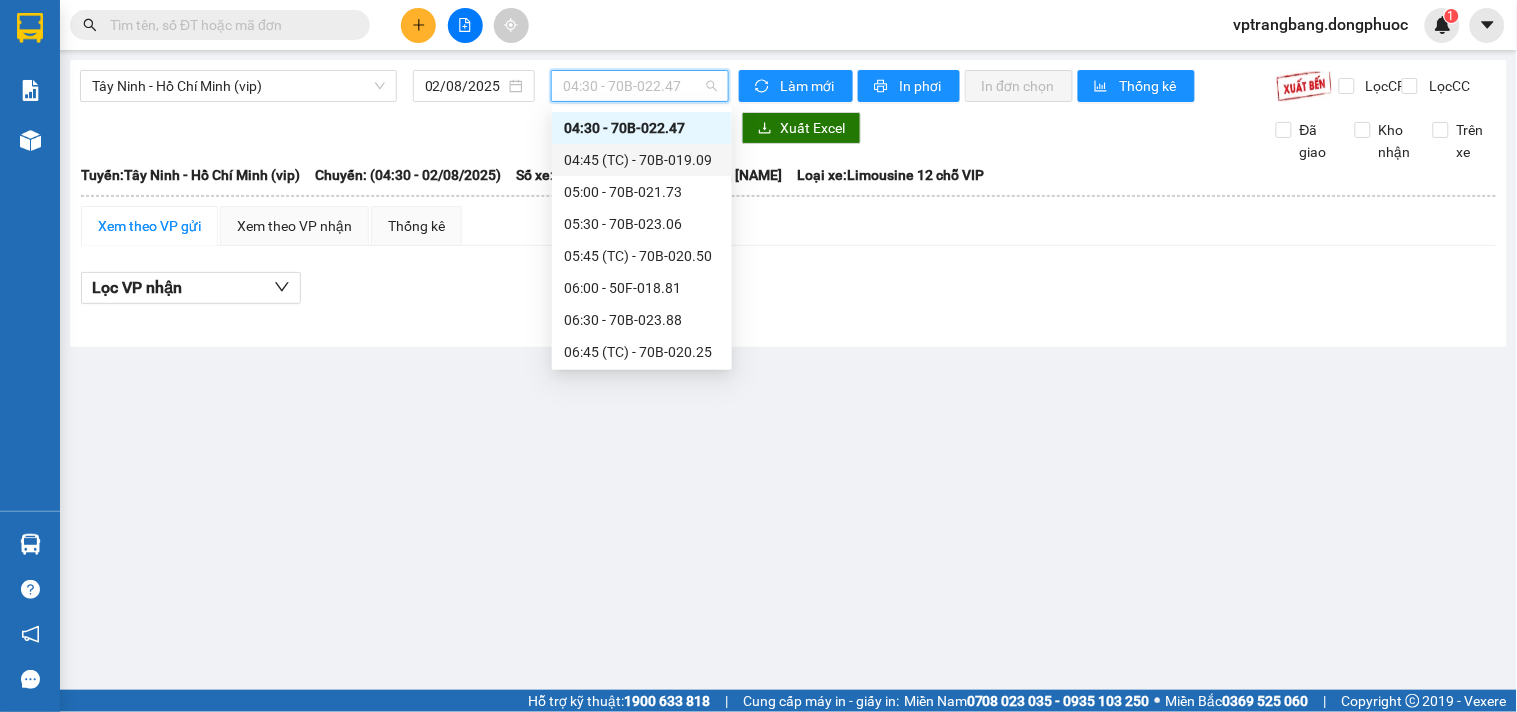 click on "[TIME]   (TC)   - [VEHICLE_PLATE]" at bounding box center (642, 160) 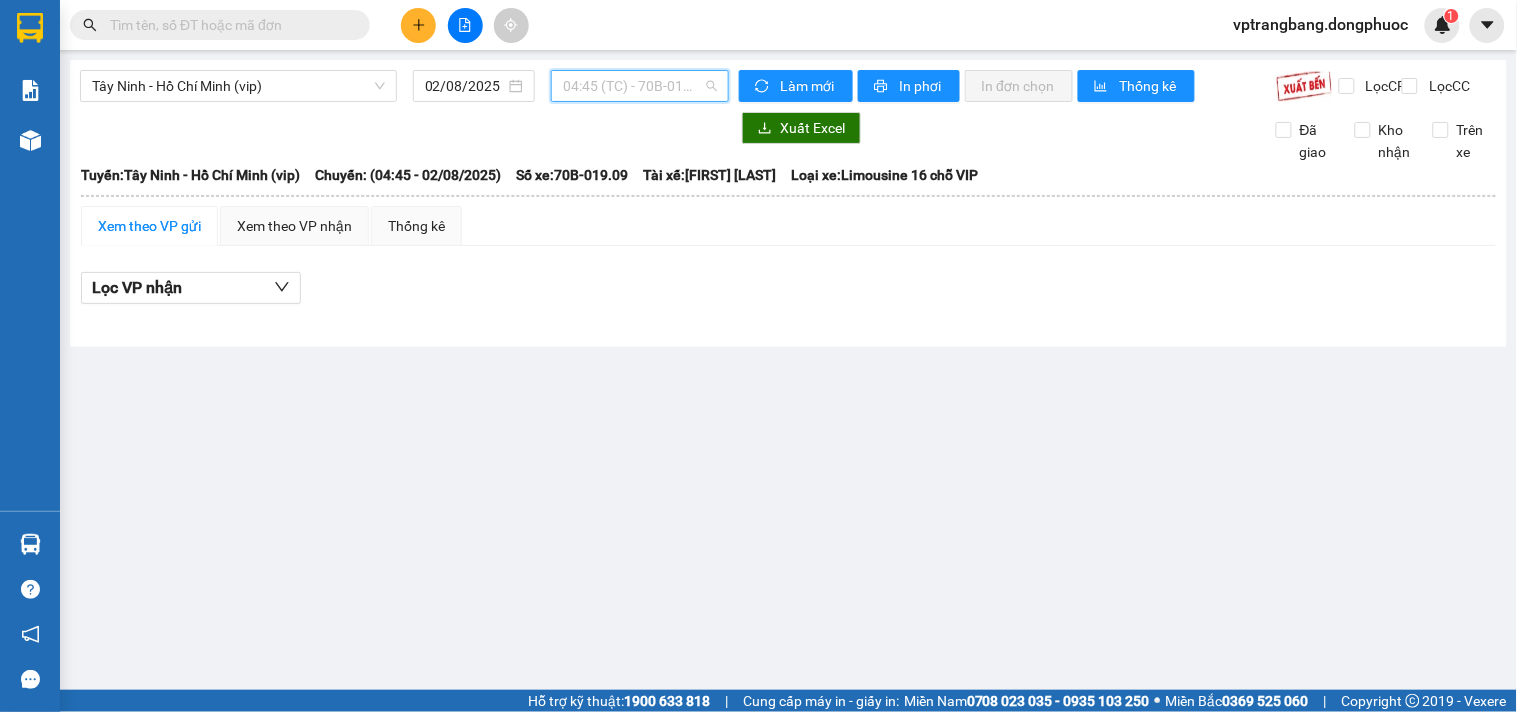 click on "[TIME]   (TC)   - [VEHICLE_PLATE]" at bounding box center (640, 86) 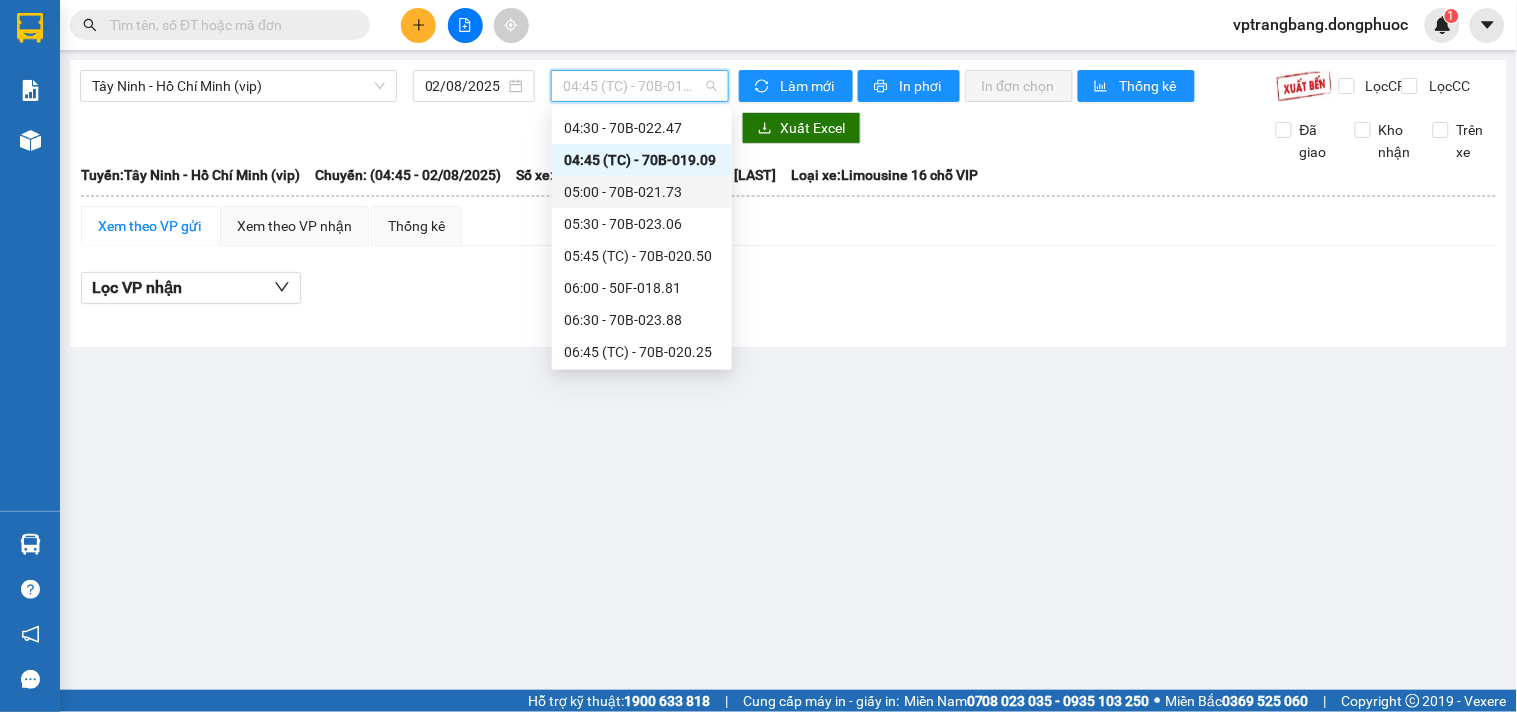 click on "[TIME]     - [VEHICLE_PLATE]" at bounding box center [642, 192] 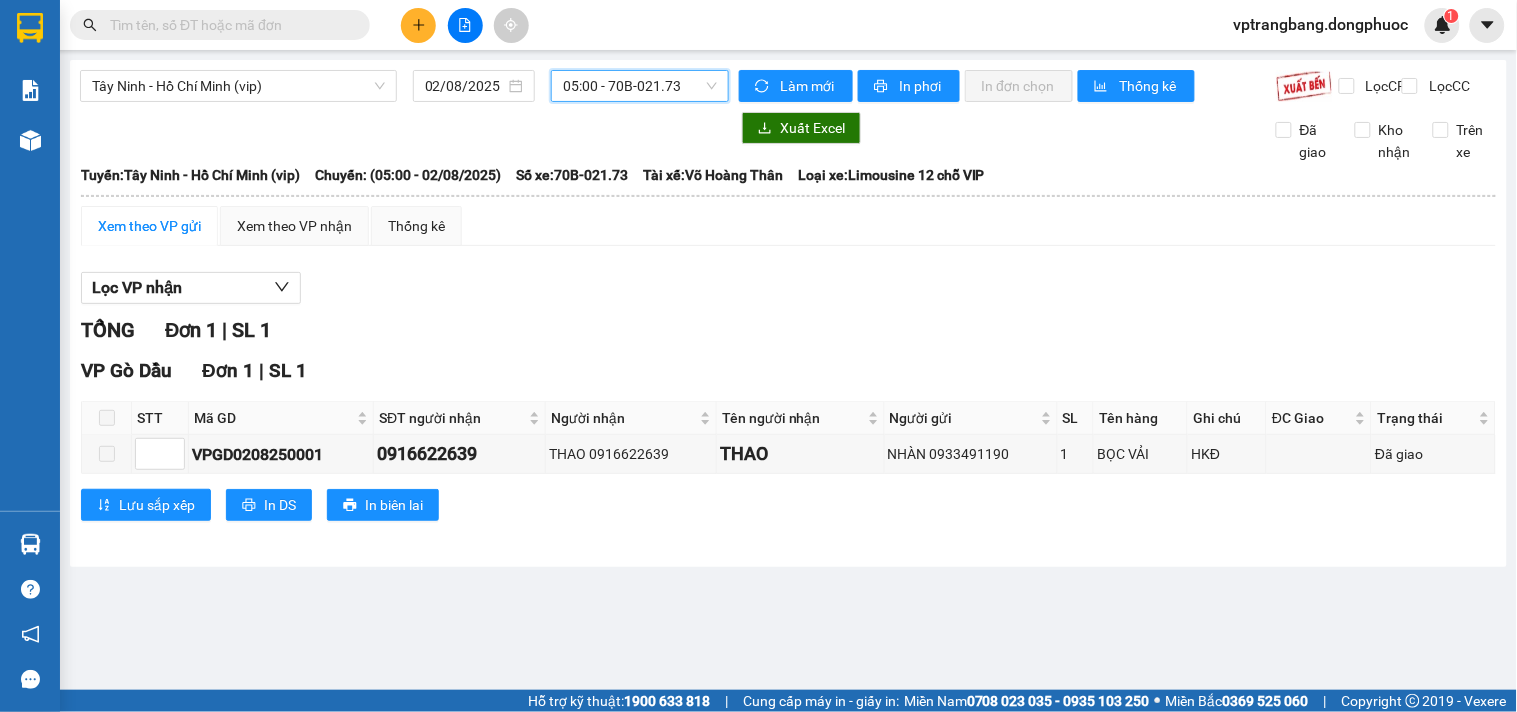 click on "[TIME]     - [VEHICLE_PLATE]" at bounding box center (640, 86) 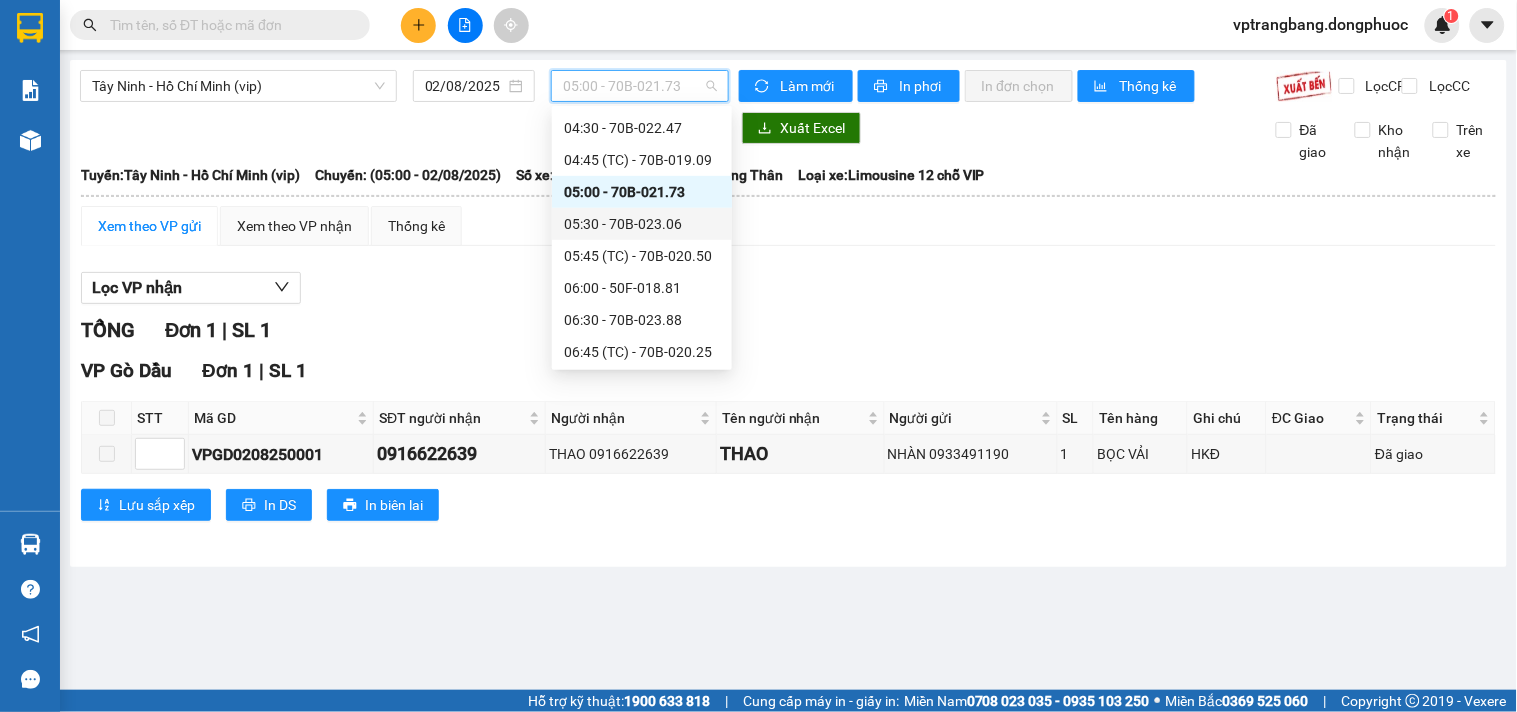 click on "05:30     - 70B-023.06" at bounding box center (642, 224) 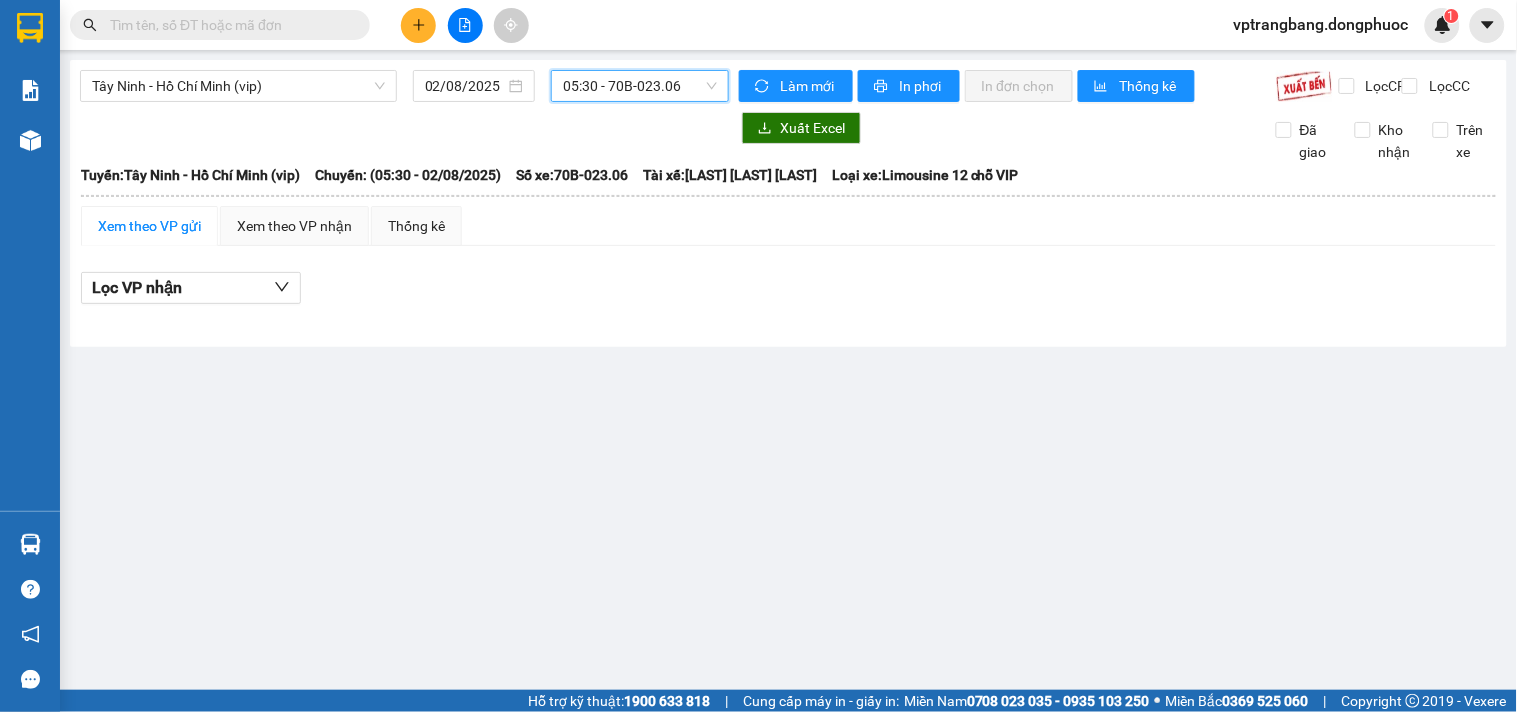 drag, startPoint x: 616, startPoint y: 74, endPoint x: 616, endPoint y: 90, distance: 16 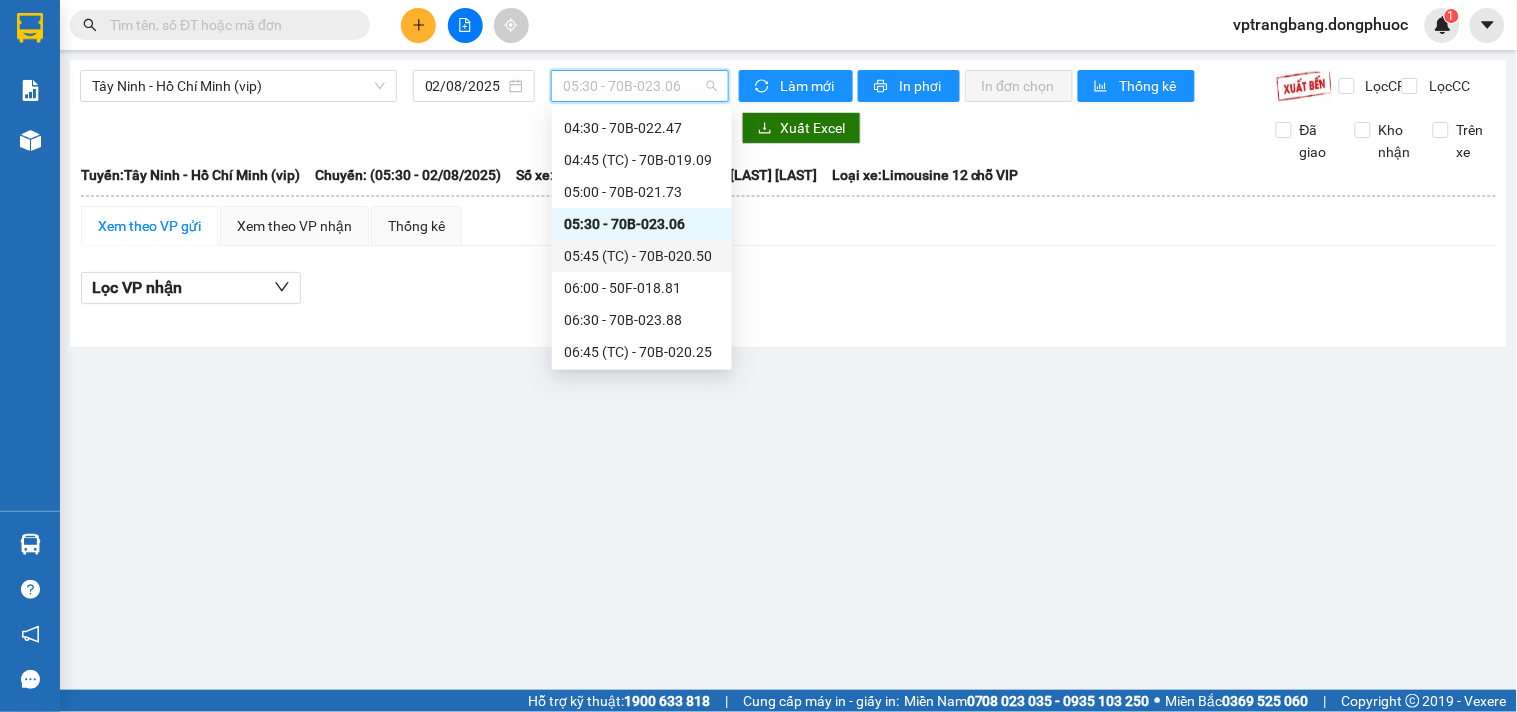 click on "[TIME]   (TC)   - [VEHICLE_PLATE]" at bounding box center [642, 256] 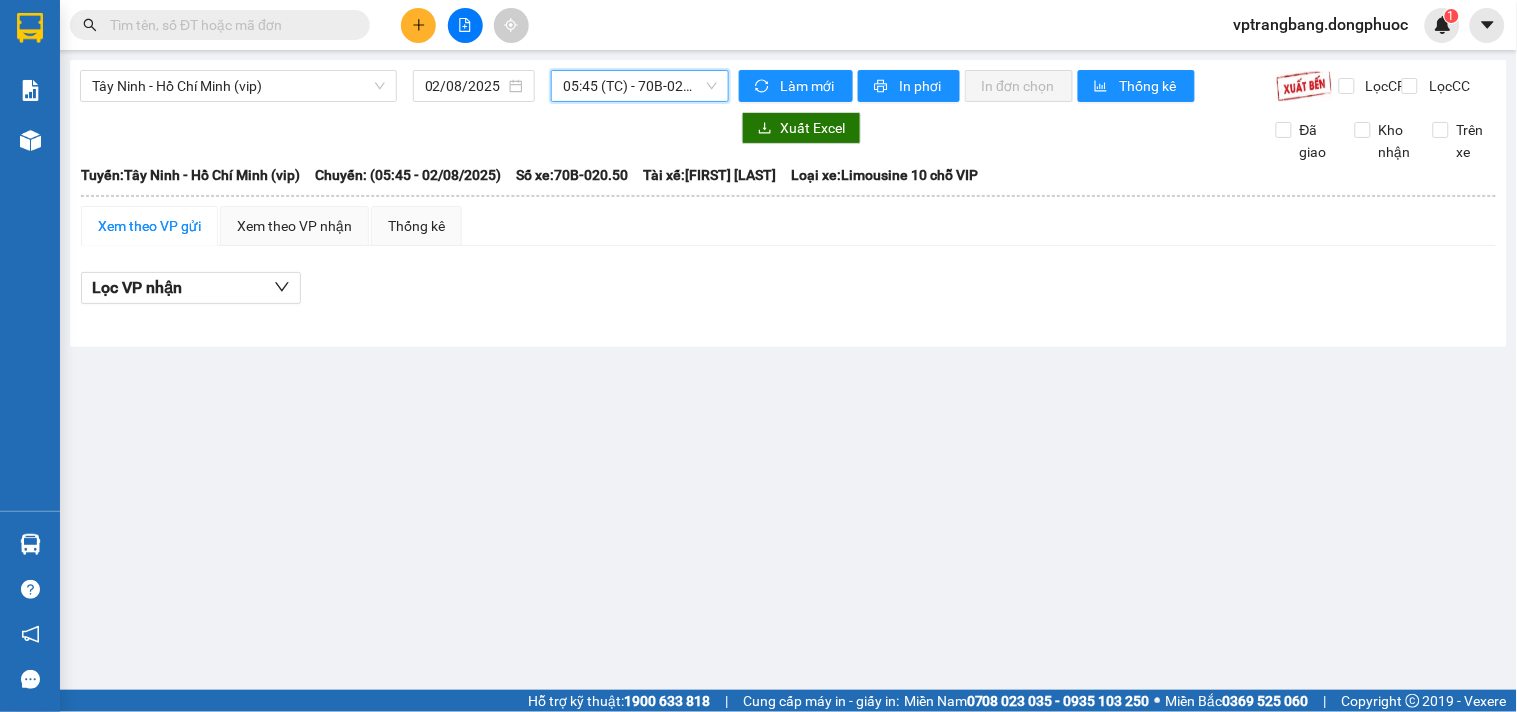 click on "[TIME]   (TC)   - [VEHICLE_PLATE]" at bounding box center (640, 86) 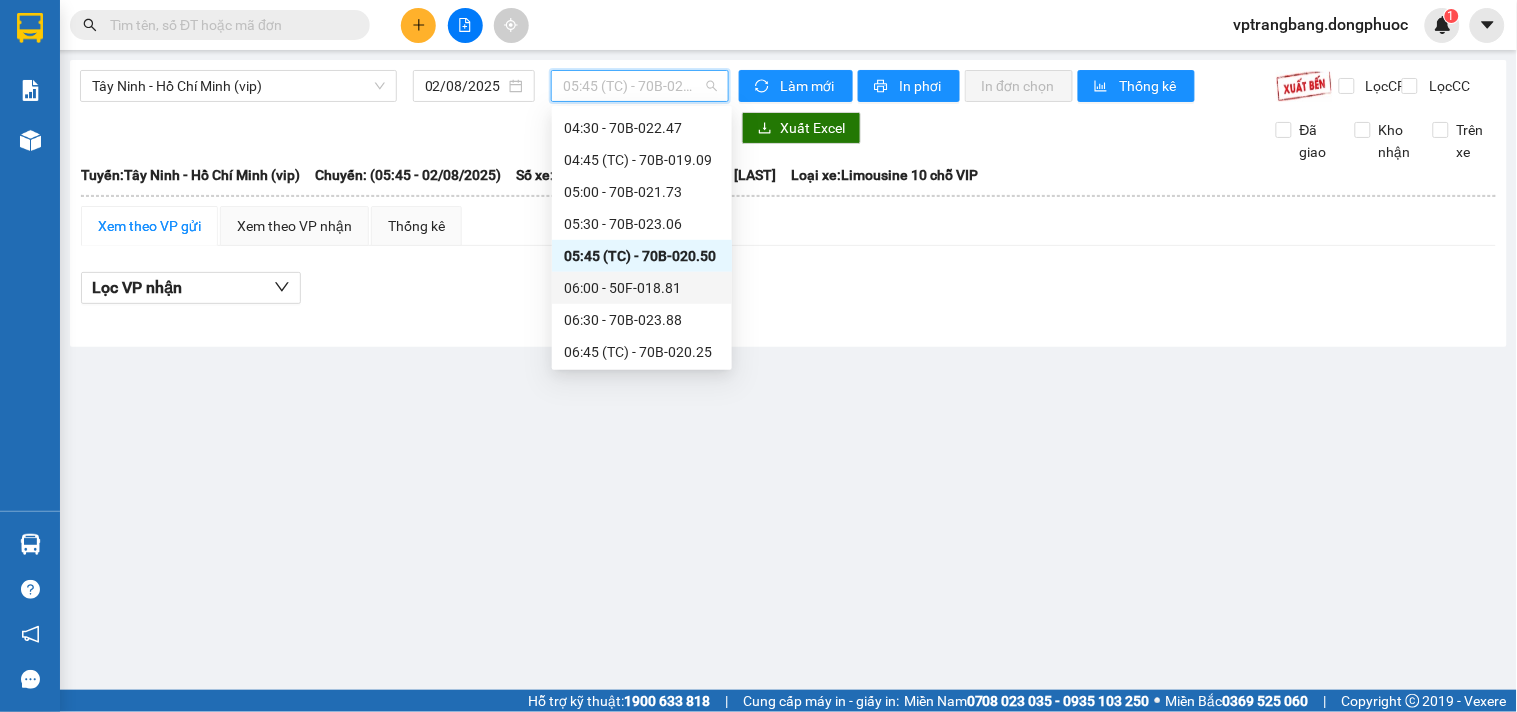 click on "[TIME]     - [VEHICLE_PLATE]" at bounding box center [642, 288] 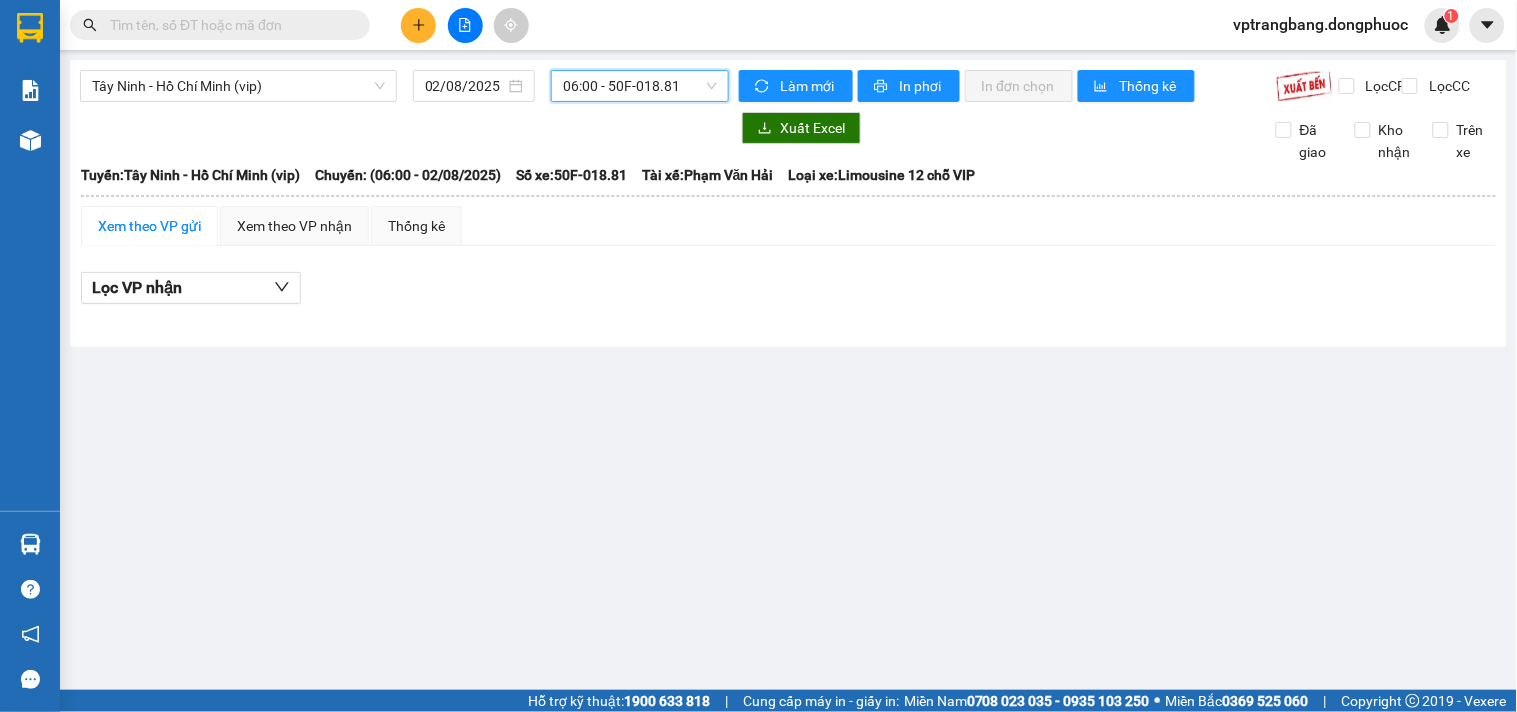 click on "[TIME]     - [VEHICLE_PLATE]" at bounding box center (640, 86) 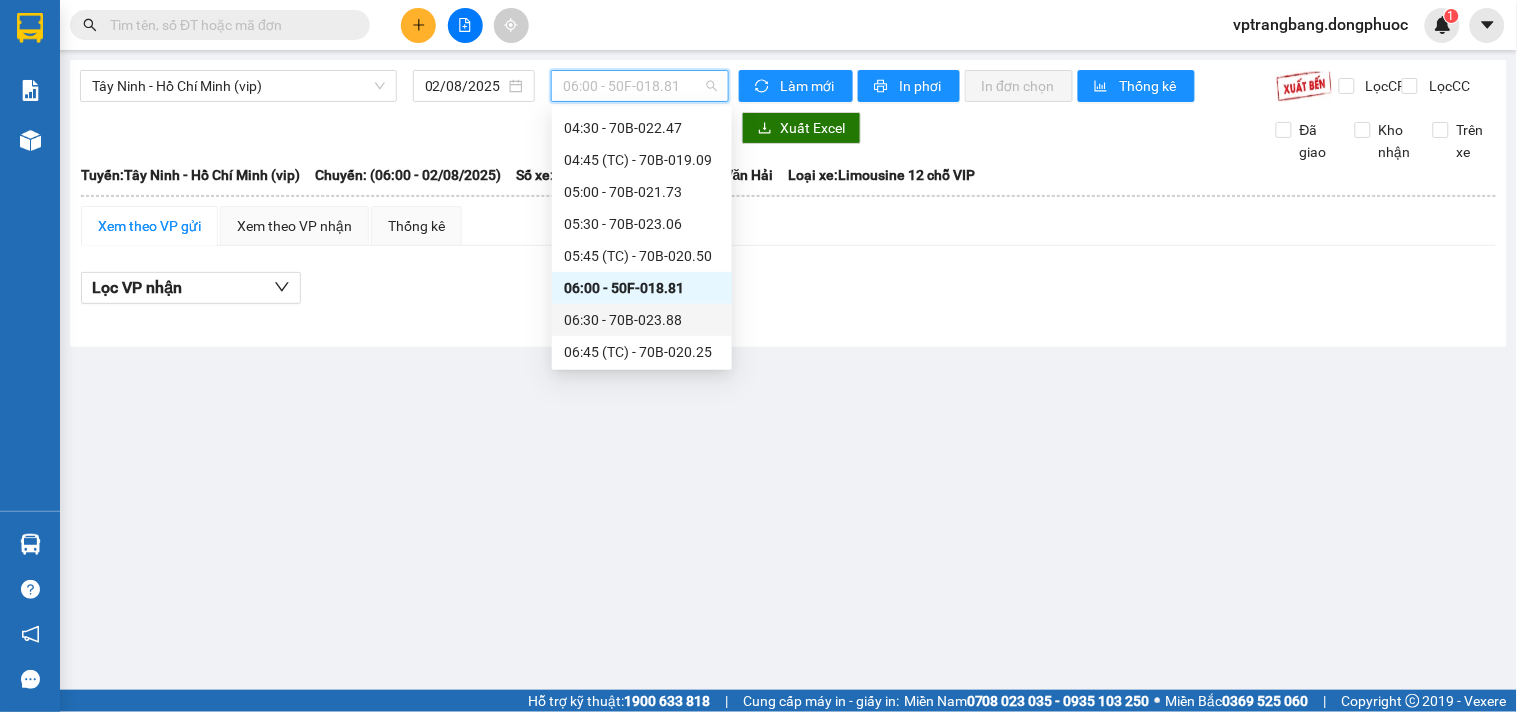 click on "[TIME]     - [VEHICLE_PLATE]" at bounding box center (642, 320) 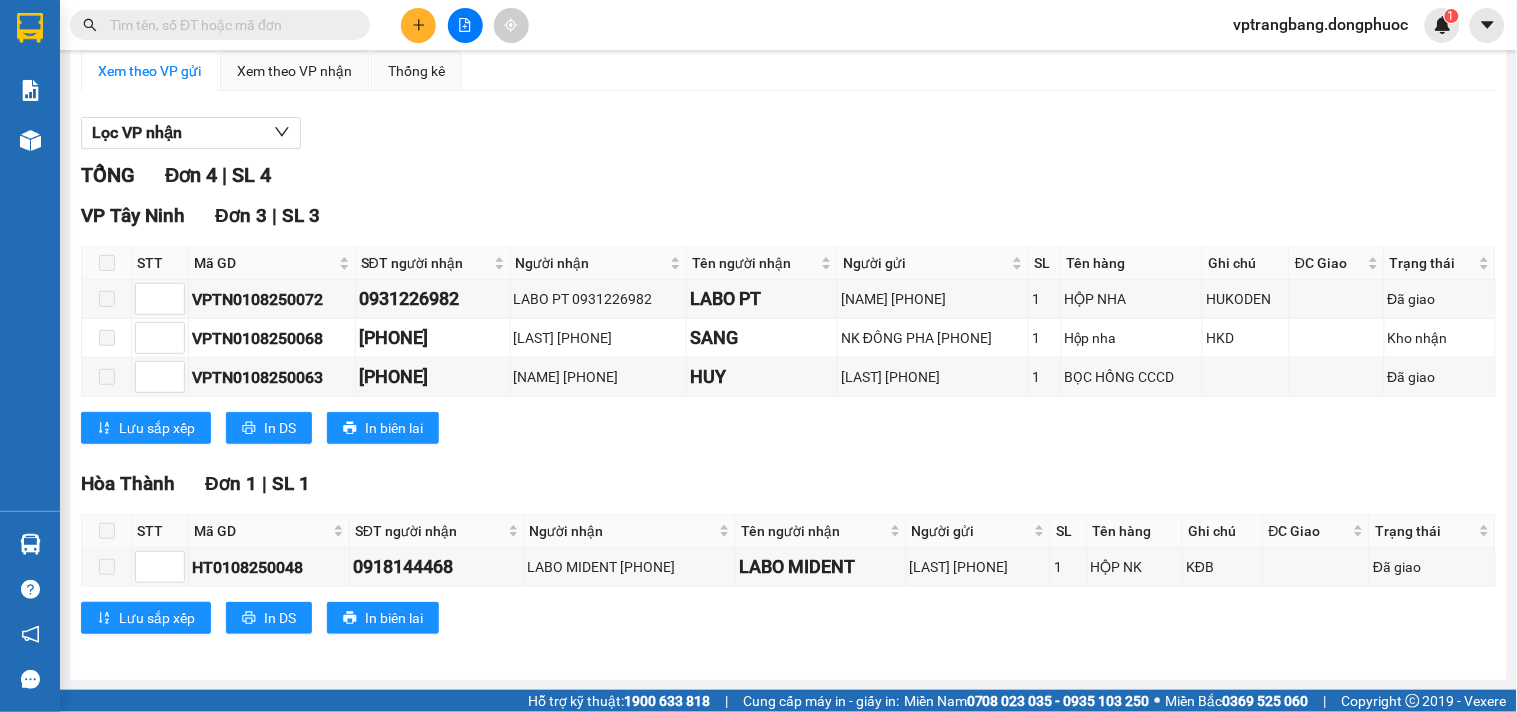 scroll, scrollTop: 0, scrollLeft: 0, axis: both 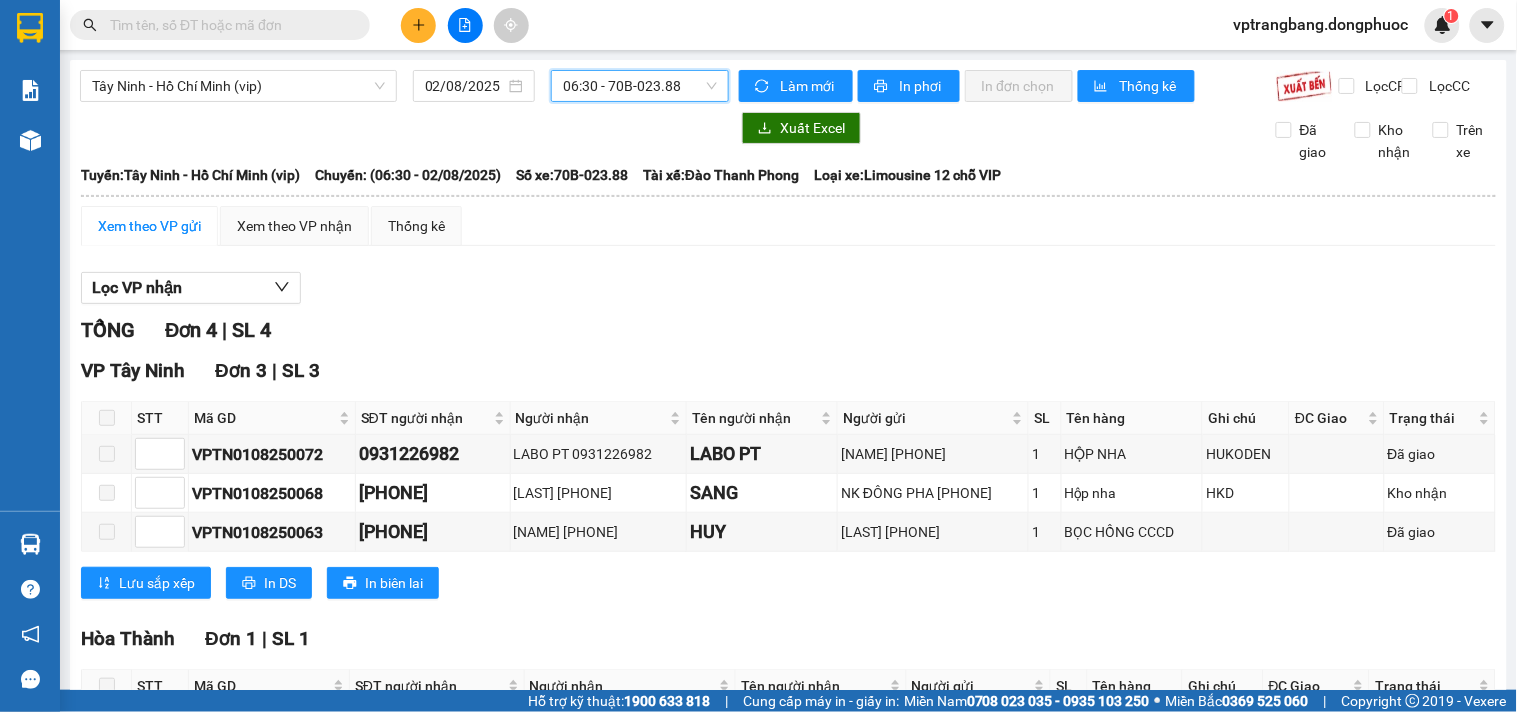 click on "[TIME]     - [VEHICLE_PLATE]" at bounding box center (640, 86) 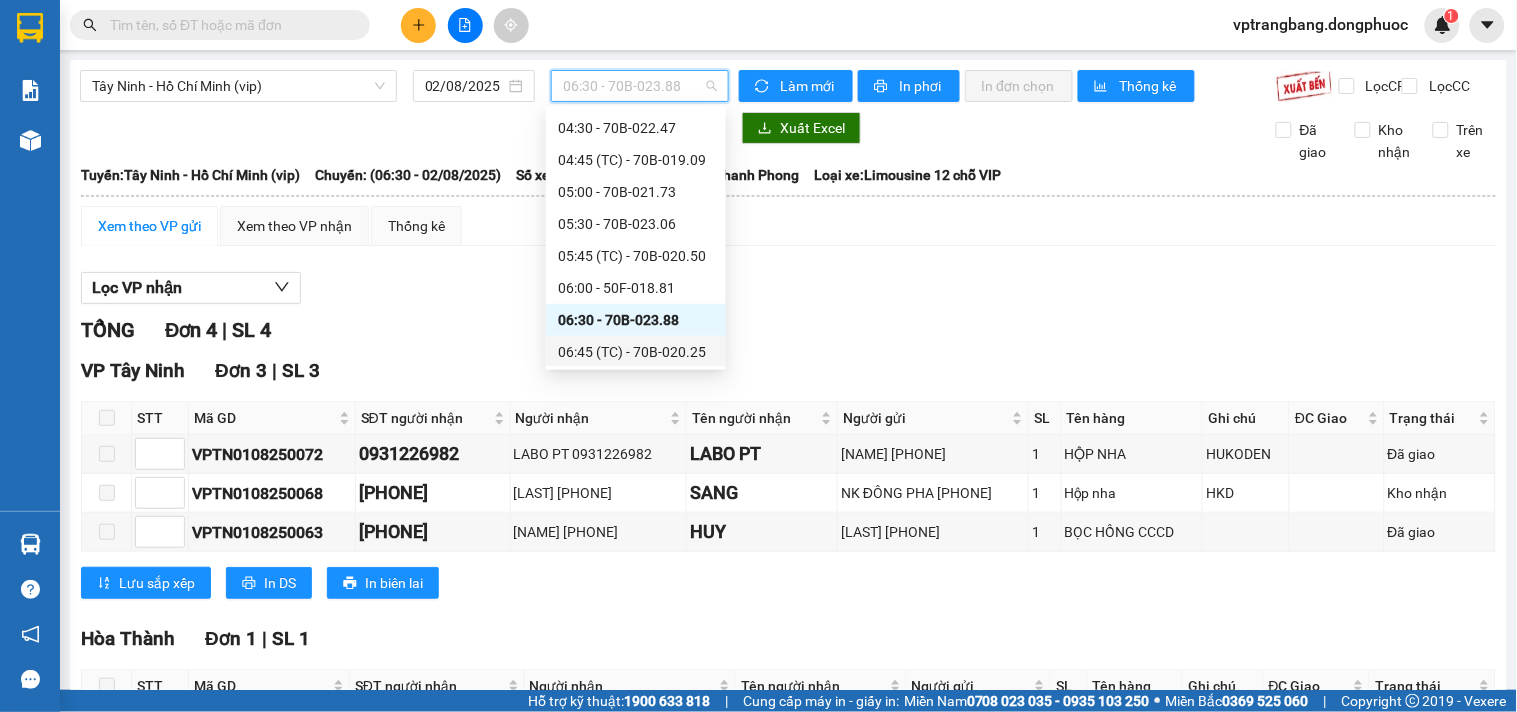 click on "06:45   (TC)   - [VEHICLE_PLATE]" at bounding box center [636, 352] 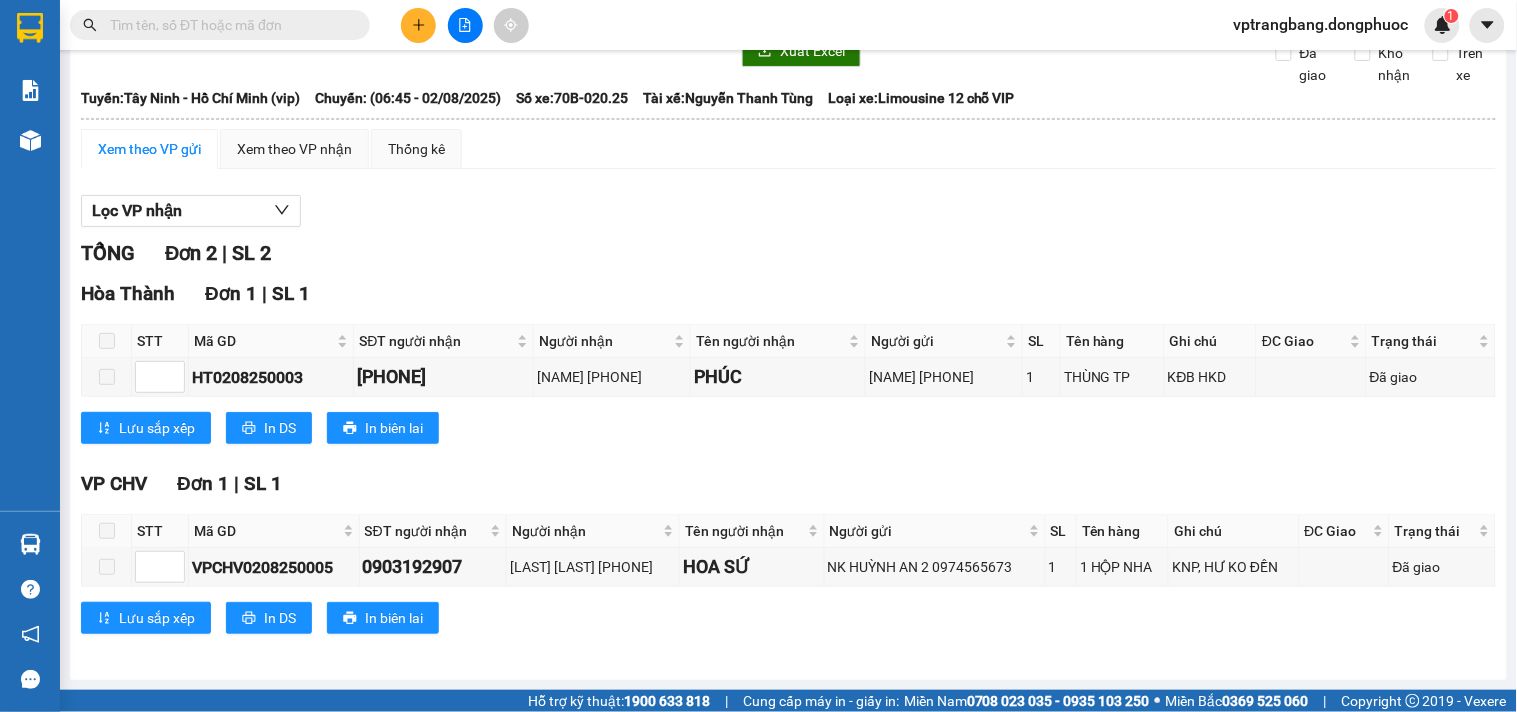 scroll, scrollTop: 0, scrollLeft: 0, axis: both 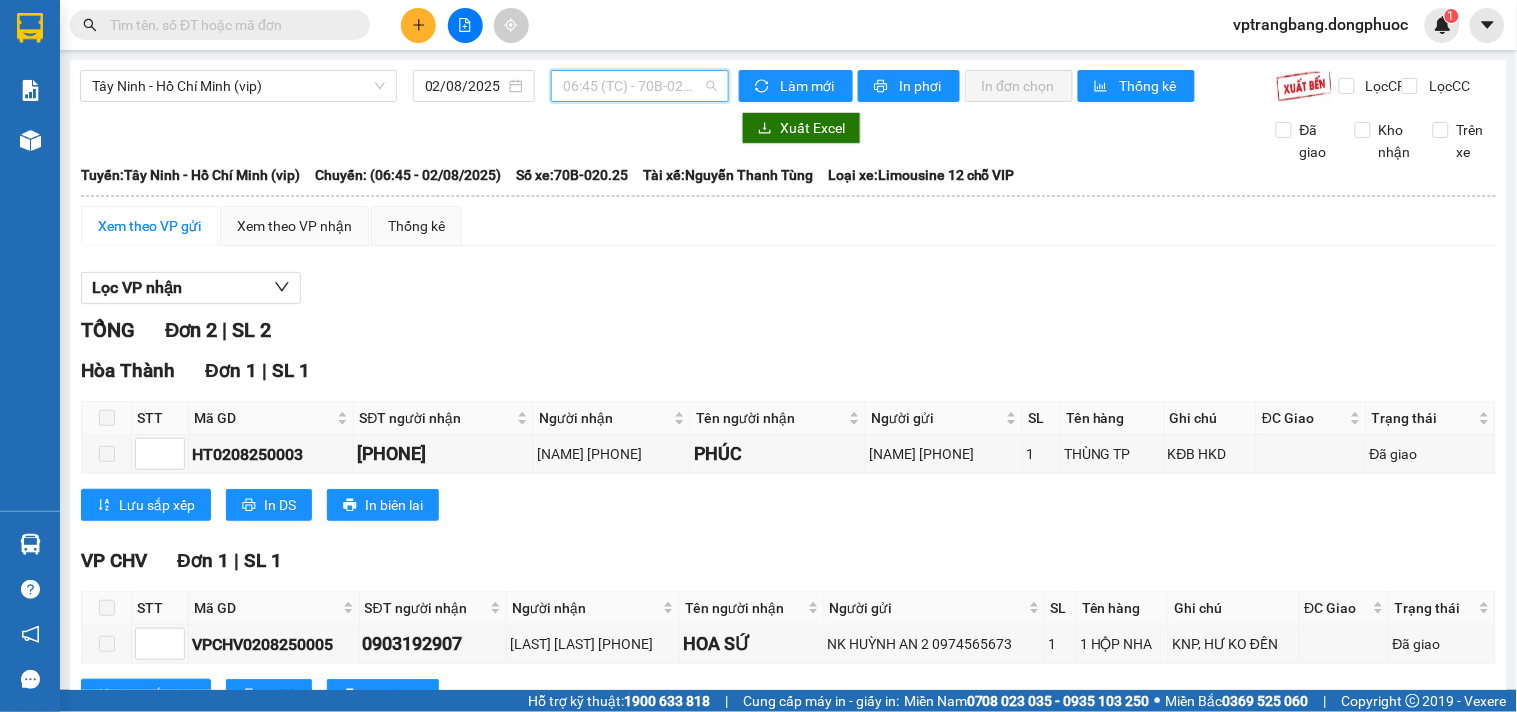 click on "06:45   (TC)   - [VEHICLE_PLATE]" at bounding box center (640, 86) 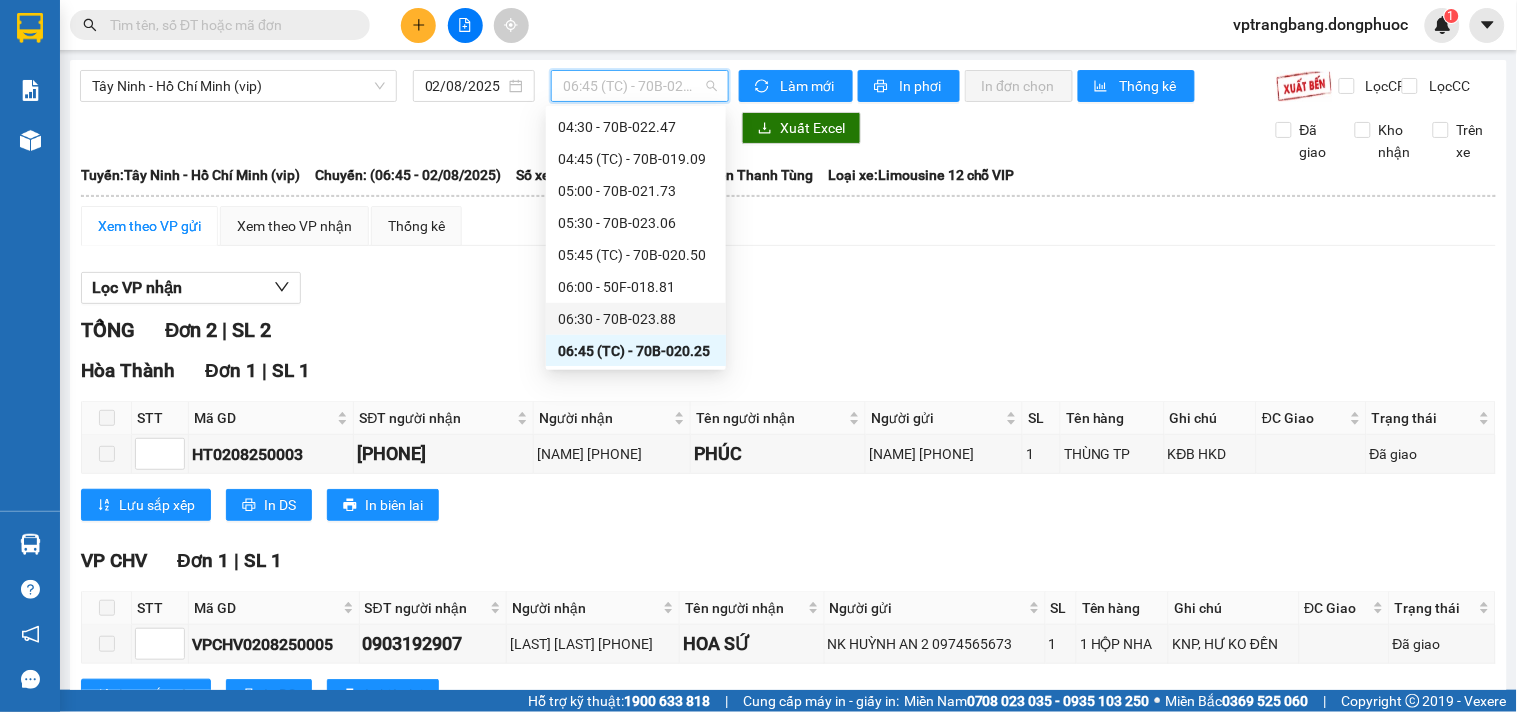 scroll, scrollTop: 366, scrollLeft: 0, axis: vertical 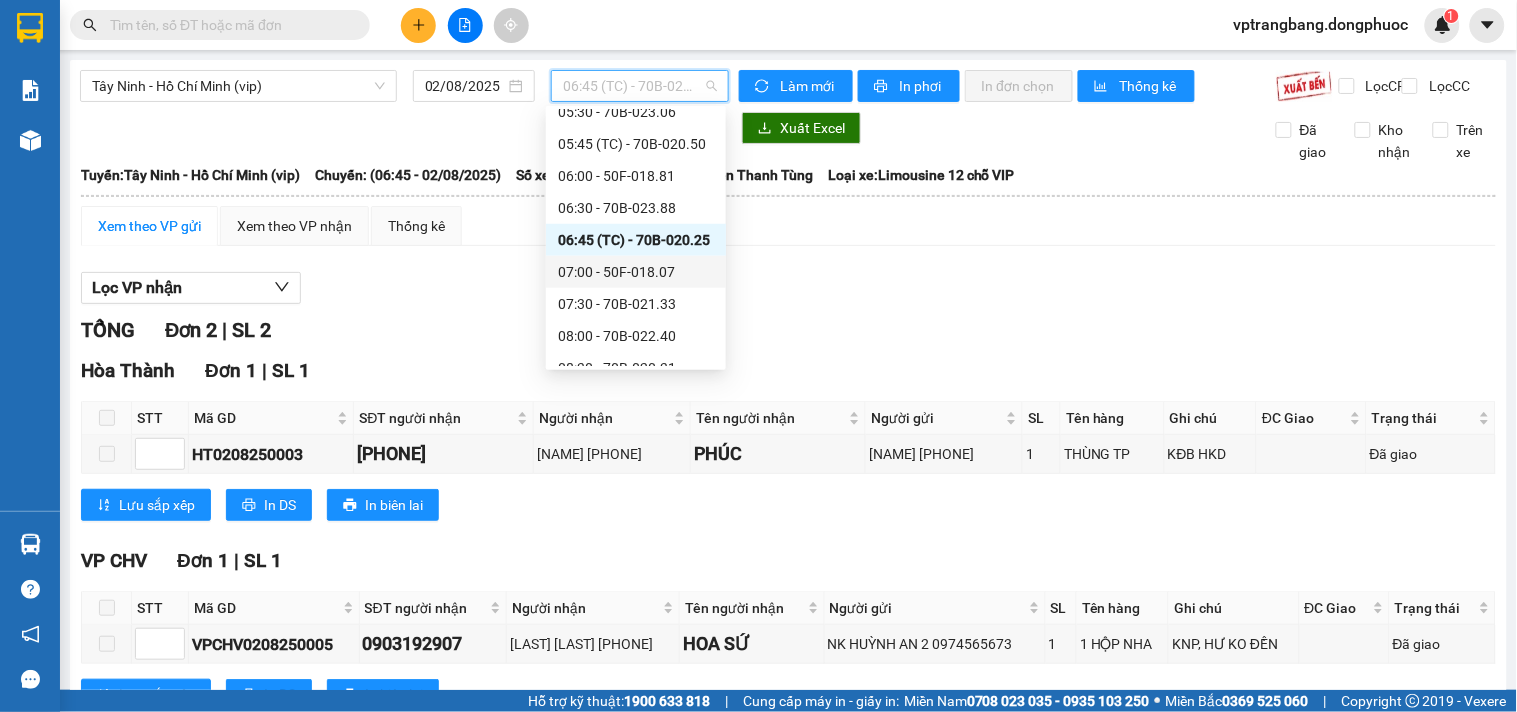 click on "07:00     - [VEHICLE_PLATE]" at bounding box center [636, 272] 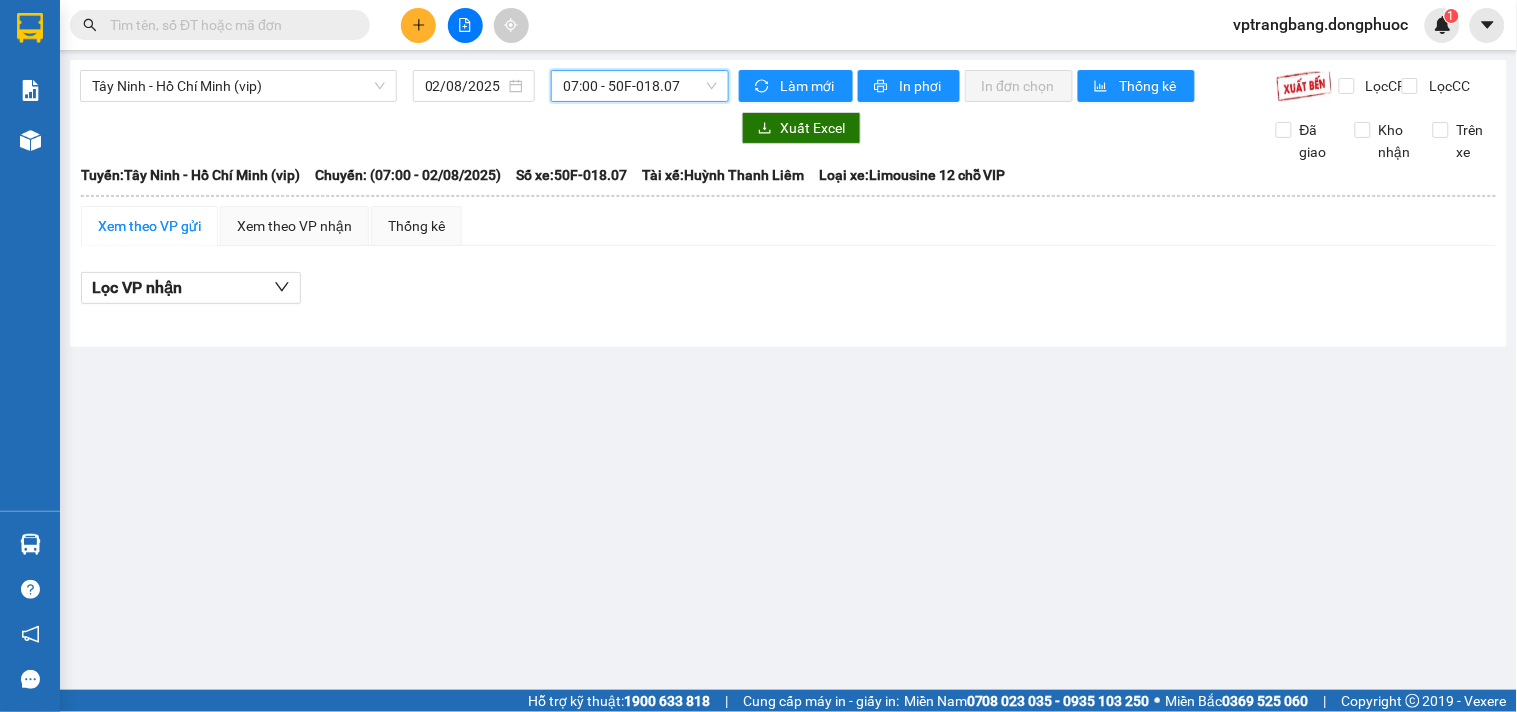 click on "07:00     - [VEHICLE_PLATE]" at bounding box center [640, 86] 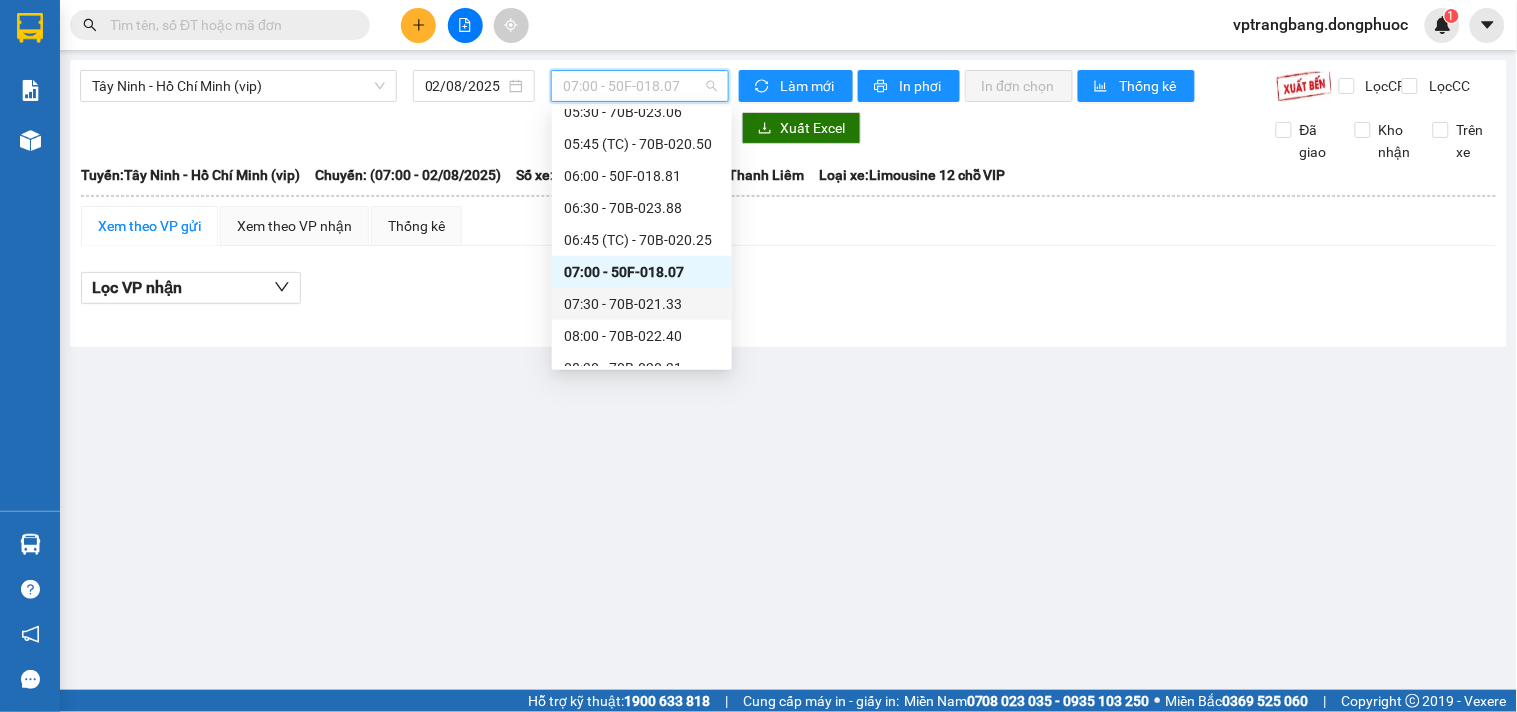 click on "07:30     - 70B-021.33" at bounding box center [642, 304] 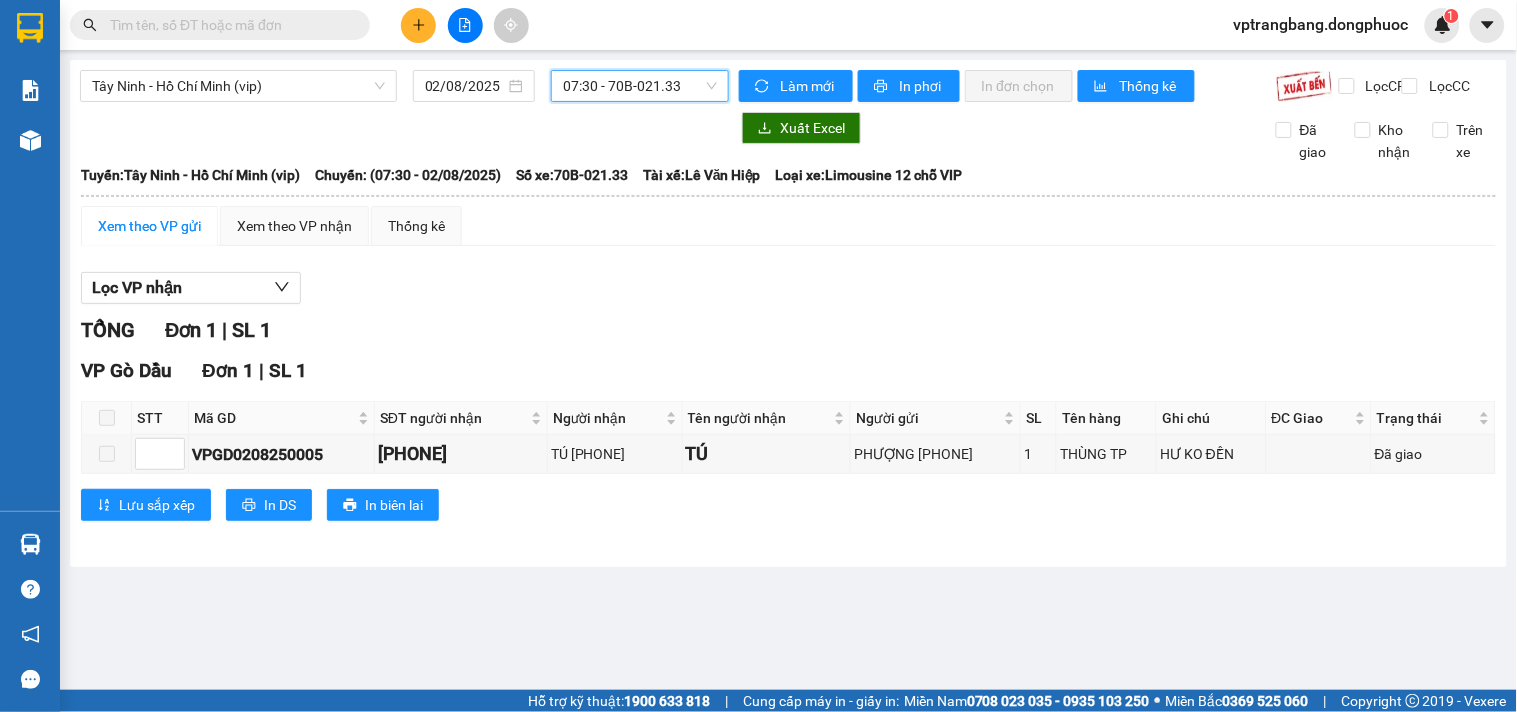click on "07:30     - 70B-021.33" at bounding box center [640, 86] 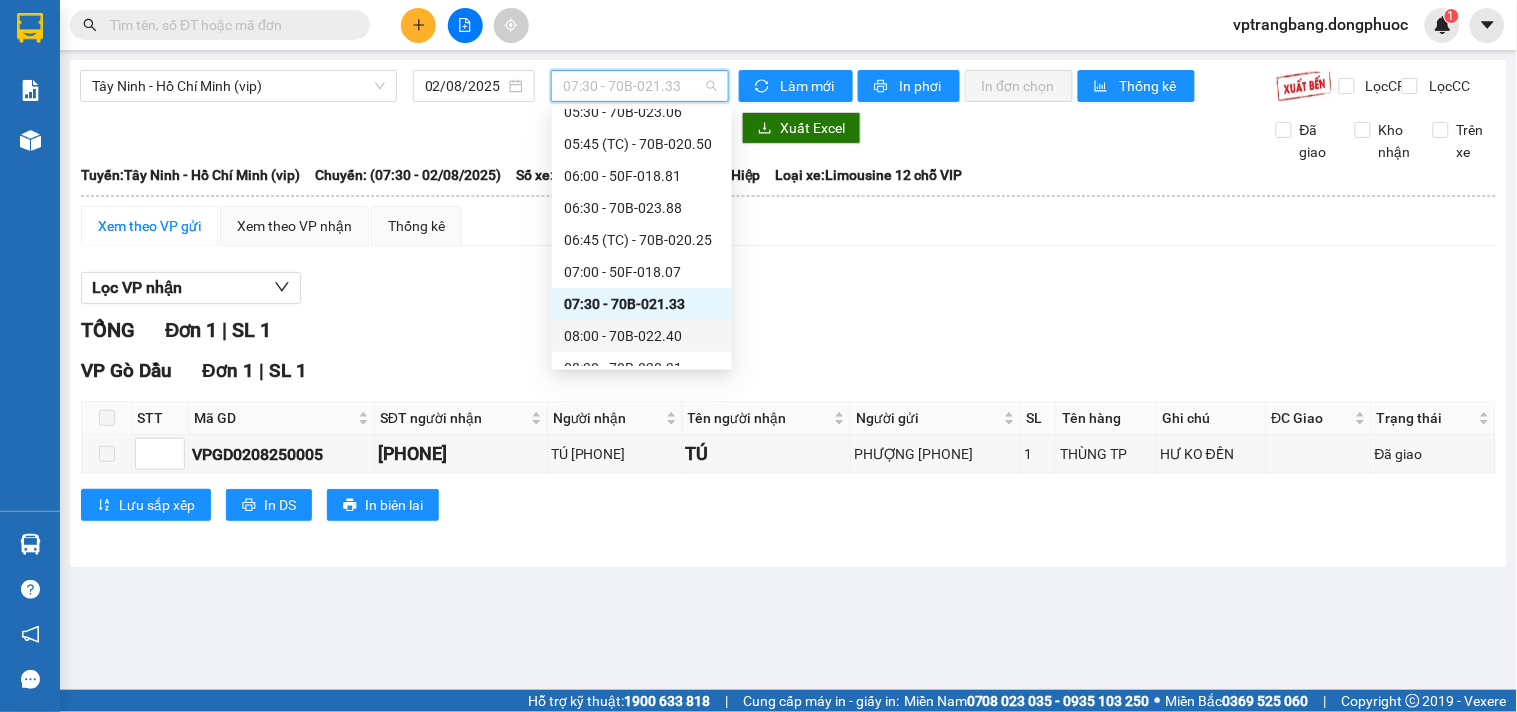 click on "08:00     - 70B-022.40" at bounding box center [642, 336] 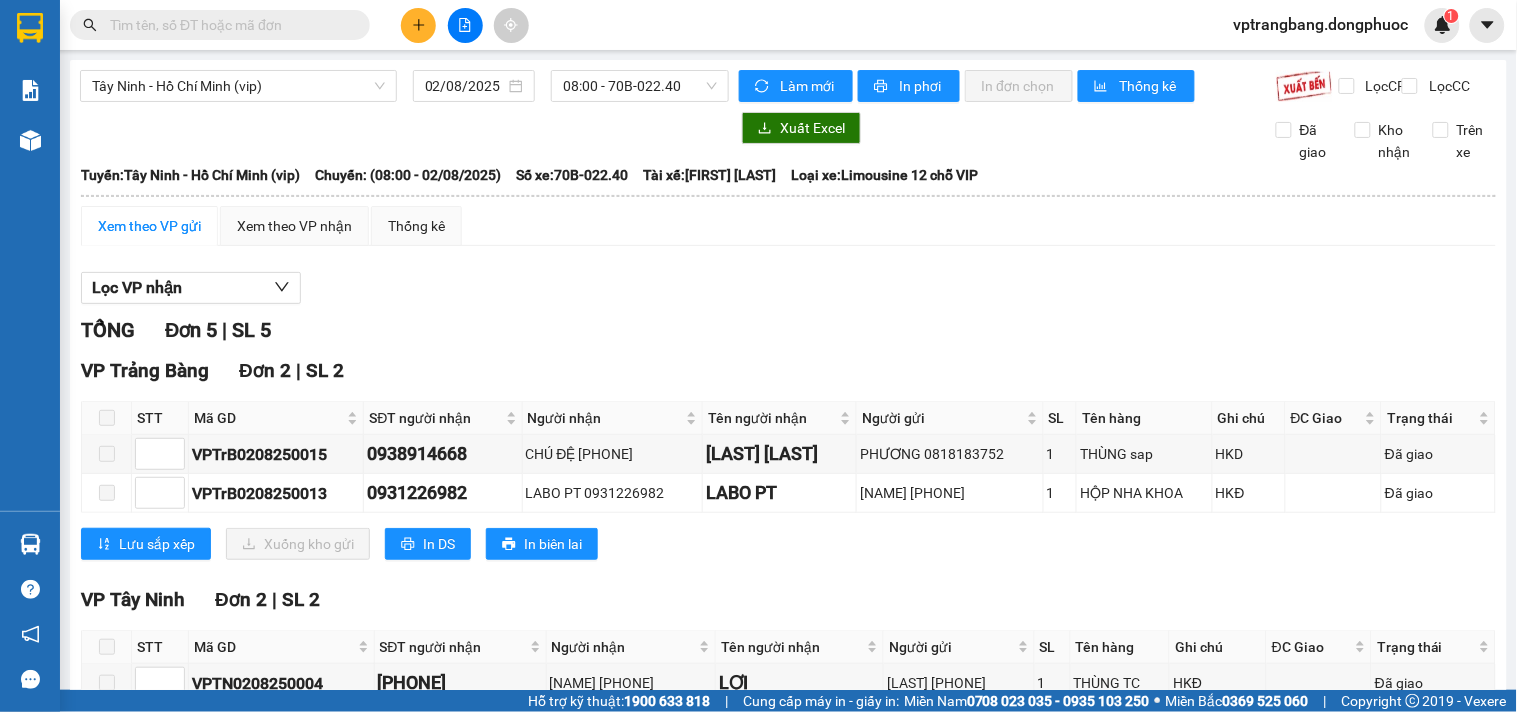 click on "TỔNG Đơn   5 | SL   5" at bounding box center (788, 330) 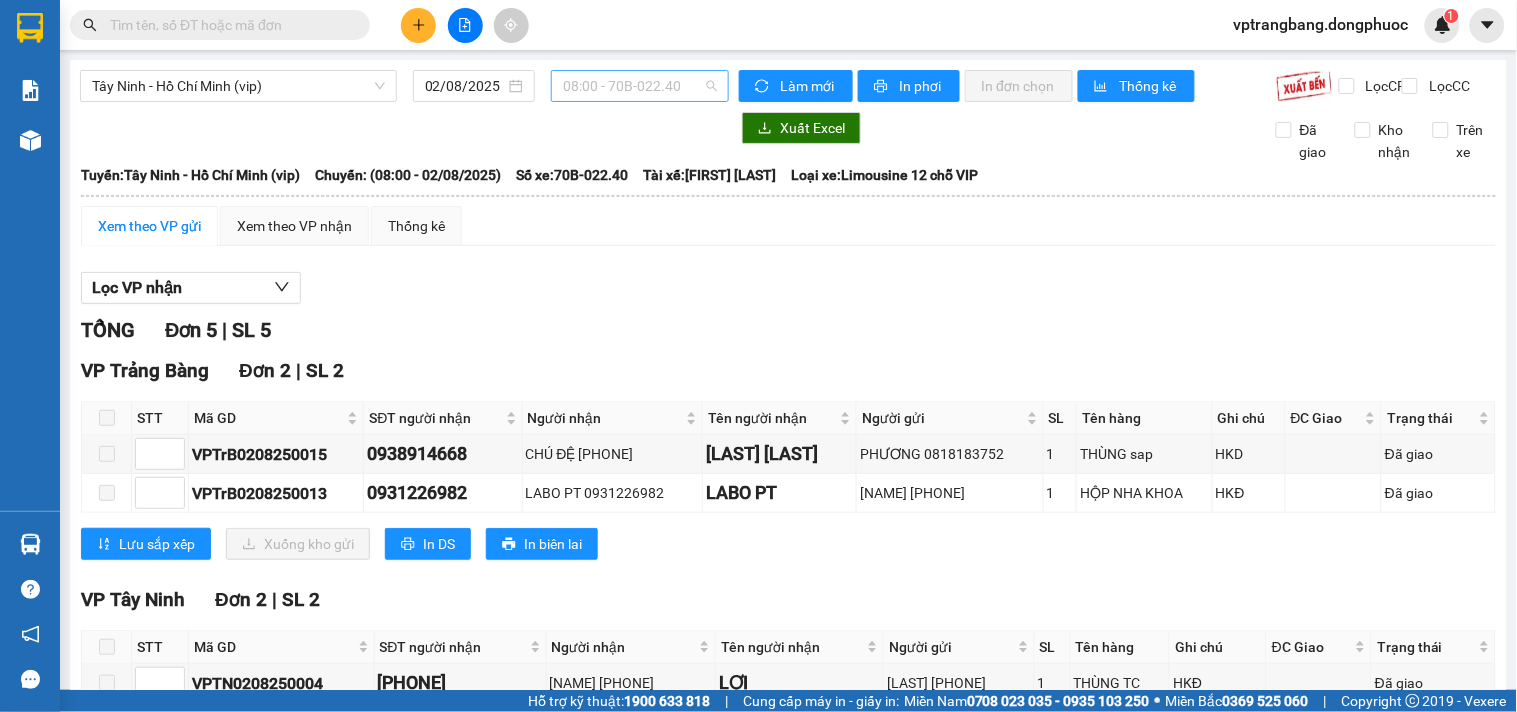 click on "08:00     - 70B-022.40" at bounding box center (640, 86) 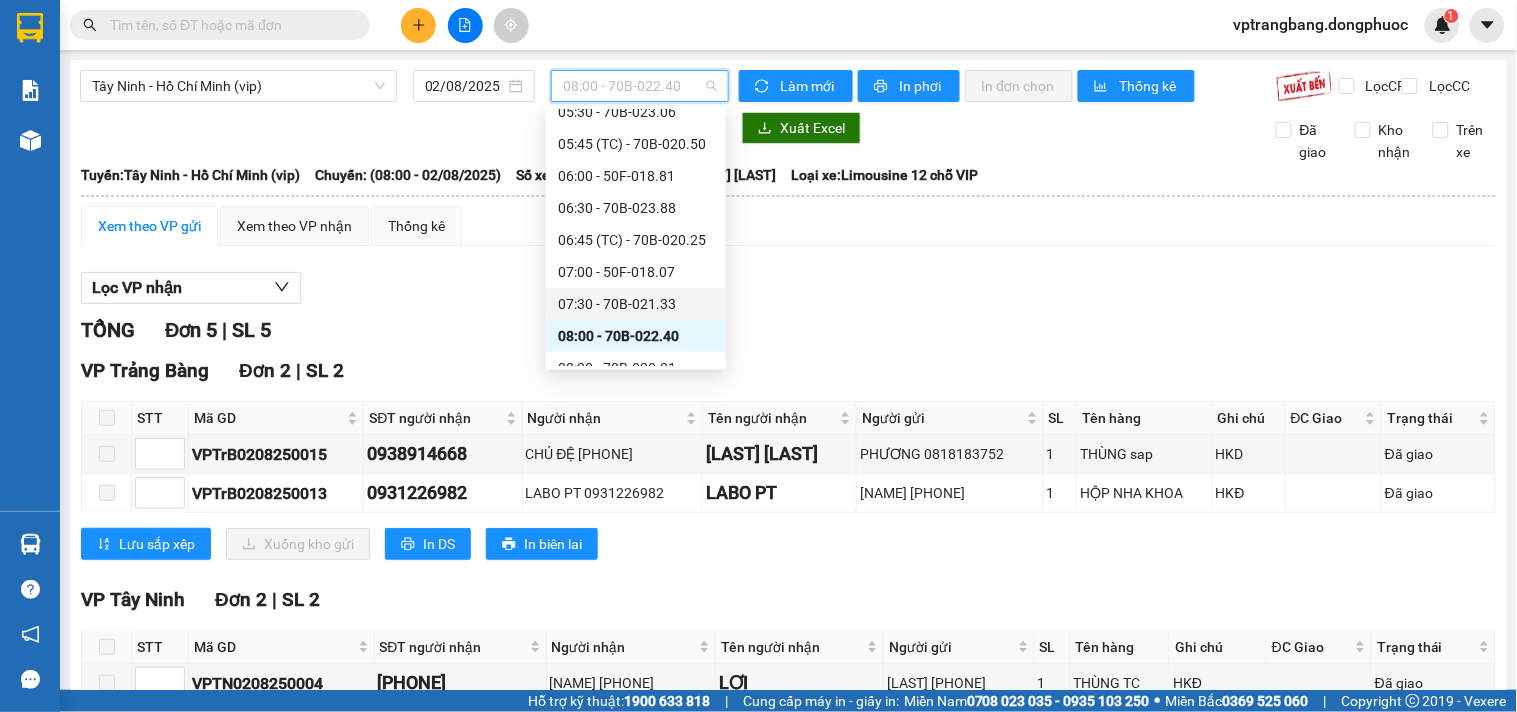 scroll, scrollTop: 477, scrollLeft: 0, axis: vertical 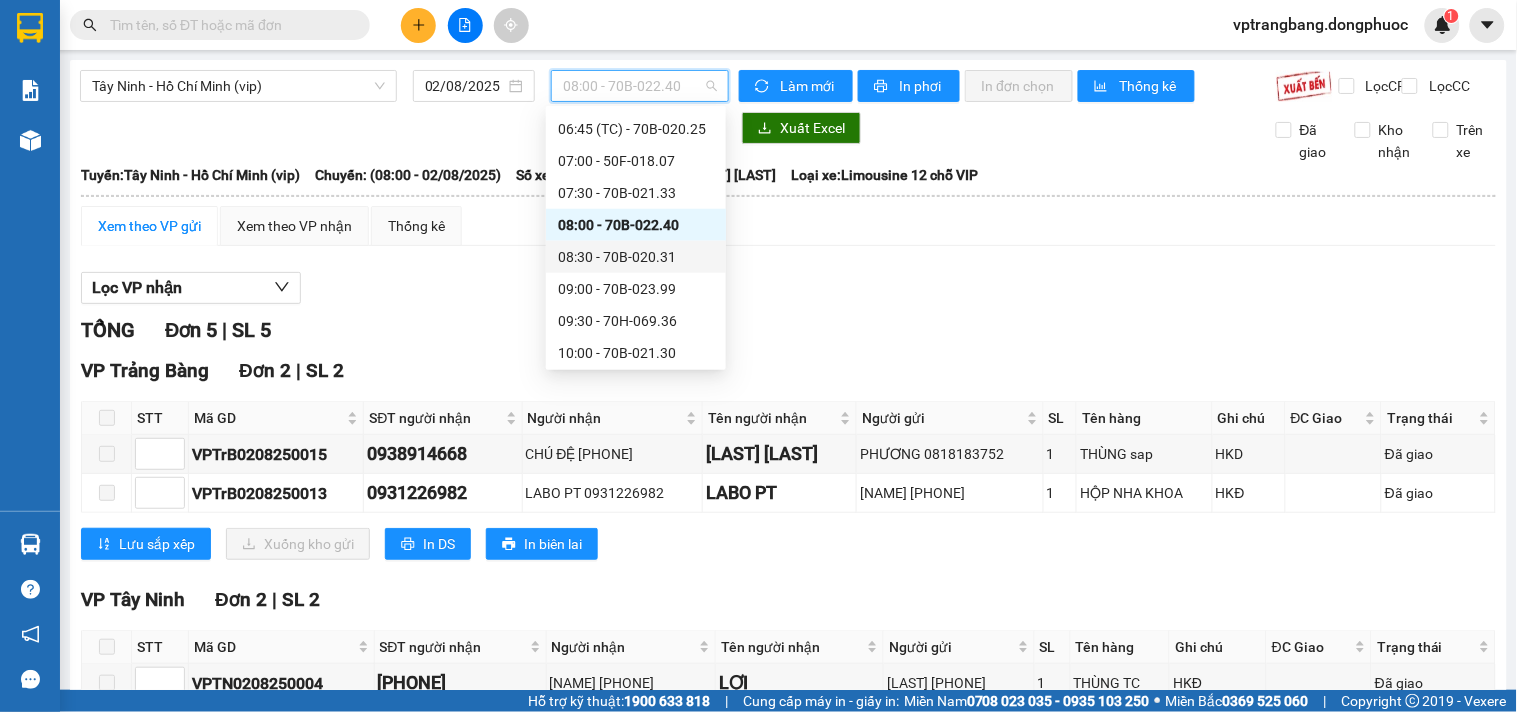 click on "08:30     - 70B-020.31" at bounding box center (636, 257) 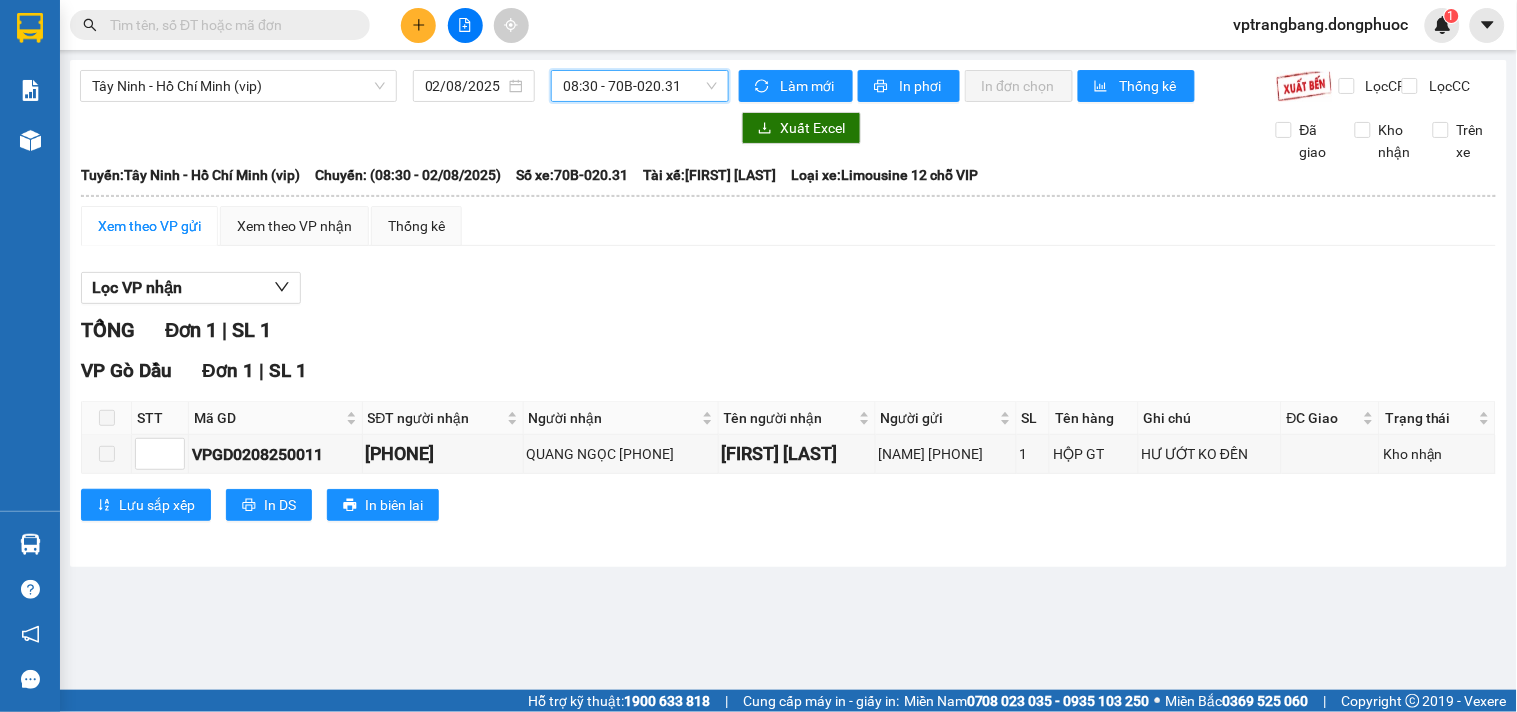 click on "08:30     - 70B-020.31" at bounding box center [640, 86] 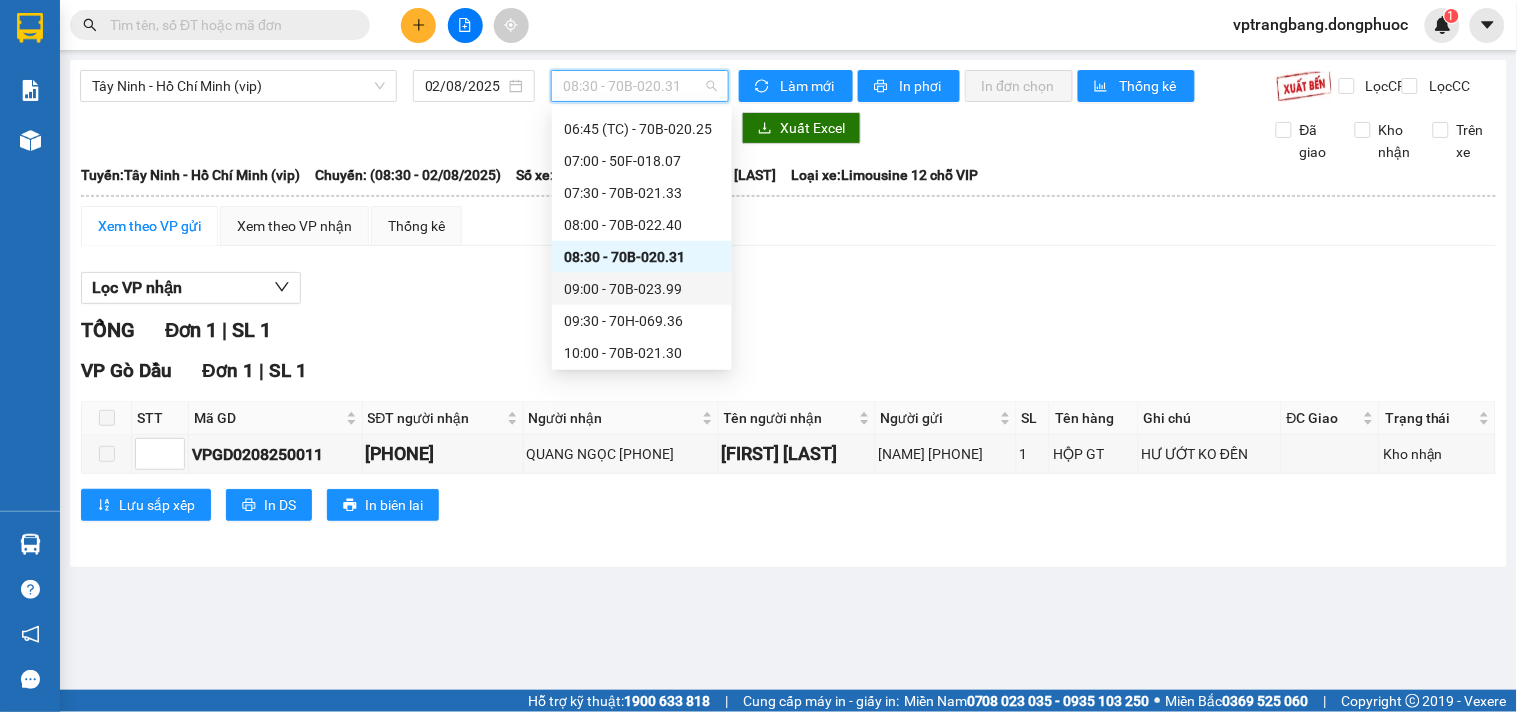 click on "09:00     - [VEHICLE_PLATE]" at bounding box center [642, 289] 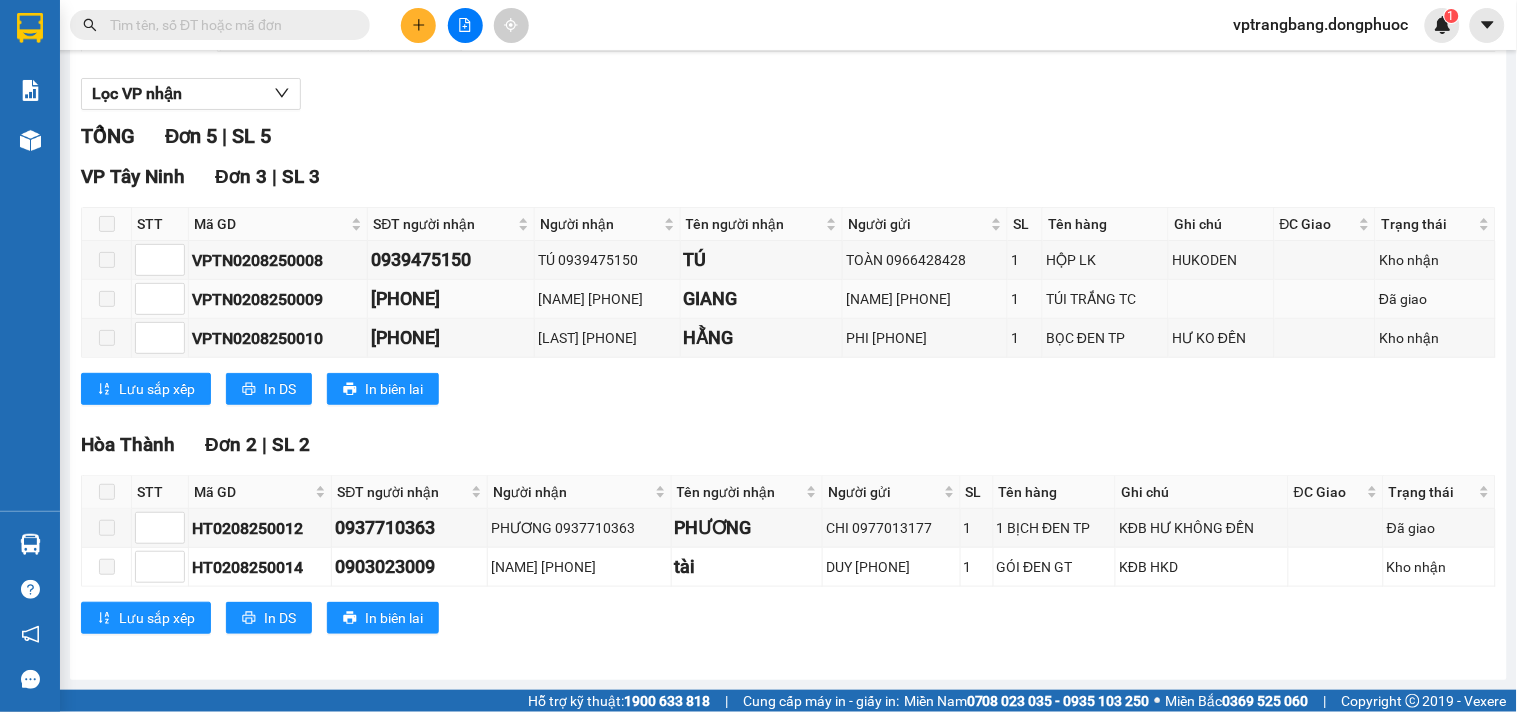 scroll, scrollTop: 0, scrollLeft: 0, axis: both 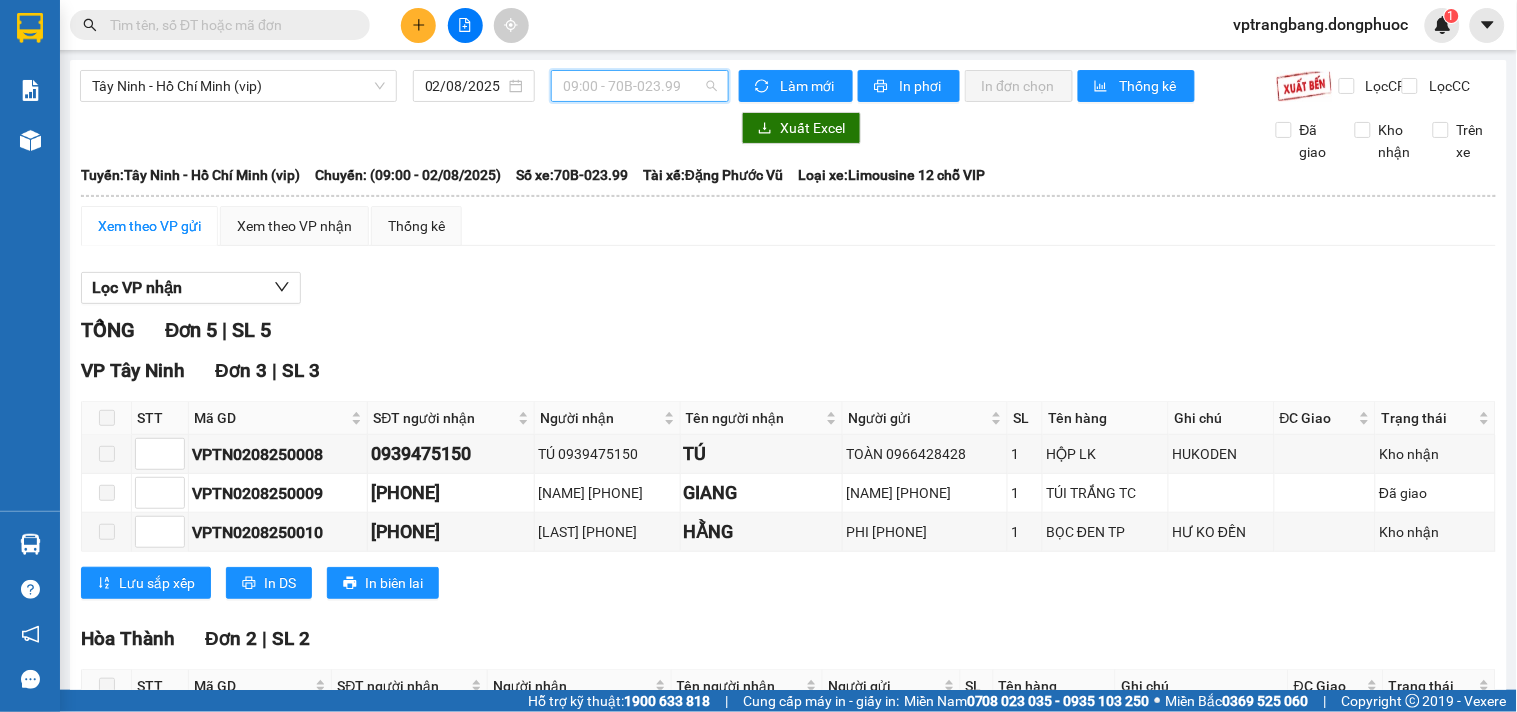 click on "09:00     - [VEHICLE_PLATE]" at bounding box center (640, 86) 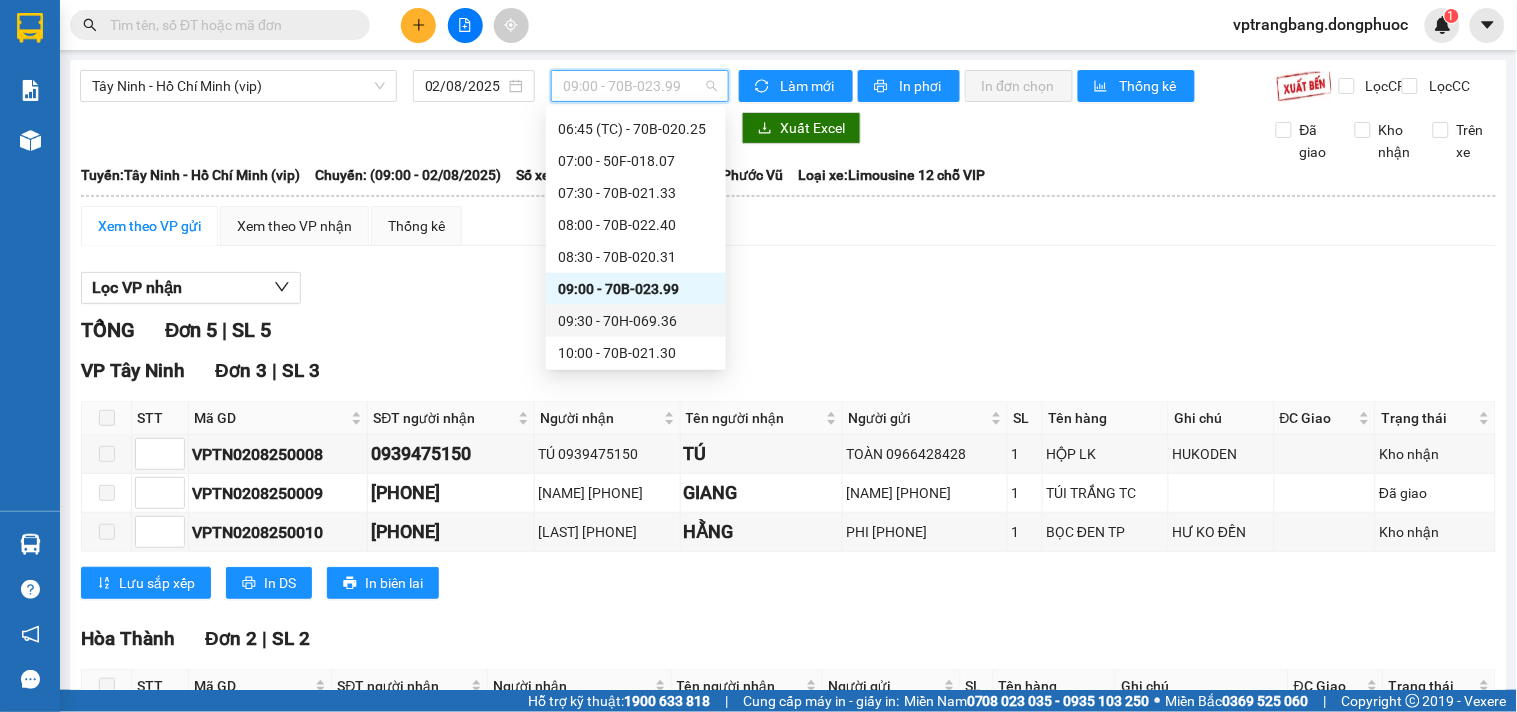 click on "09:30     - 70H-069.36" at bounding box center [636, 321] 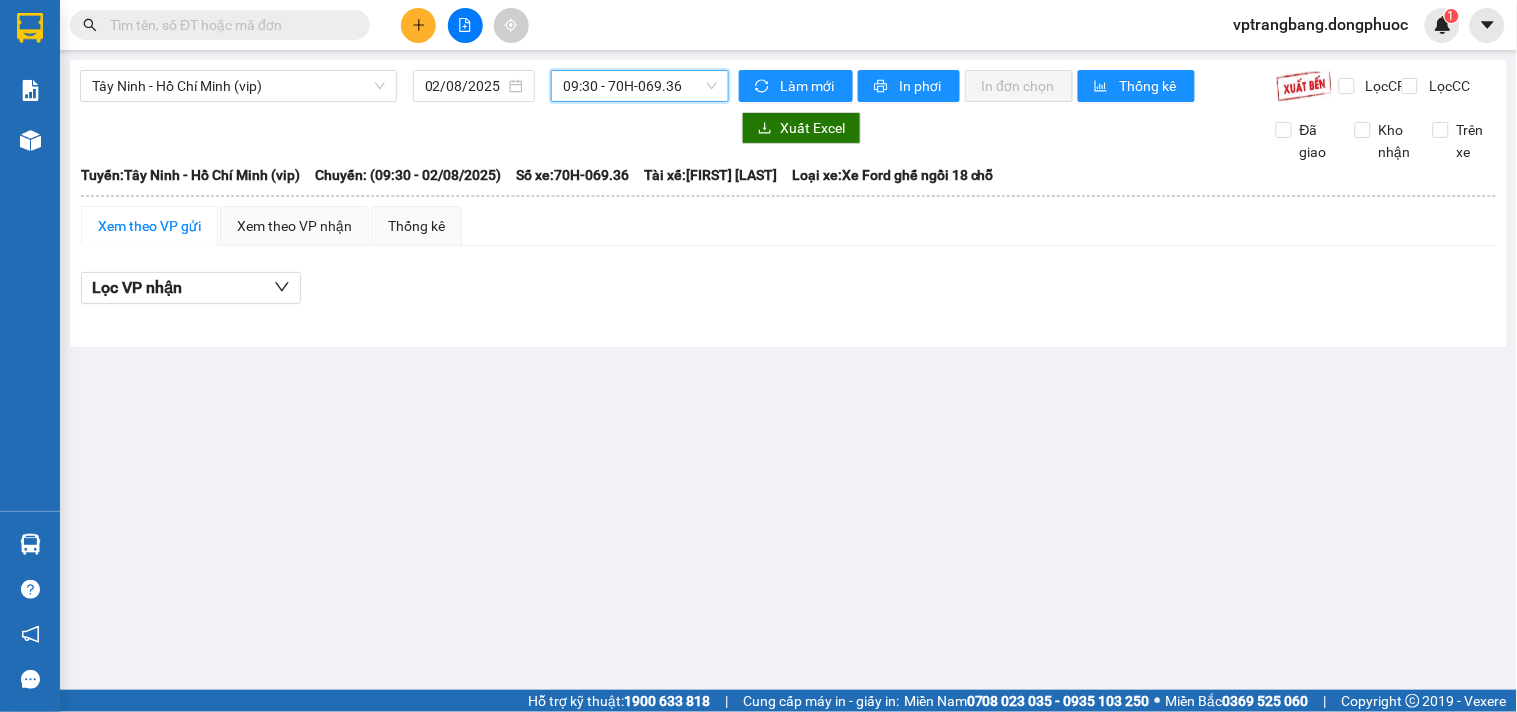 click on "09:30     - 70H-069.36" at bounding box center [640, 86] 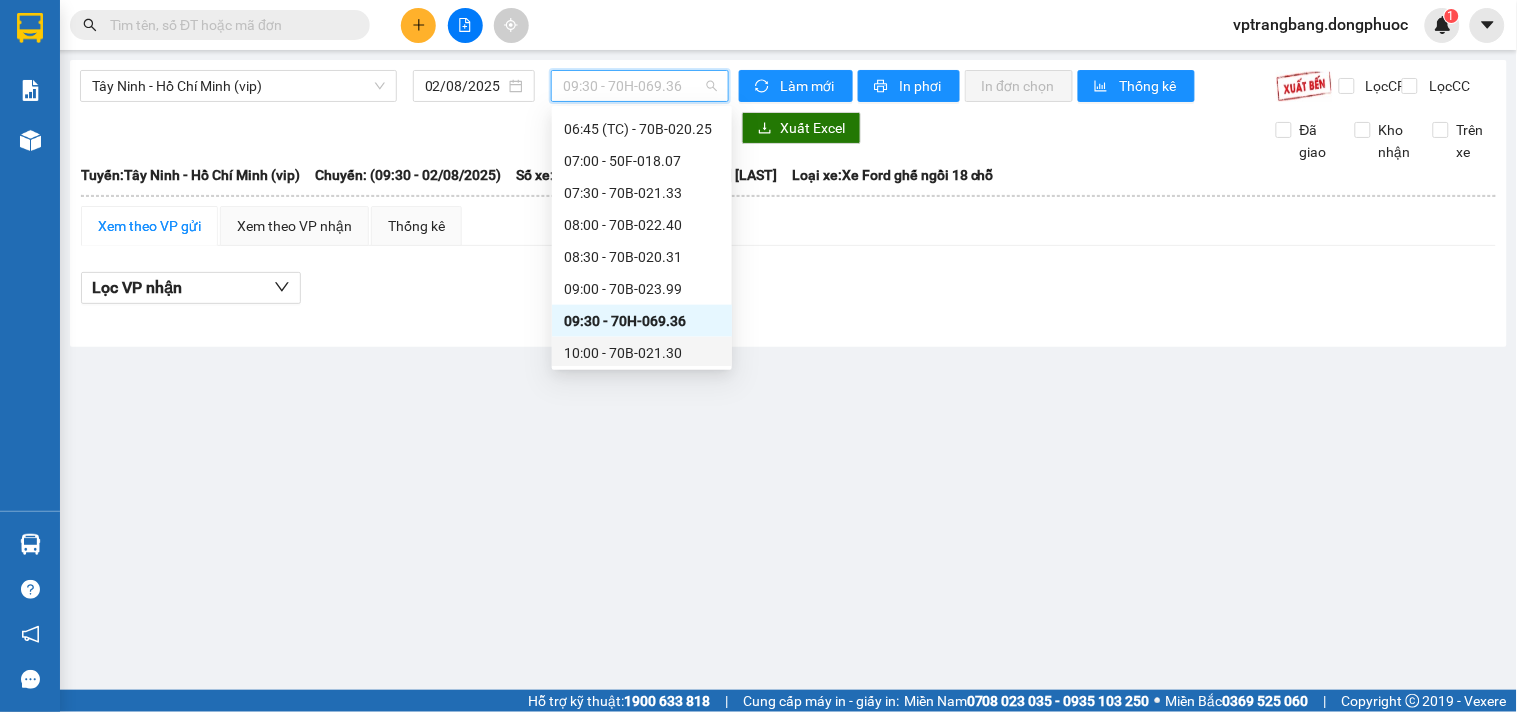 click on "10:00     - 70B-021.30" at bounding box center (642, 353) 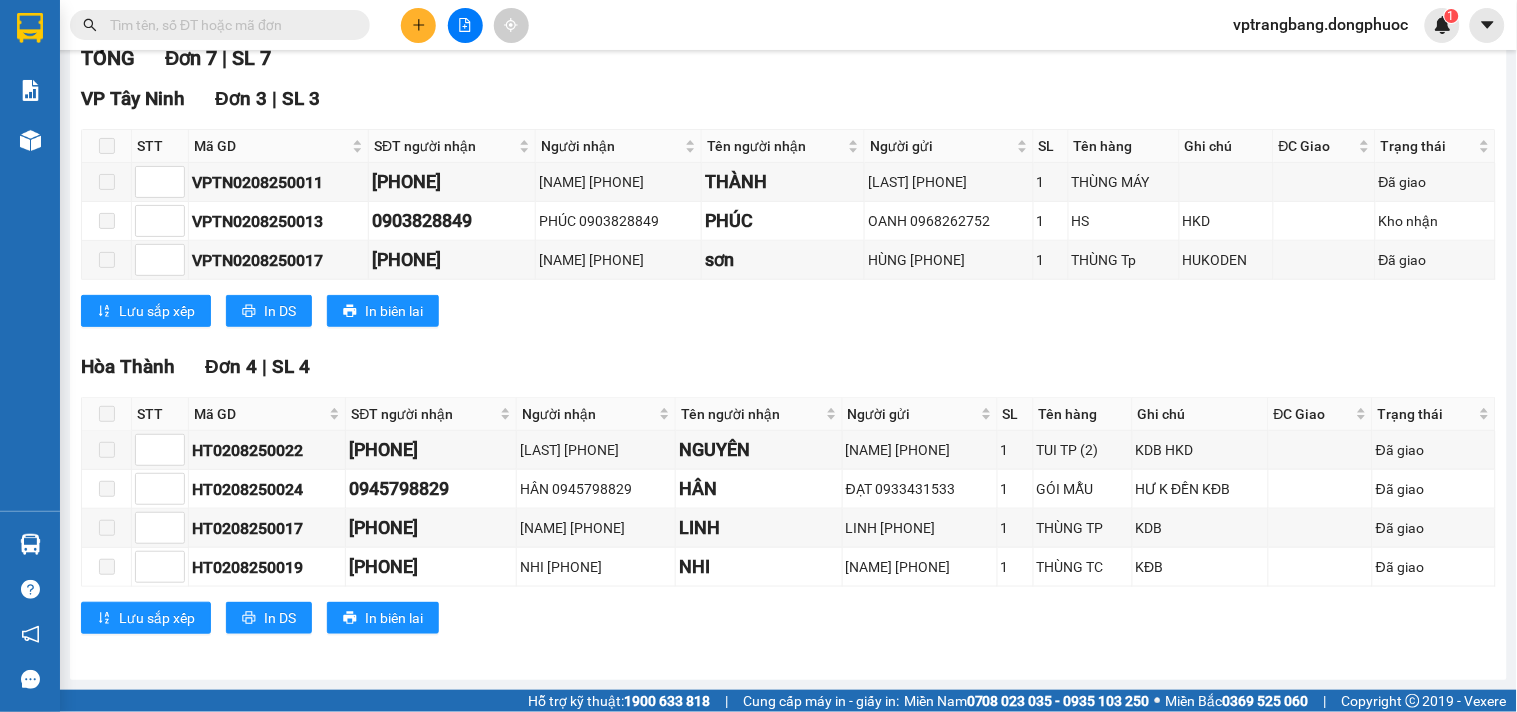 scroll, scrollTop: 0, scrollLeft: 0, axis: both 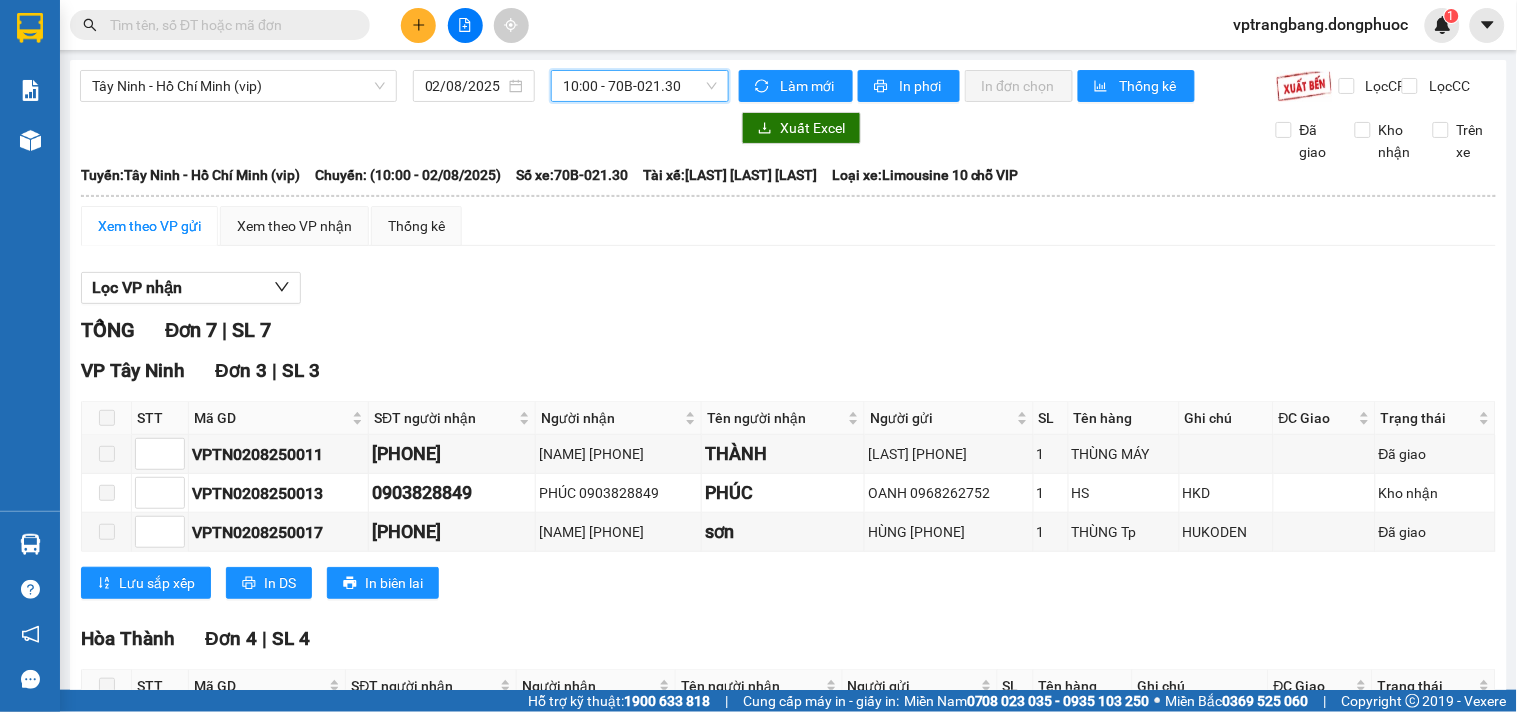 click on "10:00     - 70B-021.30" at bounding box center (640, 86) 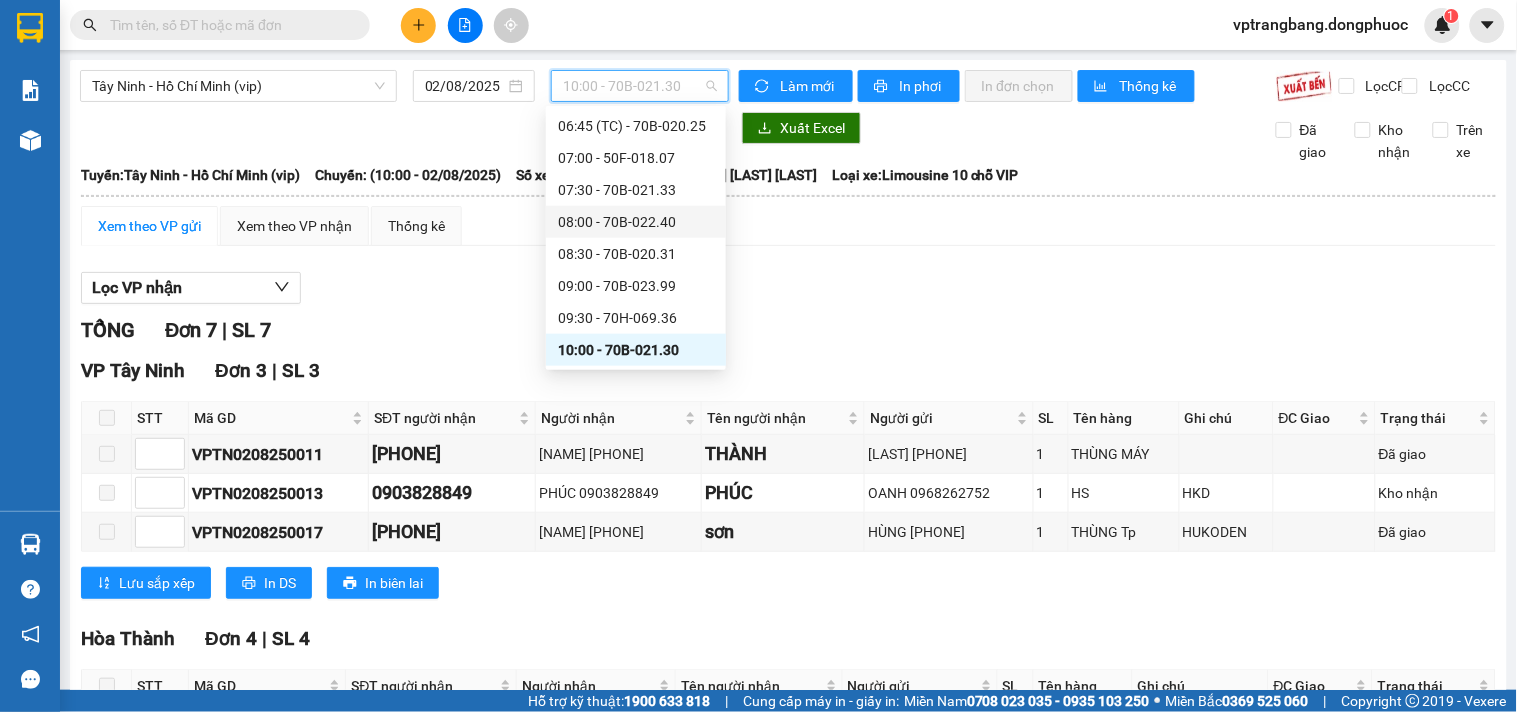 scroll, scrollTop: 591, scrollLeft: 0, axis: vertical 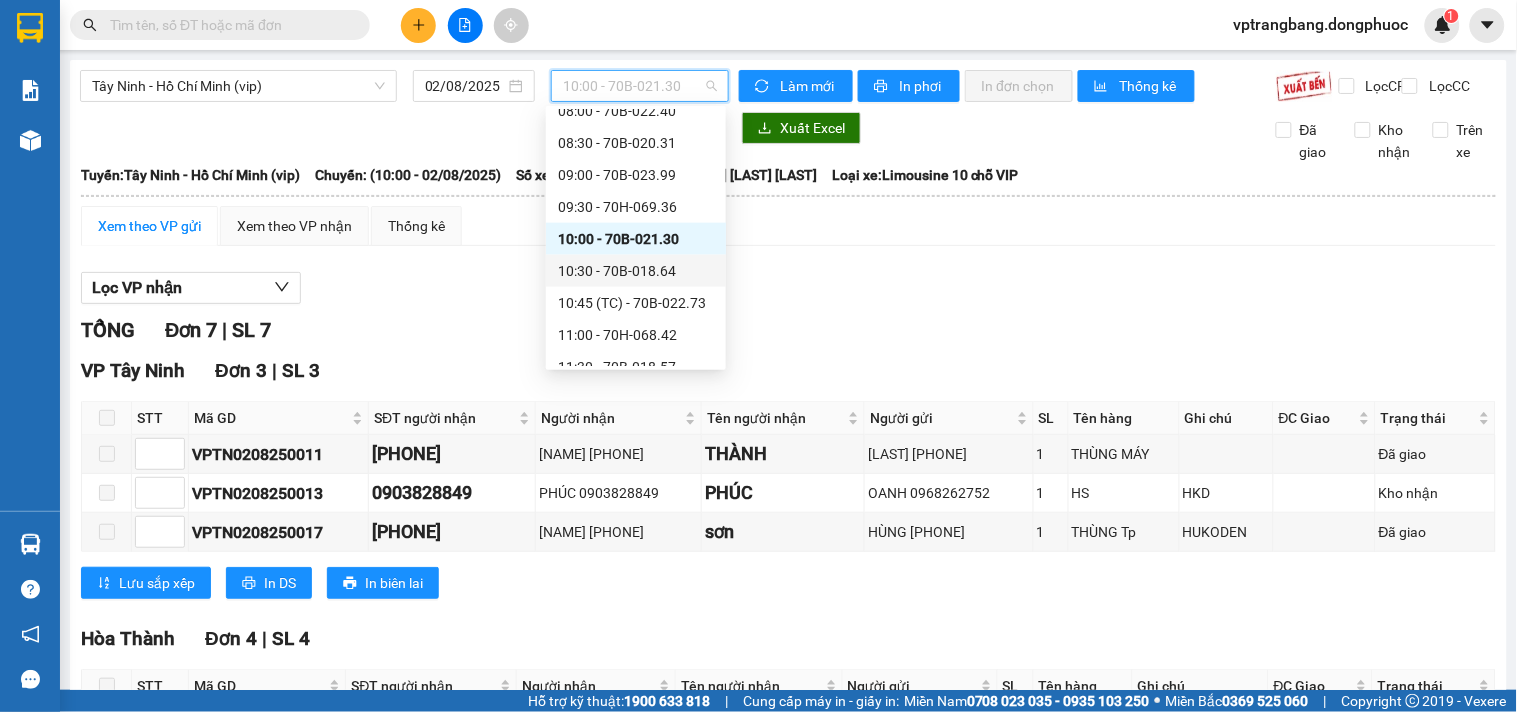 click on "10:30     - [VEHICLE_PLATE]" at bounding box center (636, 271) 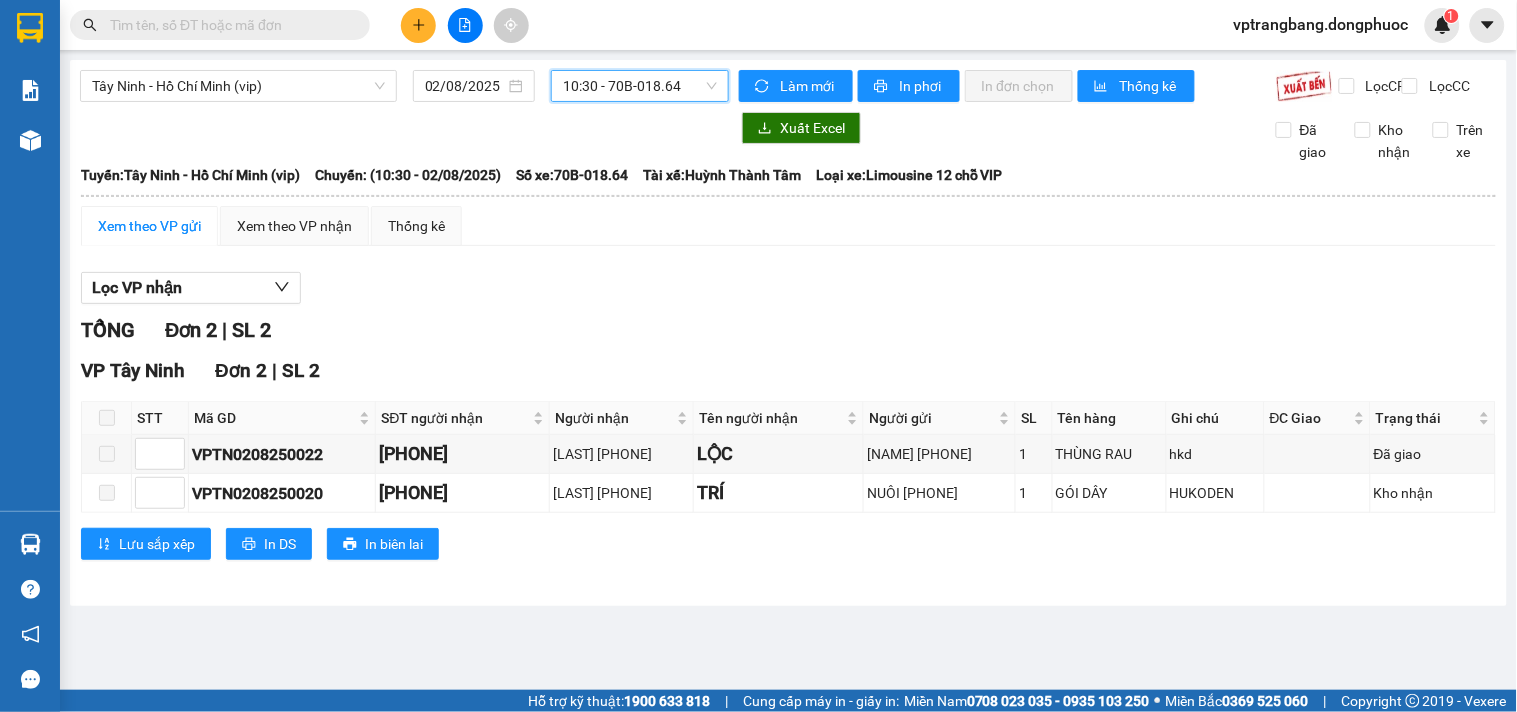 click on "10:30     - [VEHICLE_PLATE]" at bounding box center [640, 86] 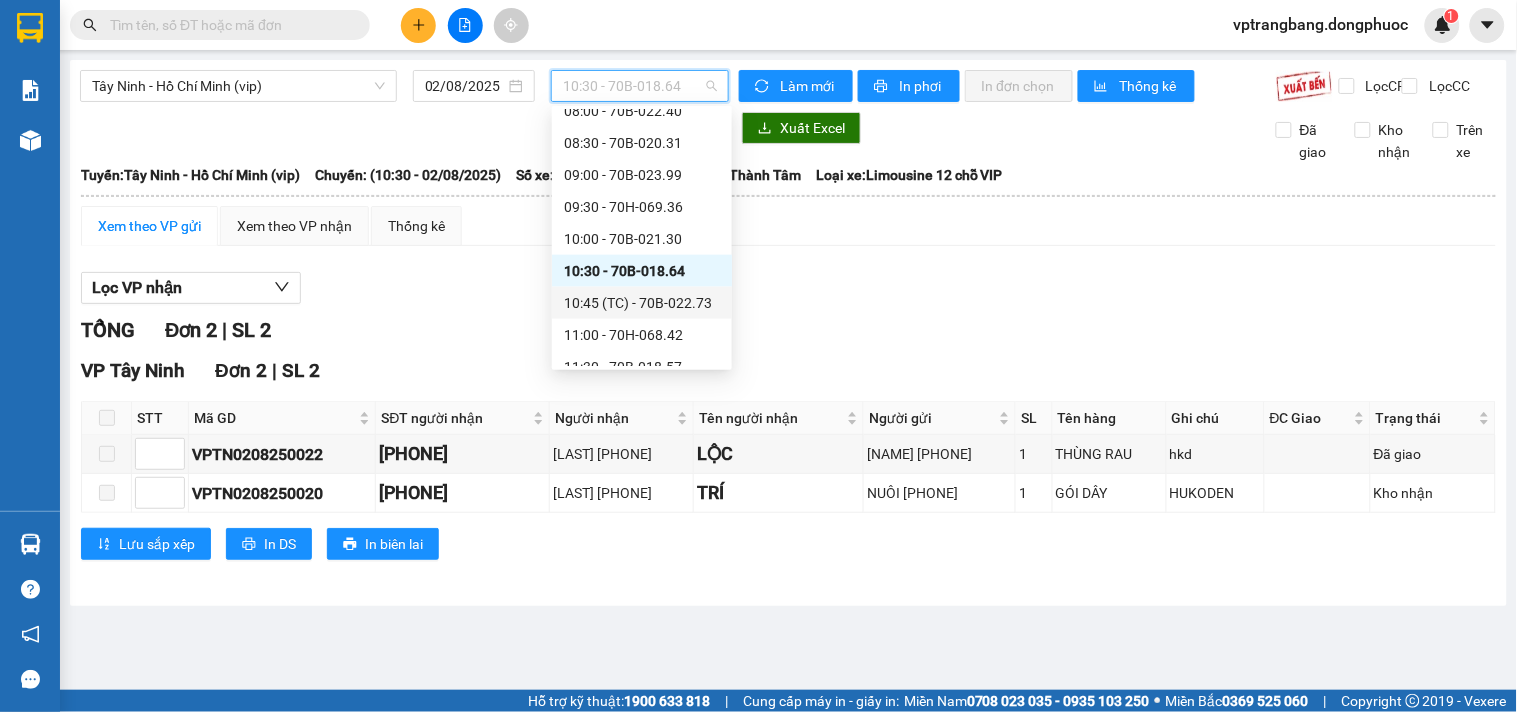 click on "10:45   (TC)   - 70B-022.73" at bounding box center [642, 303] 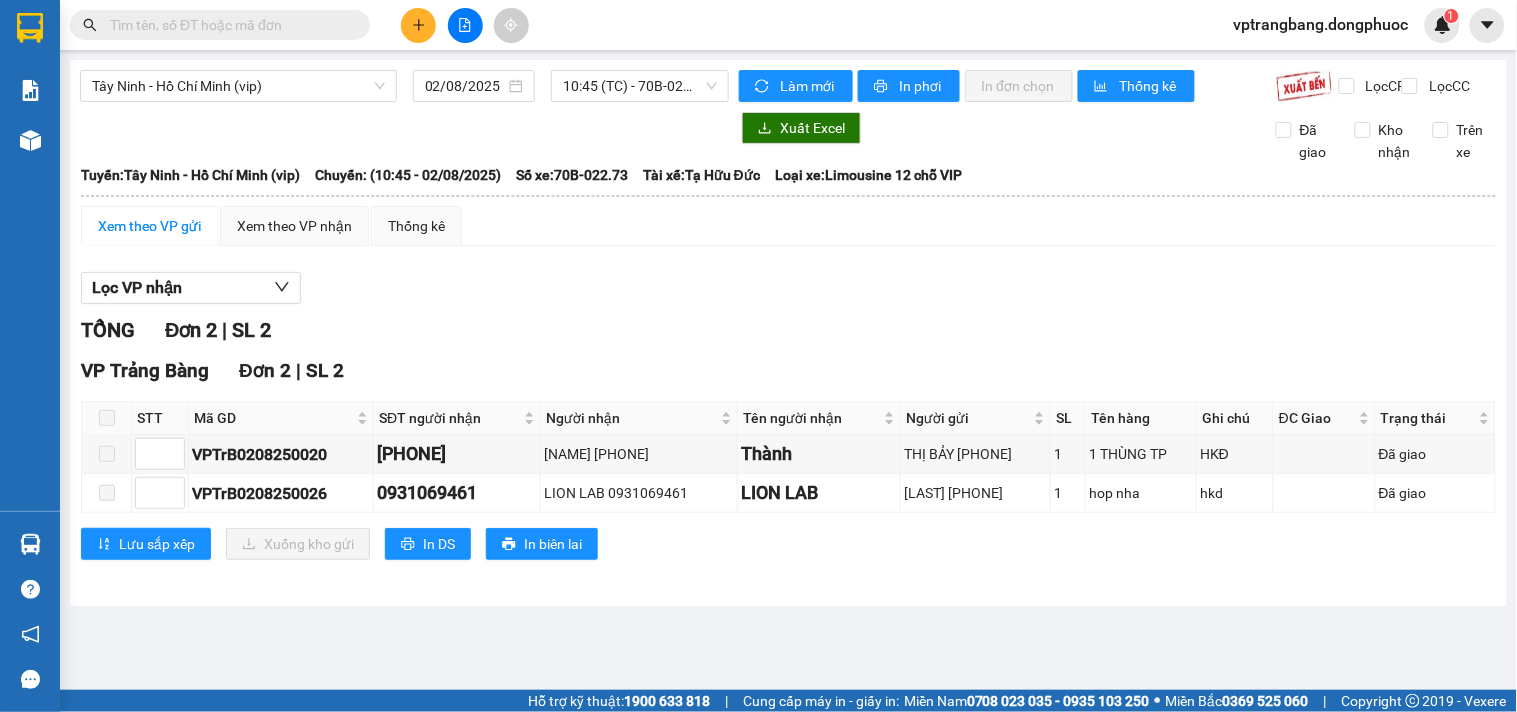drag, startPoint x: 417, startPoint y: 304, endPoint x: 496, endPoint y: 230, distance: 108.245094 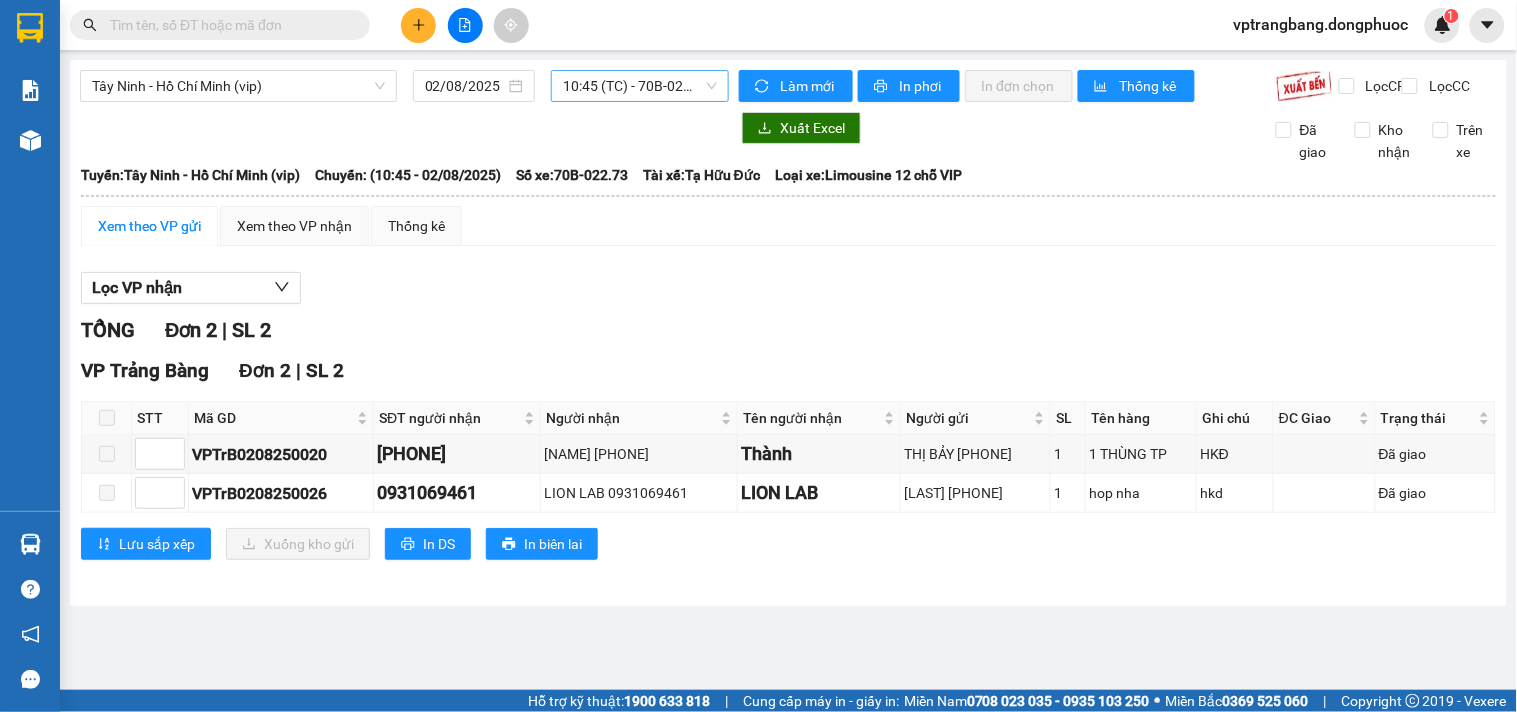 click on "10:45   (TC)   - 70B-022.73" at bounding box center (640, 86) 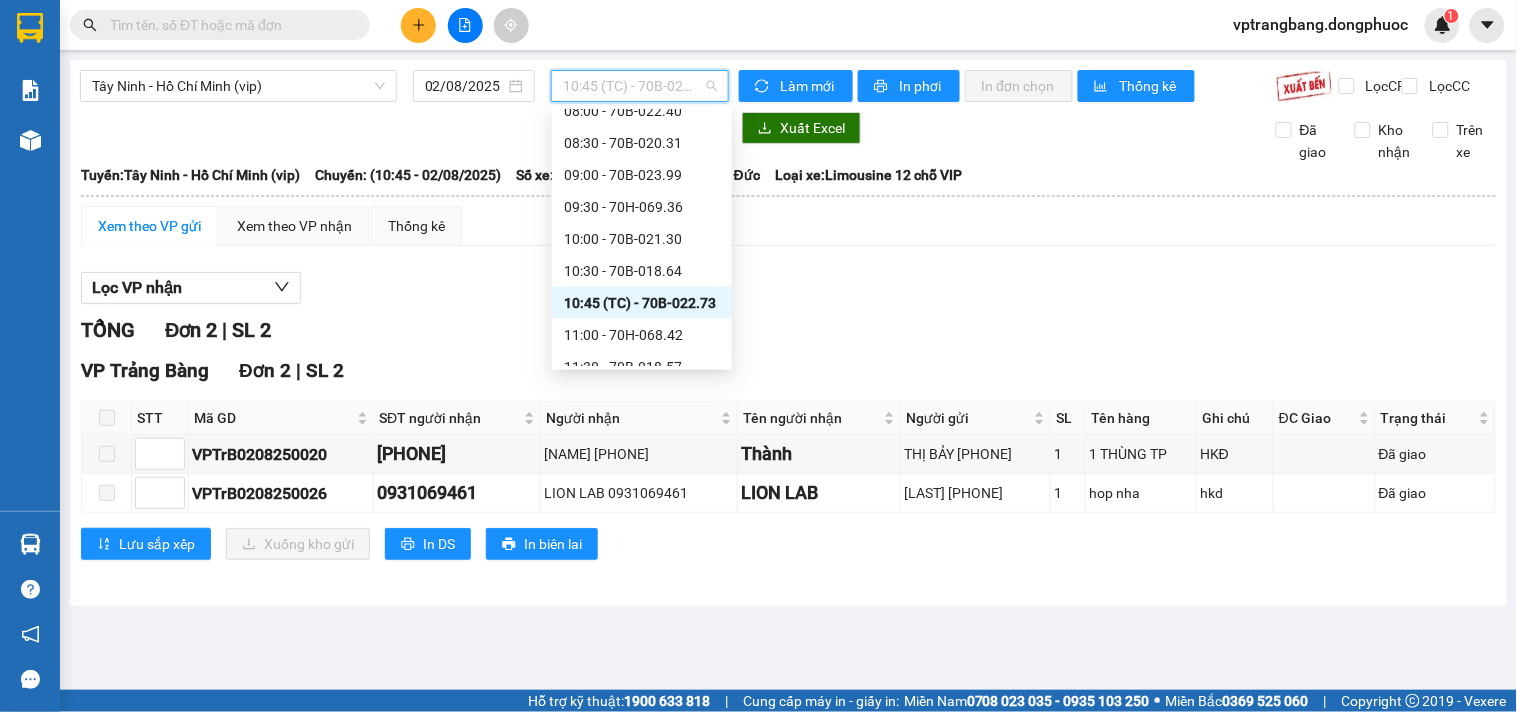 scroll, scrollTop: 702, scrollLeft: 0, axis: vertical 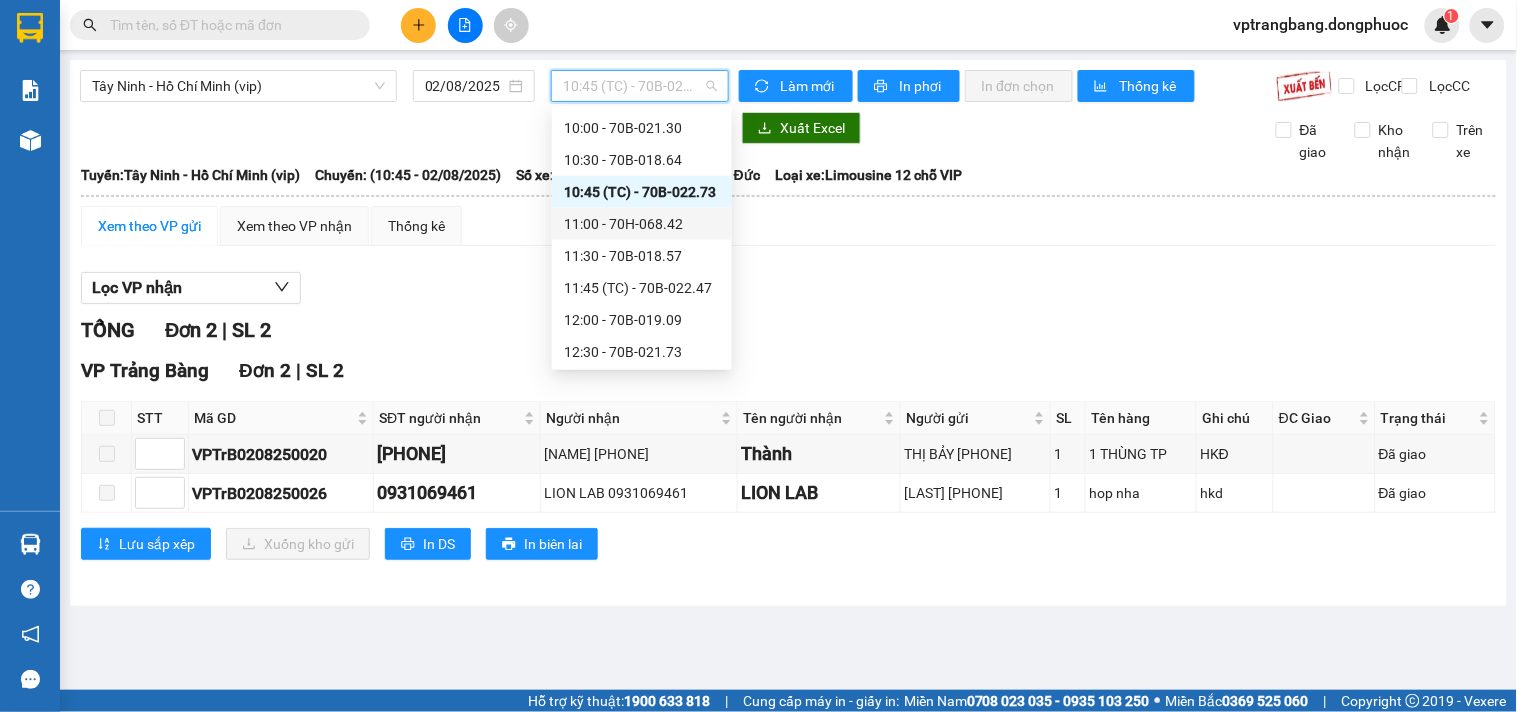 click on "11:00     - [VEHICLE_PLATE]" at bounding box center [642, 224] 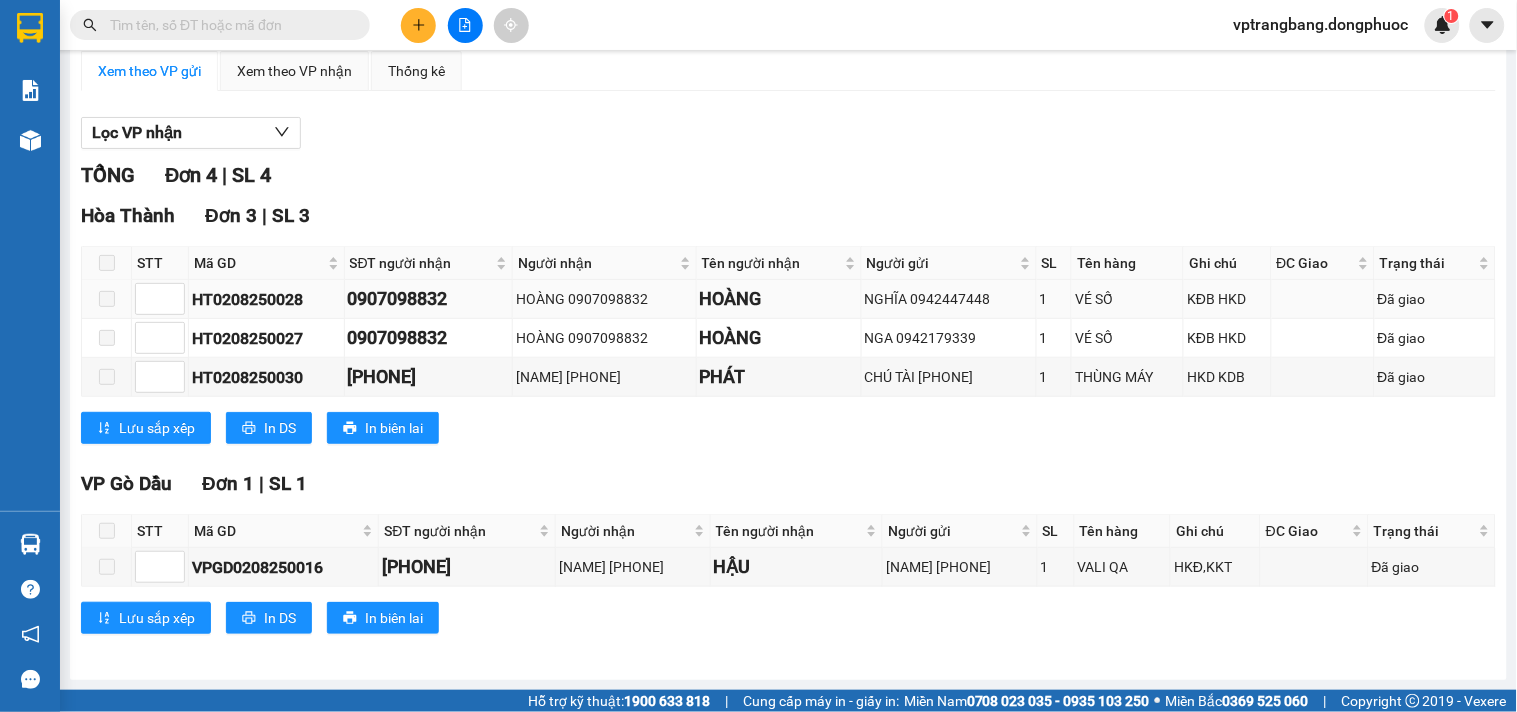 scroll, scrollTop: 0, scrollLeft: 0, axis: both 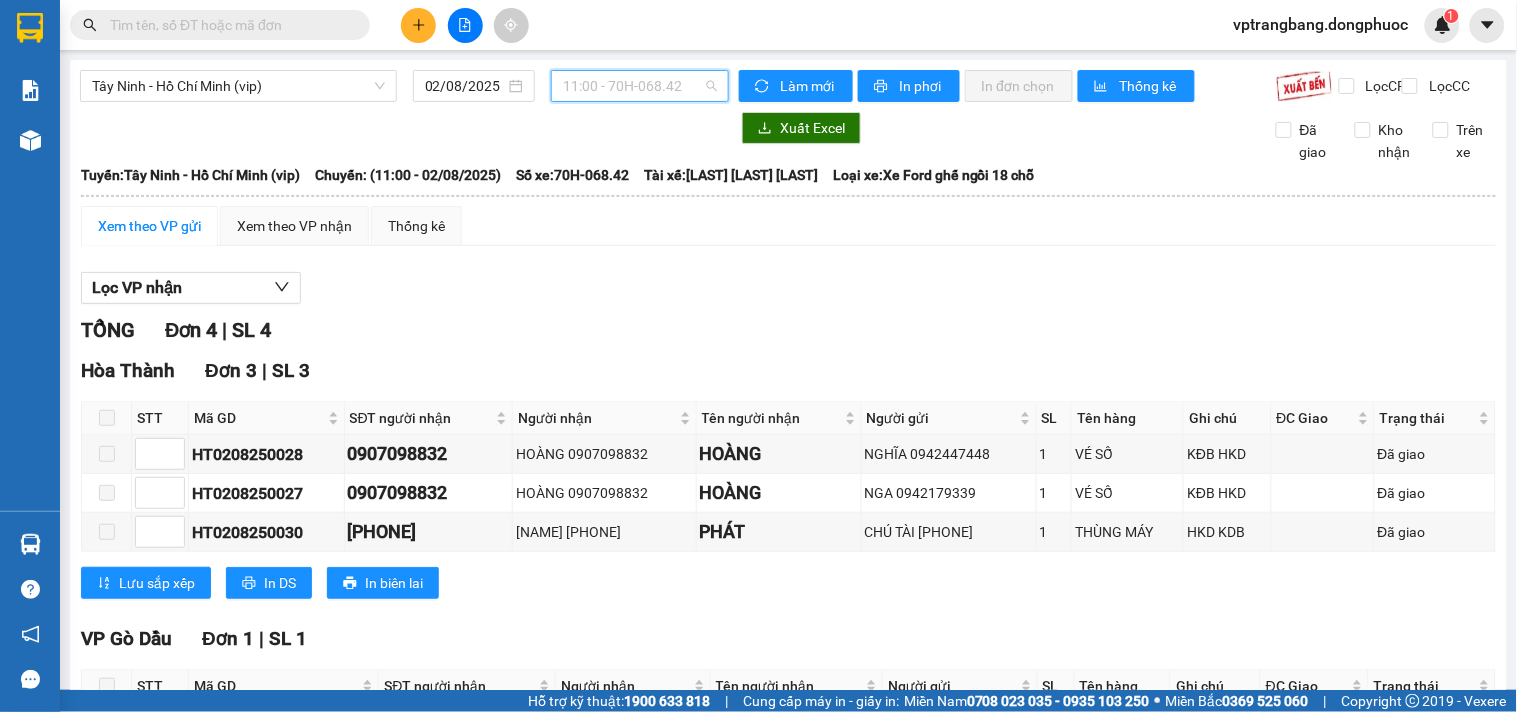 click on "11:00     - [VEHICLE_PLATE]" at bounding box center (640, 86) 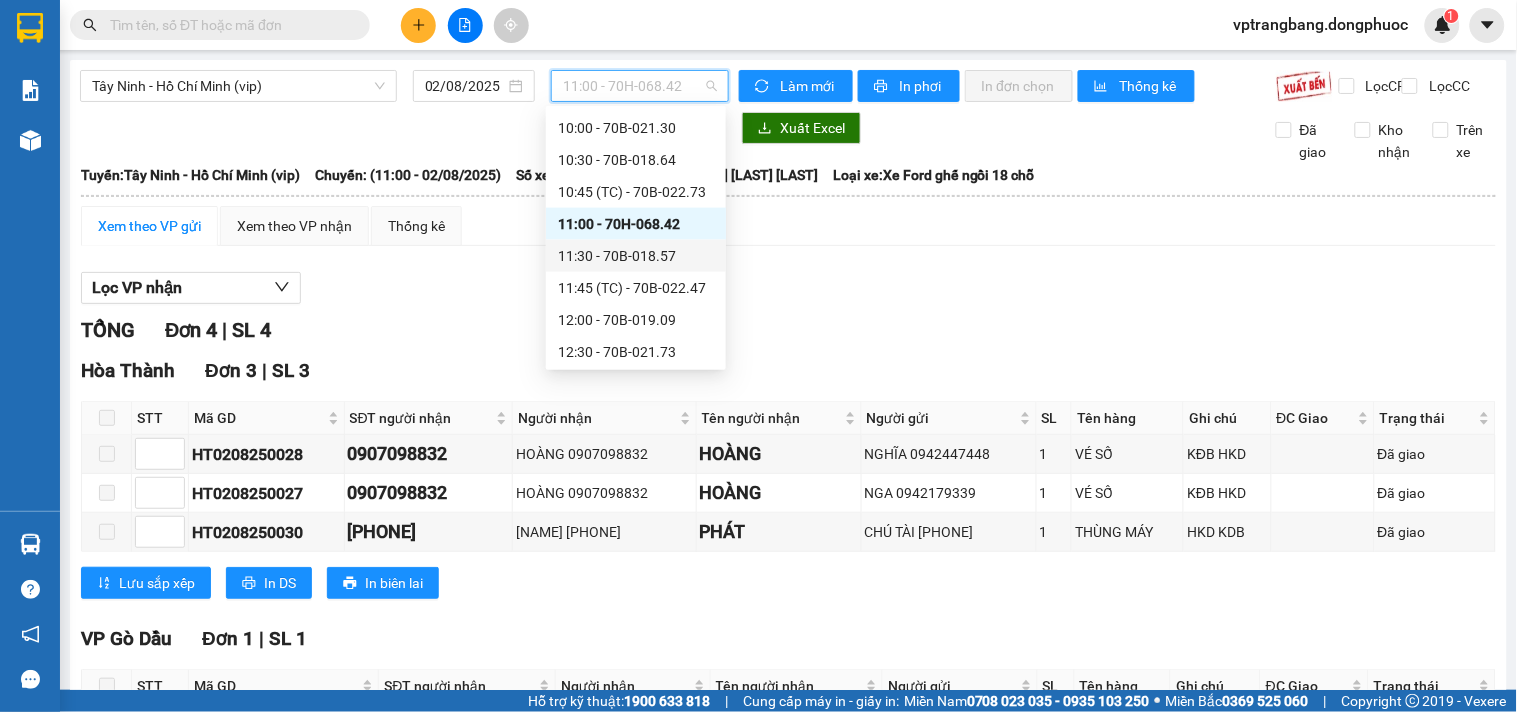 click on "11:30     - [VEHICLE_PLATE]" at bounding box center (636, 256) 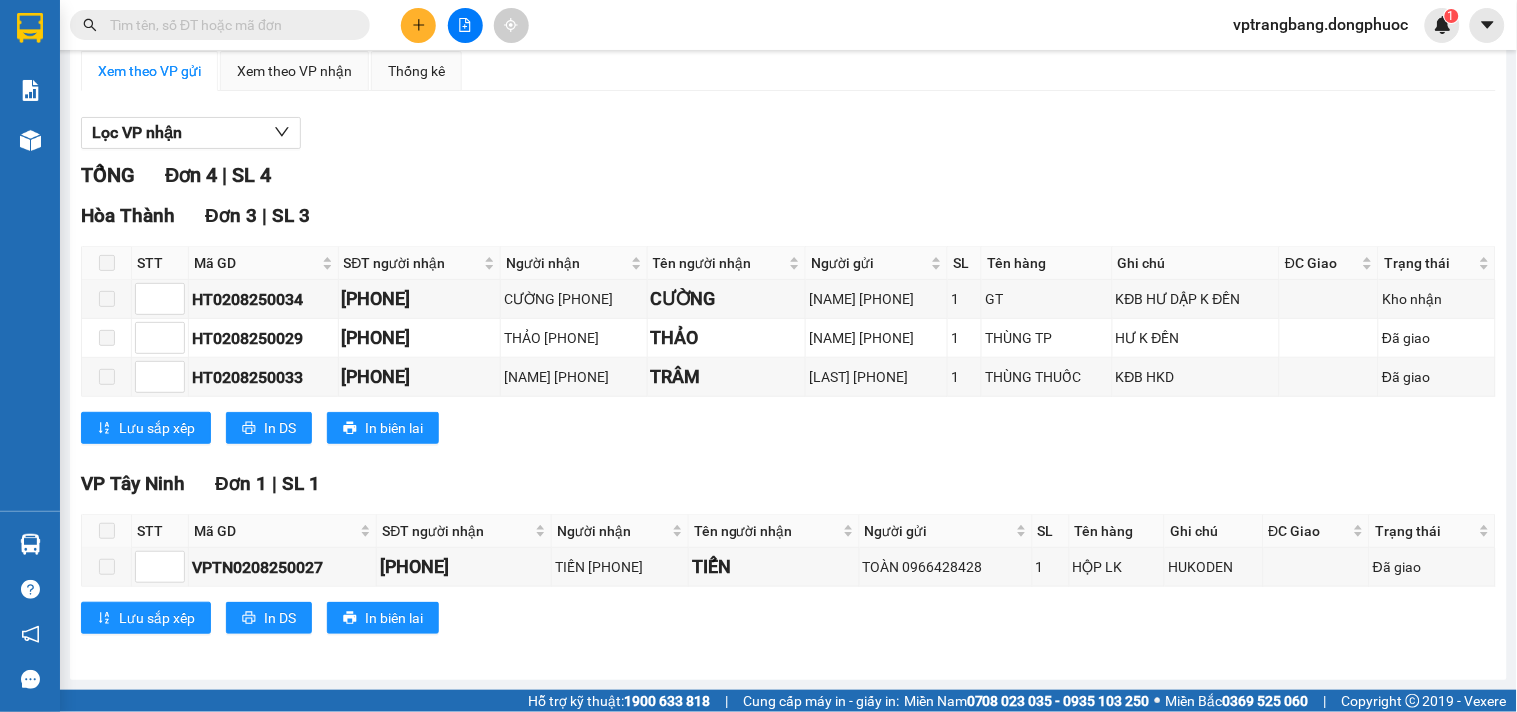 scroll, scrollTop: 0, scrollLeft: 0, axis: both 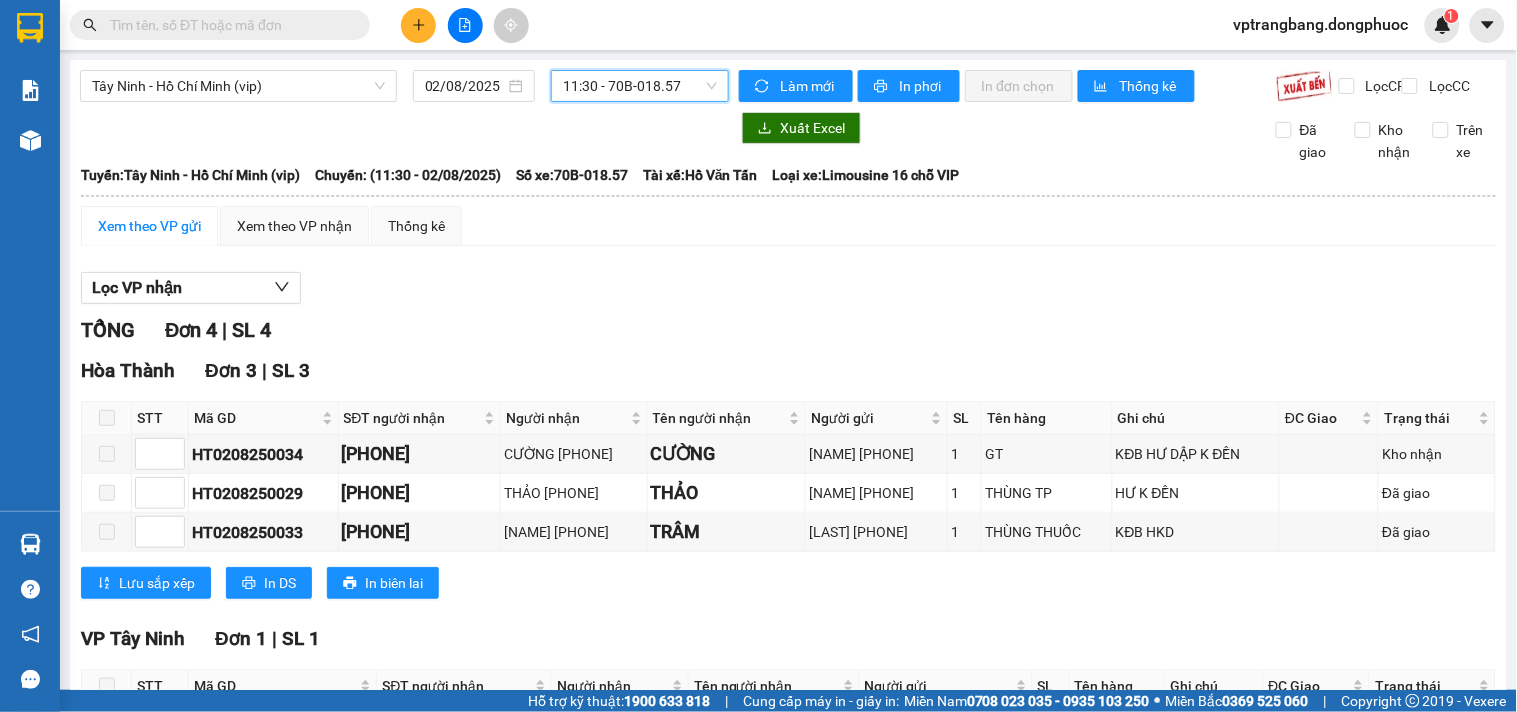 click on "11:30     - [VEHICLE_PLATE]" at bounding box center (640, 86) 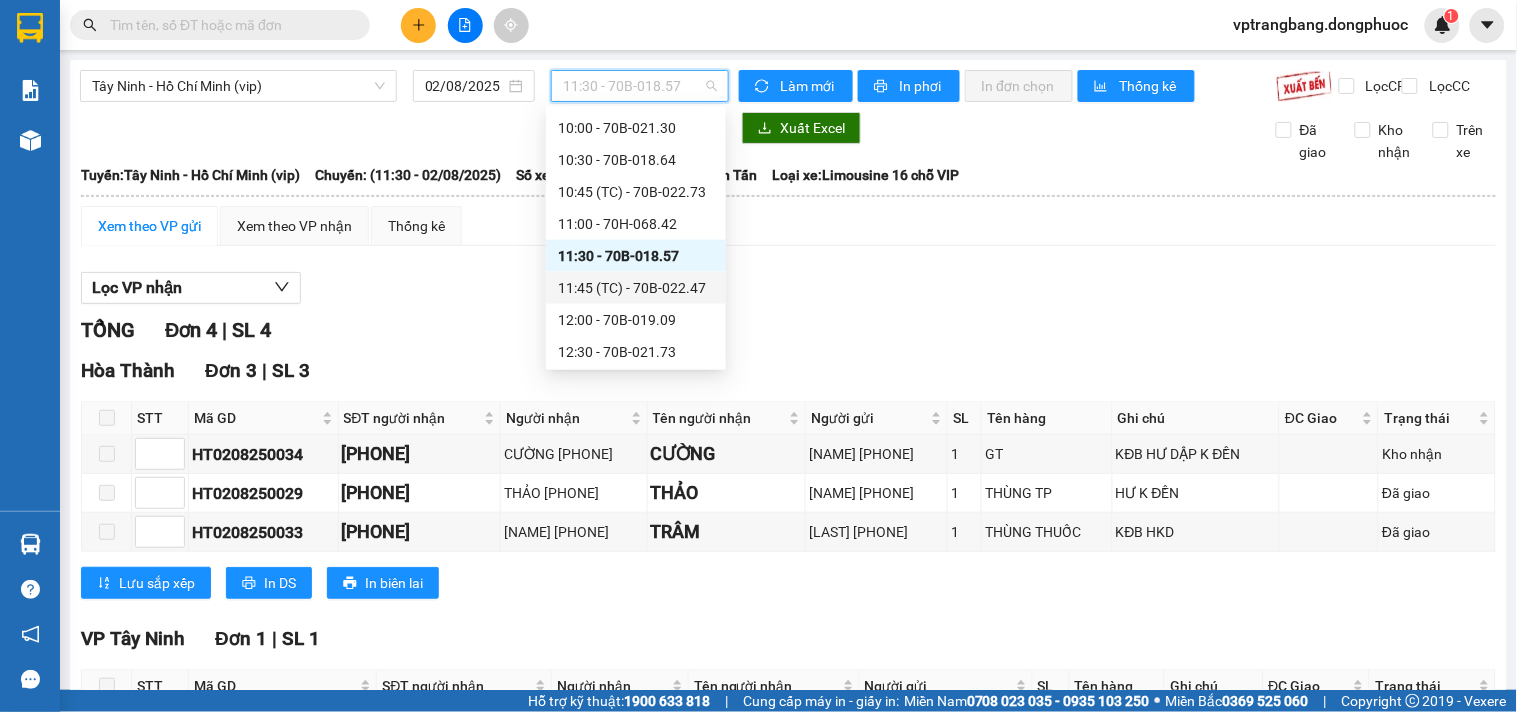 click on "11:45   (TC)   - 70B-022.47" at bounding box center [636, 288] 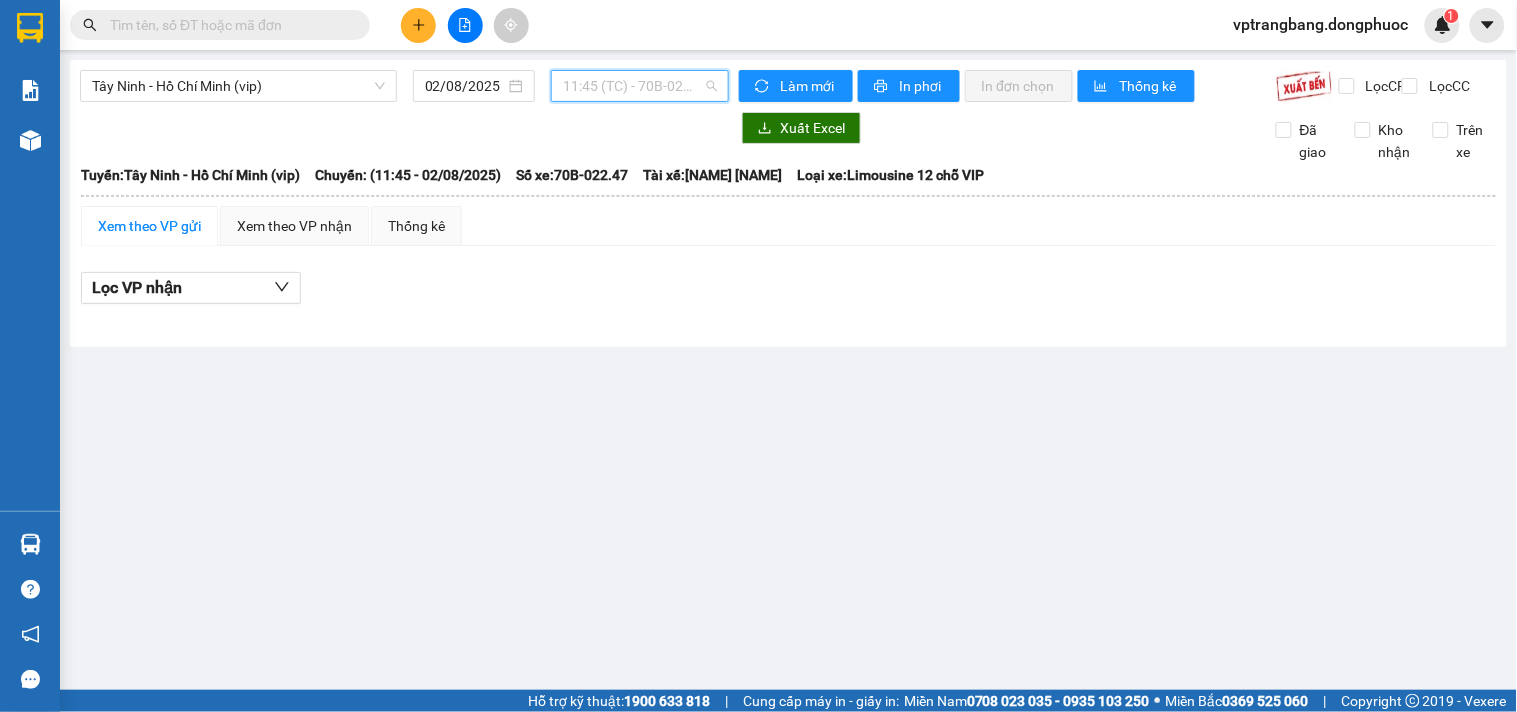 click on "11:45   (TC)   - 70B-022.47" at bounding box center (640, 86) 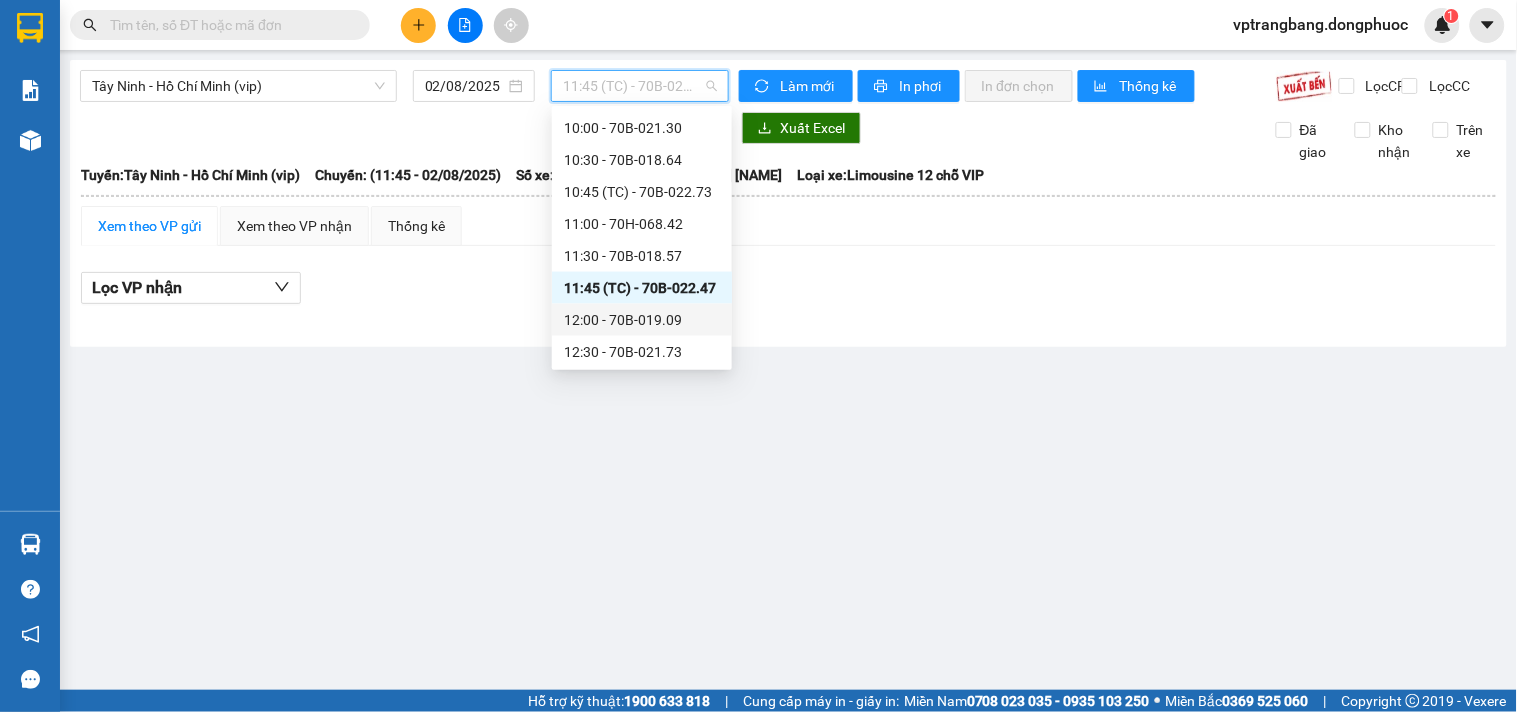 click on "12:00     - 70B-019.09" at bounding box center (642, 320) 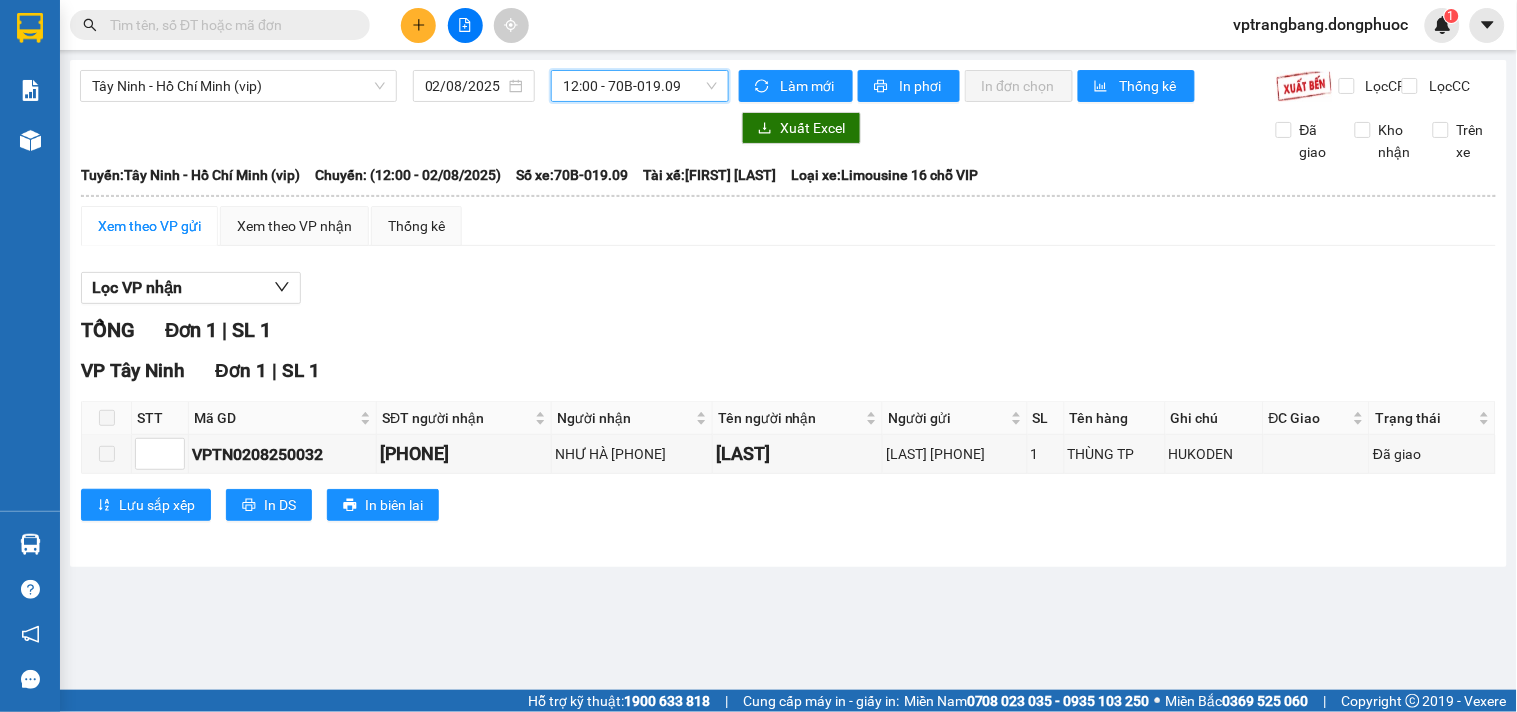 click on "12:00     - 70B-019.09" at bounding box center (640, 86) 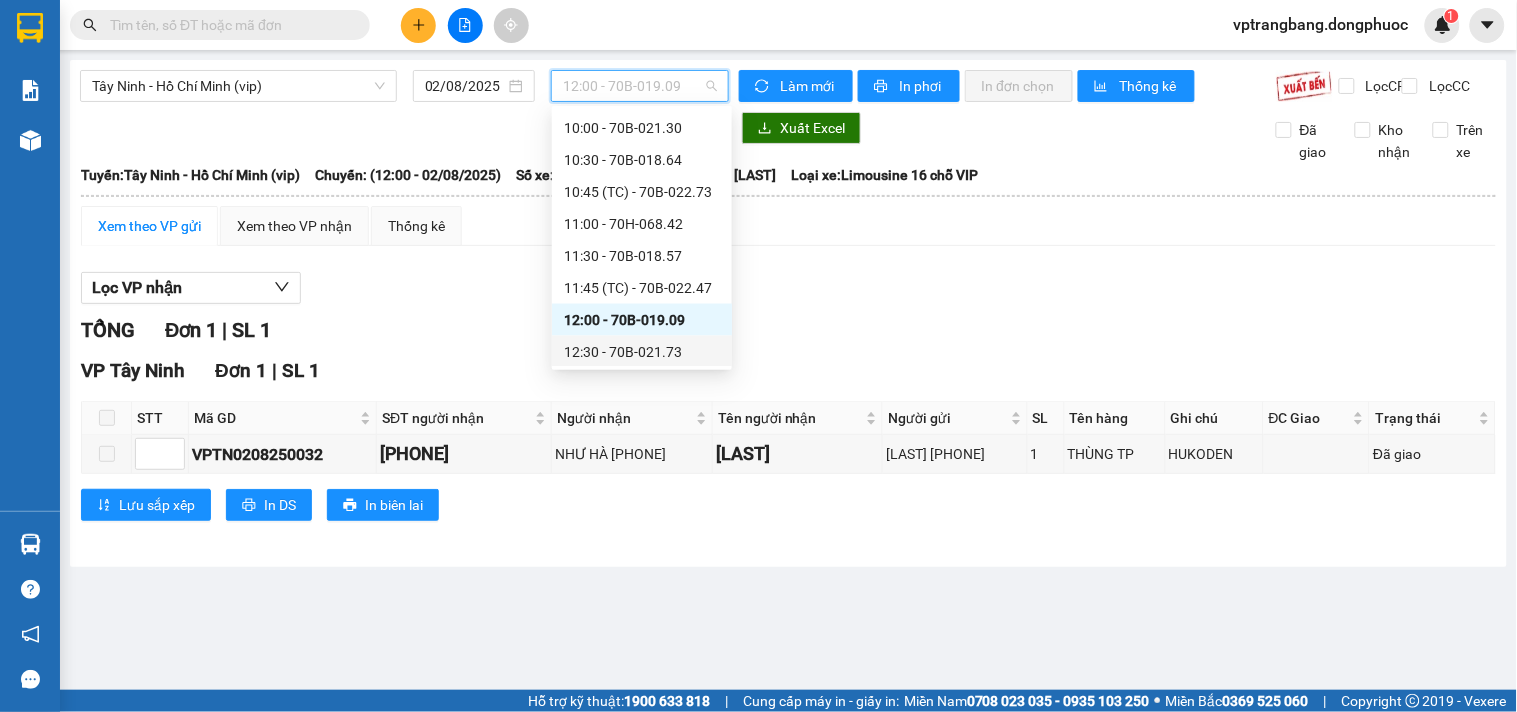 click on "12:30     - 70B-021.73" at bounding box center [642, 352] 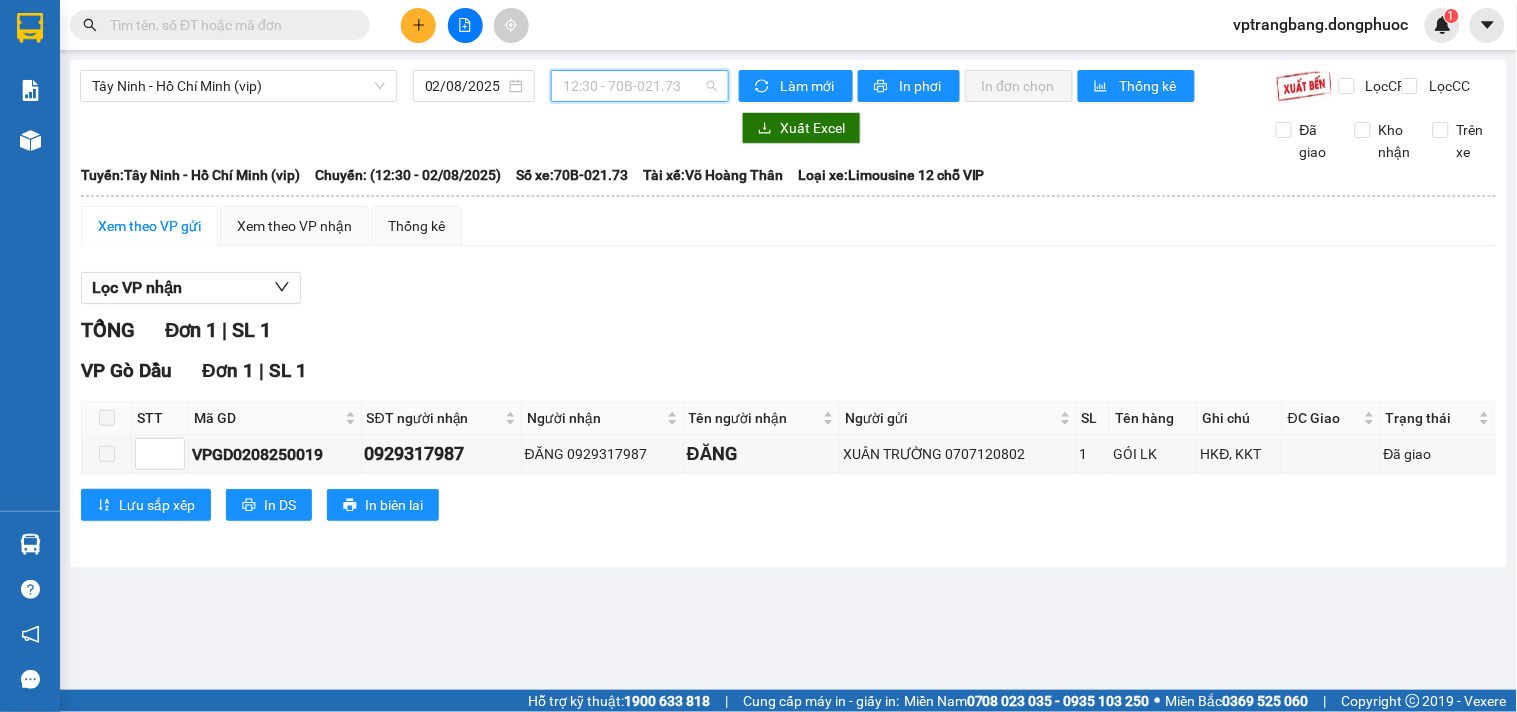 click on "12:30     - 70B-021.73" at bounding box center (640, 86) 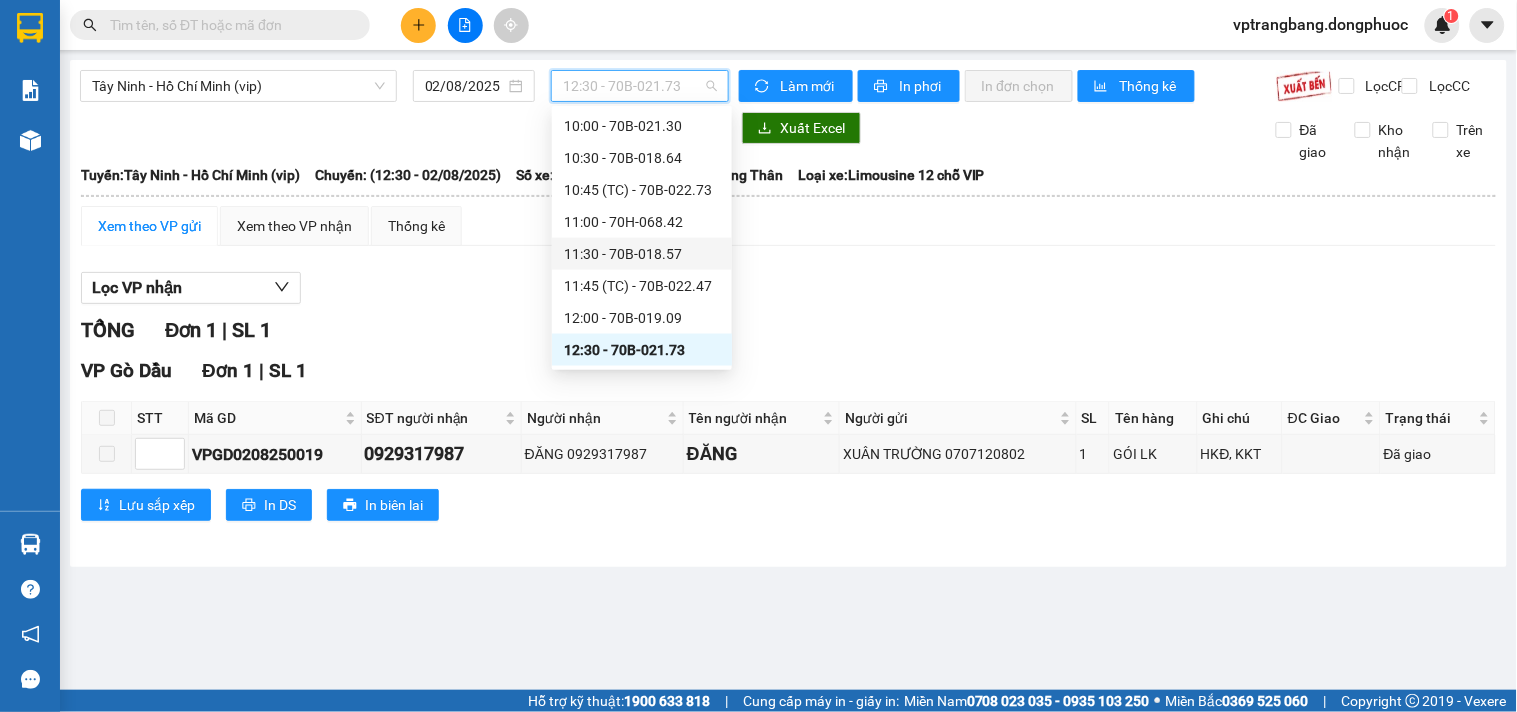 scroll, scrollTop: 815, scrollLeft: 0, axis: vertical 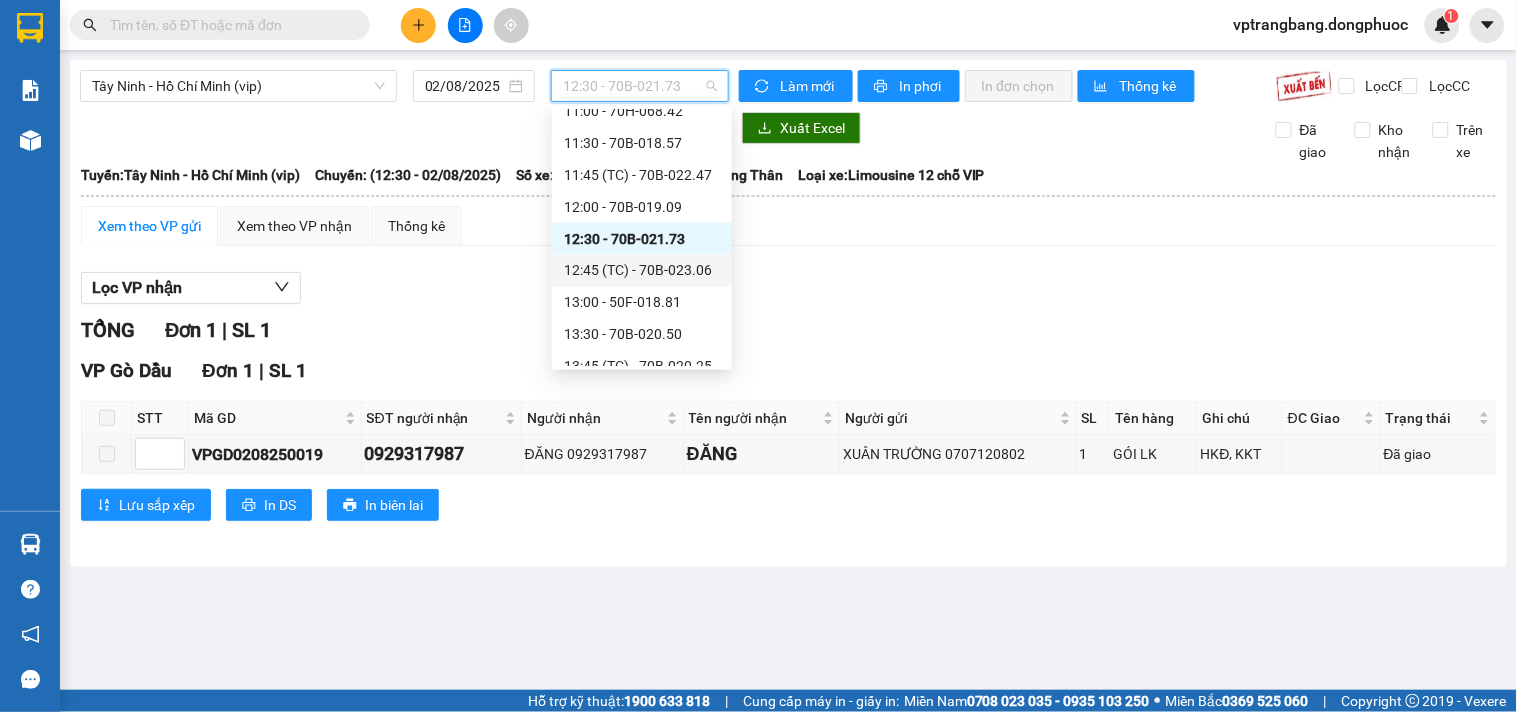 click on "12:45   (TC)   - 70B-023.06" at bounding box center [642, 271] 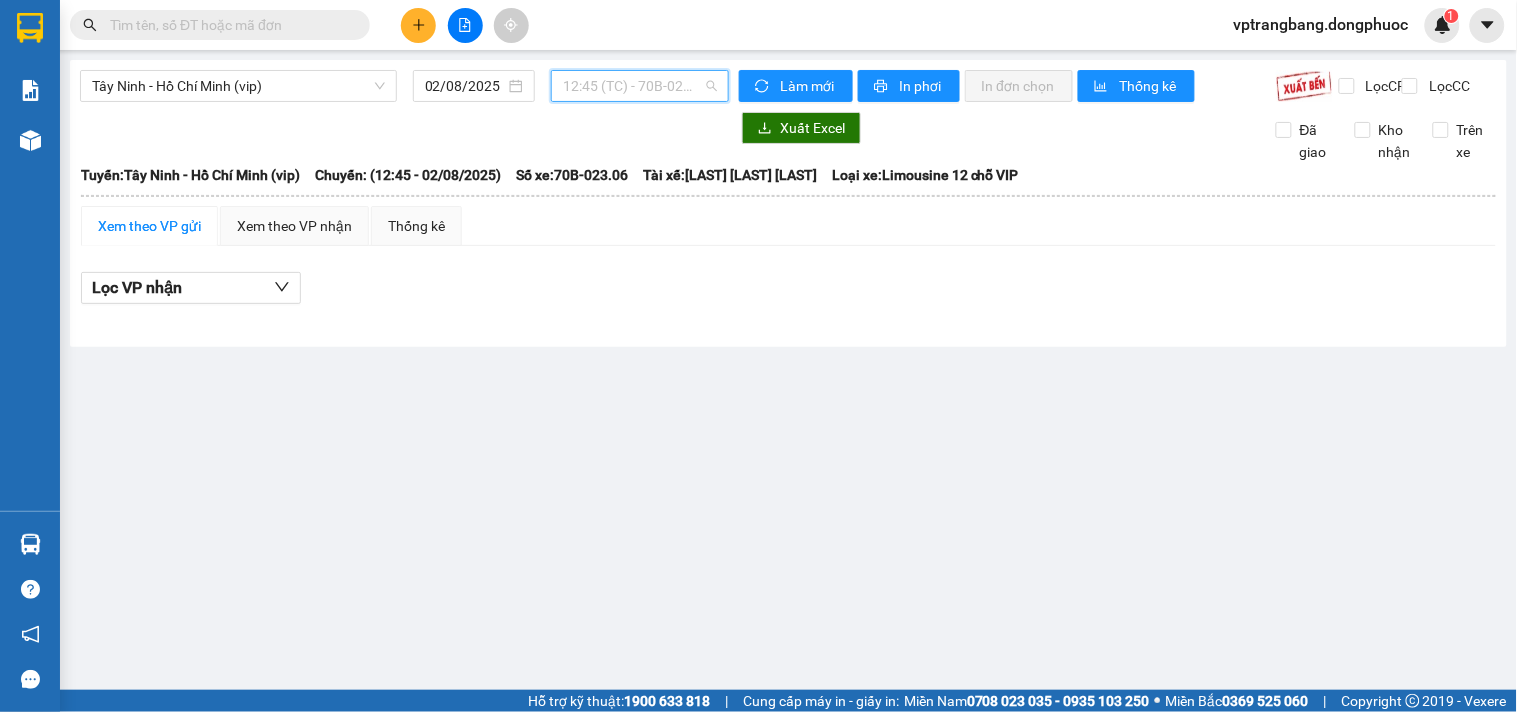 click on "12:45   (TC)   - 70B-023.06" at bounding box center (640, 86) 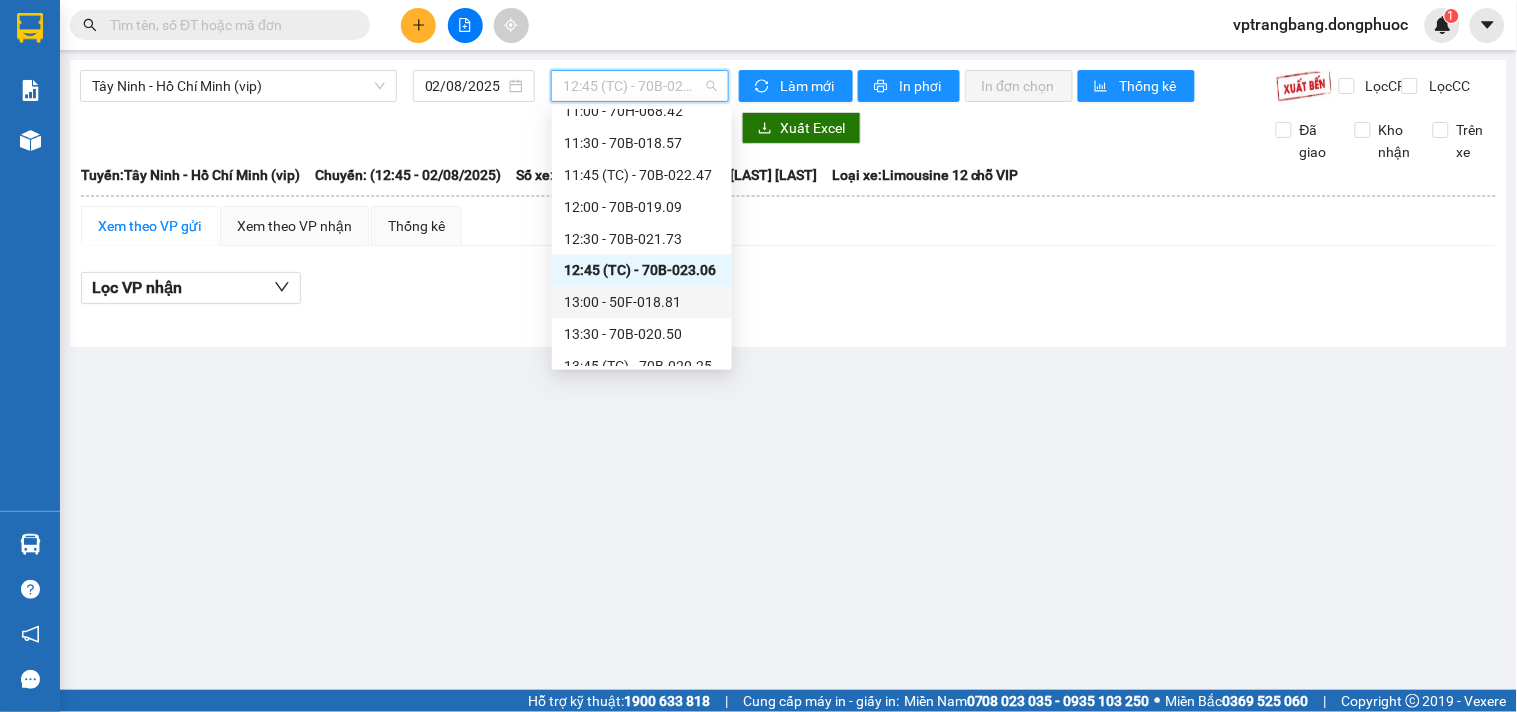 click on "13:00     - [VEHICLE_PLATE]" at bounding box center (642, 303) 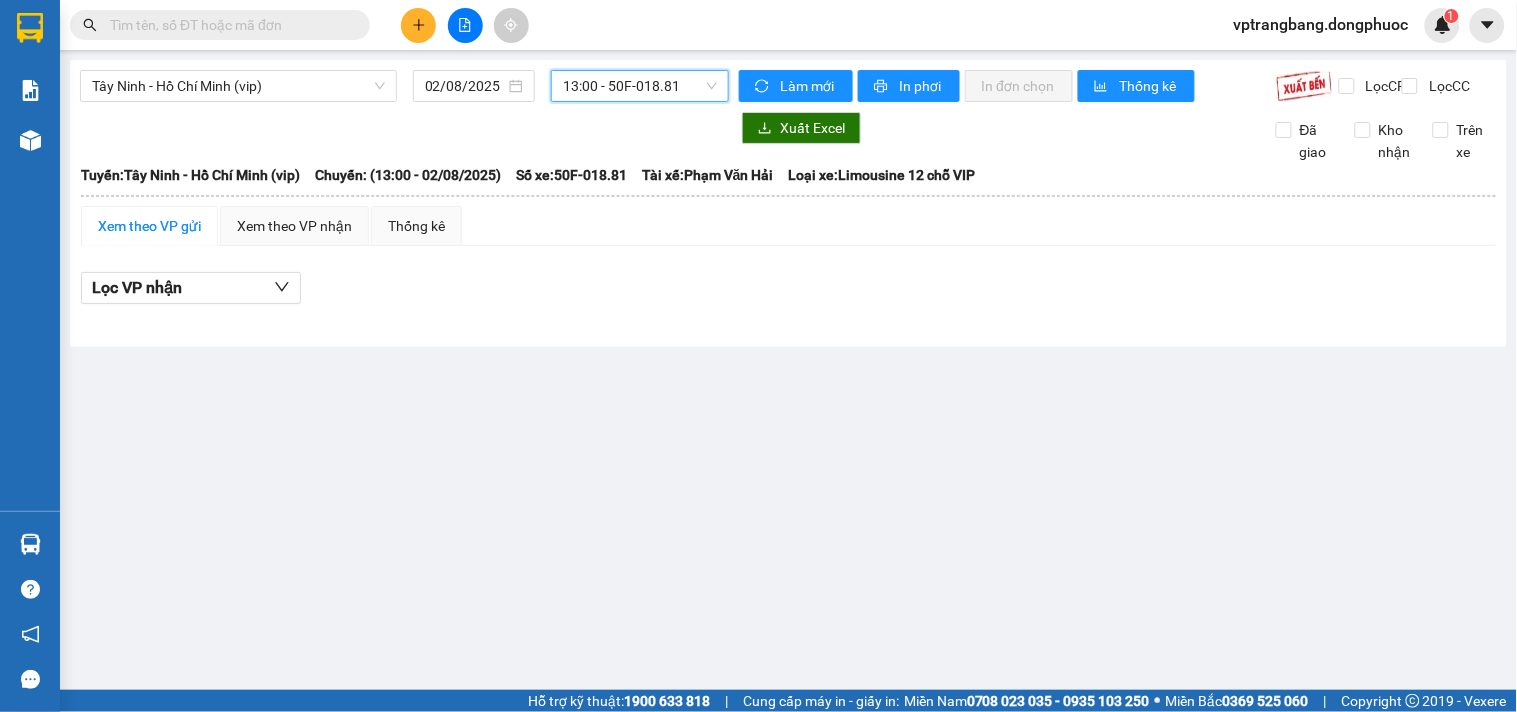 click on "13:00     - [VEHICLE_PLATE]" at bounding box center (640, 86) 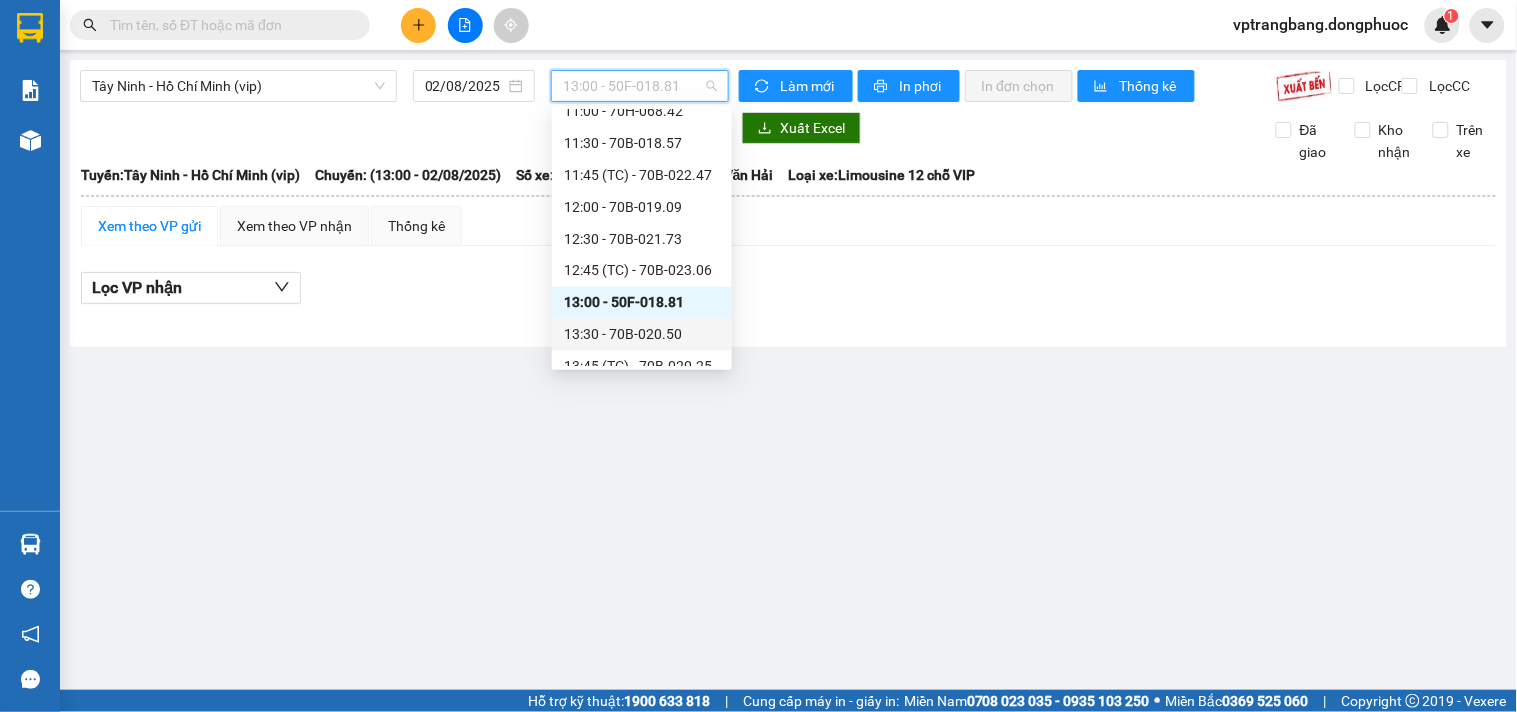 click on "13:30     - 70B-020.50" at bounding box center (642, 335) 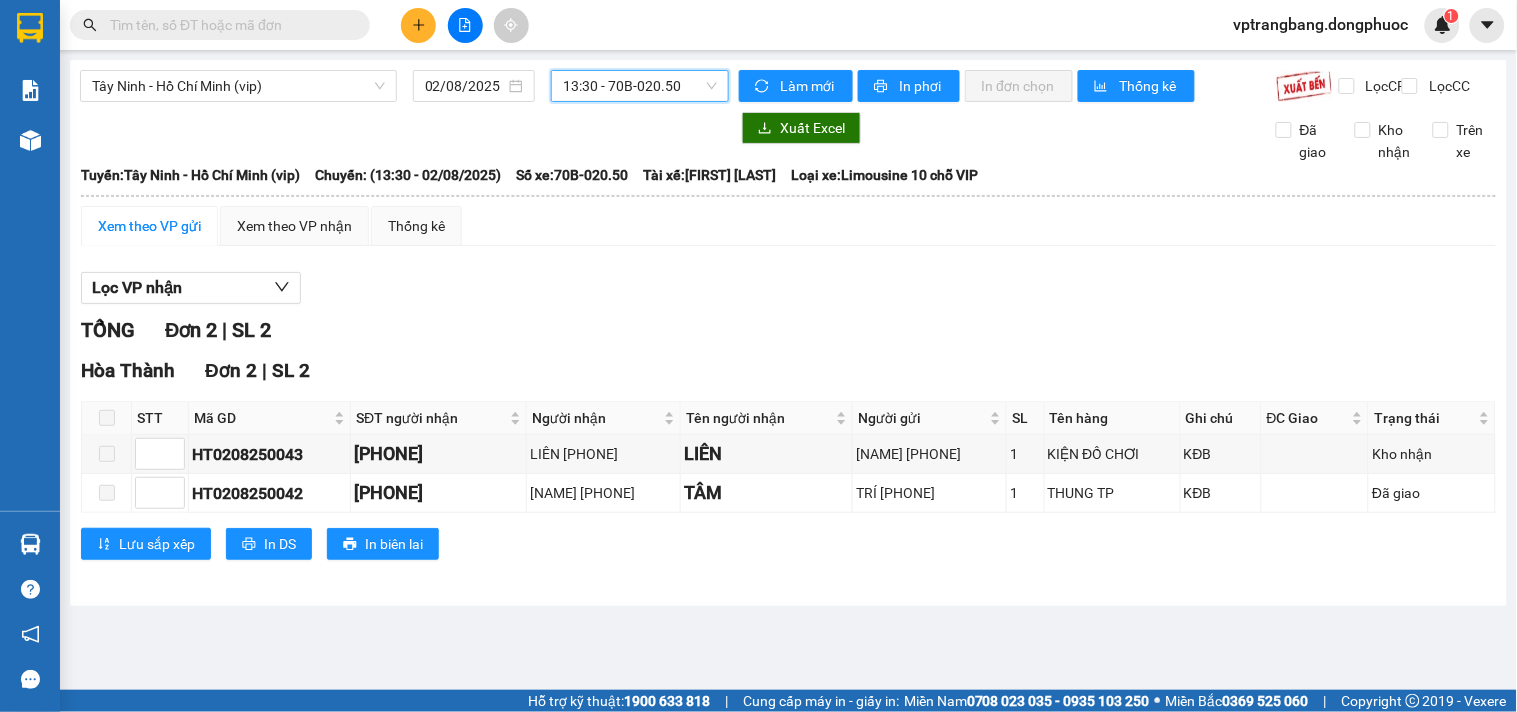 click on "13:30     - 70B-020.50" at bounding box center [640, 86] 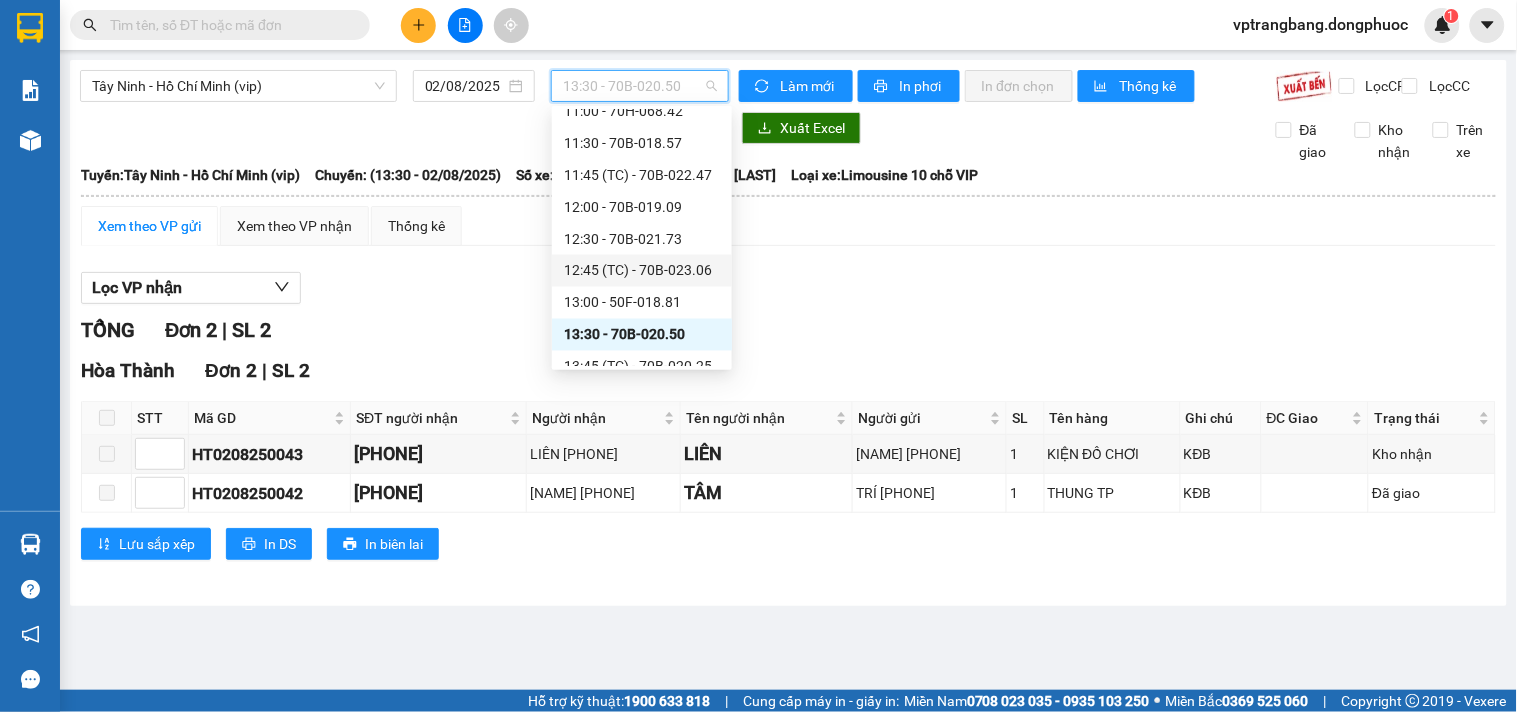 scroll, scrollTop: 926, scrollLeft: 0, axis: vertical 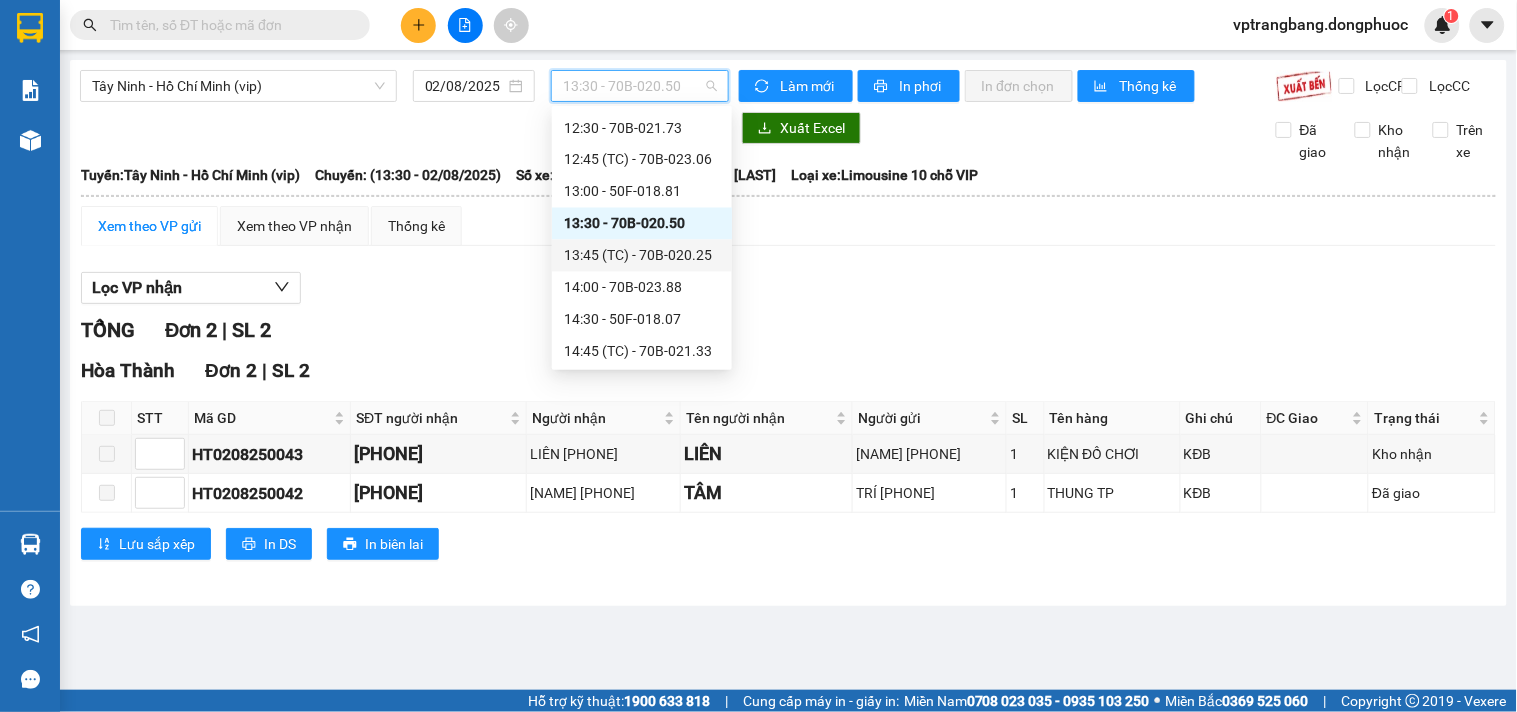 click on "13:45   (TC)   - [VEHICLE_PLATE]" at bounding box center [642, 256] 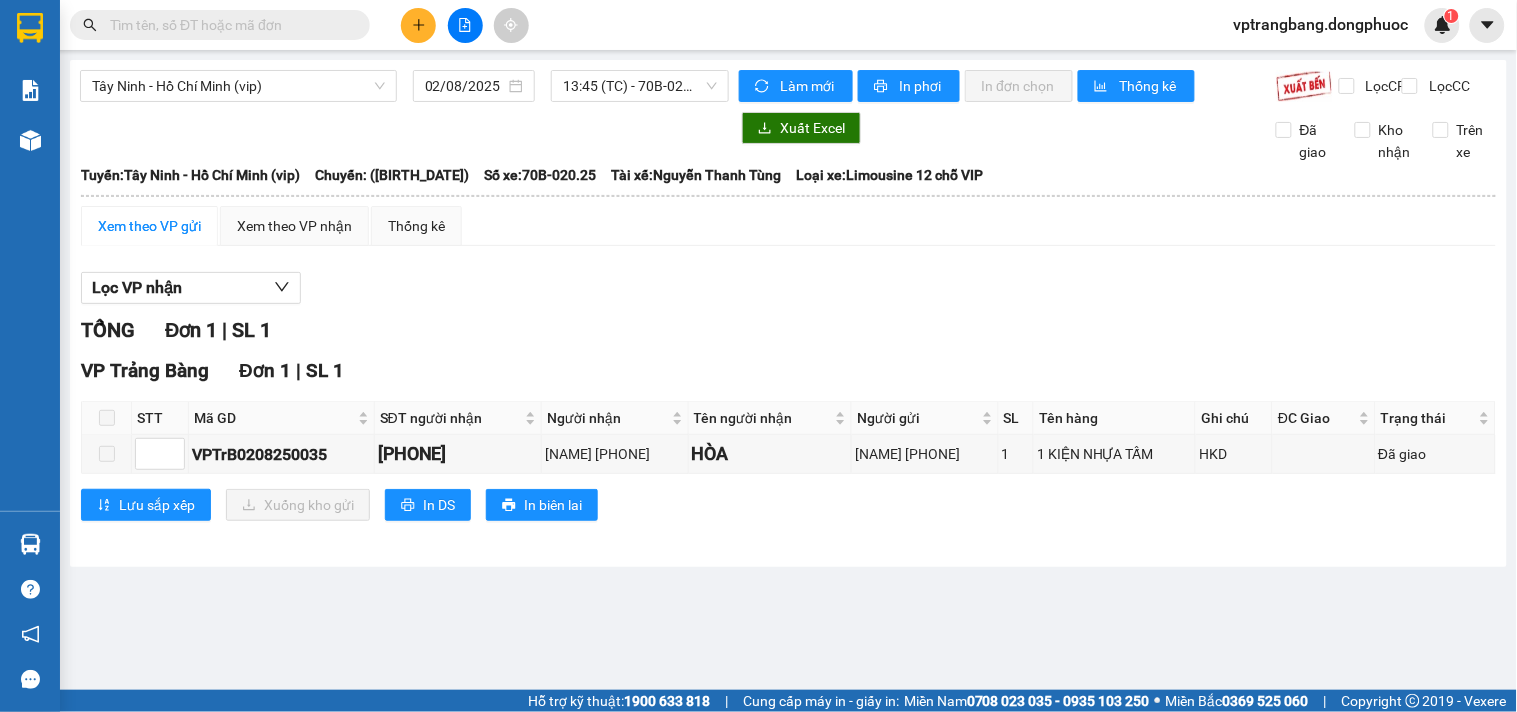 click on "TỔNG Đơn   1 | SL   1" at bounding box center (788, 330) 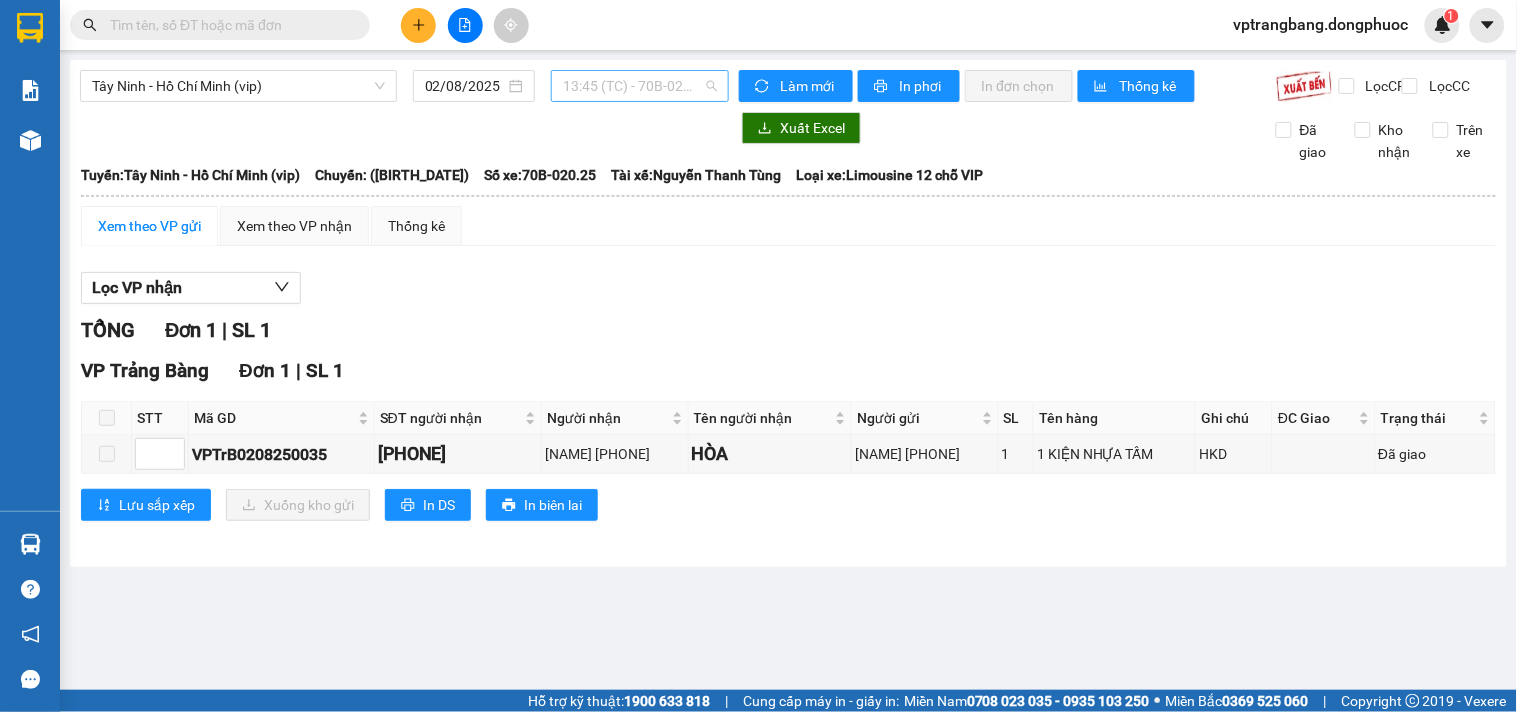 click on "13:45   (TC)   - [VEHICLE_PLATE]" at bounding box center (640, 86) 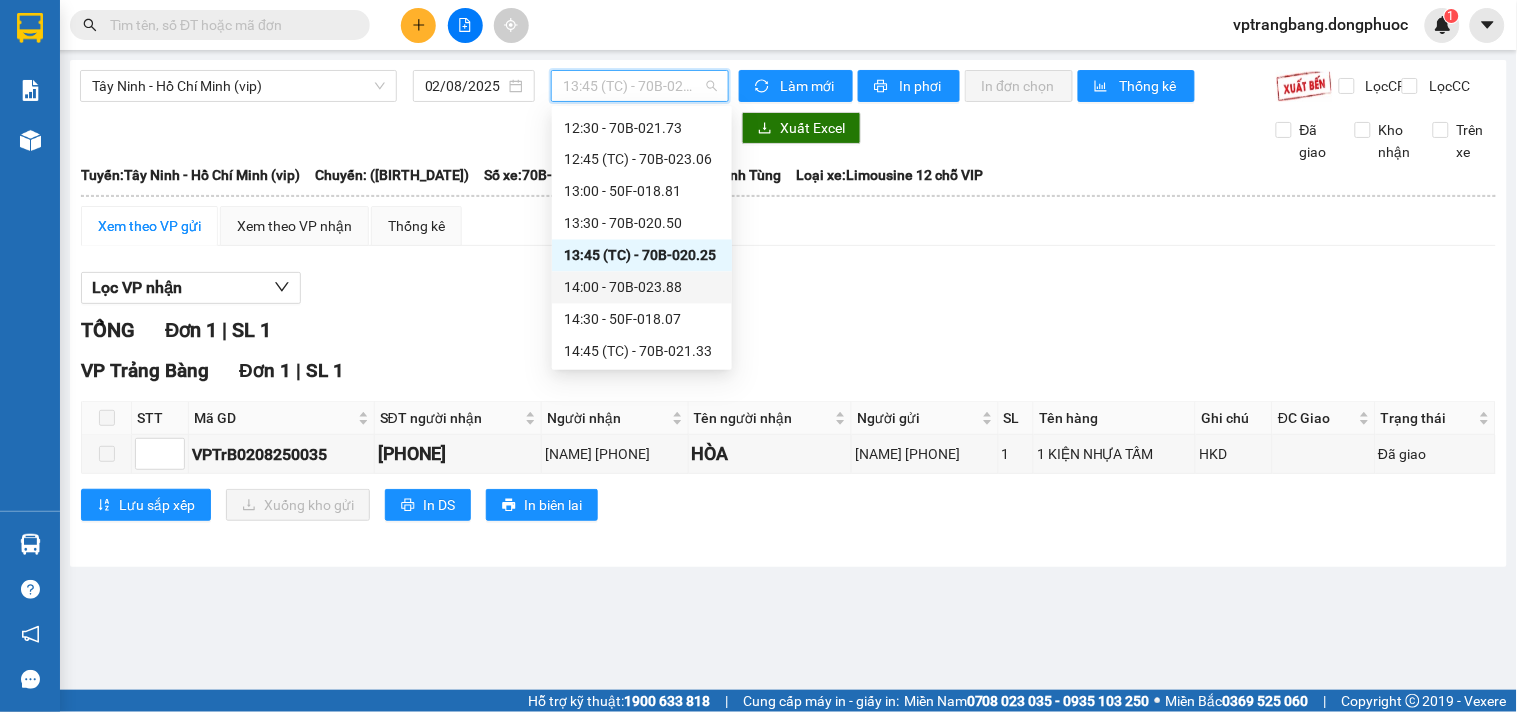 click on "14:00     - 70B-023.88" at bounding box center (642, 288) 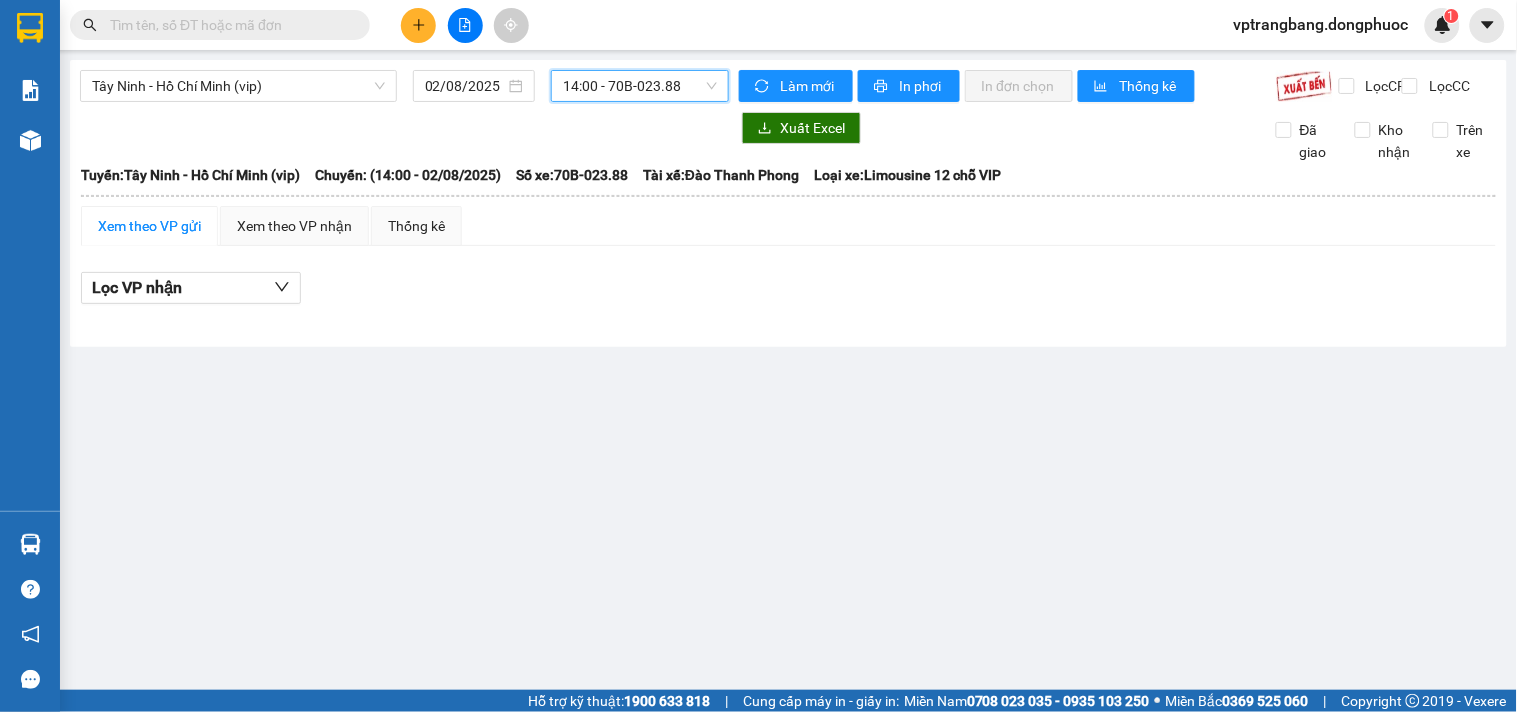 click on "14:00     - 70B-023.88" at bounding box center [640, 86] 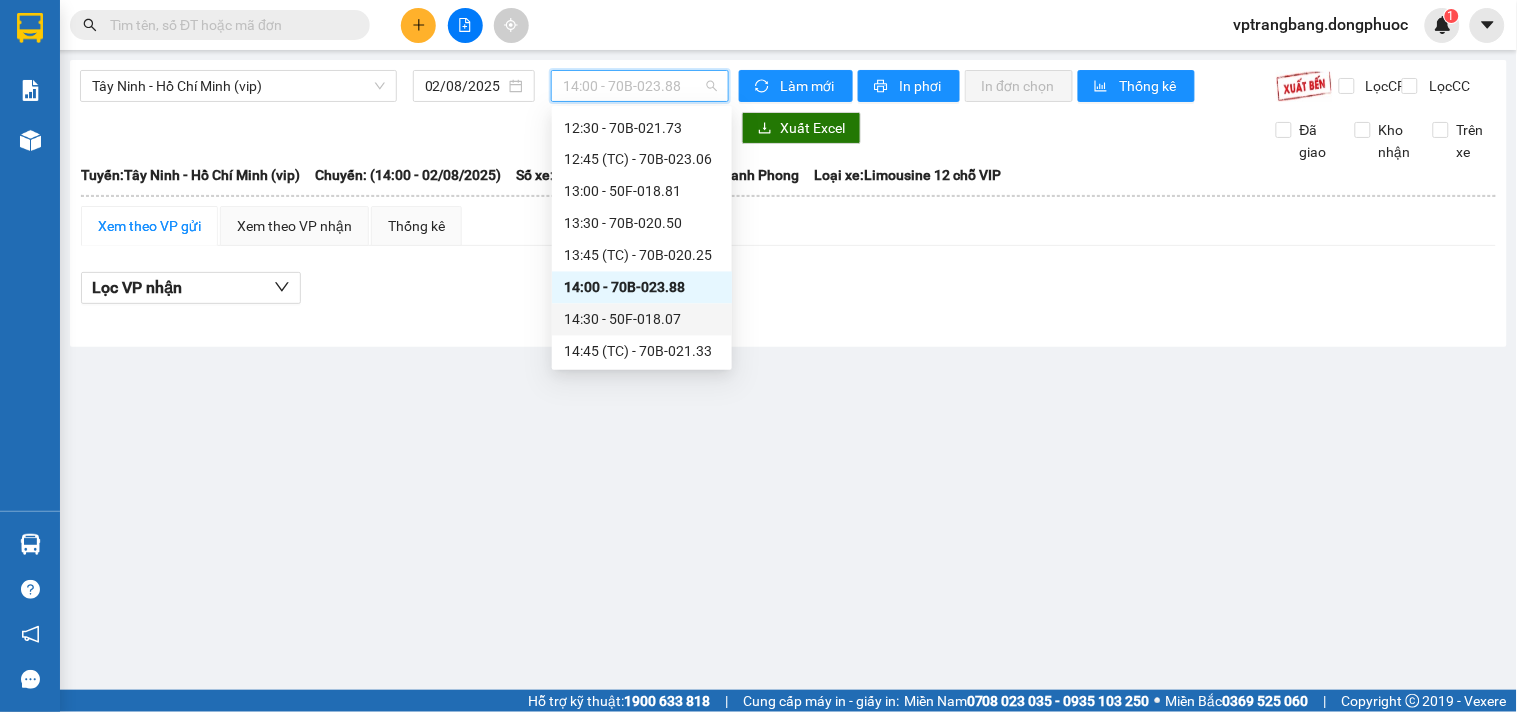 click on "14:30     - [VEHICLE_PLATE]" at bounding box center (642, 320) 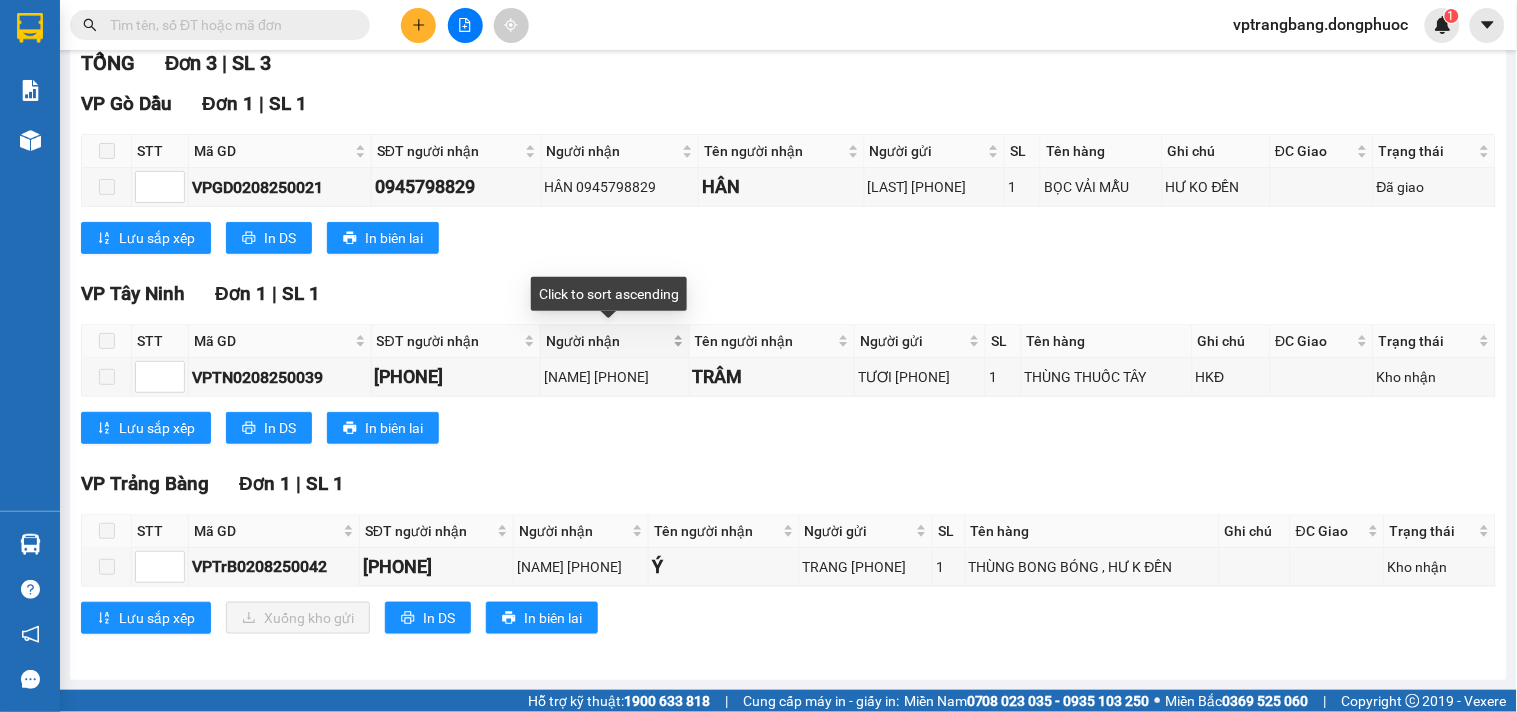 scroll, scrollTop: 0, scrollLeft: 0, axis: both 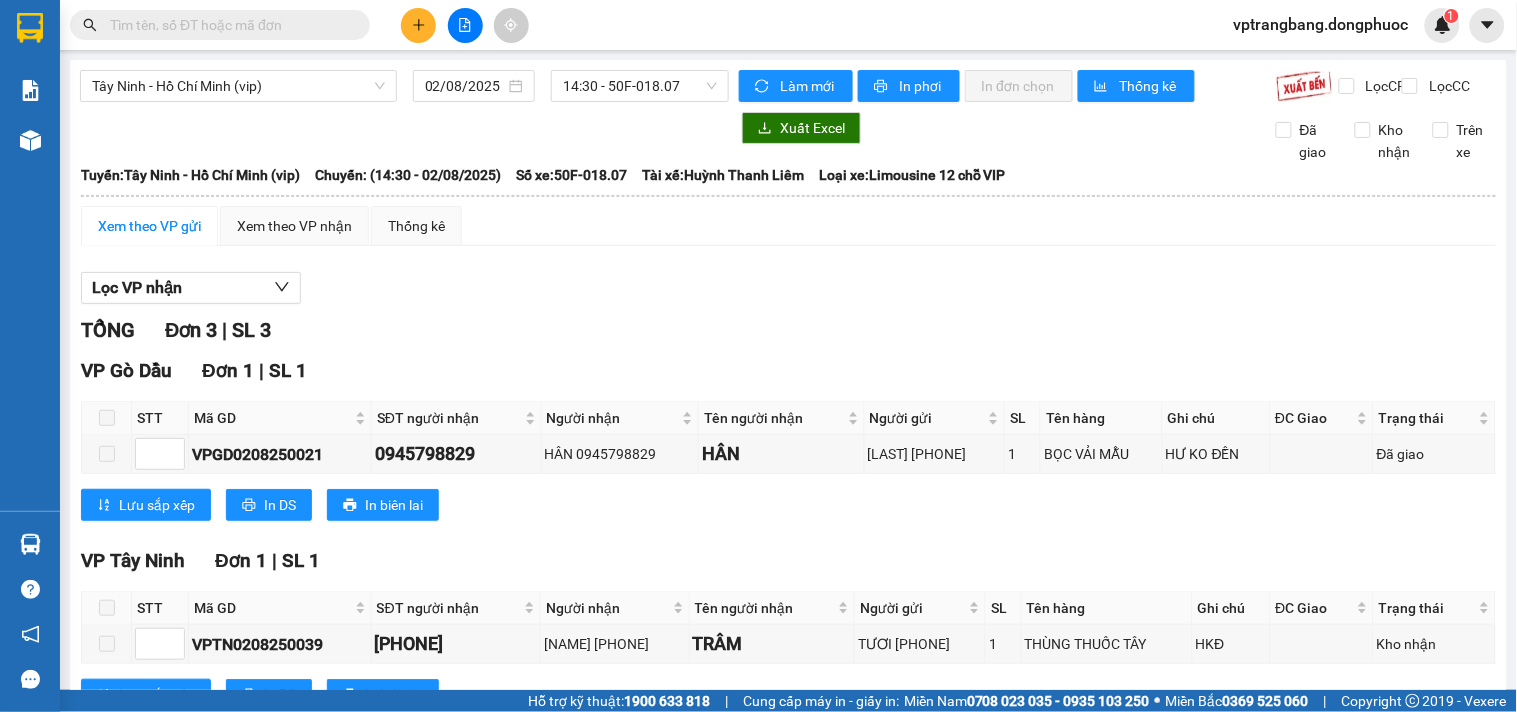 click on "Lọc VP nhận" at bounding box center (788, 288) 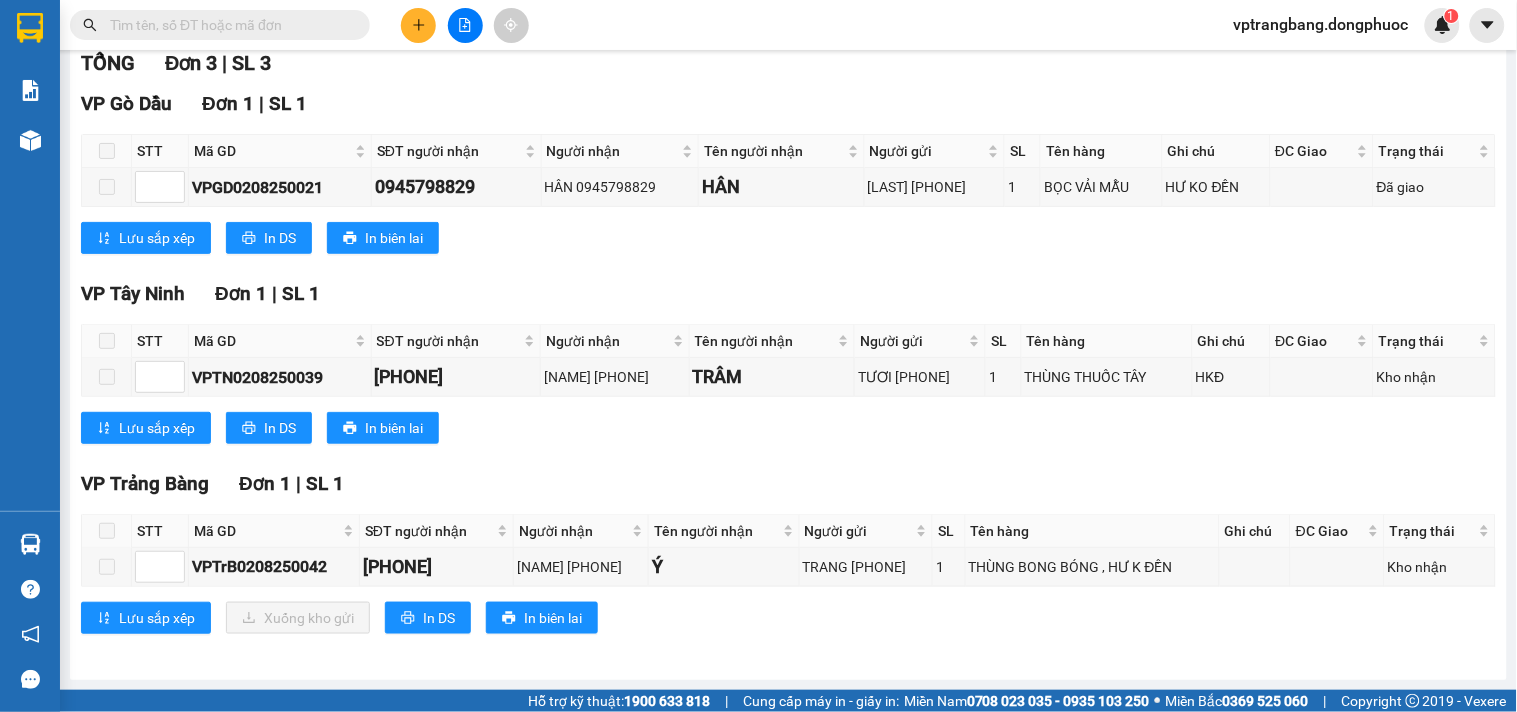 scroll, scrollTop: 0, scrollLeft: 0, axis: both 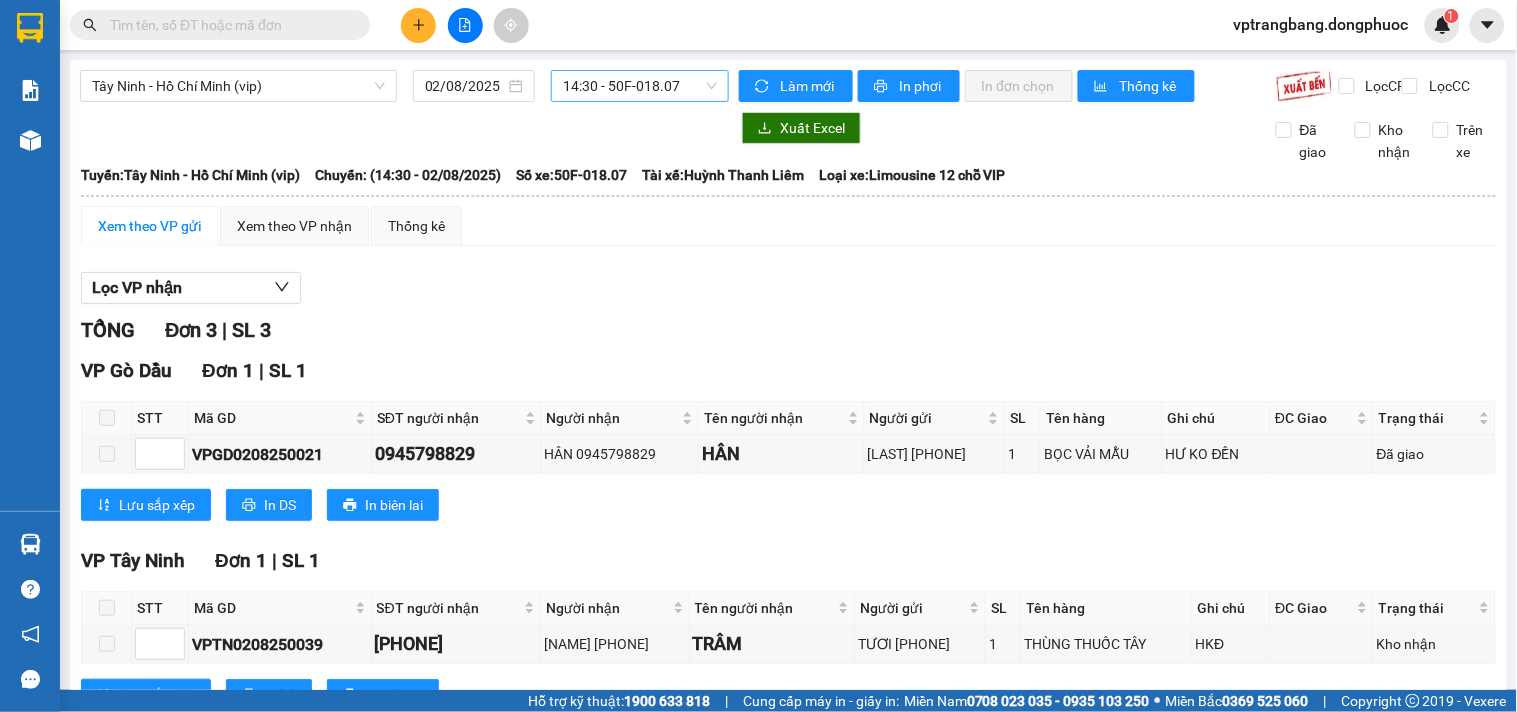 click on "14:30     - [VEHICLE_PLATE]" at bounding box center (640, 86) 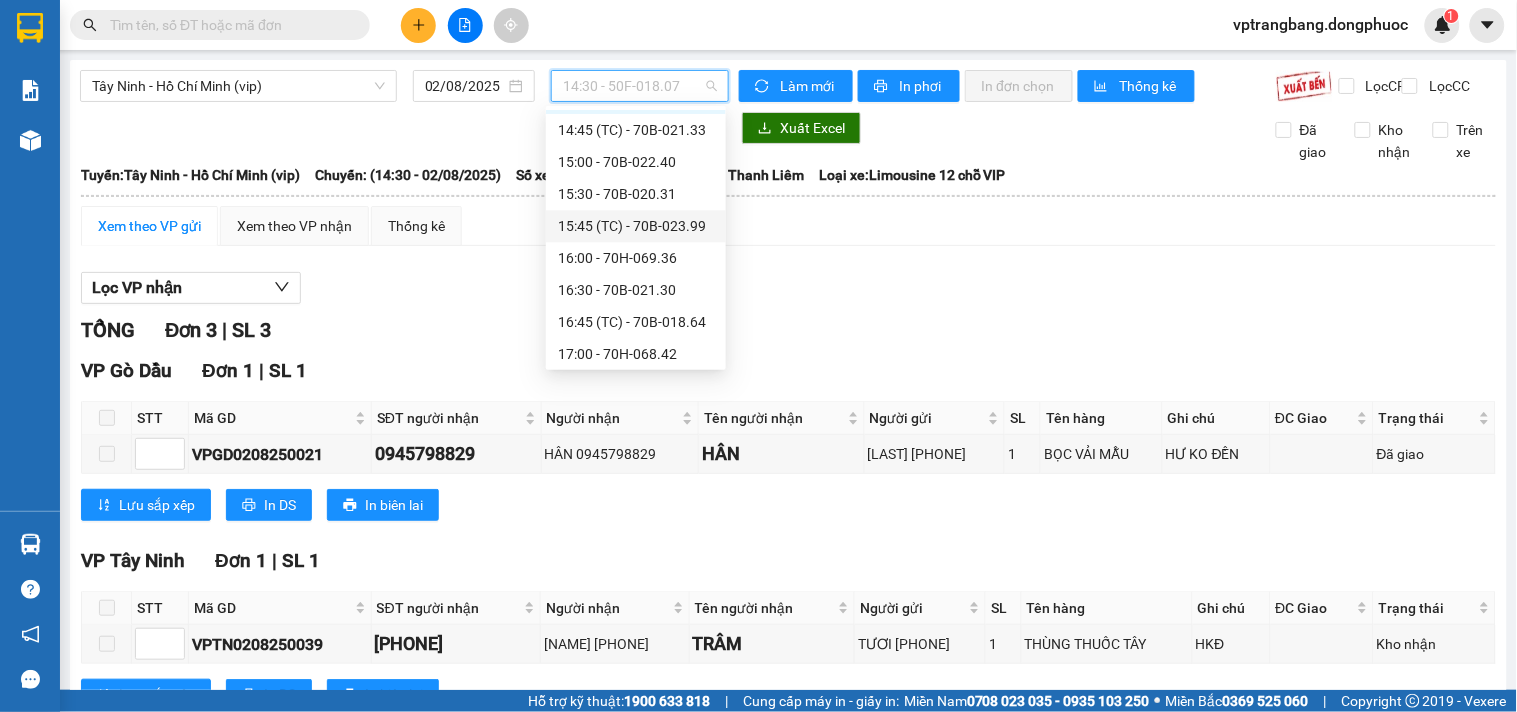 scroll, scrollTop: 1037, scrollLeft: 0, axis: vertical 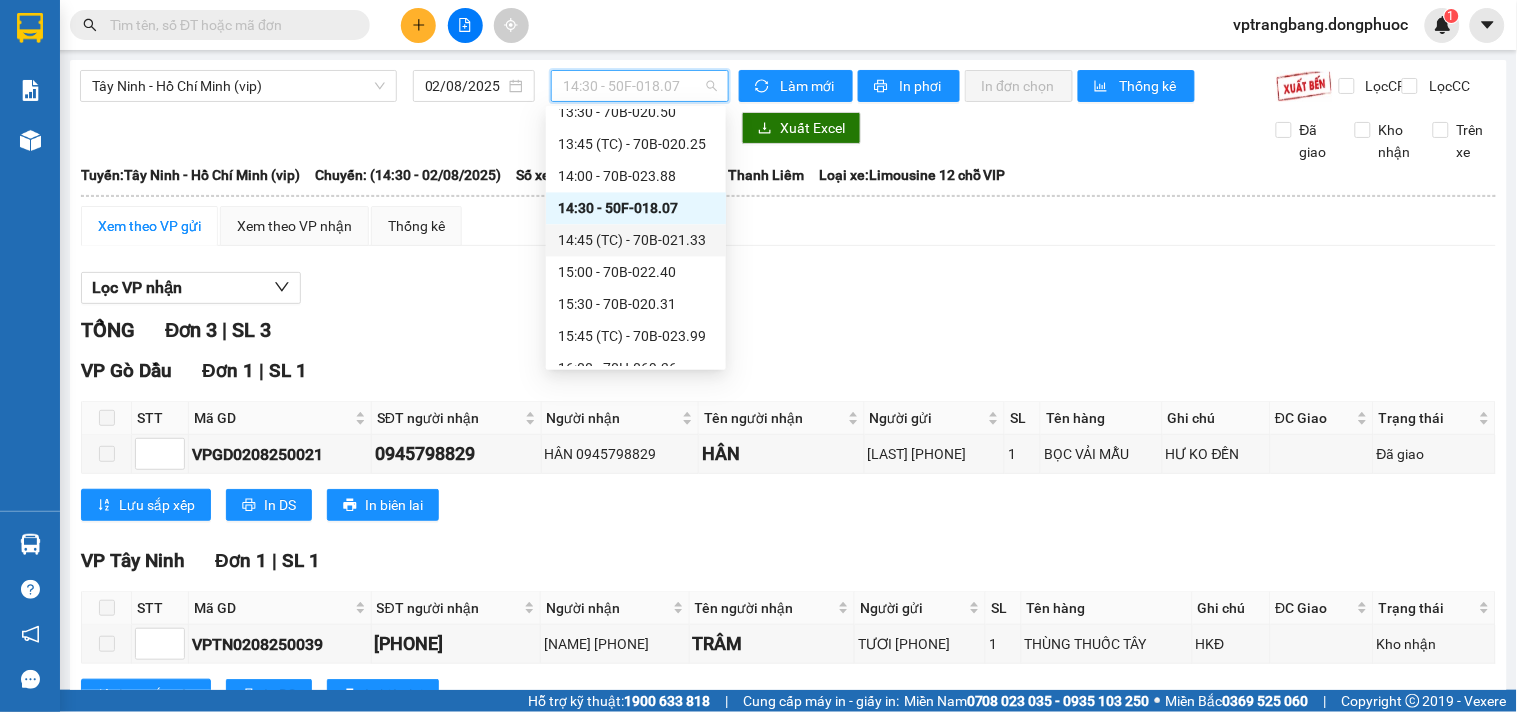 click on "14:45   (TC)   - 70B-021.33" at bounding box center (636, 241) 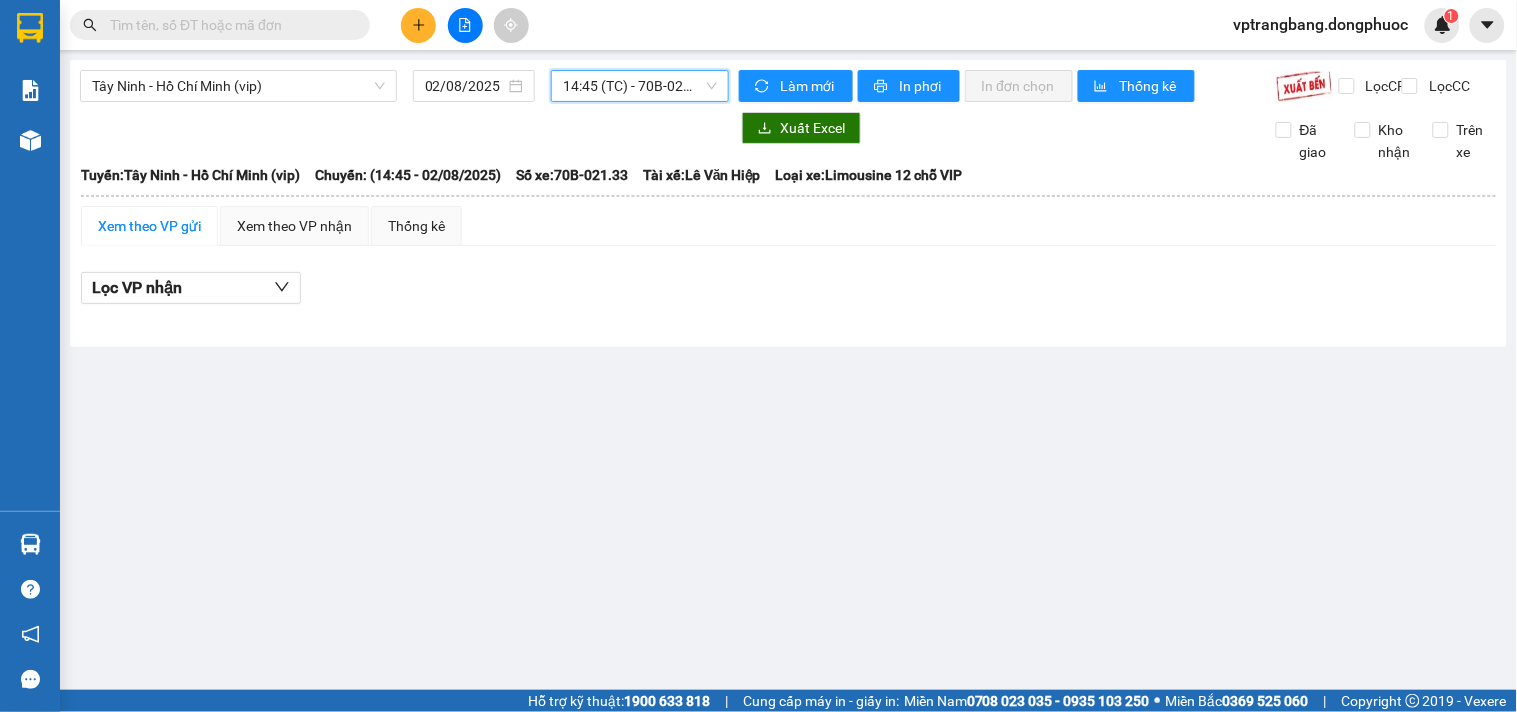 click on "14:45   (TC)   - 70B-021.33" at bounding box center (640, 86) 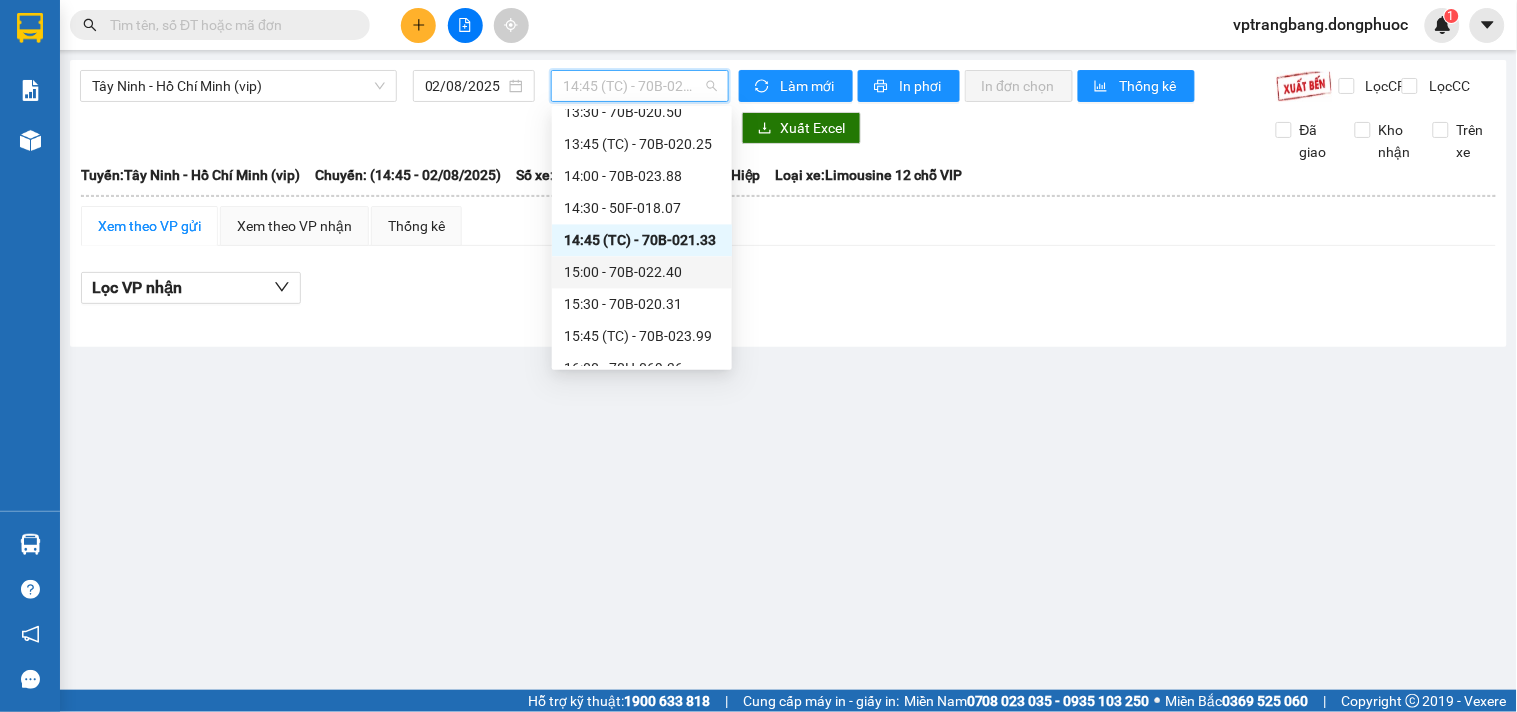 click on "15:00     - [VEHICLE_PLATE]" at bounding box center (642, 273) 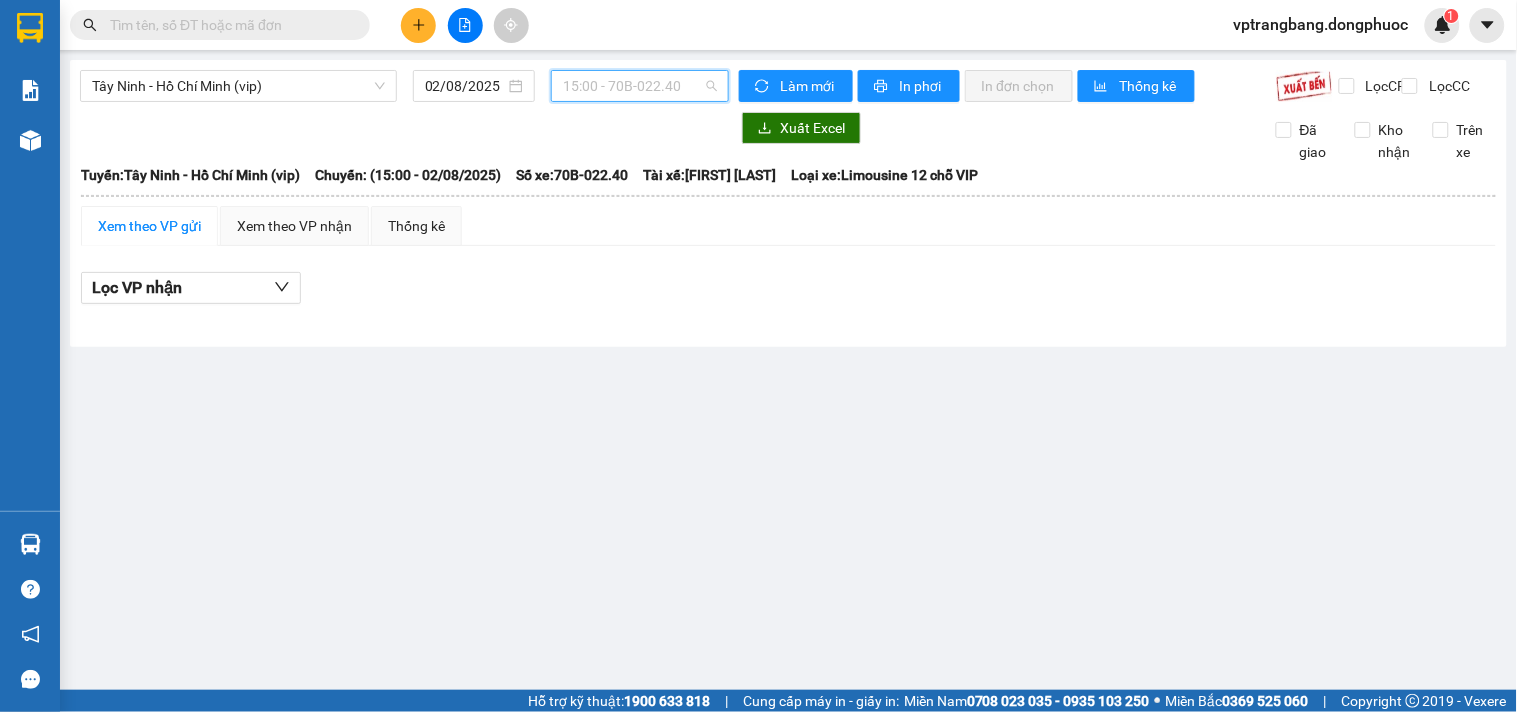 drag, startPoint x: 634, startPoint y: 93, endPoint x: 635, endPoint y: 168, distance: 75.00667 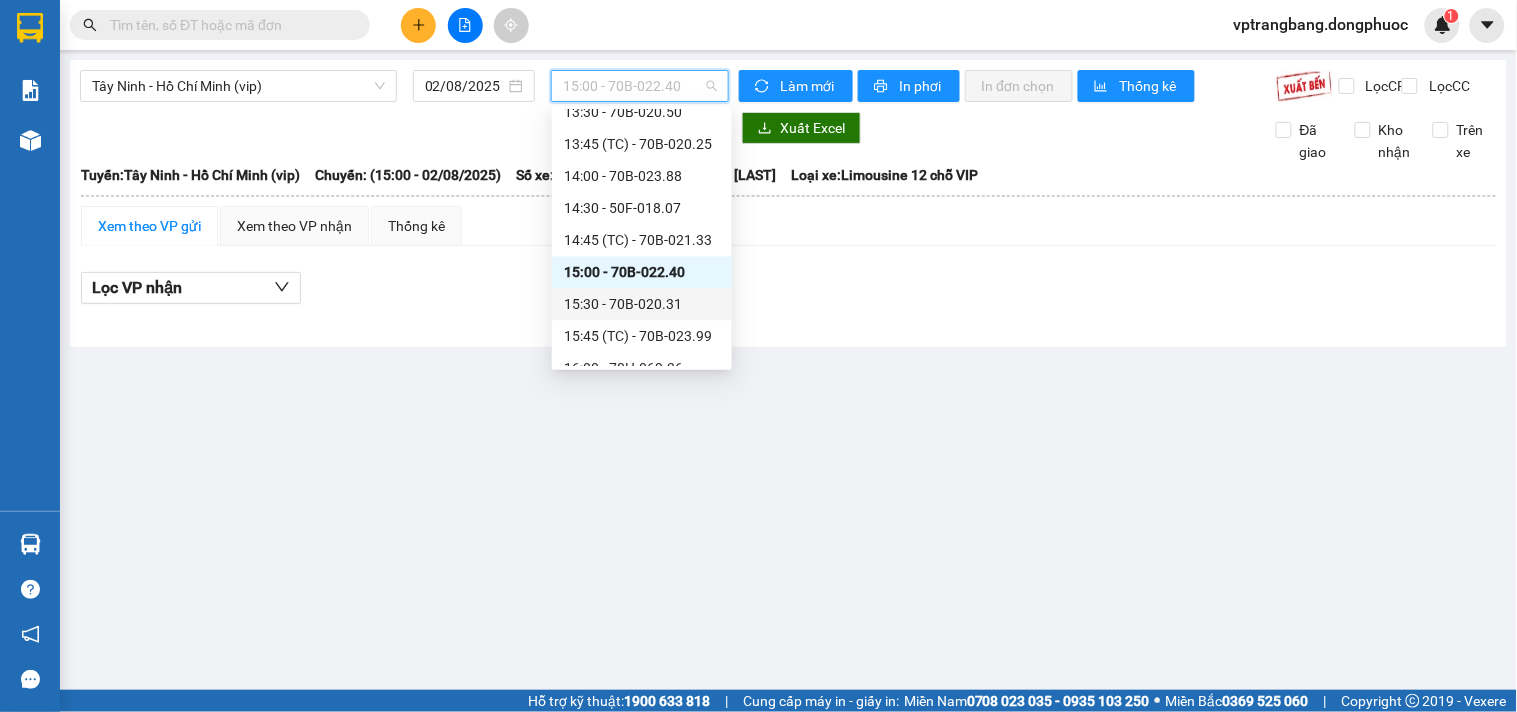 click on "15:30     - 70B-020.31" at bounding box center [642, 305] 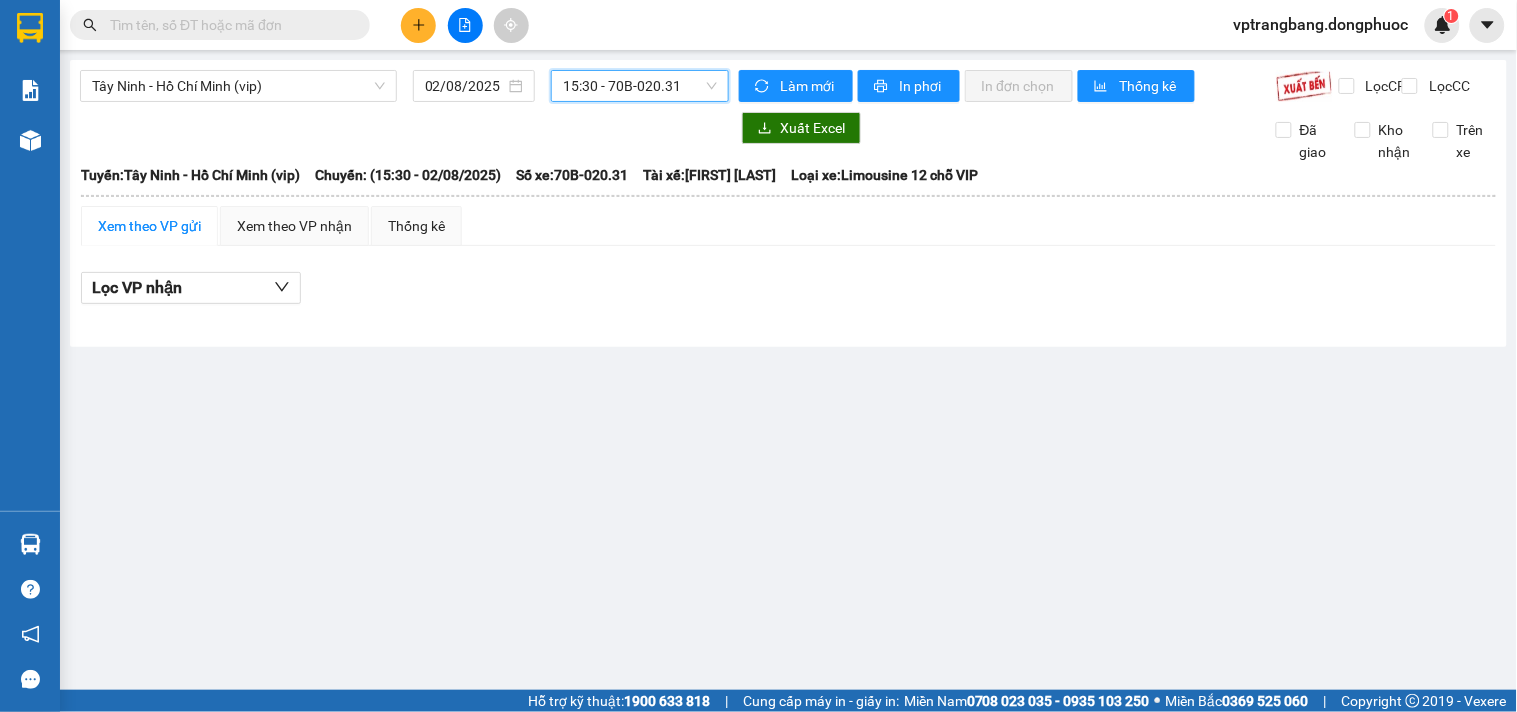 click on "15:30     - 70B-020.31" at bounding box center [640, 86] 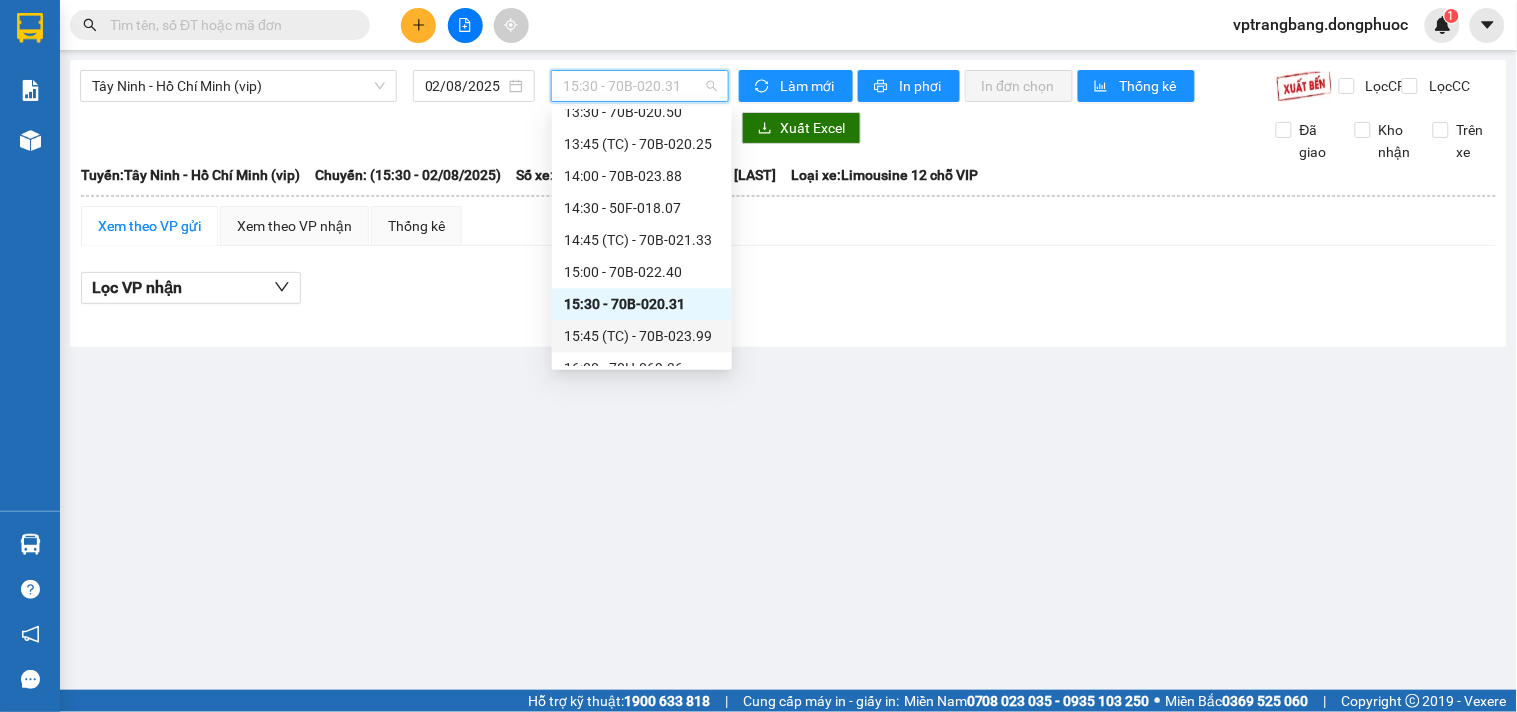 click on "15:45   (TC)   - 70B-023.99" at bounding box center (642, 337) 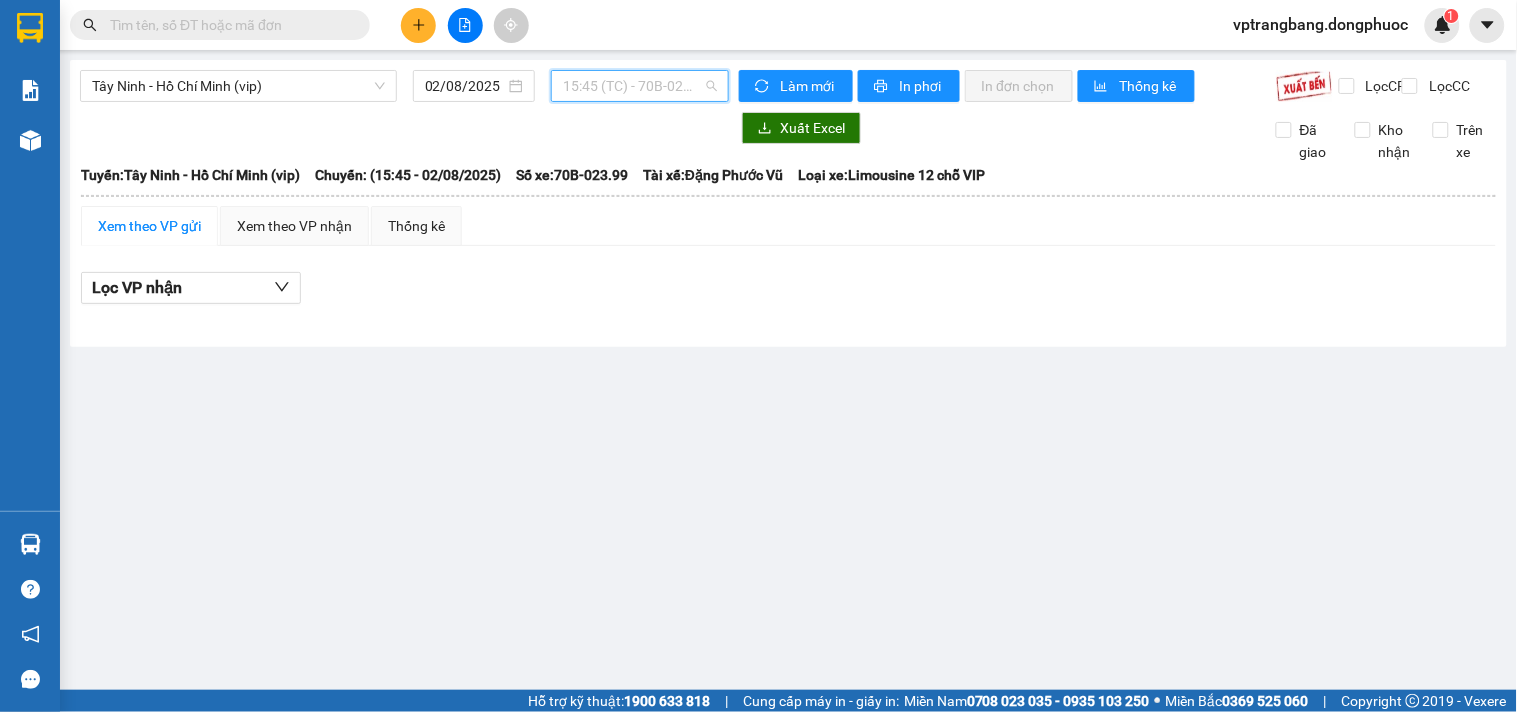 click on "15:45   (TC)   - 70B-023.99" at bounding box center [640, 86] 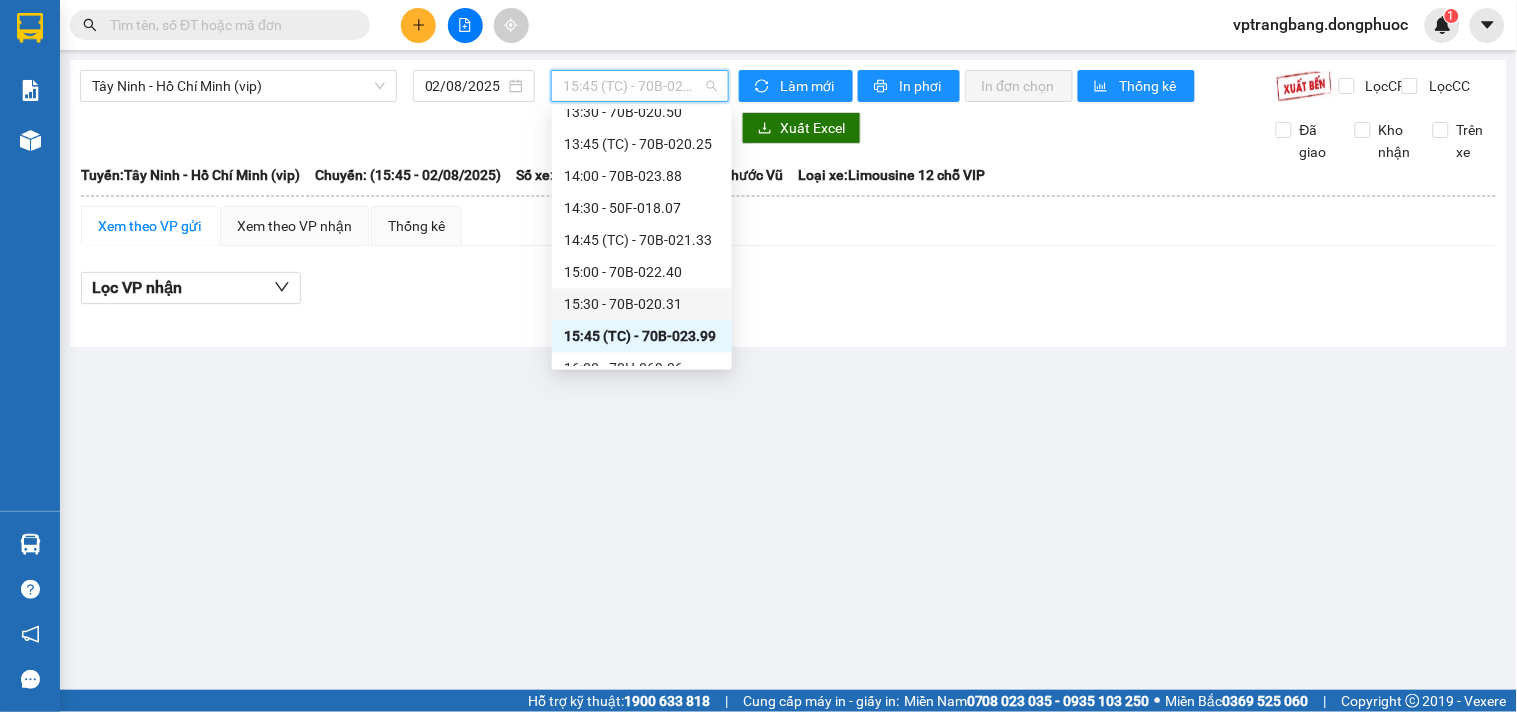 scroll, scrollTop: 1148, scrollLeft: 0, axis: vertical 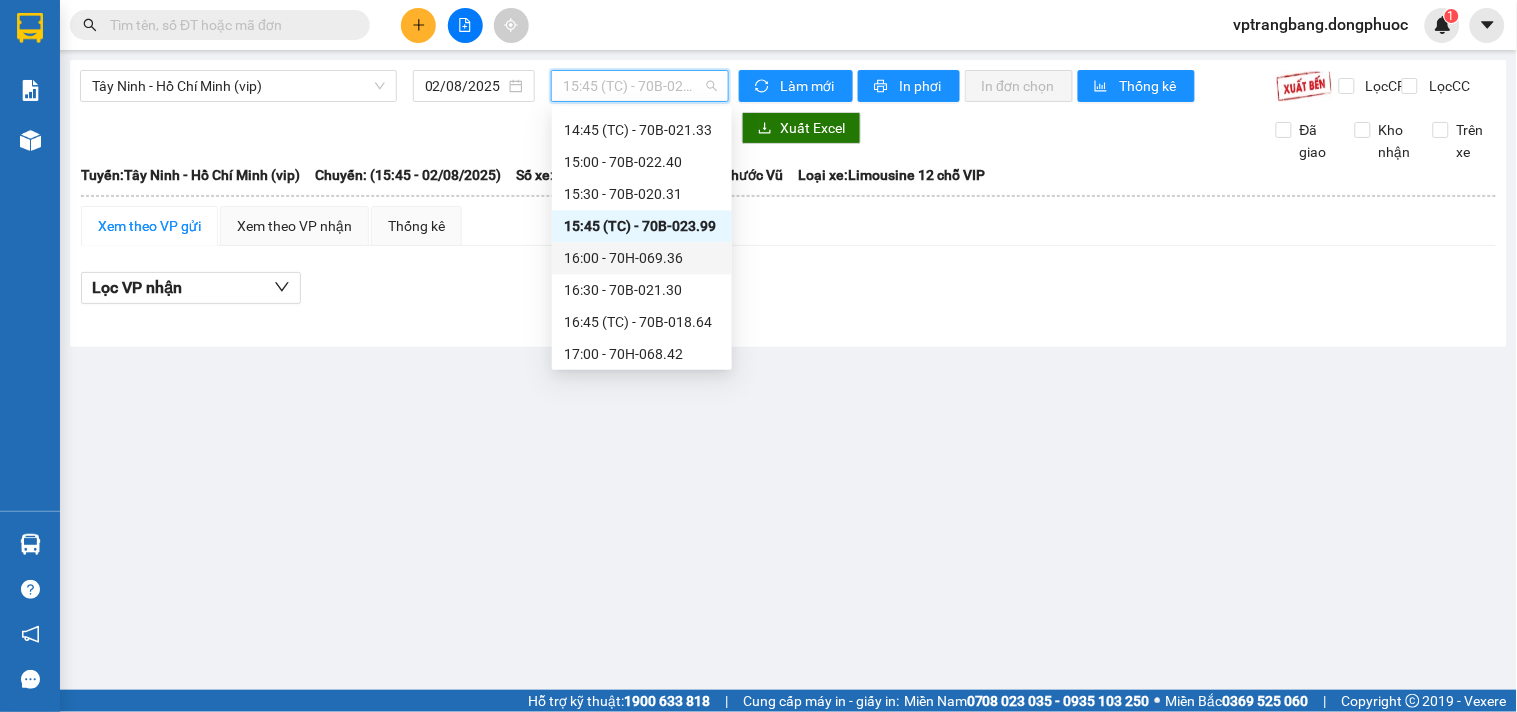 click on "16:00     - [VEHICLE_PLATE]" at bounding box center (642, 258) 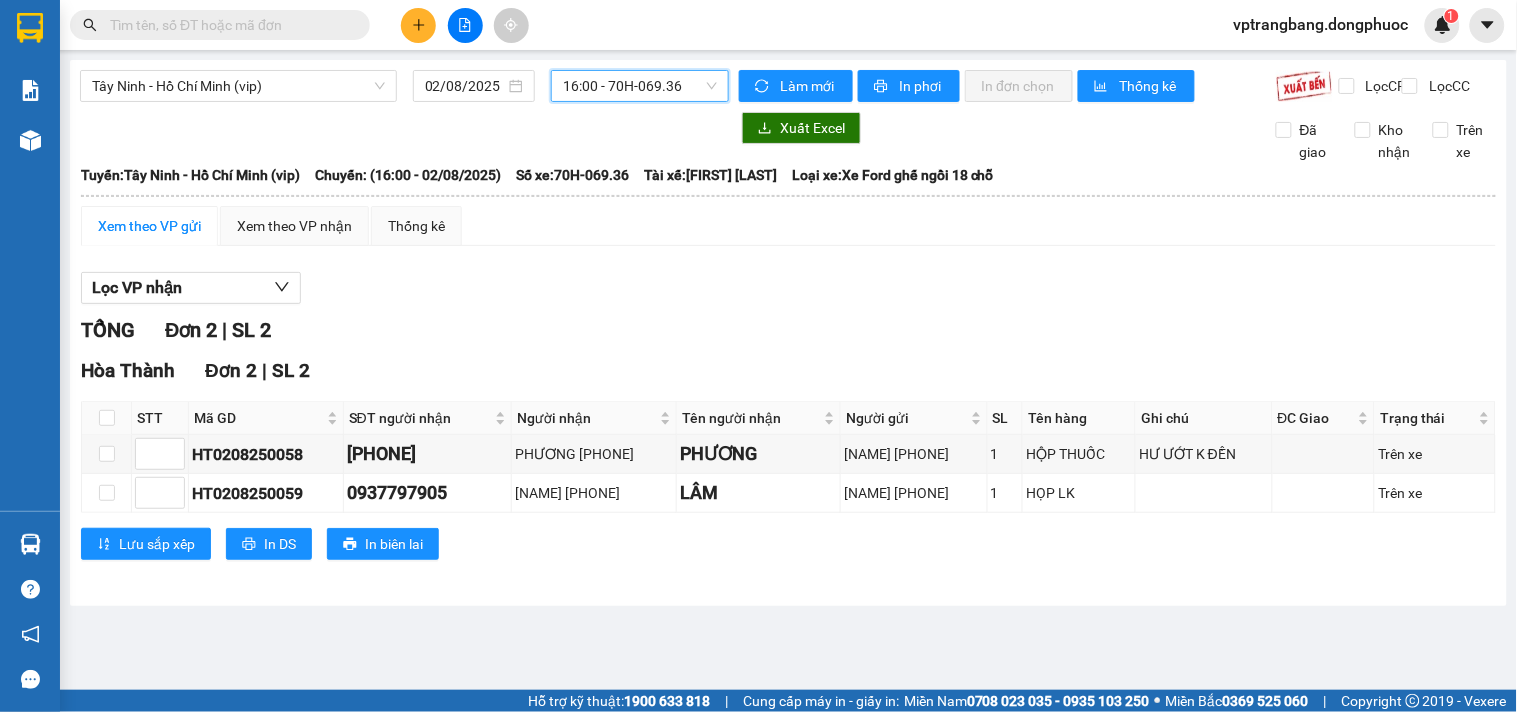 click on "16:00     - [VEHICLE_PLATE]" at bounding box center [640, 86] 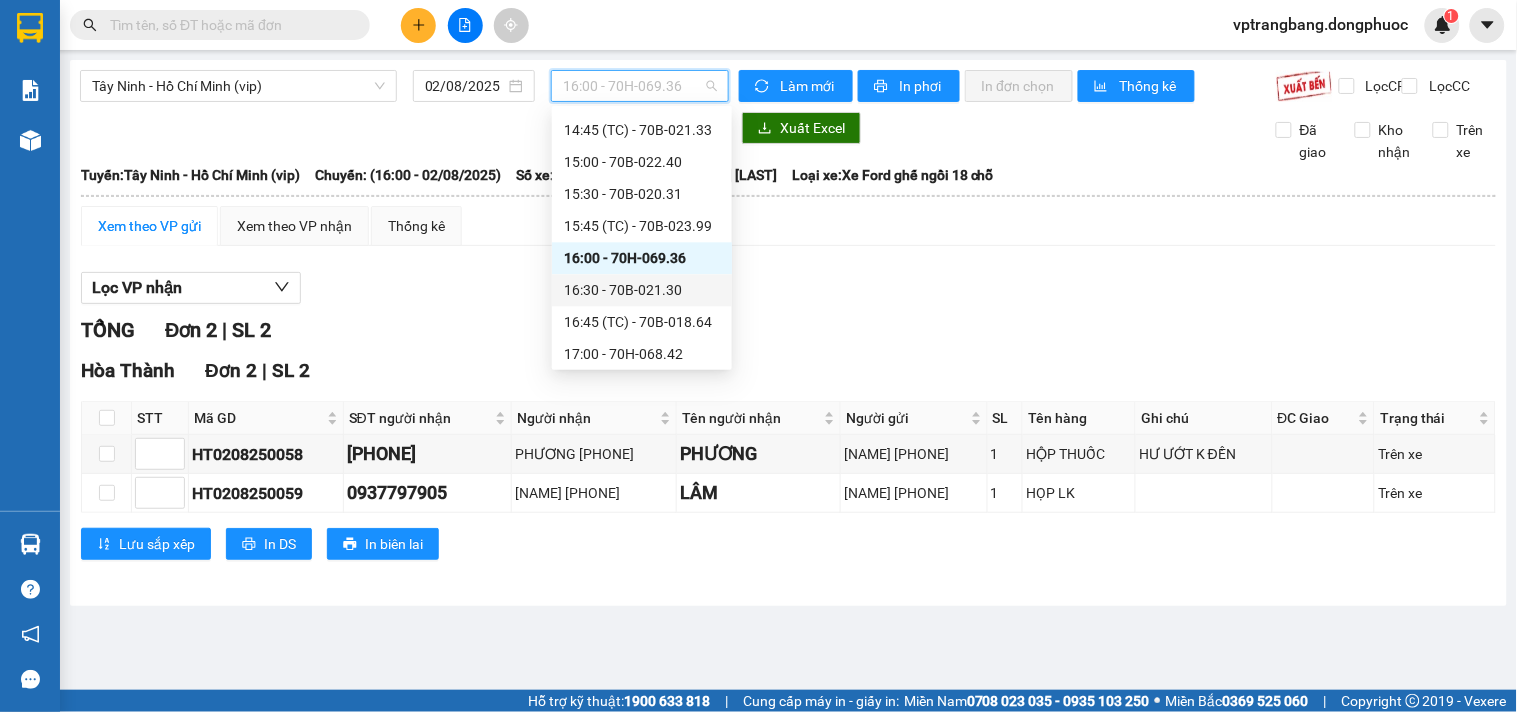 click on "16:30     - 70B-021.30" at bounding box center (642, 290) 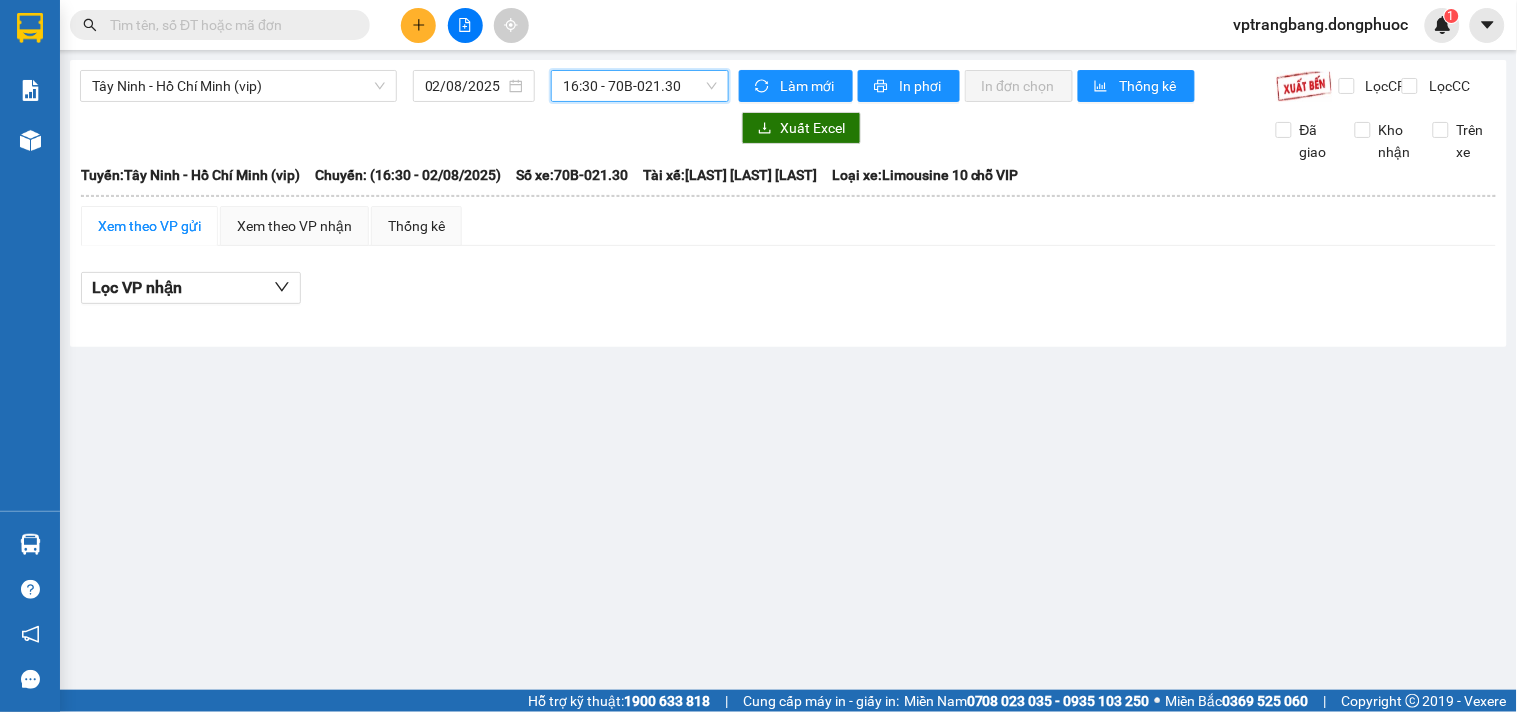 drag, startPoint x: 643, startPoint y: 82, endPoint x: 658, endPoint y: 181, distance: 100.12991 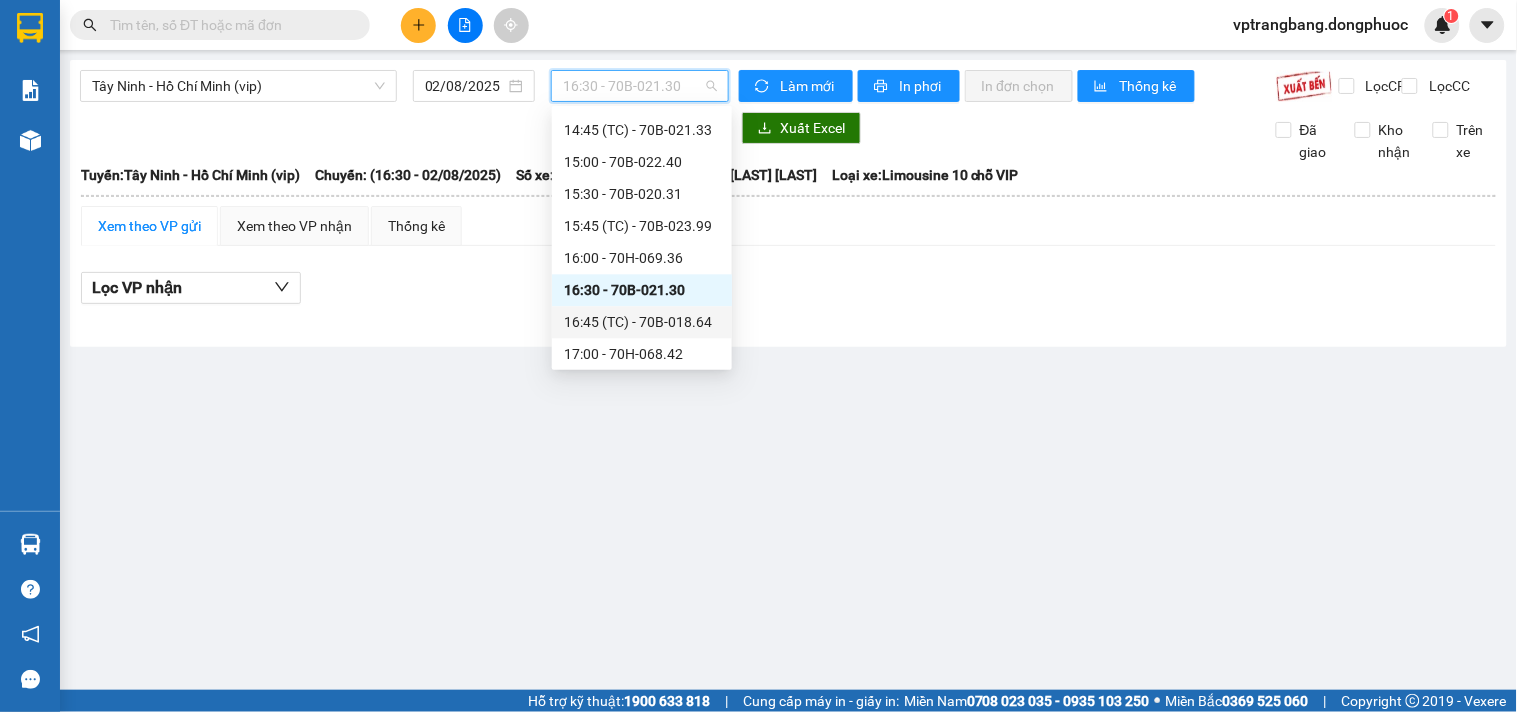 click on "16:45   (TC)   - [VEHICLE_PLATE]" at bounding box center (642, 322) 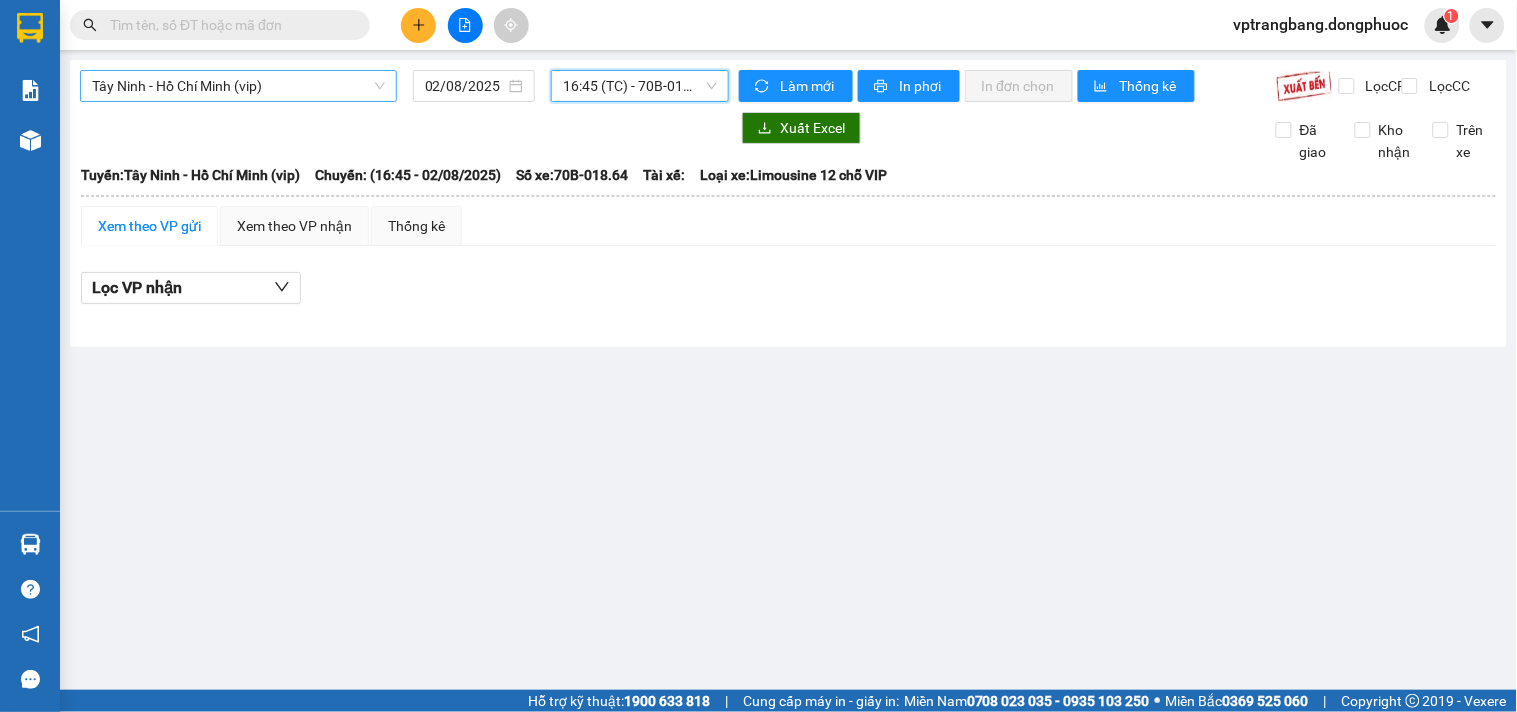 click on "Tây Ninh - Hồ Chí Minh (vip)" at bounding box center [238, 86] 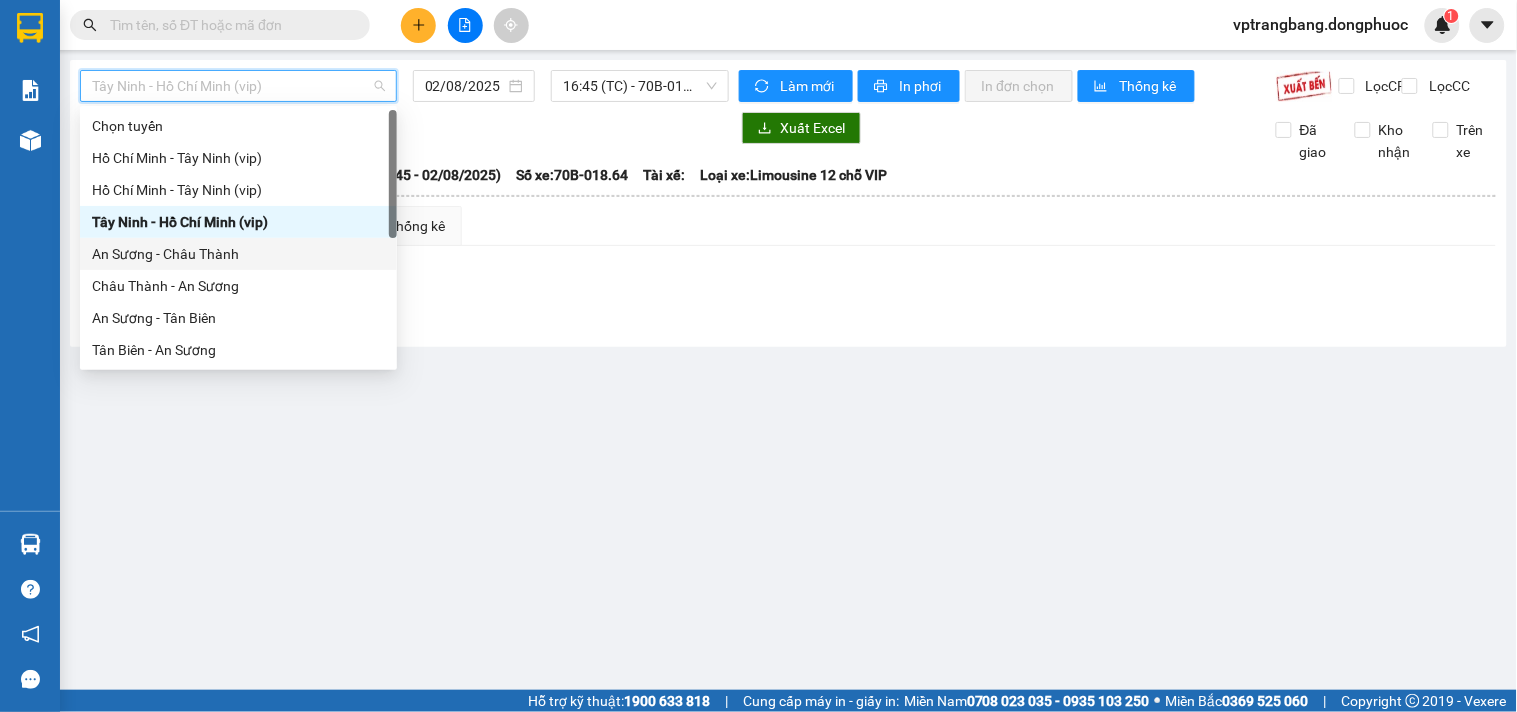 scroll, scrollTop: 287, scrollLeft: 0, axis: vertical 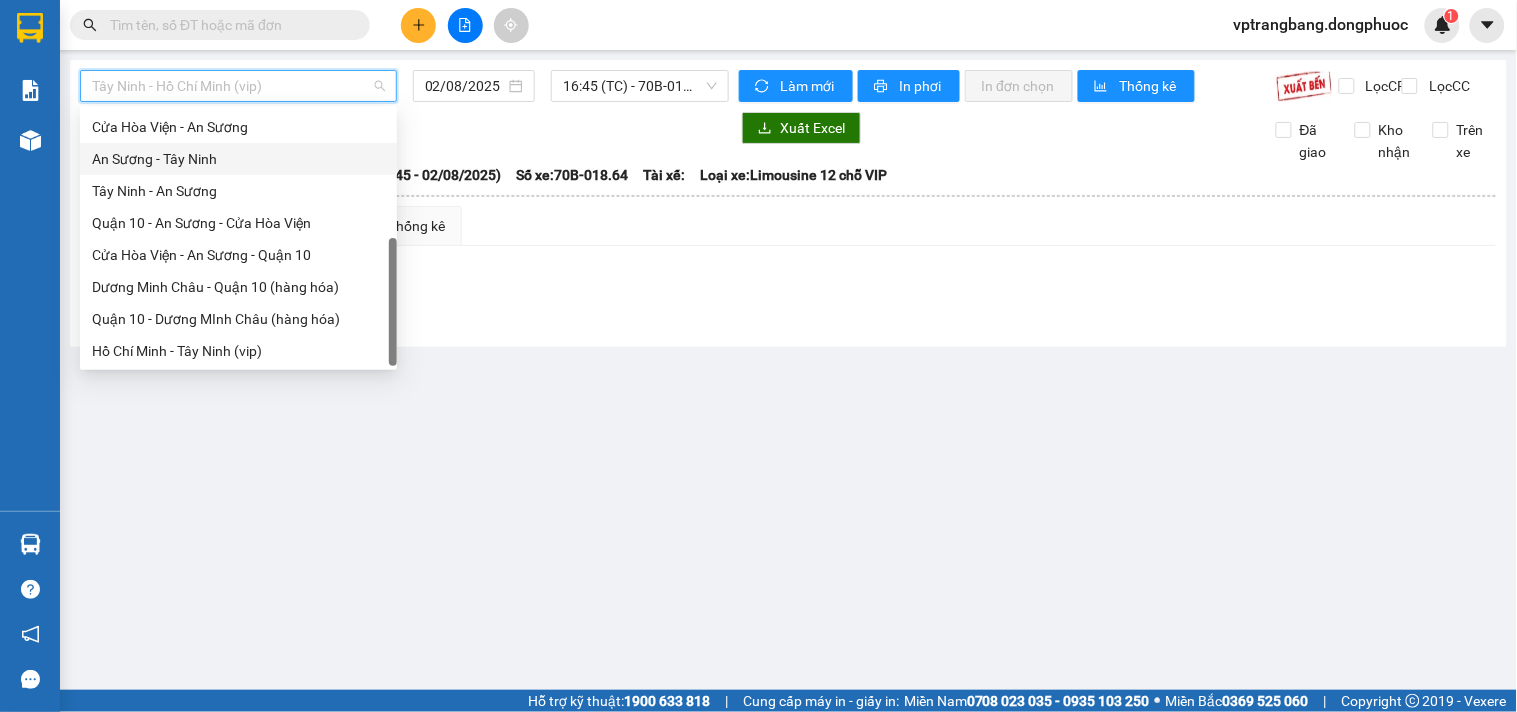 click on "An Sương - Tây Ninh" at bounding box center (238, 159) 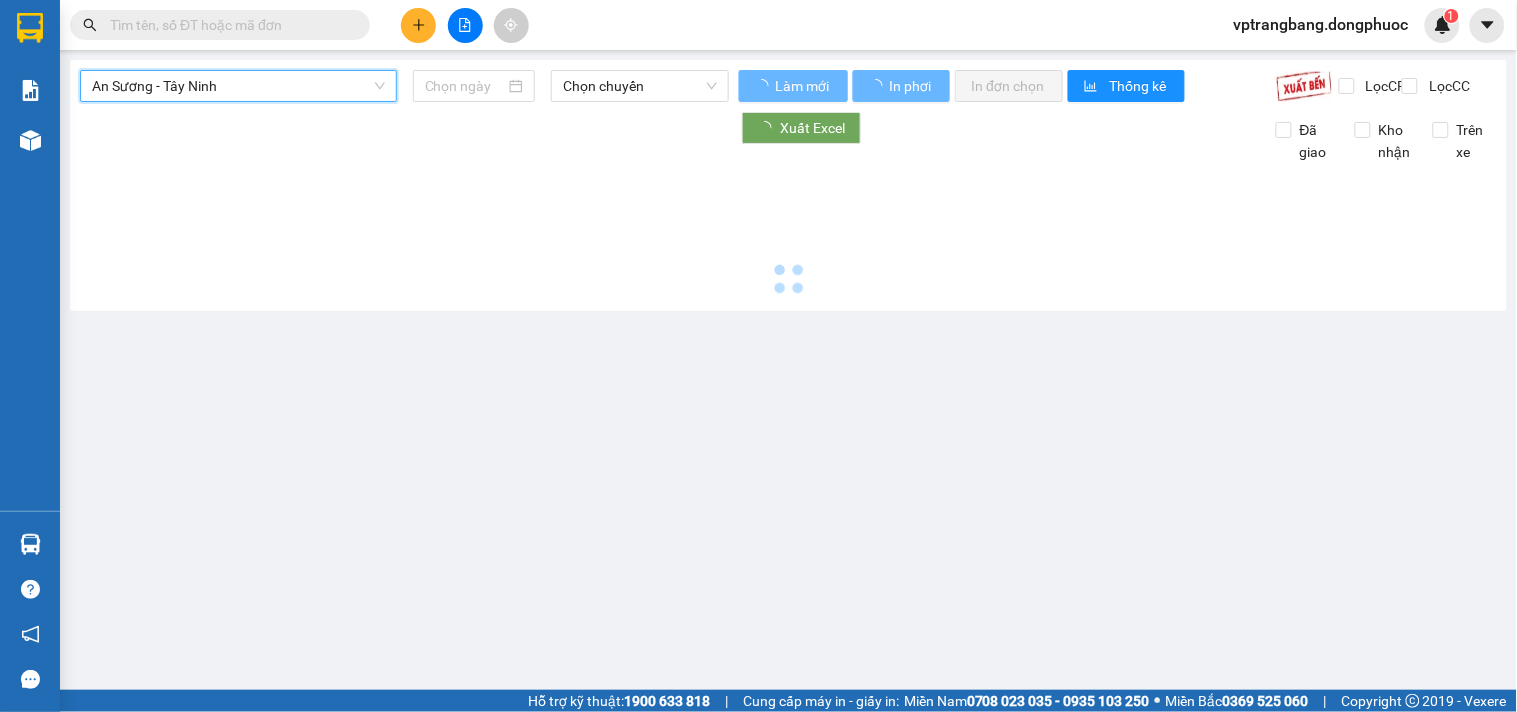 type on "02/08/2025" 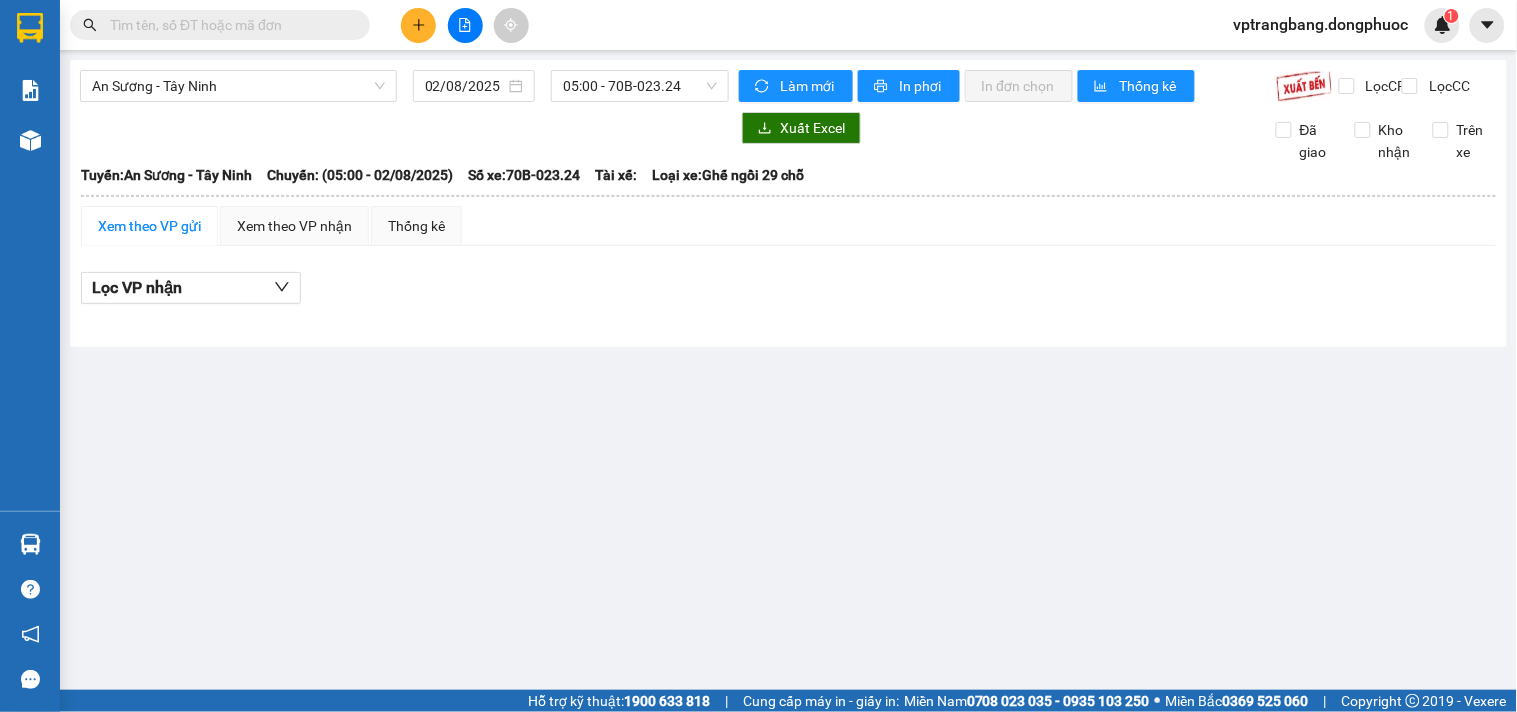 click on "An Sương - Tây Ninh 02/08/2025 05:00     - [VEHICLE_PLATE]  Làm mới In phơi In đơn chọn Thống kê Lọc  CR Lọc  CC Xuất Excel Đã giao Kho nhận Trên xe Đồng Phước   19001152   Bến xe Tây Ninh, 01 Võ Văn Truyện, KP 1, Phường 2 18:48 - 02/08/2025 Tuyến:  An Sương - Tây Ninh Chuyến:   (05:00 - 02/08/2025) Số xe:  [VEHICLE_PLATE] Loại xe:  Ghế ngồi 29 chỗ Tuyến:  An Sương - Tây Ninh Chuyến:   (05:00 - 02/08/2025) Số xe:  [VEHICLE_PLATE] Tài xế:  Loại xe:  Ghế ngồi 29 chỗ Xem theo VP gửi Xem theo VP nhận Thống kê Lọc VP nhận Cước rồi :   0  VNĐChưa cước :   0  VNĐThu hộ:  0  VNĐ Đồng Phước   19001152   Bến xe Tây Ninh, 01 Võ Văn Truyện, KP 1, Phường 2 VP Trảng Bàng  -  18:48 - 02/08/2025 Tuyến:  An Sương - Tây Ninh Chuyến:   (05:00 - 02/08/2025) Số xe:  [VEHICLE_PLATE]   Loại xe:  Ghế ngồi 29 chỗ STT Mã GD SĐT người nhận Người nhận Tên người nhận Người gửi SL Tên hàng :   0" at bounding box center [758, 345] 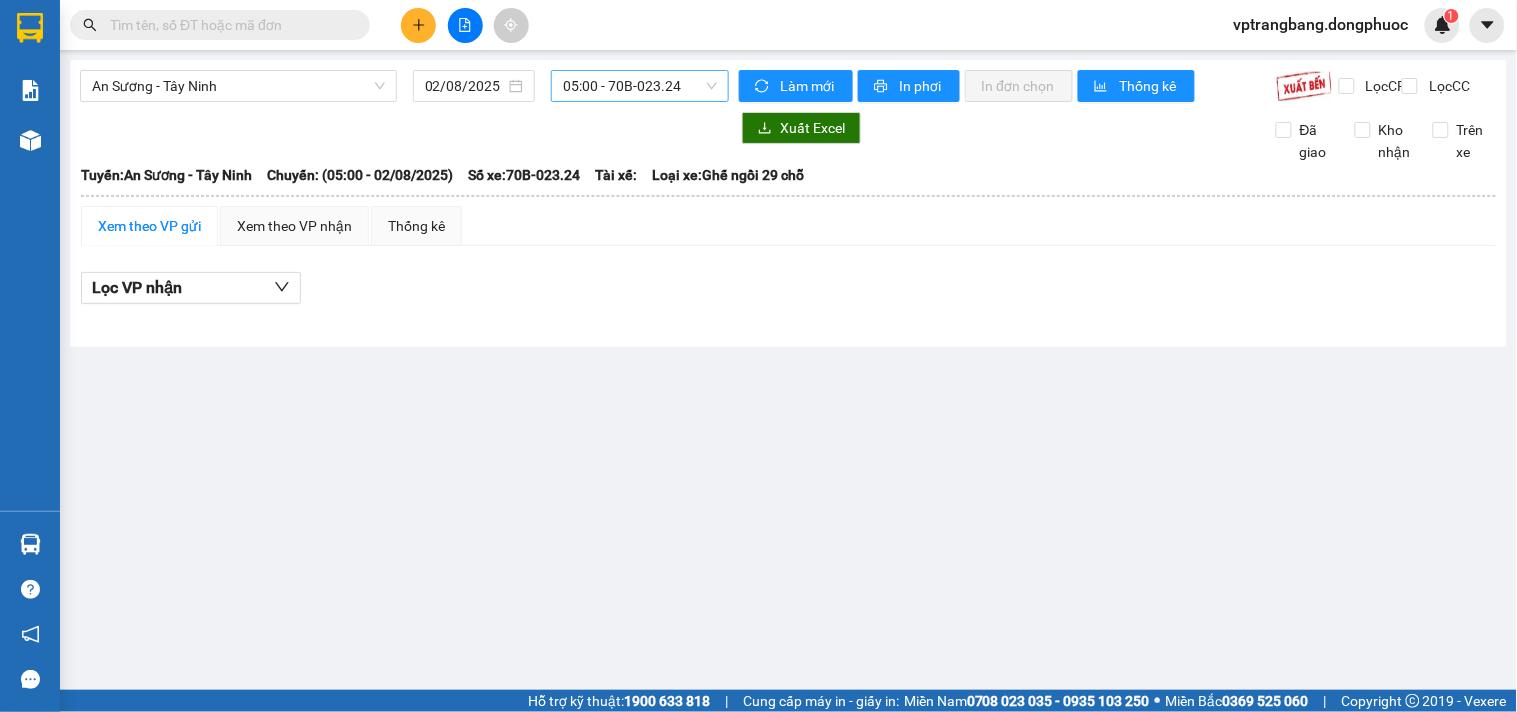 click on "05:00     - 70B-023.24" at bounding box center (640, 86) 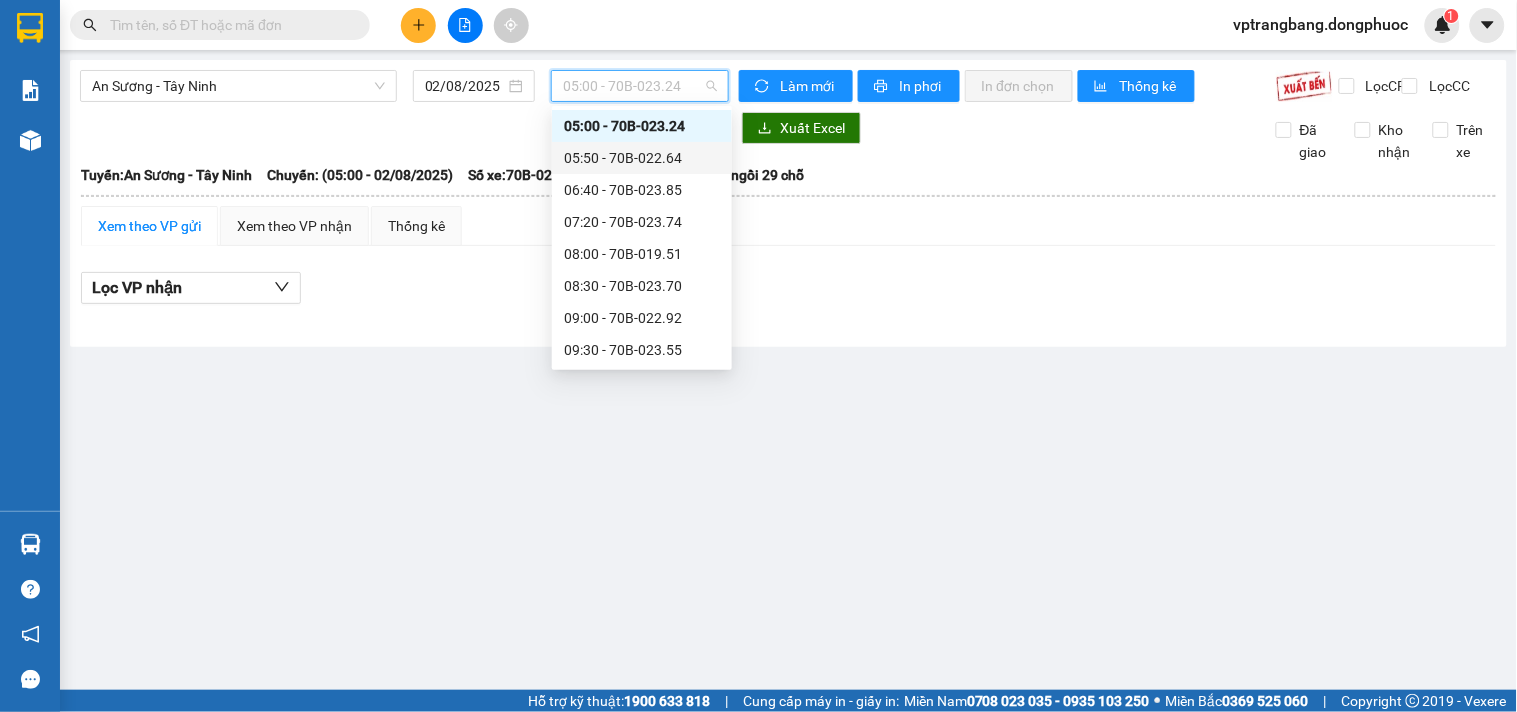 click on "[TIME]     - [VEHICLE_PLATE]" at bounding box center (642, 158) 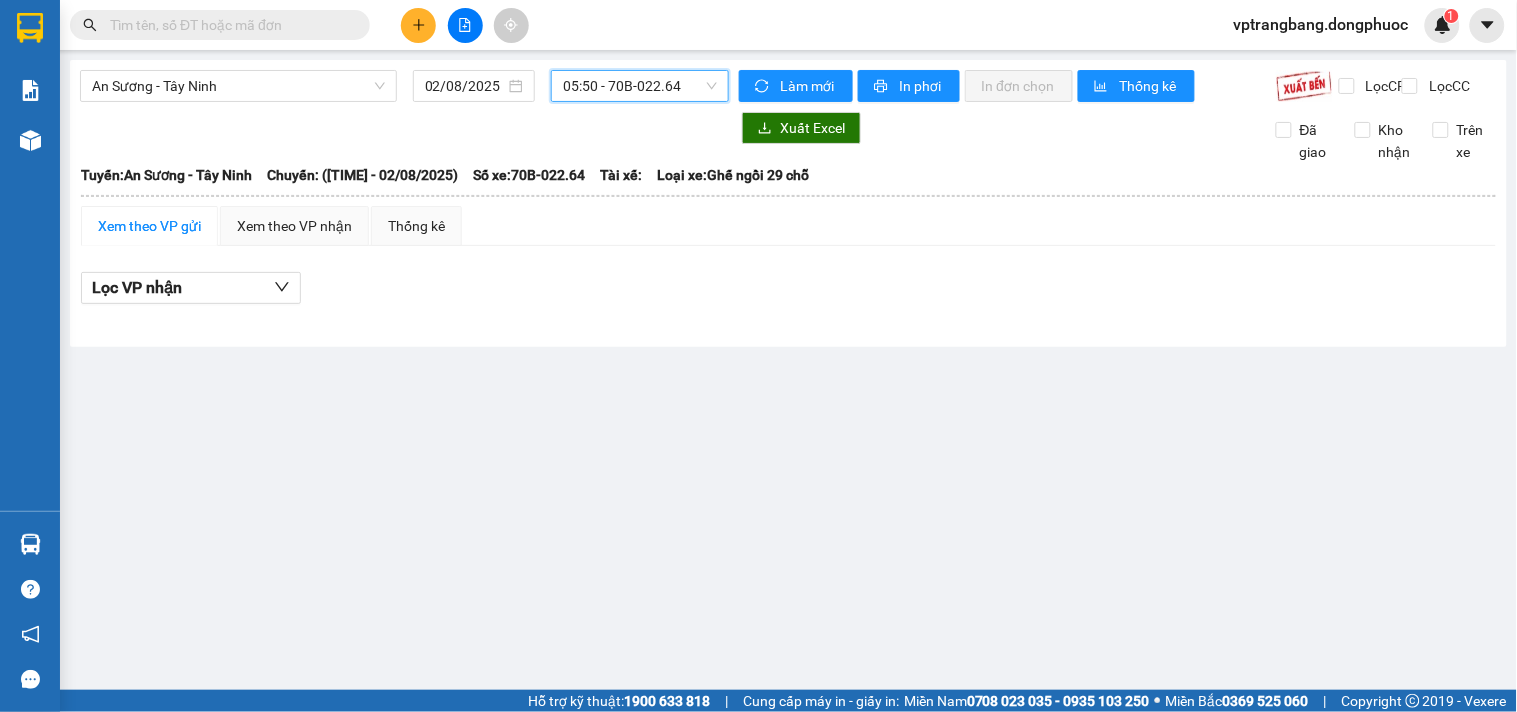 click on "[TIME]     - [VEHICLE_PLATE]" at bounding box center (640, 86) 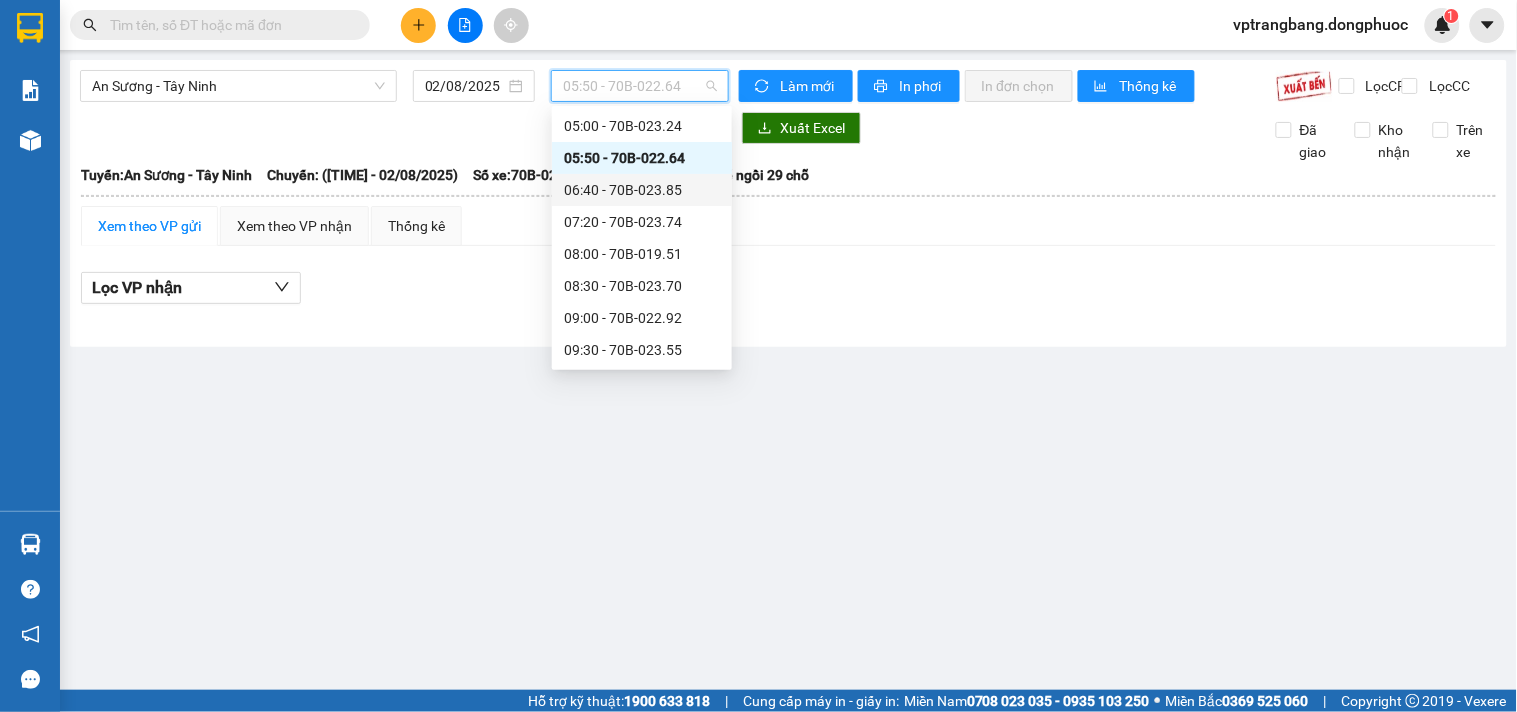 click on "06:40     - 70B-023.85" at bounding box center (642, 190) 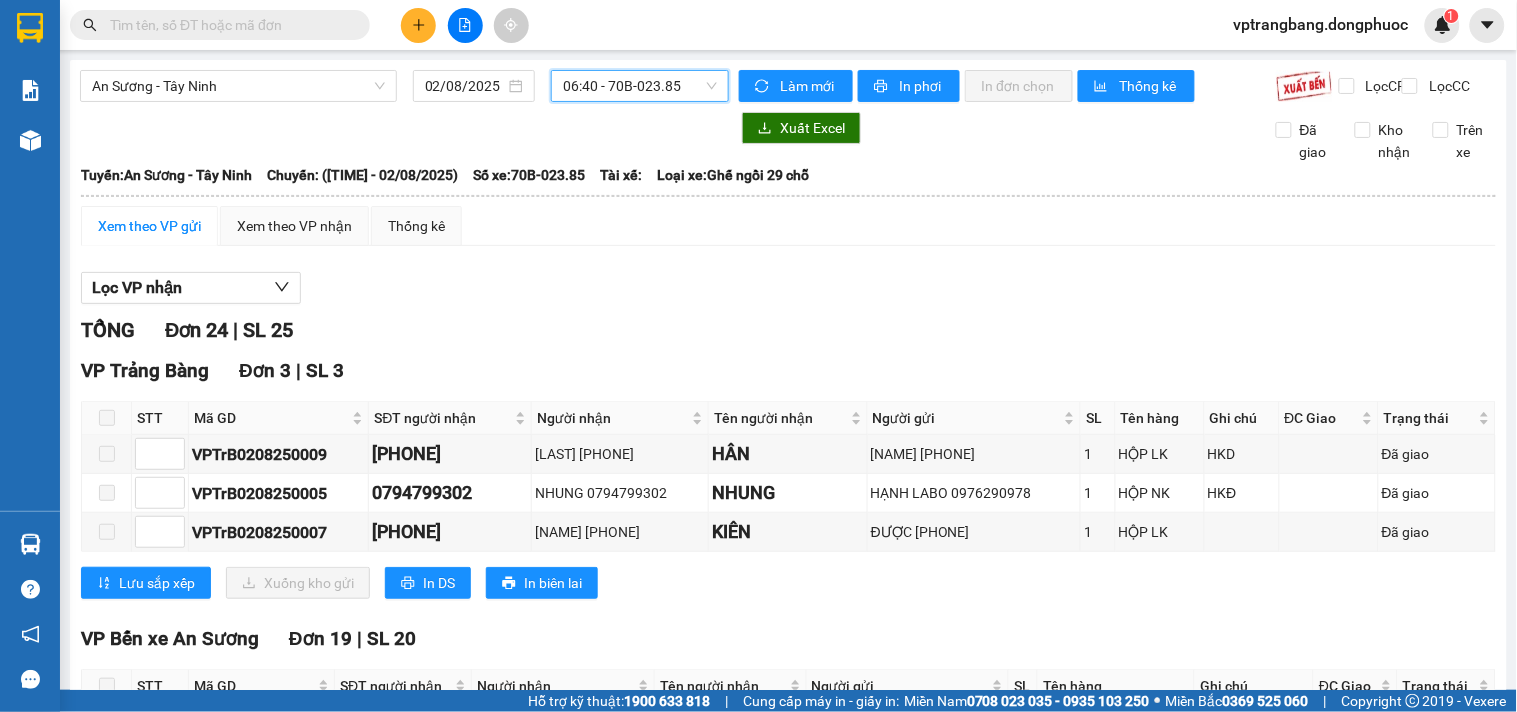 click on "06:40     - 70B-023.85" at bounding box center (640, 86) 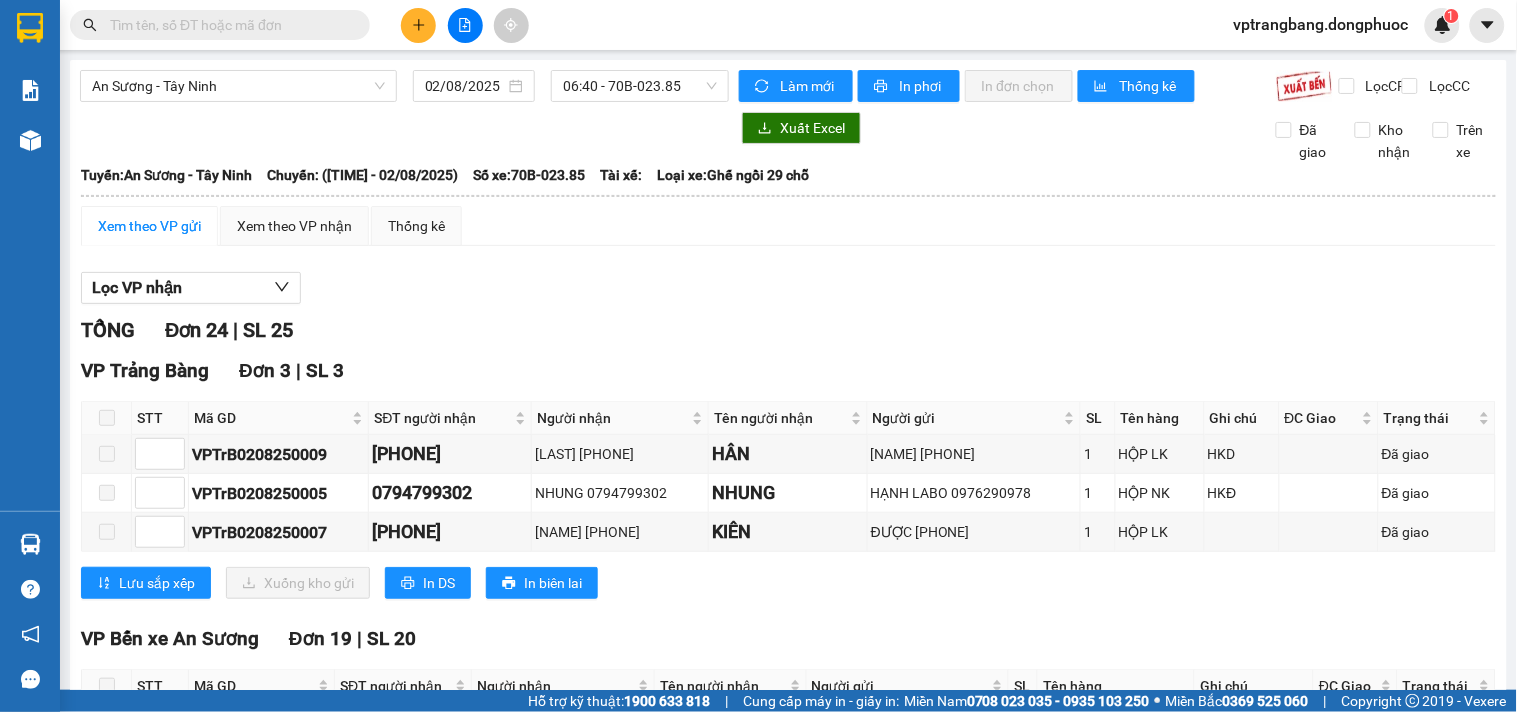 click on "TỔNG Đơn   24 | SL   25" at bounding box center [788, 330] 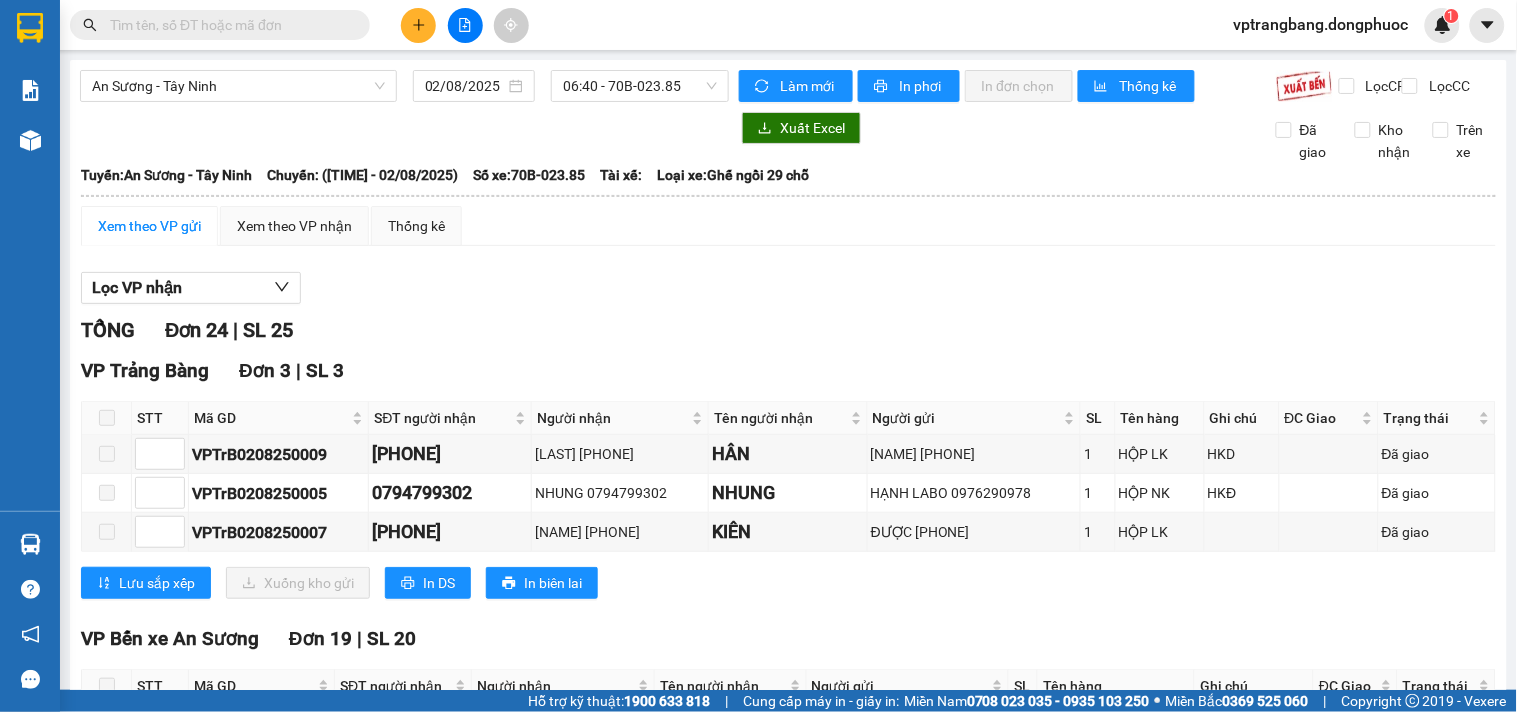 drag, startPoint x: 434, startPoint y: 335, endPoint x: 457, endPoint y: 312, distance: 32.526913 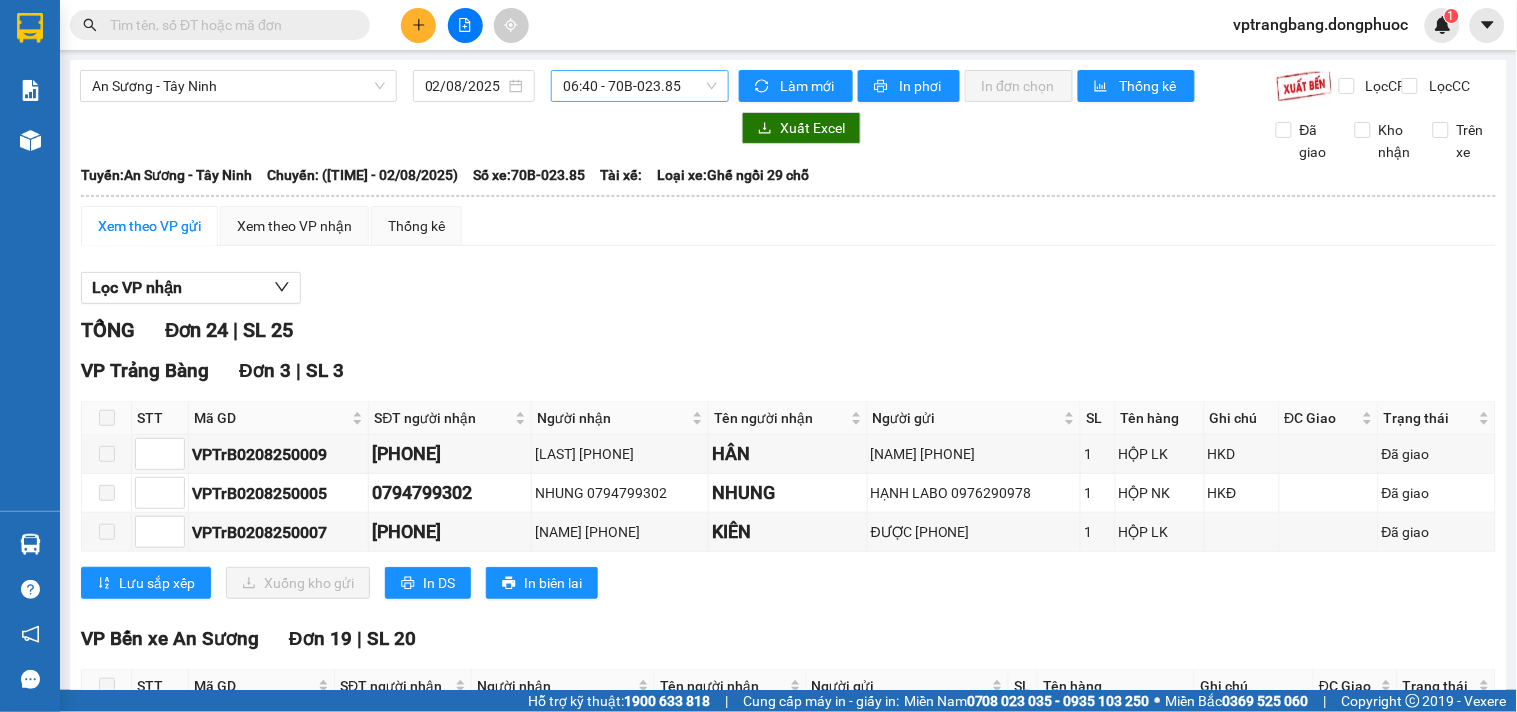 click on "06:40     - 70B-023.85" at bounding box center [640, 86] 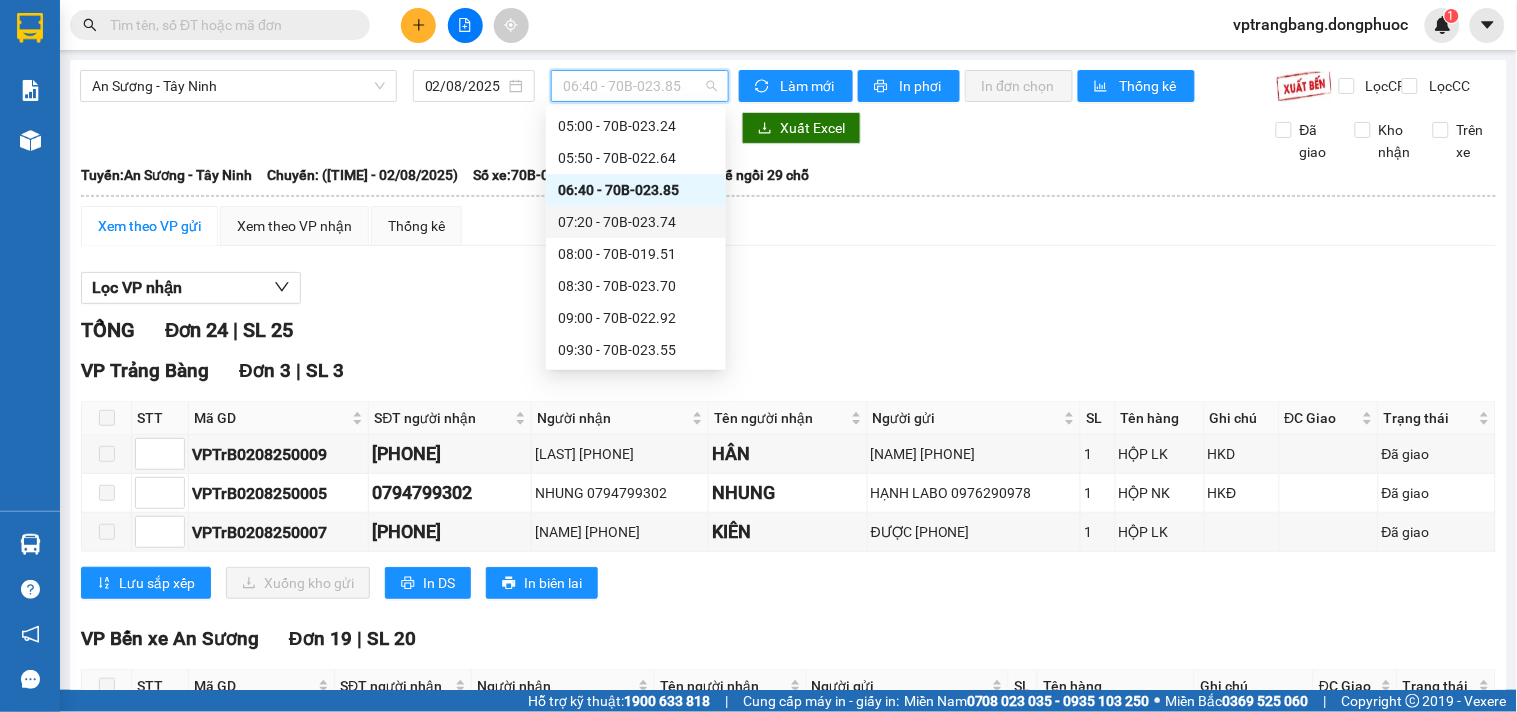 click on "07:20     - 70B-023.74" at bounding box center [636, 222] 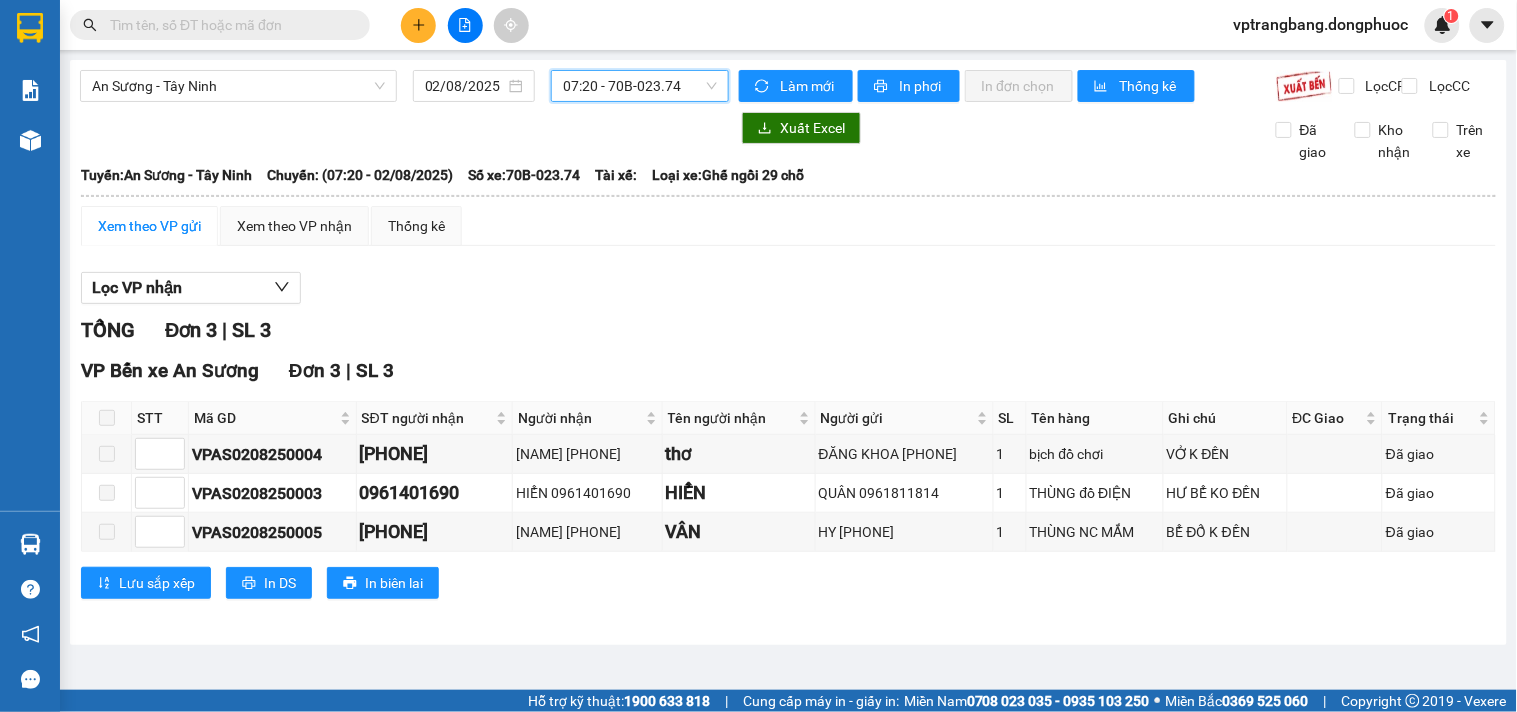 click on "07:20     - 70B-023.74" at bounding box center (640, 86) 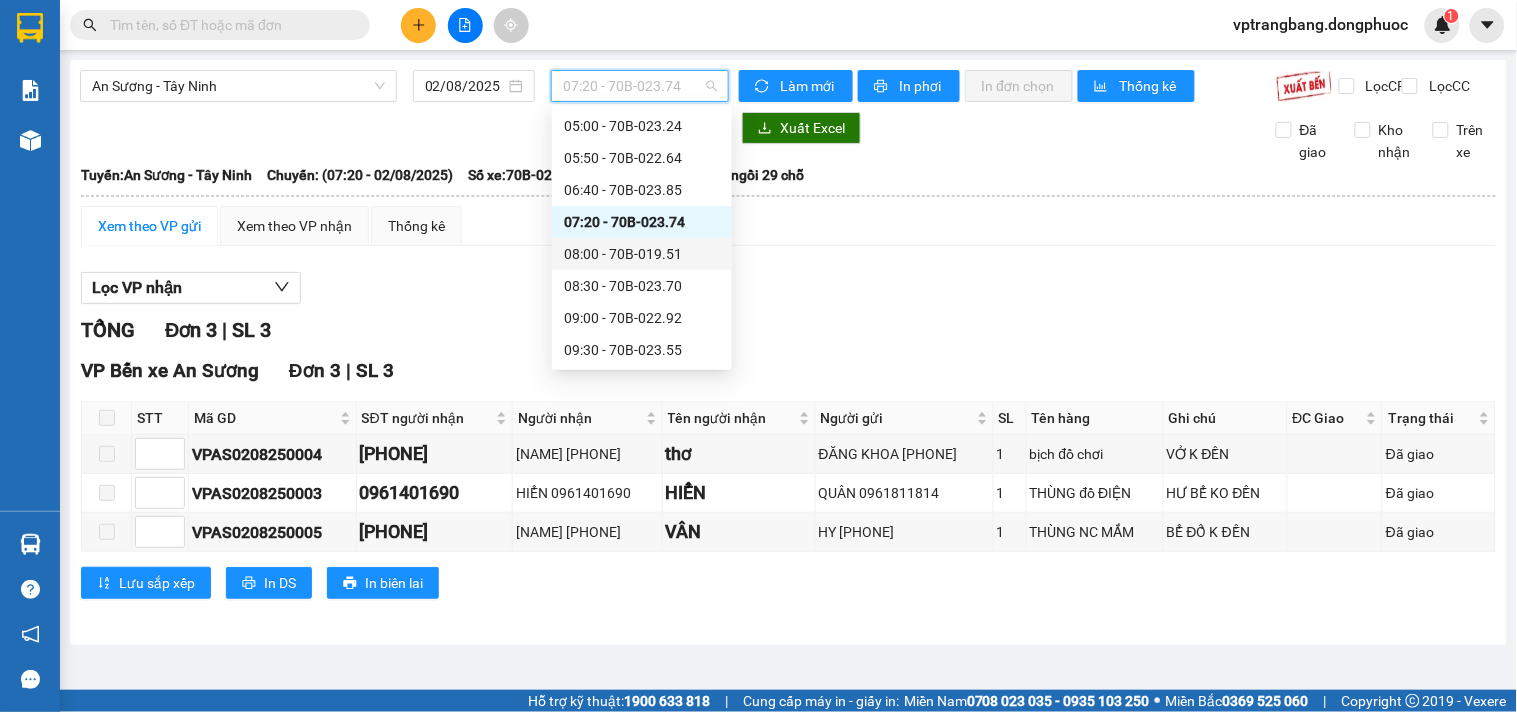 click on "08:00     - 70B-019.51" at bounding box center (642, 254) 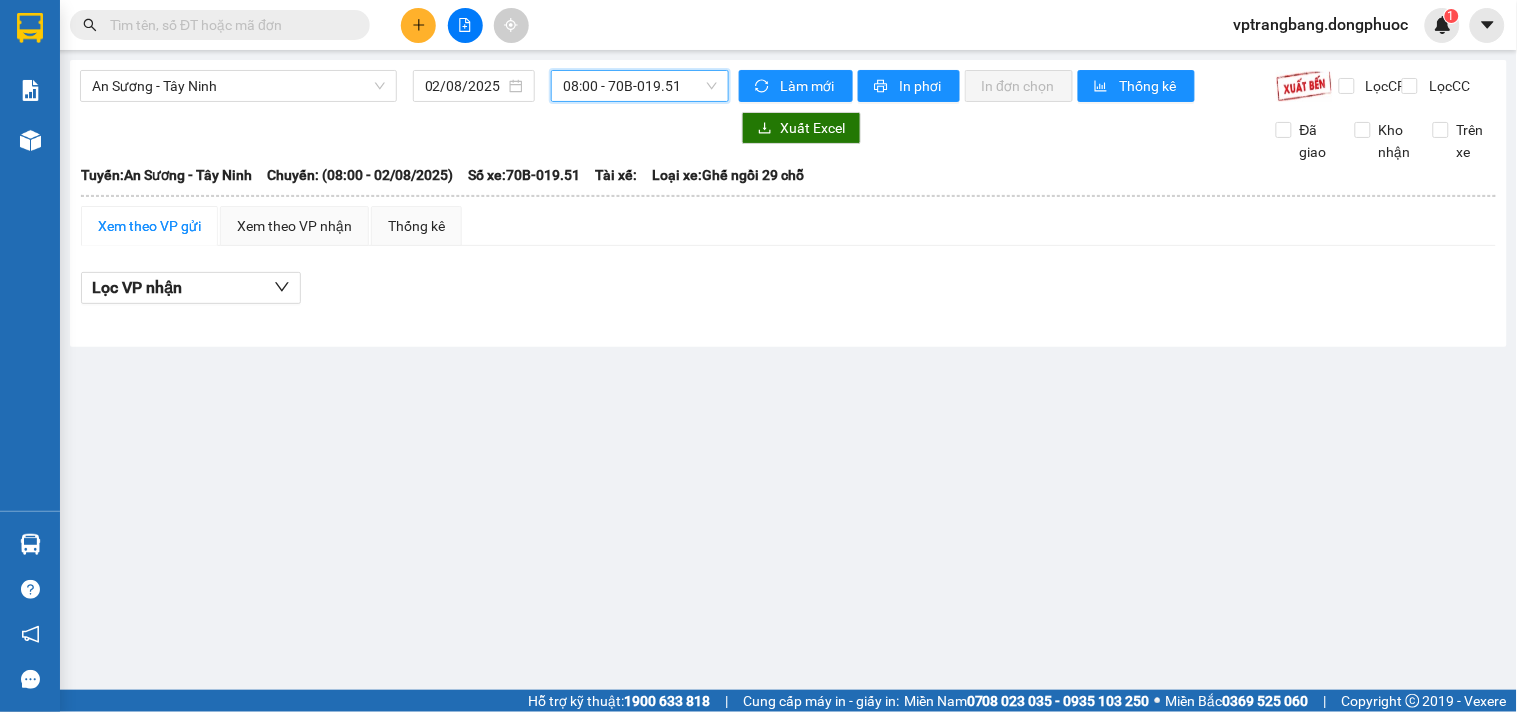 click on "08:00     - 70B-019.51" at bounding box center [640, 86] 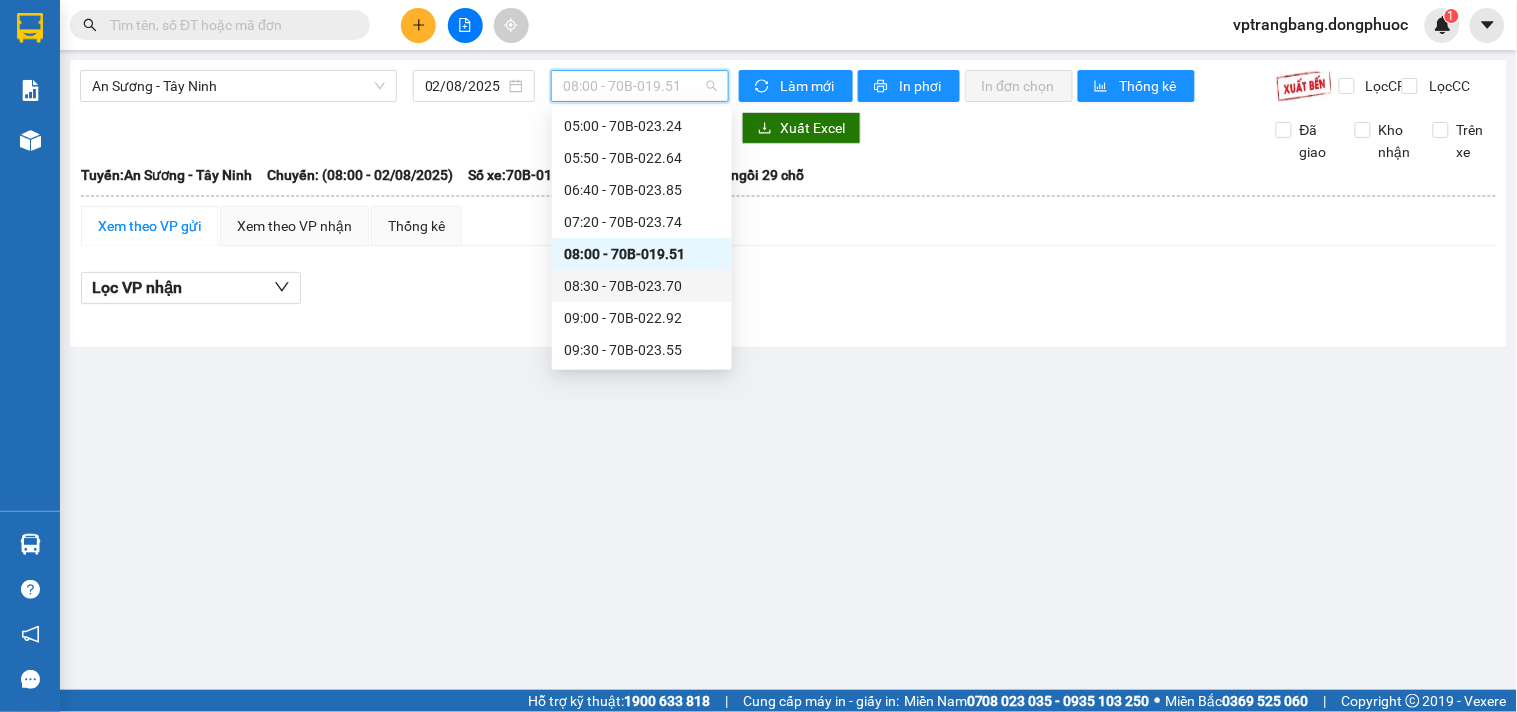 click on "08:30     - 70B-023.70" at bounding box center [642, 286] 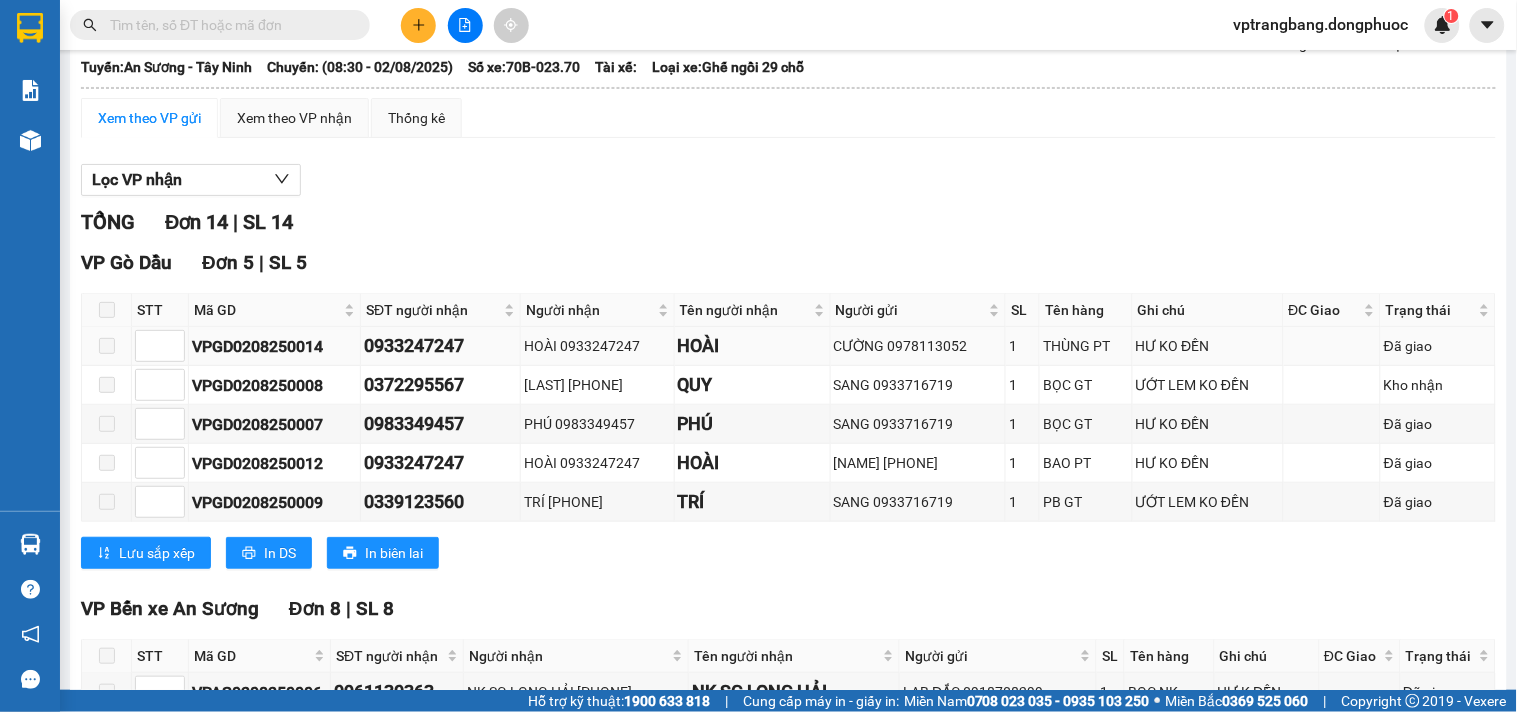scroll, scrollTop: 0, scrollLeft: 0, axis: both 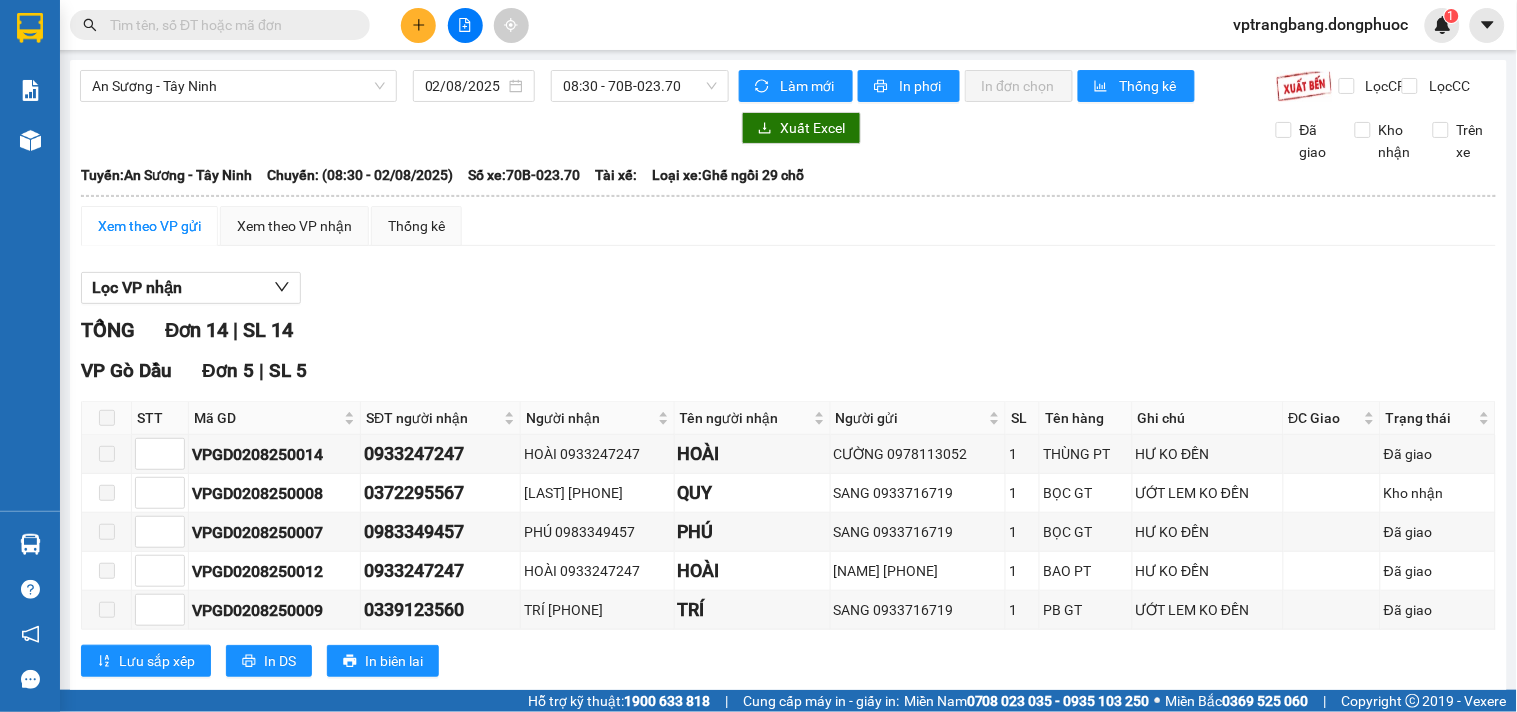 click on "Lọc VP nhận" at bounding box center [788, 288] 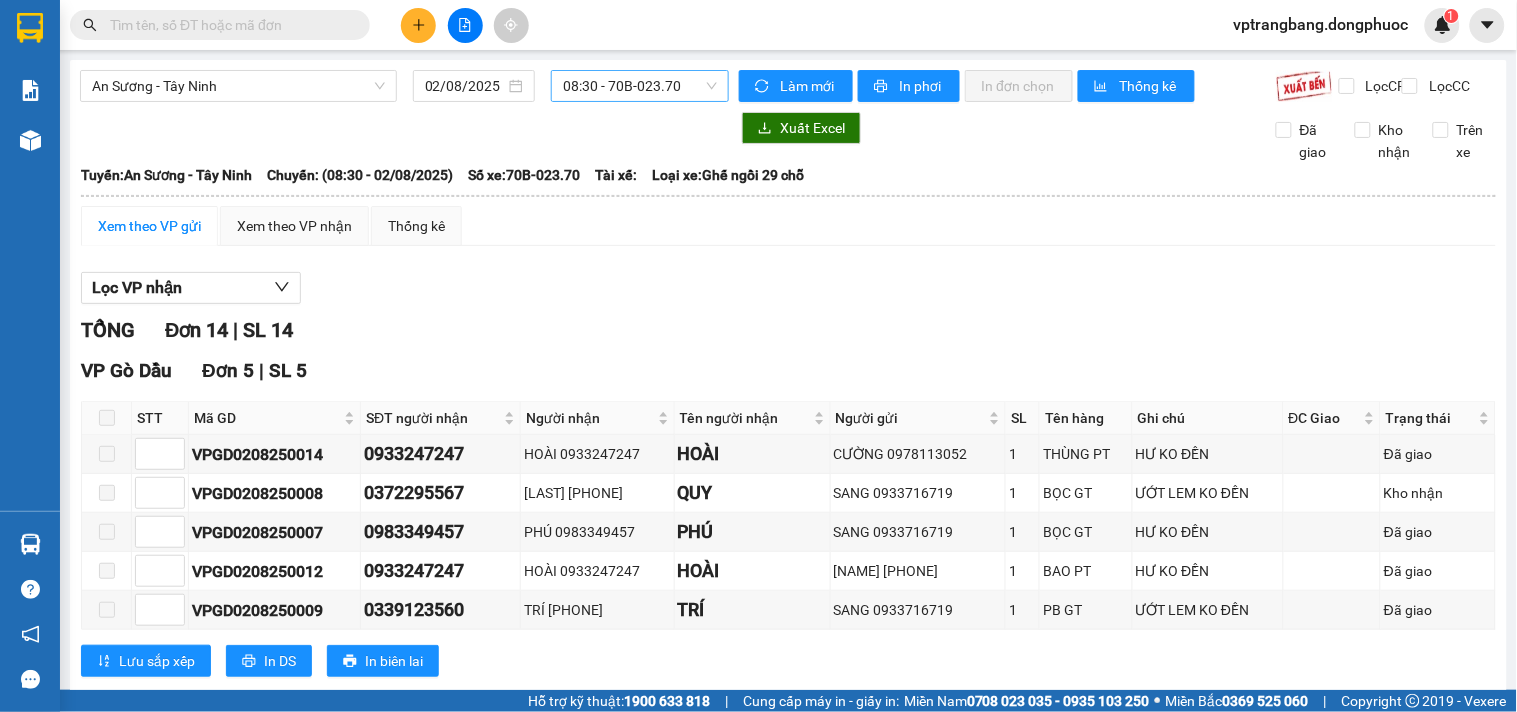 click on "08:30     - 70B-023.70" at bounding box center [640, 86] 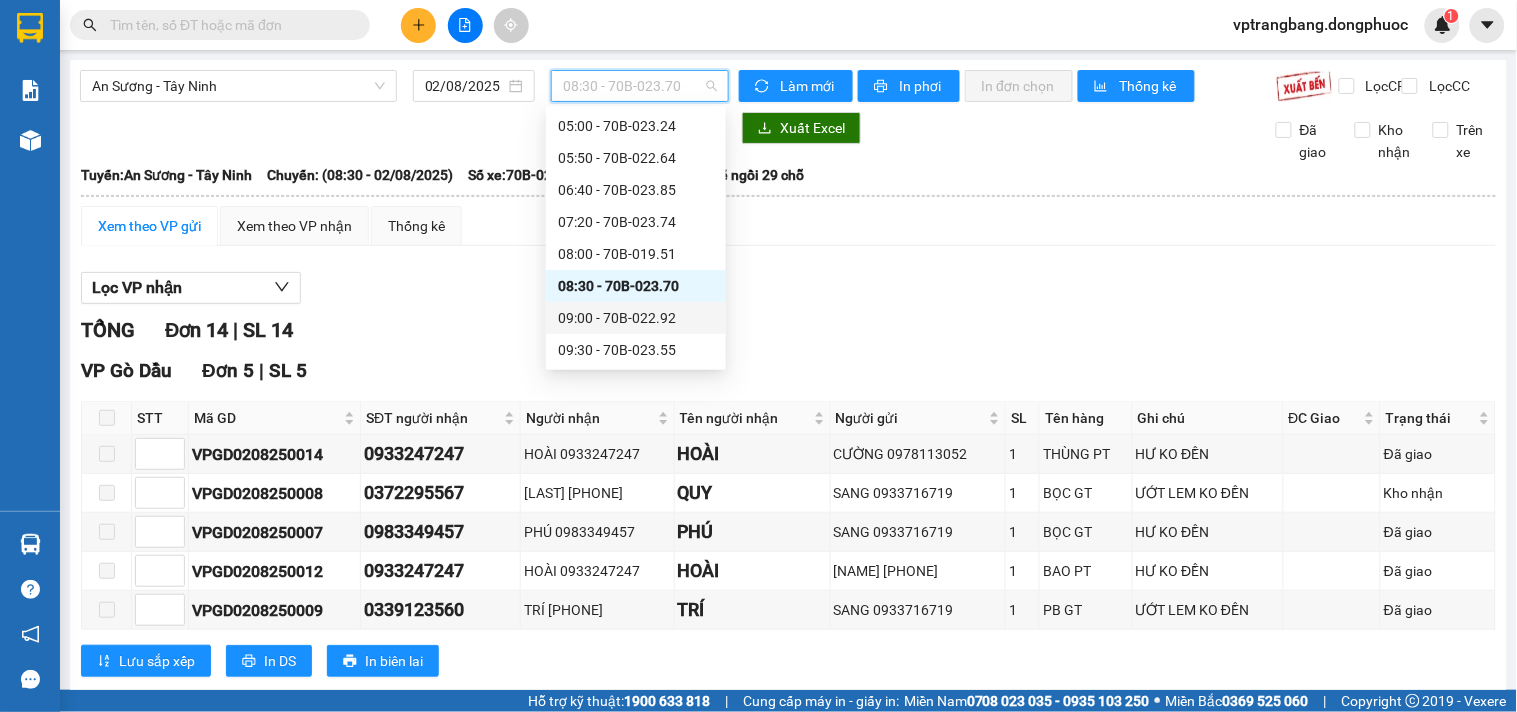 click on "09:00     - 70B-022.92" at bounding box center (636, 318) 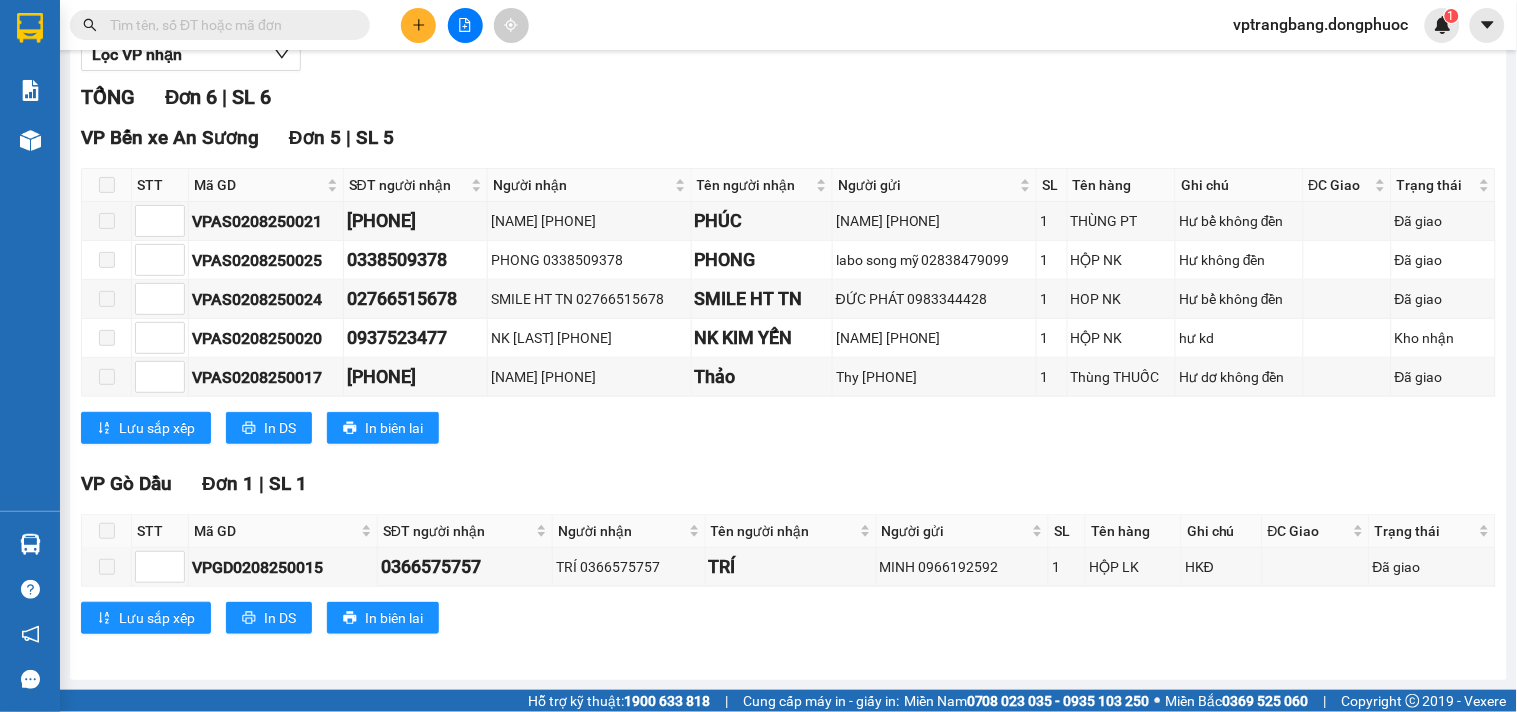 scroll, scrollTop: 0, scrollLeft: 0, axis: both 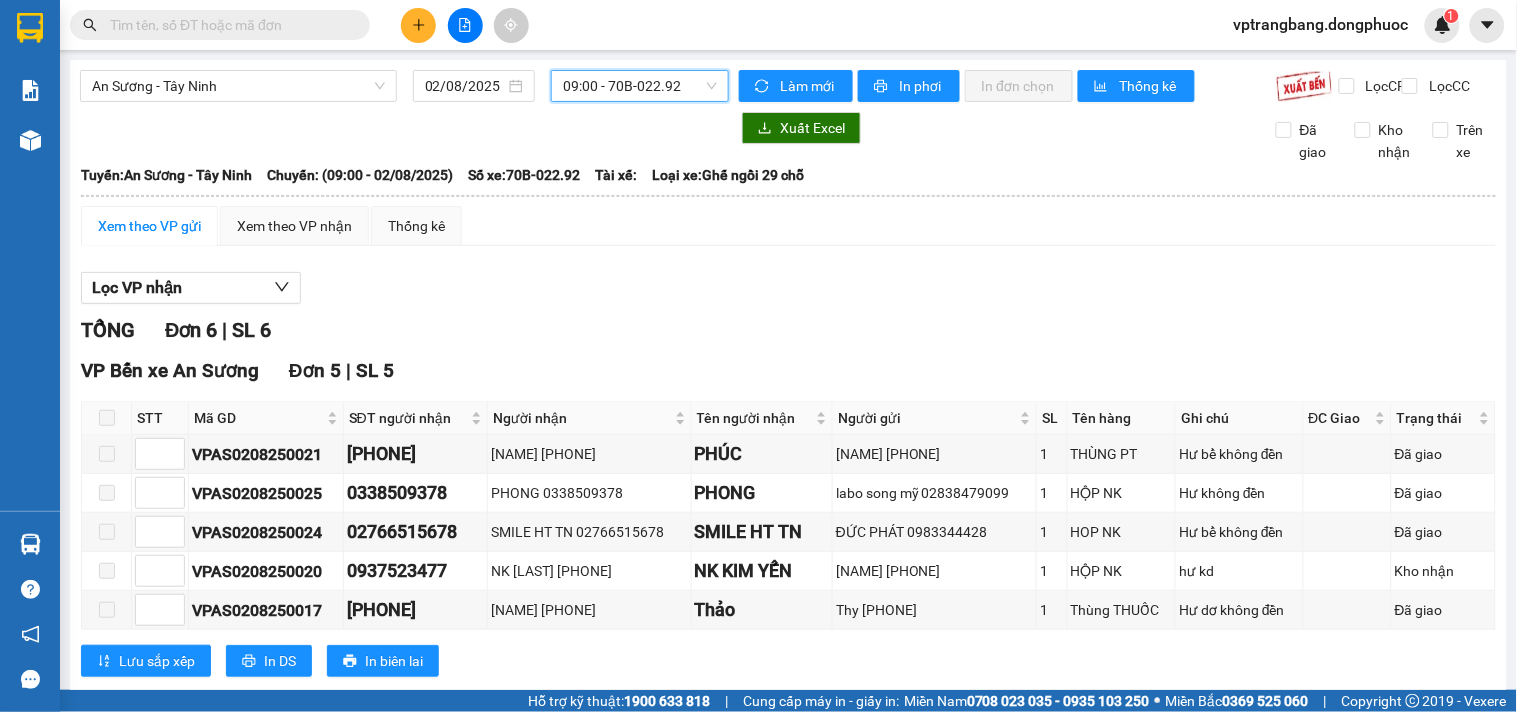 click on "09:00     - 70B-022.92" at bounding box center (640, 86) 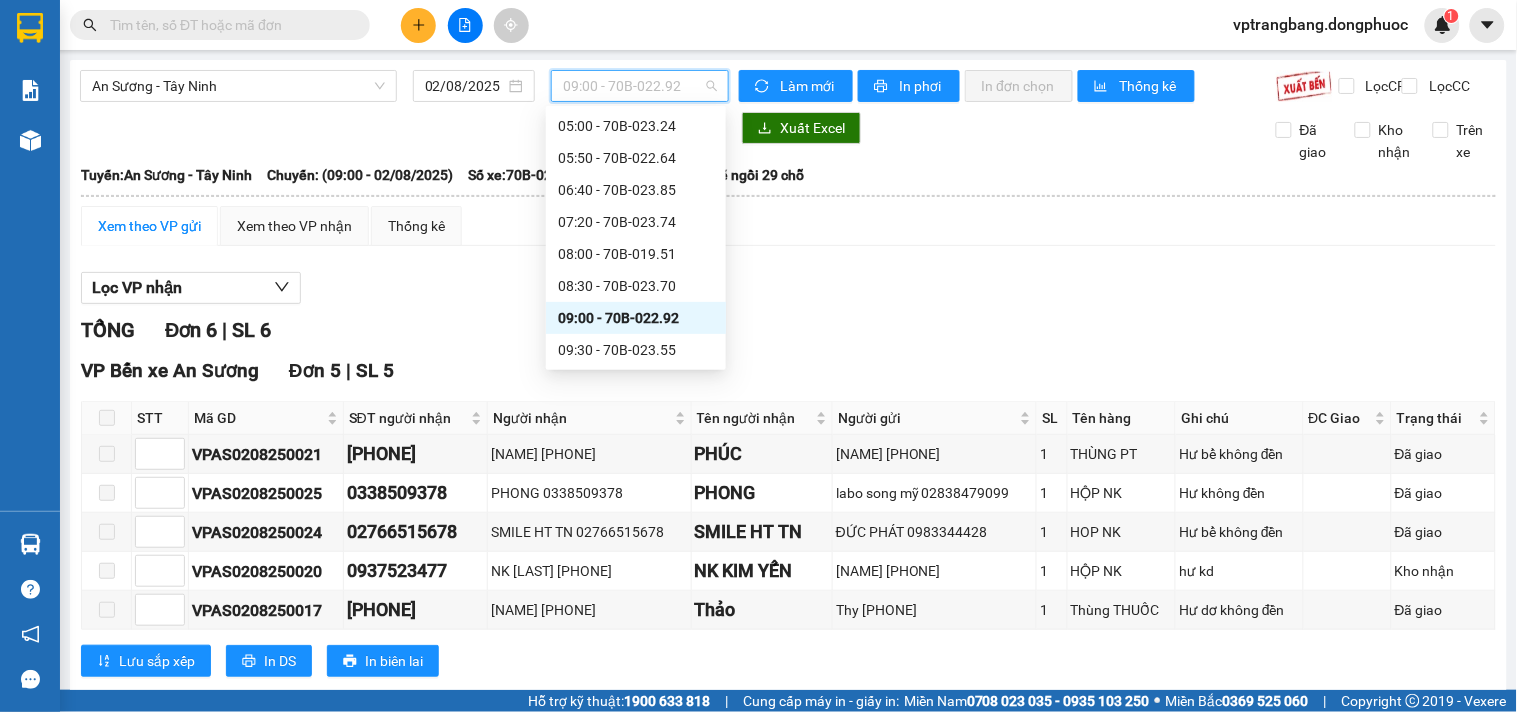 scroll, scrollTop: 143, scrollLeft: 0, axis: vertical 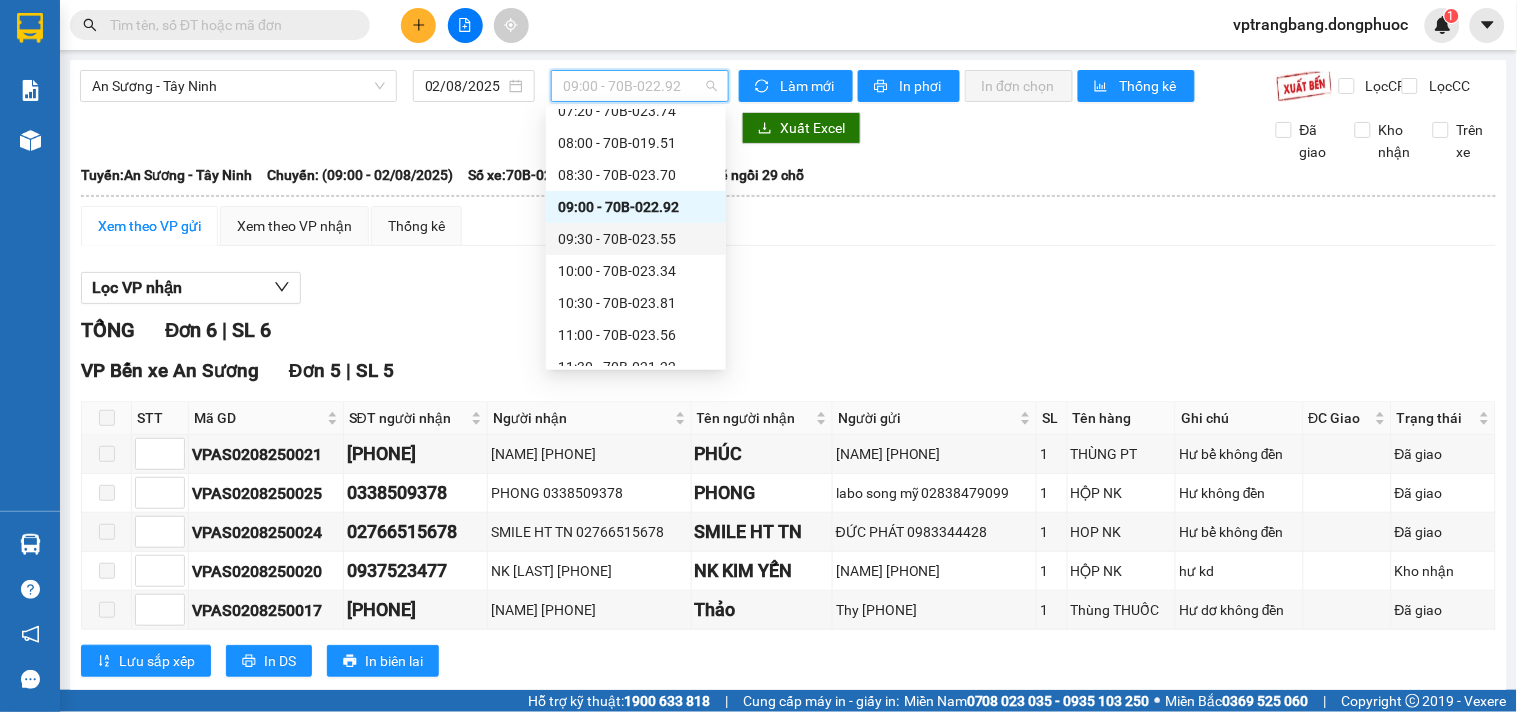 click on "09:30     - 70B-023.55" at bounding box center (636, 239) 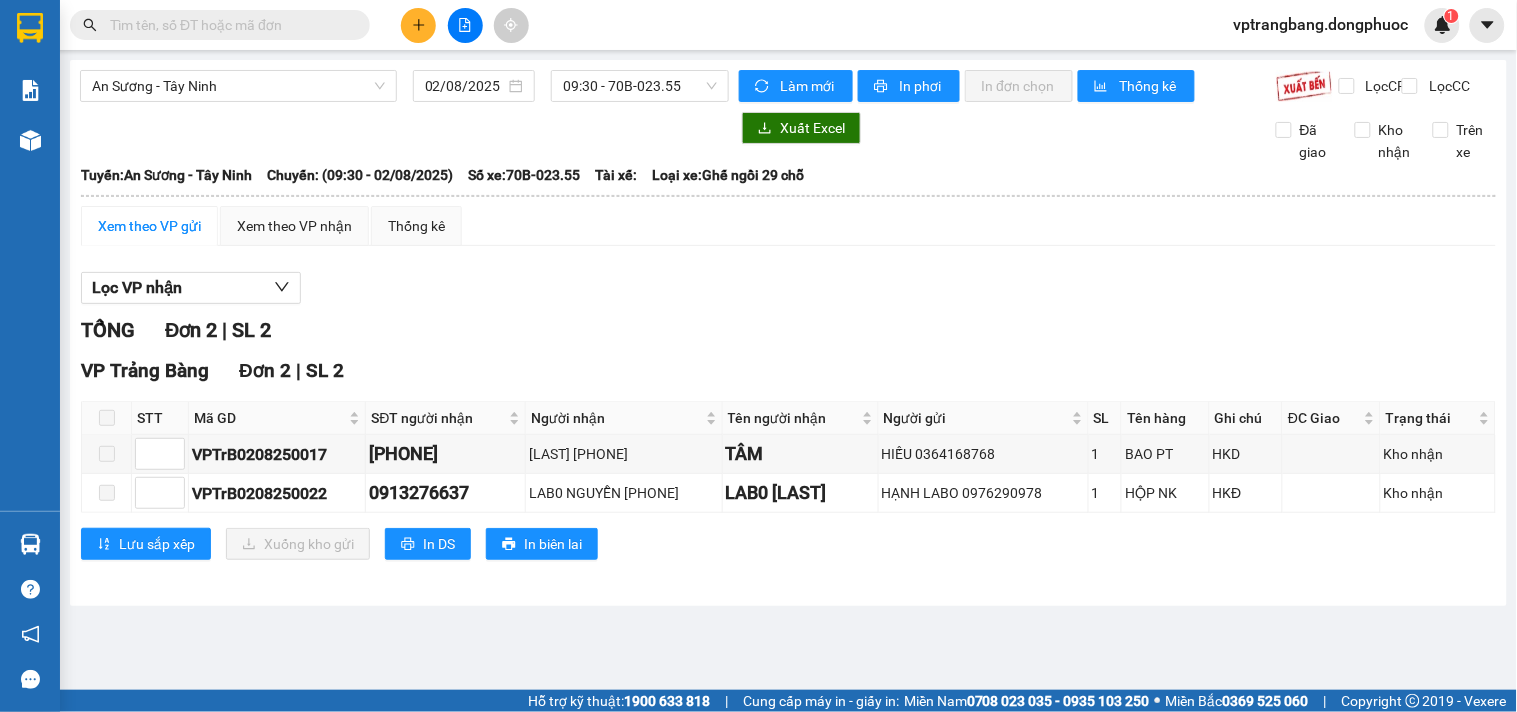 drag, startPoint x: 471, startPoint y: 363, endPoint x: 570, endPoint y: 208, distance: 183.91846 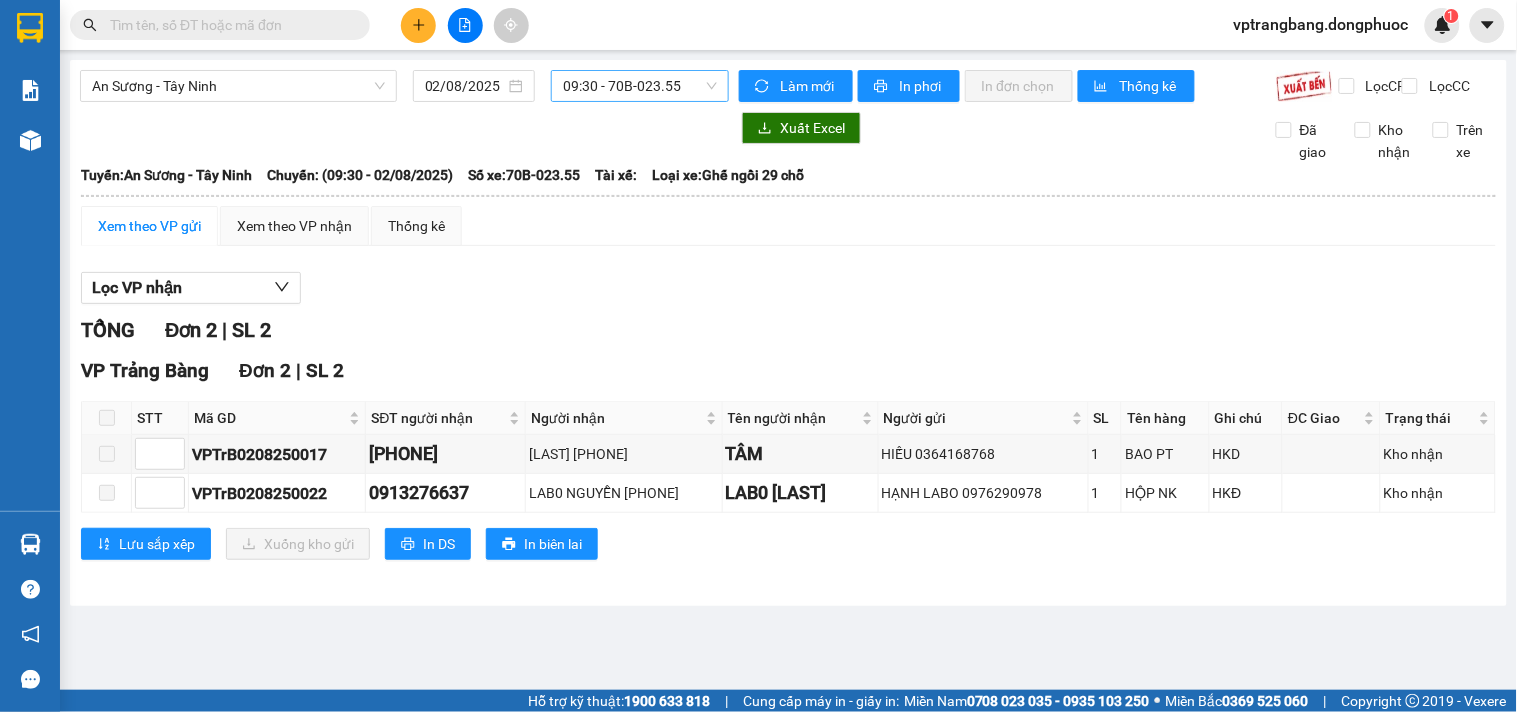 click on "09:30     - 70B-023.55" at bounding box center [640, 86] 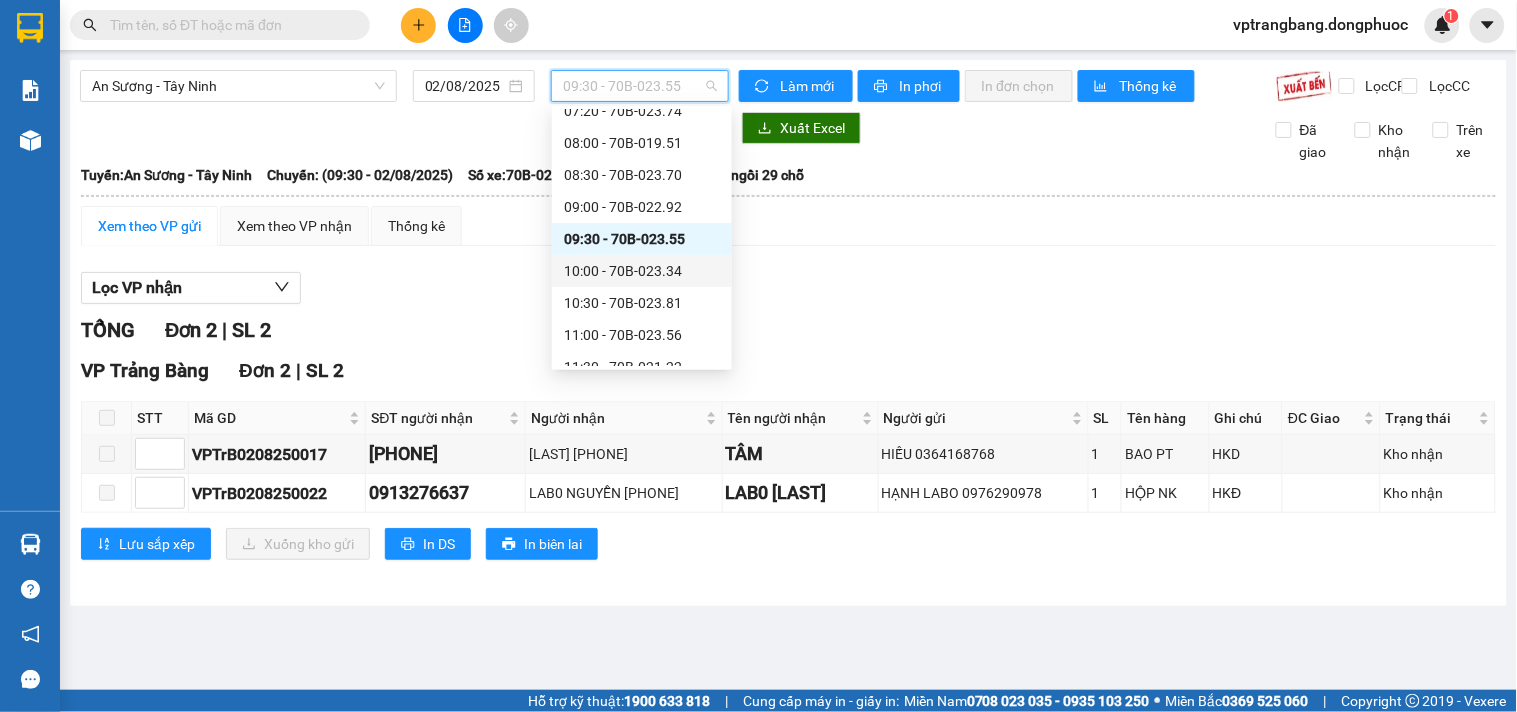 click on "[TIME]     - [VEHICLE_PLATE]" at bounding box center (642, 271) 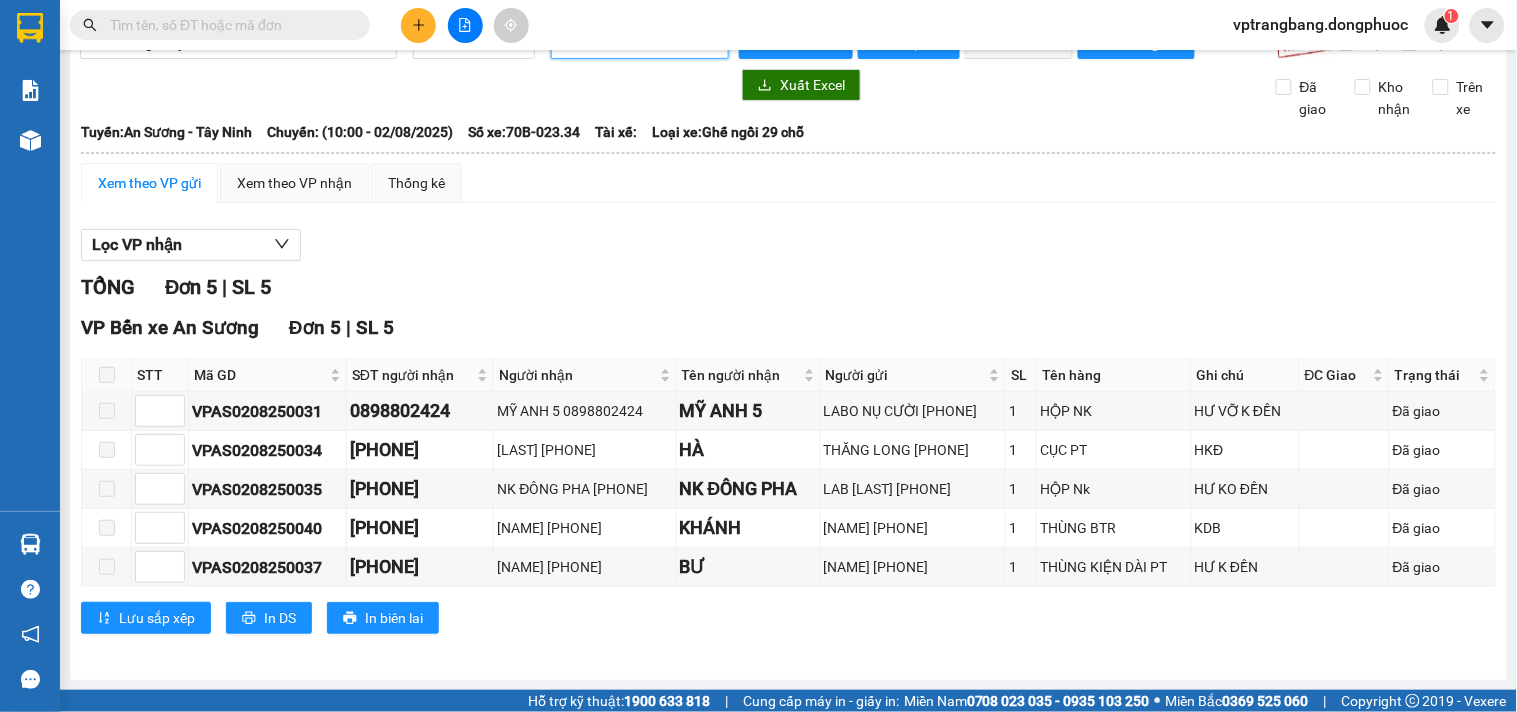 scroll, scrollTop: 0, scrollLeft: 0, axis: both 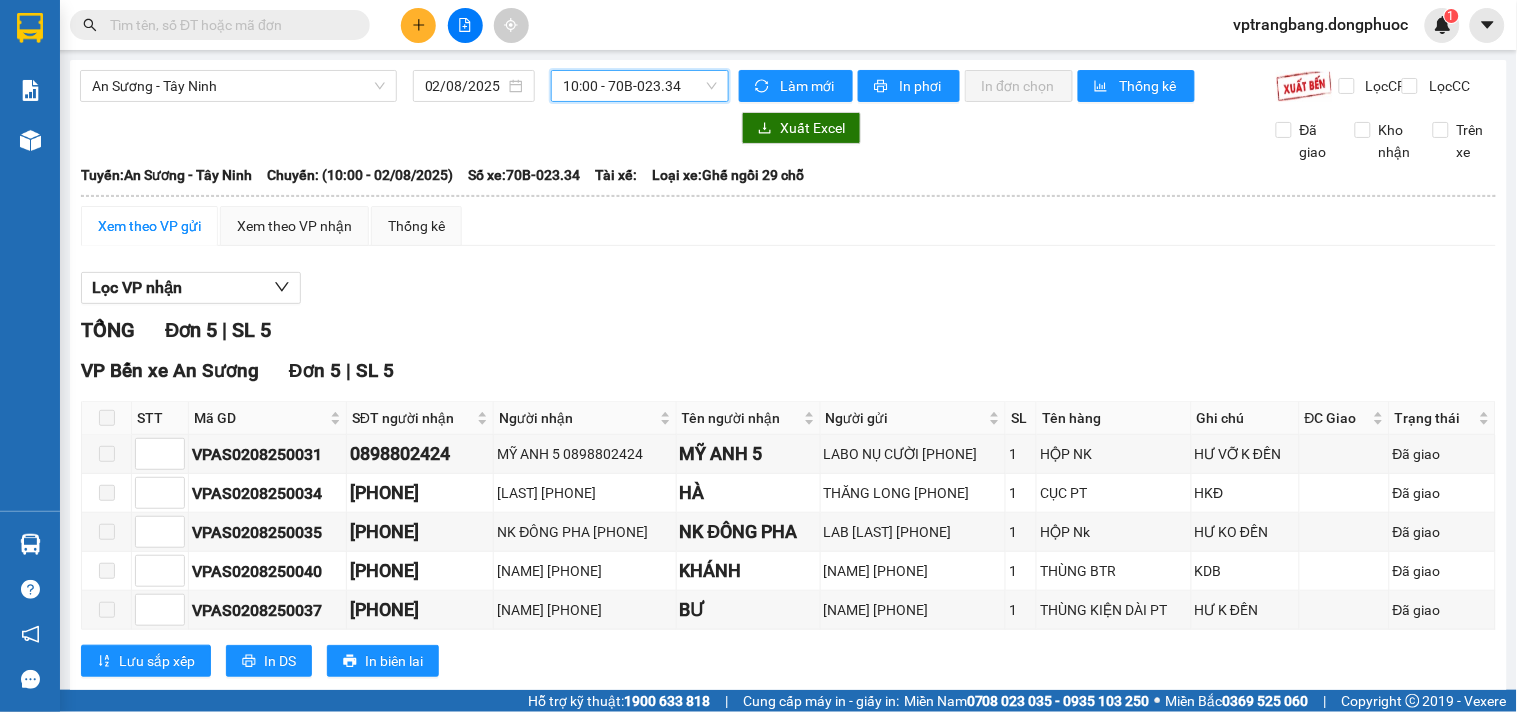 drag, startPoint x: 608, startPoint y: 82, endPoint x: 605, endPoint y: 134, distance: 52.086468 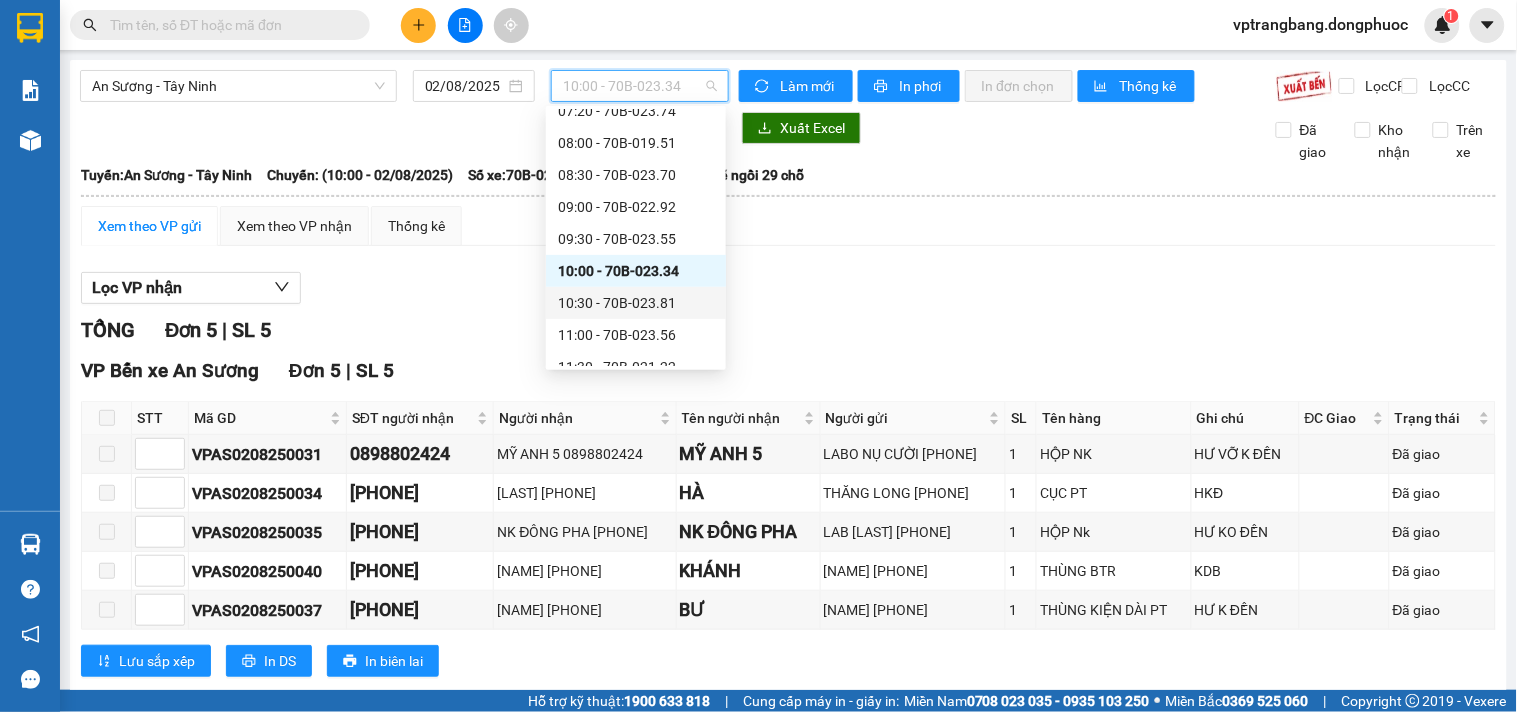click on "[TIME]     - [VEHICLE_PLATE]" at bounding box center (636, 303) 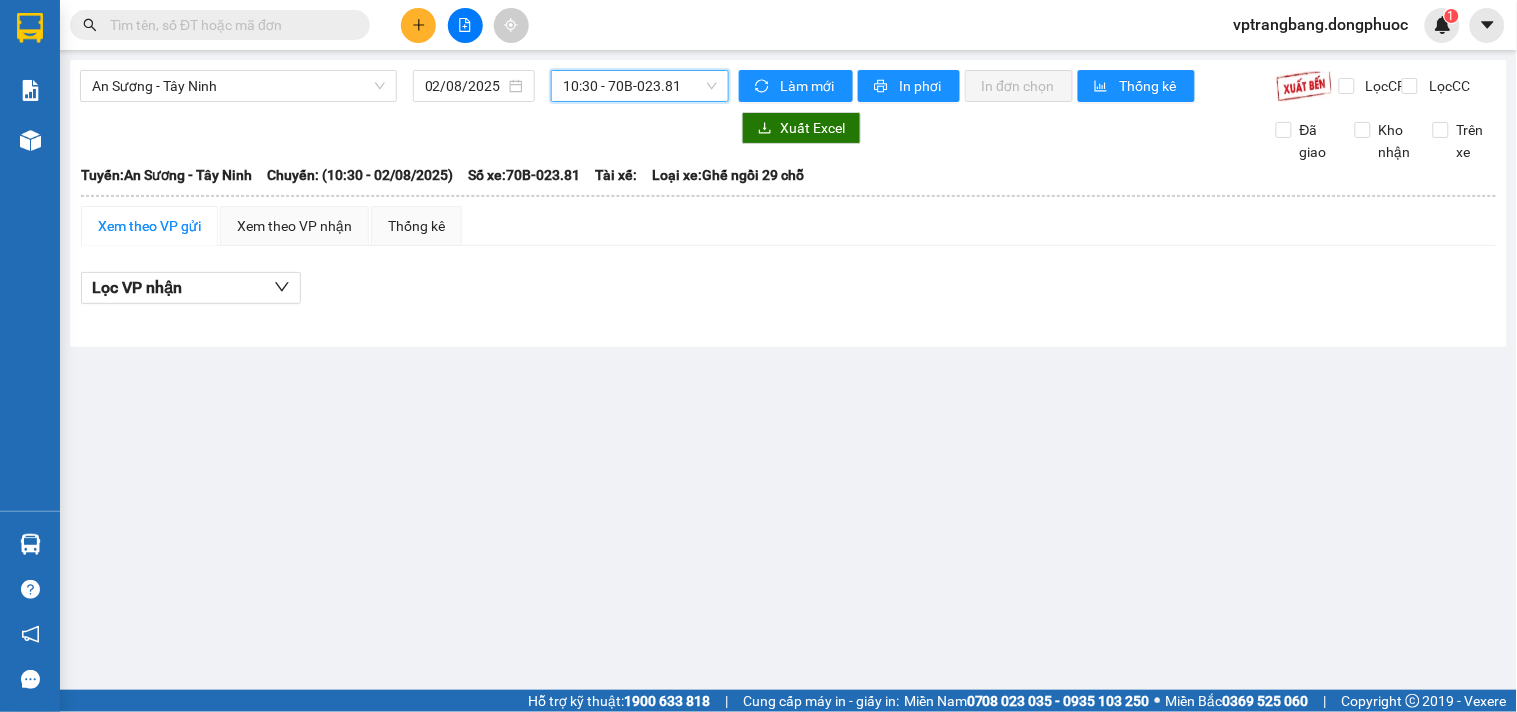 click on "[TIME]     - [VEHICLE_PLATE]" at bounding box center [640, 86] 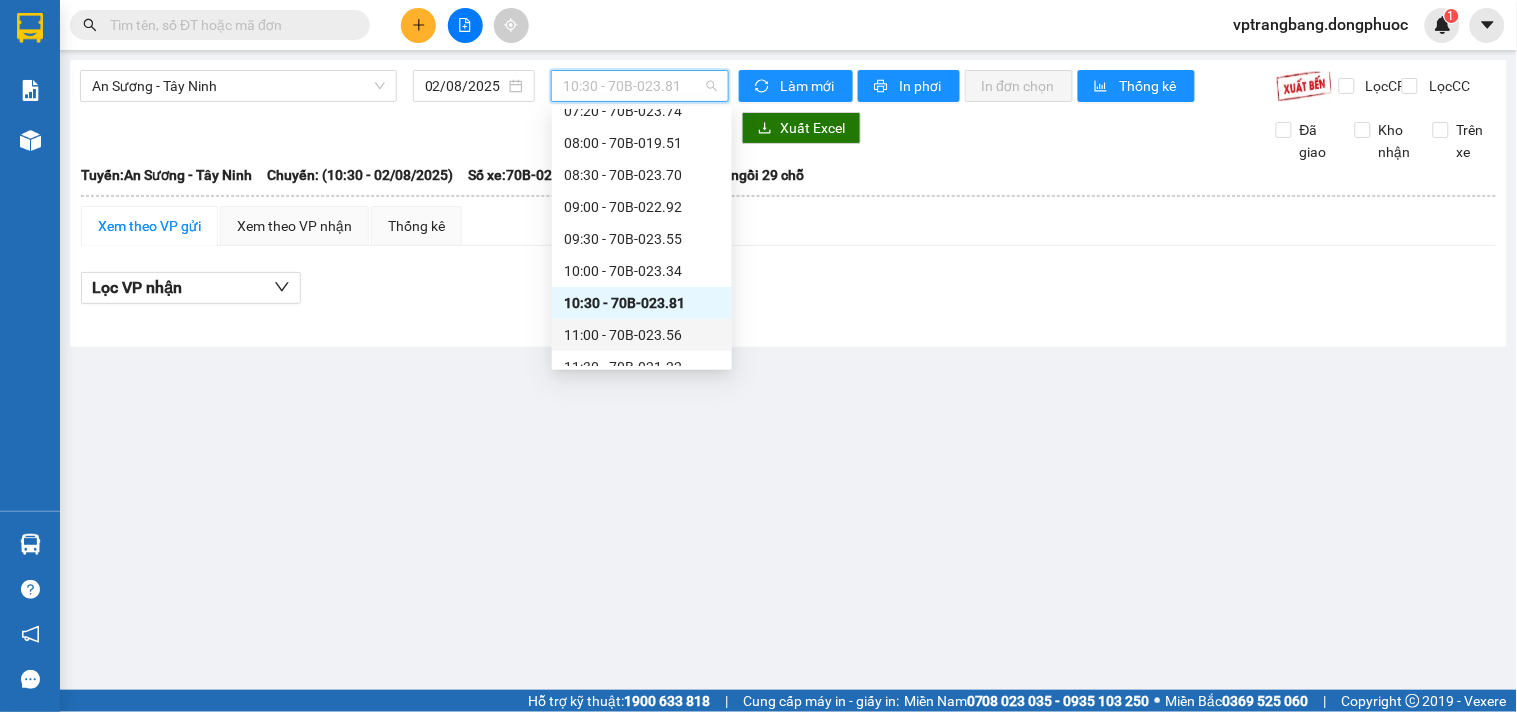 click on "11:00     - [VEHICLE_PLATE]" at bounding box center [642, 335] 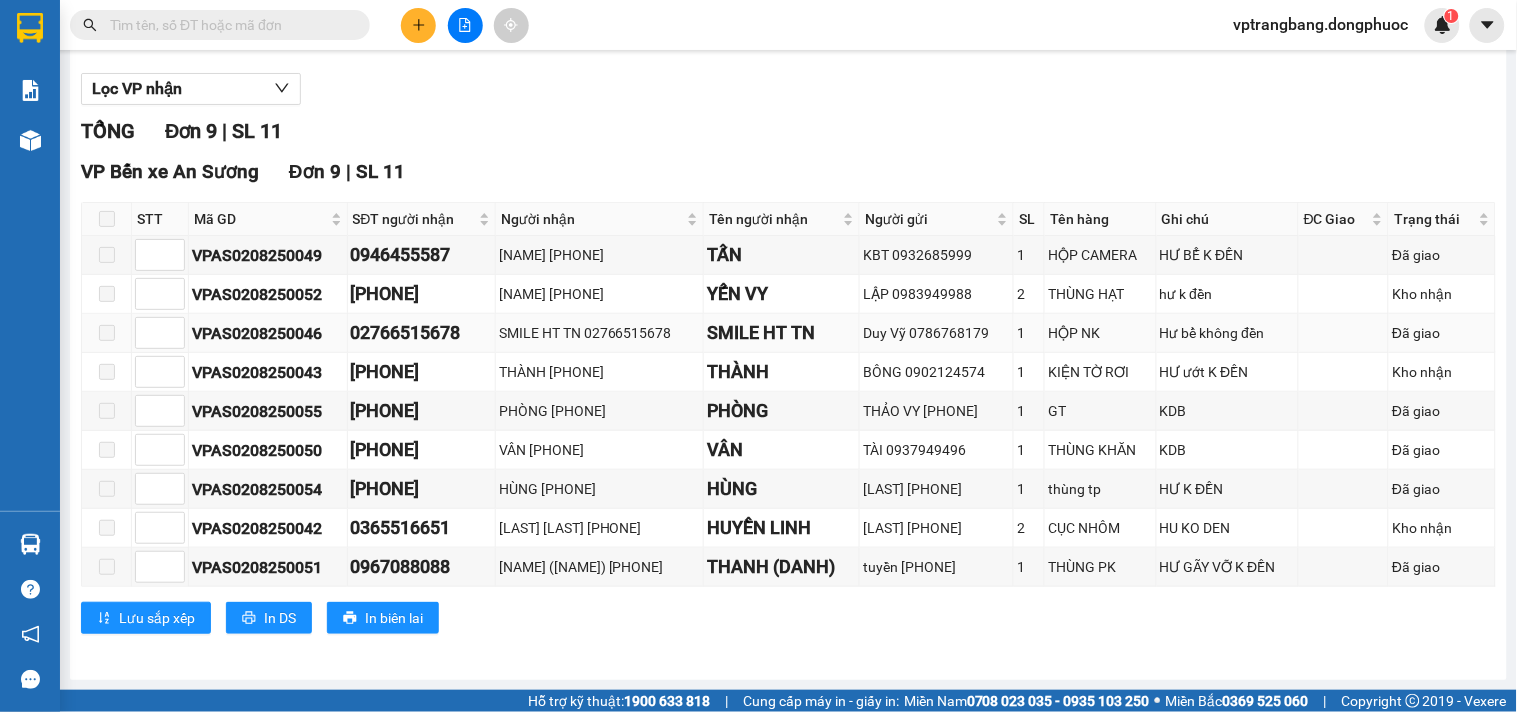 scroll, scrollTop: 0, scrollLeft: 0, axis: both 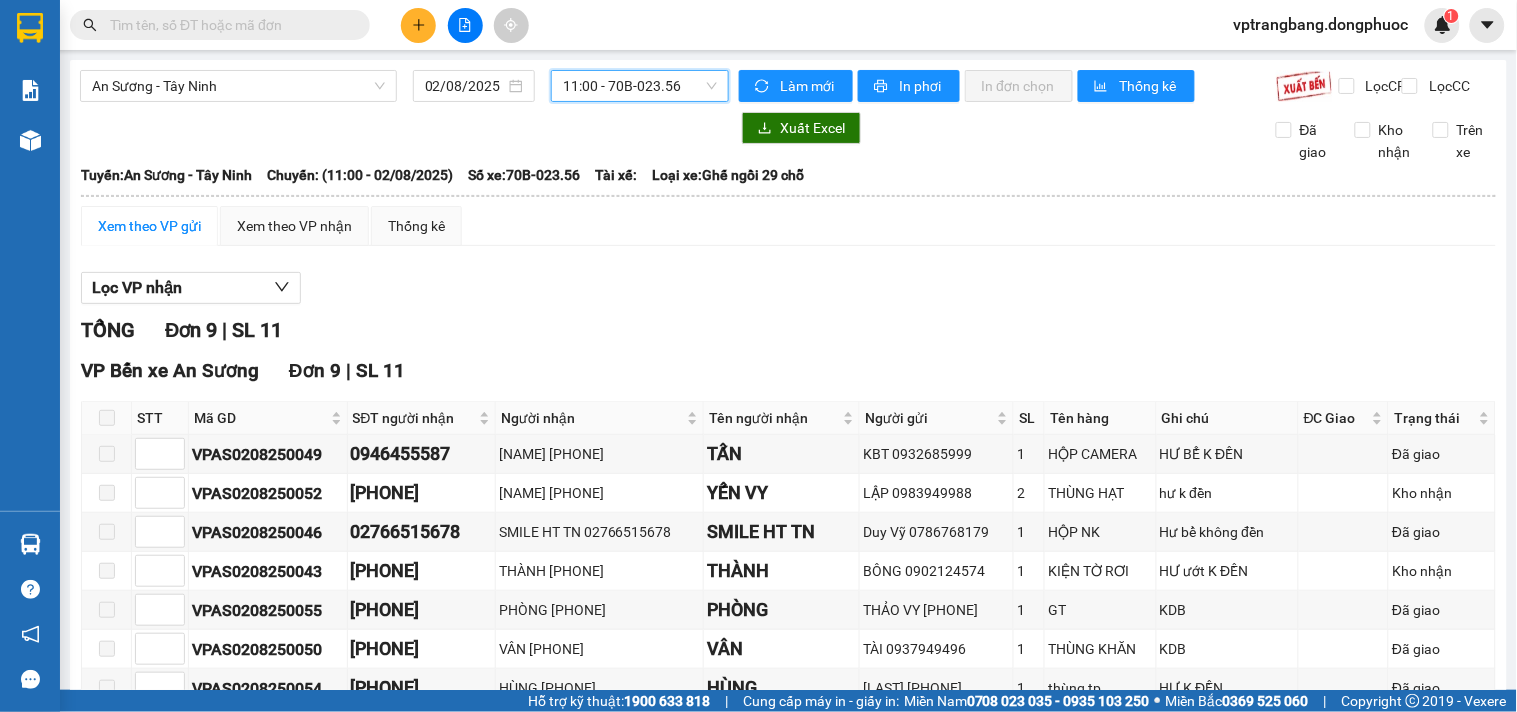 click on "An Sương - Tây Ninh 02/08/2025 11:00 11:00     - [VEHICLE_PLATE]  Làm mới In phơi In đơn chọn Thống kê Lọc  CR Lọc  CC Xuất Excel Đã giao Kho nhận Trên xe Đồng Phước   19001152   Bến xe Tây Ninh, 01 Võ Văn Truyện, KP 1, Phường 2 18:49 - 02/08/2025 Tuyến:  An Sương - Tây Ninh Chuyến:   (11:00 - 02/08/2025) Số xe:  70B-023.56 Loại xe:  Ghế ngồi 29 chỗ Tuyến:  An Sương - Tây Ninh Chuyến:   (11:00 - 02/08/2025) Số xe:  70B-023.56 Tài xế:  [NAME]   Loại xe:  Ghế ngồi 29 chỗ Xem theo VP gửi Xem theo VP nhận Thống kê Lọc VP nhận TỔNG Đơn   9 | SL   11 VP Bến xe An Sương Đơn   9 | SL   11 STT Mã GD SĐT người nhận Người nhận Tên người nhận Người gửi SL Tên hàng Ghi chú ĐC Giao Trạng thái Ký nhận                           VPAS0208250049 [PHONE] [LAST]  [PHONE] [LAST]  [LAST] [PHONE] 1 HỘP CAMERA HƯ BỂ K ĐỀN Đã giao VPAS0208250052 [PHONE] [LAST] [LAST] 2 1 1" at bounding box center (758, 345) 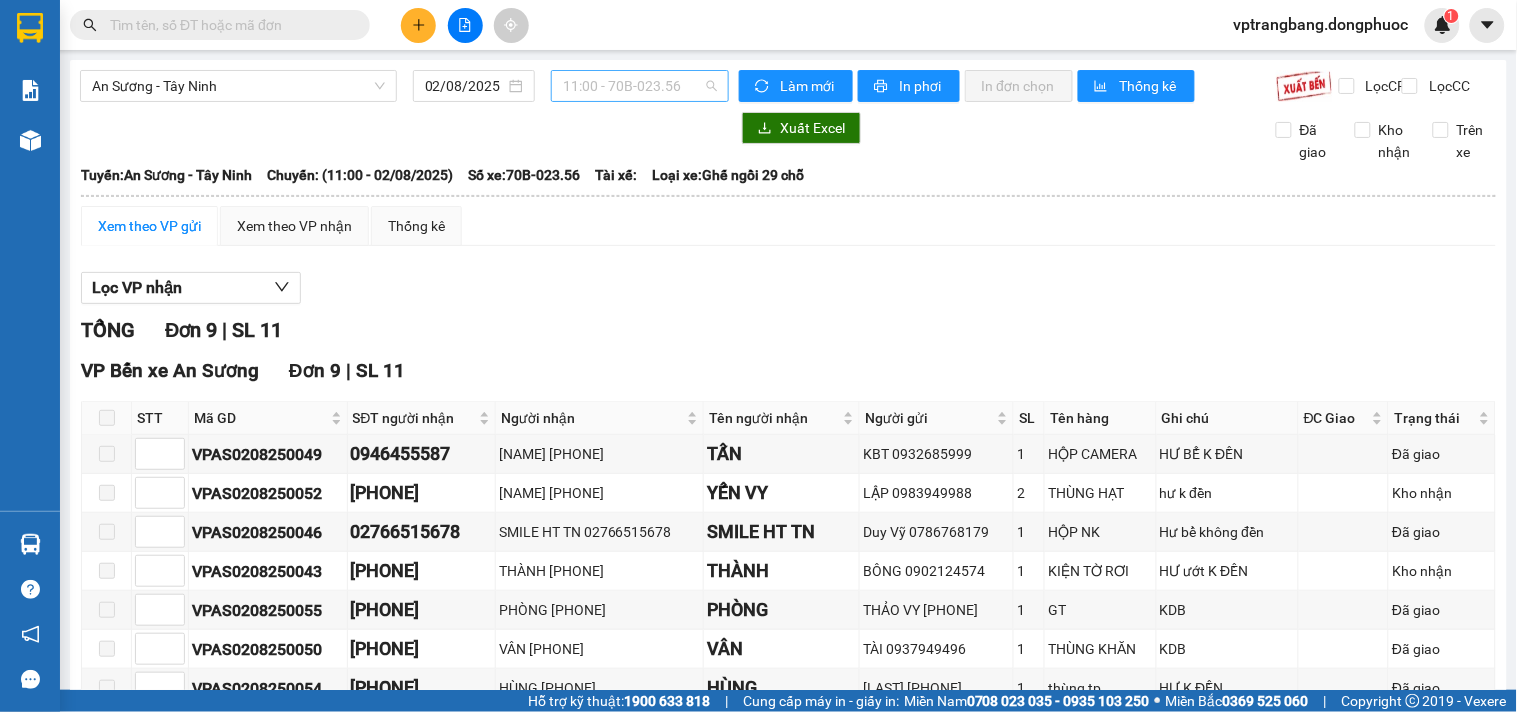 click on "11:00     - [VEHICLE_PLATE]" at bounding box center (640, 86) 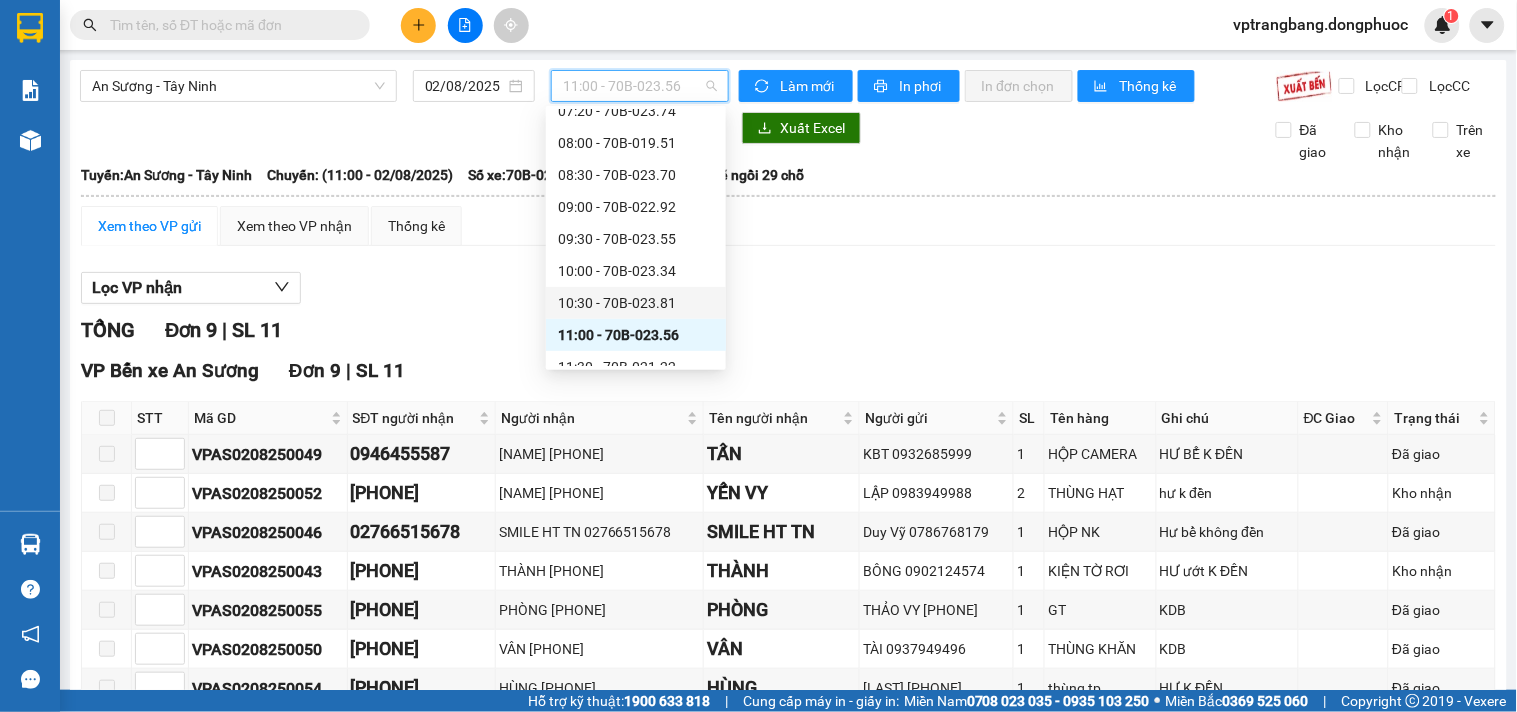 scroll, scrollTop: 254, scrollLeft: 0, axis: vertical 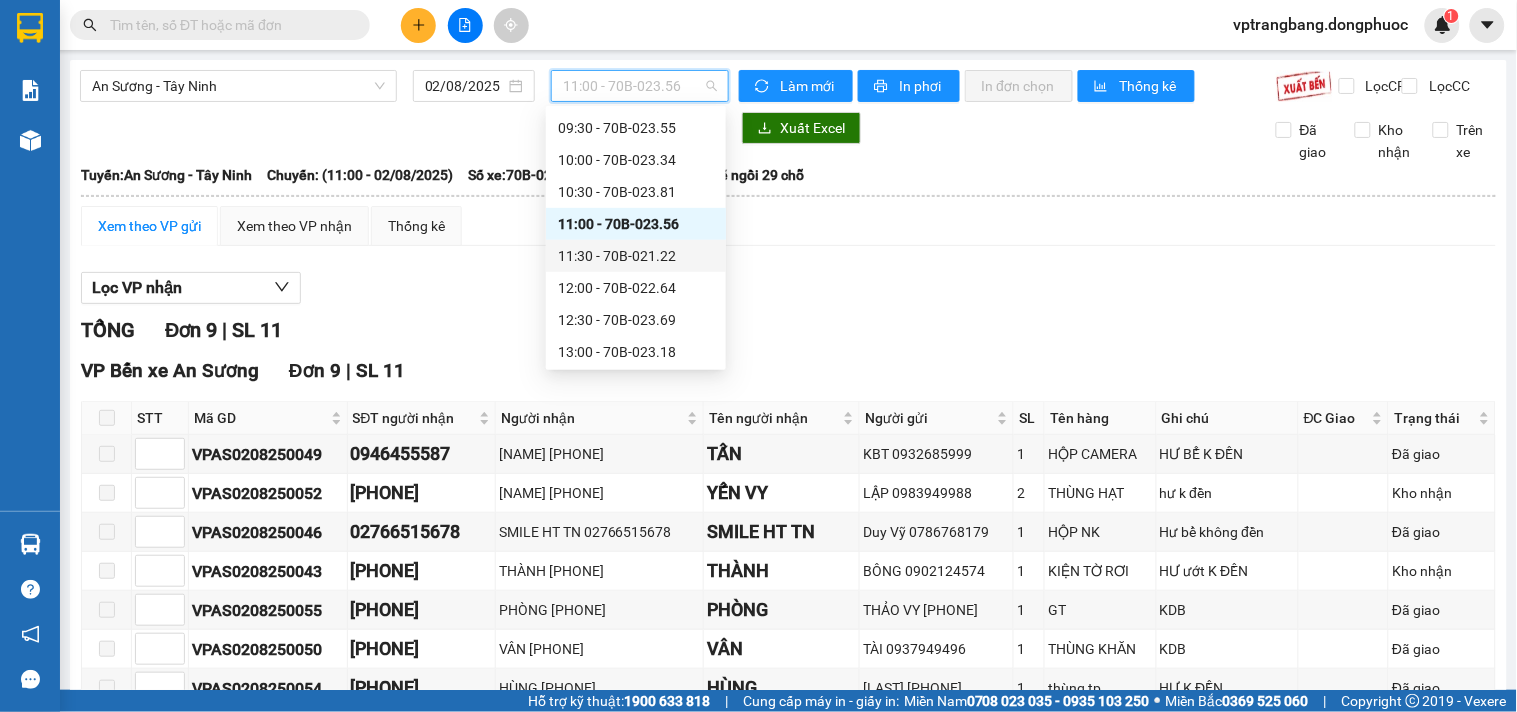 click on "[TIME]     - [VEHICLE_PLATE]" at bounding box center (636, 256) 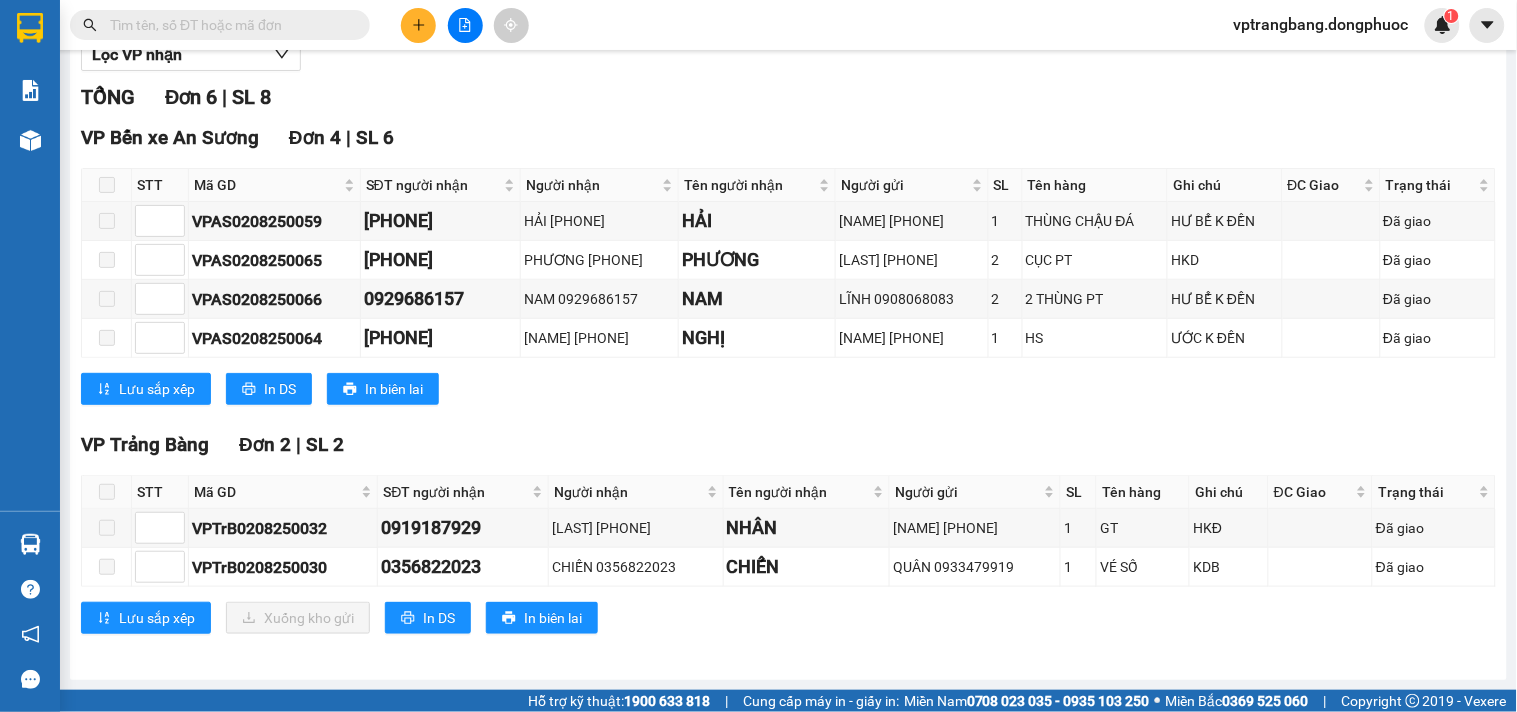 scroll, scrollTop: 0, scrollLeft: 0, axis: both 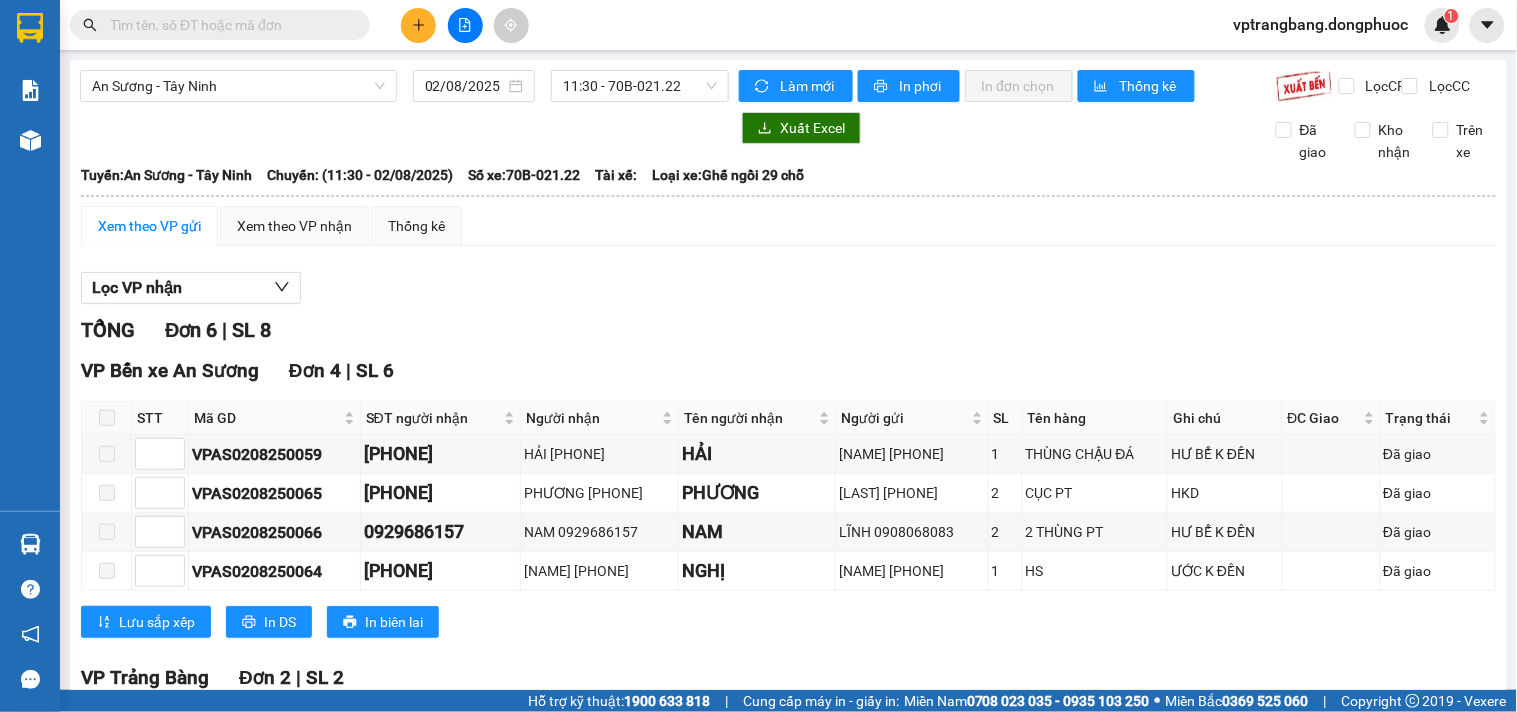 click on "TỔNG Đơn   6 | SL   8" at bounding box center (788, 330) 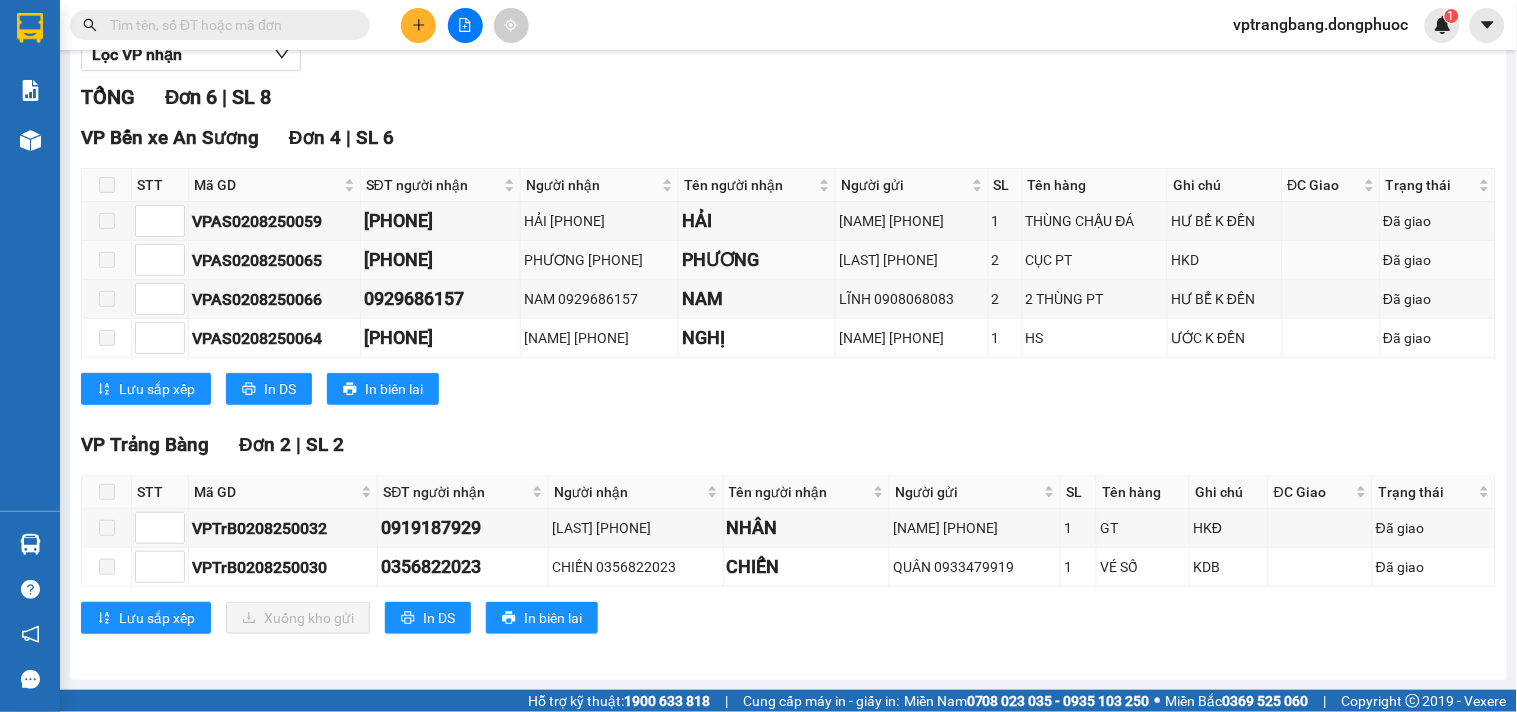 scroll, scrollTop: 0, scrollLeft: 0, axis: both 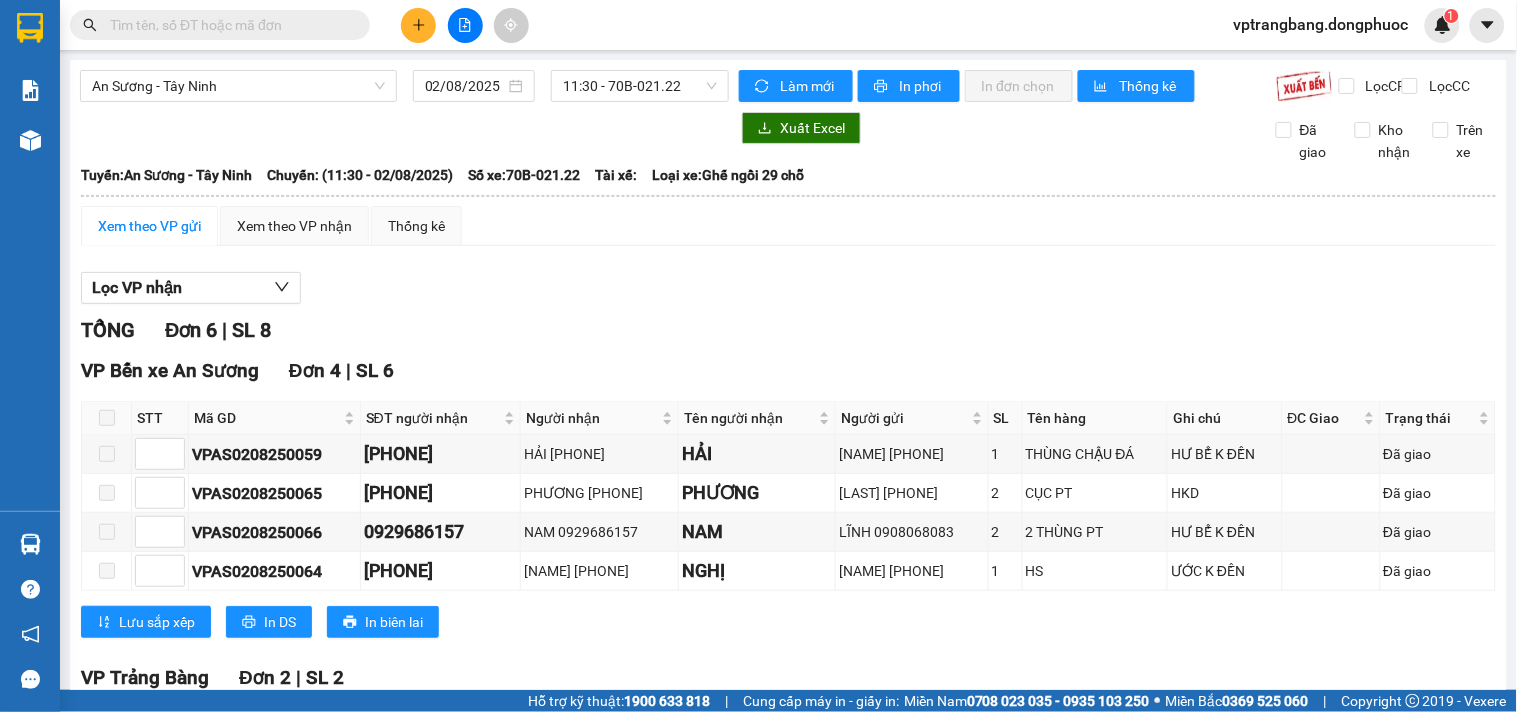 click on "TỔNG Đơn   6 | SL   8" at bounding box center [788, 330] 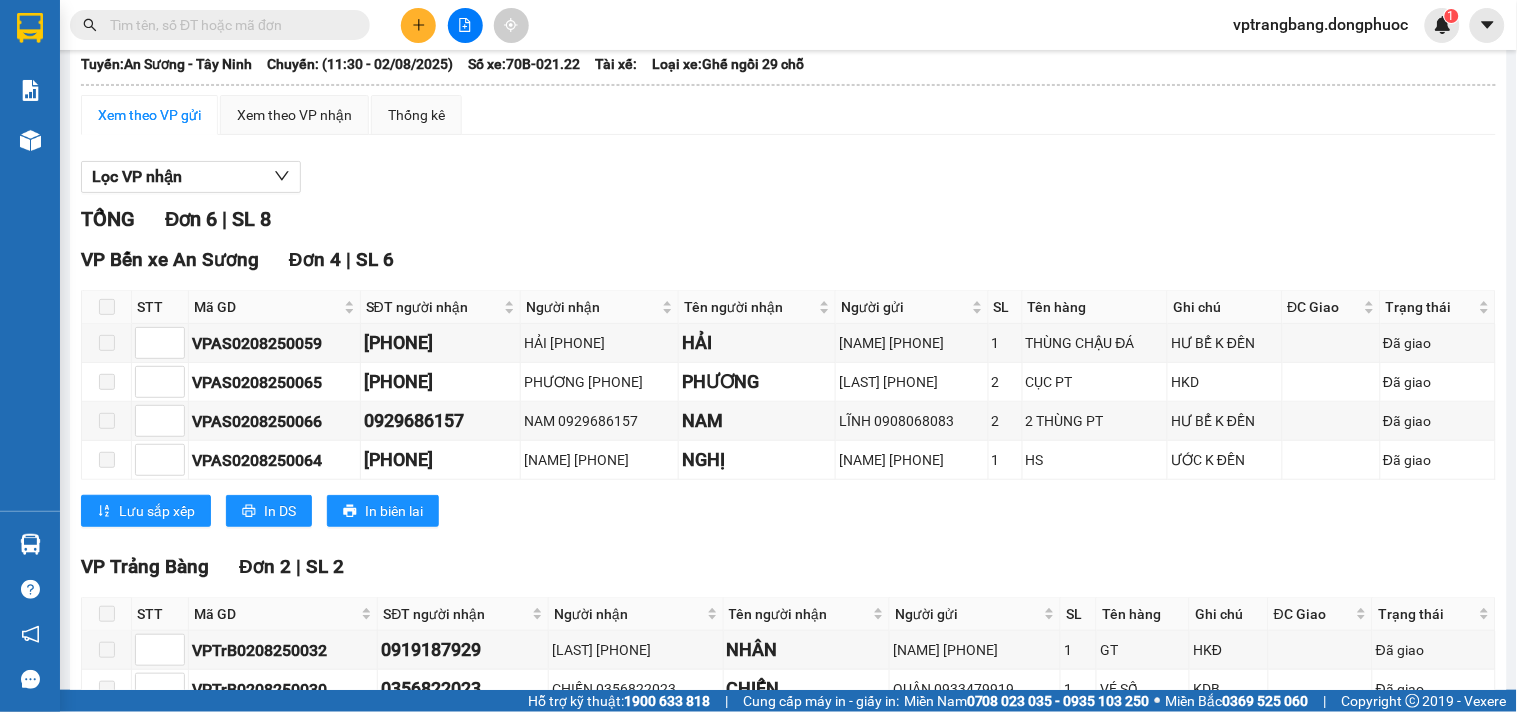 scroll, scrollTop: 0, scrollLeft: 0, axis: both 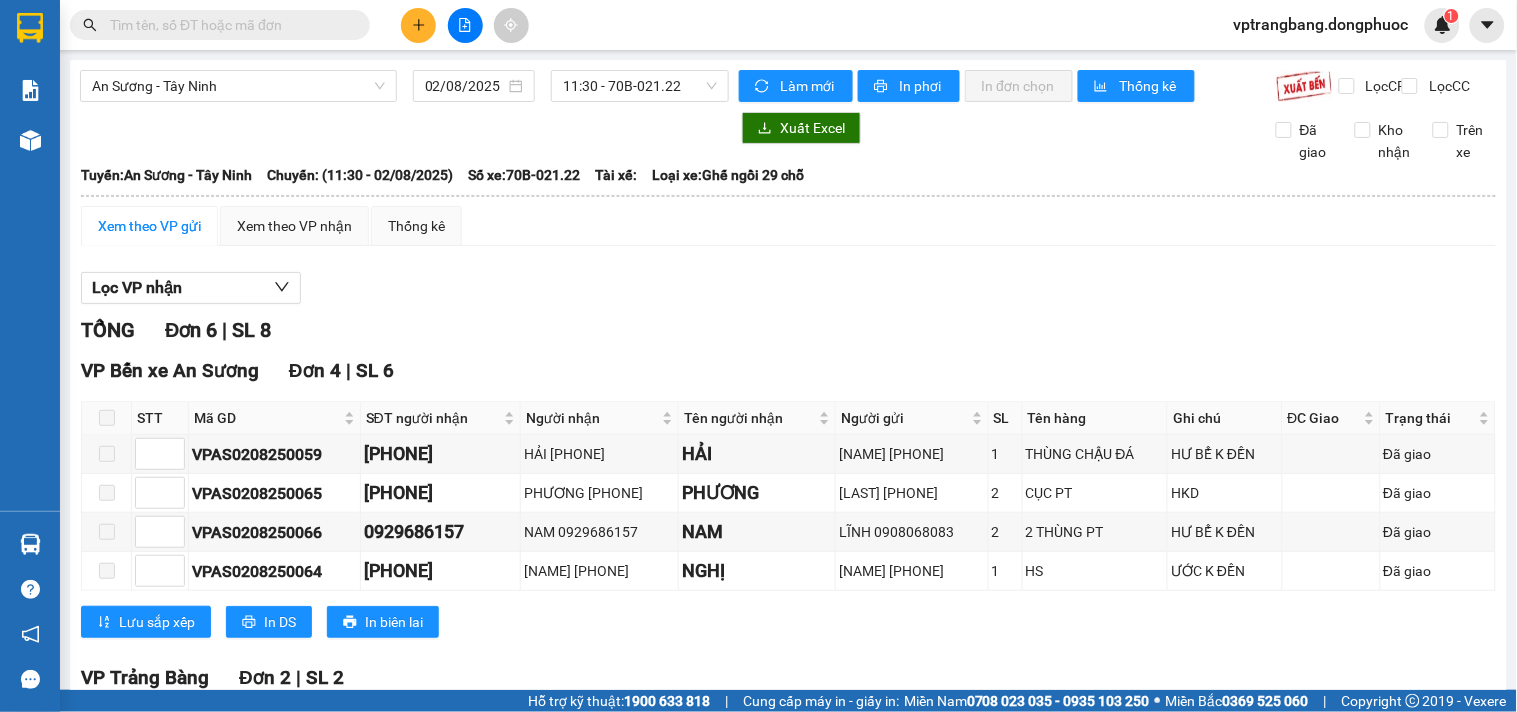 click on "TỔNG Đơn   6 | SL   8" at bounding box center (788, 330) 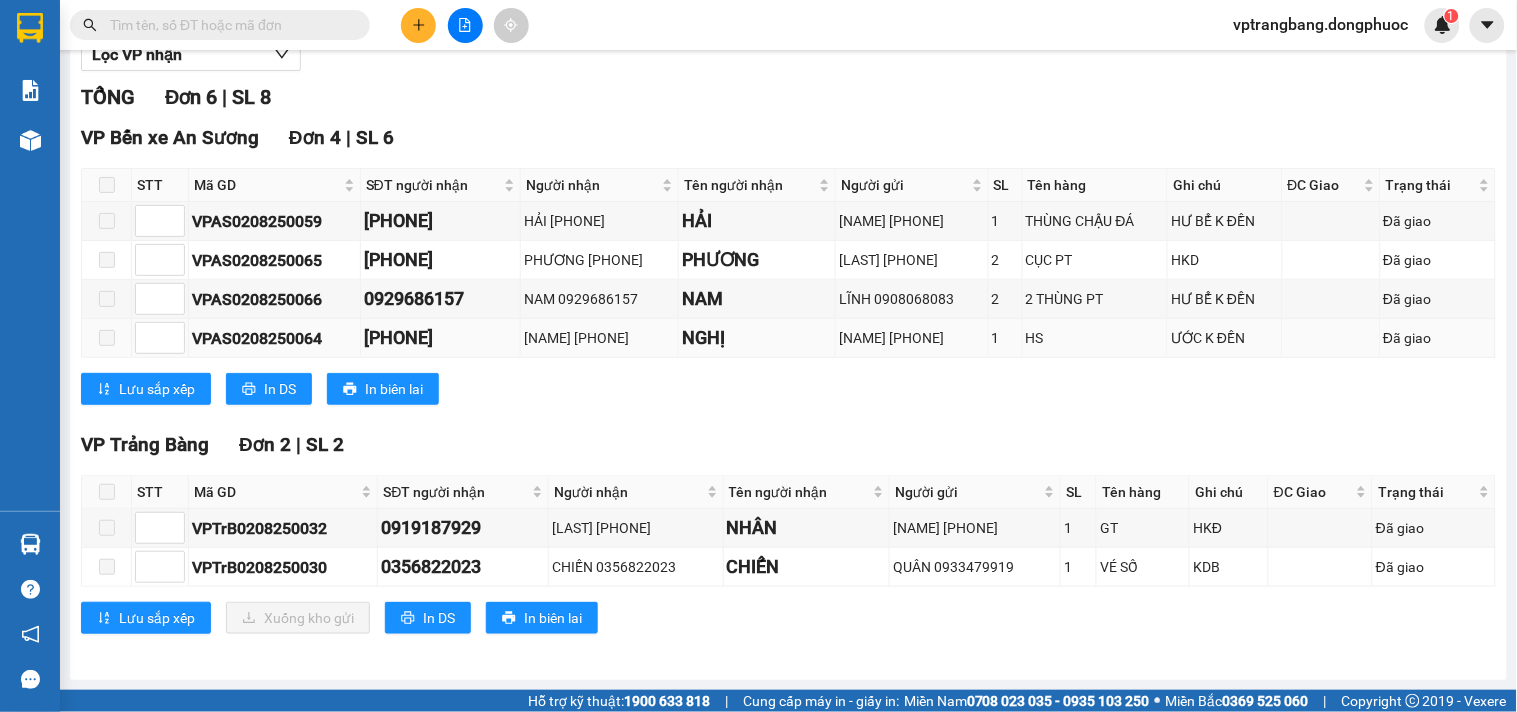 scroll, scrollTop: 0, scrollLeft: 0, axis: both 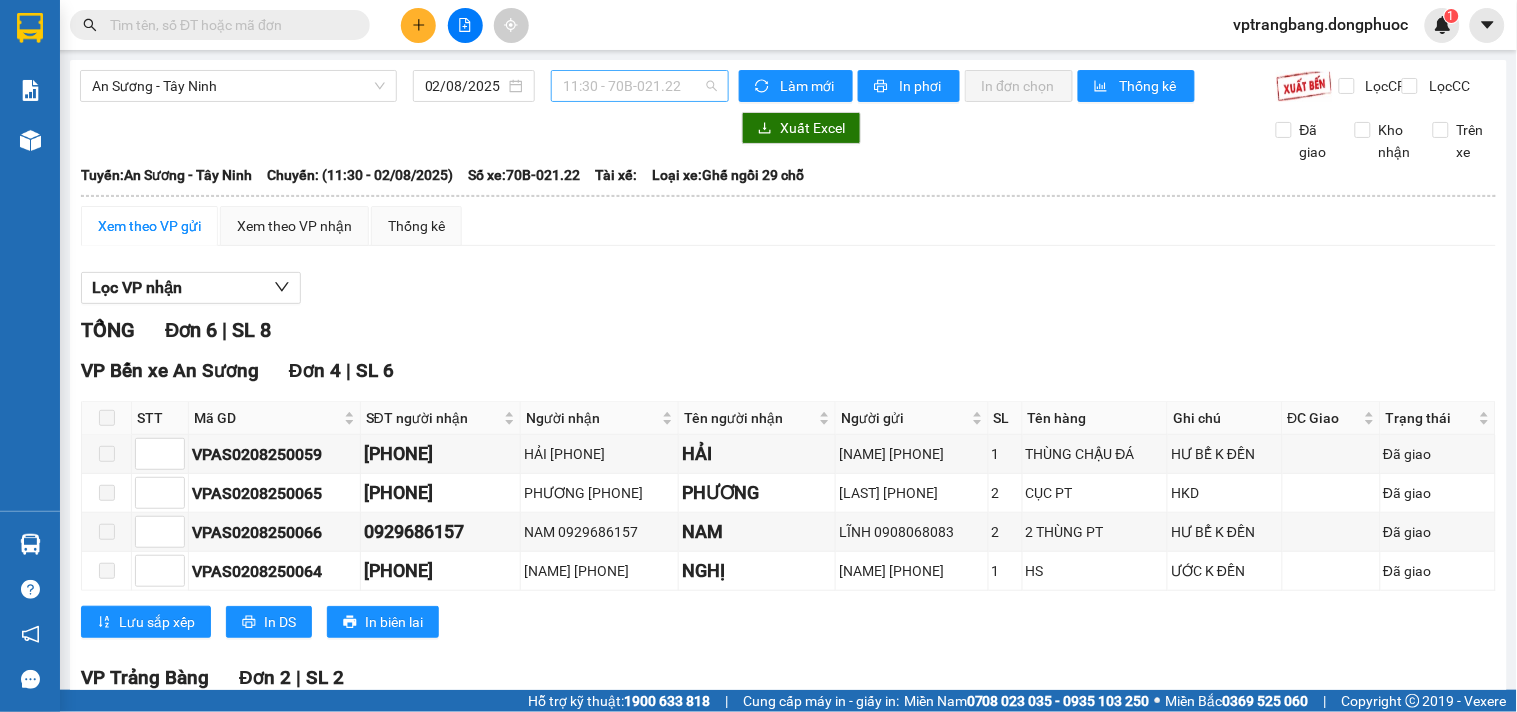 click on "[TIME]     - [VEHICLE_PLATE]" at bounding box center (640, 86) 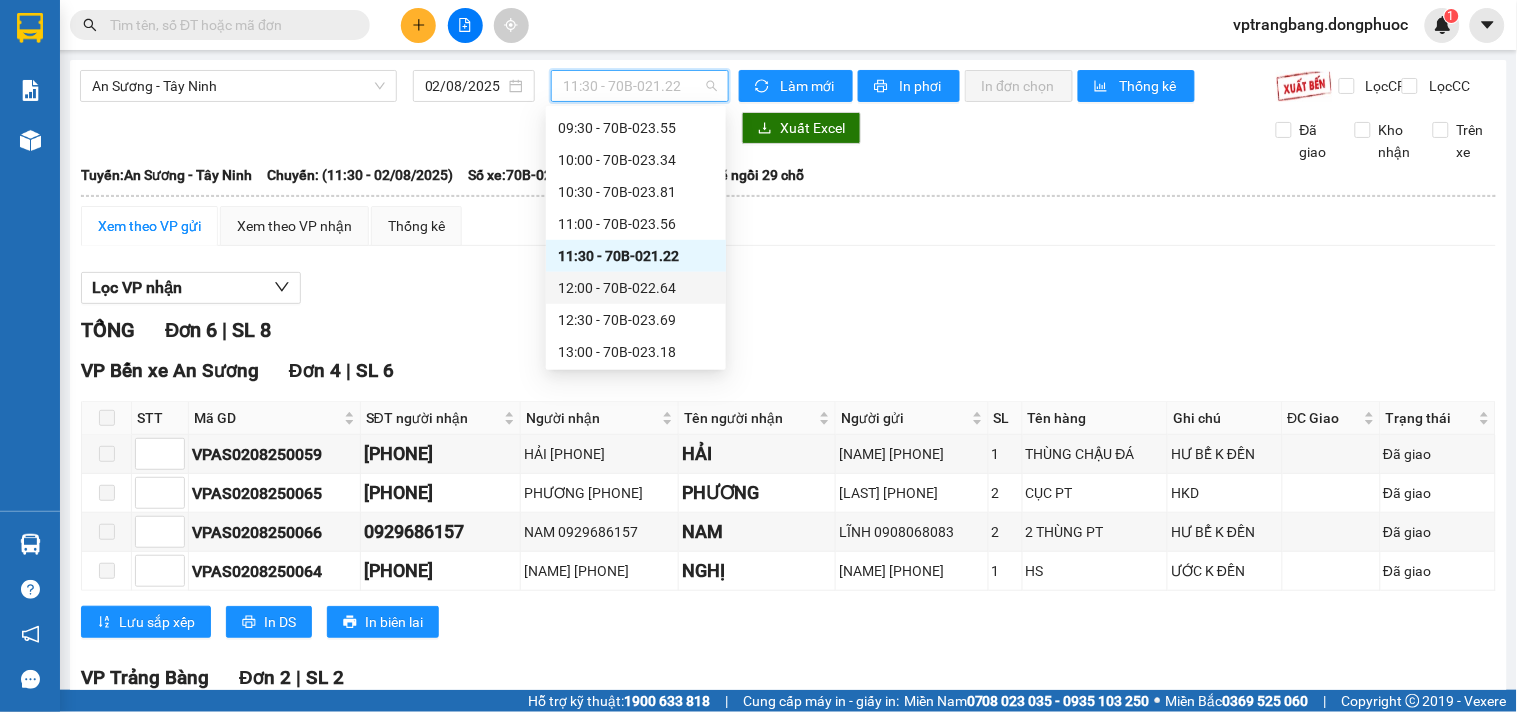 click on "12:00     - [VEHICLE_PLATE]" at bounding box center [636, 288] 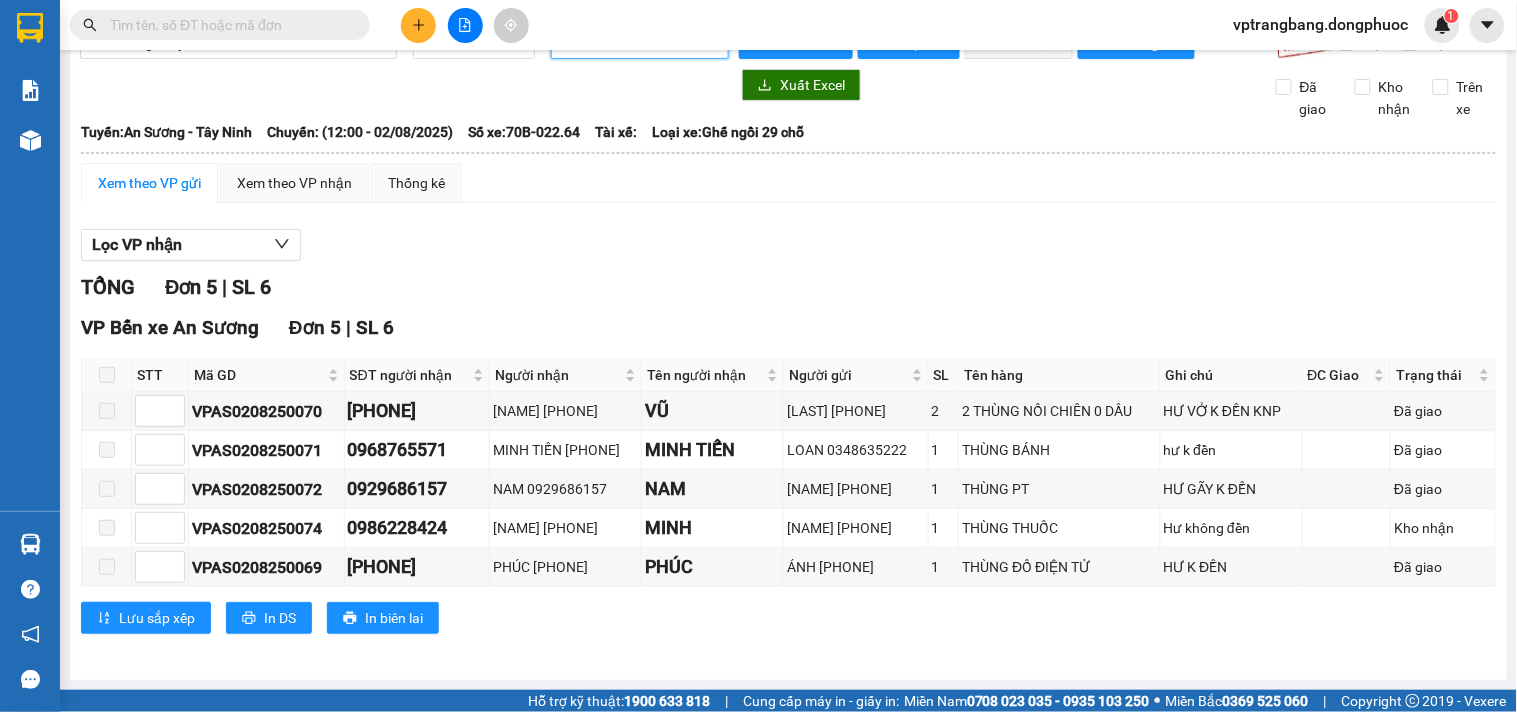 scroll, scrollTop: 0, scrollLeft: 0, axis: both 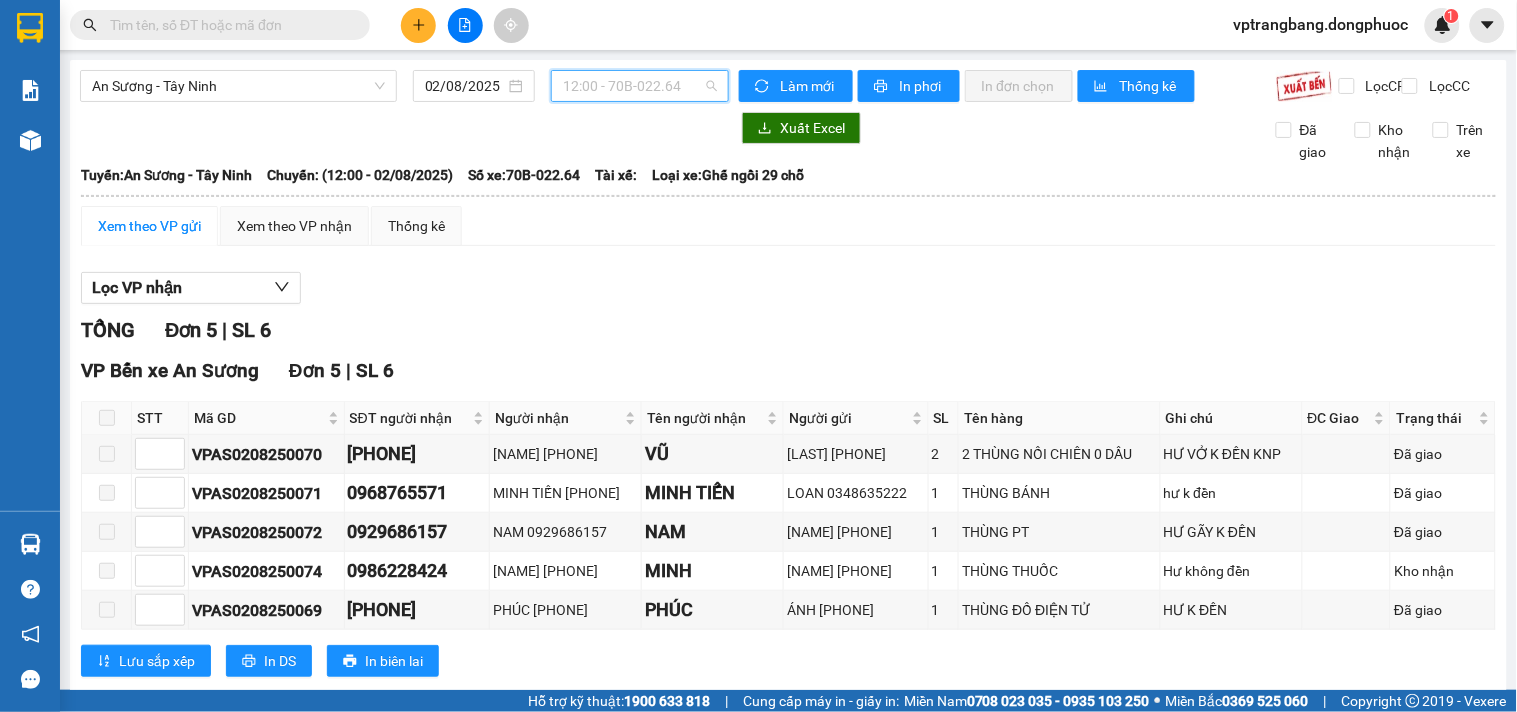 click on "12:00     - [VEHICLE_PLATE]" at bounding box center (640, 86) 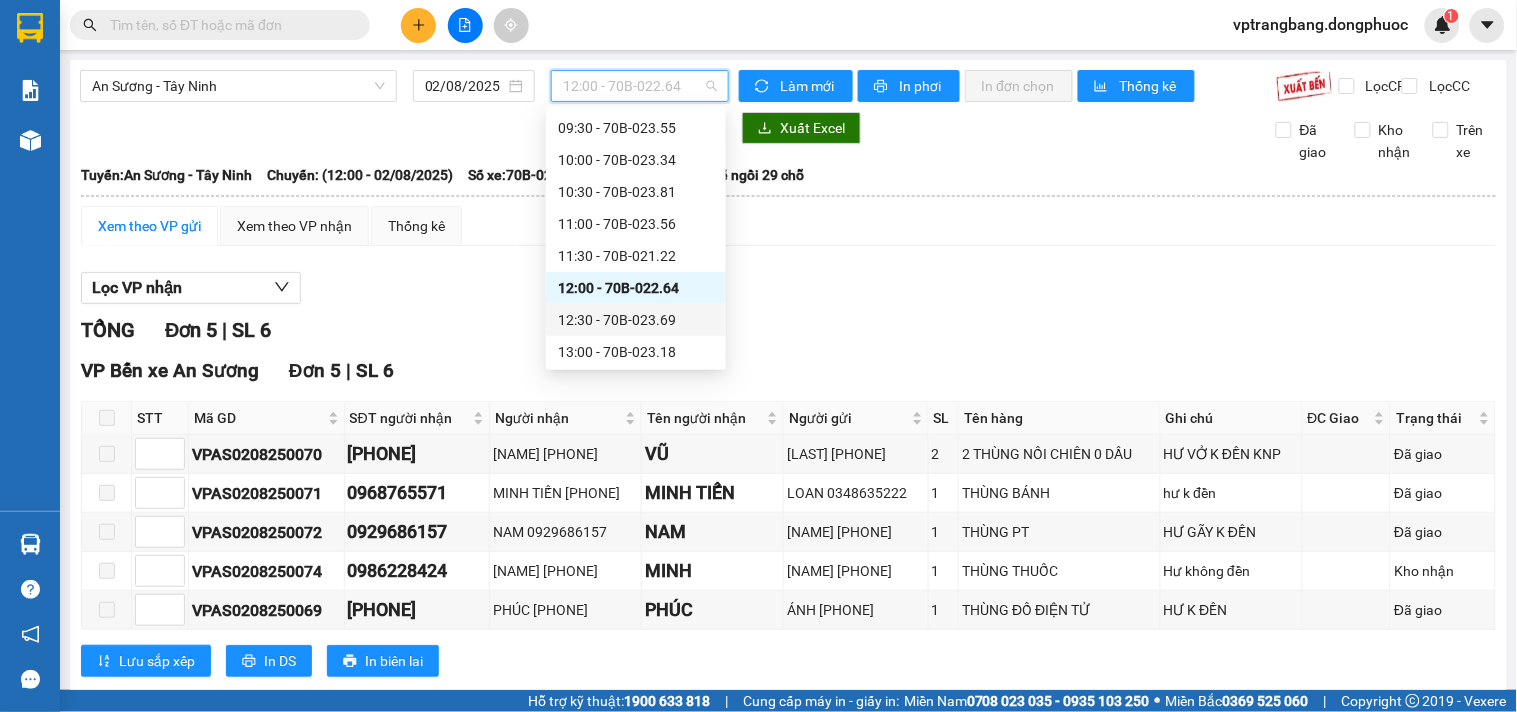 click on "12:30     - 70B-023.69" at bounding box center [636, 320] 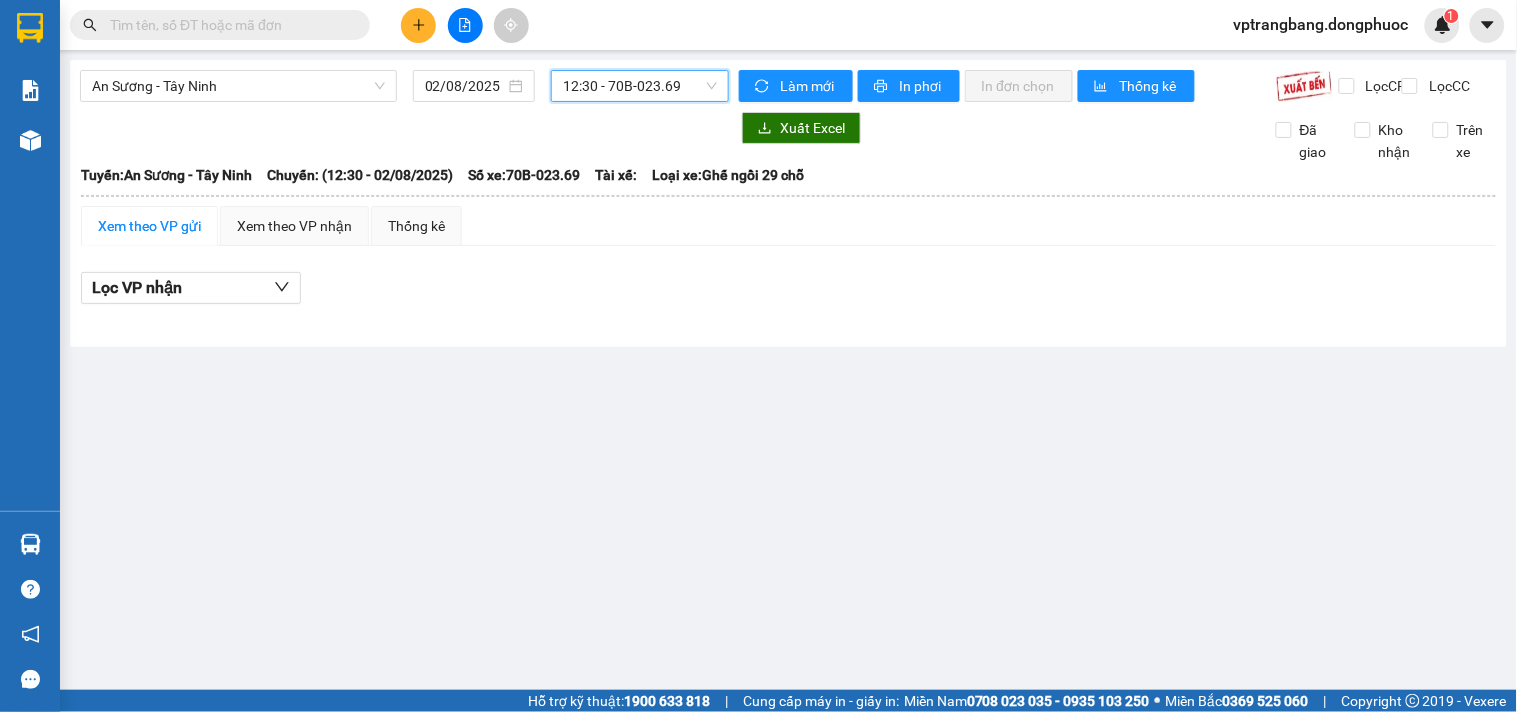 click on "12:30     - 70B-023.69" at bounding box center (640, 86) 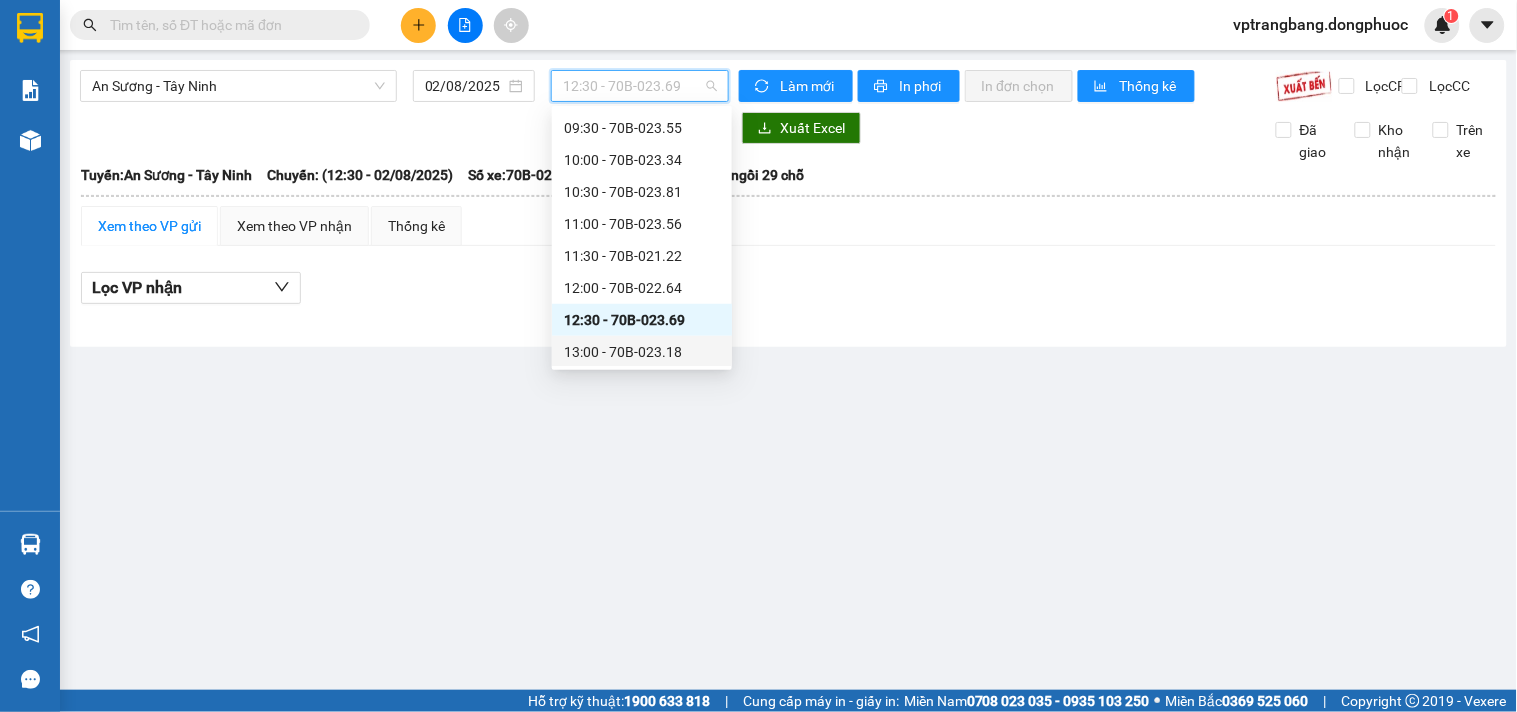 click on "[TIME]     - [VEHICLE_PLATE]" at bounding box center (642, 352) 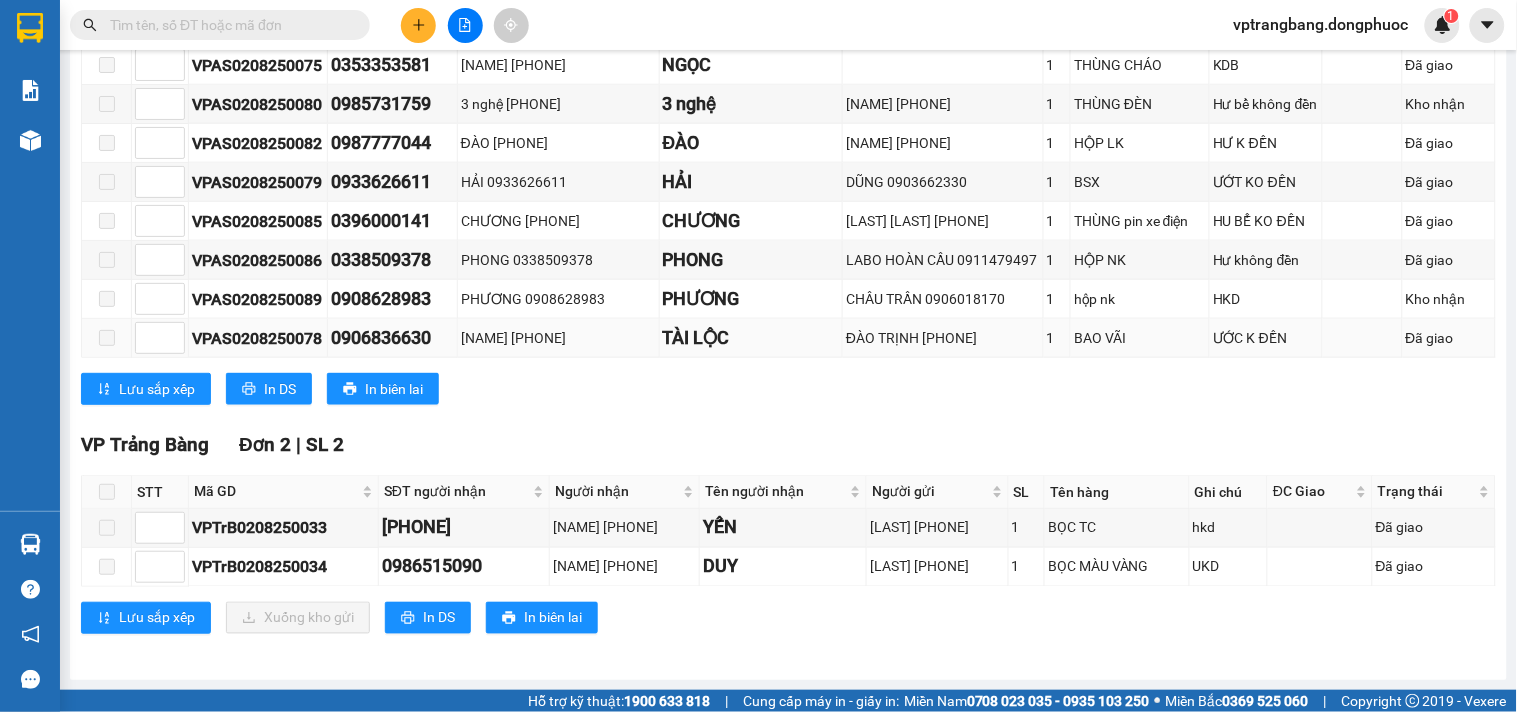 scroll, scrollTop: 0, scrollLeft: 0, axis: both 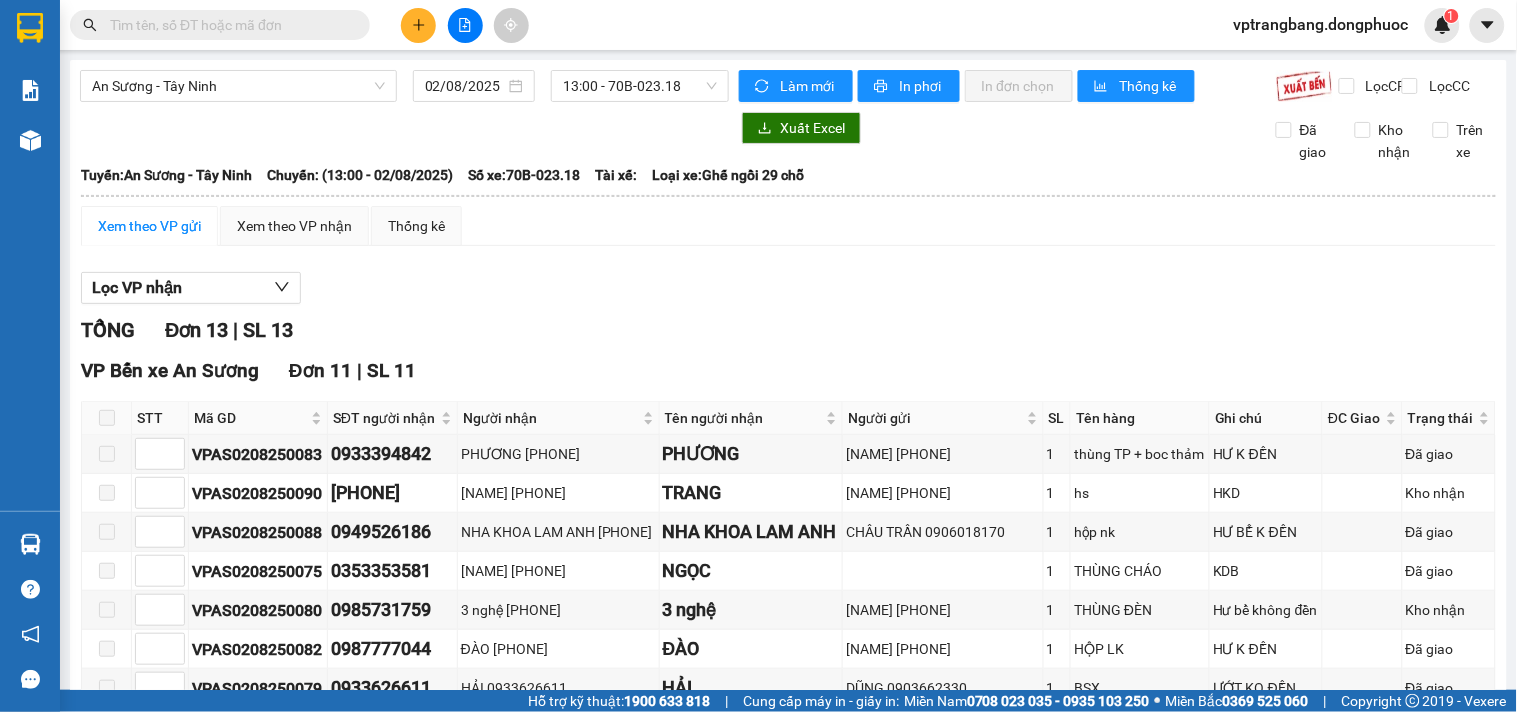 click on "TỔNG Đơn   13 | SL   13" at bounding box center [788, 330] 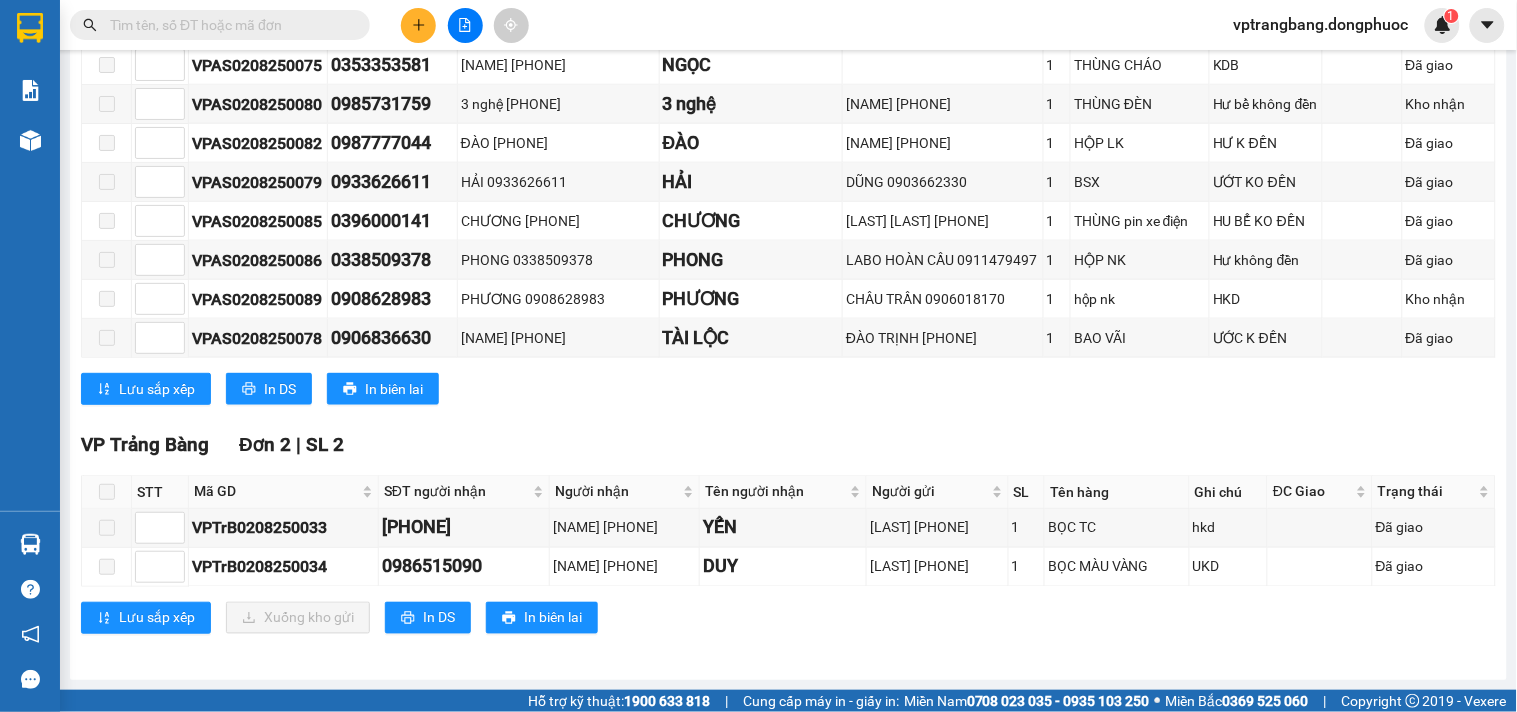scroll, scrollTop: 0, scrollLeft: 0, axis: both 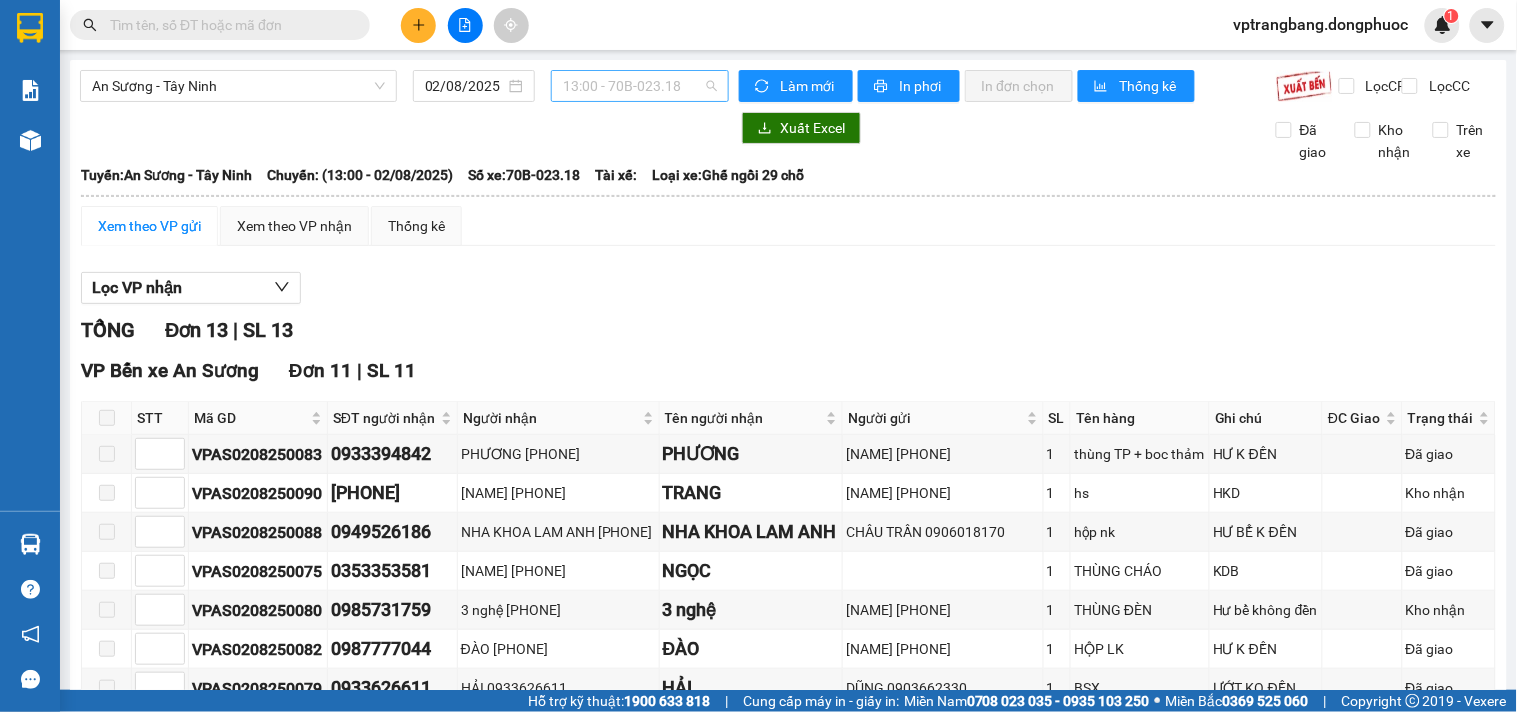 click on "[TIME]     - [VEHICLE_PLATE]" at bounding box center [640, 86] 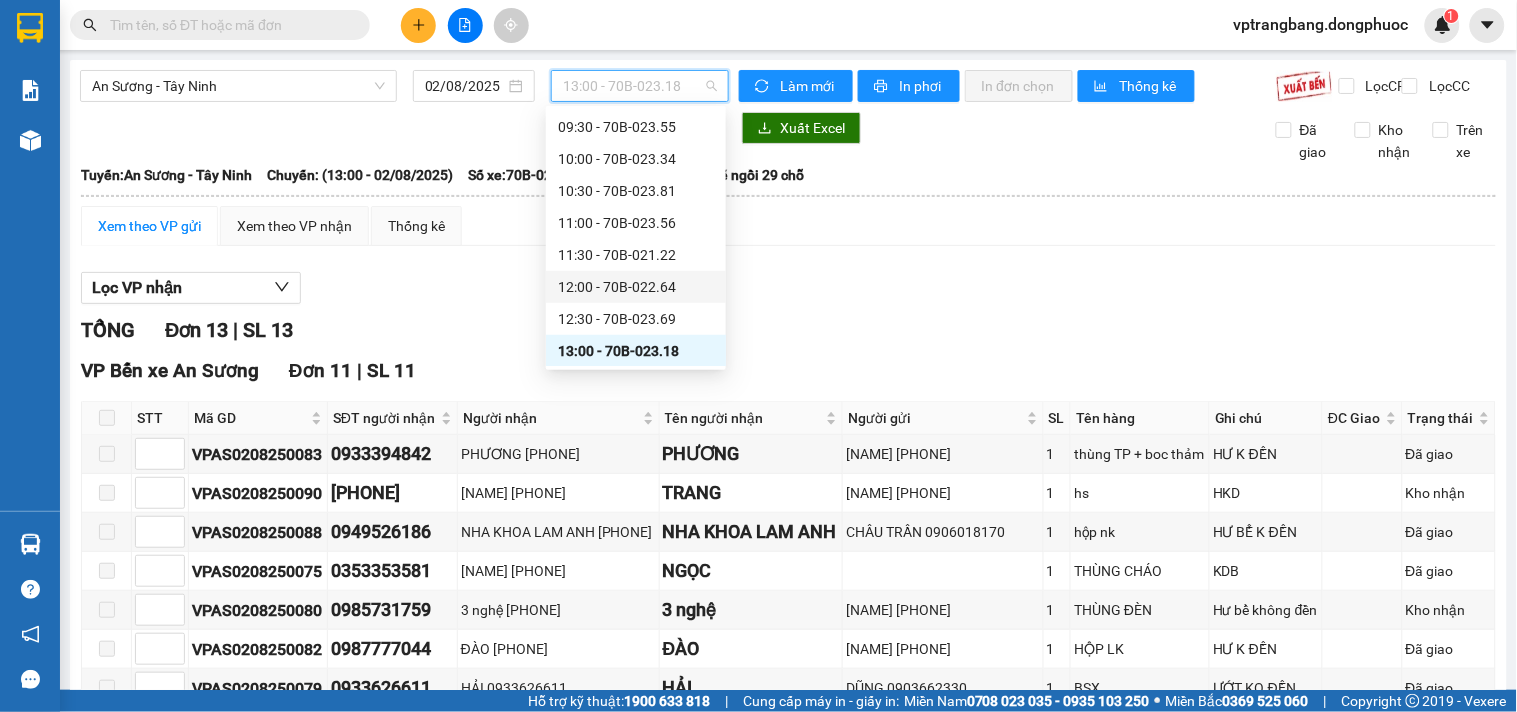 scroll, scrollTop: 477, scrollLeft: 0, axis: vertical 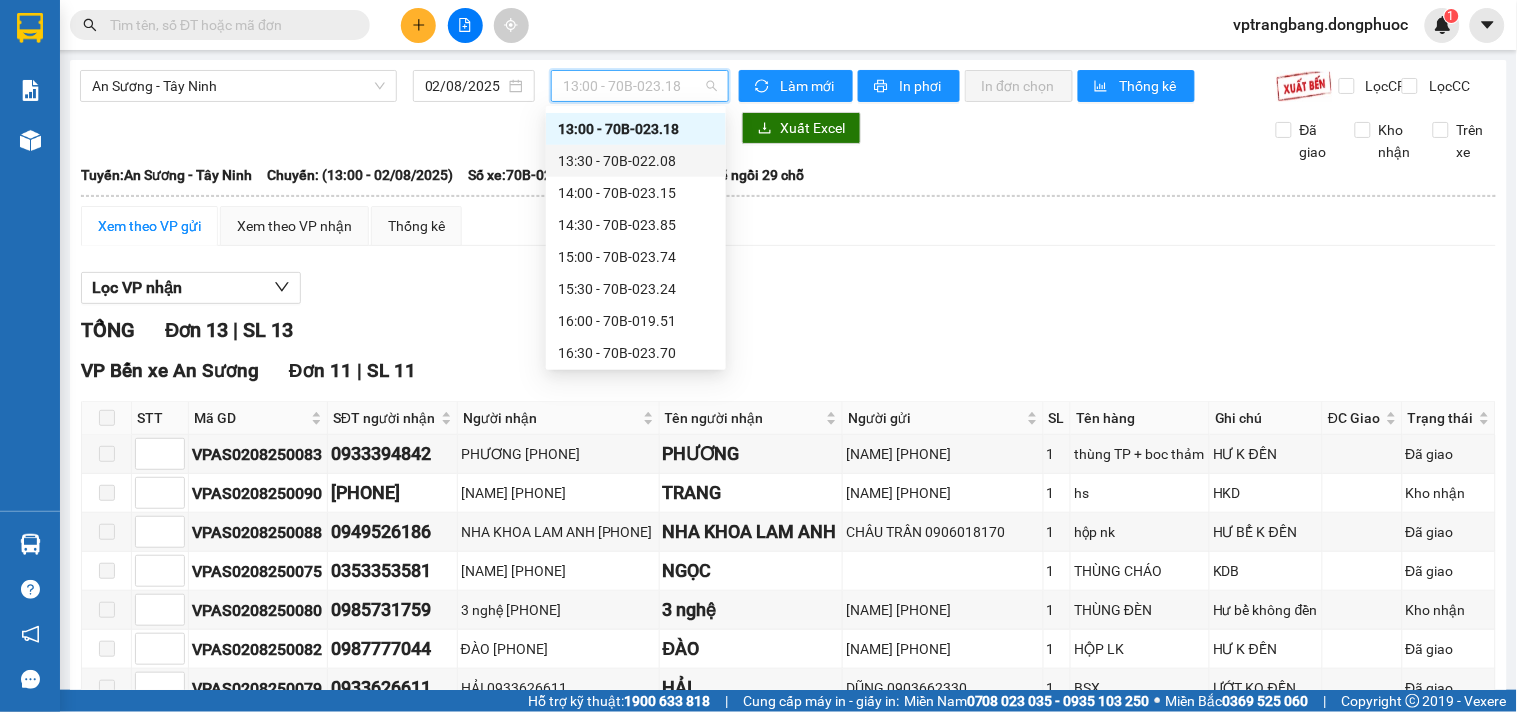 click on "13:30     - 70B-022.08" at bounding box center [636, 161] 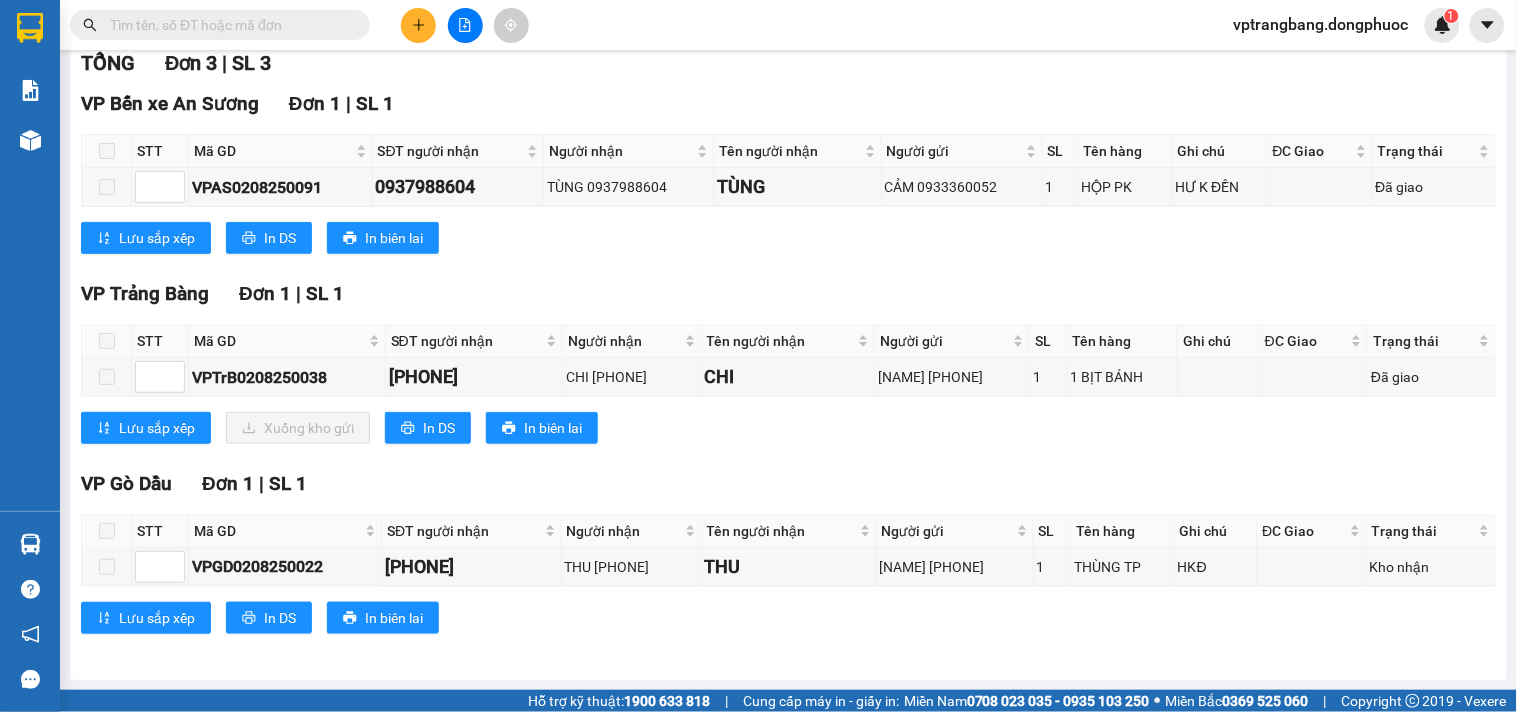 scroll, scrollTop: 0, scrollLeft: 0, axis: both 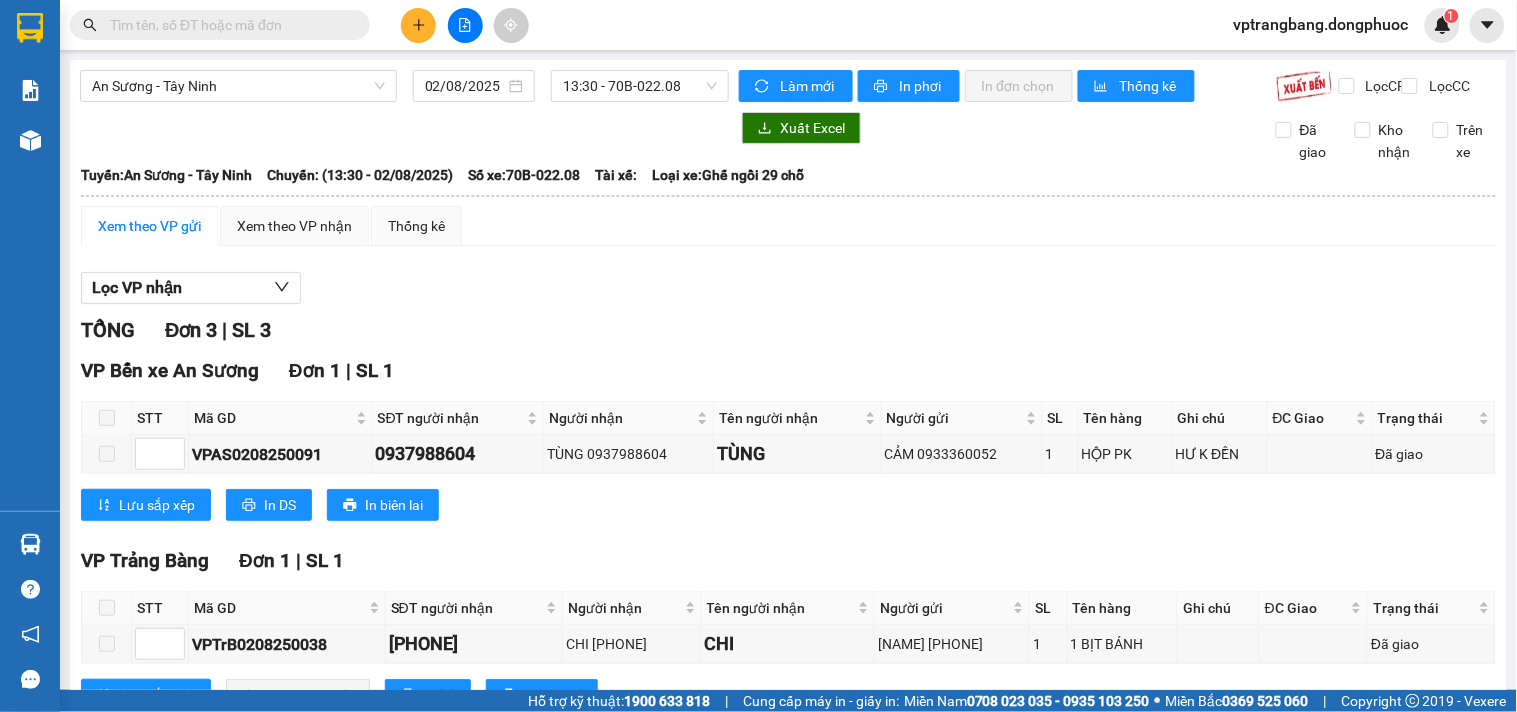 drag, startPoint x: 480, startPoint y: 302, endPoint x: 578, endPoint y: 223, distance: 125.87692 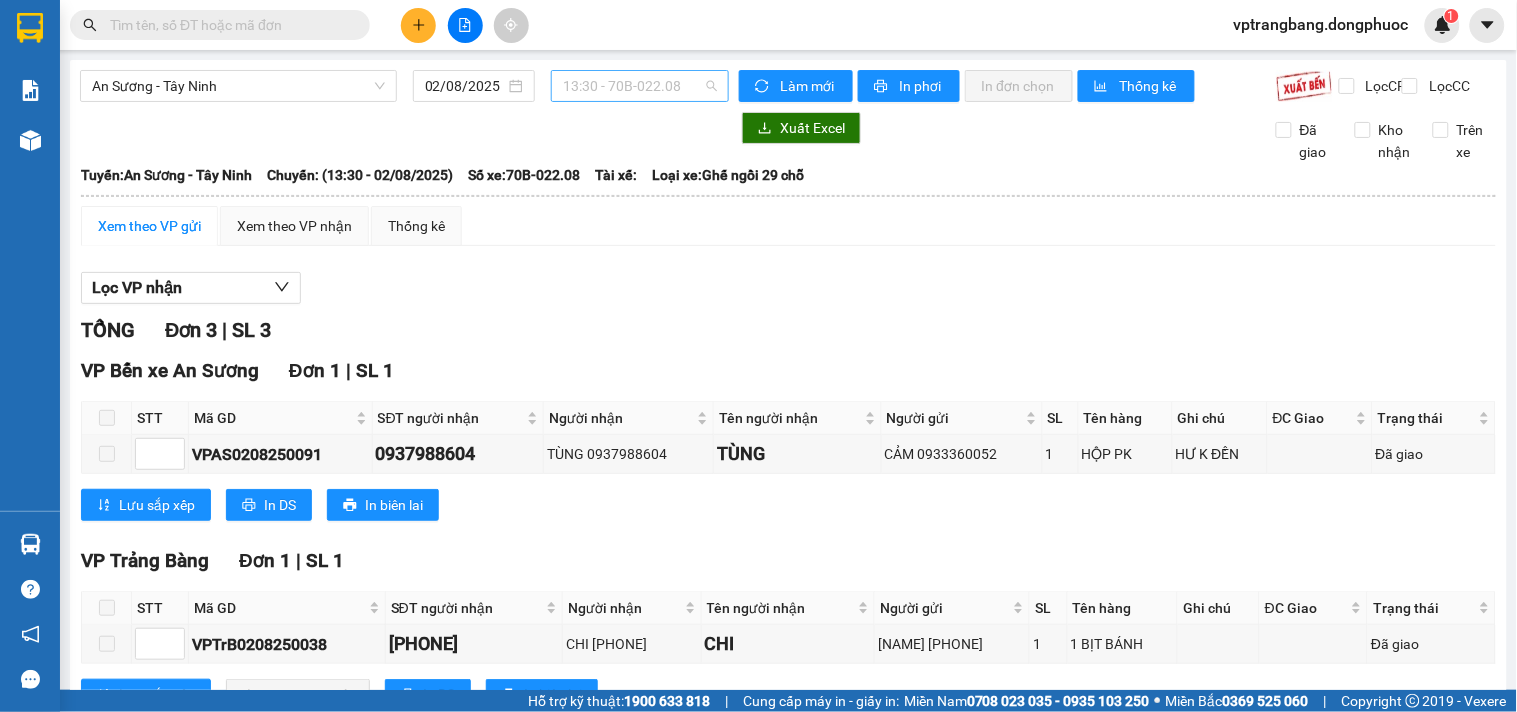 click on "13:30     - 70B-022.08" at bounding box center [640, 86] 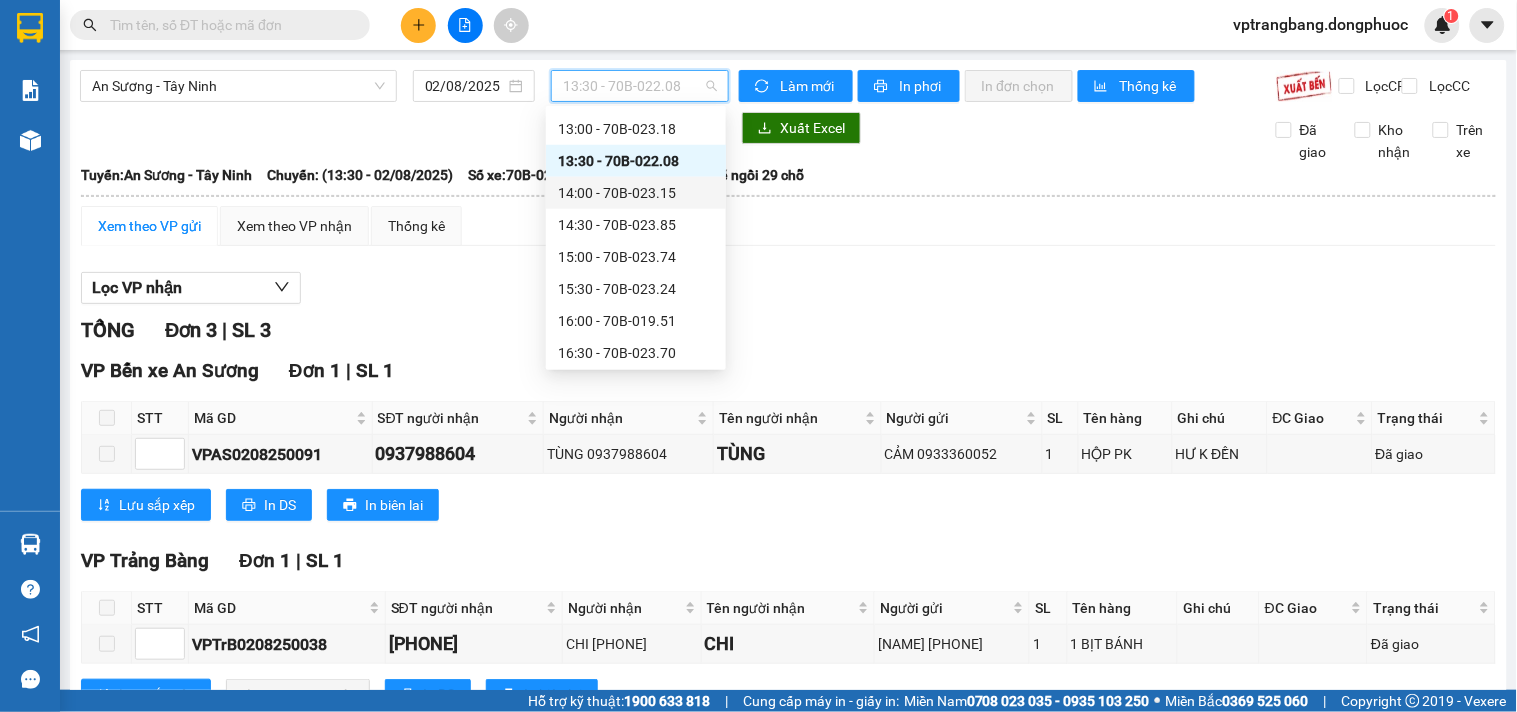 click on "14:00     - 70B-023.15" at bounding box center (636, 193) 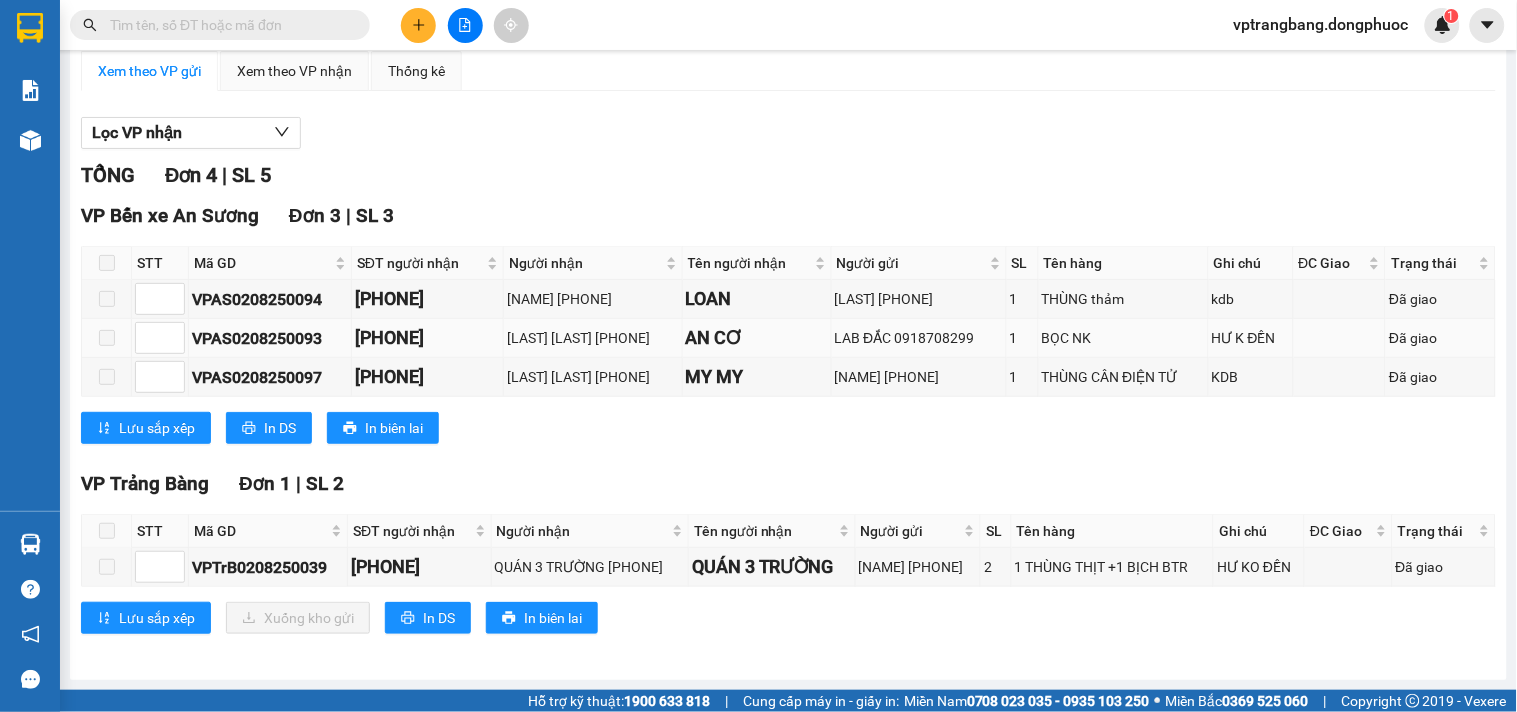 scroll, scrollTop: 0, scrollLeft: 0, axis: both 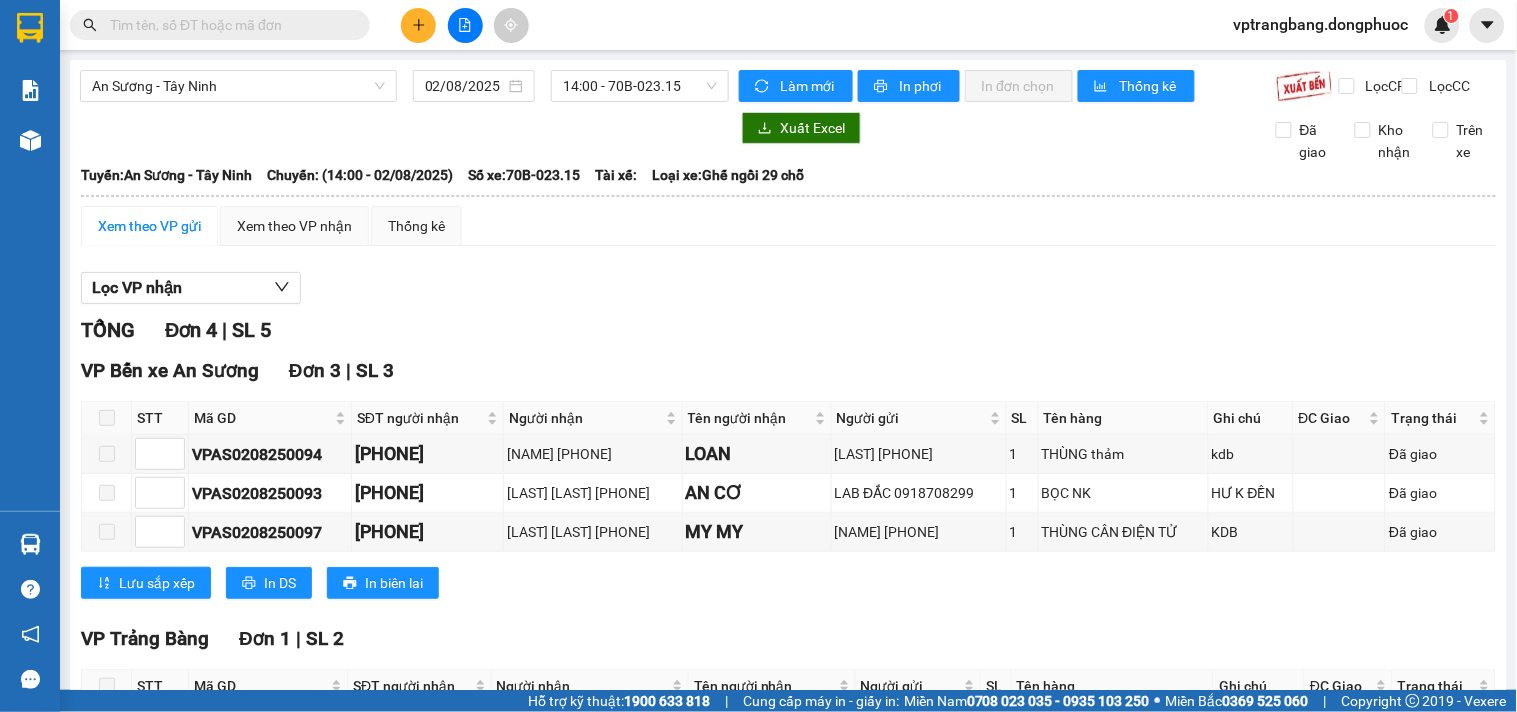 click on "TỔNG Đơn   4 | SL   5" at bounding box center (788, 330) 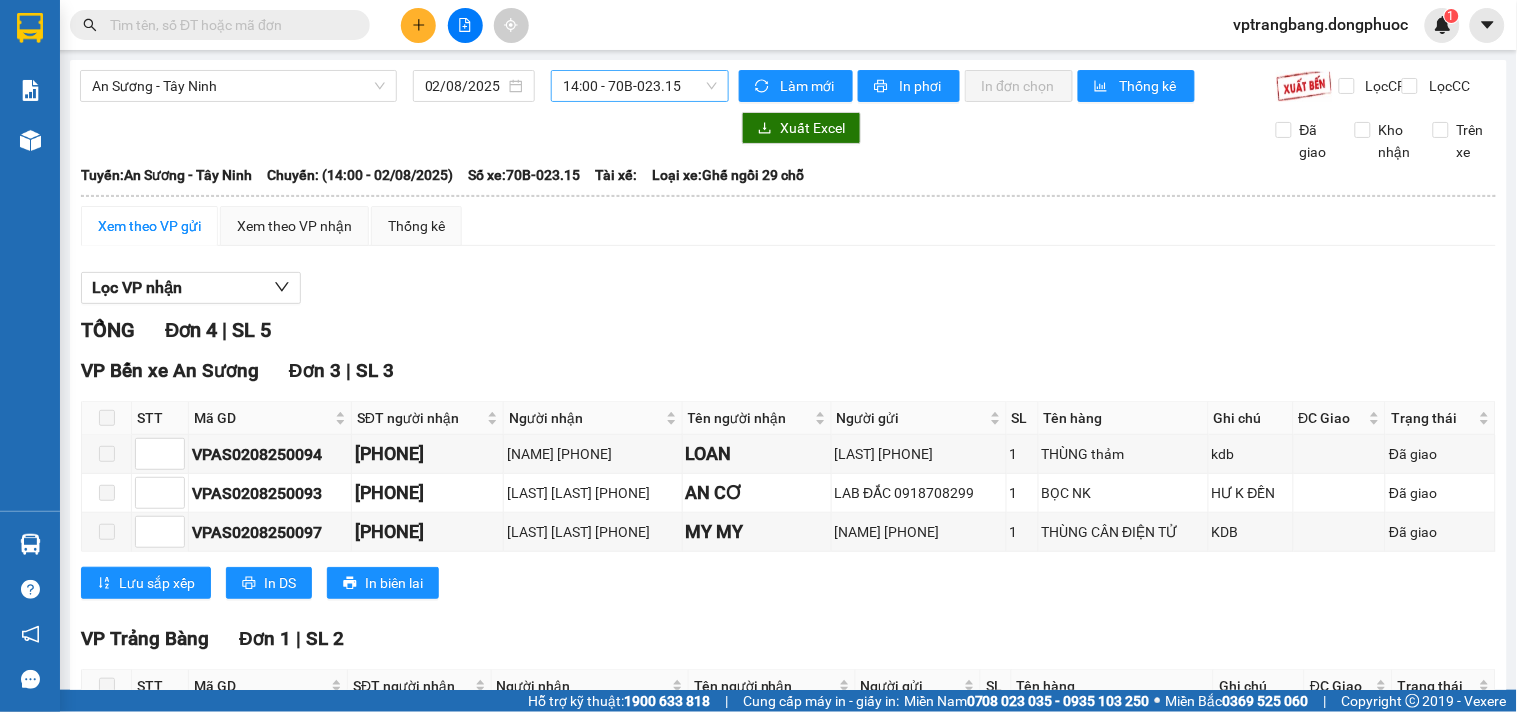 click on "14:00     - 70B-023.15" at bounding box center [640, 86] 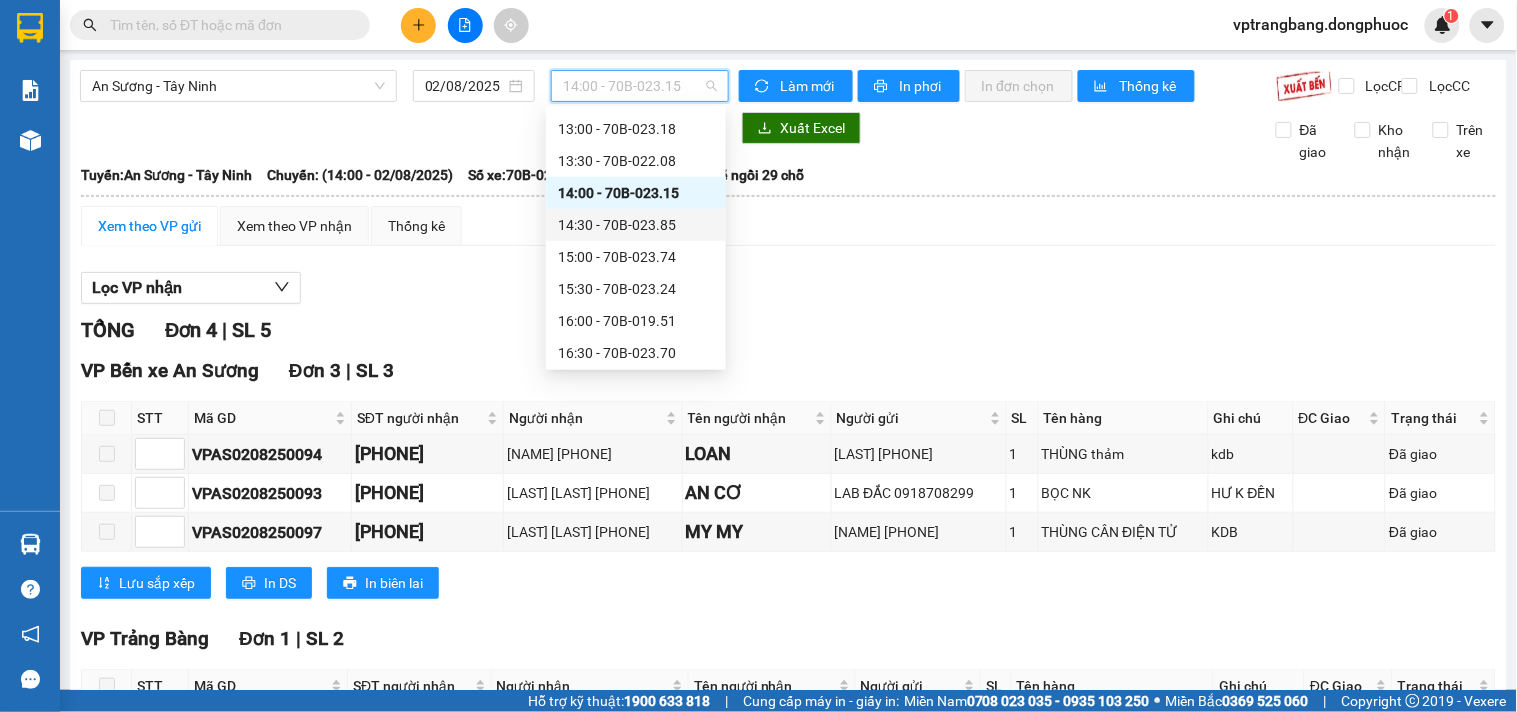 click on "14:30     - 70B-023.85" at bounding box center (636, 225) 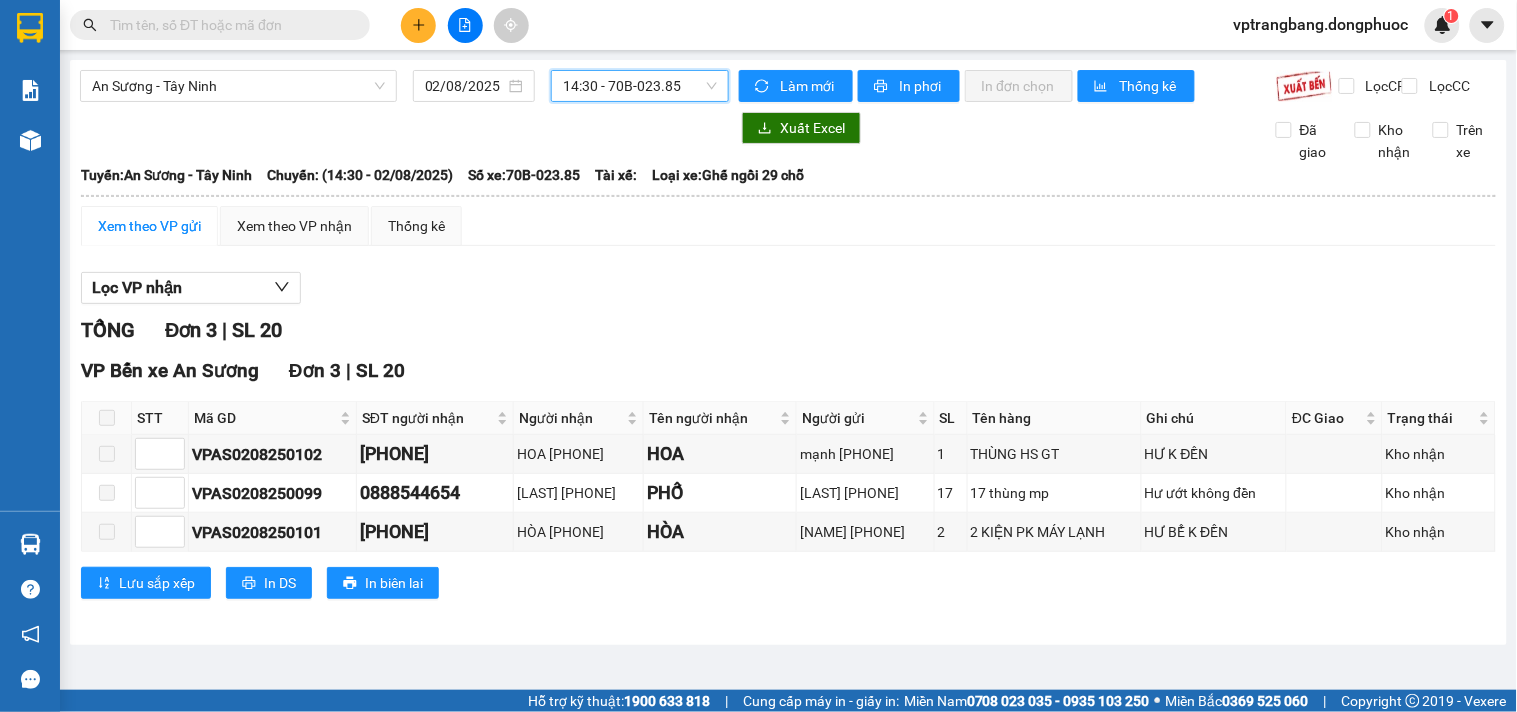 click on "14:30     - 70B-023.85" at bounding box center (640, 86) 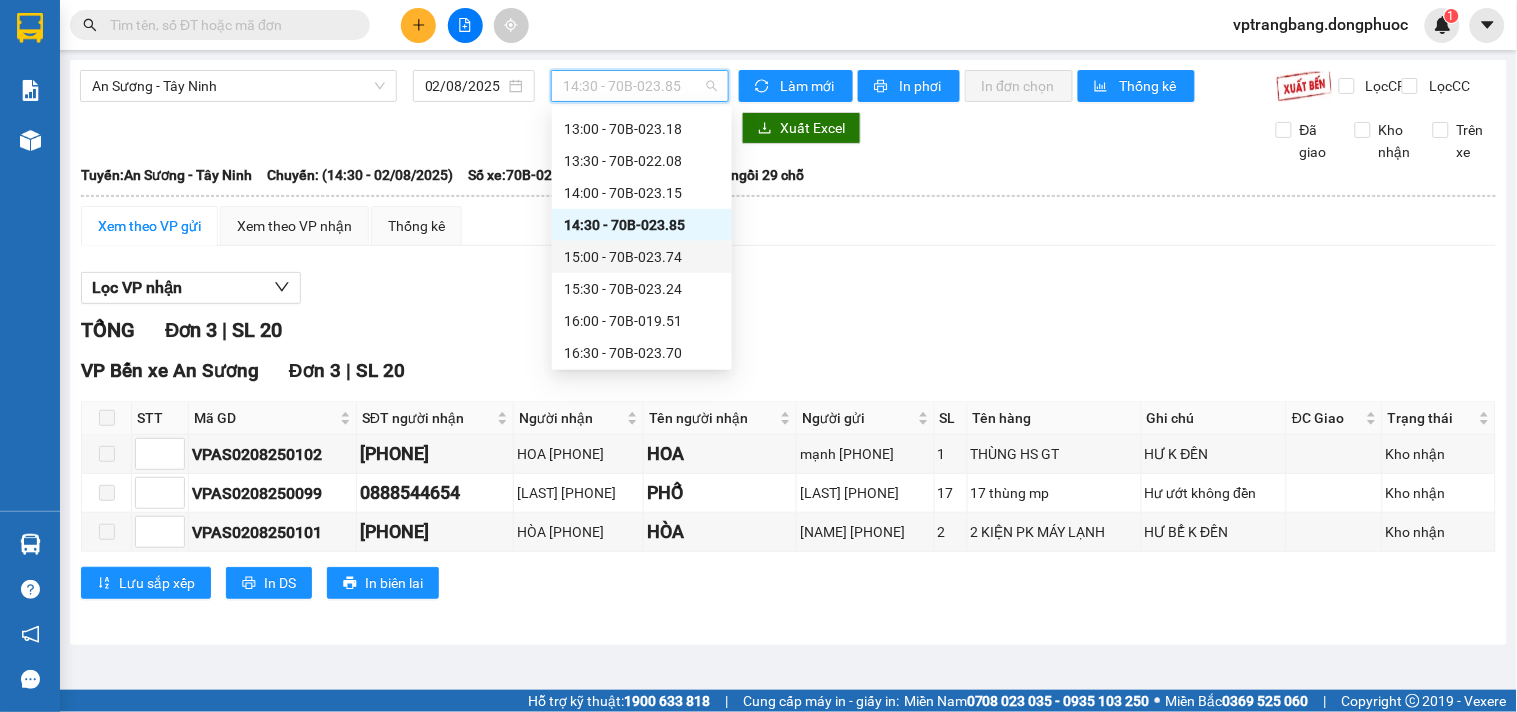 click on "15:00     - 70B-023.74" at bounding box center [642, 257] 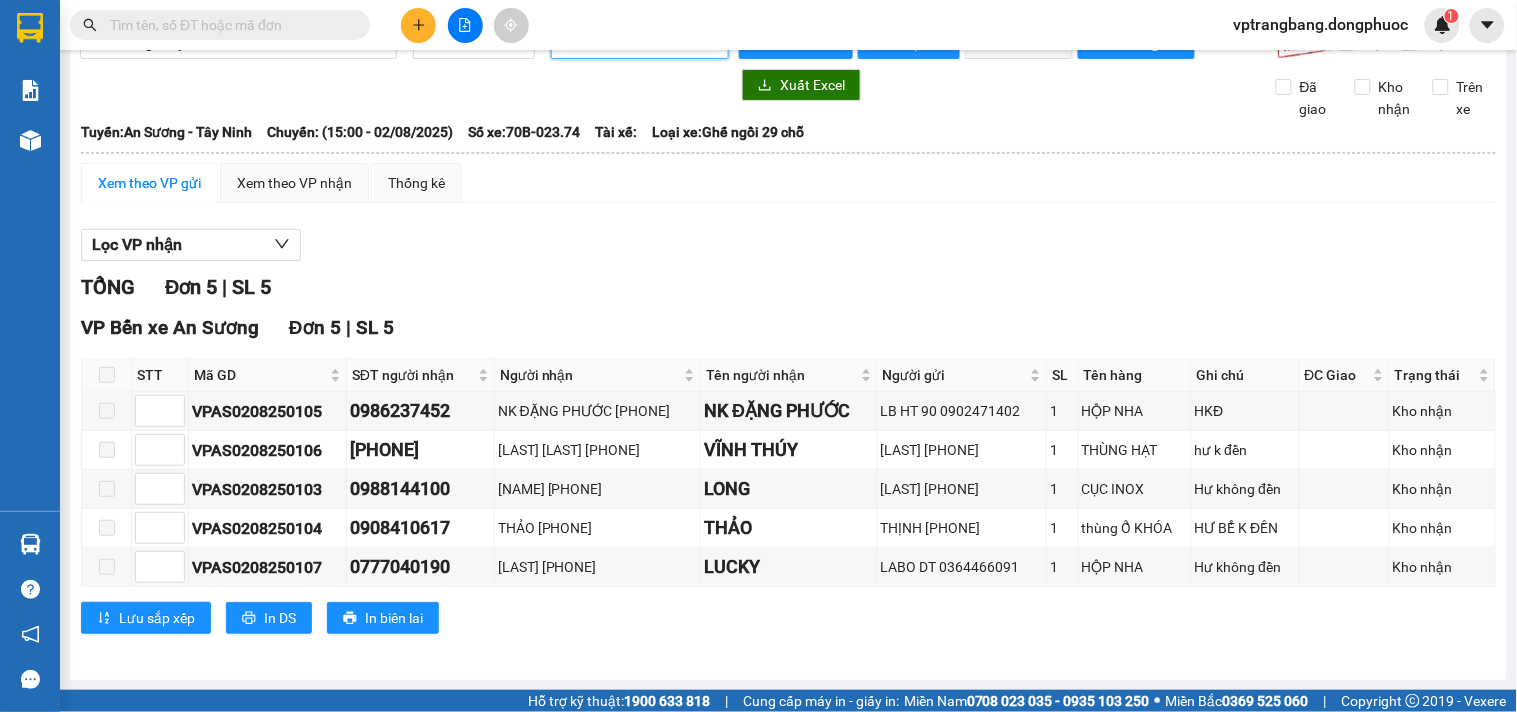 scroll, scrollTop: 0, scrollLeft: 0, axis: both 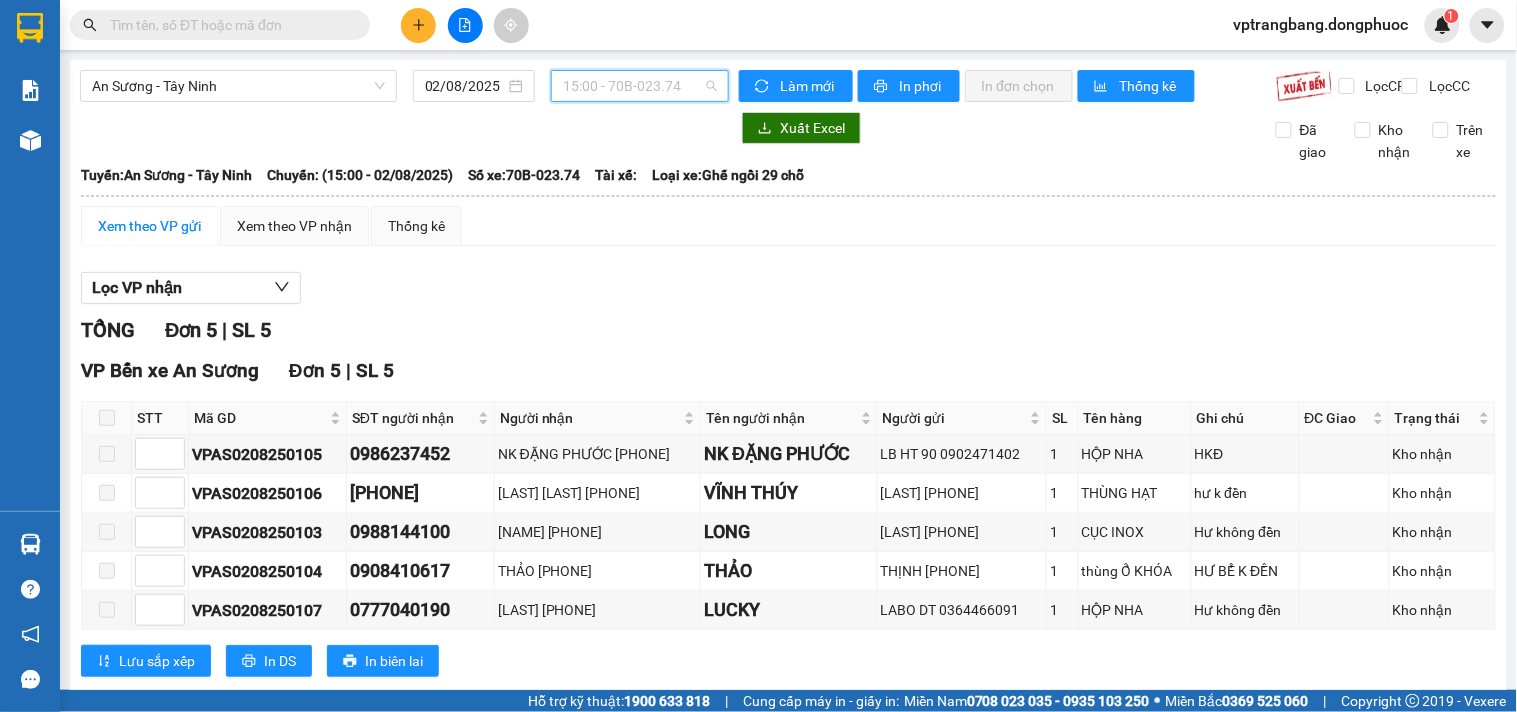 click on "15:00     - 70B-023.74" at bounding box center [640, 86] 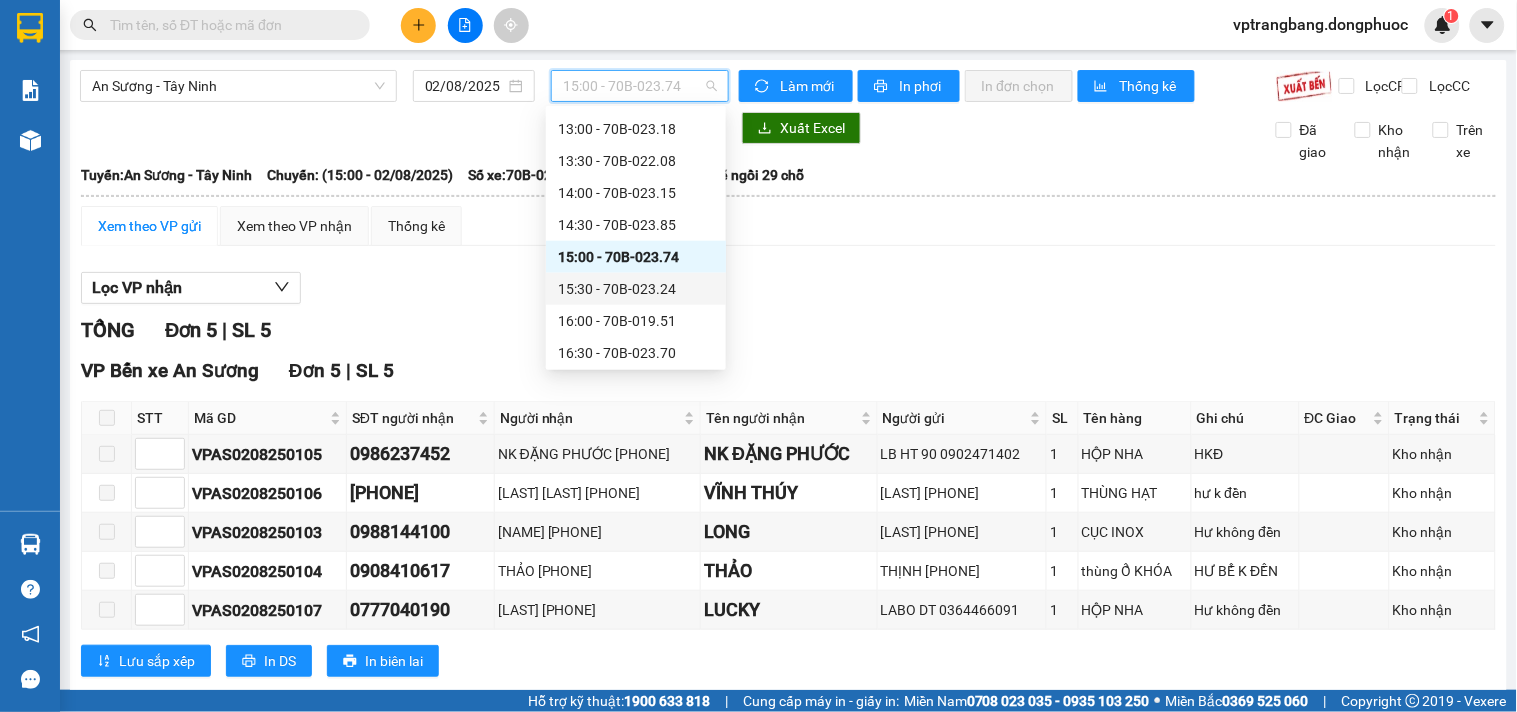 click on "15:30     - [VEHICLE_PLATE]" at bounding box center (636, 289) 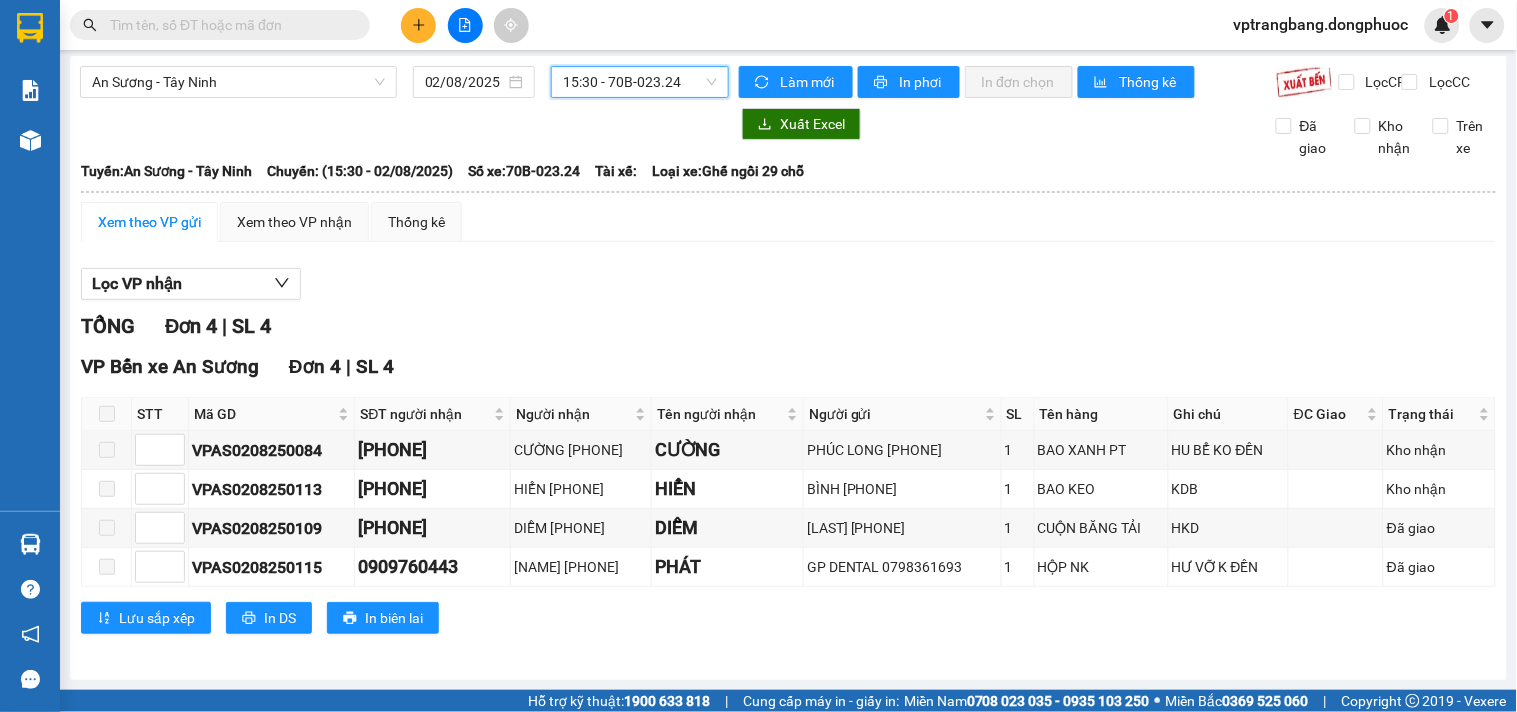 scroll, scrollTop: 0, scrollLeft: 0, axis: both 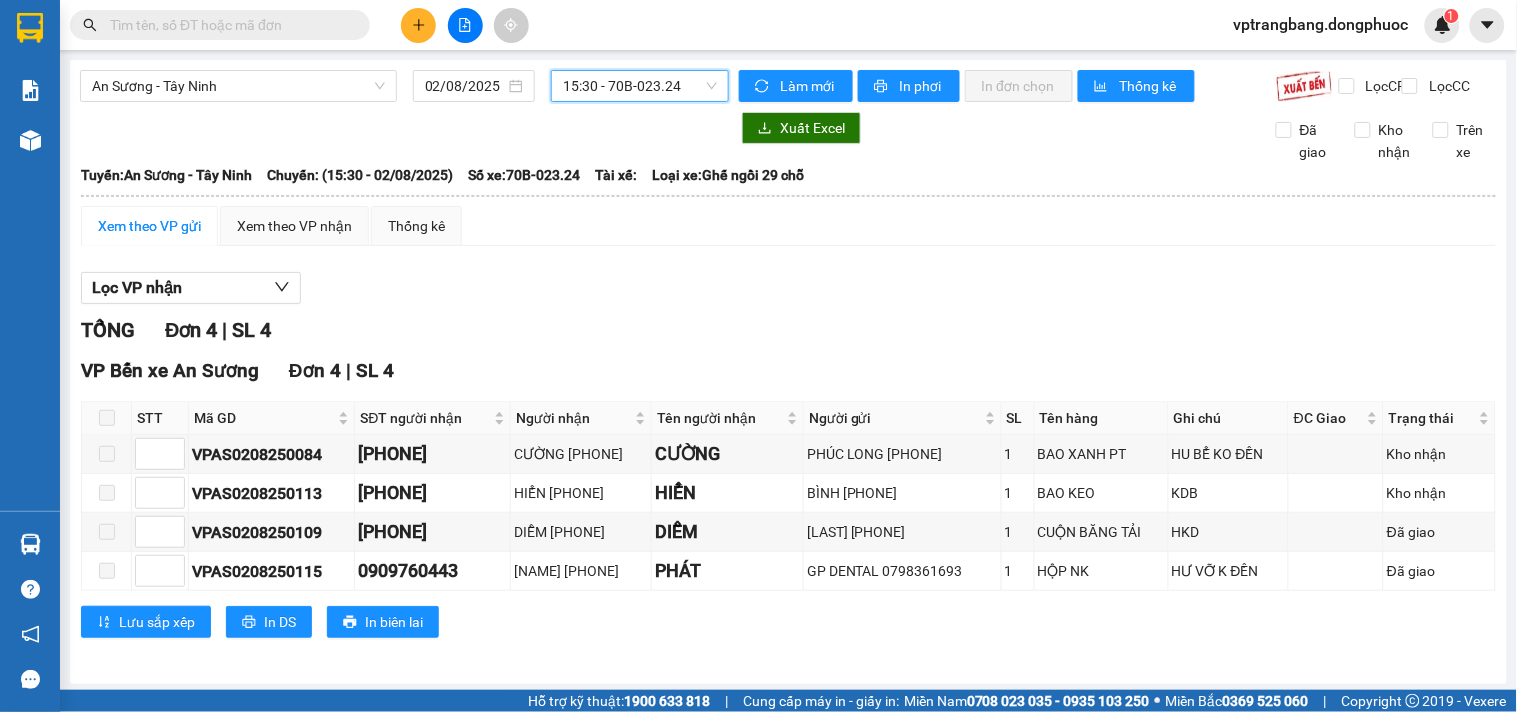 drag, startPoint x: 623, startPoint y: 84, endPoint x: 627, endPoint y: 138, distance: 54.147945 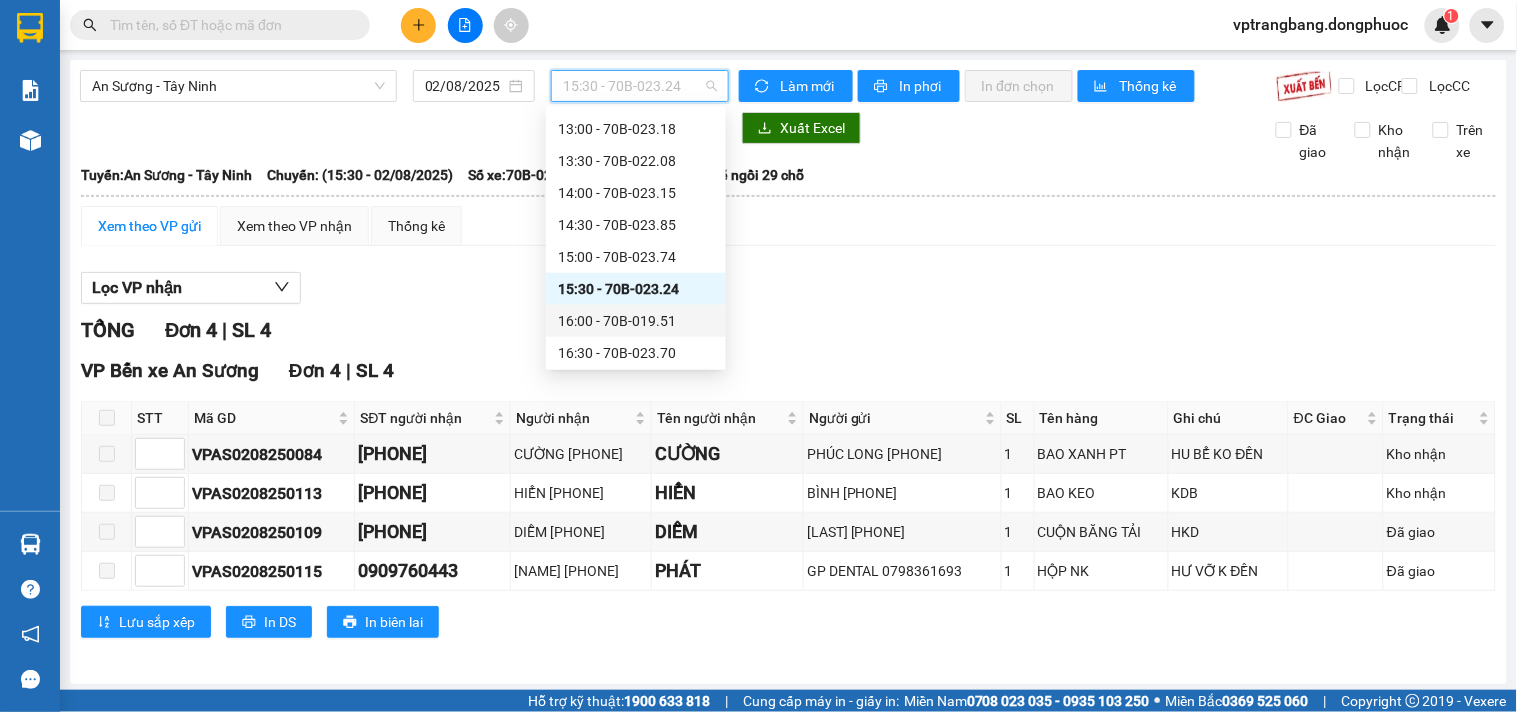 click on "16:00     - 70B-019.51" at bounding box center (636, 321) 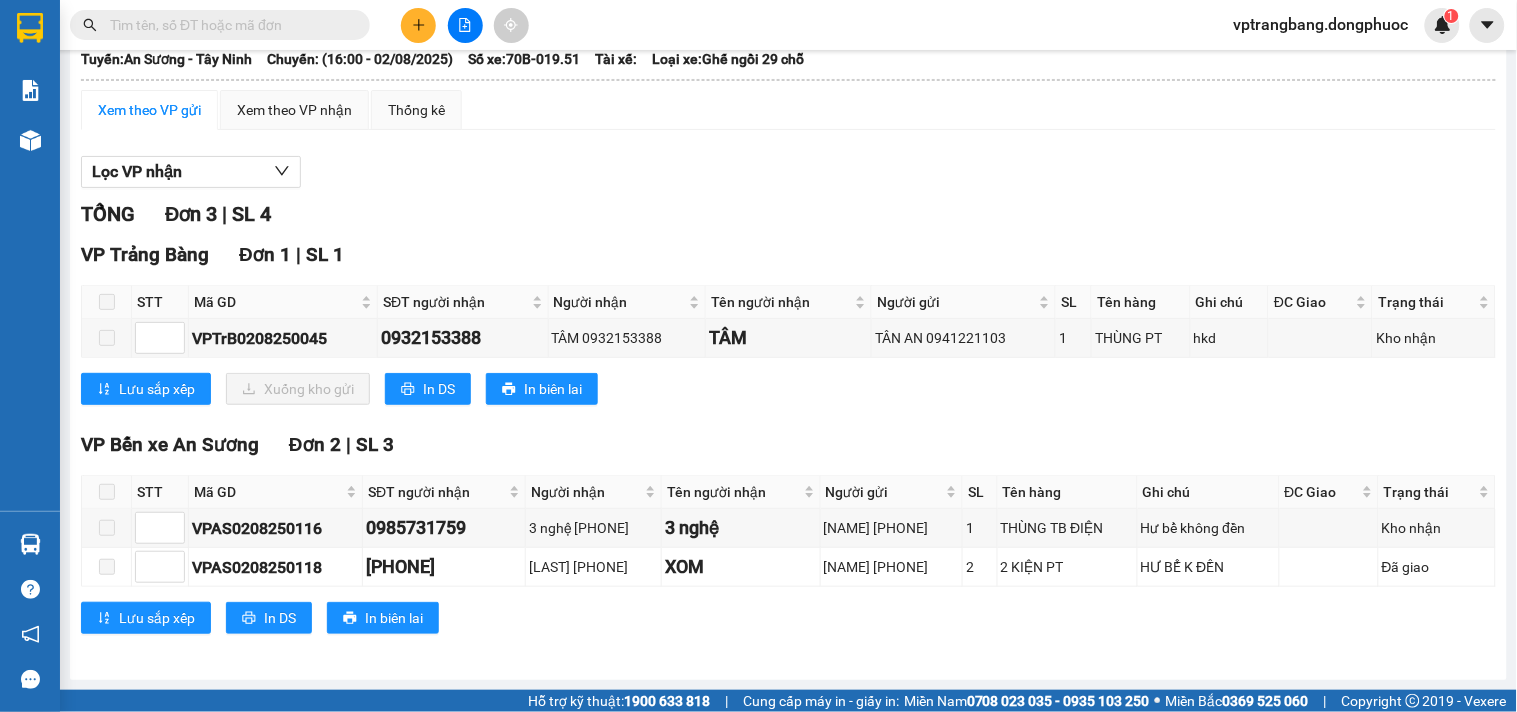 scroll, scrollTop: 0, scrollLeft: 0, axis: both 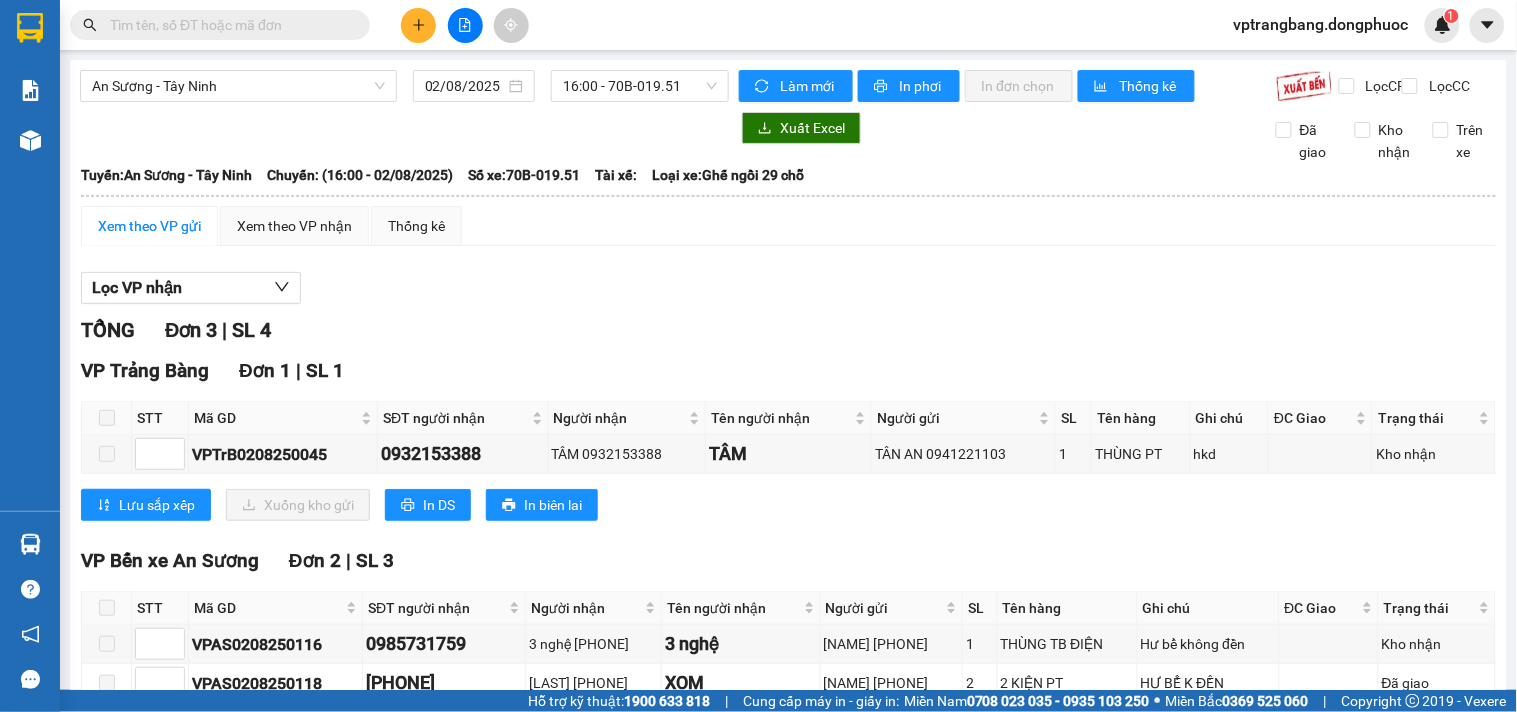 click on "Lọc VP nhận" at bounding box center [788, 288] 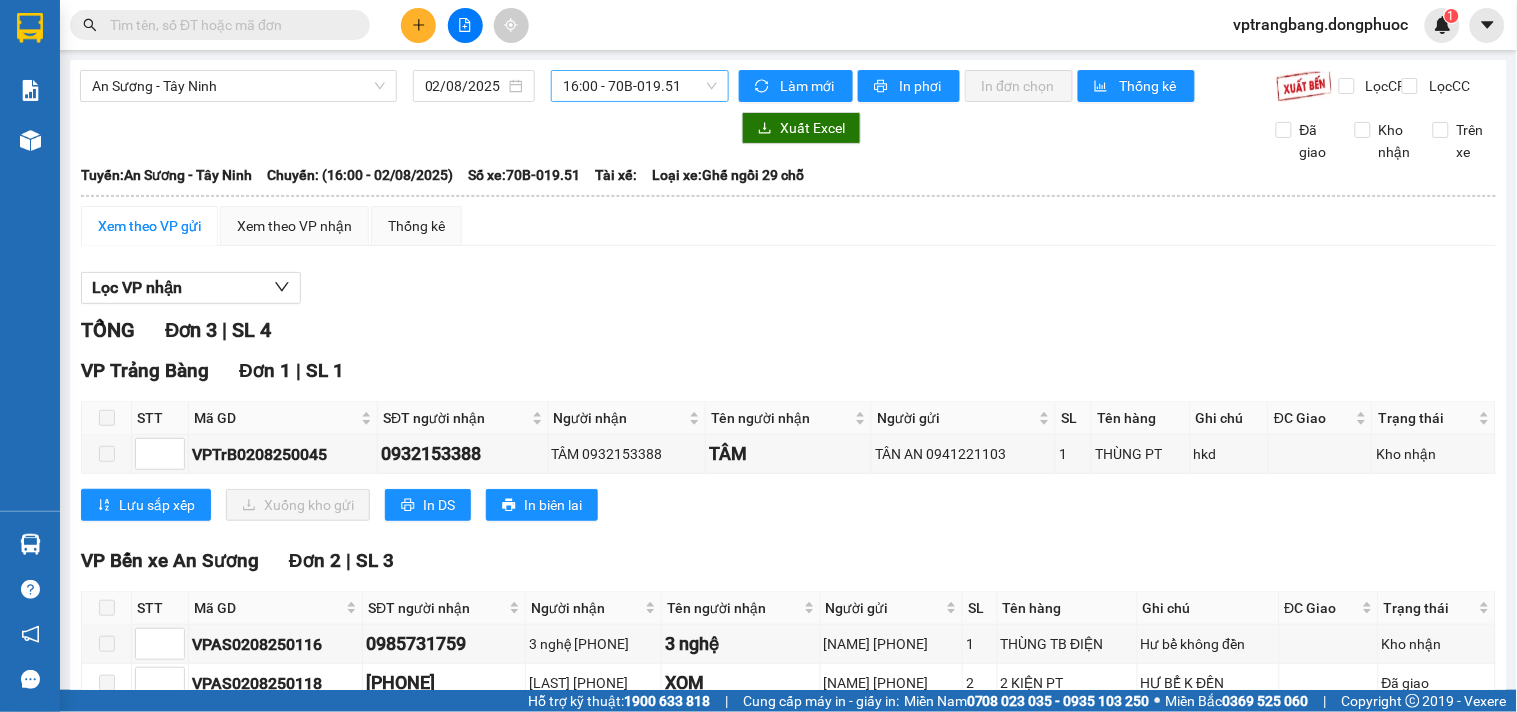 click on "16:00     - 70B-019.51" at bounding box center [640, 86] 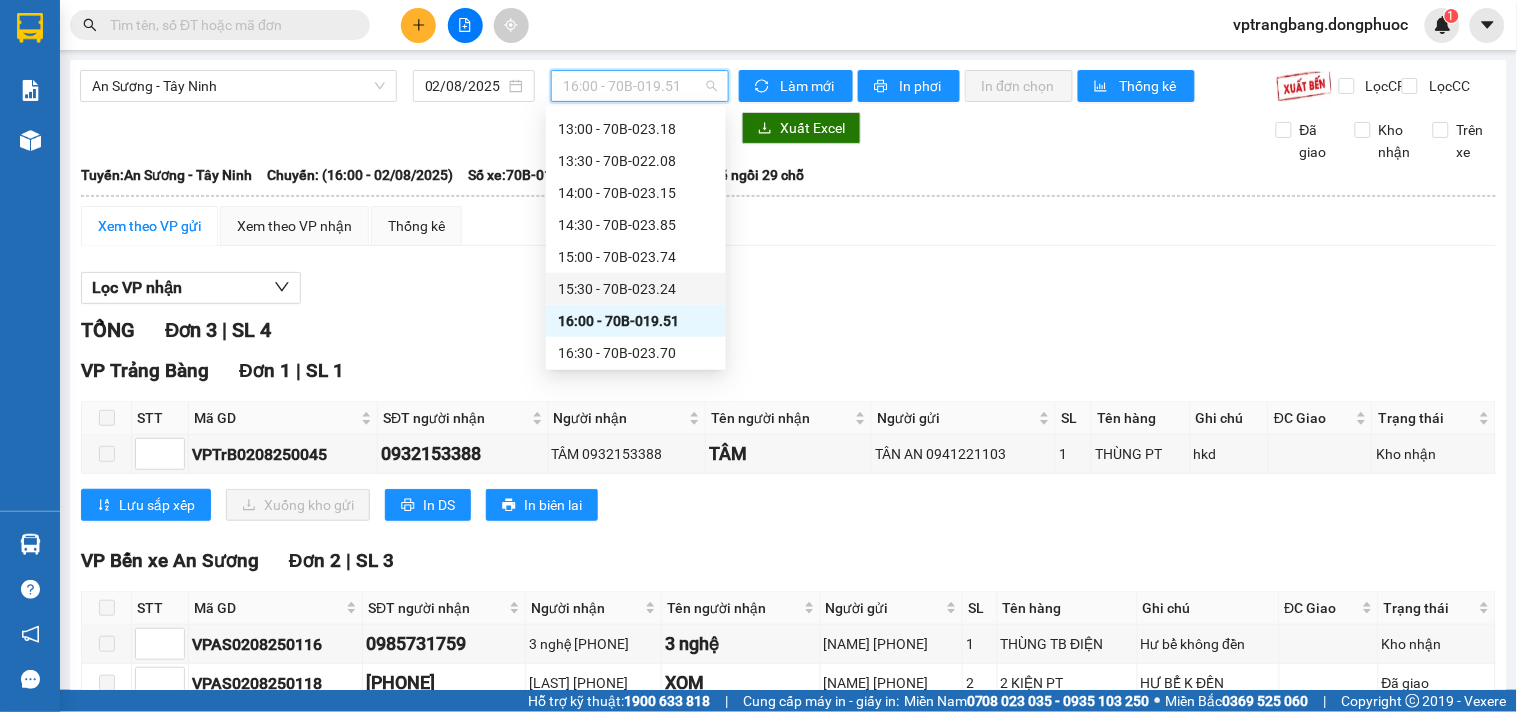 scroll, scrollTop: 588, scrollLeft: 0, axis: vertical 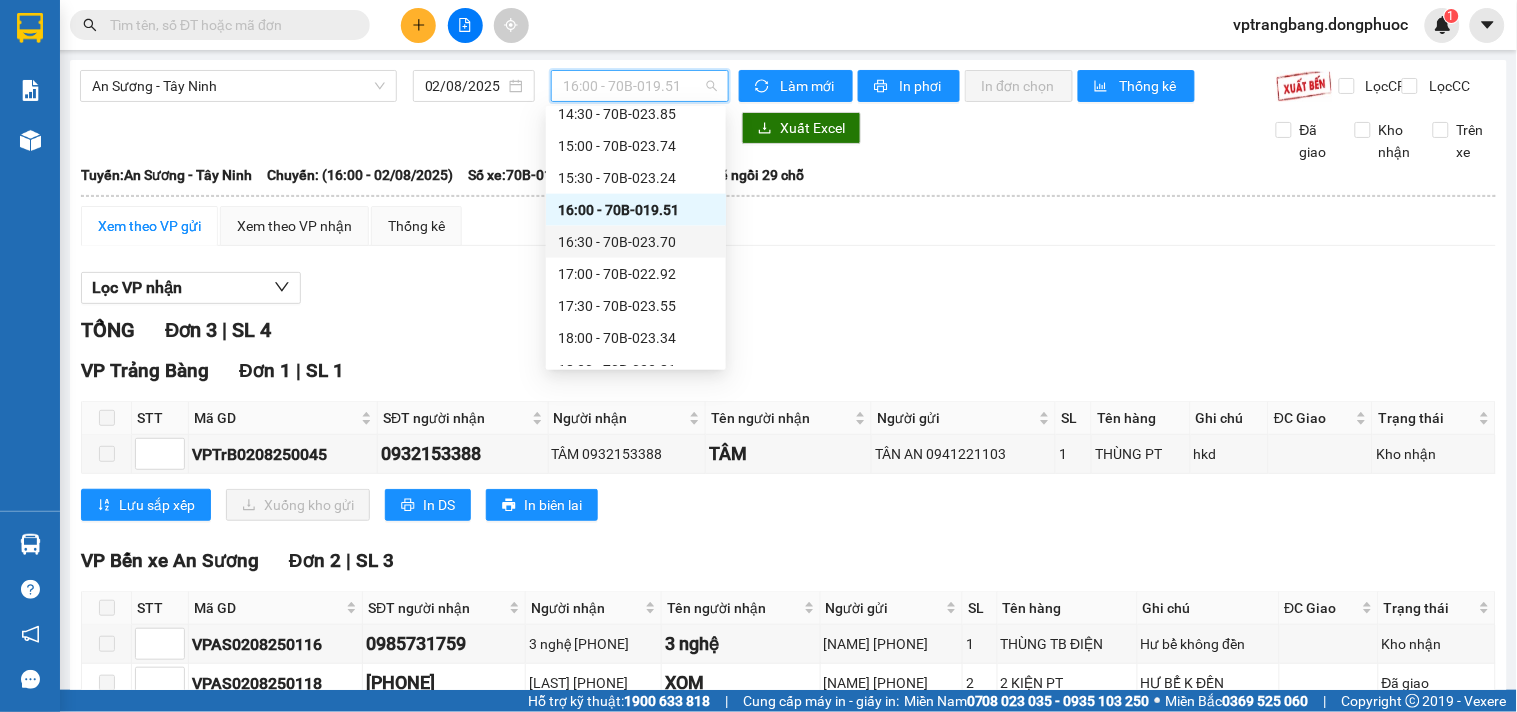 click on "16:30     - [VEHICLE_PLATE]" at bounding box center (636, 242) 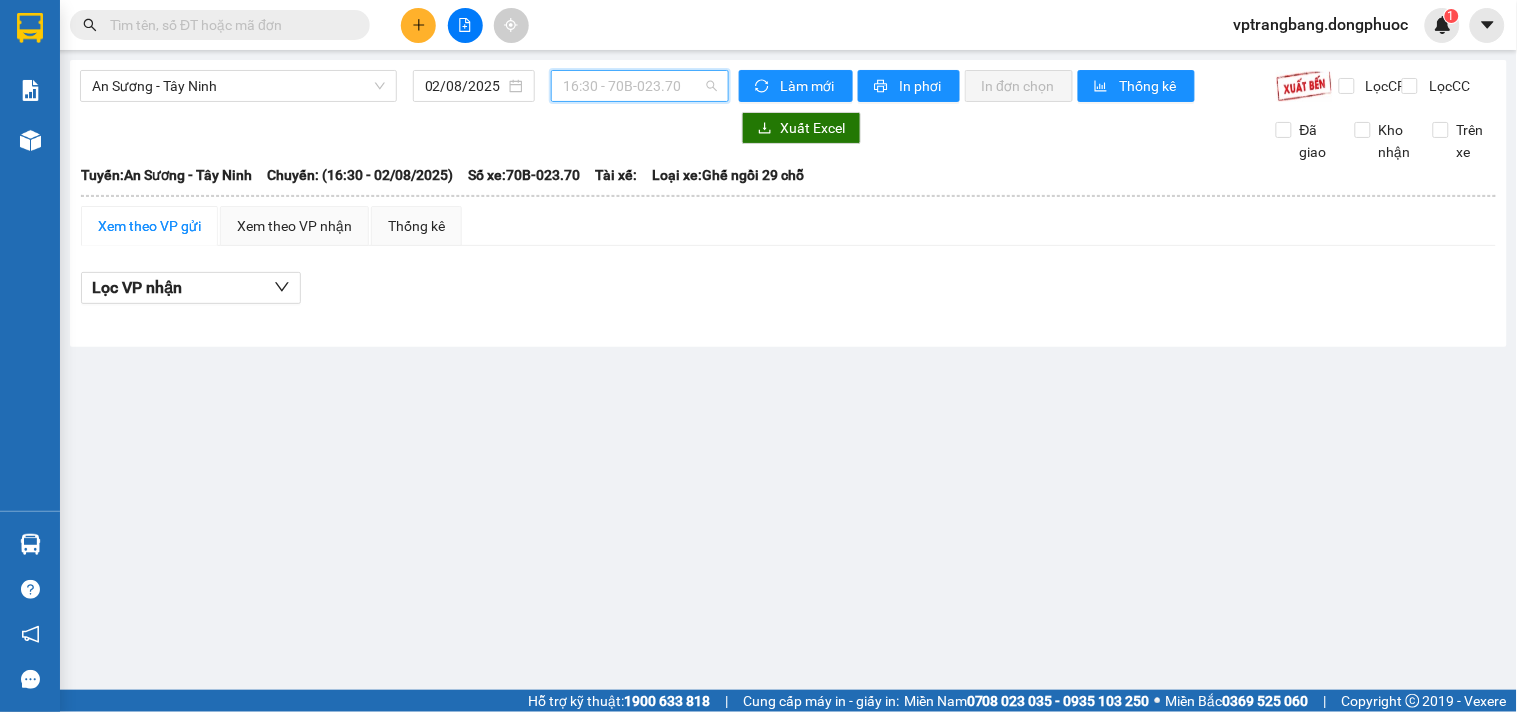 click on "16:30     - [VEHICLE_PLATE]" at bounding box center (640, 86) 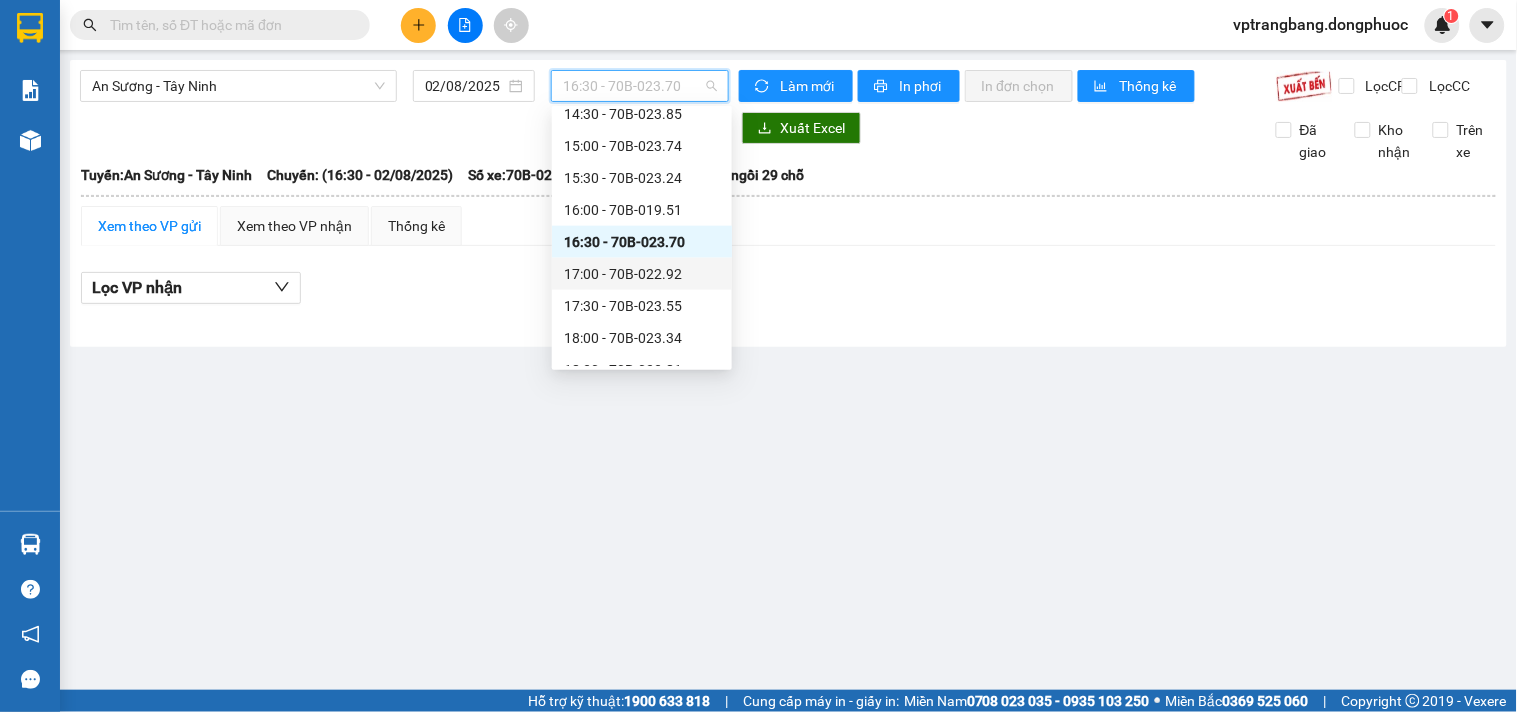 click on "17:00     - [VEHICLE_PLATE]" at bounding box center [642, 274] 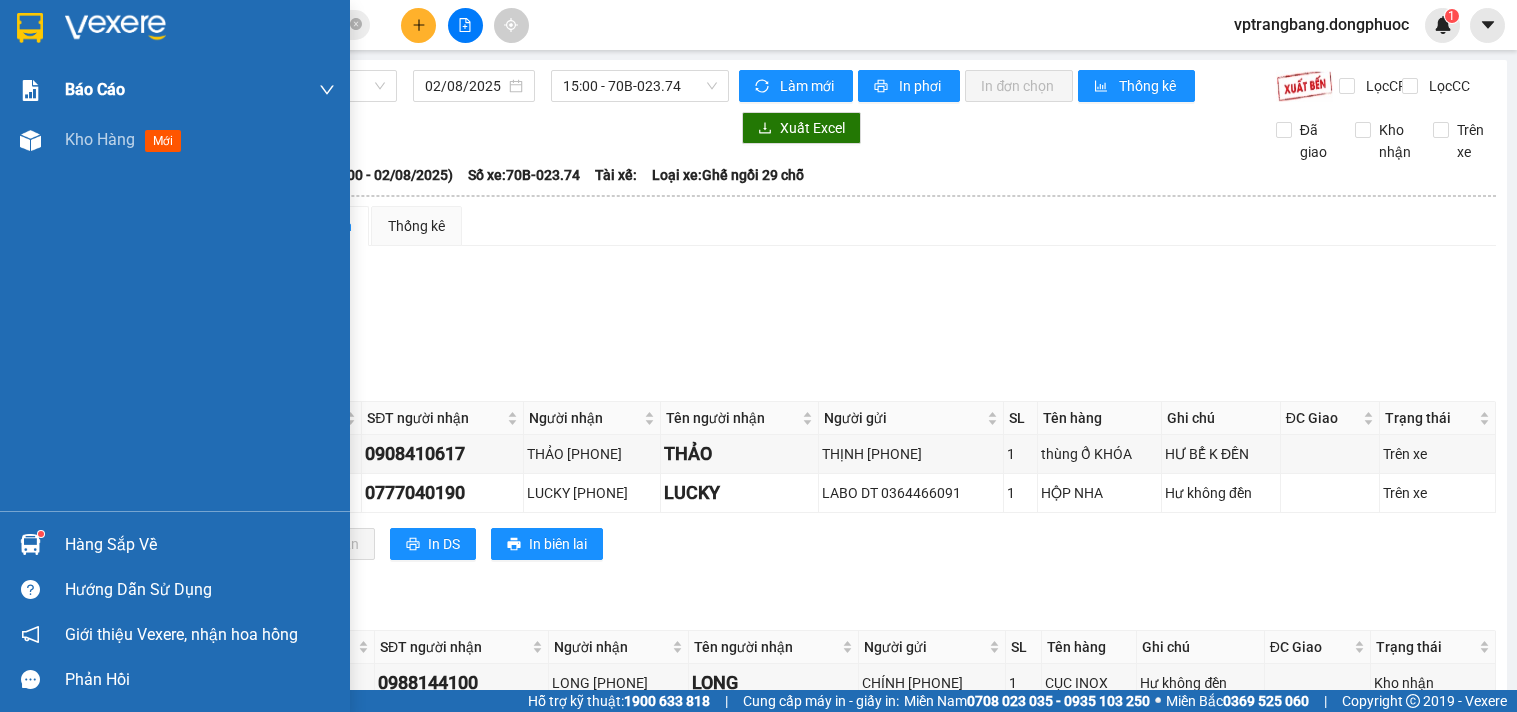 scroll, scrollTop: 0, scrollLeft: 0, axis: both 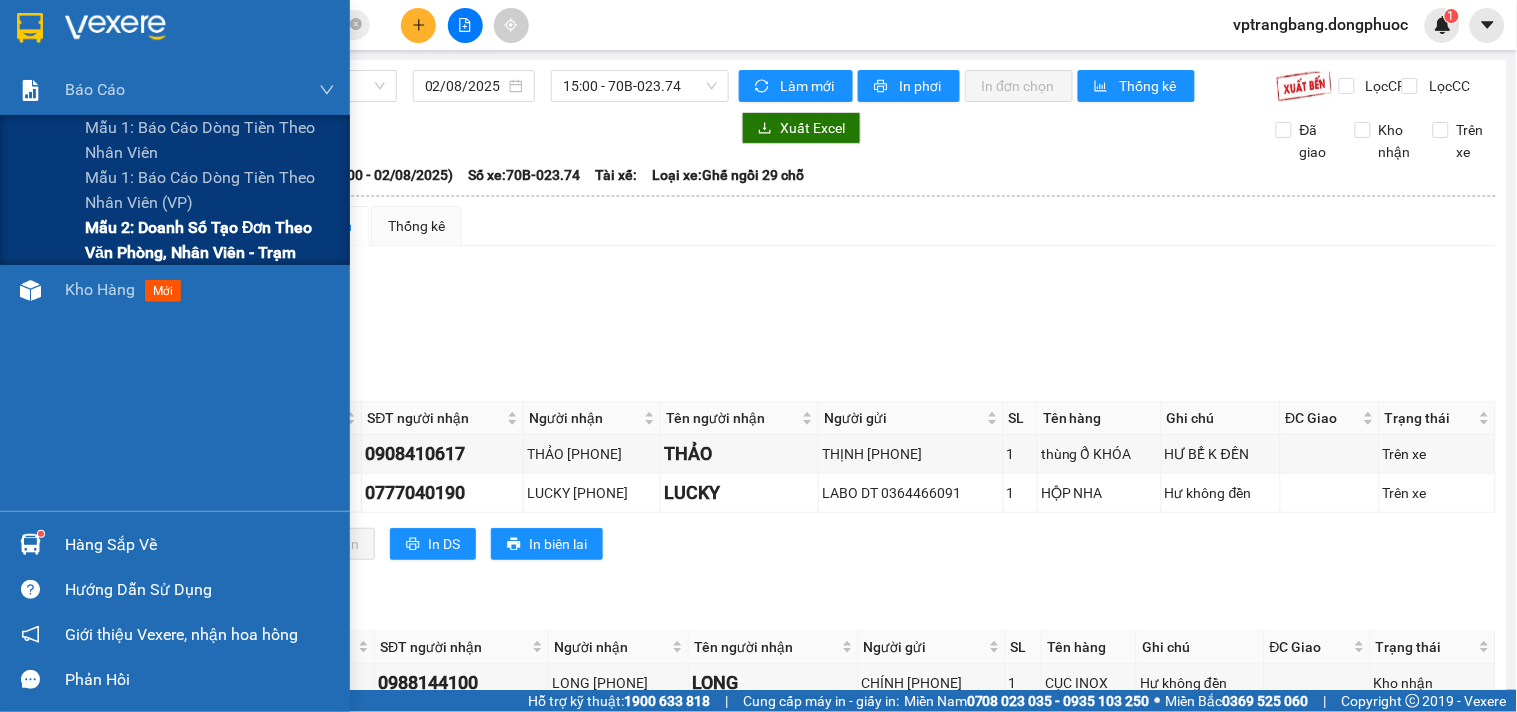 click on "Mẫu 2: Doanh số tạo đơn theo Văn phòng, nhân viên - Trạm" at bounding box center [210, 240] 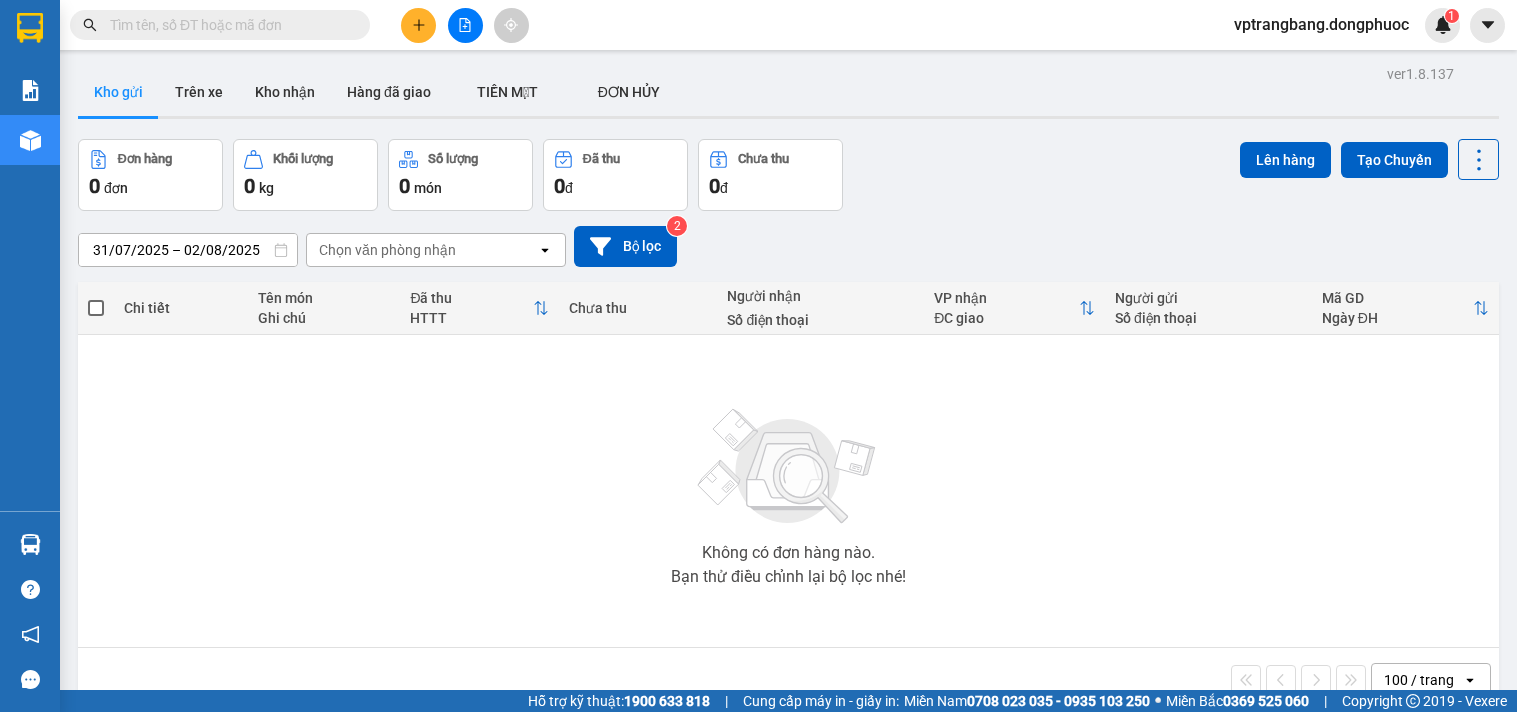scroll, scrollTop: 0, scrollLeft: 0, axis: both 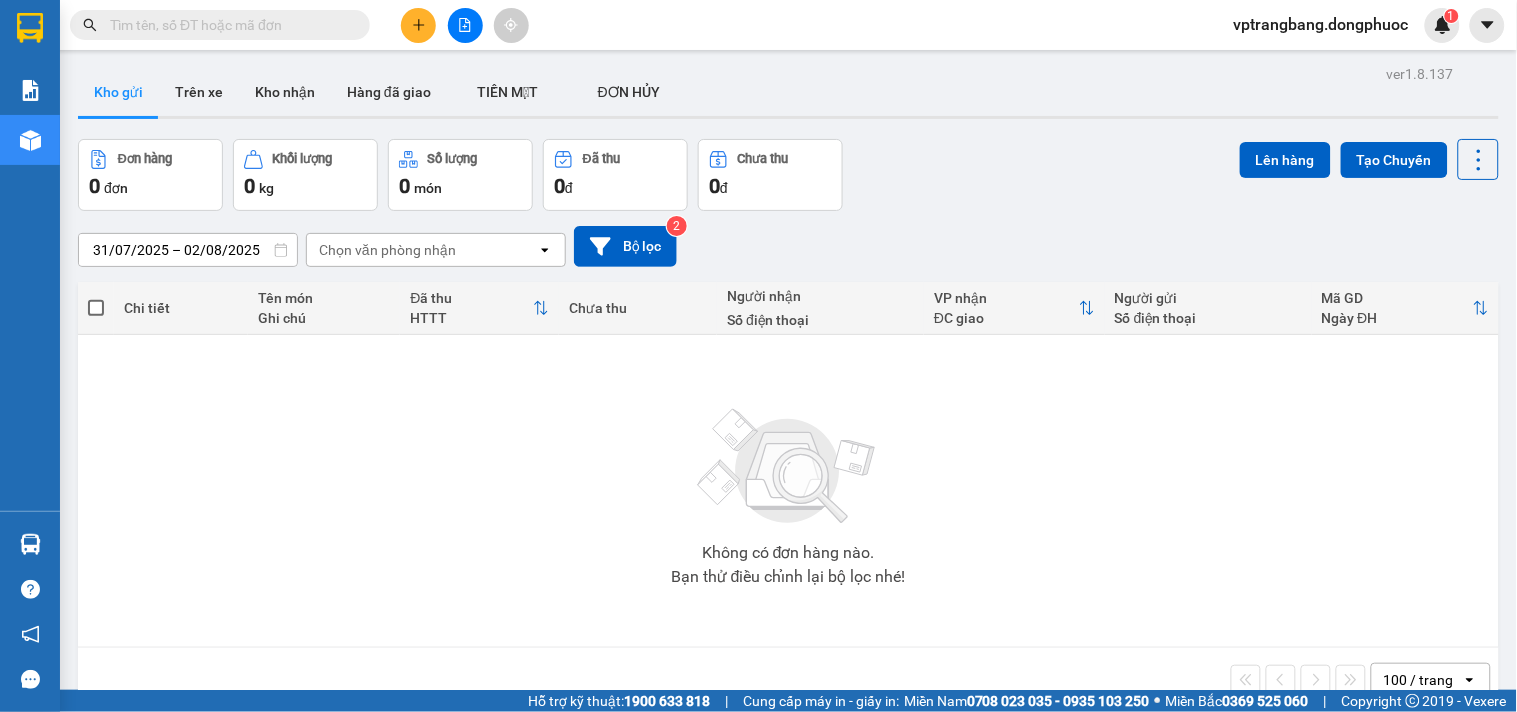 click at bounding box center (228, 25) 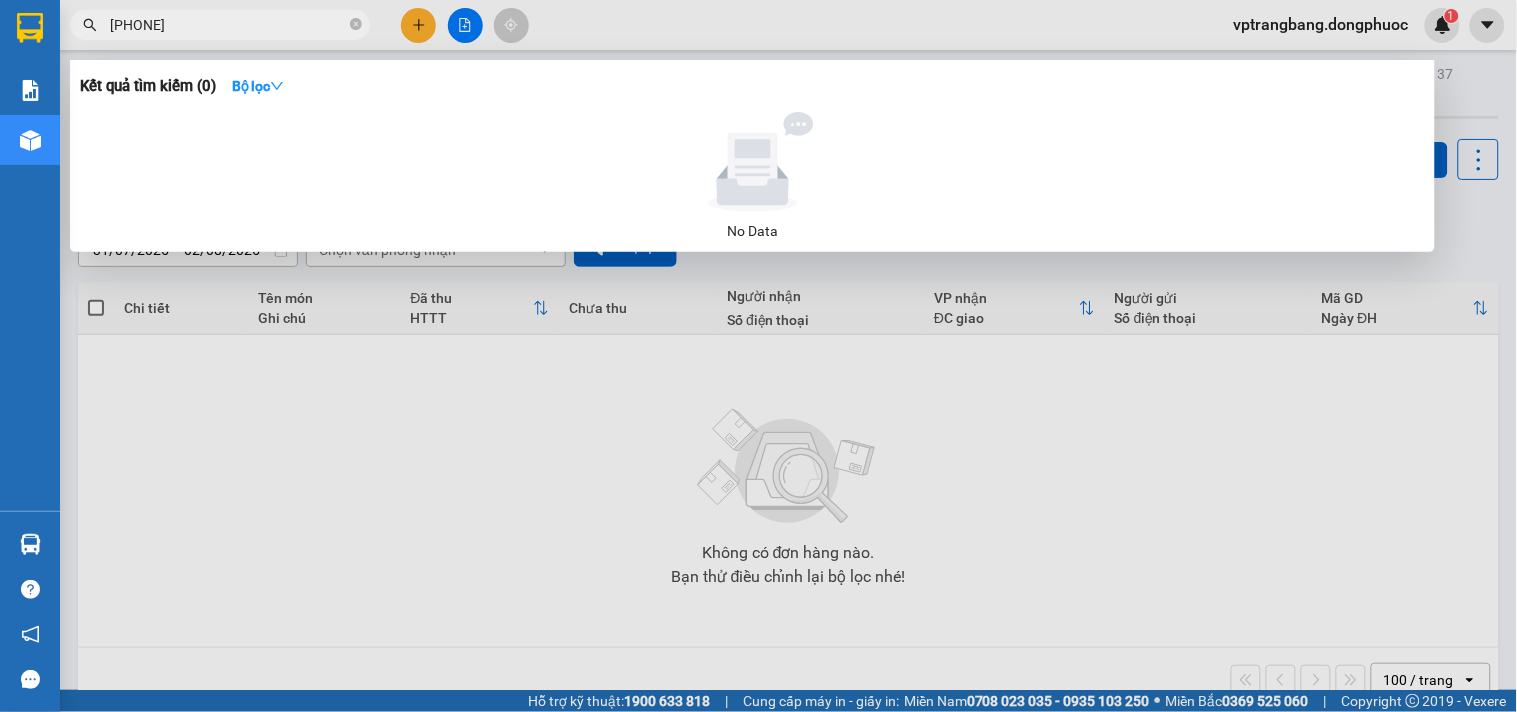 click on "0902918573" at bounding box center (228, 25) 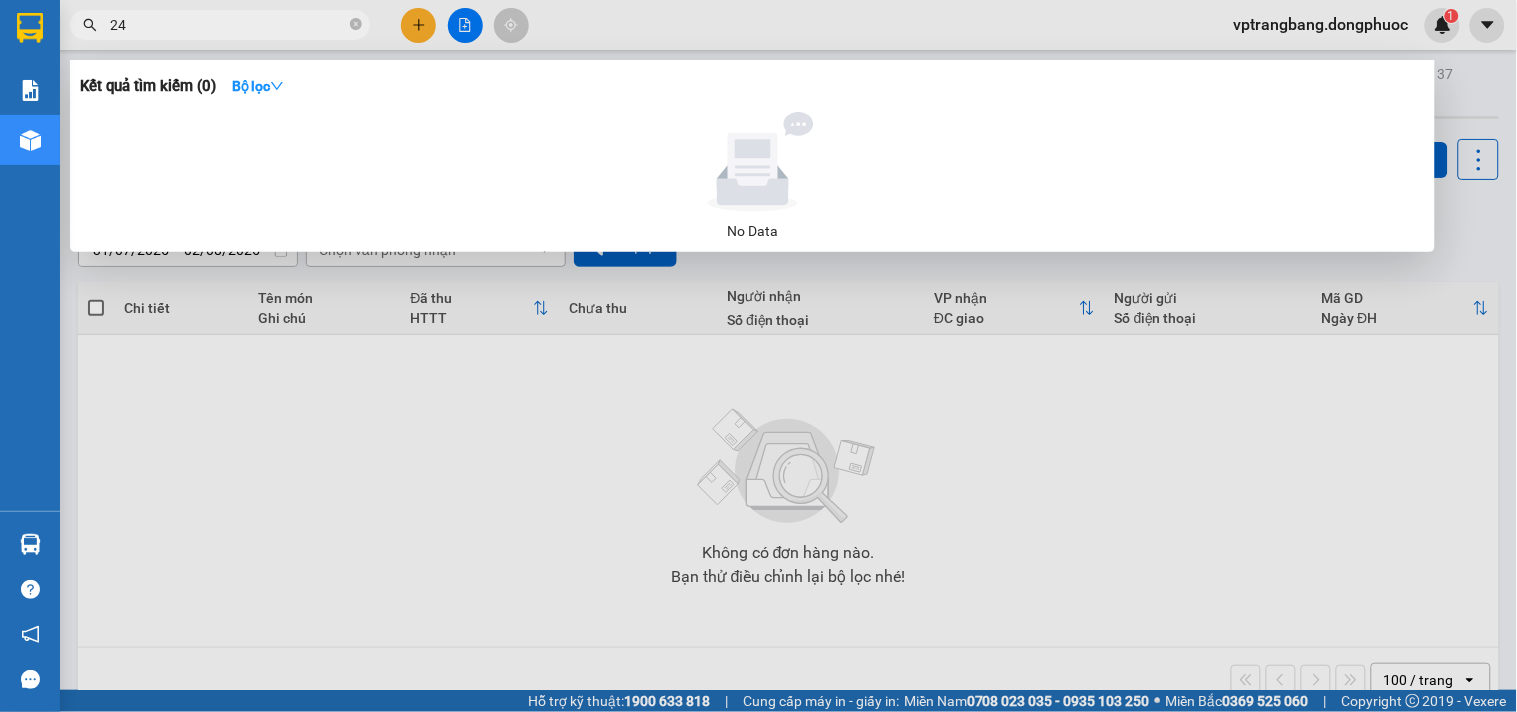 type on "245" 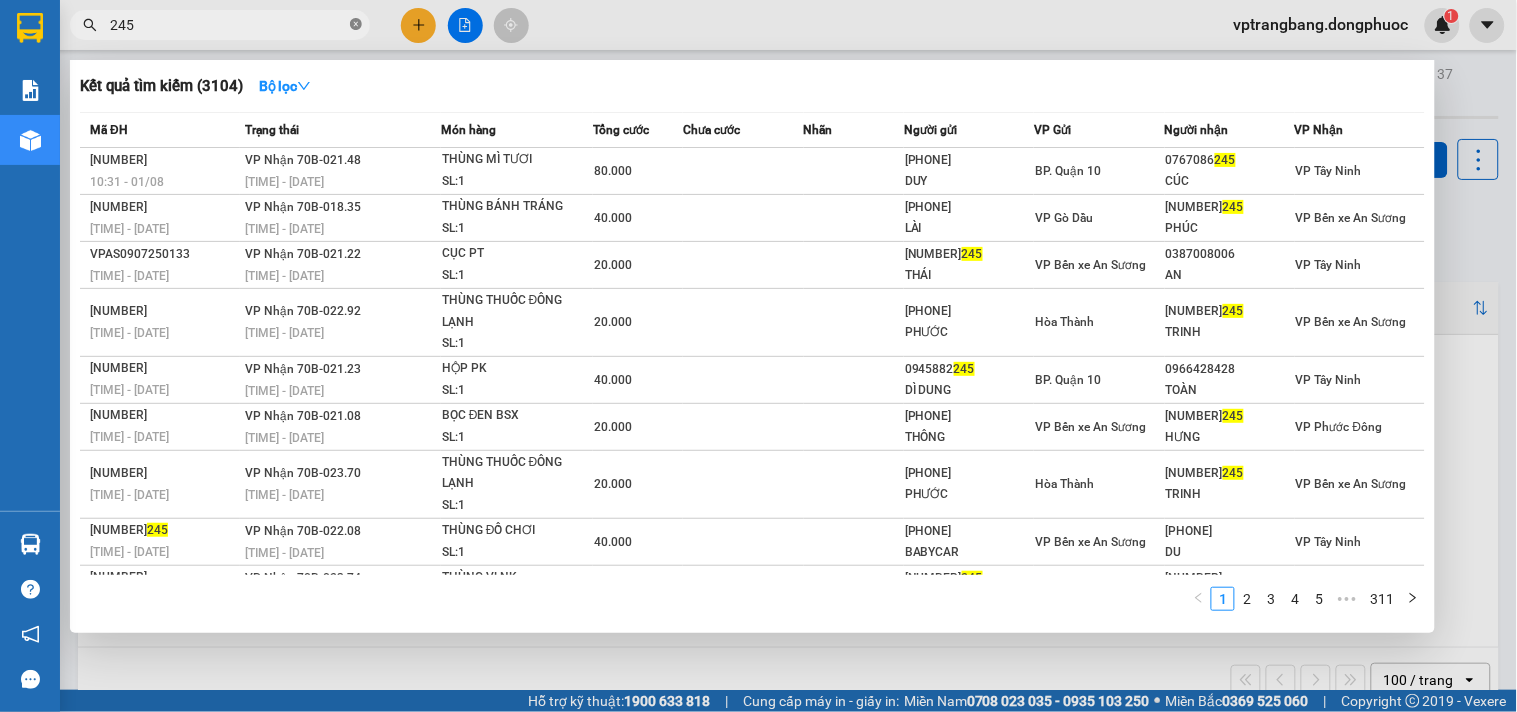 click 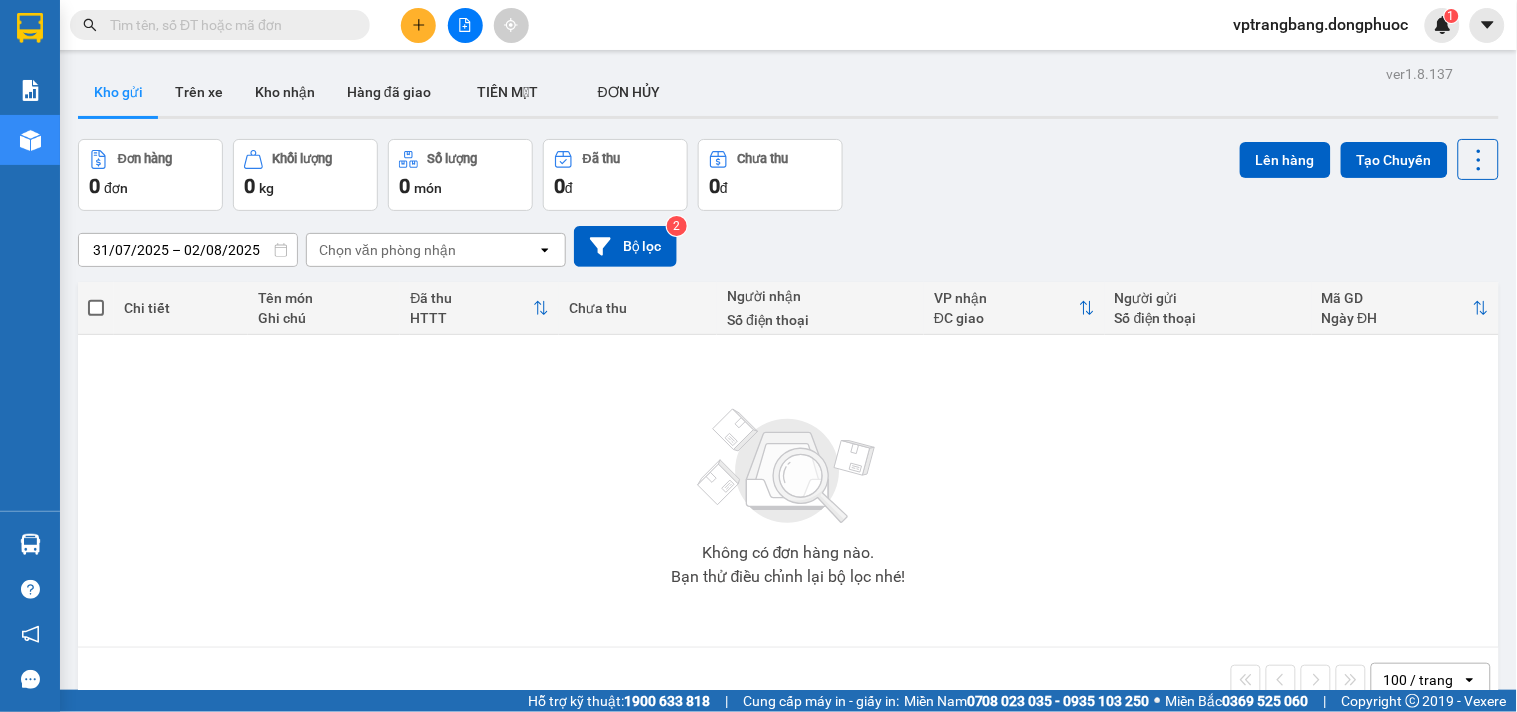 click at bounding box center (228, 25) 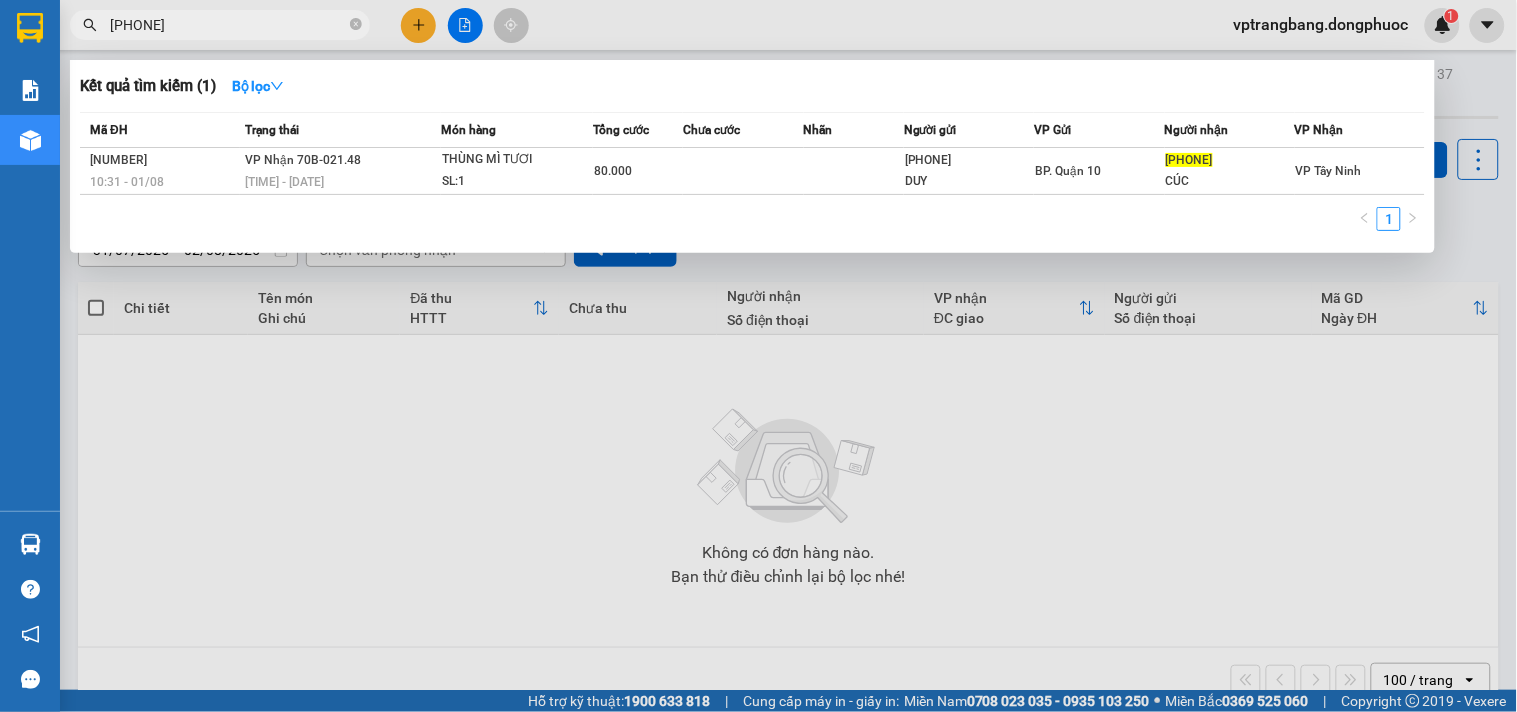 type on "0767086245" 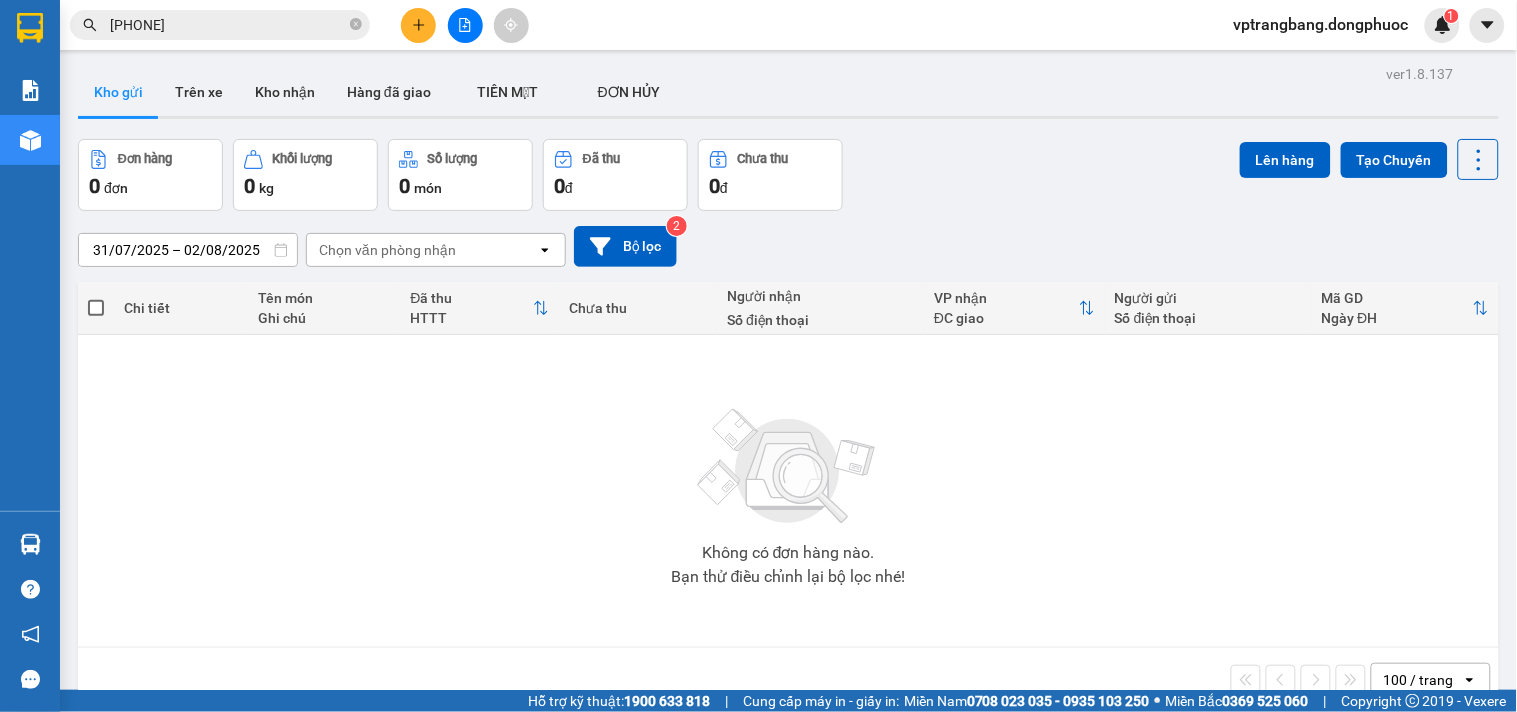 click on "Đơn hàng 0 đơn Khối lượng 0 kg Số lượng 0 món Đã thu 0  đ Chưa thu 0  đ Lên hàng Tạo Chuyến" at bounding box center (788, 175) 